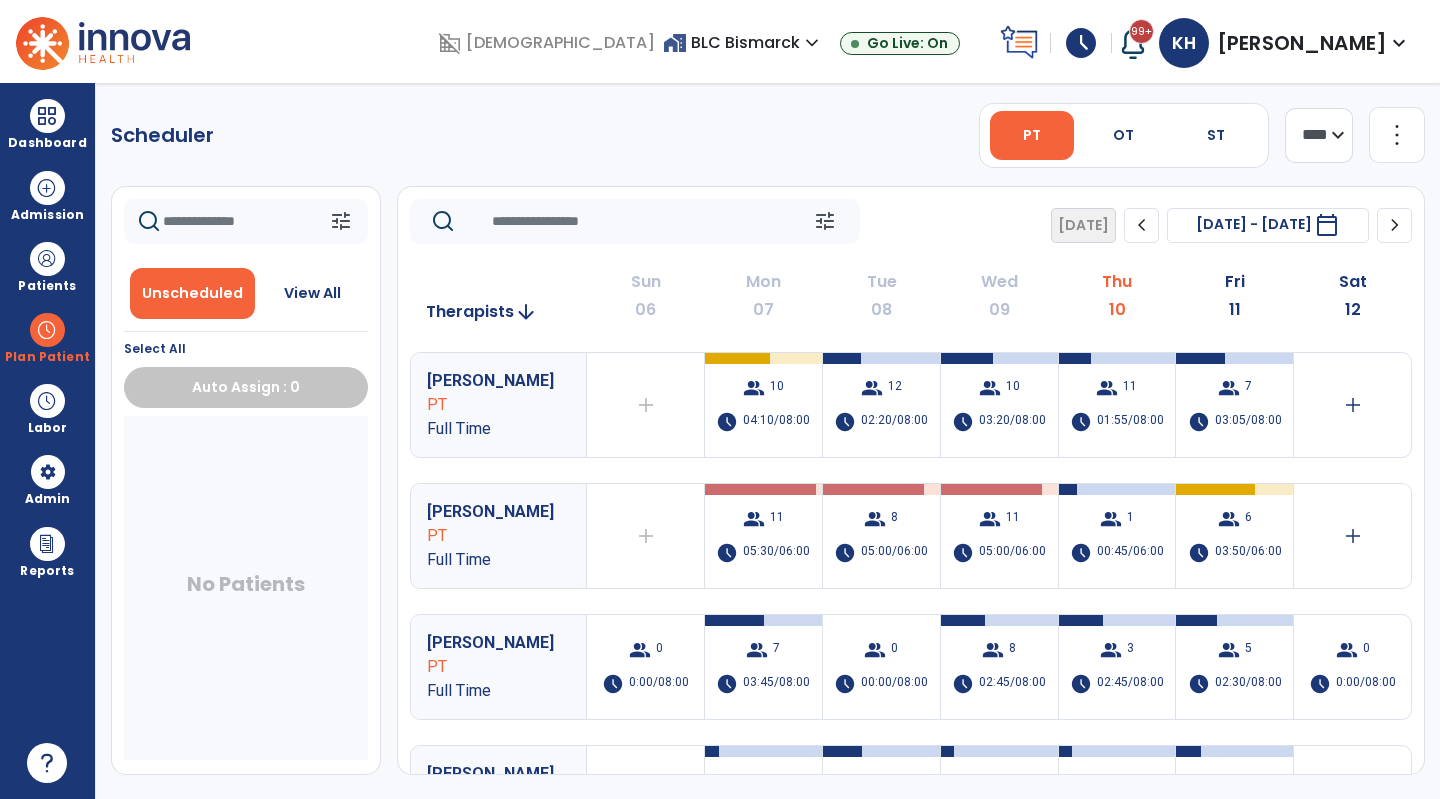 scroll, scrollTop: 0, scrollLeft: 0, axis: both 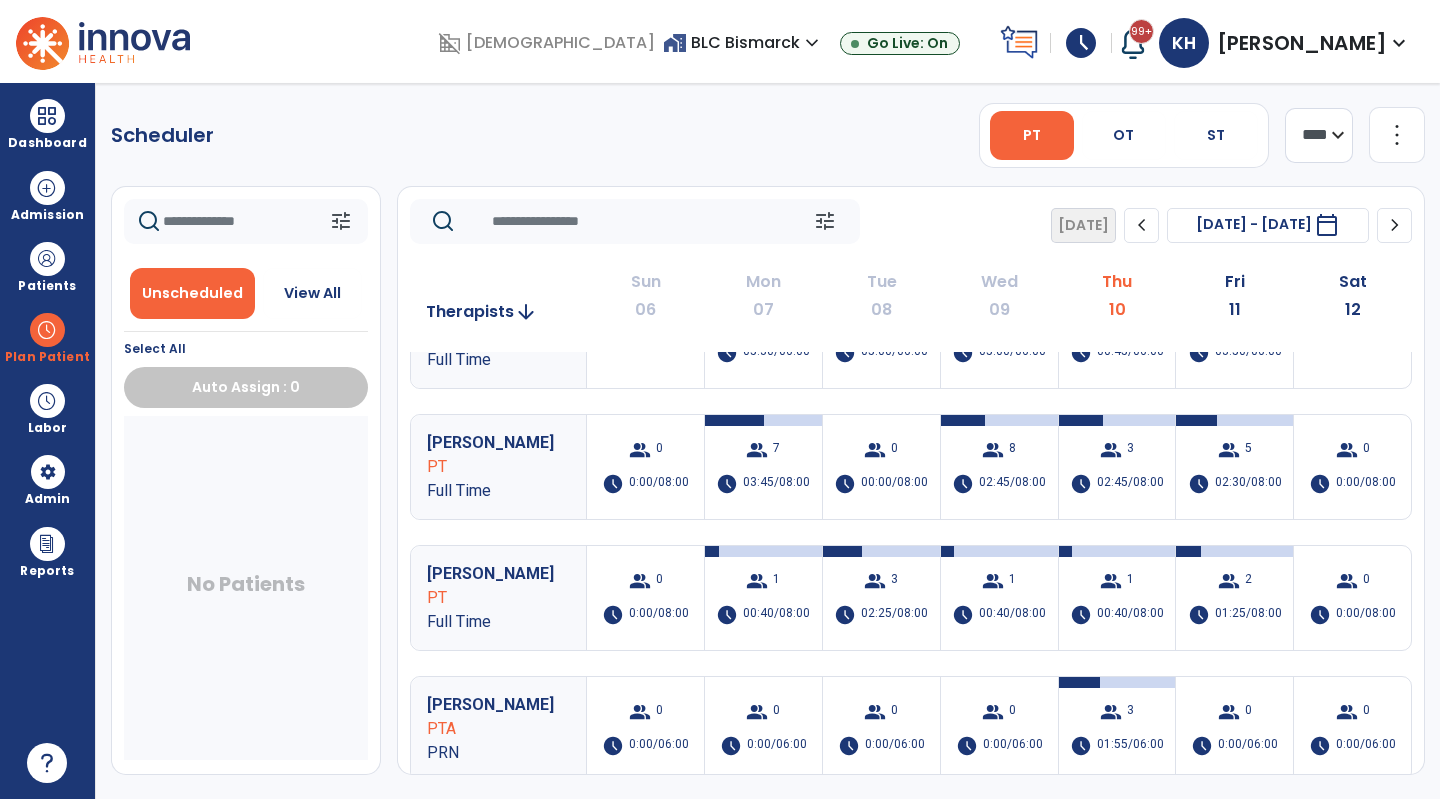 click at bounding box center (47, 116) 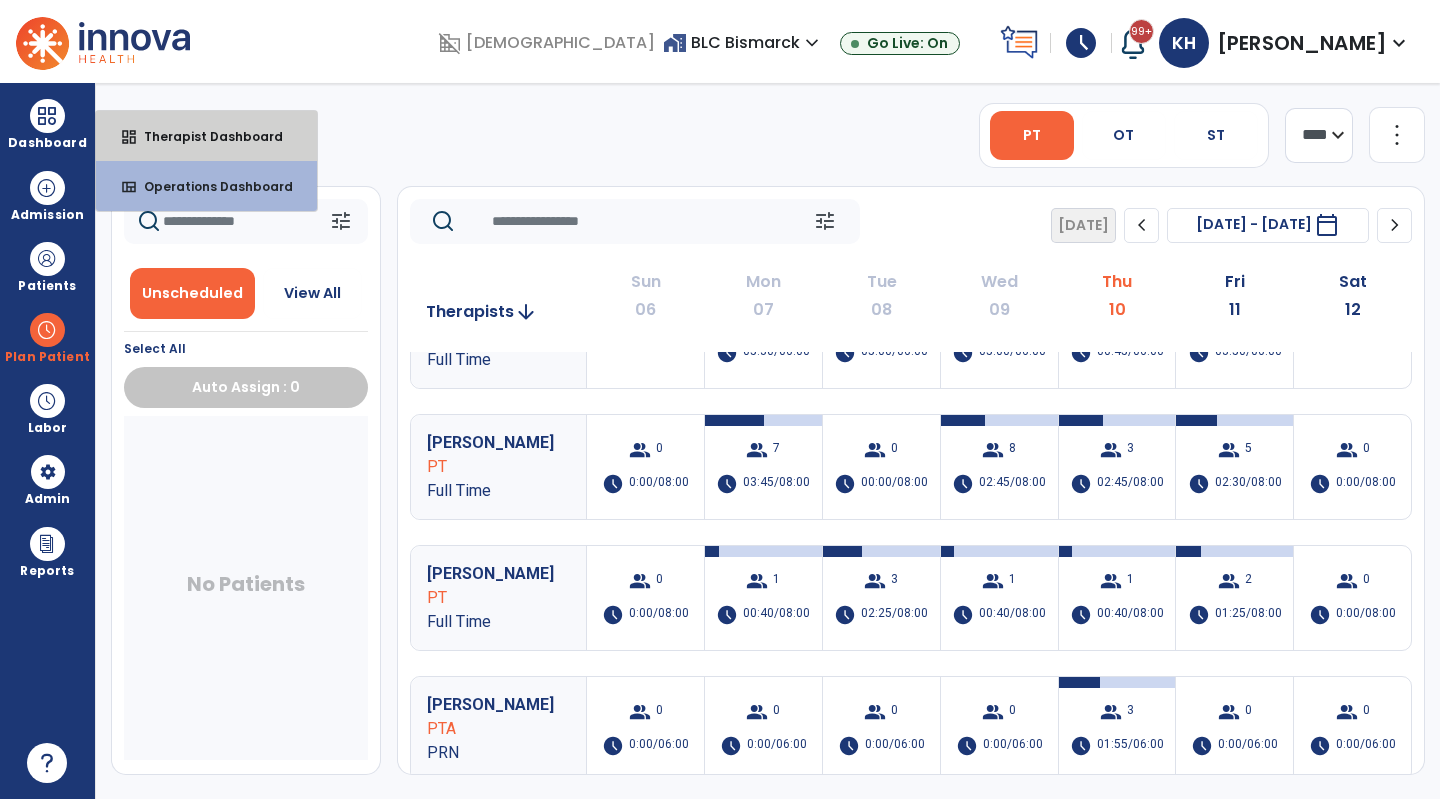 click on "dashboard" at bounding box center [129, 137] 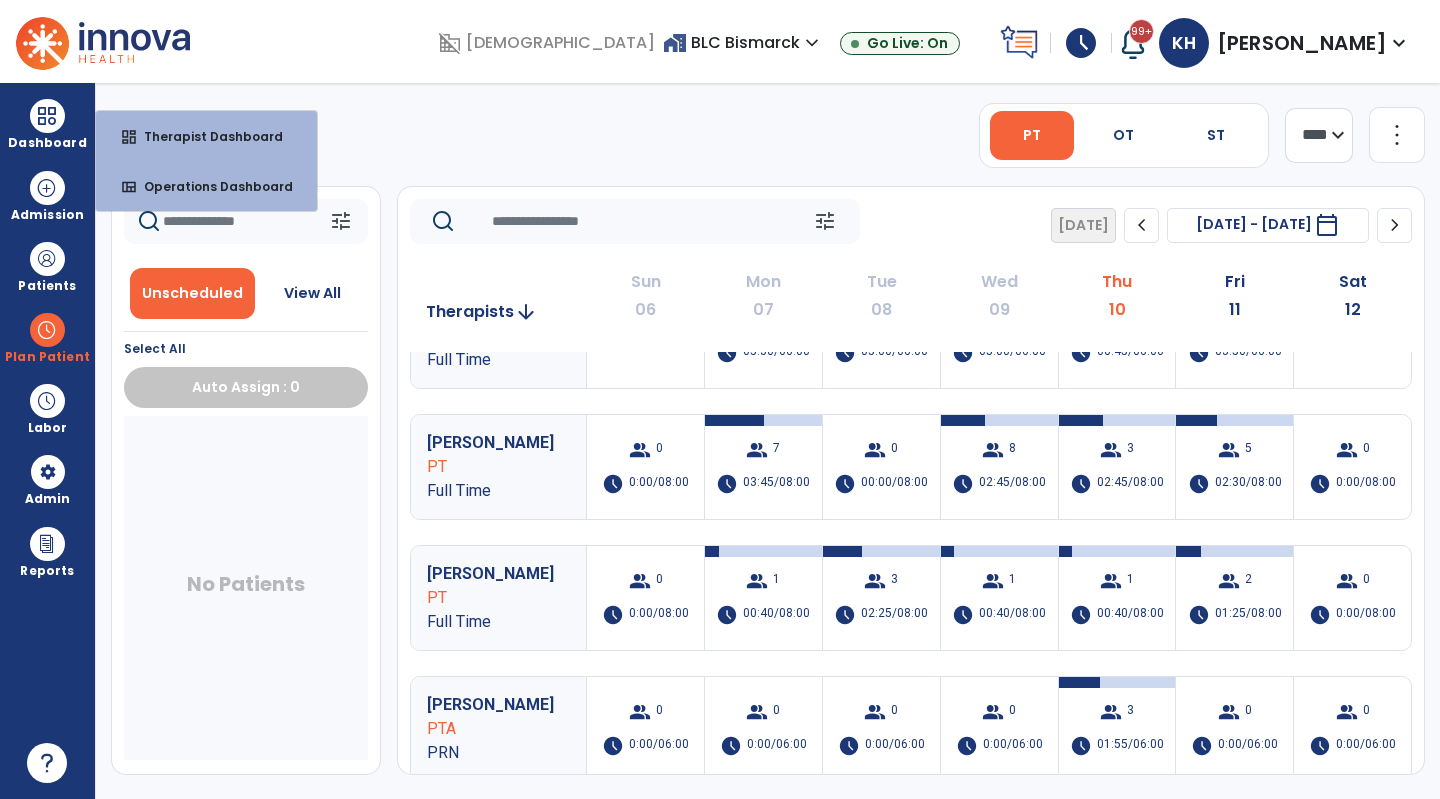 select on "****" 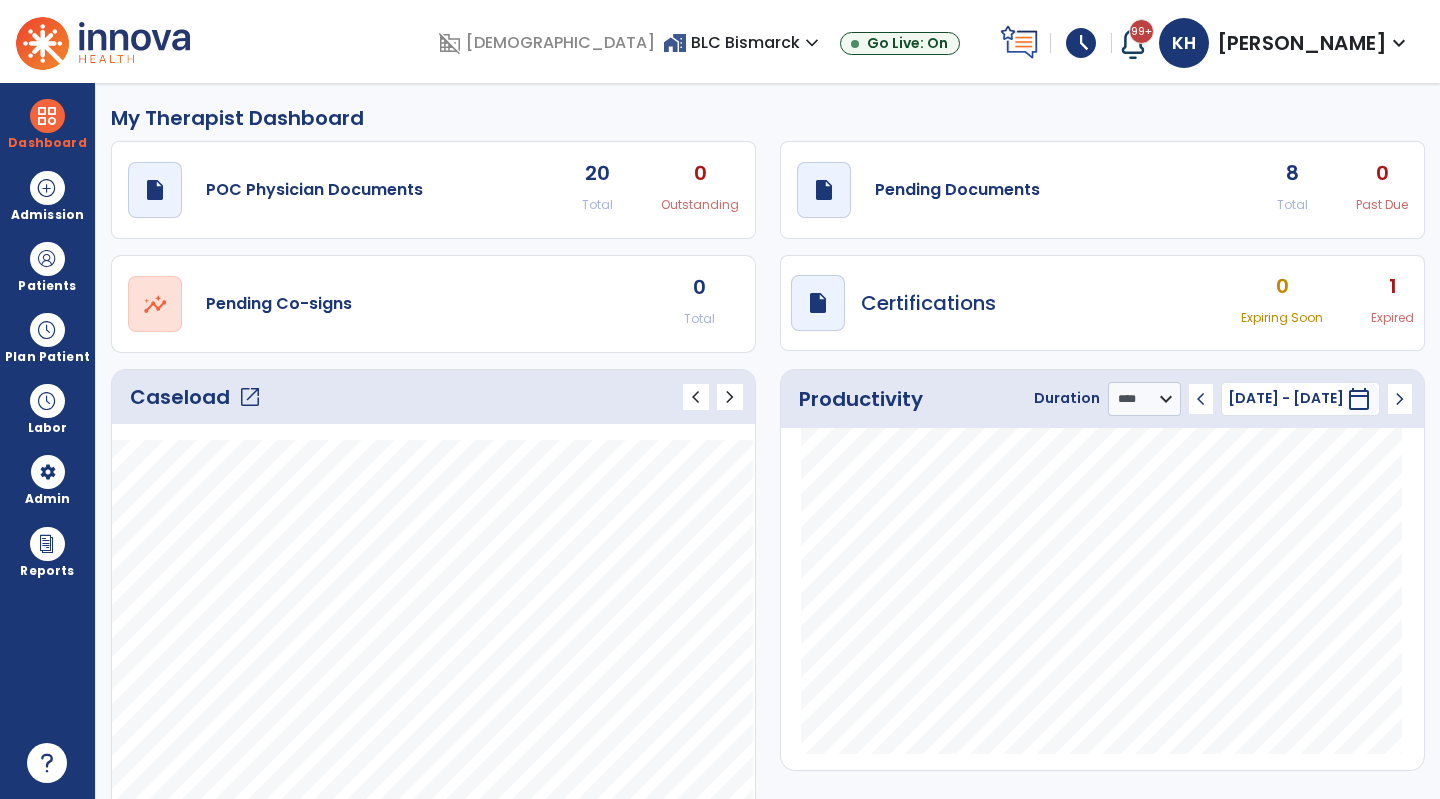 click on "draft   open_in_new  Pending Documents 8 Total 0 Past Due" 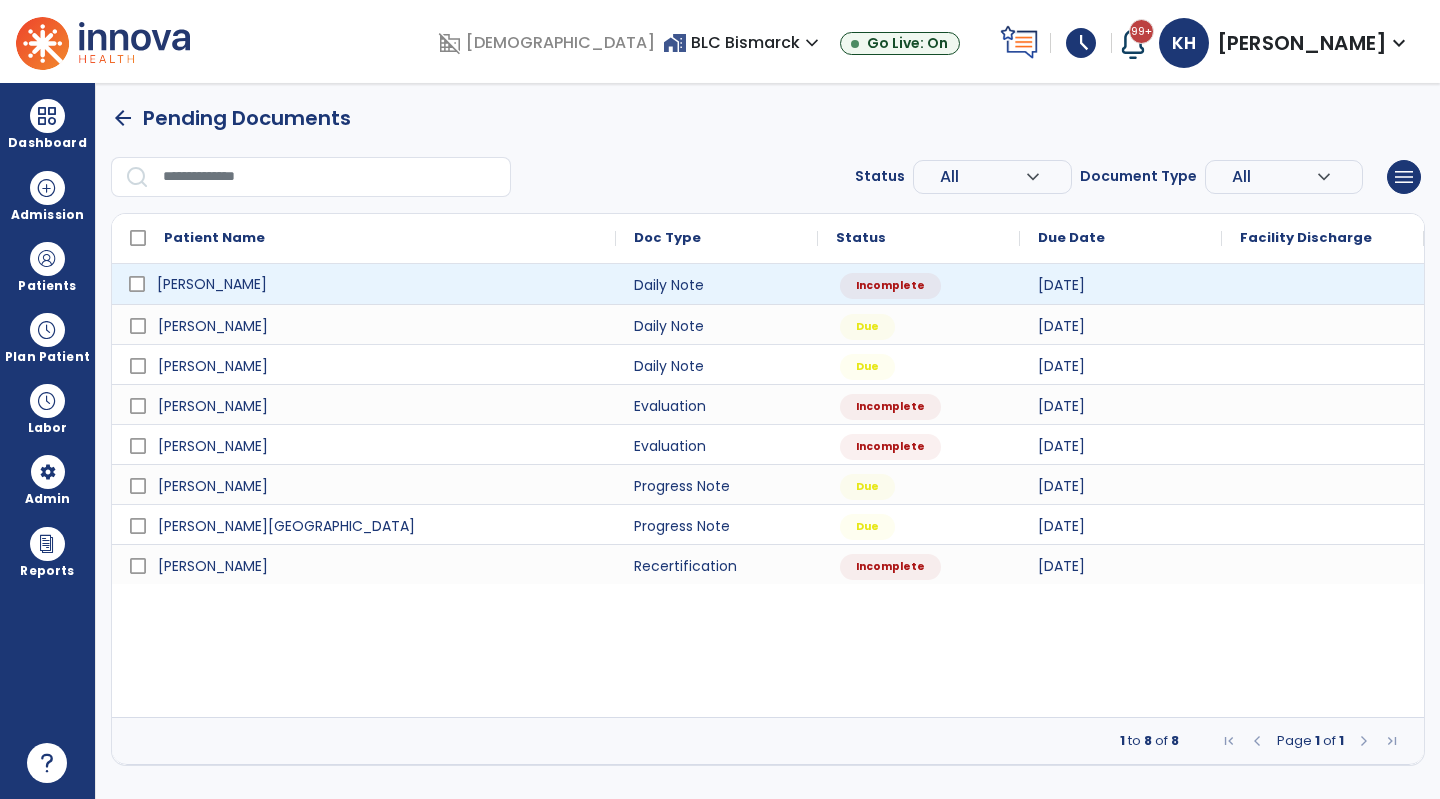 click on "[PERSON_NAME]" at bounding box center [378, 284] 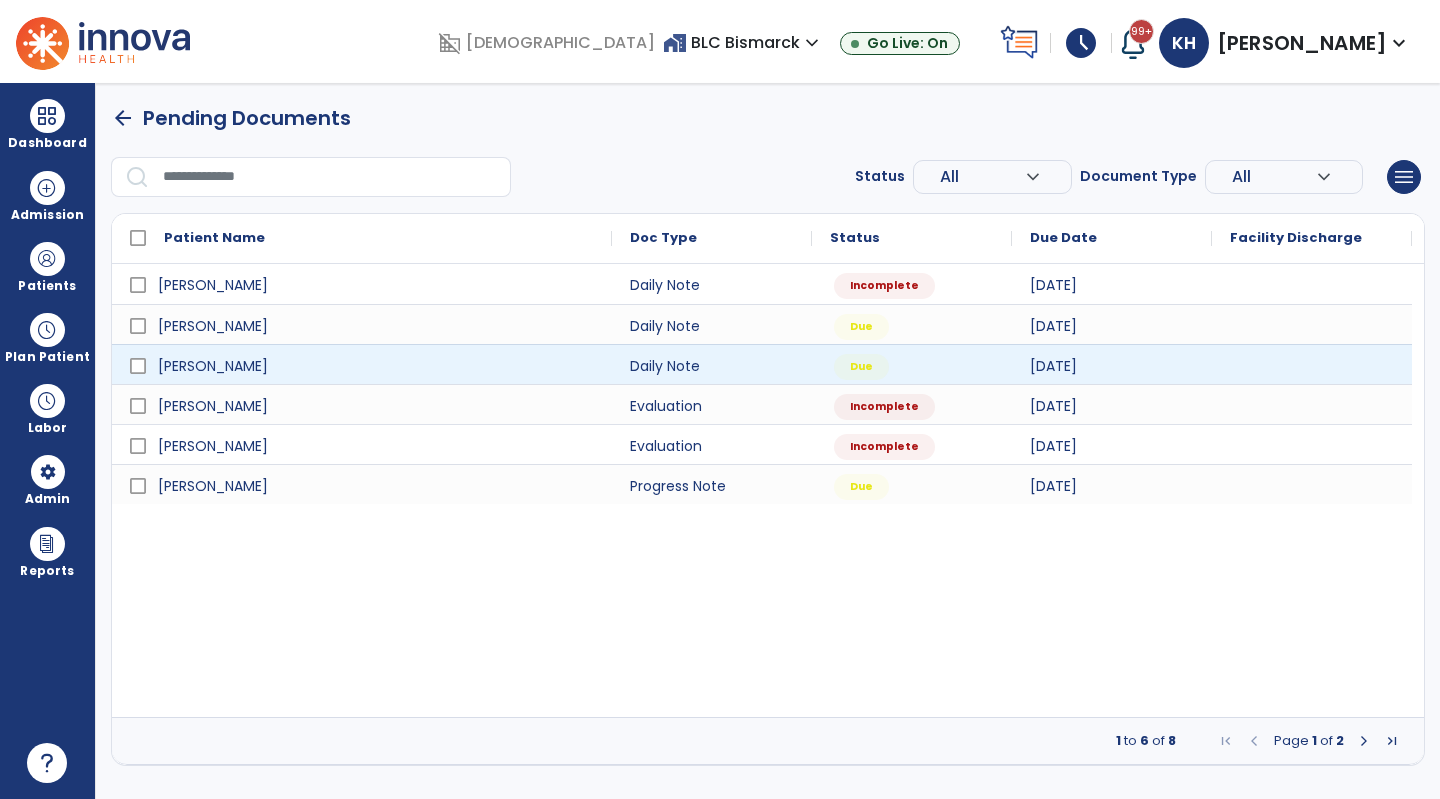 select on "*" 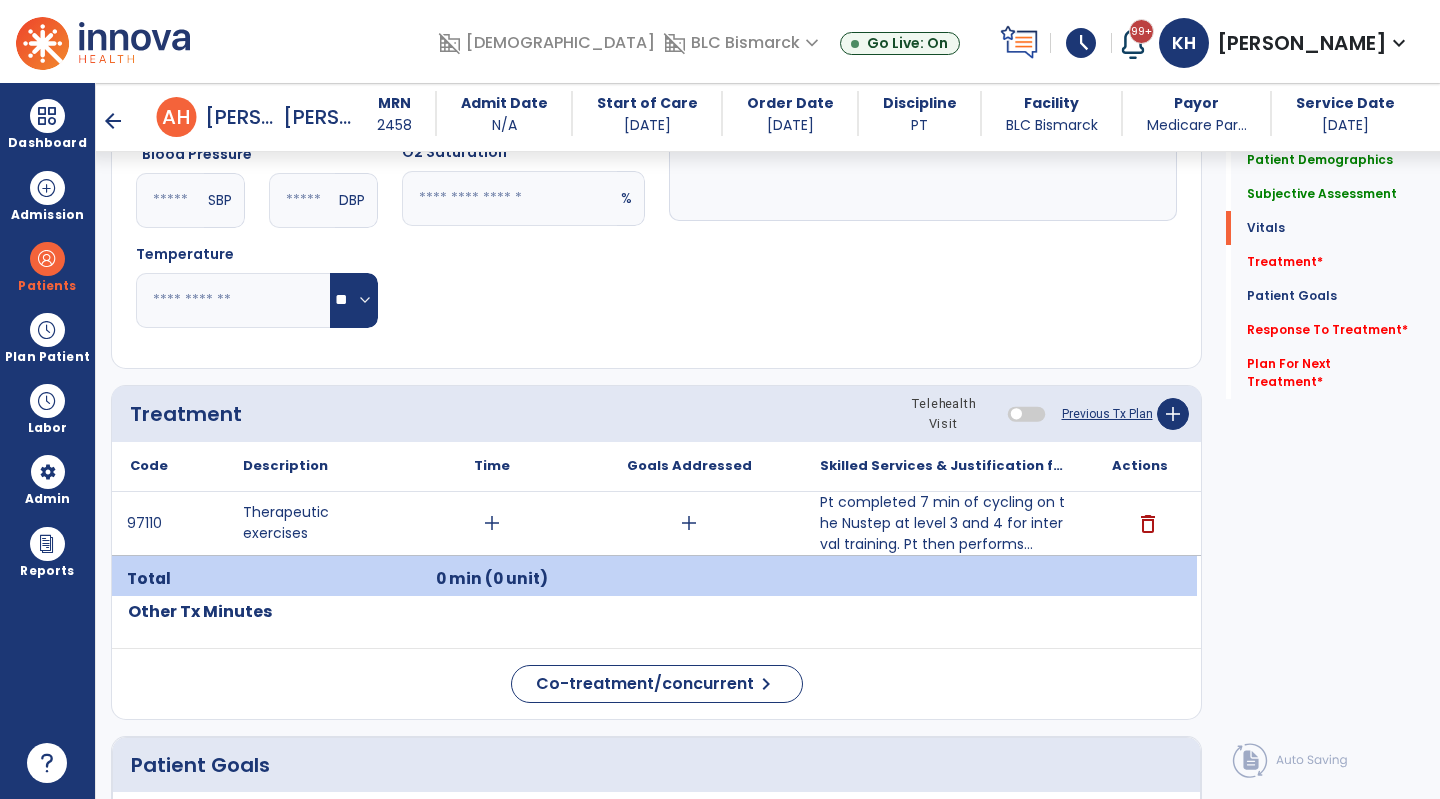 scroll, scrollTop: 1200, scrollLeft: 0, axis: vertical 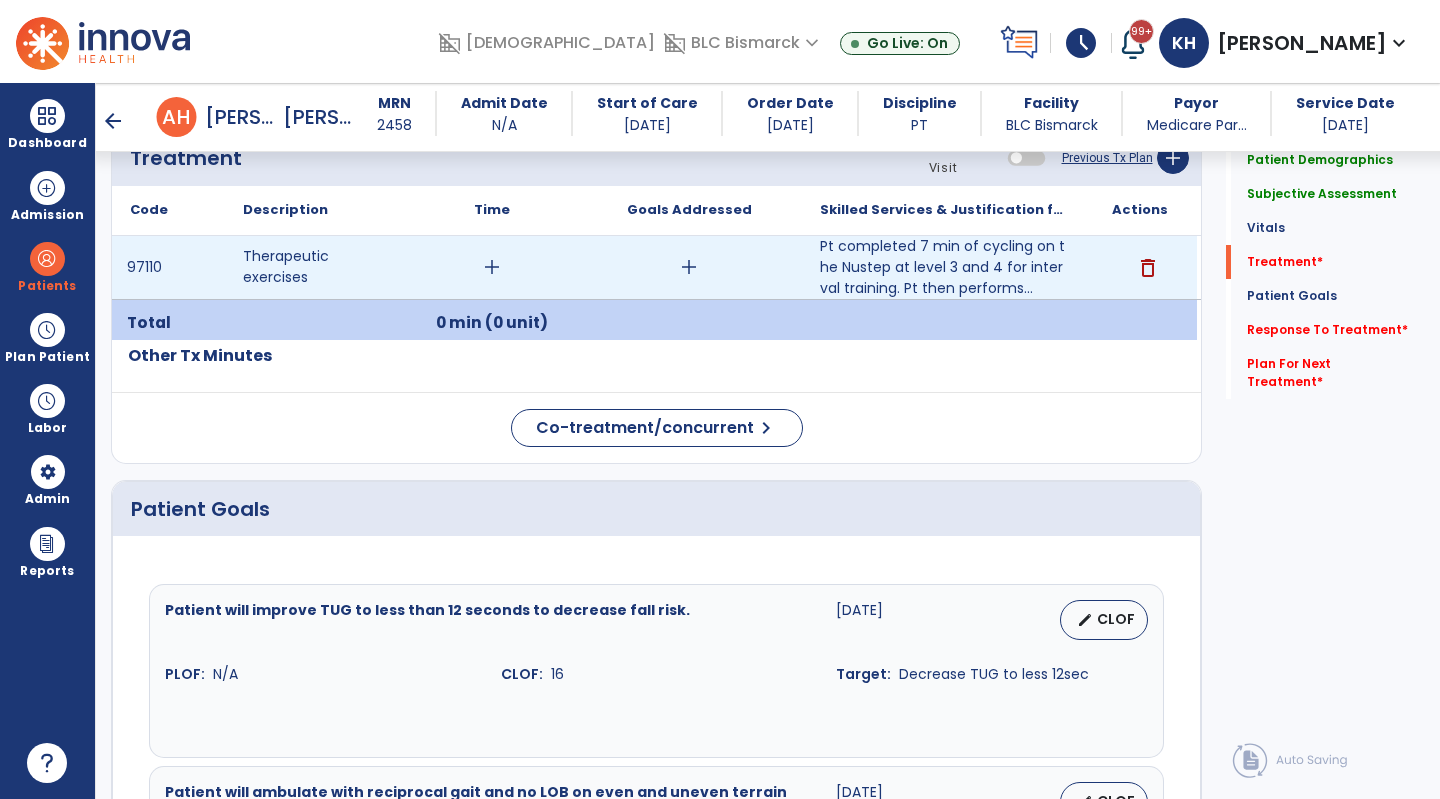 click on "add" at bounding box center [492, 267] 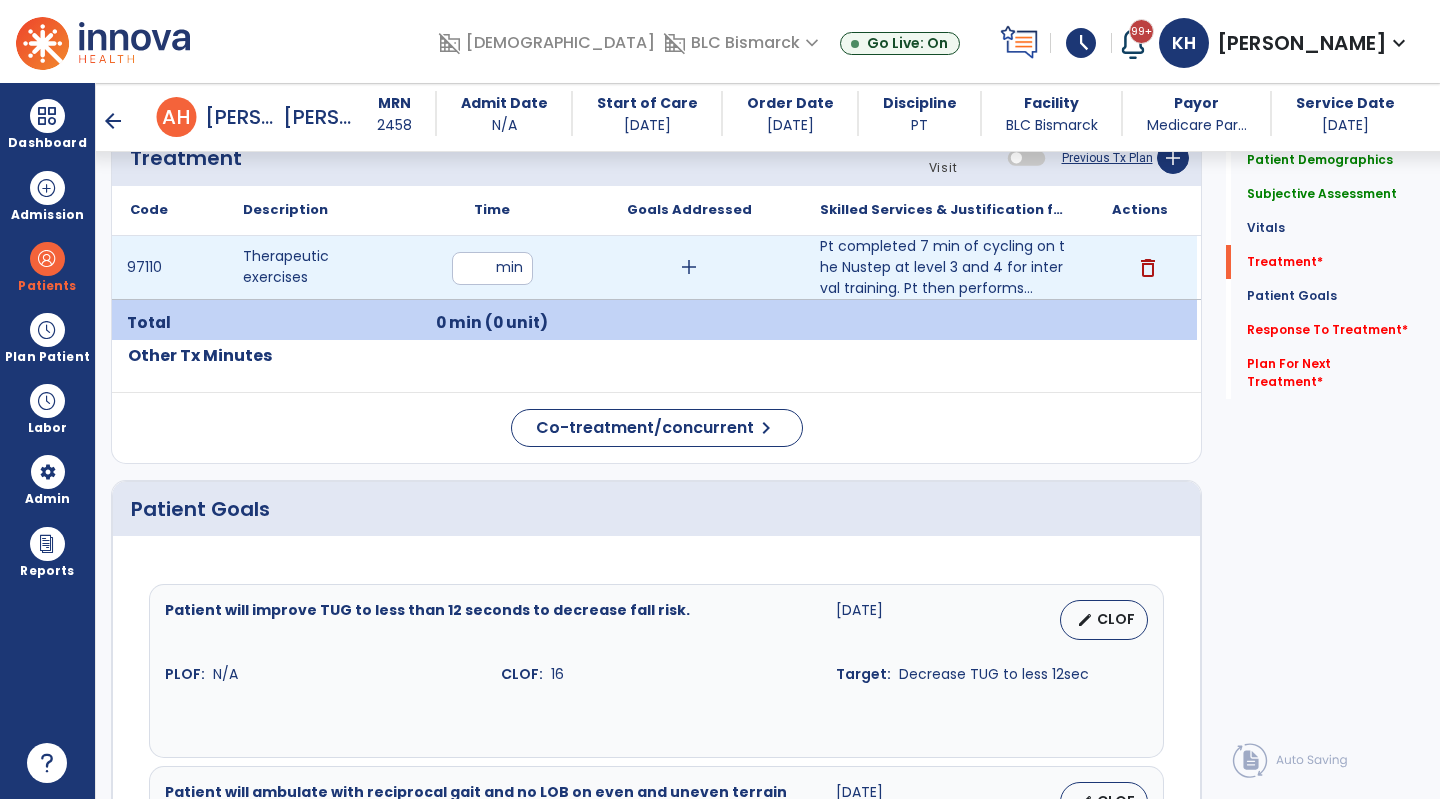 type on "**" 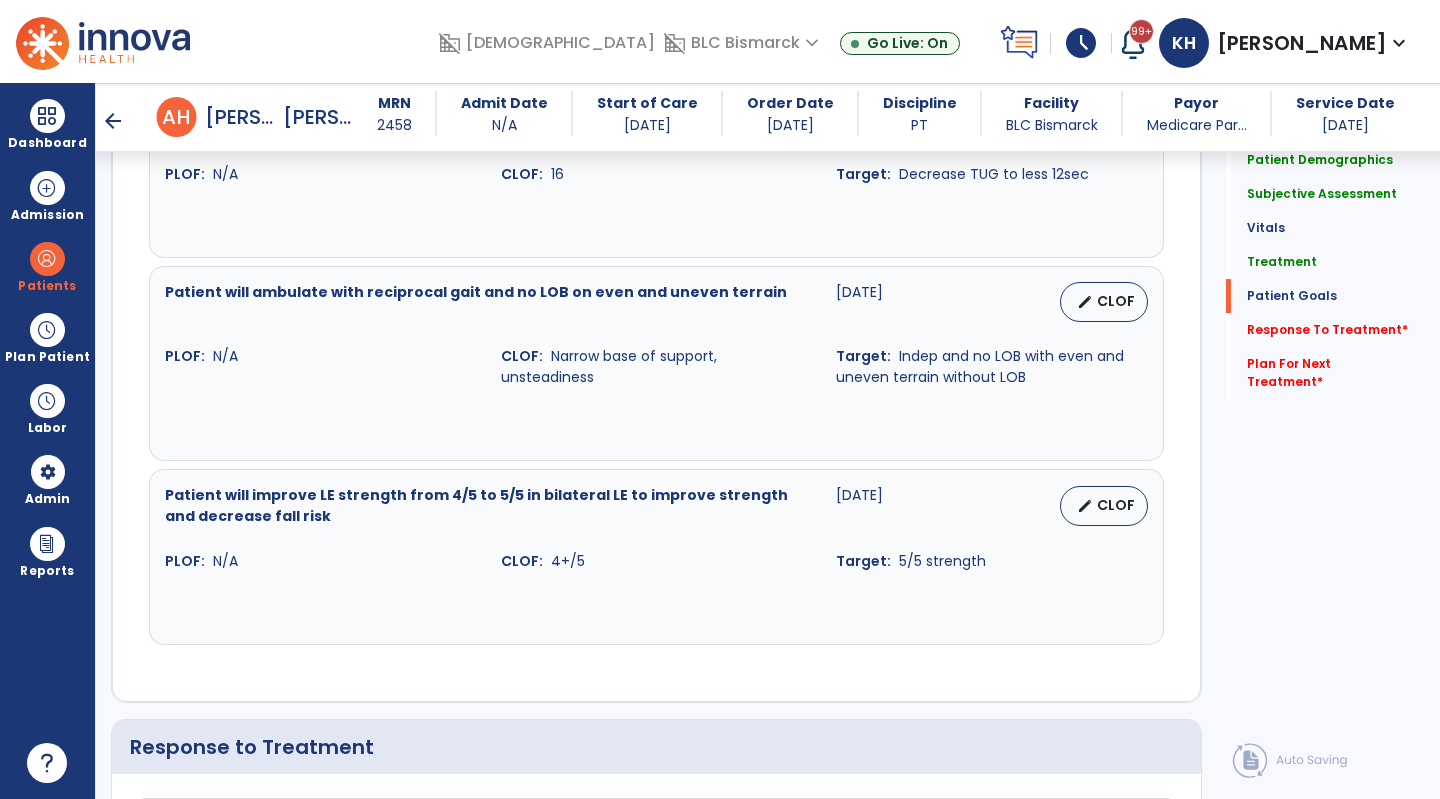 scroll, scrollTop: 2211, scrollLeft: 0, axis: vertical 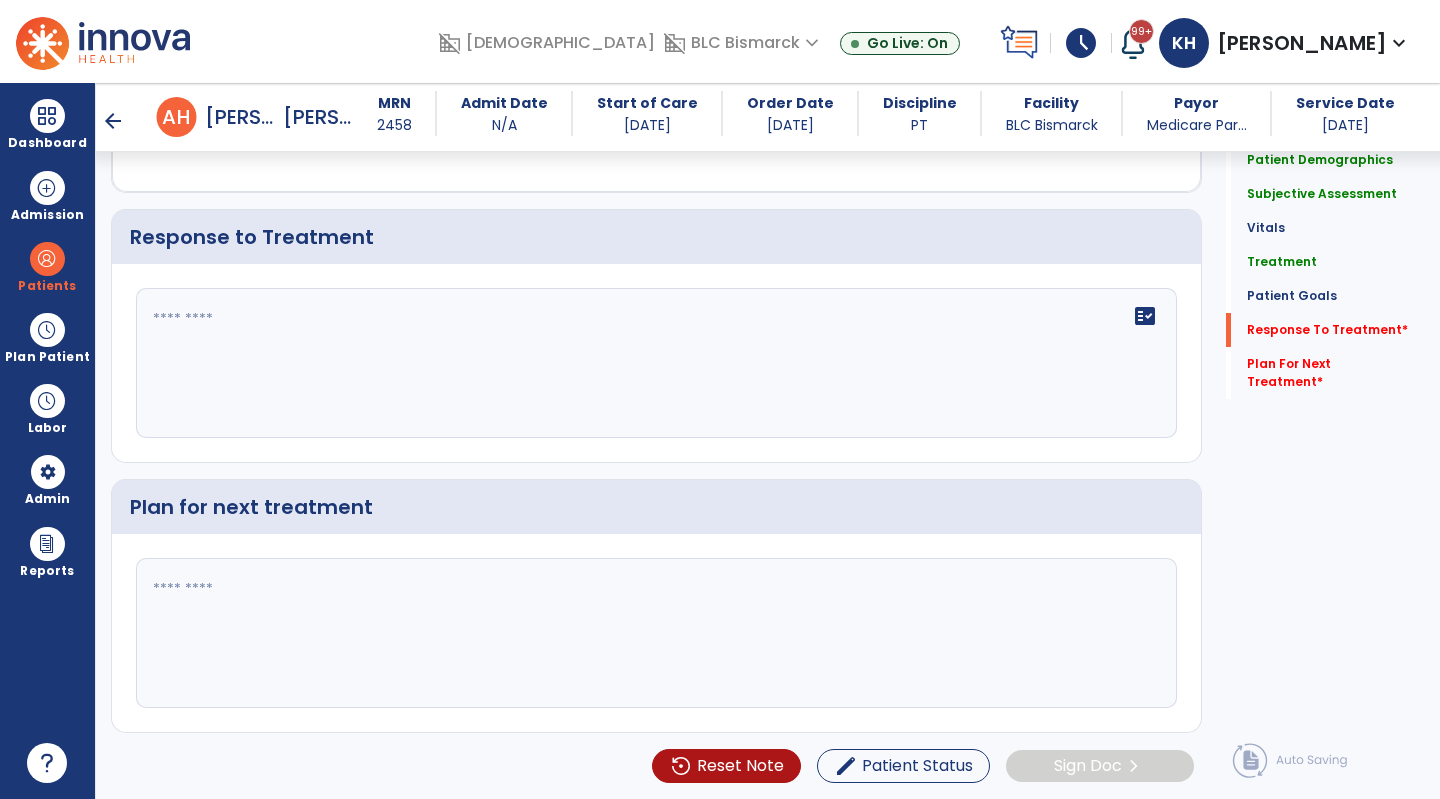 click on "fact_check" 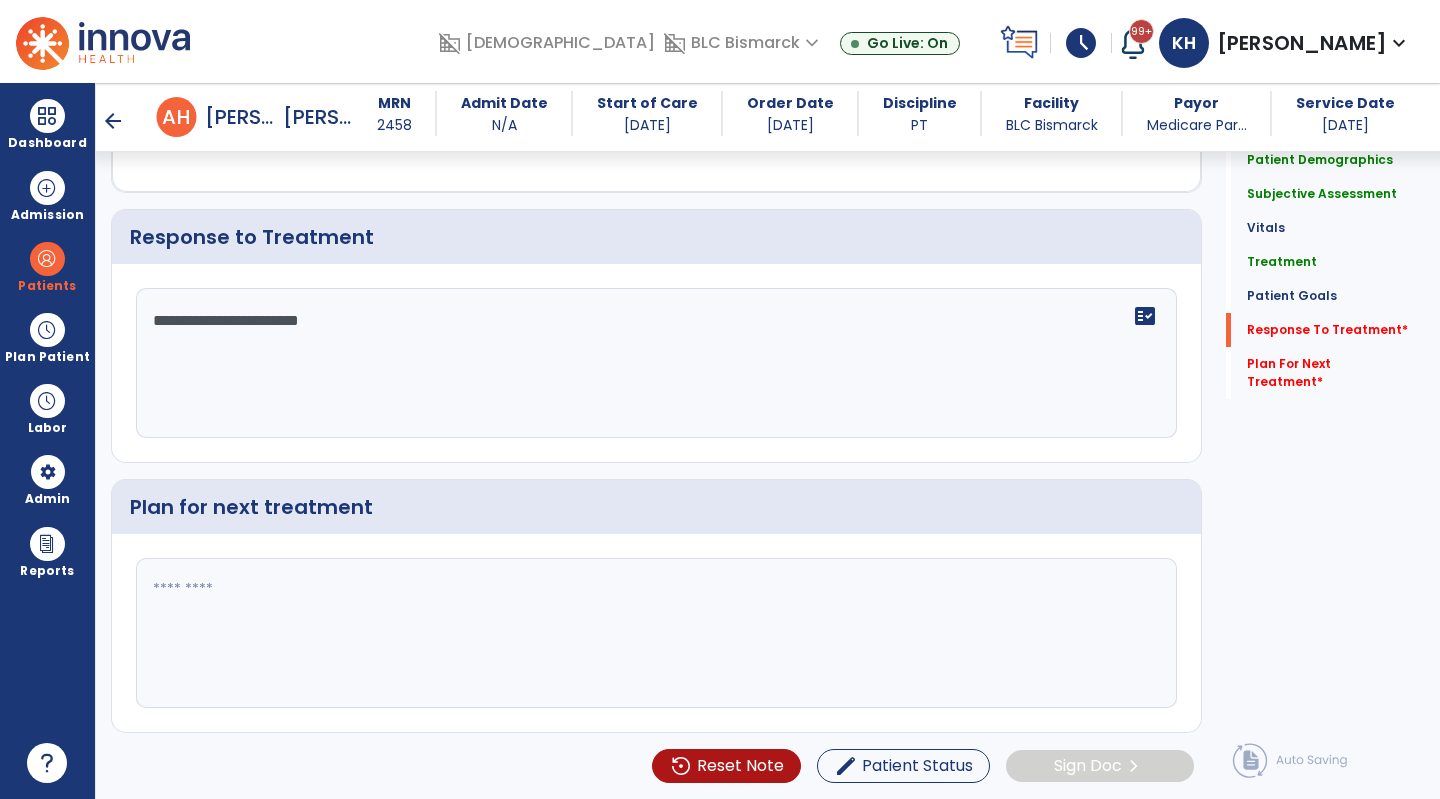 type on "**********" 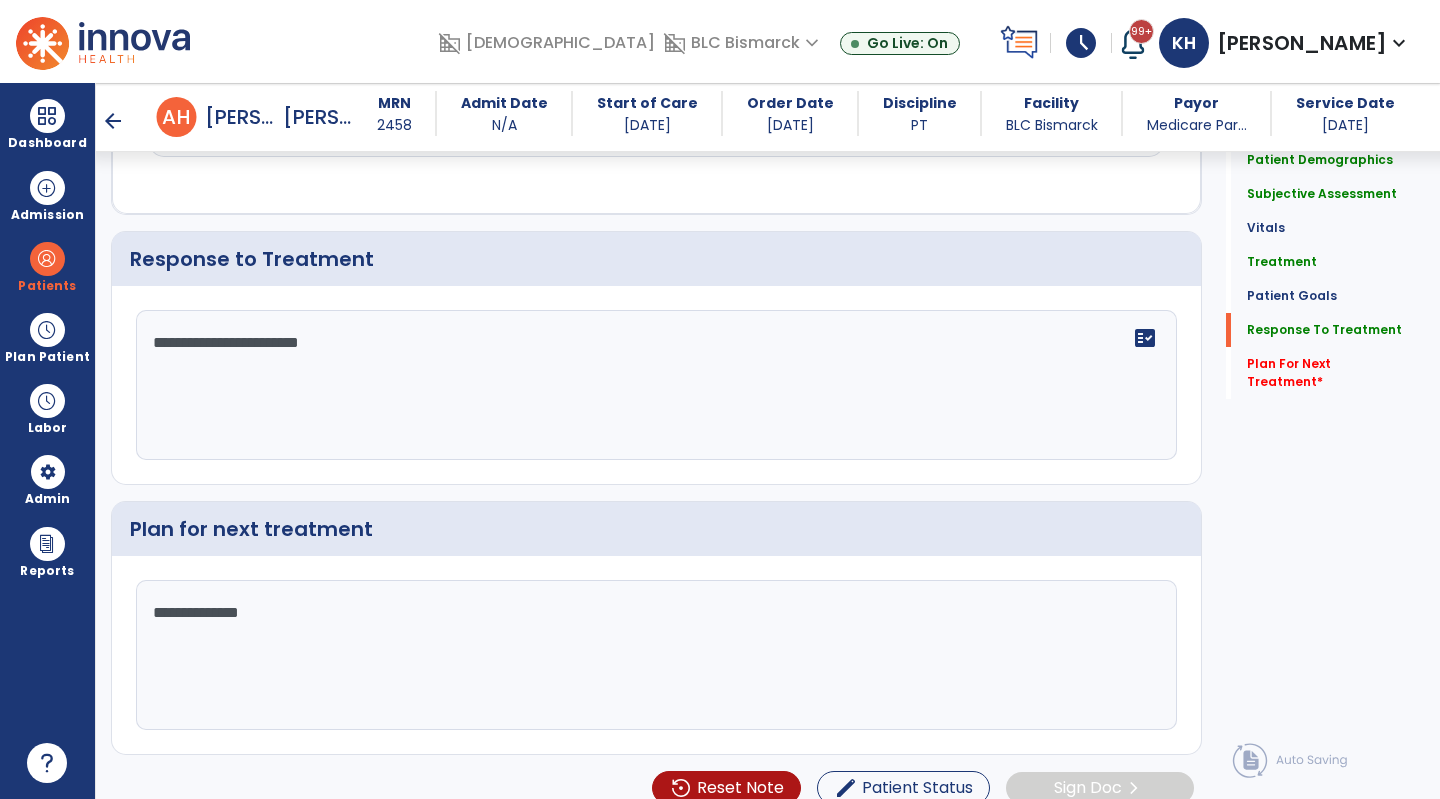 scroll, scrollTop: 2211, scrollLeft: 0, axis: vertical 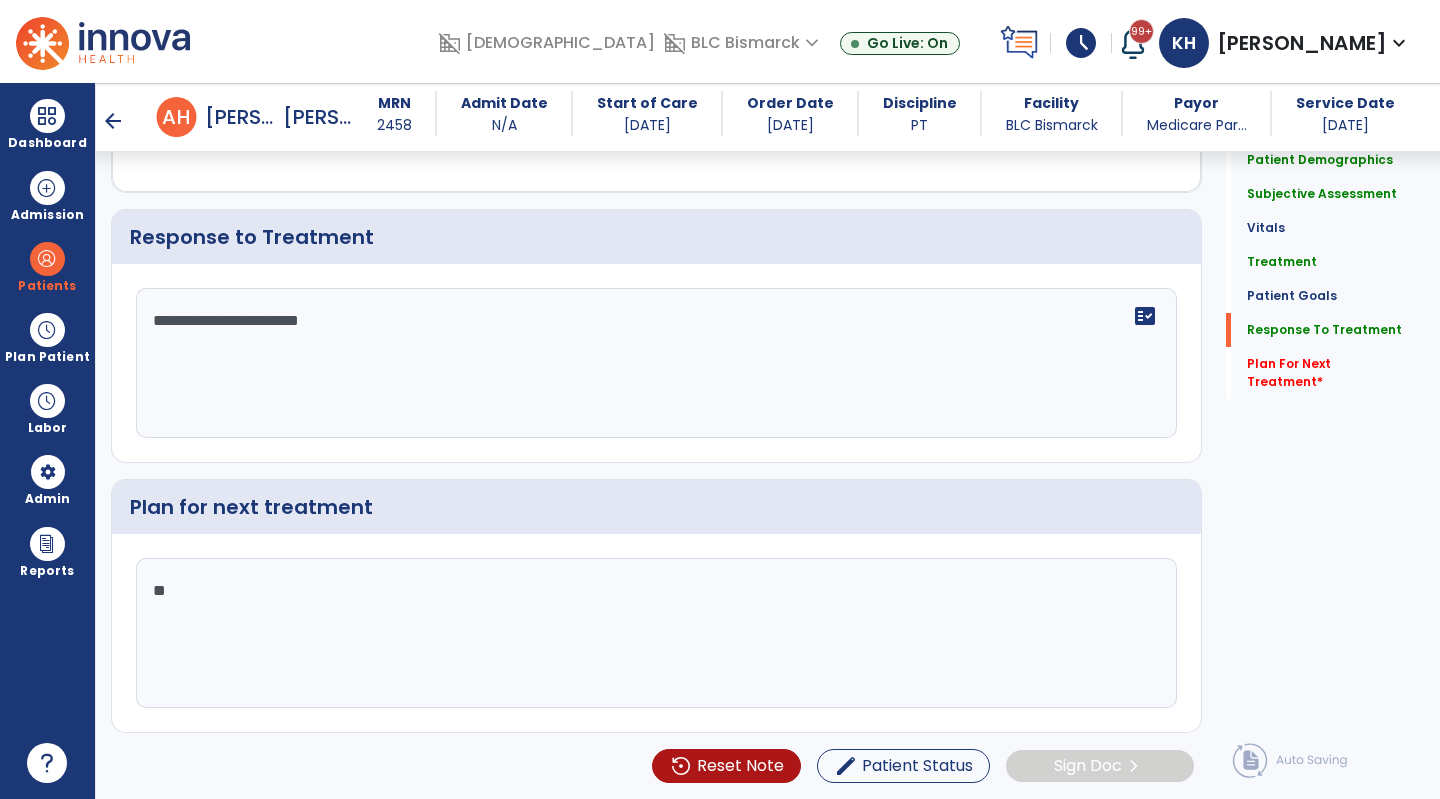 type on "*" 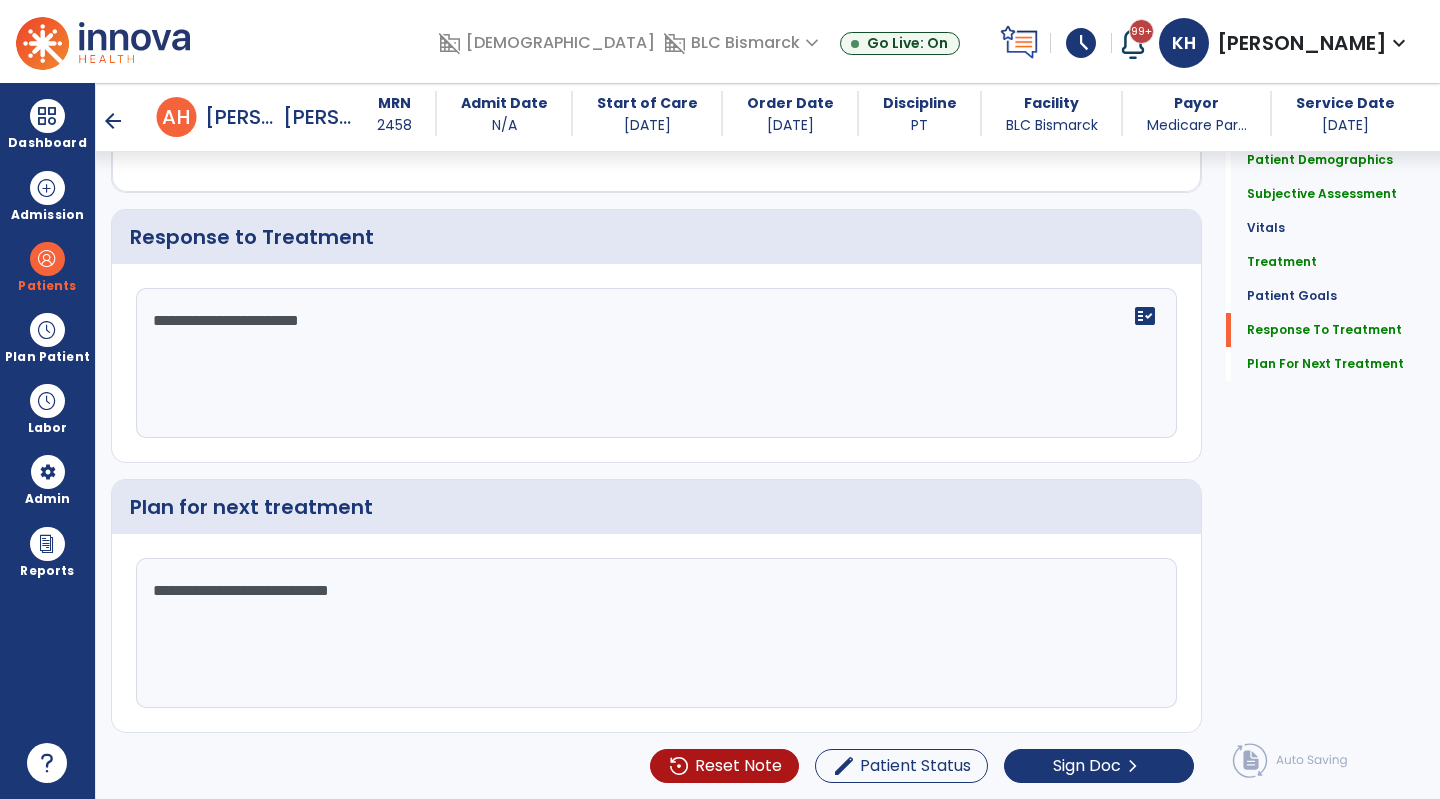 type on "**********" 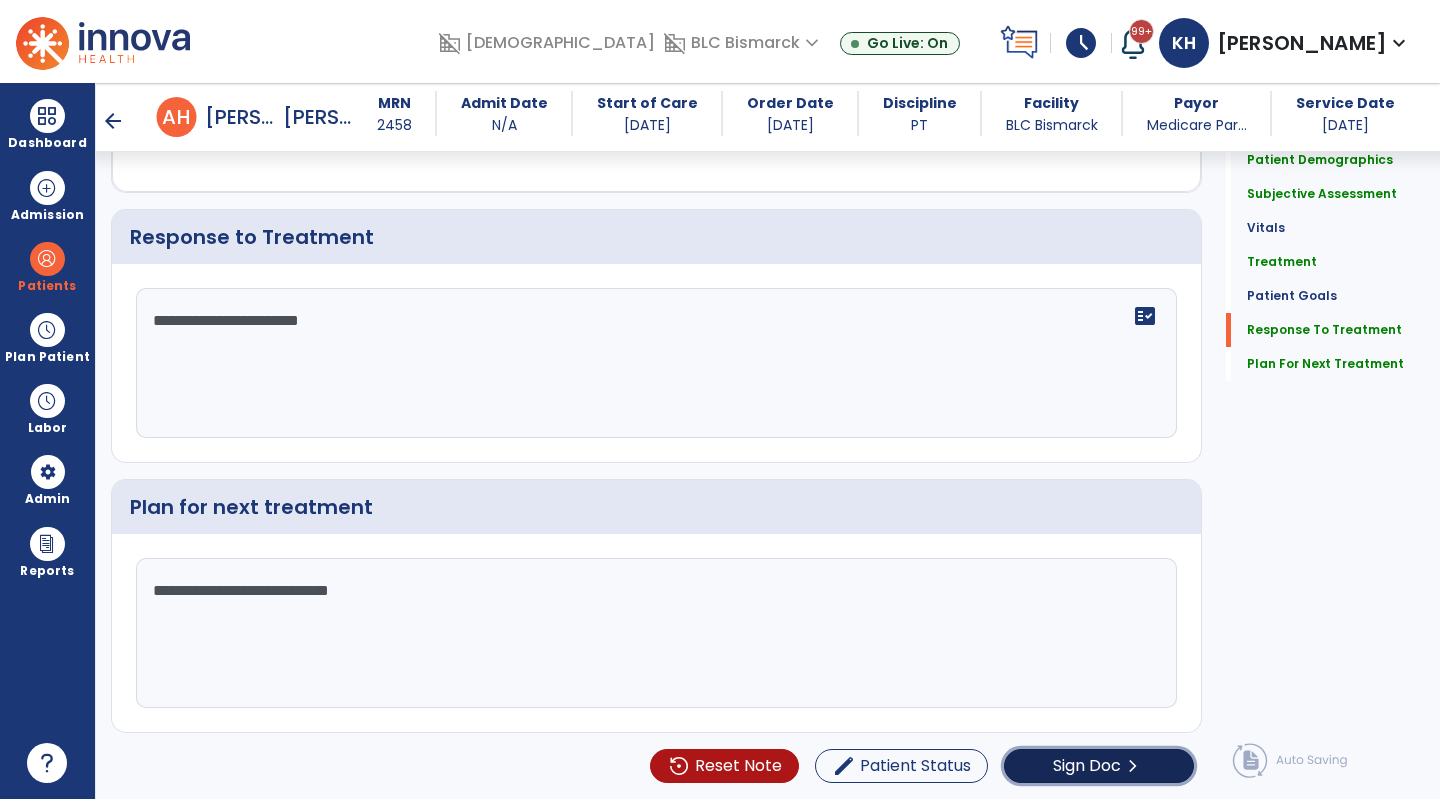 click on "chevron_right" 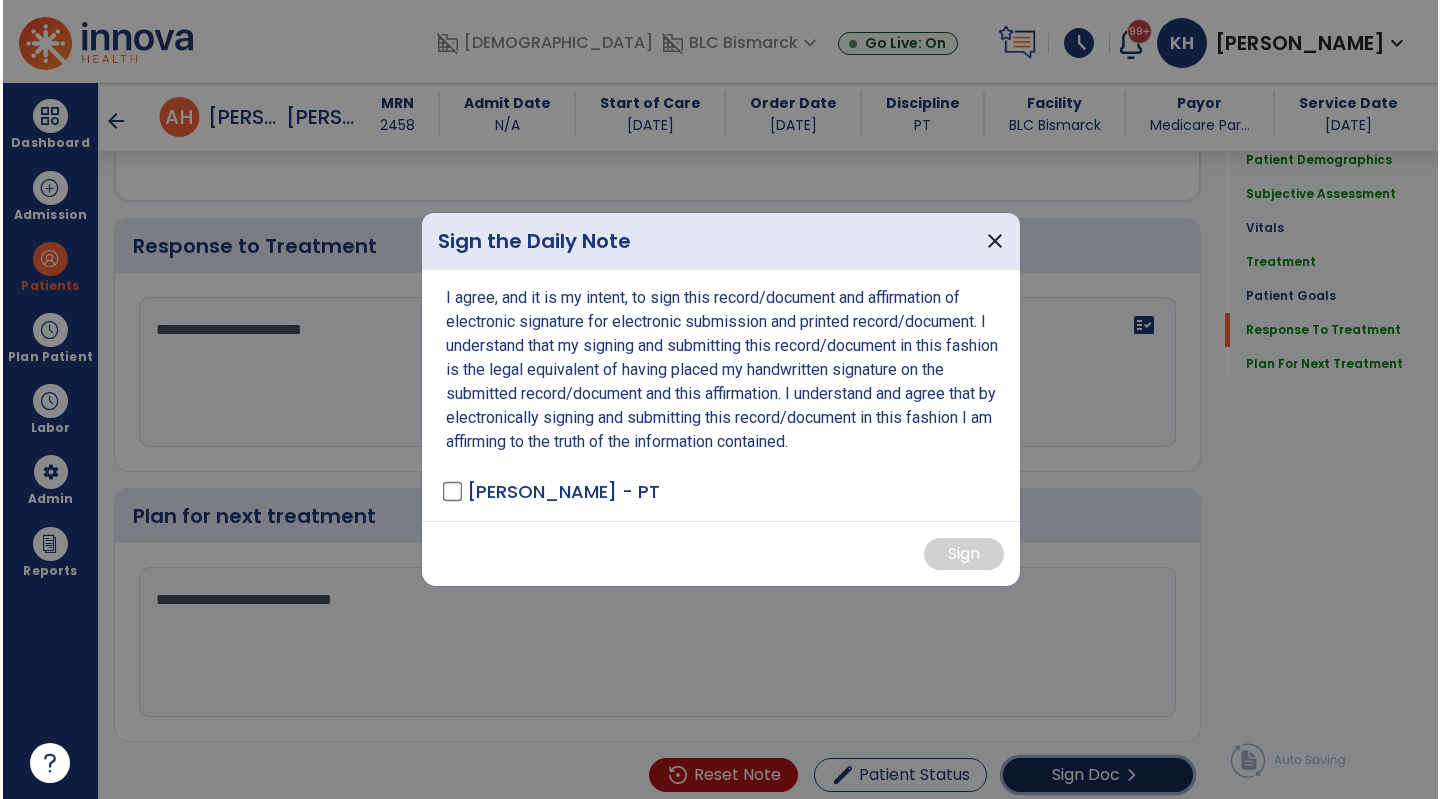 scroll, scrollTop: 2211, scrollLeft: 0, axis: vertical 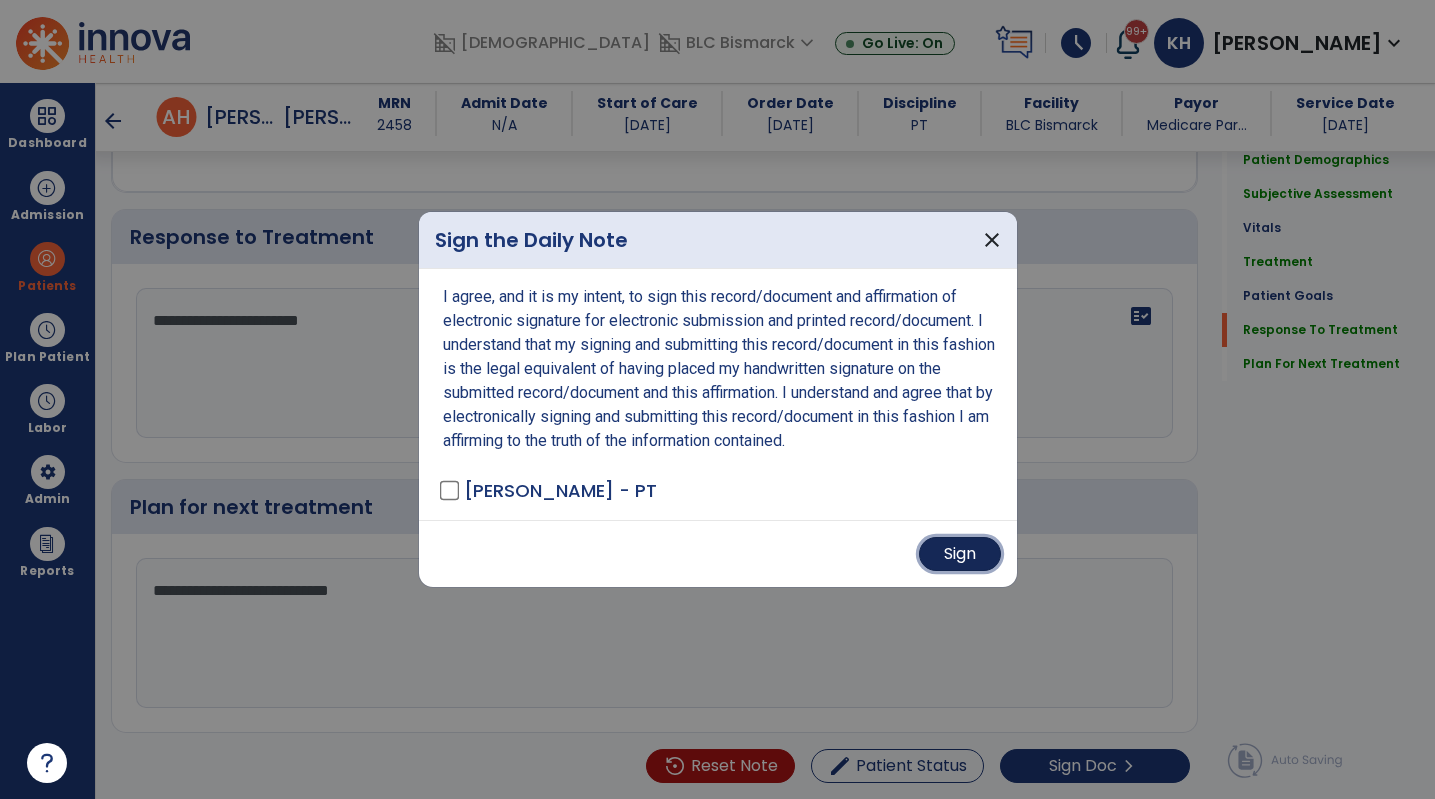 click on "Sign" at bounding box center (960, 554) 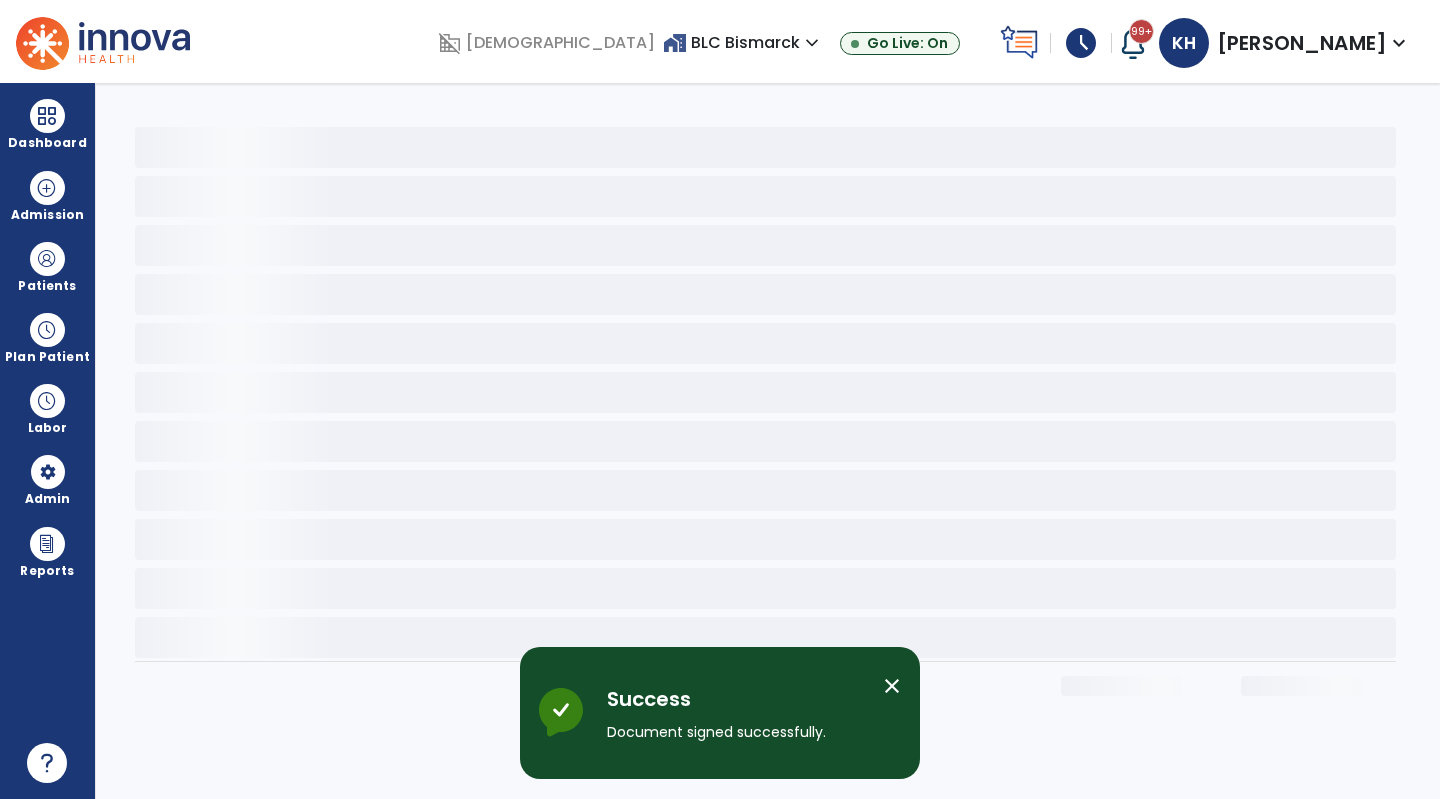 scroll, scrollTop: 0, scrollLeft: 0, axis: both 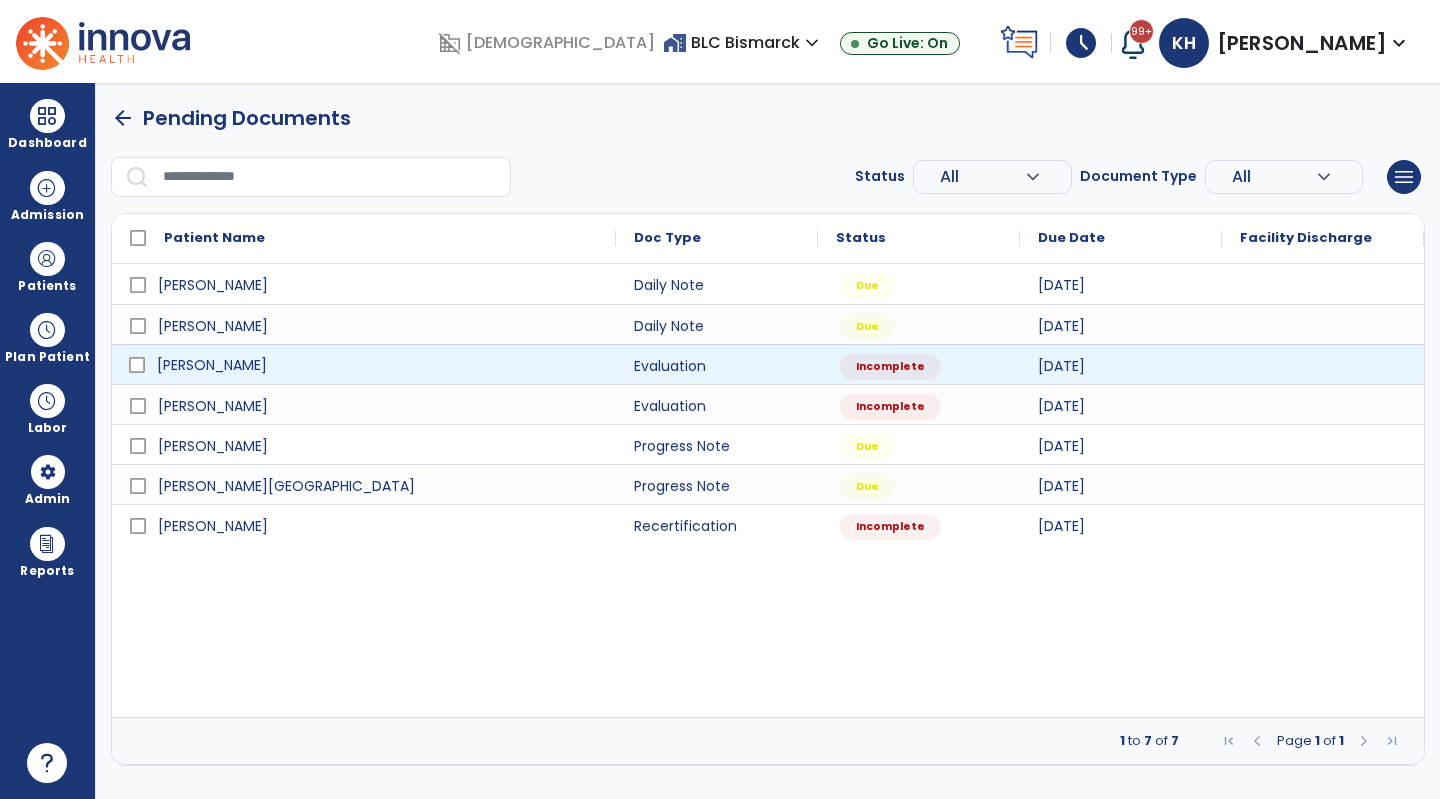 click on "[PERSON_NAME]" at bounding box center (378, 365) 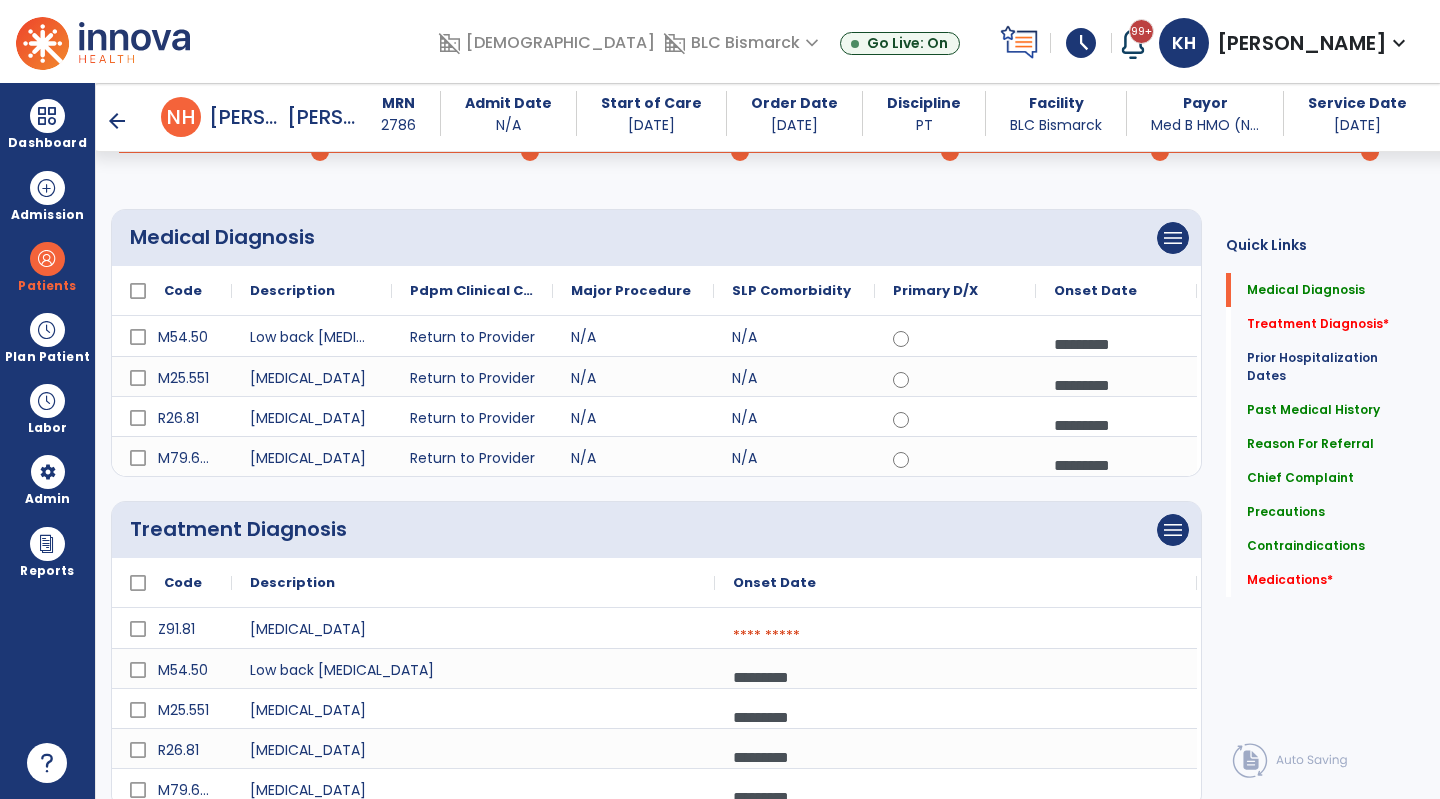 scroll, scrollTop: 200, scrollLeft: 0, axis: vertical 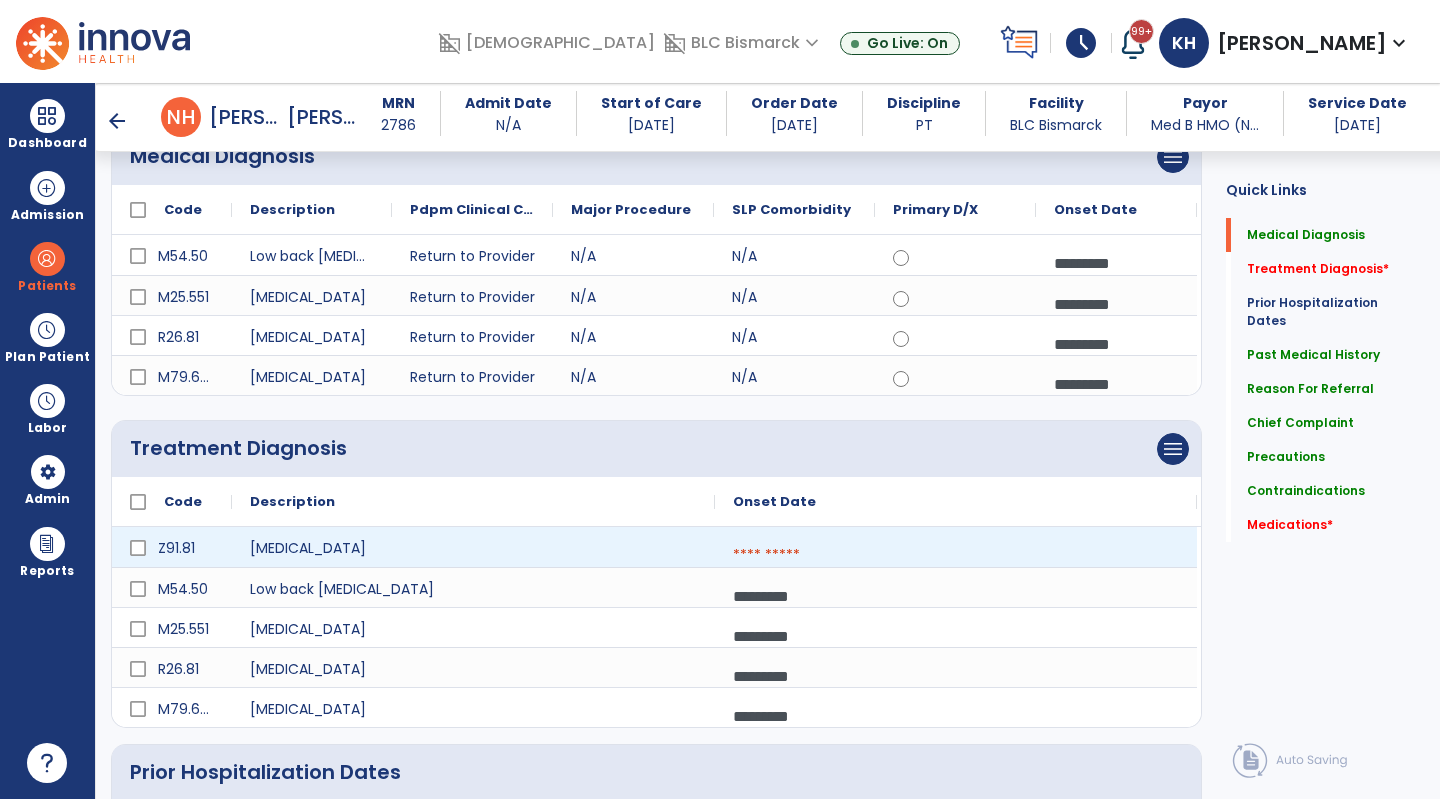 click at bounding box center (956, 555) 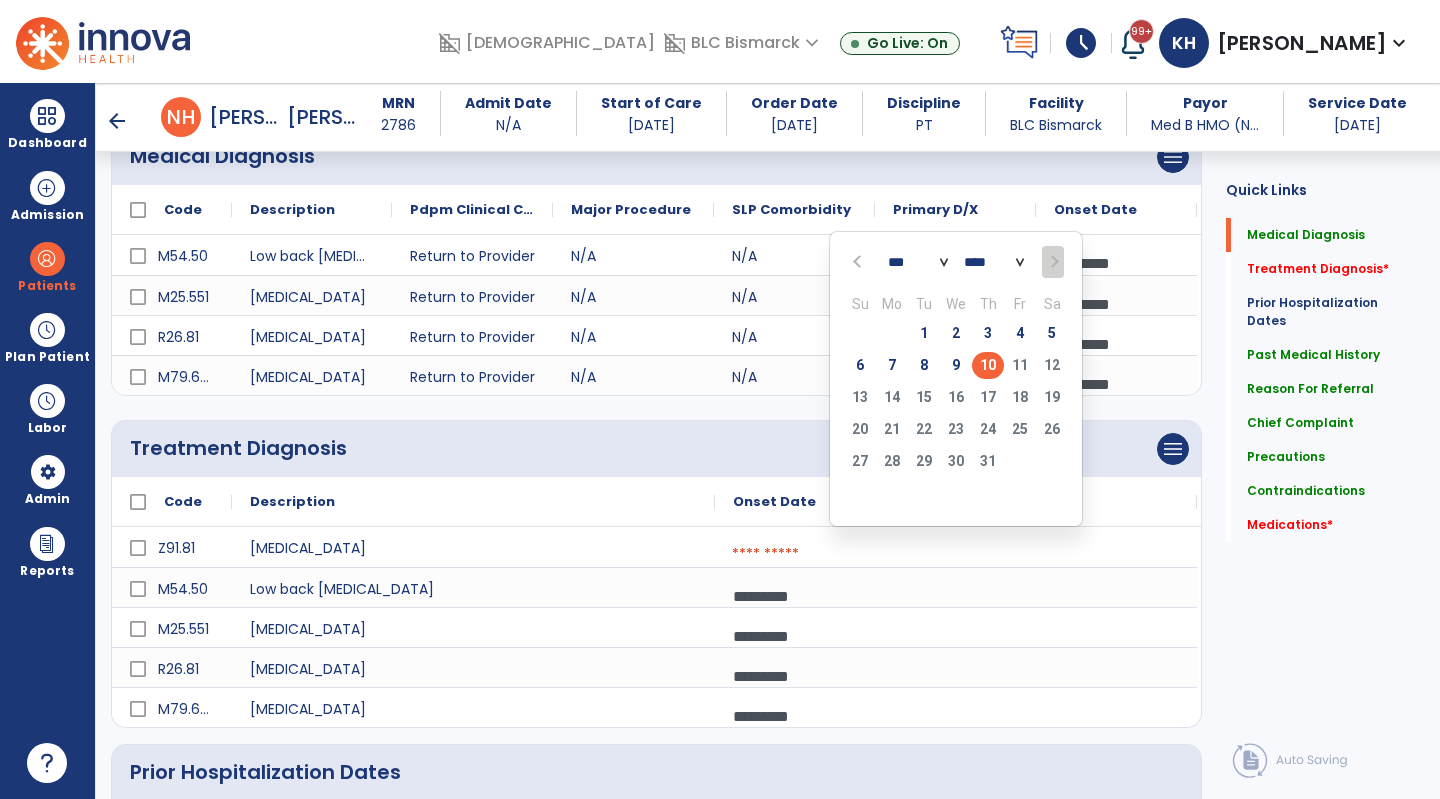 click on "10" 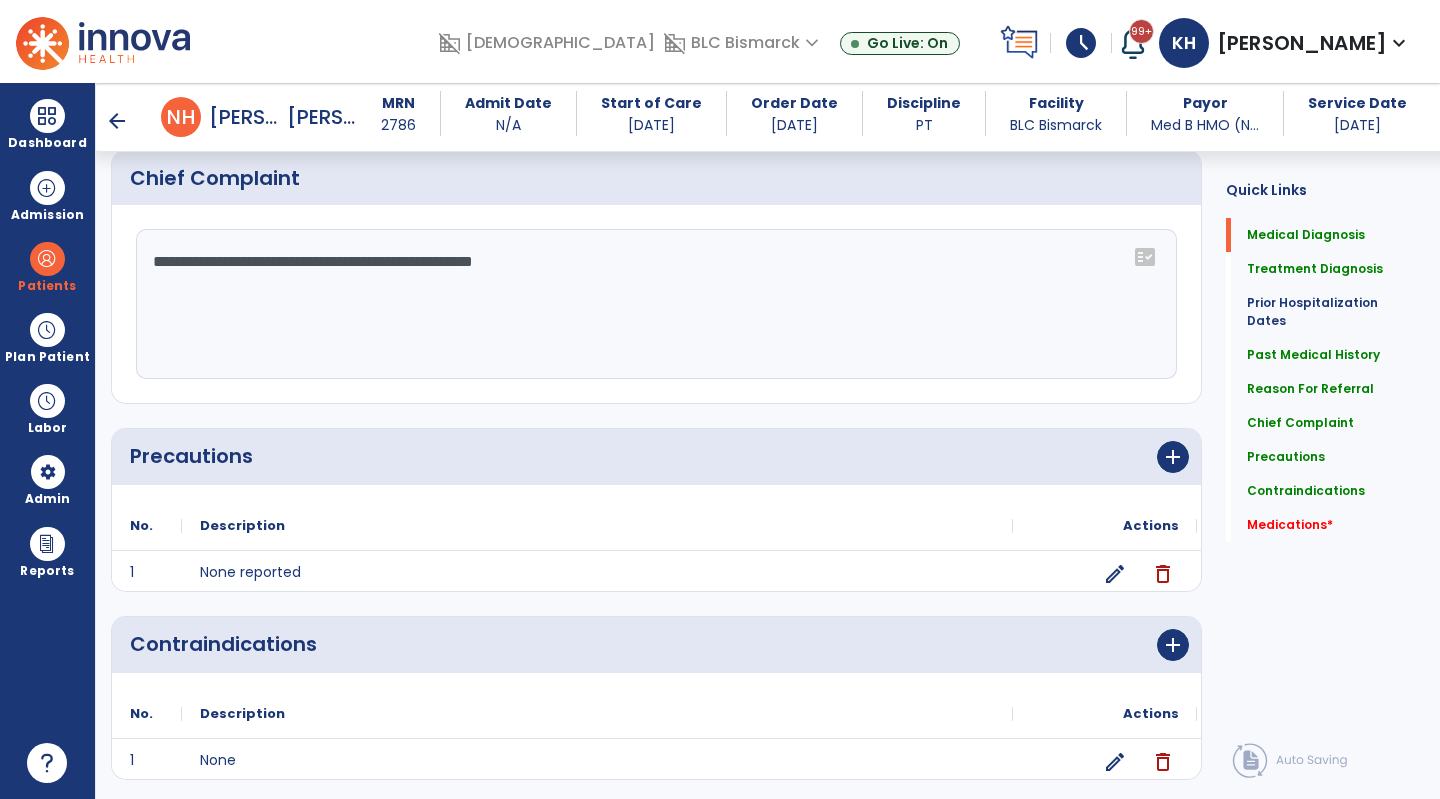 scroll, scrollTop: 1743, scrollLeft: 0, axis: vertical 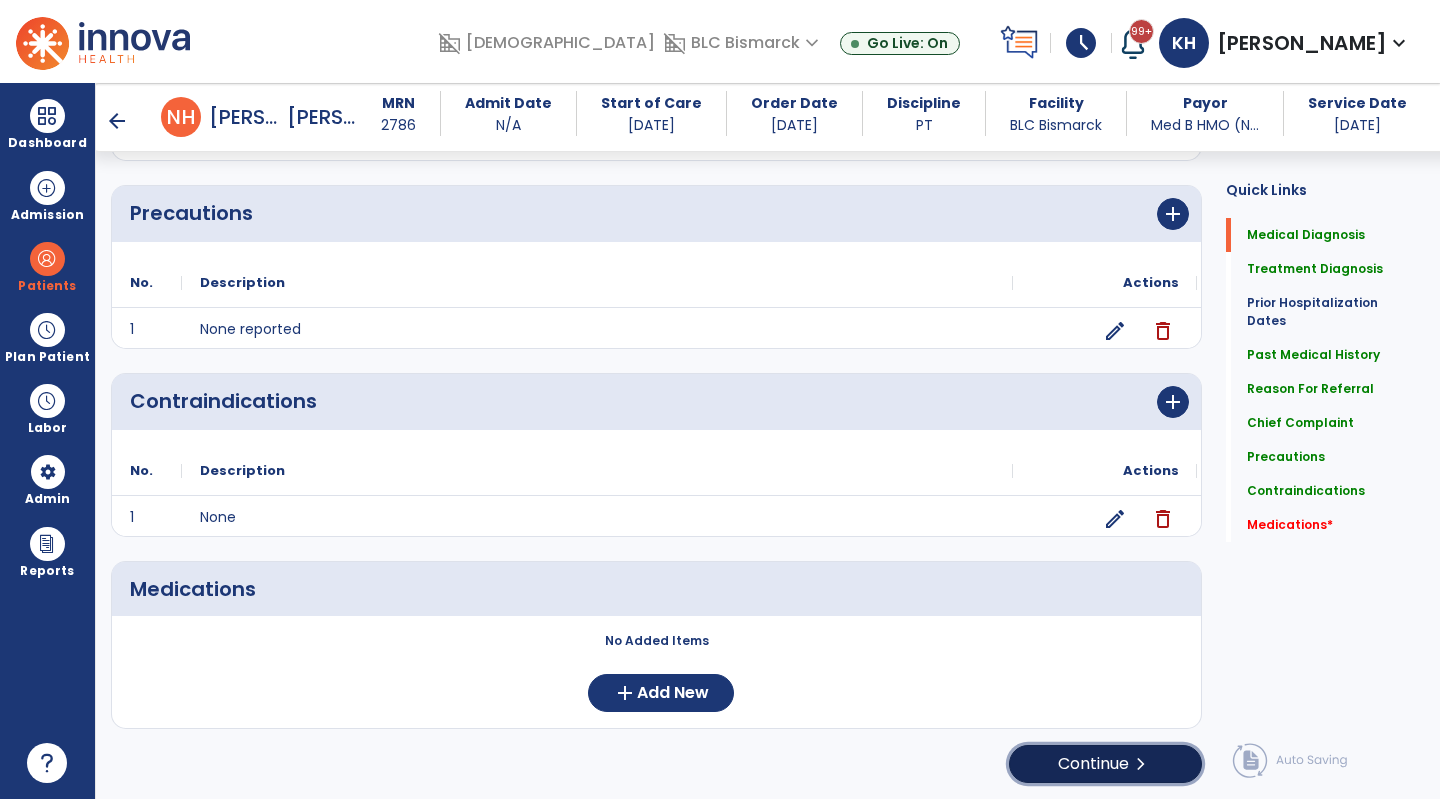 click on "Continue  chevron_right" 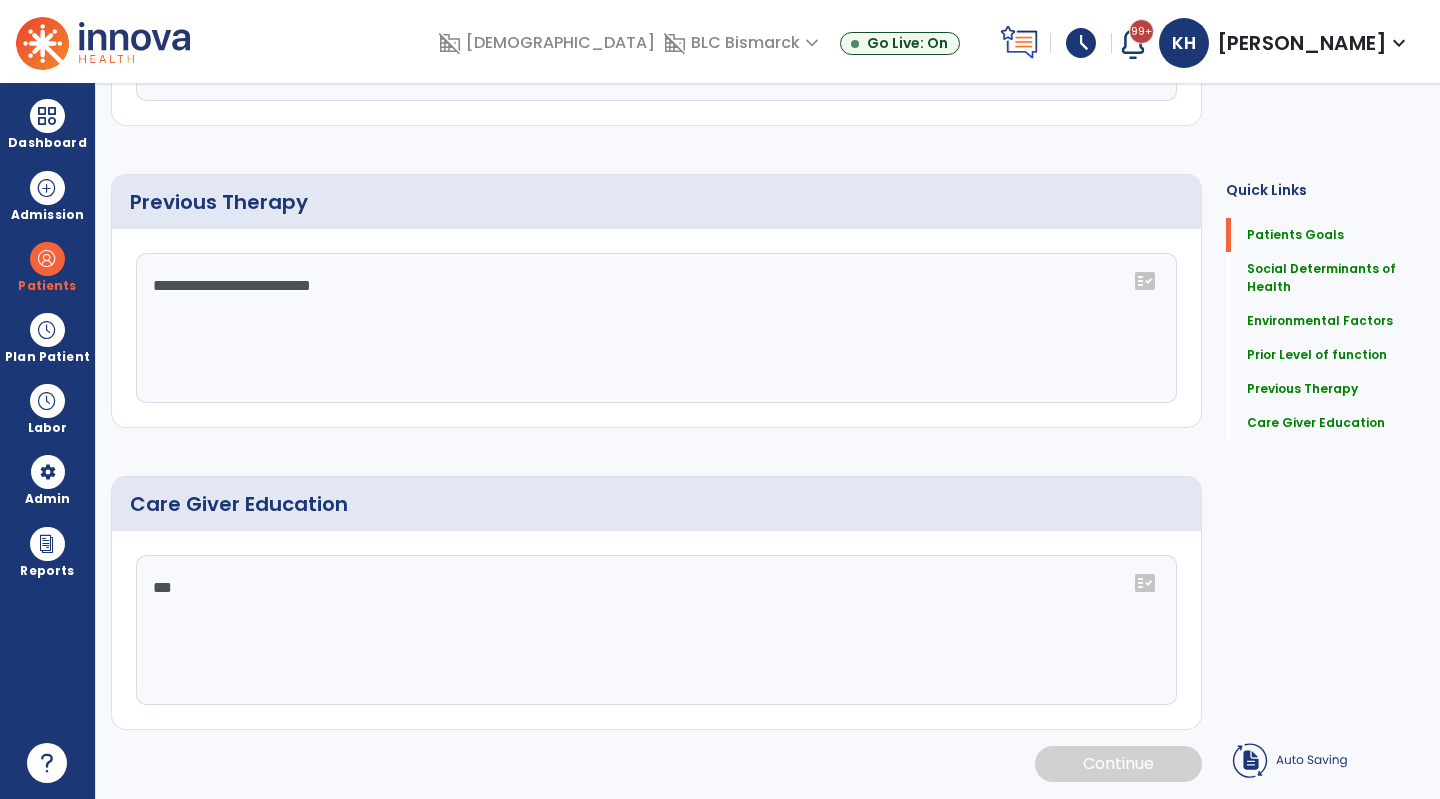 scroll, scrollTop: 0, scrollLeft: 0, axis: both 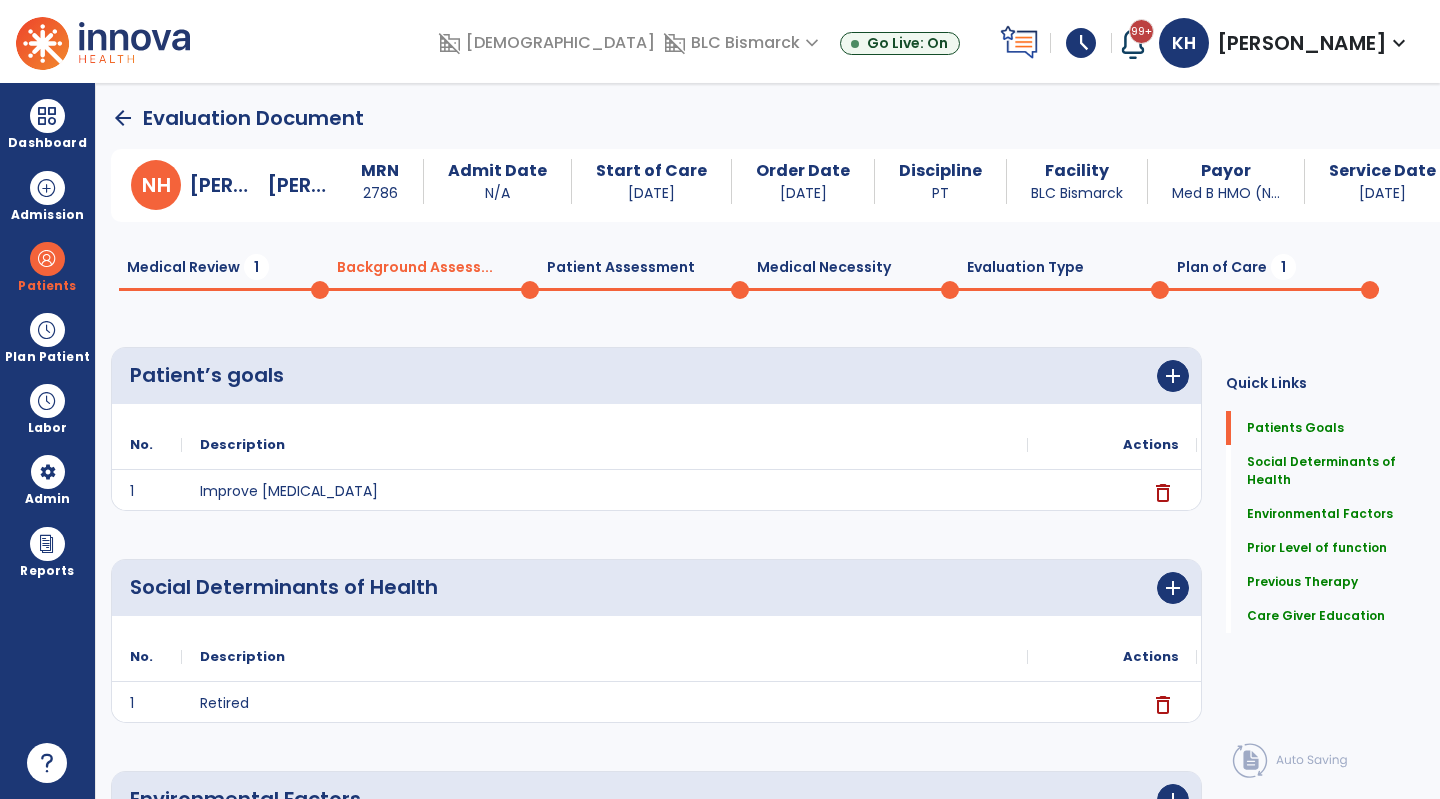 drag, startPoint x: 332, startPoint y: 279, endPoint x: 327, endPoint y: 288, distance: 10.29563 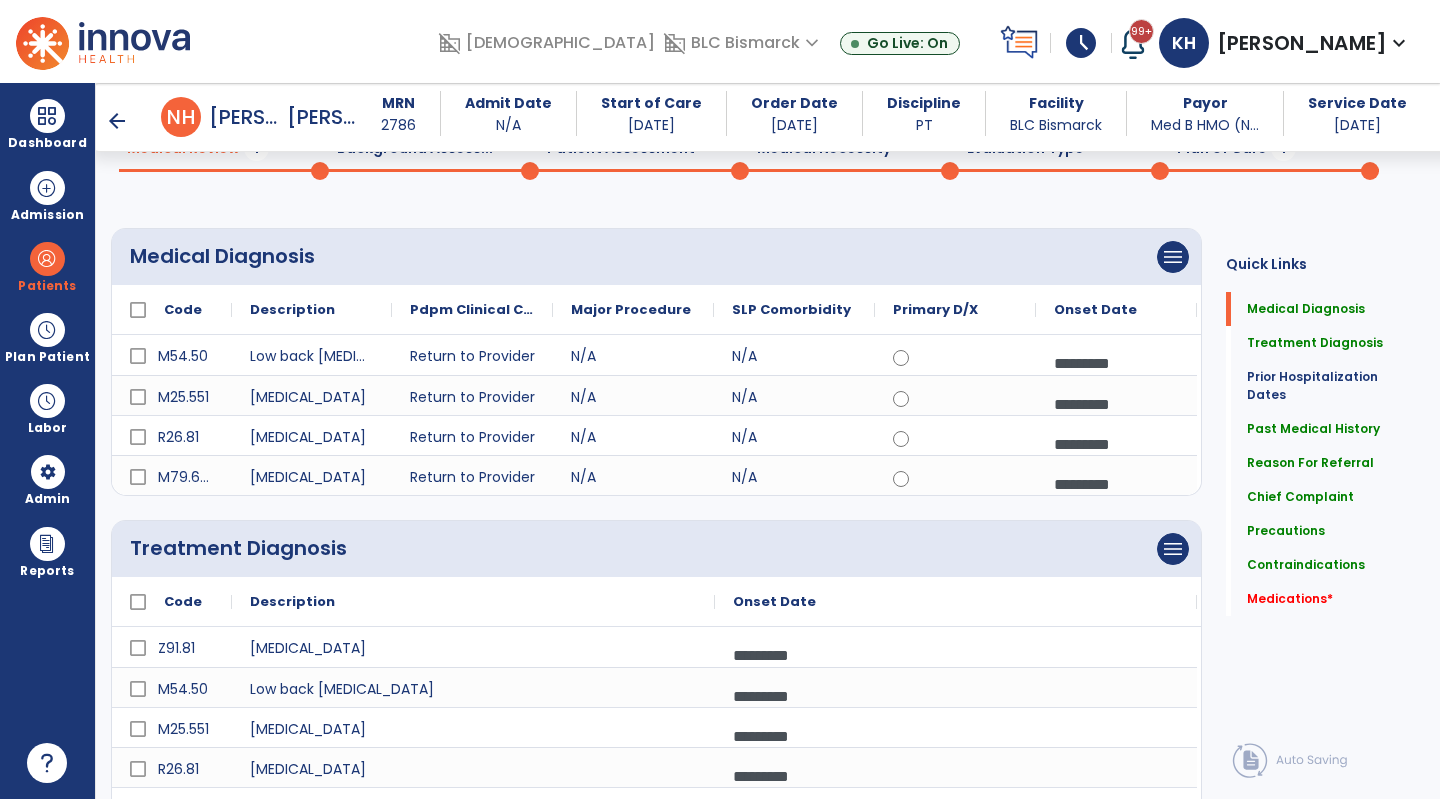click on "Medications   *" 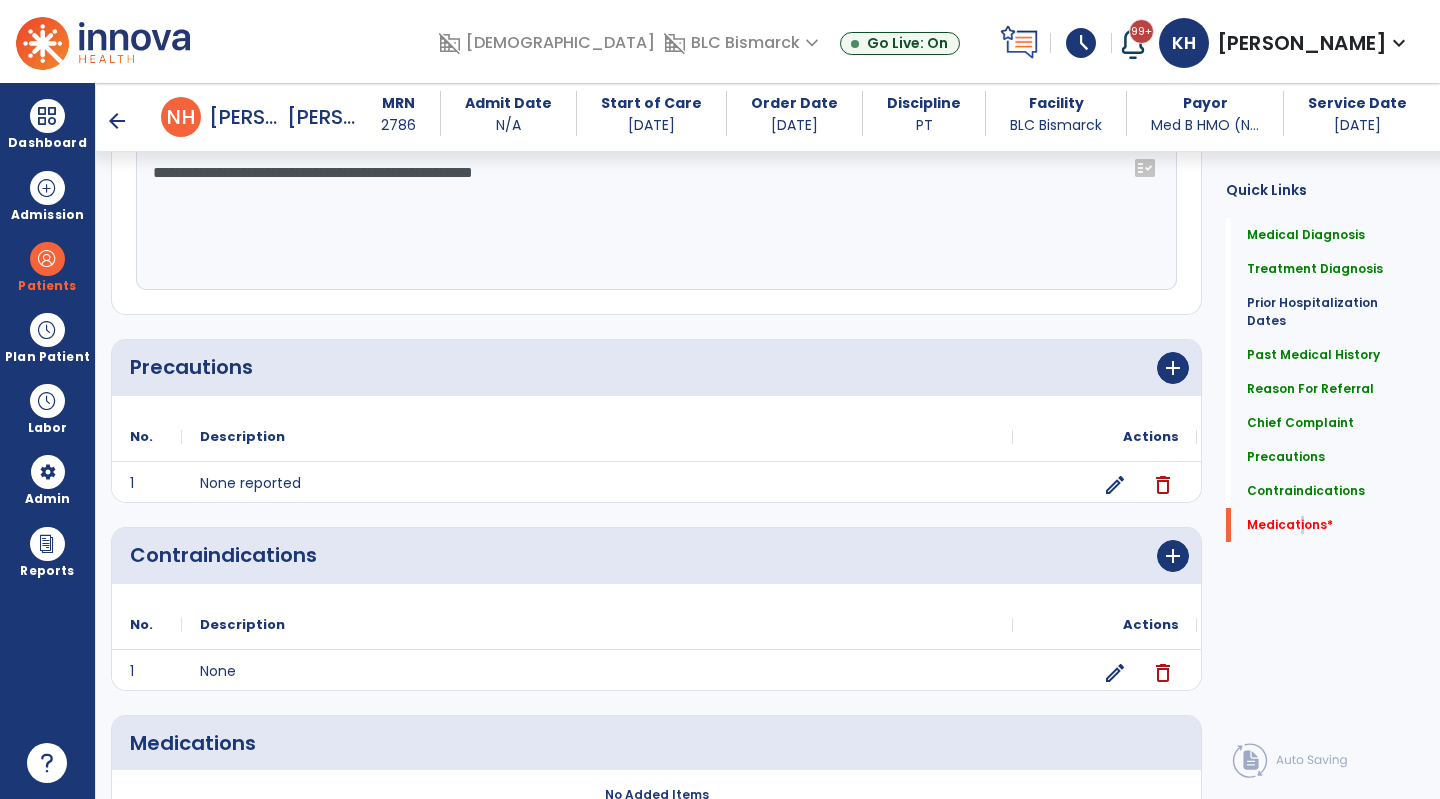 scroll, scrollTop: 1743, scrollLeft: 0, axis: vertical 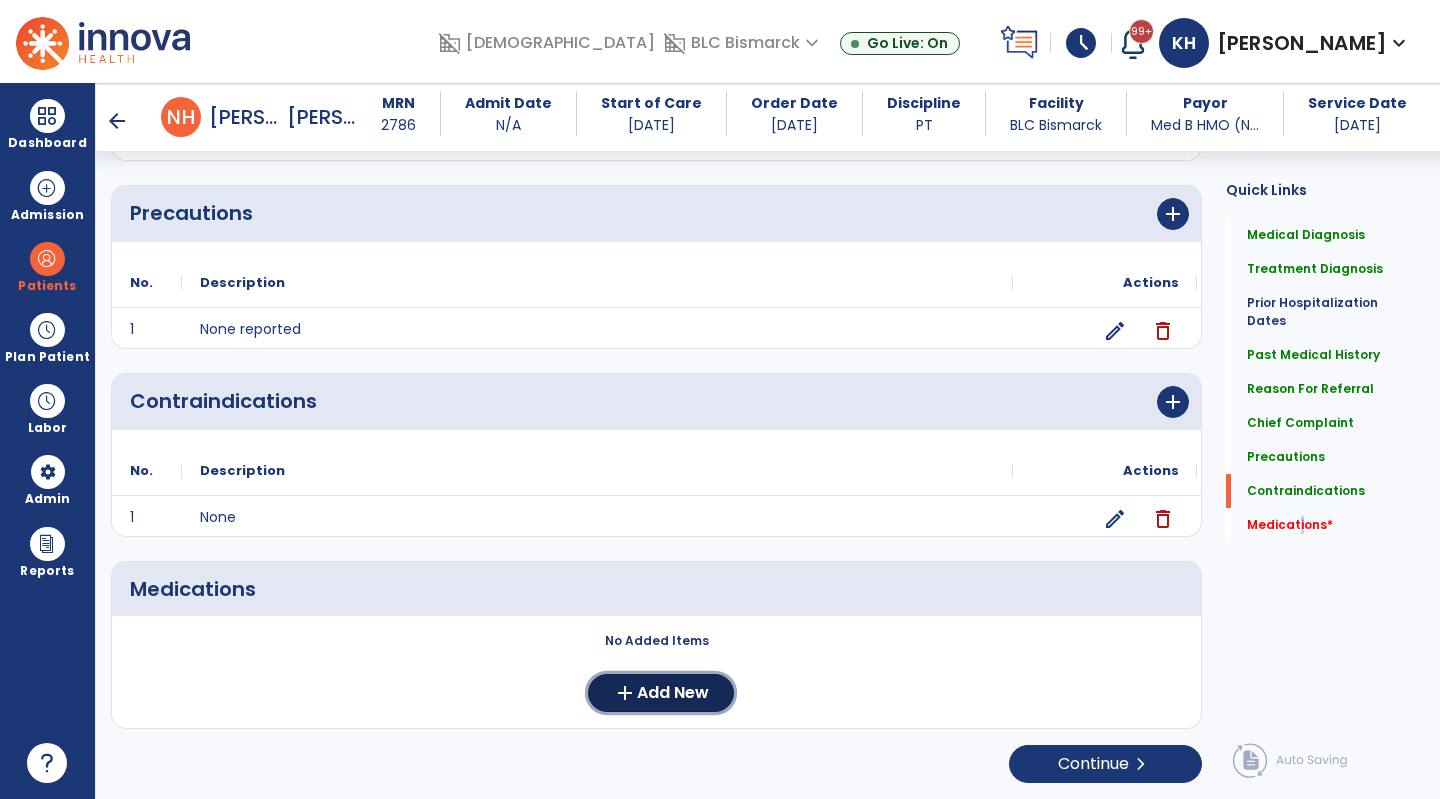 click on "Add New" 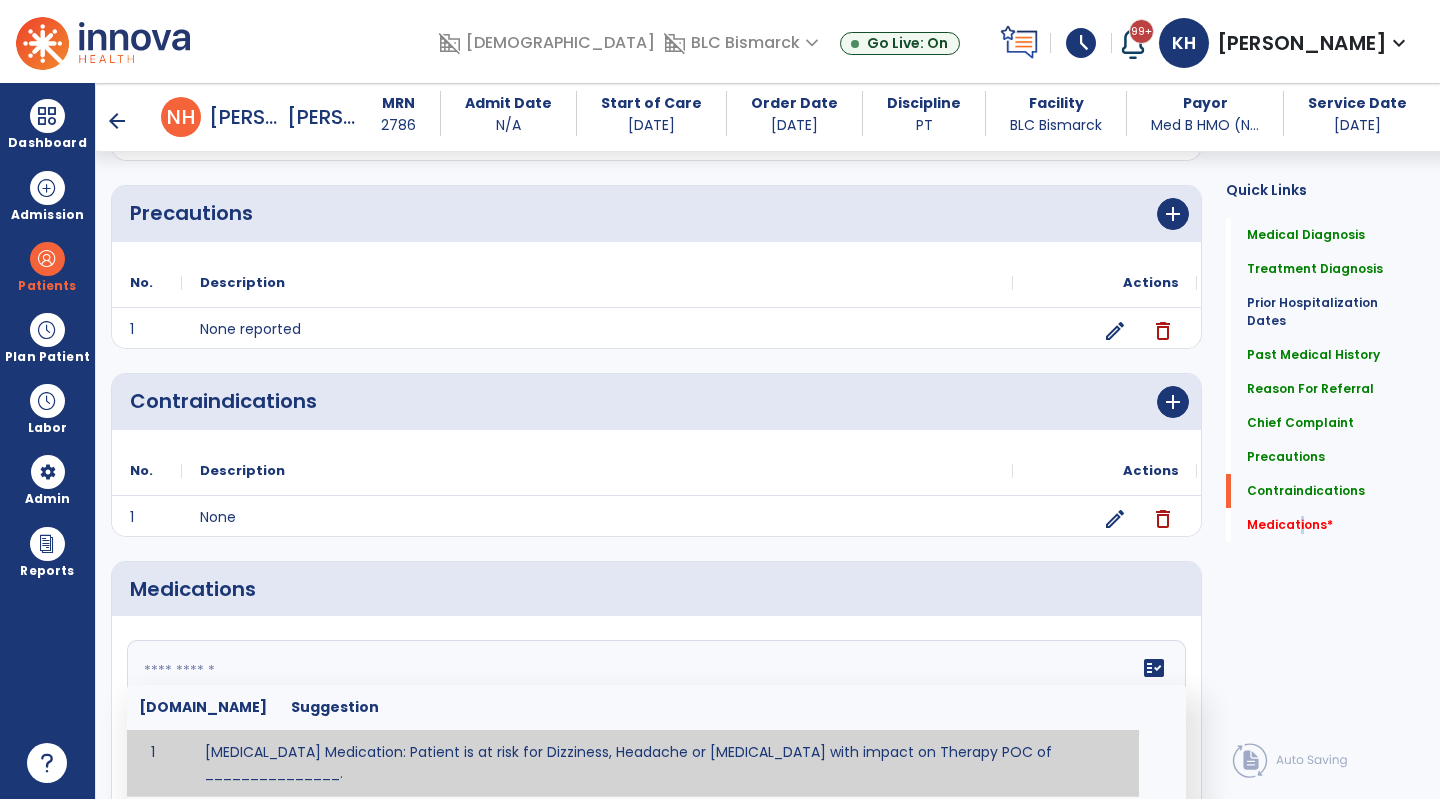click 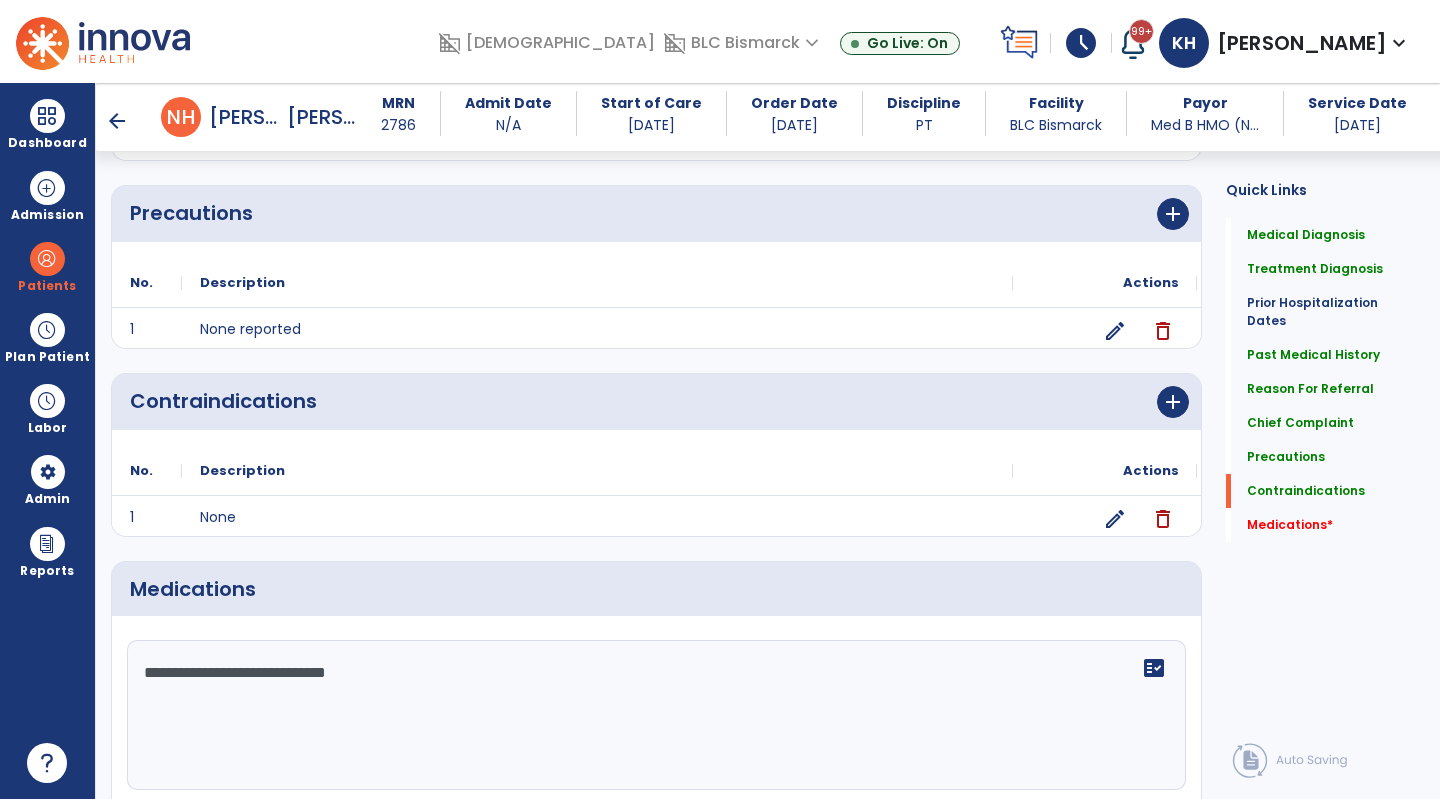 type on "**********" 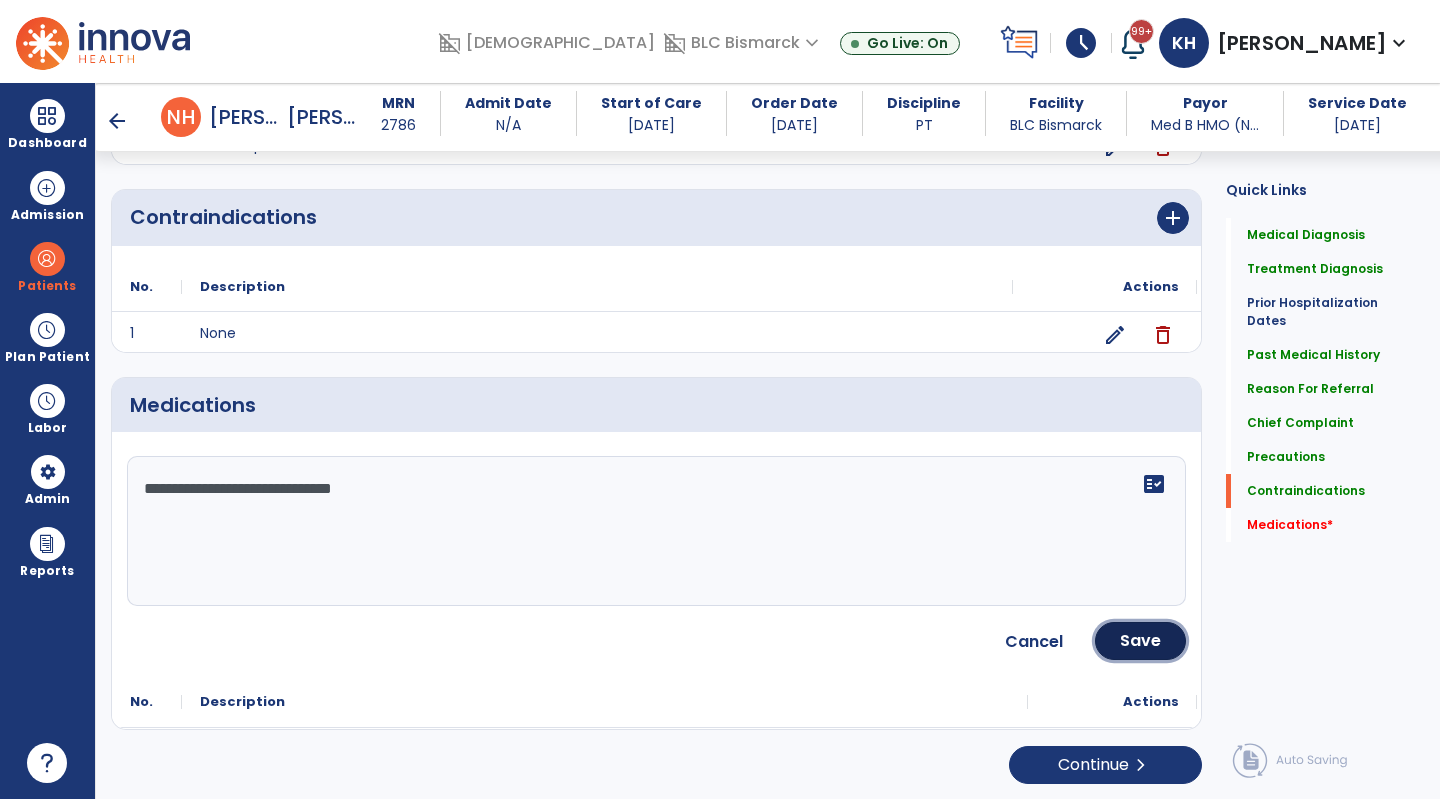 click on "Save" 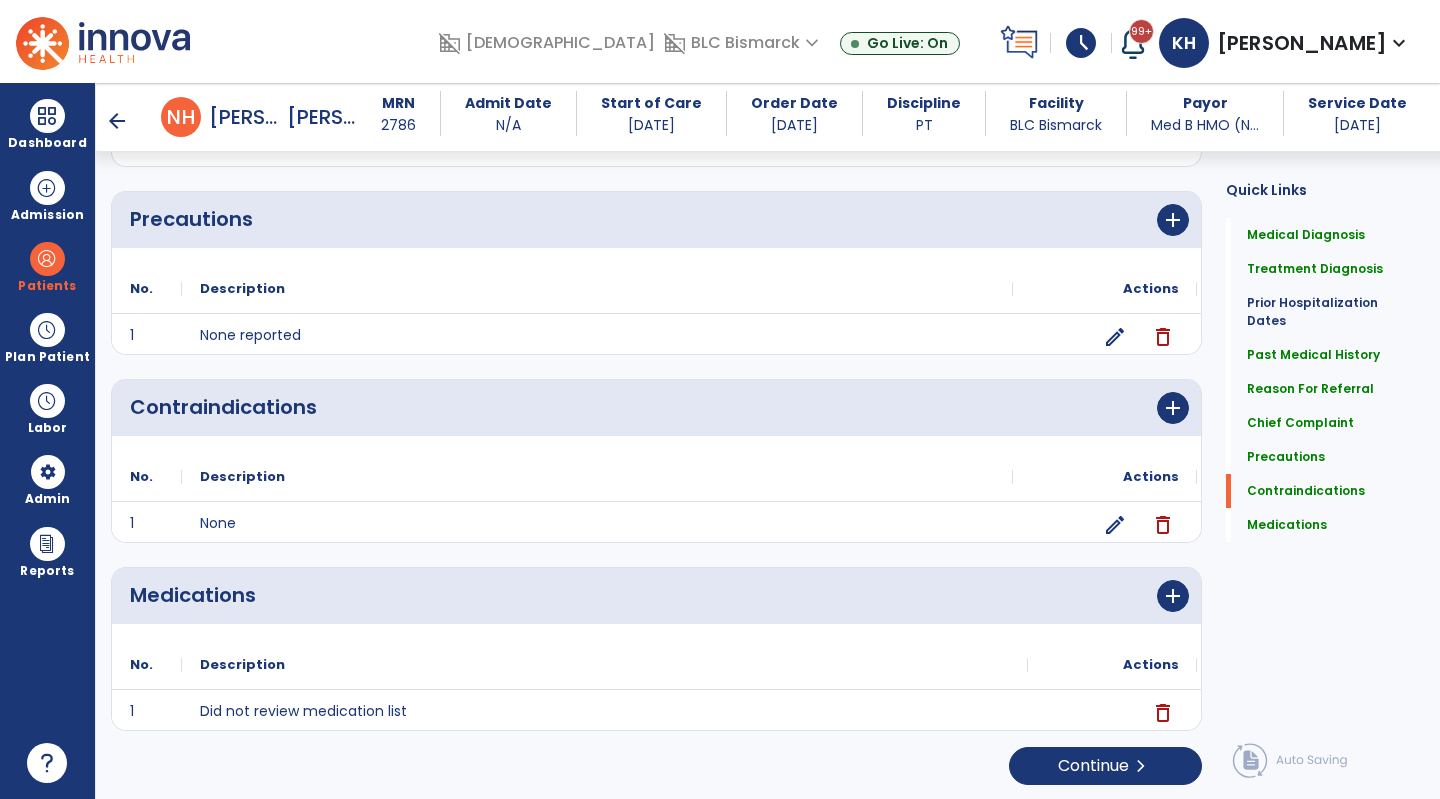 scroll, scrollTop: 1739, scrollLeft: 0, axis: vertical 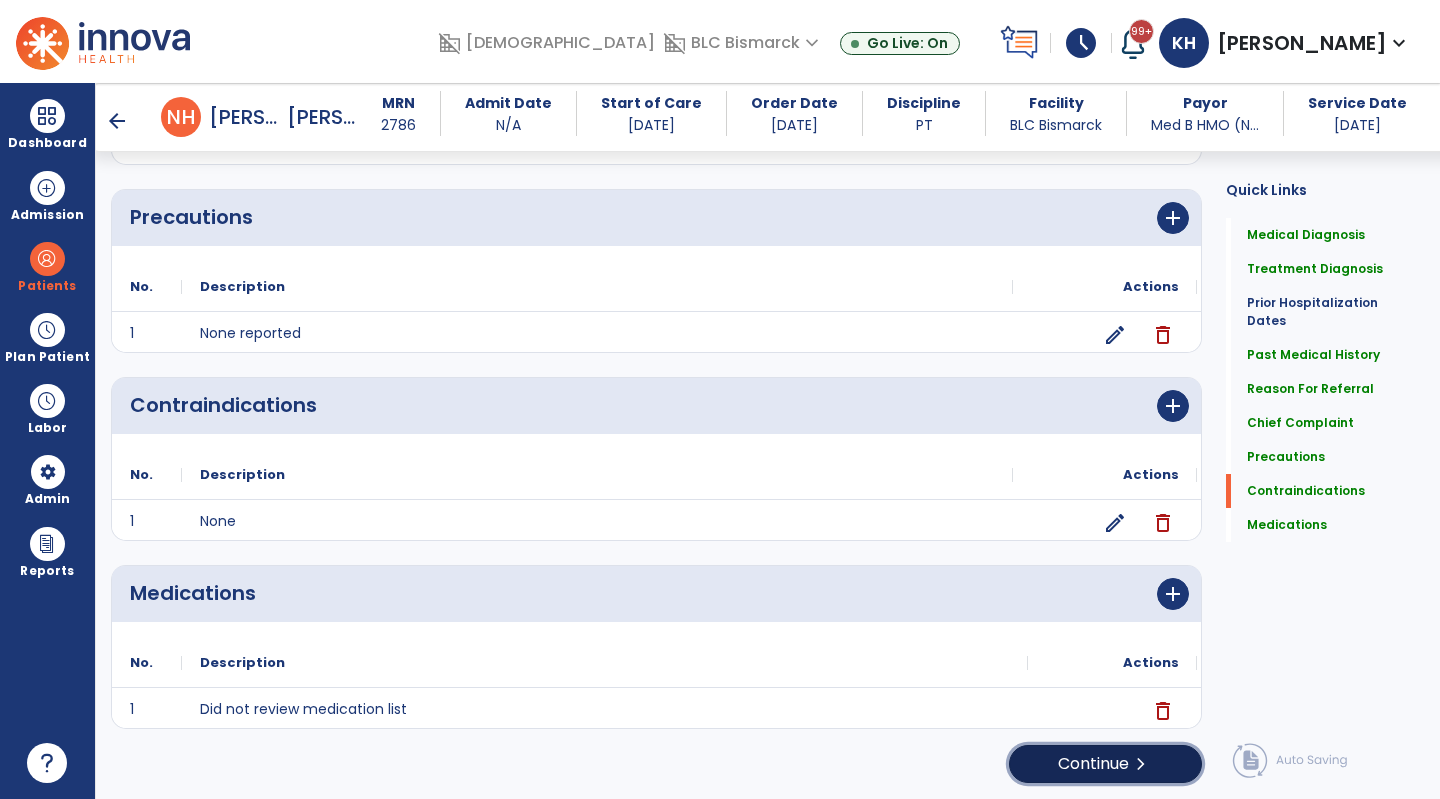 click on "Continue  chevron_right" 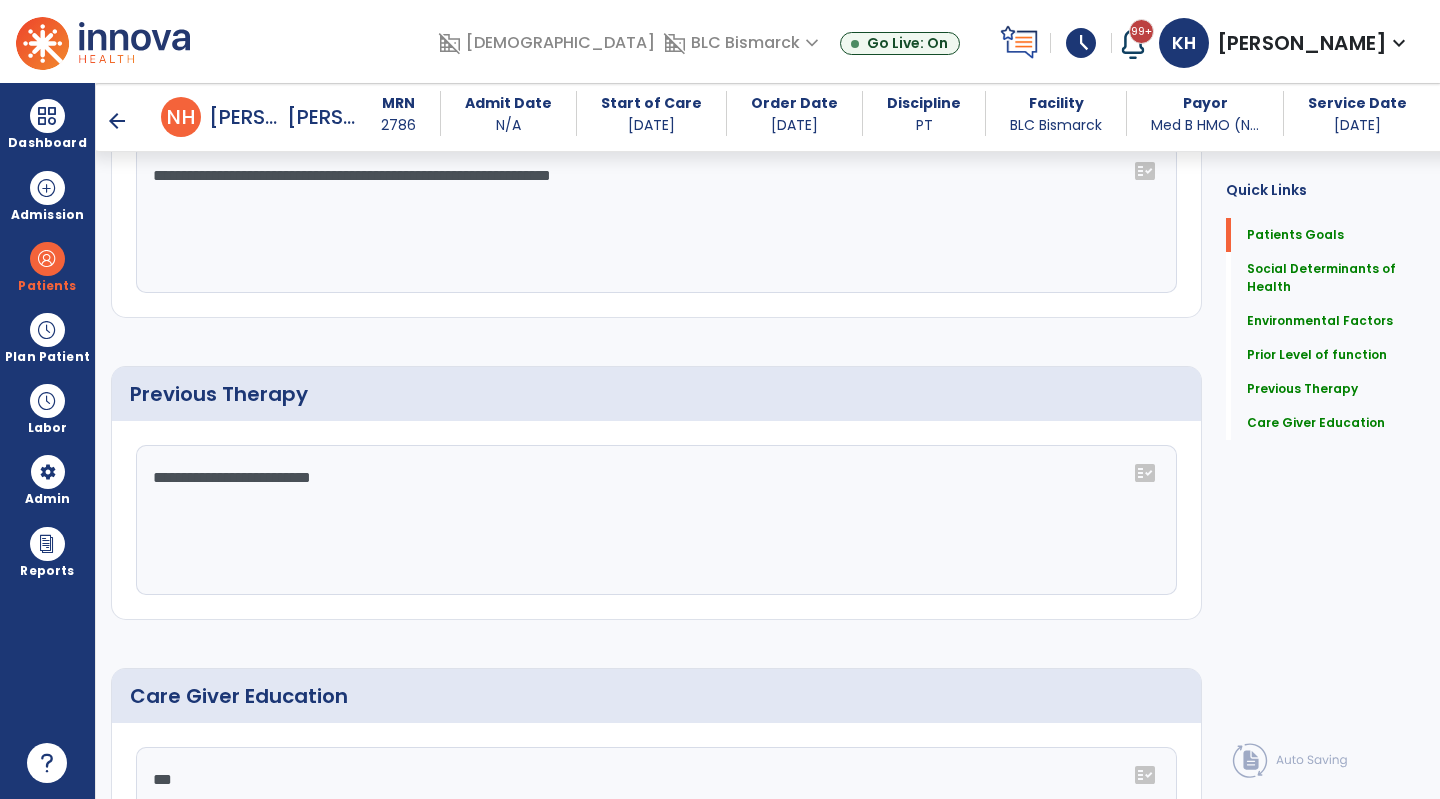 scroll, scrollTop: 1093, scrollLeft: 0, axis: vertical 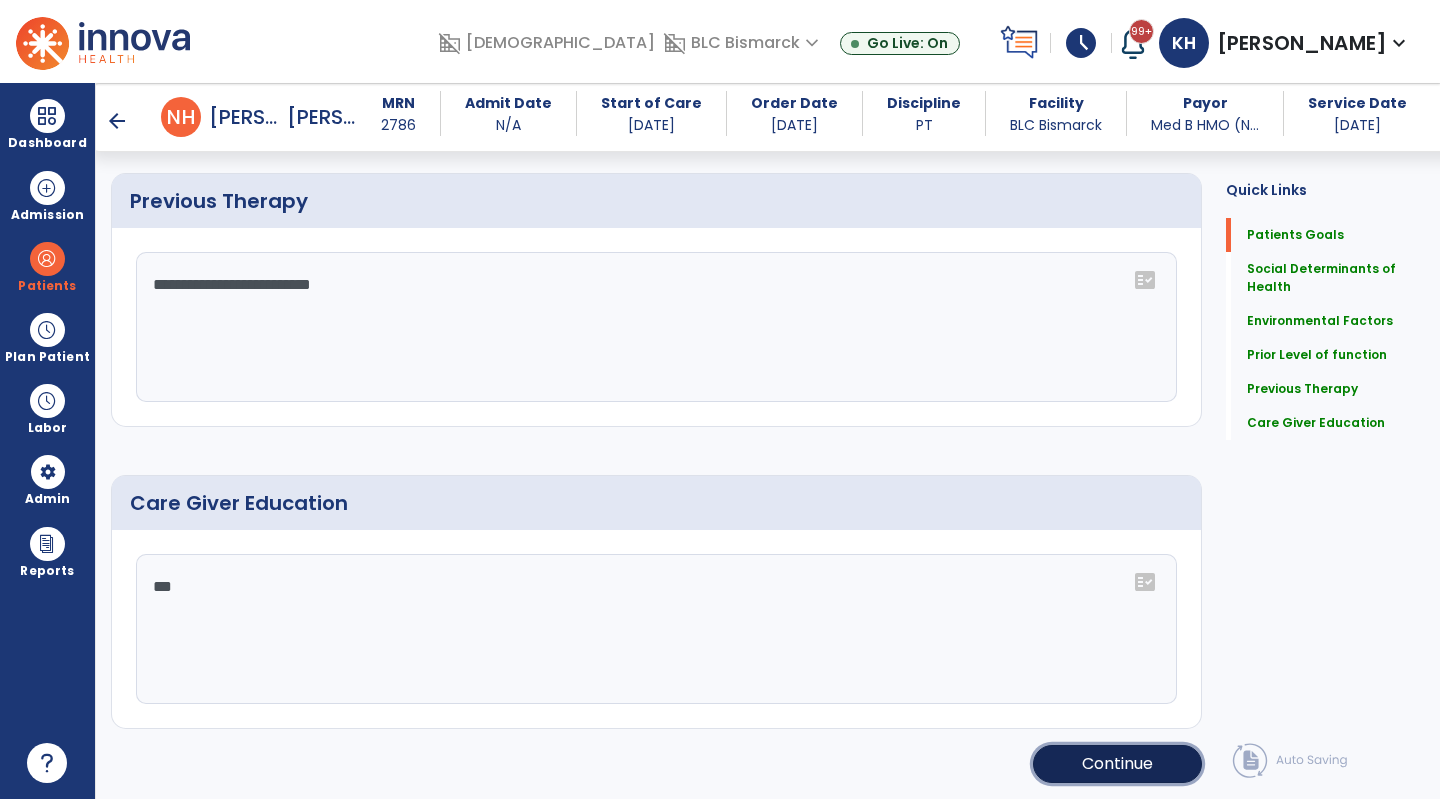 click on "Continue" 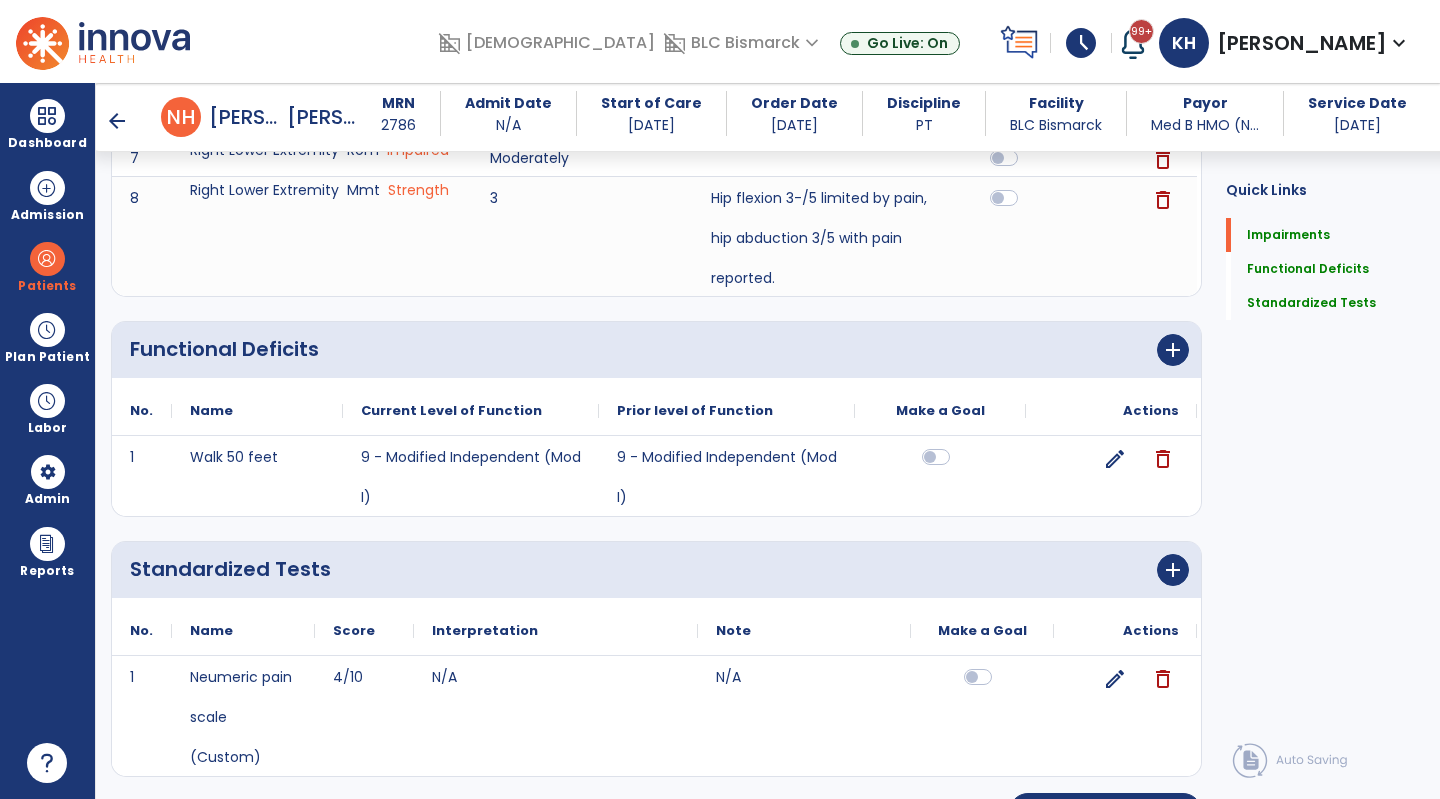 scroll, scrollTop: 659, scrollLeft: 0, axis: vertical 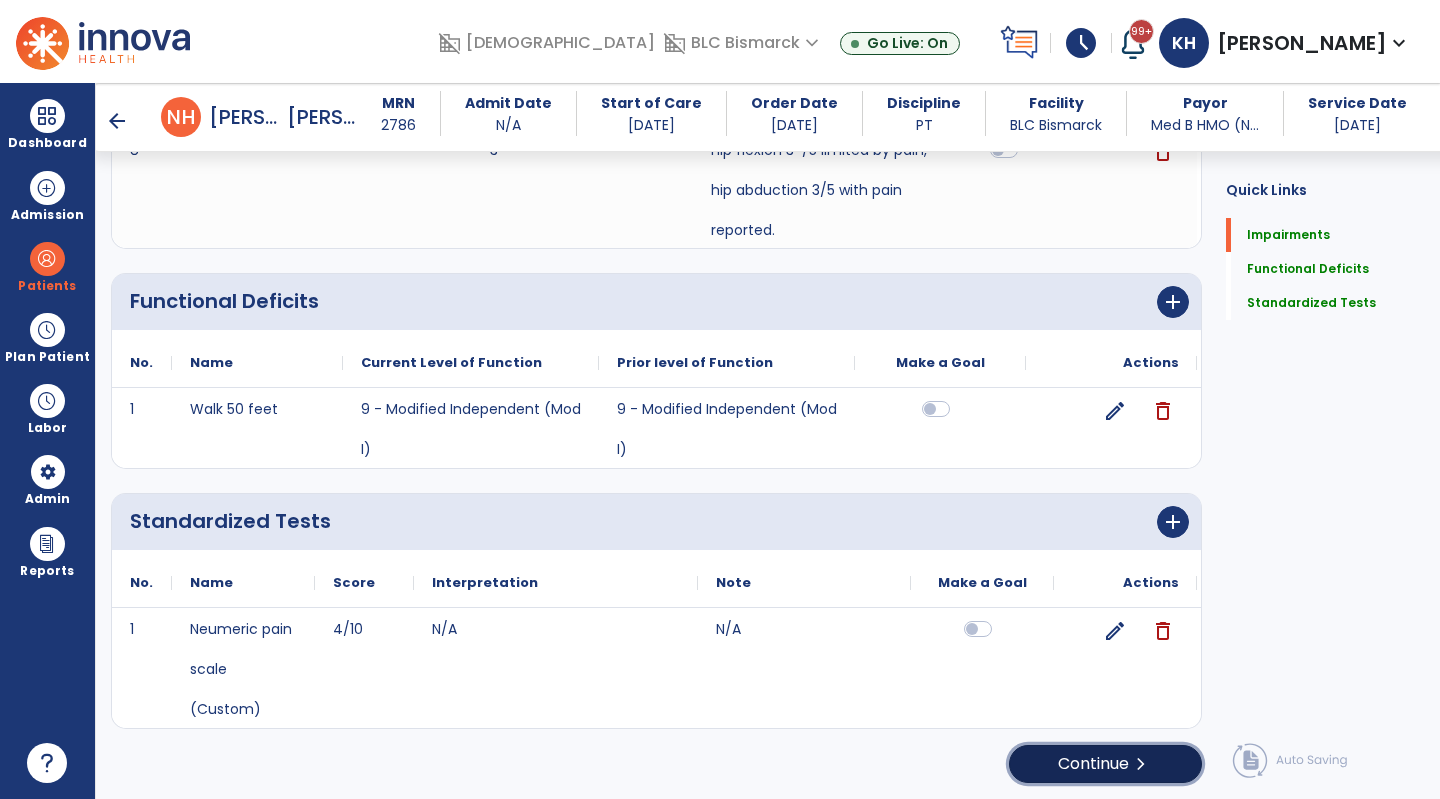 click on "Continue  chevron_right" 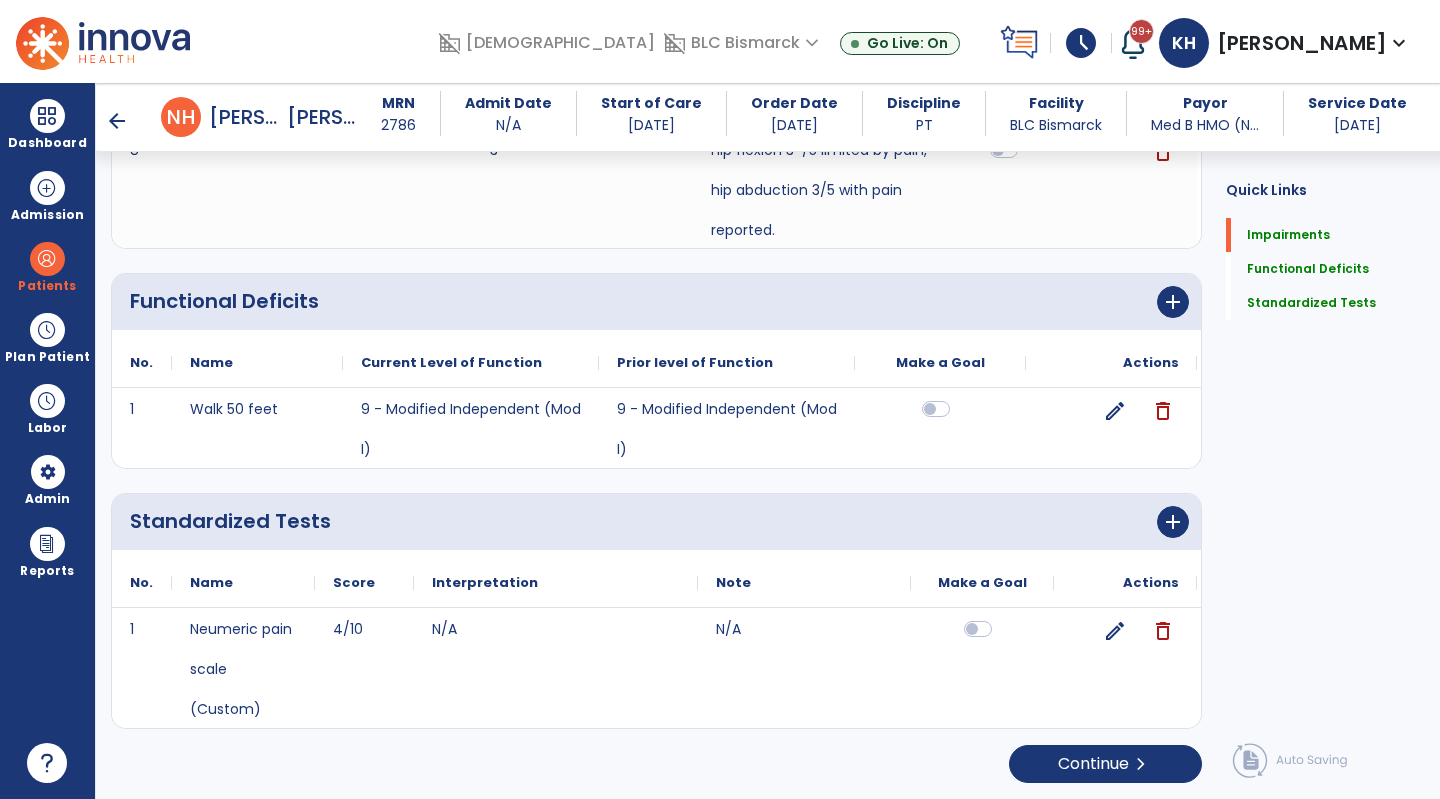 scroll, scrollTop: 0, scrollLeft: 0, axis: both 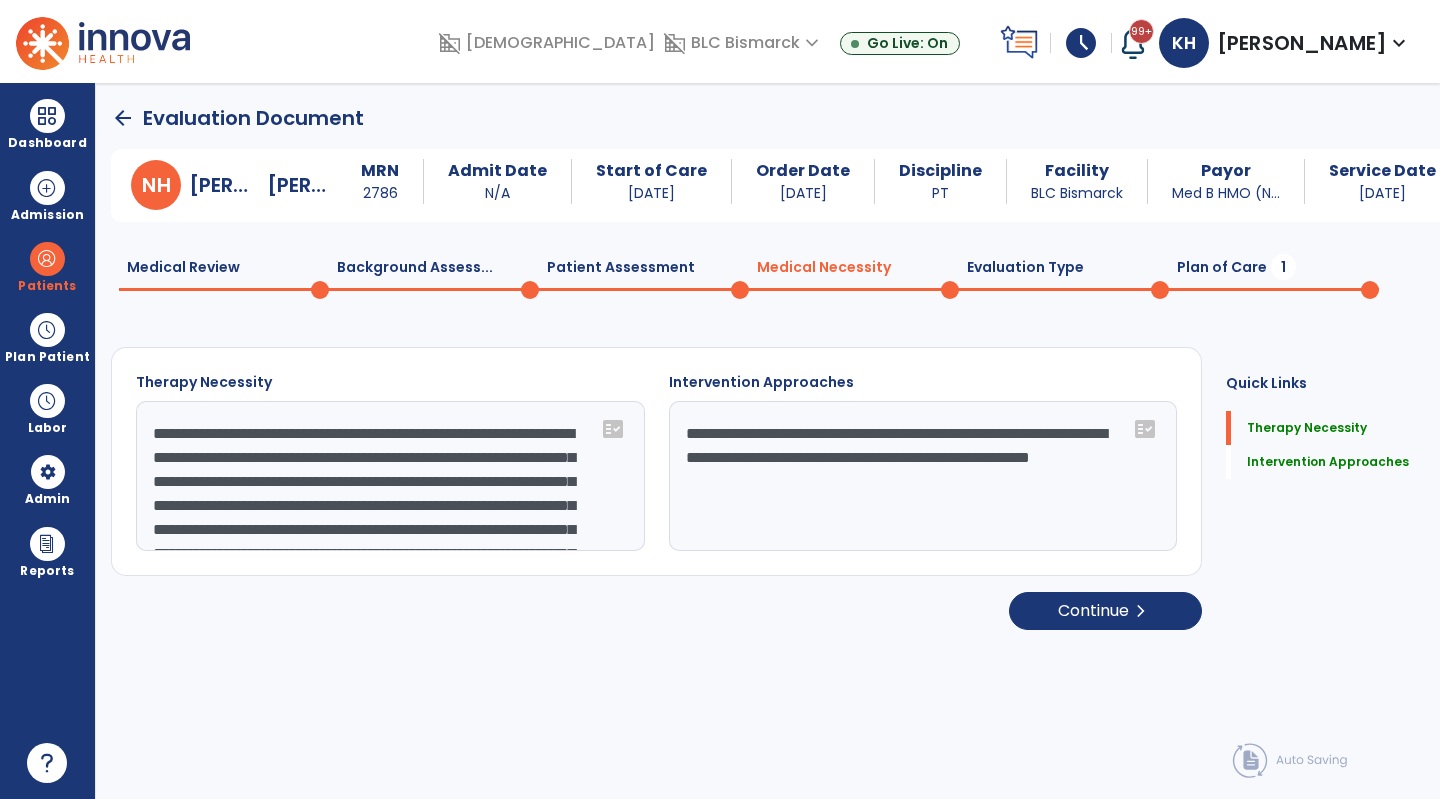 click on "arrow_back" 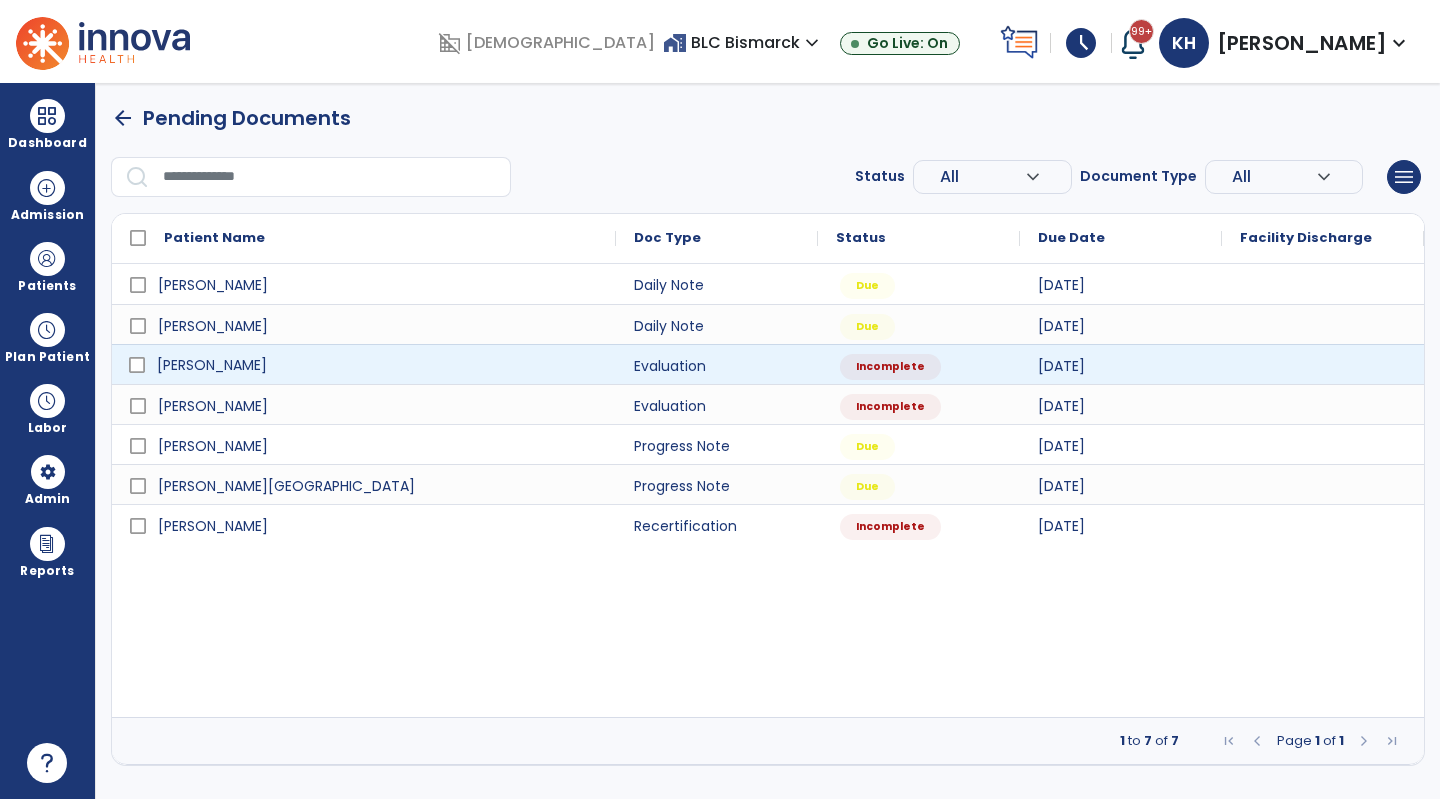 click on "[PERSON_NAME]" at bounding box center (378, 365) 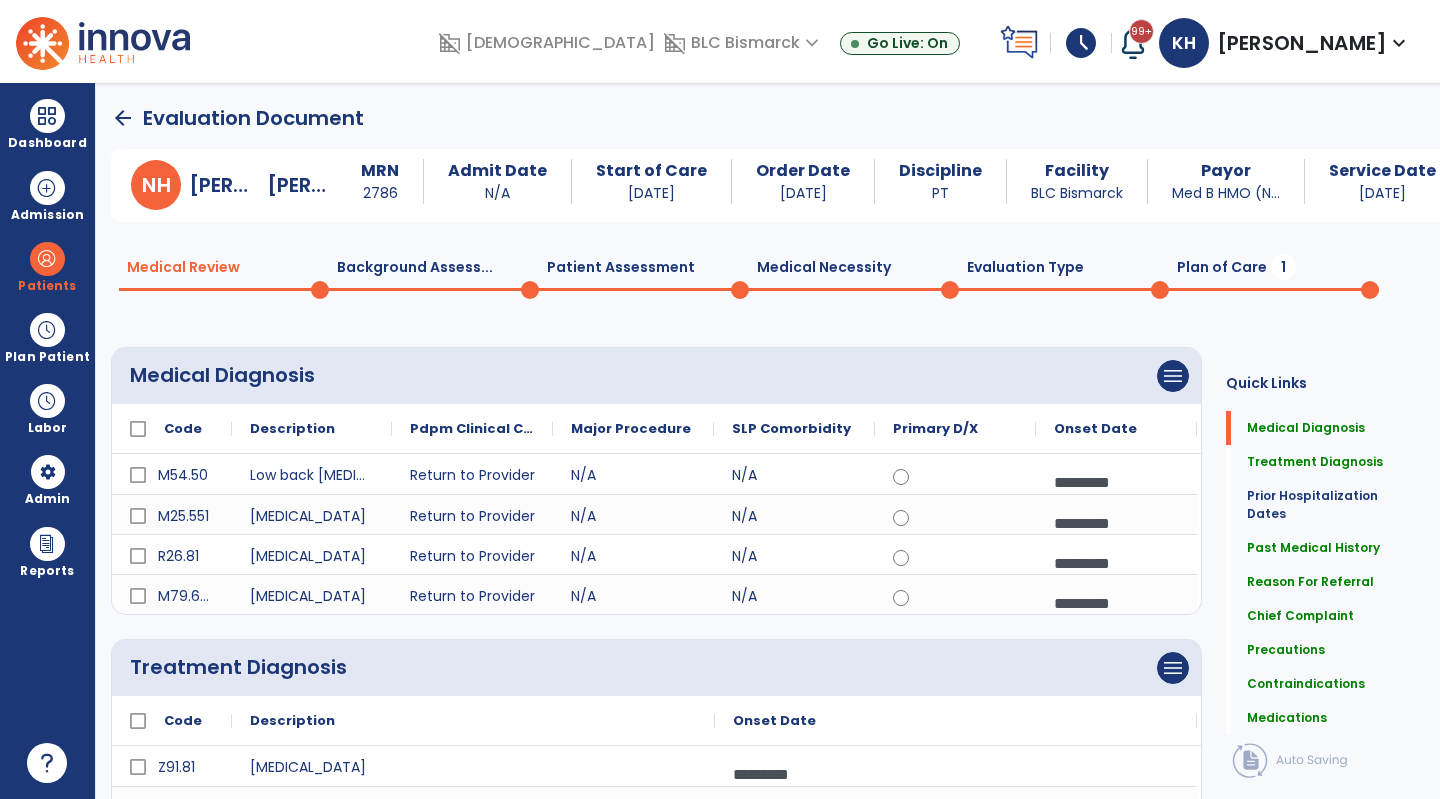 drag, startPoint x: 735, startPoint y: 279, endPoint x: 551, endPoint y: 291, distance: 184.39088 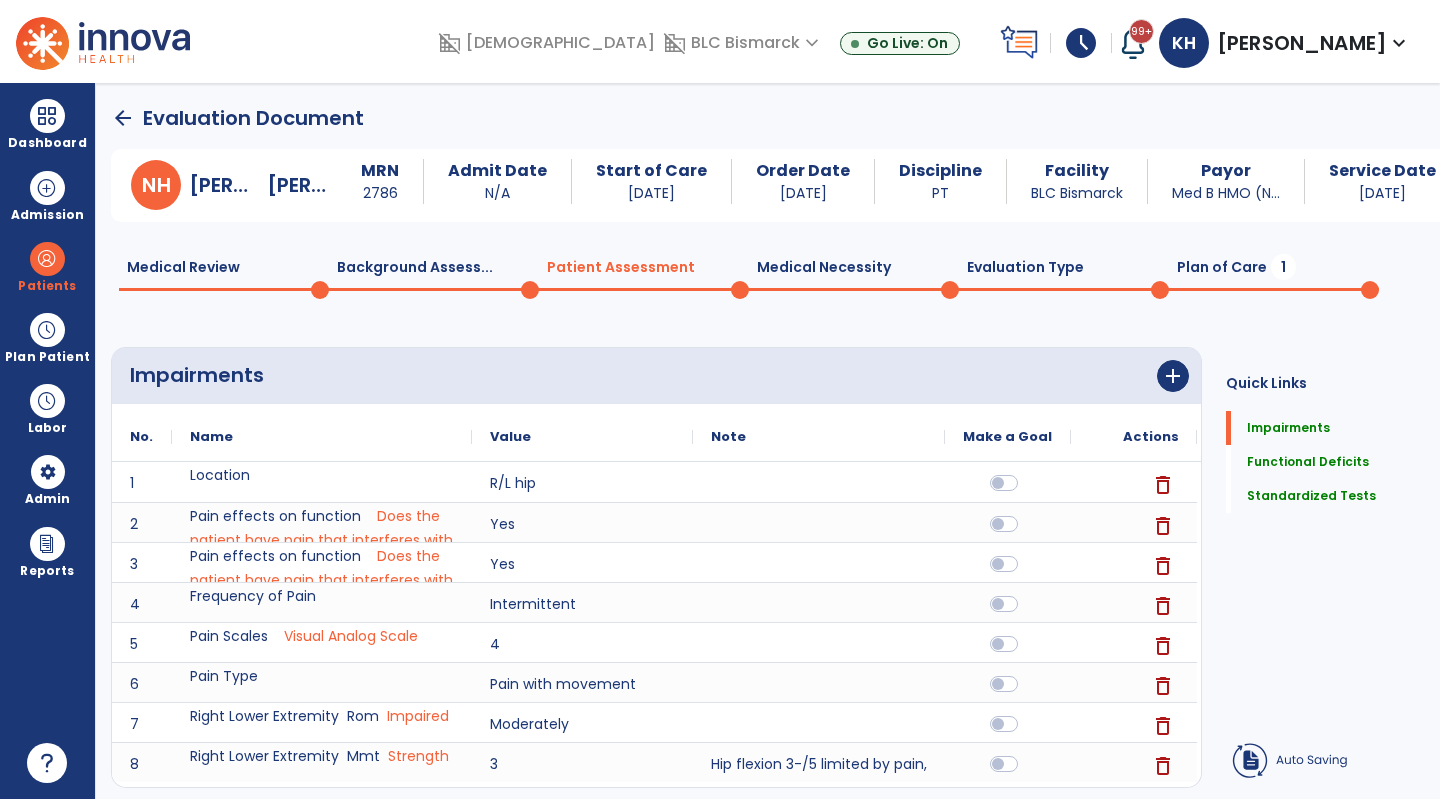 click on "Medical Review  0  Background Assess...  0  Patient Assessment  0  Medical Necessity  0  Evaluation Type  0  Plan of Care  1" 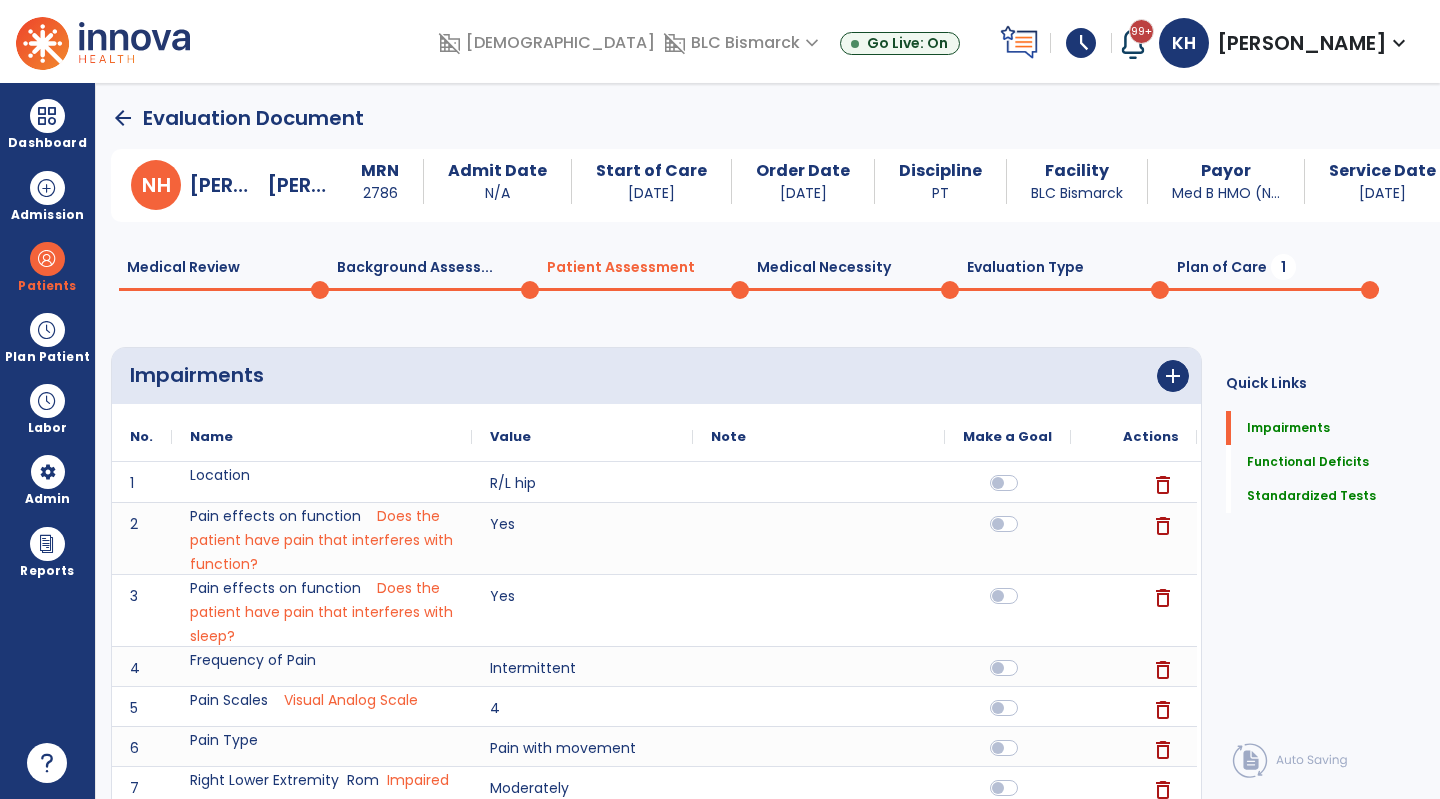click on "Impairments   Impairments" 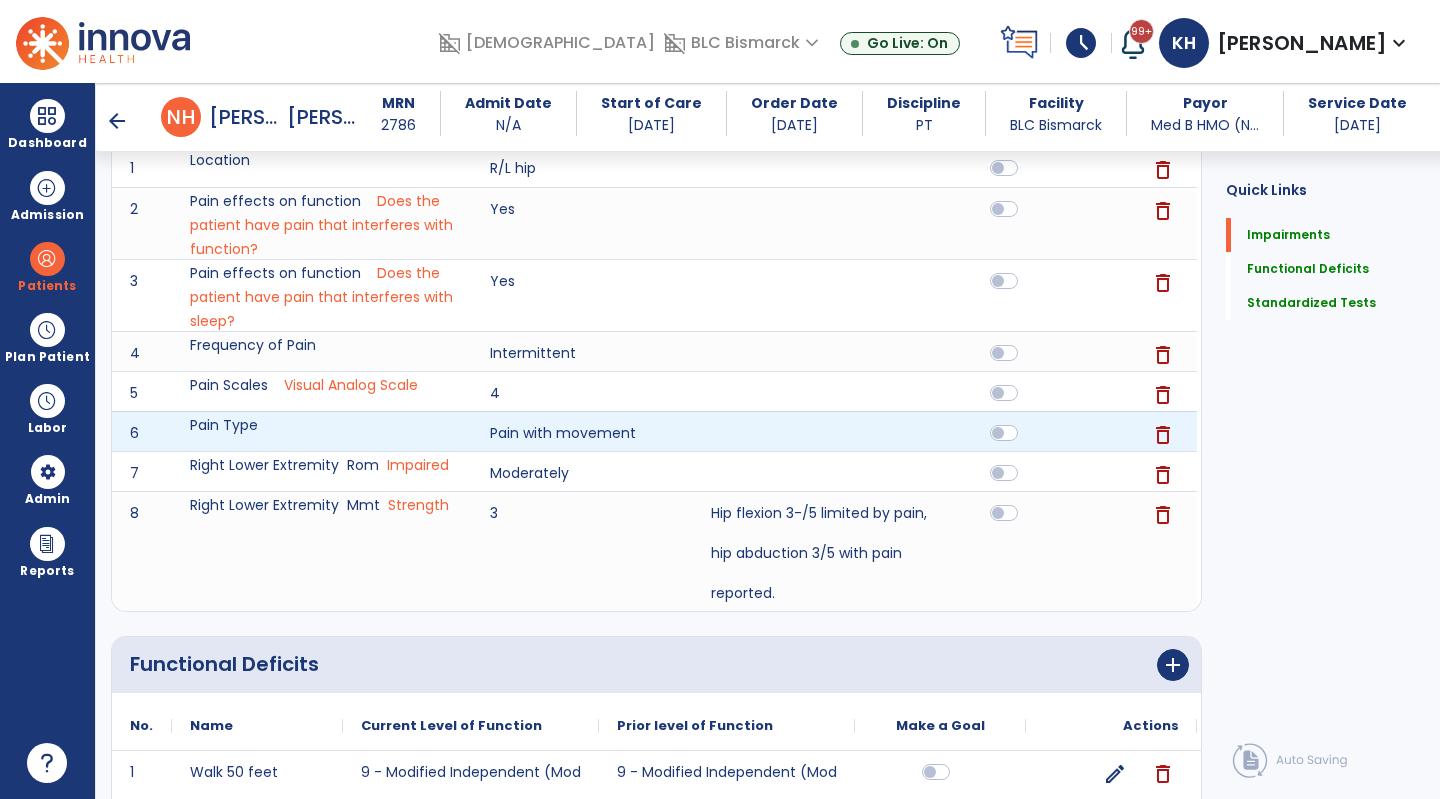 scroll, scrollTop: 0, scrollLeft: 0, axis: both 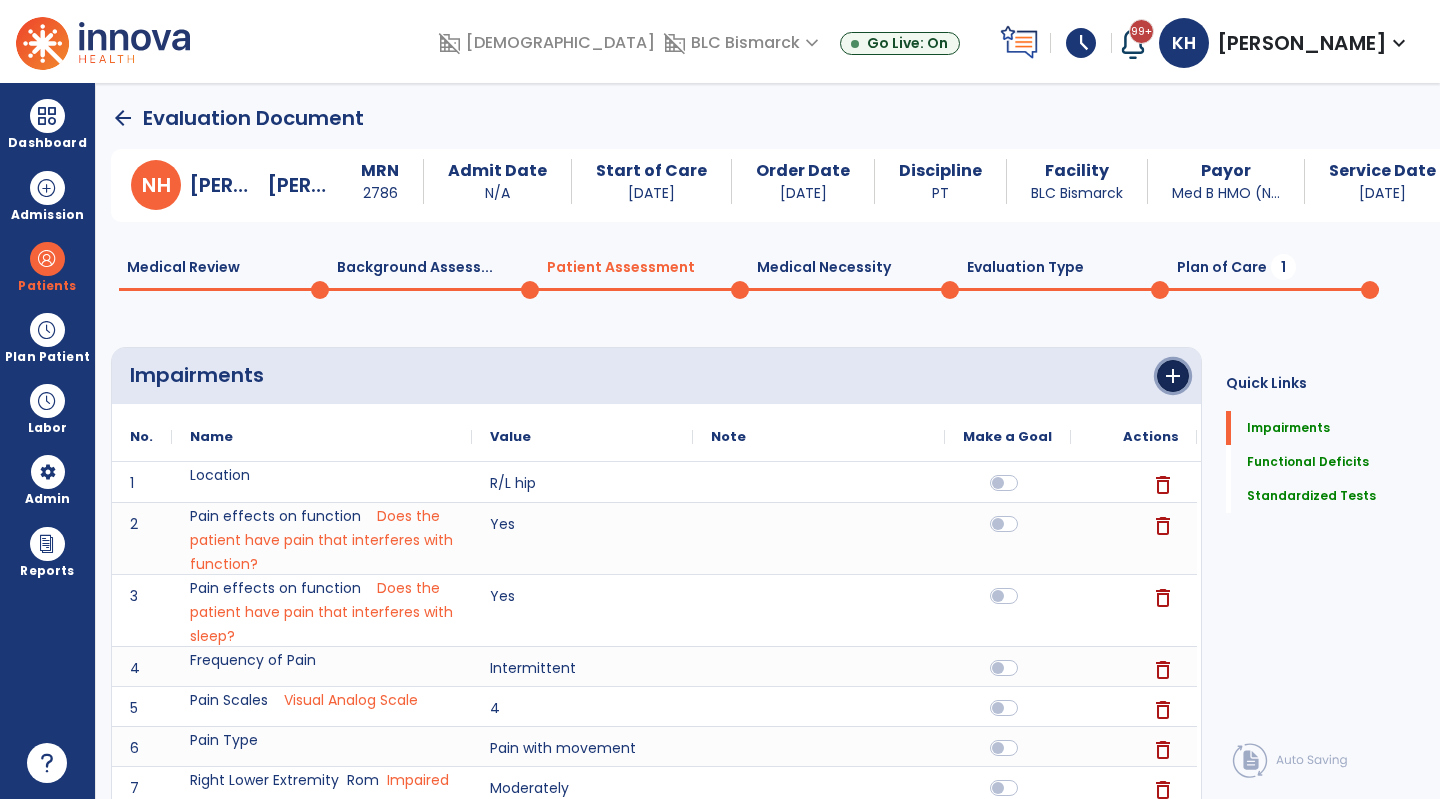 click on "add" 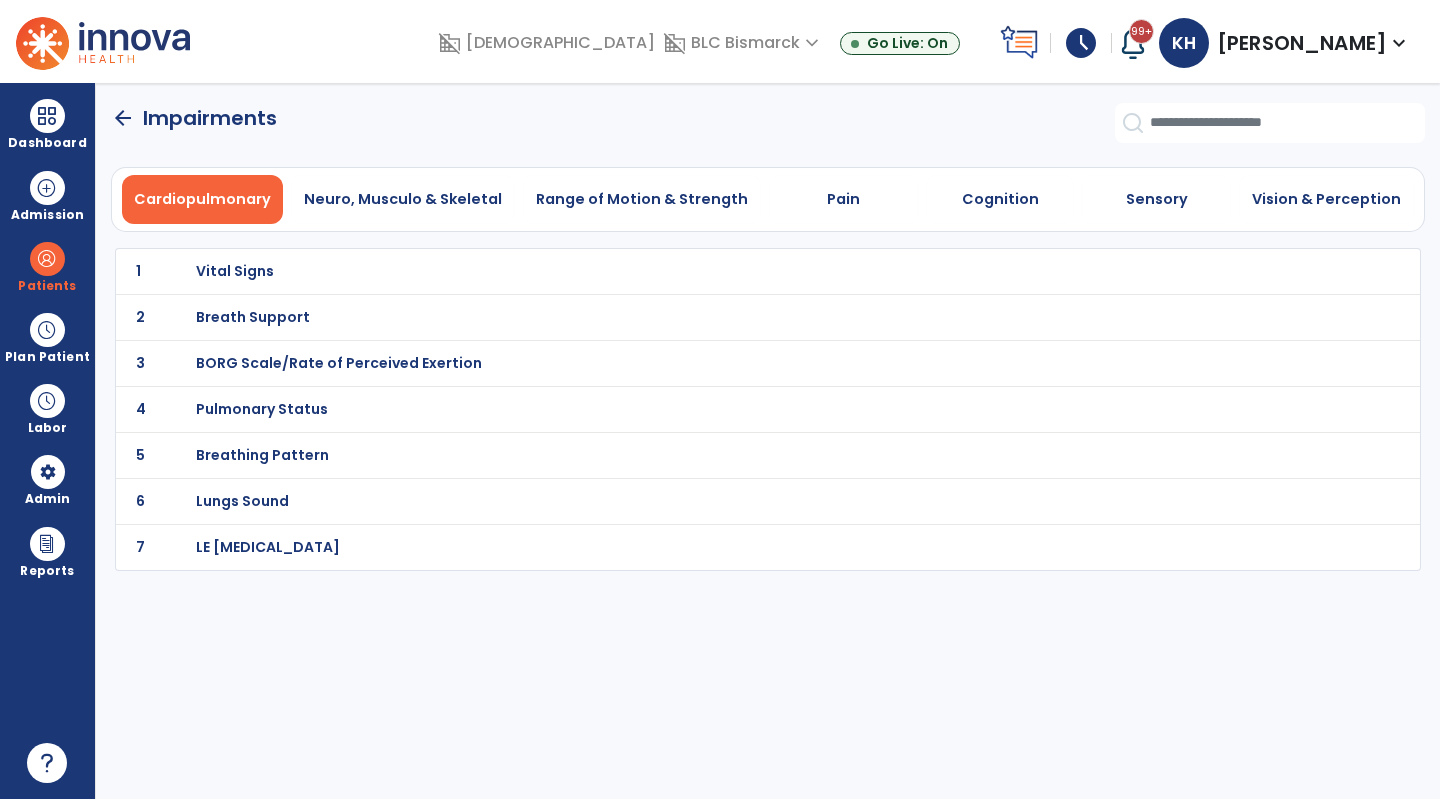 click on "Pain" at bounding box center (843, 199) 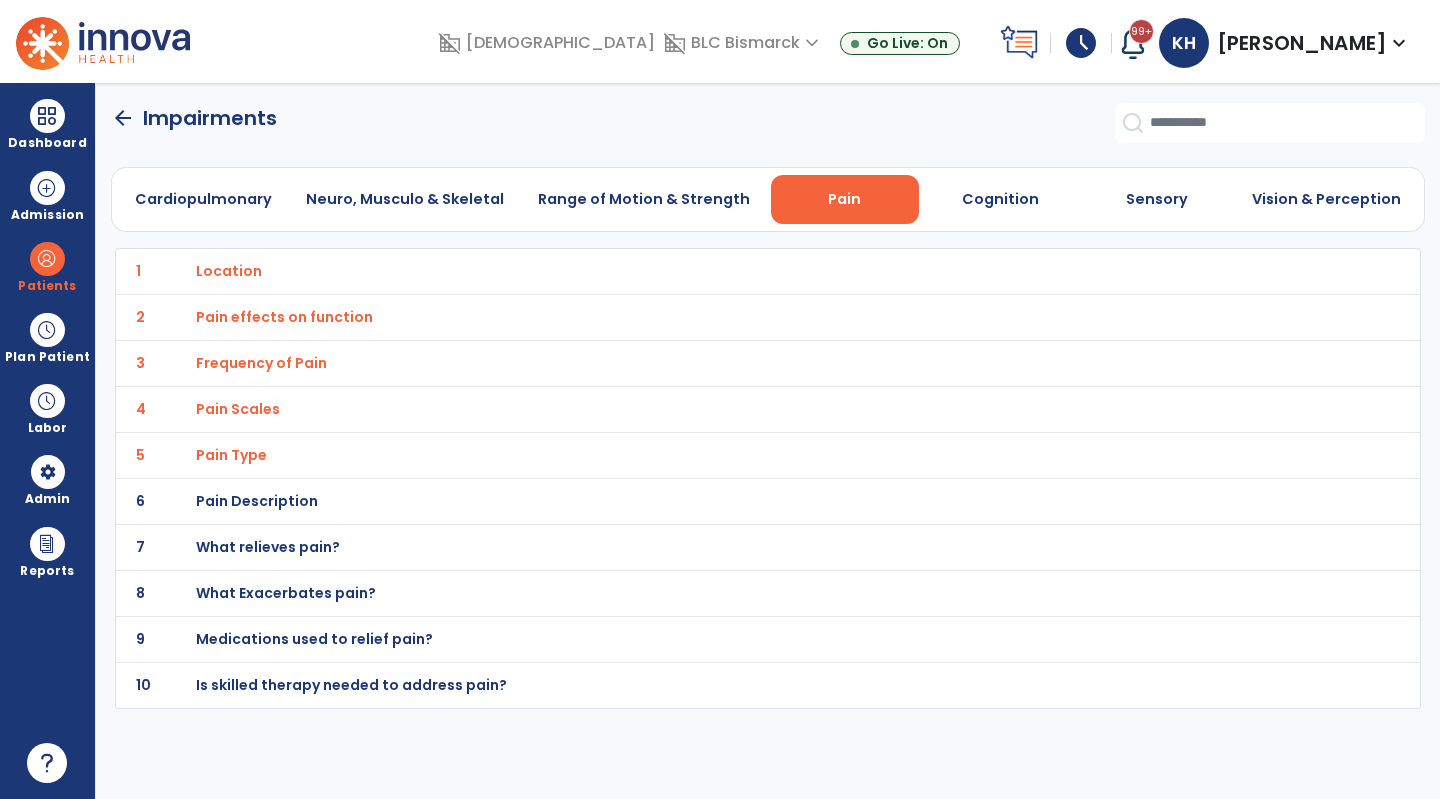 click on "Location" at bounding box center (724, 271) 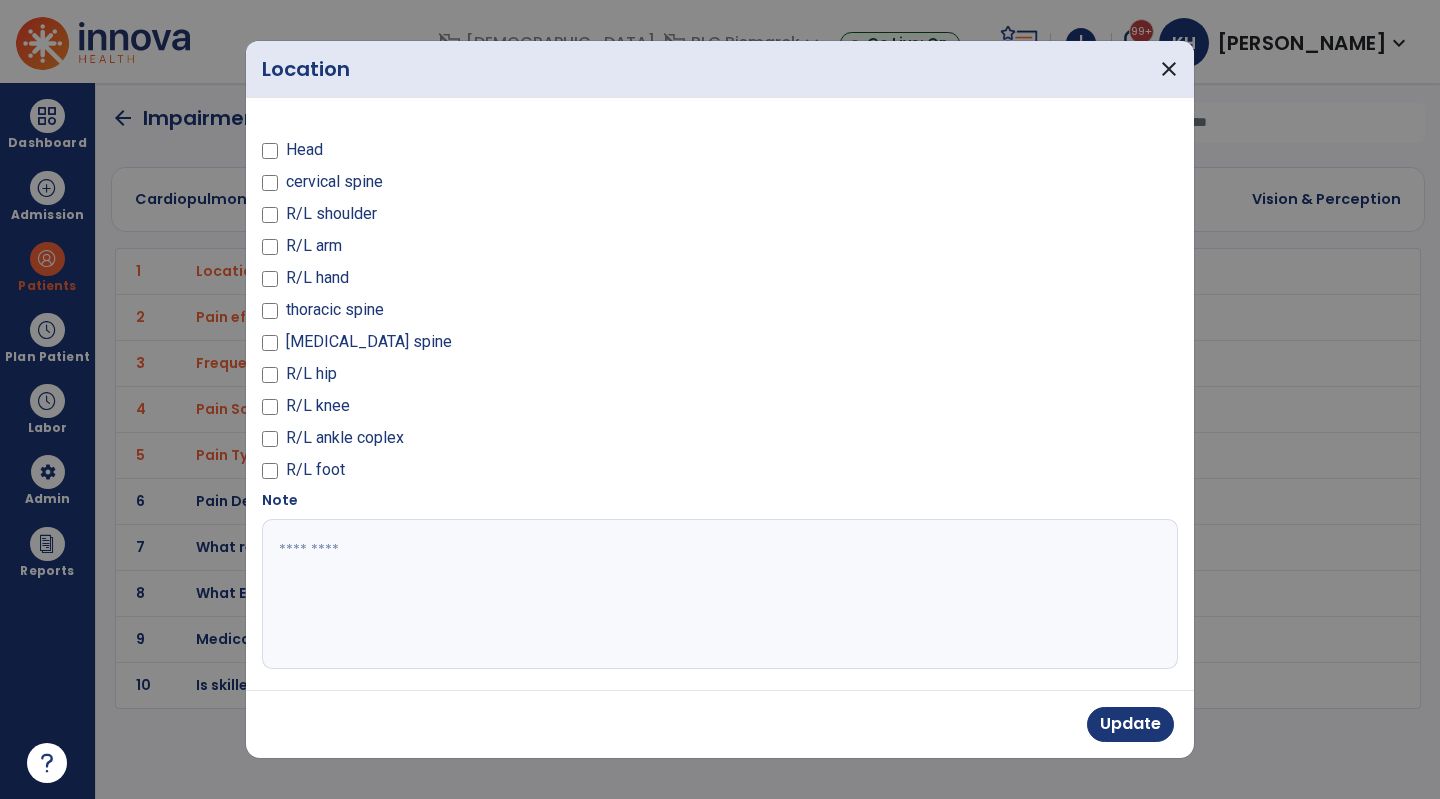 click at bounding box center (717, 594) 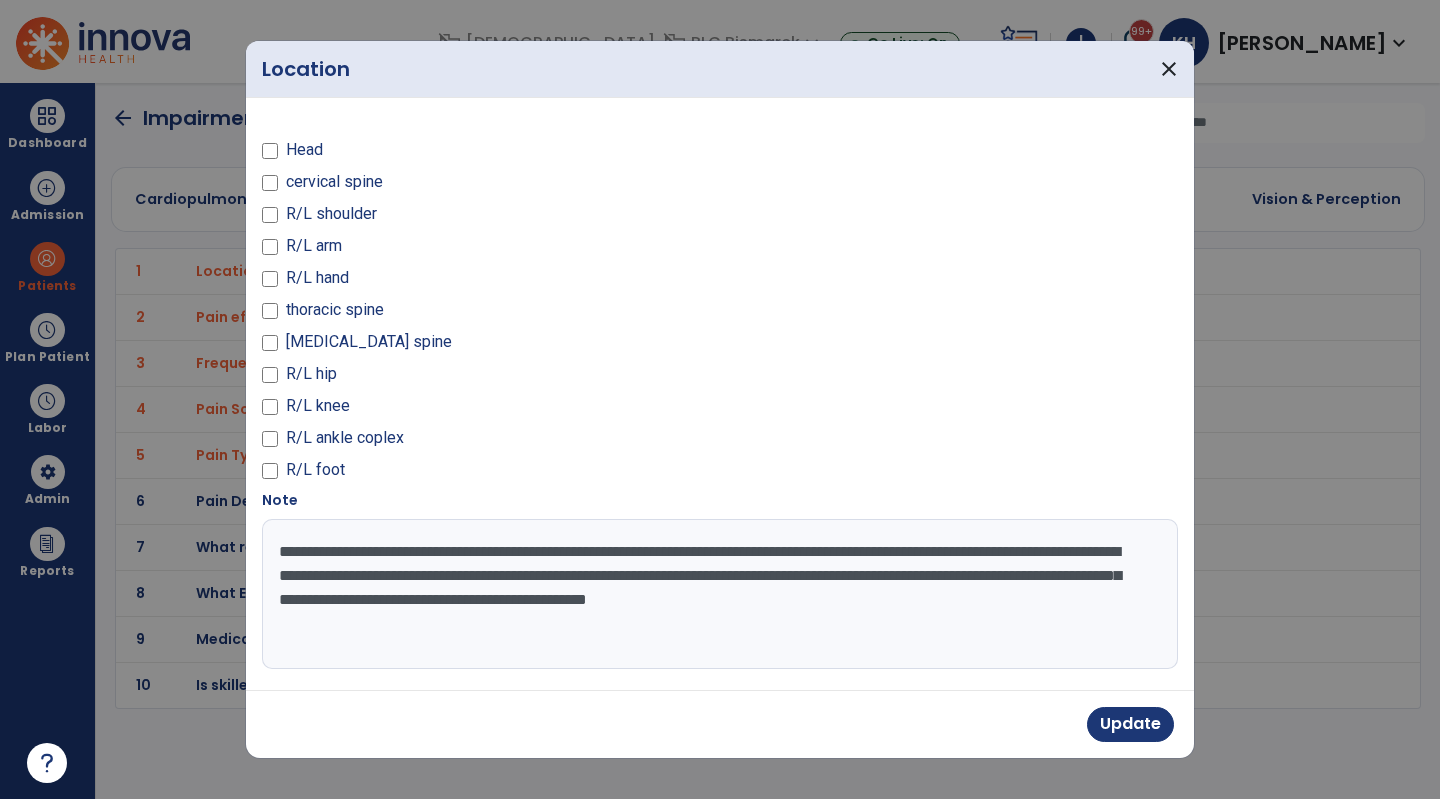 type on "**********" 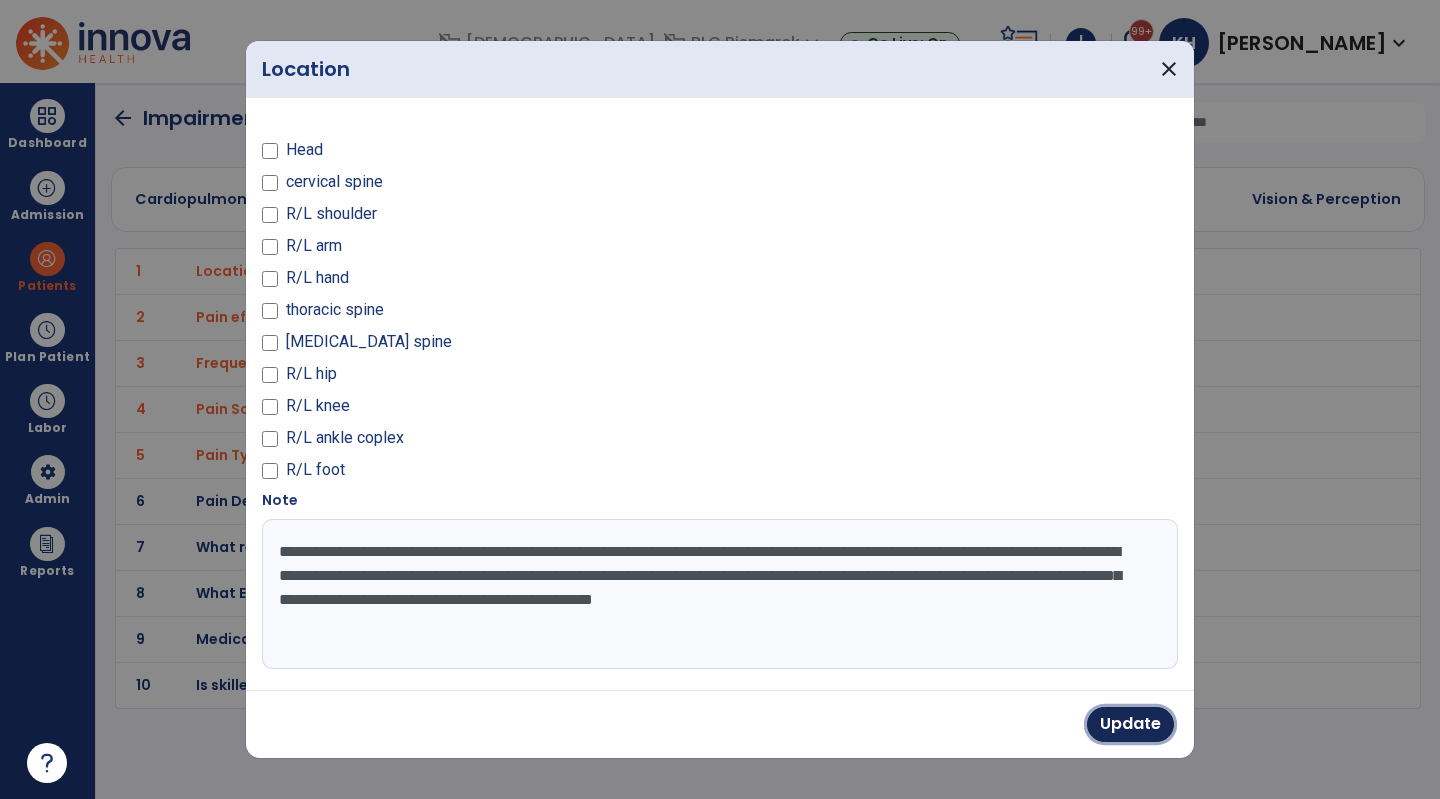 click on "Update" at bounding box center (1130, 724) 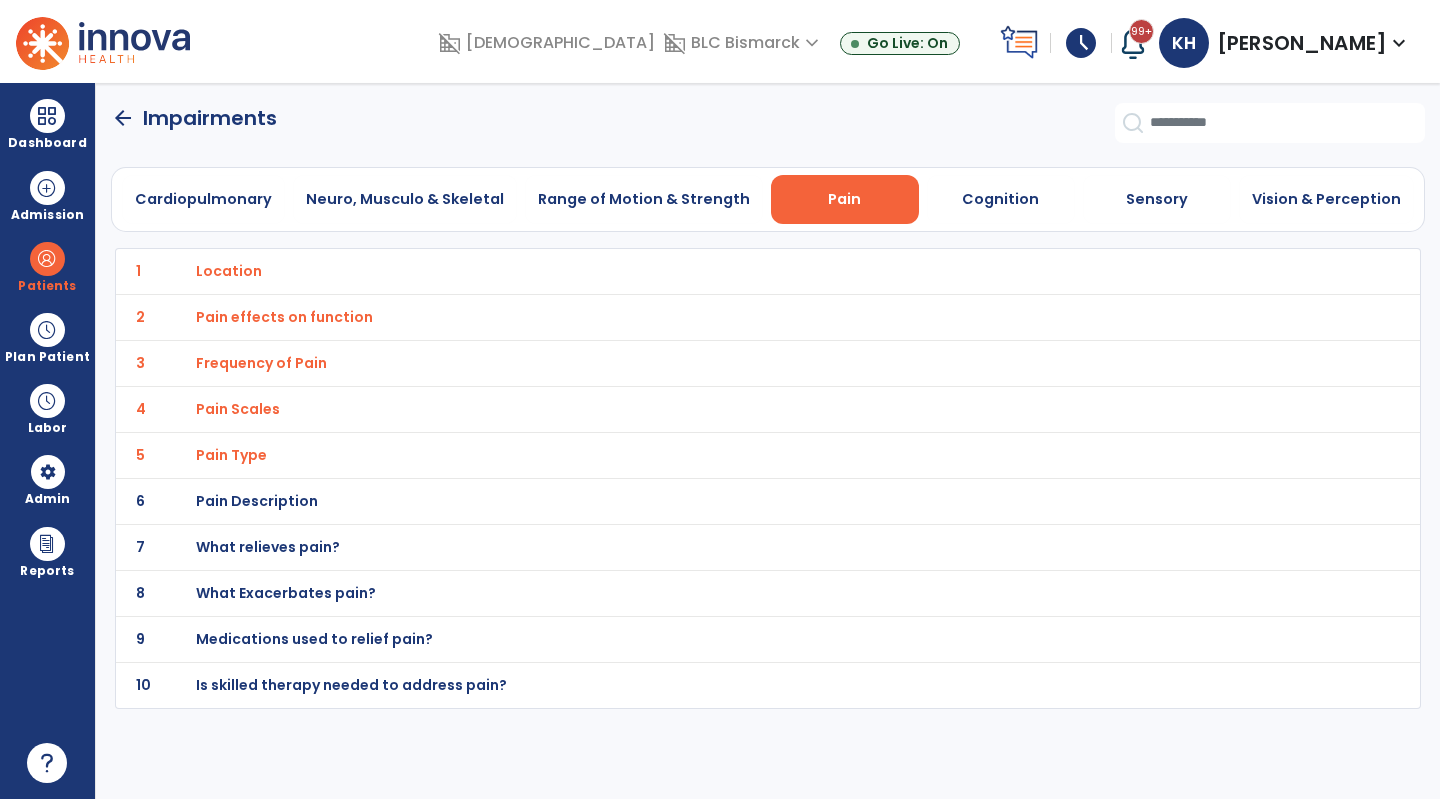 click on "Range of Motion & Strength" at bounding box center [644, 199] 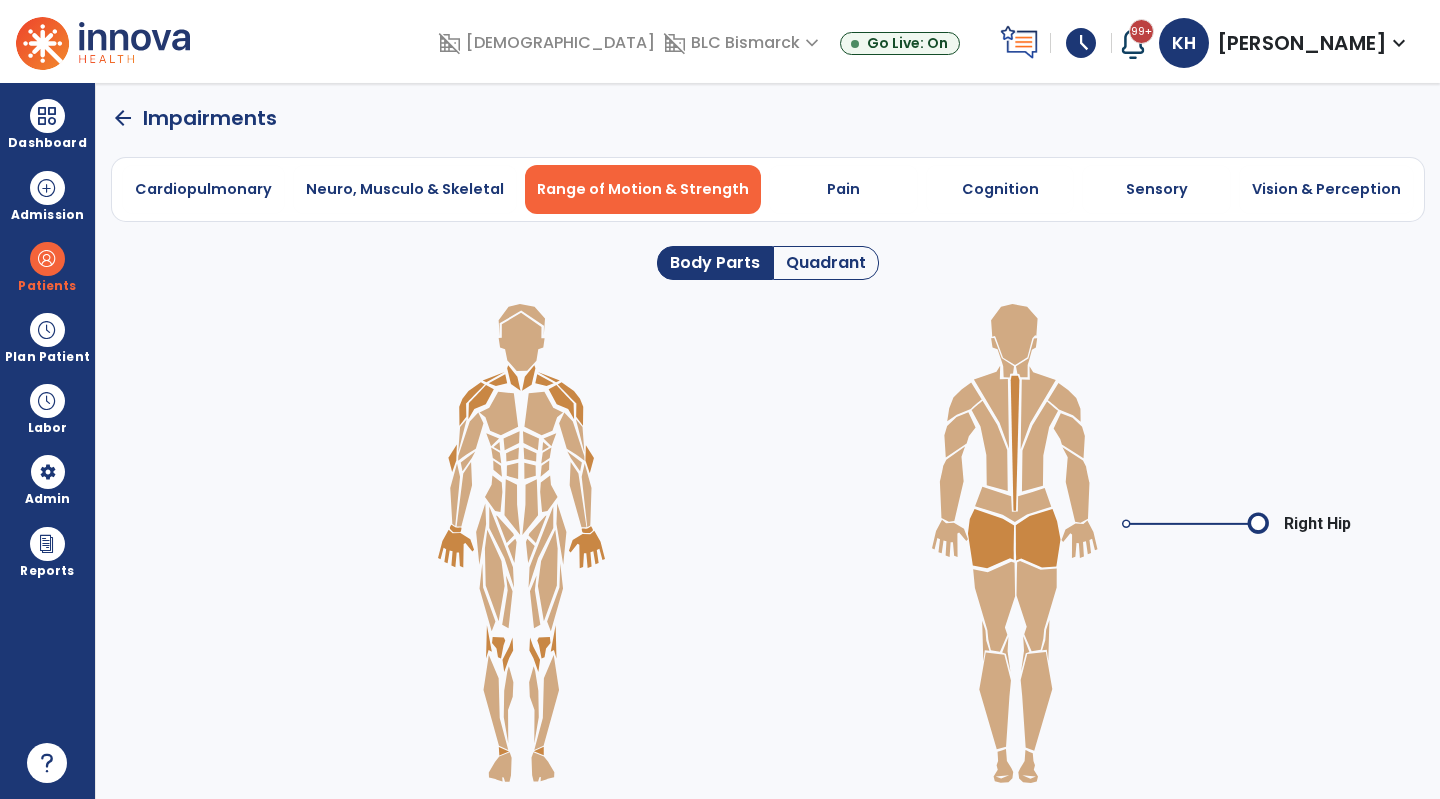 click on "Body Parts   Quadrant  Right Hip" 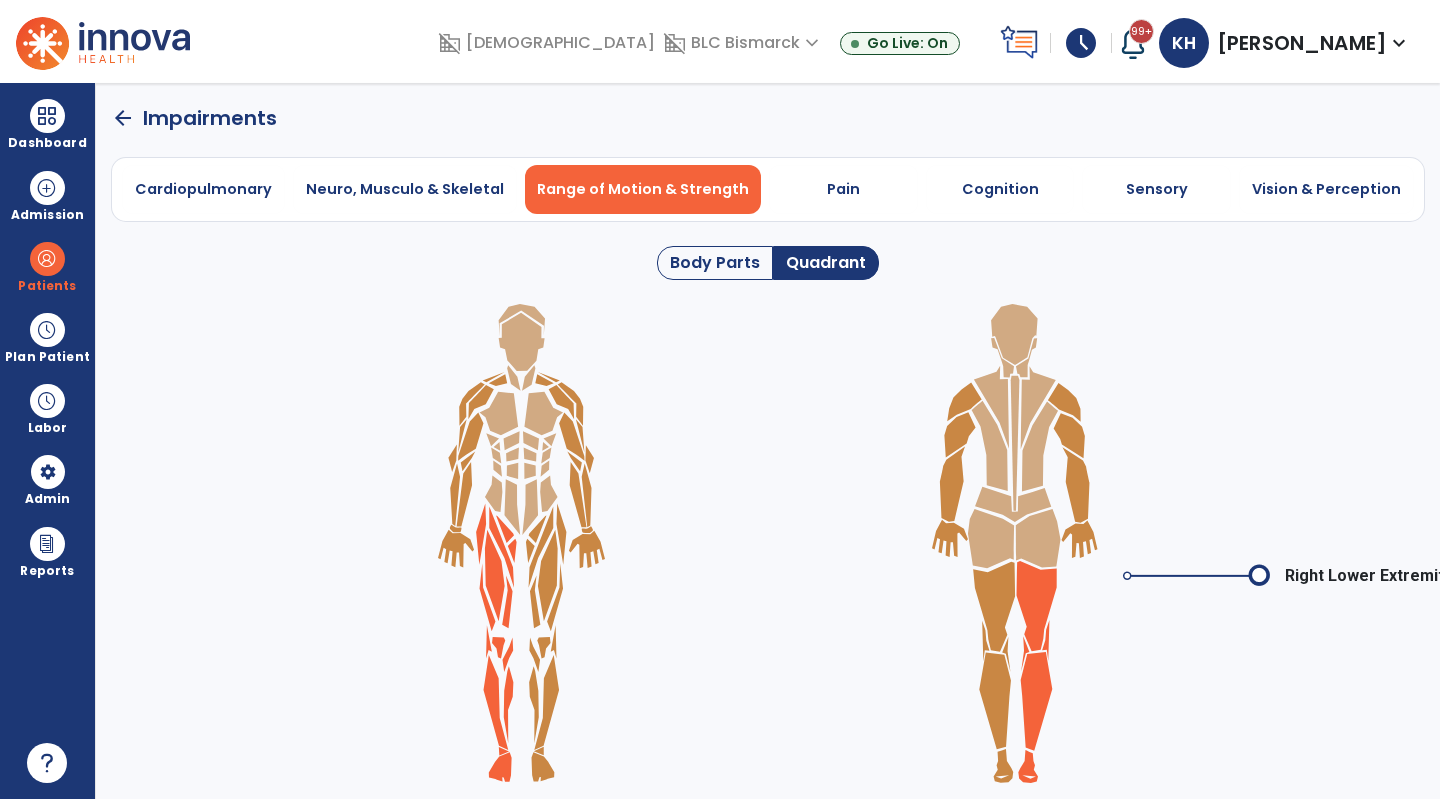 click 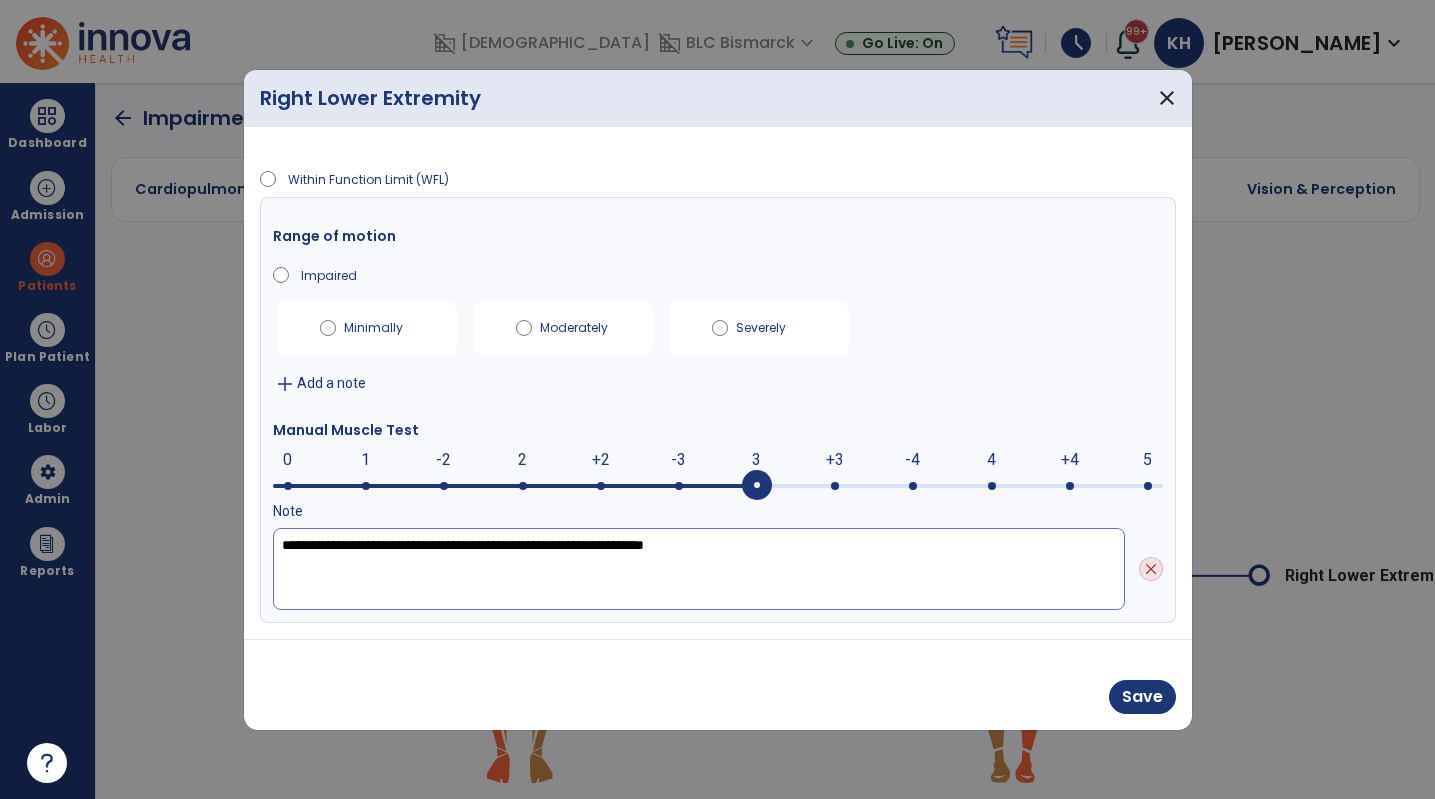 click on "**********" at bounding box center (699, 569) 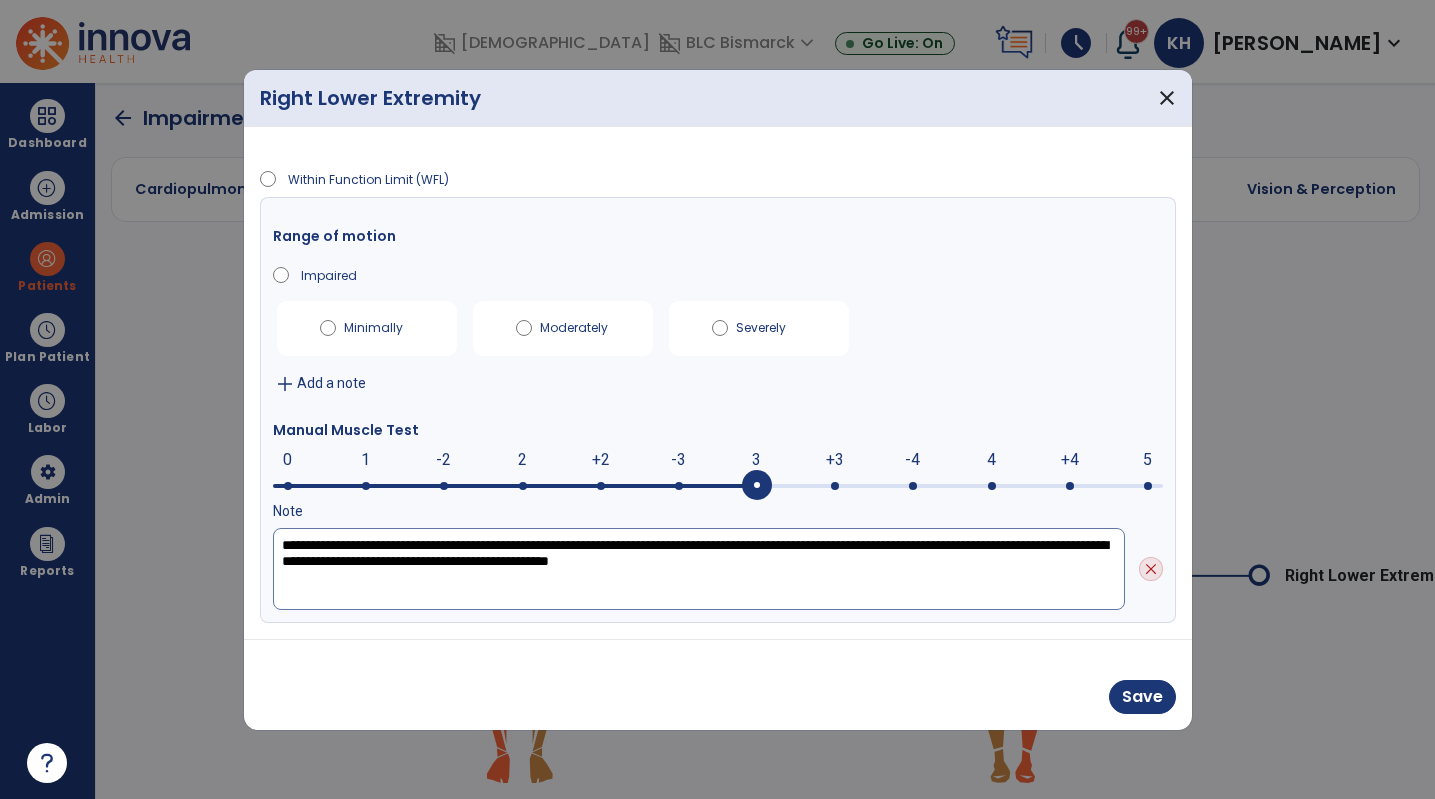 type on "**********" 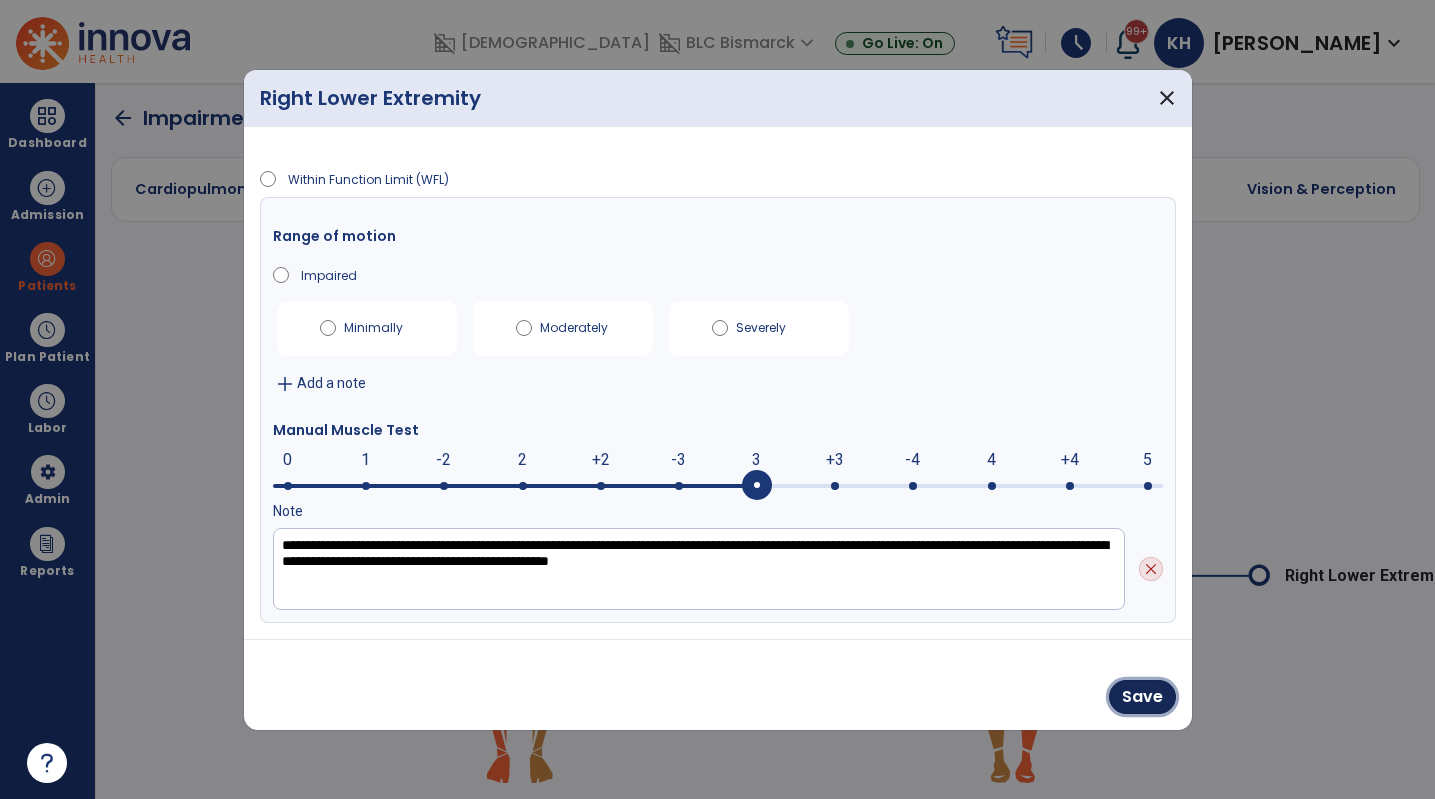 click on "Save" at bounding box center (1142, 697) 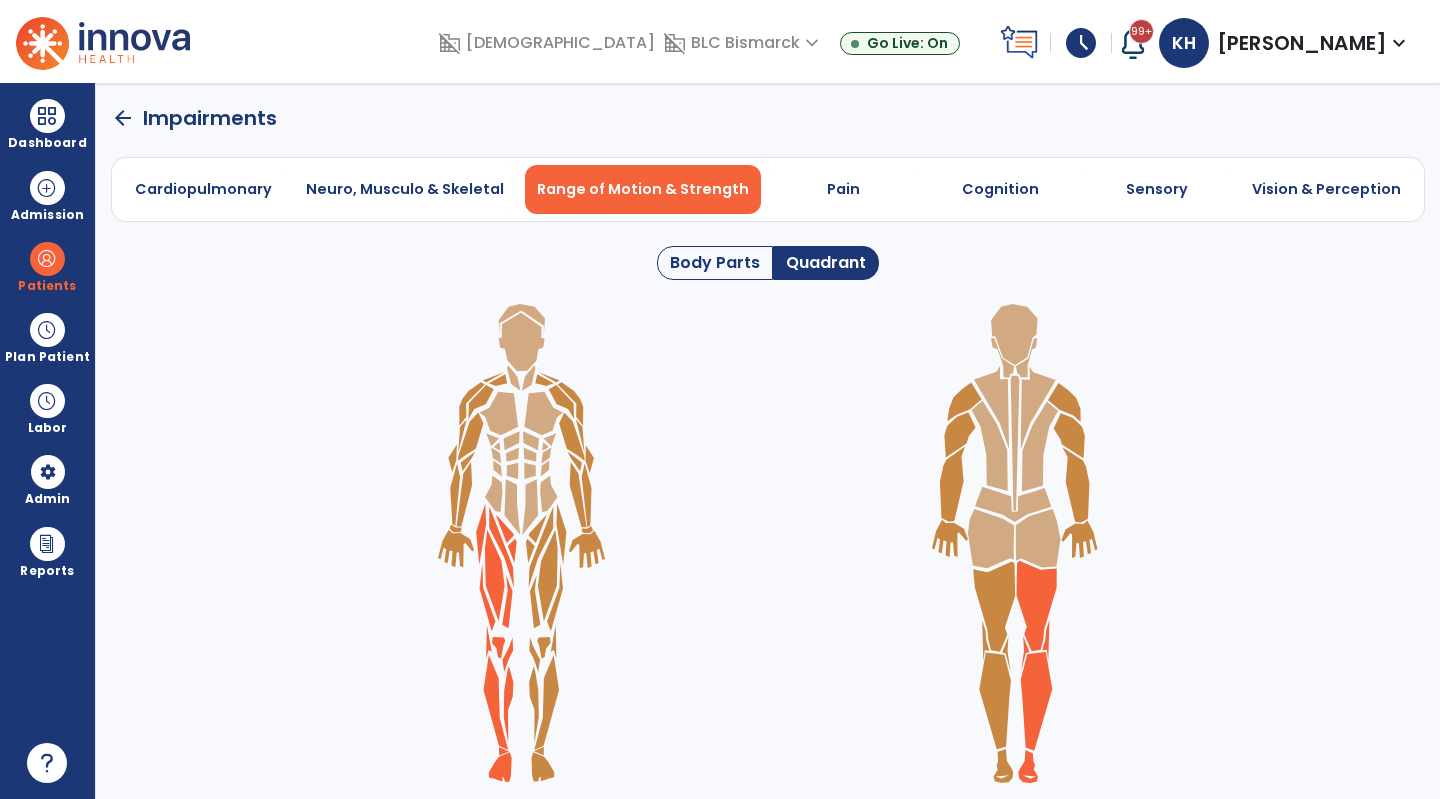 click on "arrow_back" 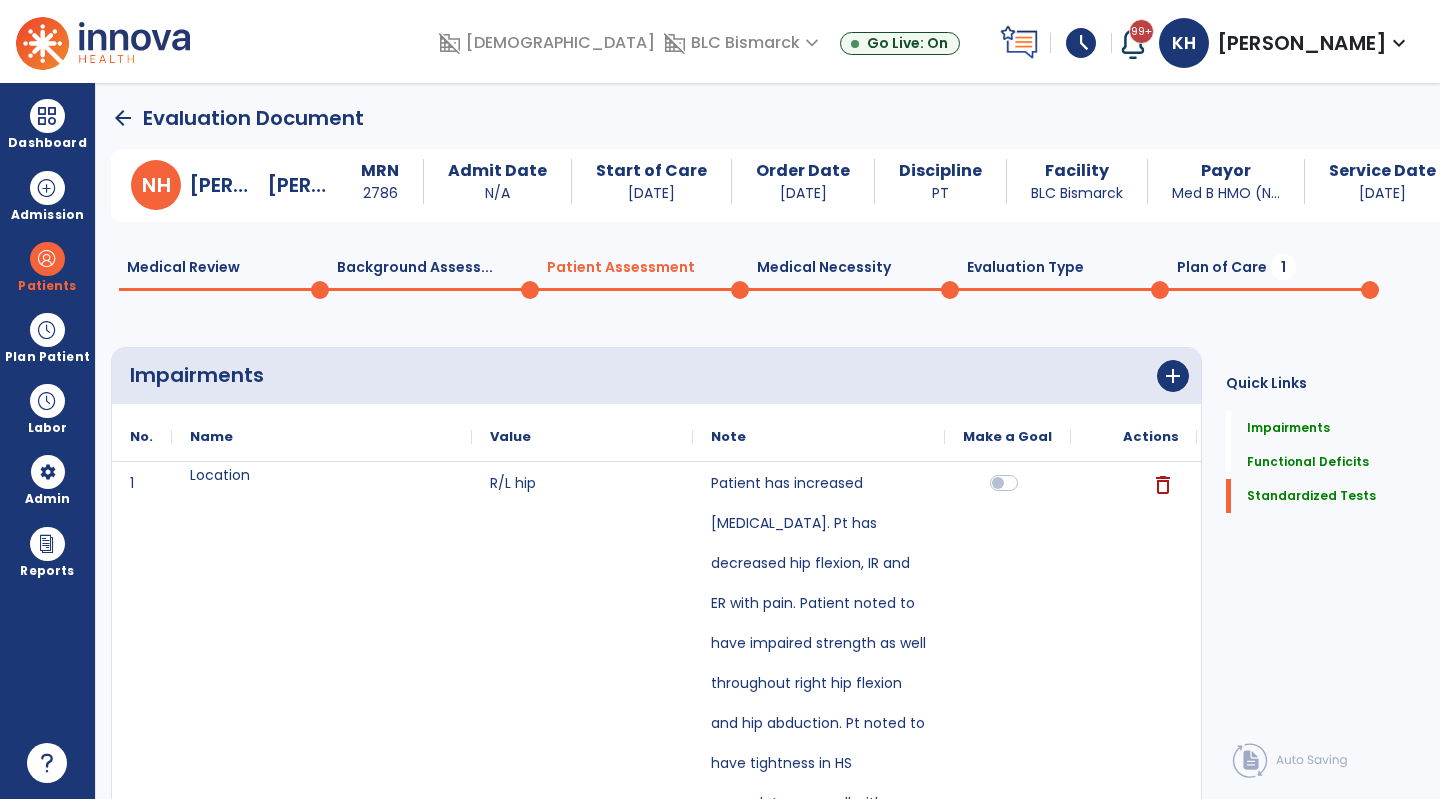 click on "Patient Assessment  0" 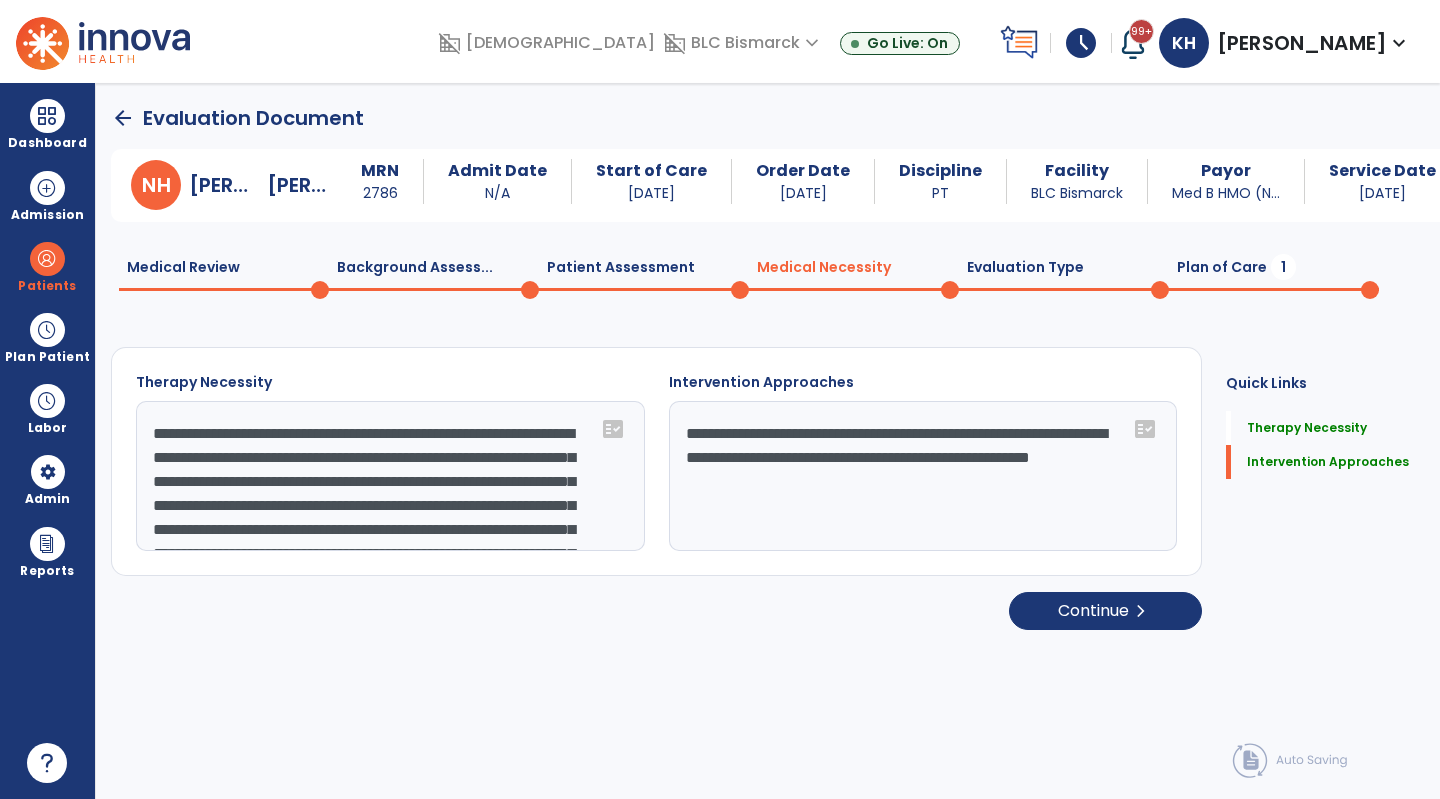 click on "Medical Review  0  Background Assess...  0  Patient Assessment  0  Medical Necessity  0  Evaluation Type  0  Plan of Care  1" 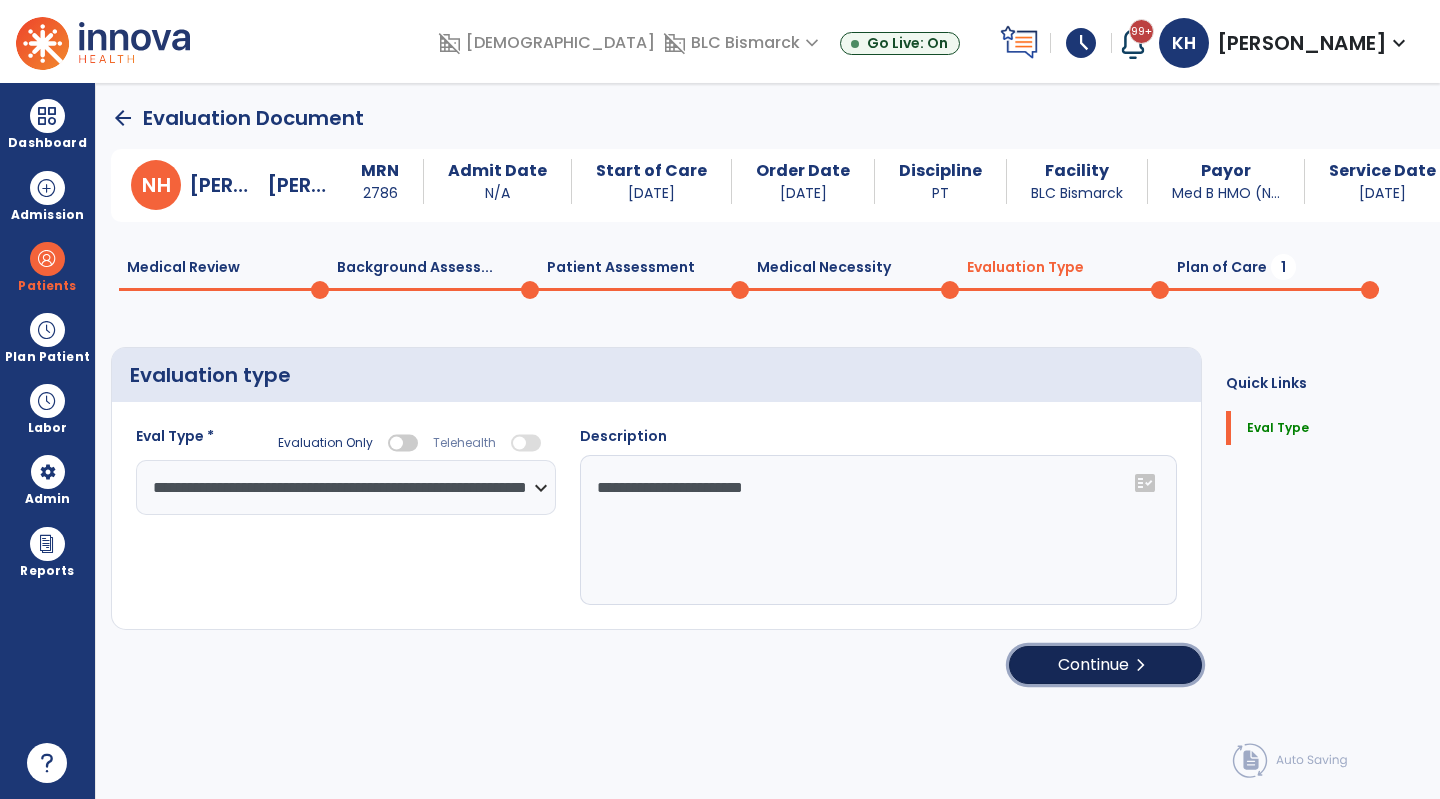 click on "Continue  chevron_right" 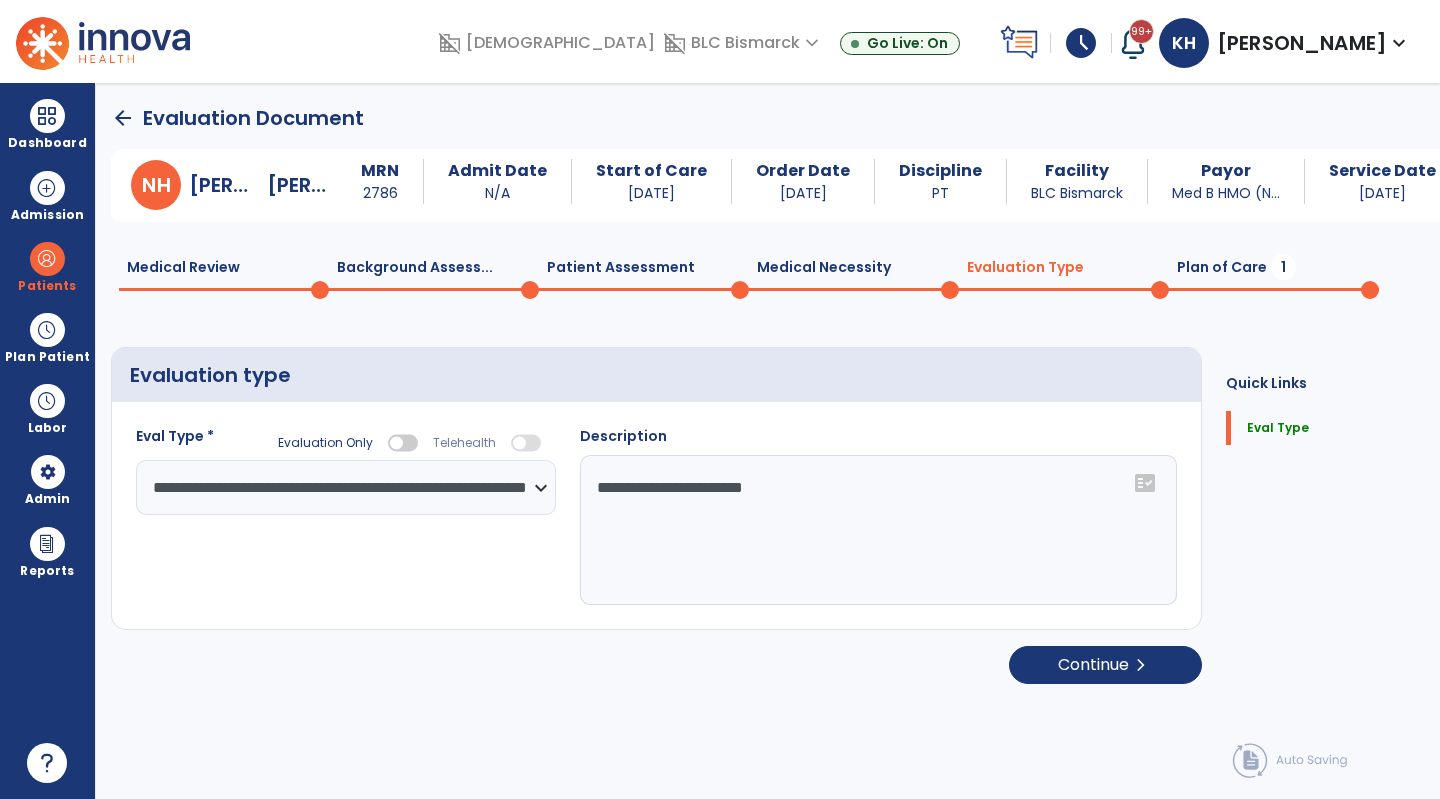 select on "**" 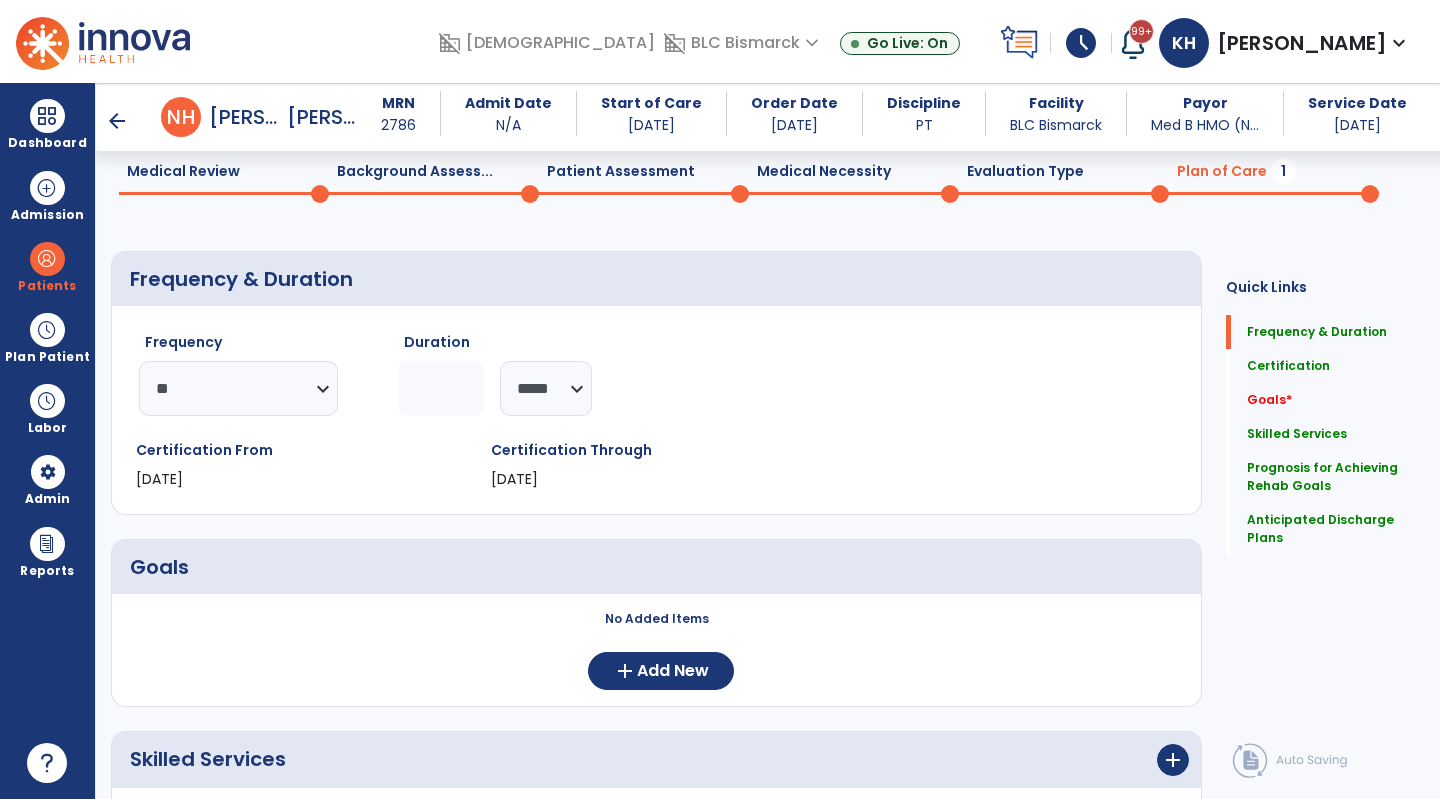 scroll, scrollTop: 100, scrollLeft: 0, axis: vertical 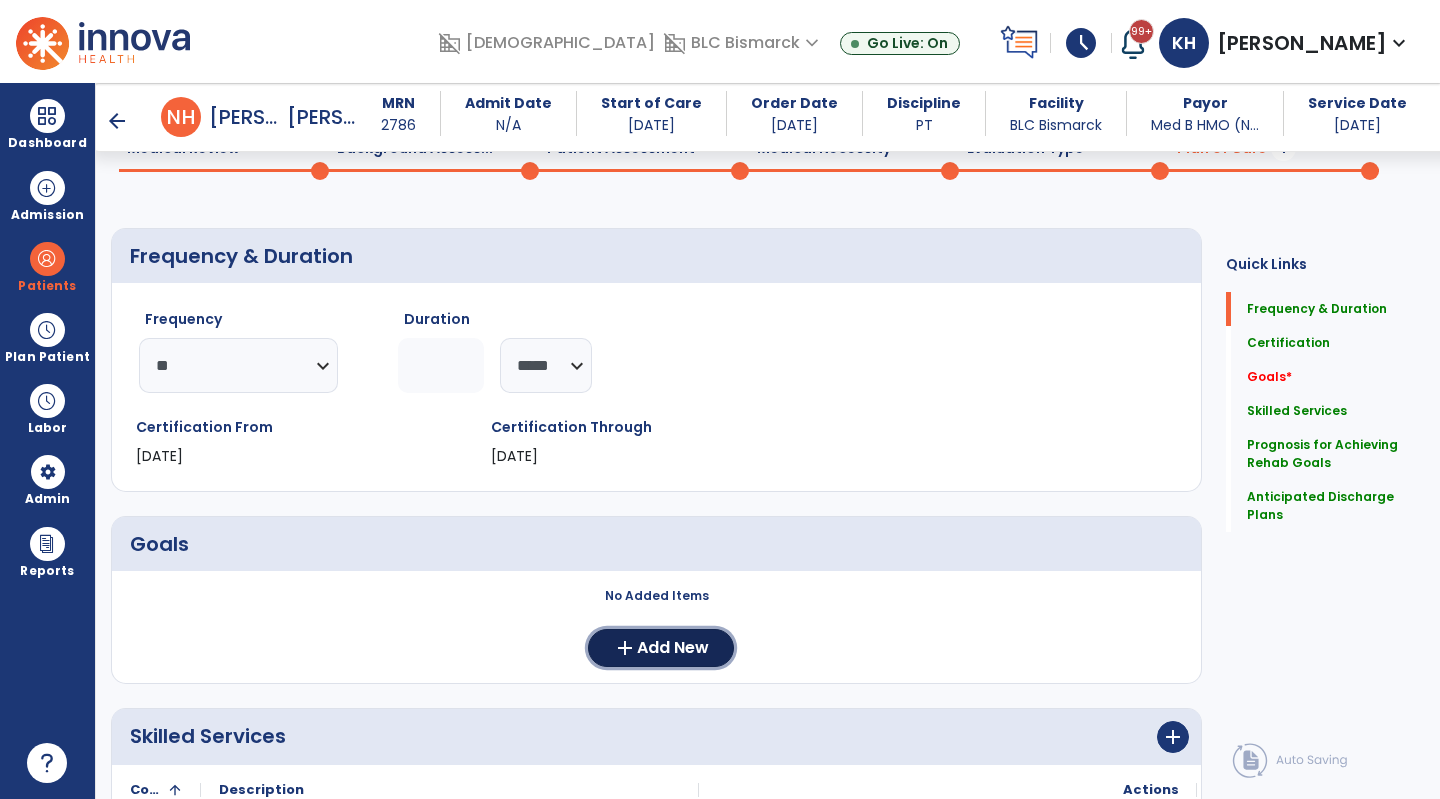 click on "Add New" at bounding box center (673, 648) 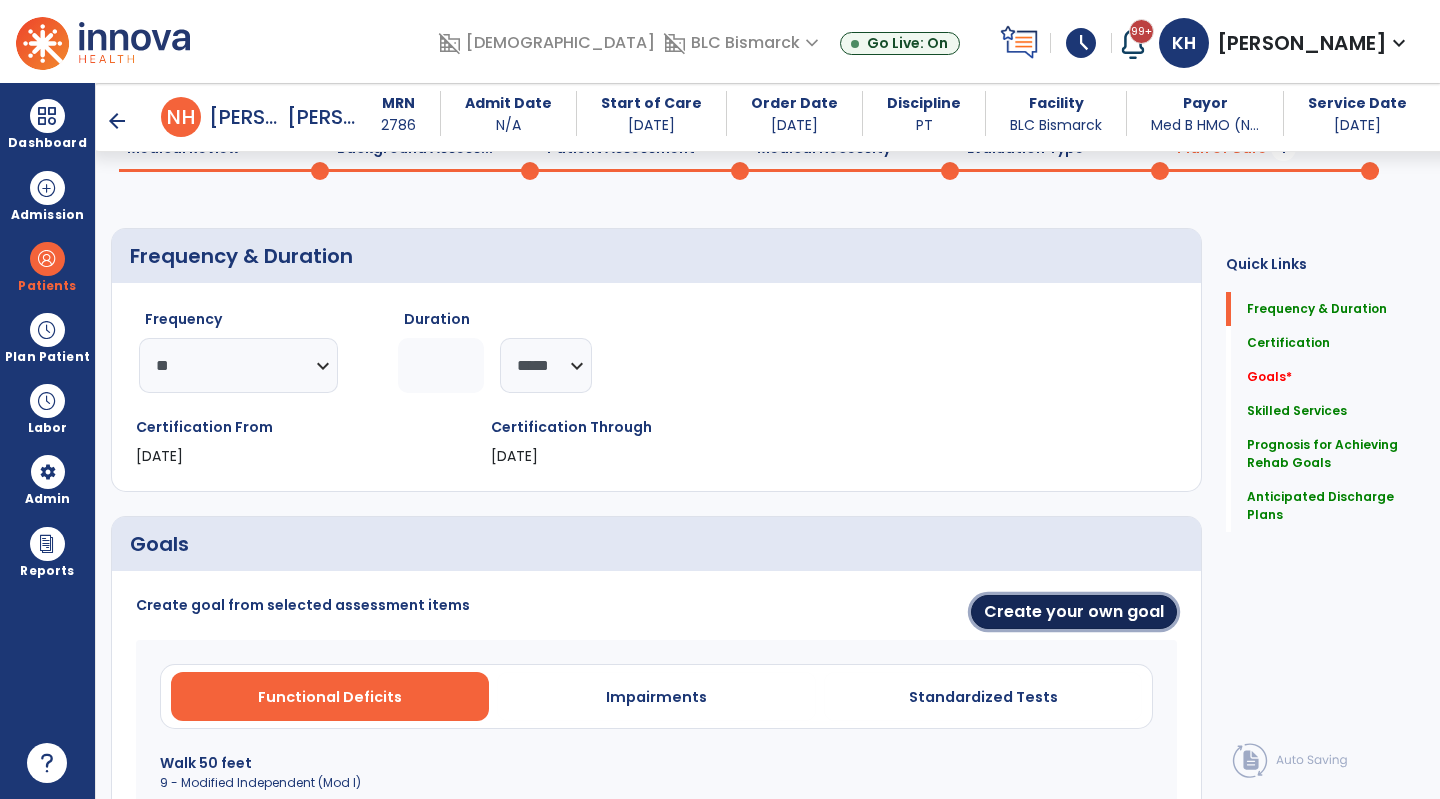 click on "Create your own goal" at bounding box center [1074, 612] 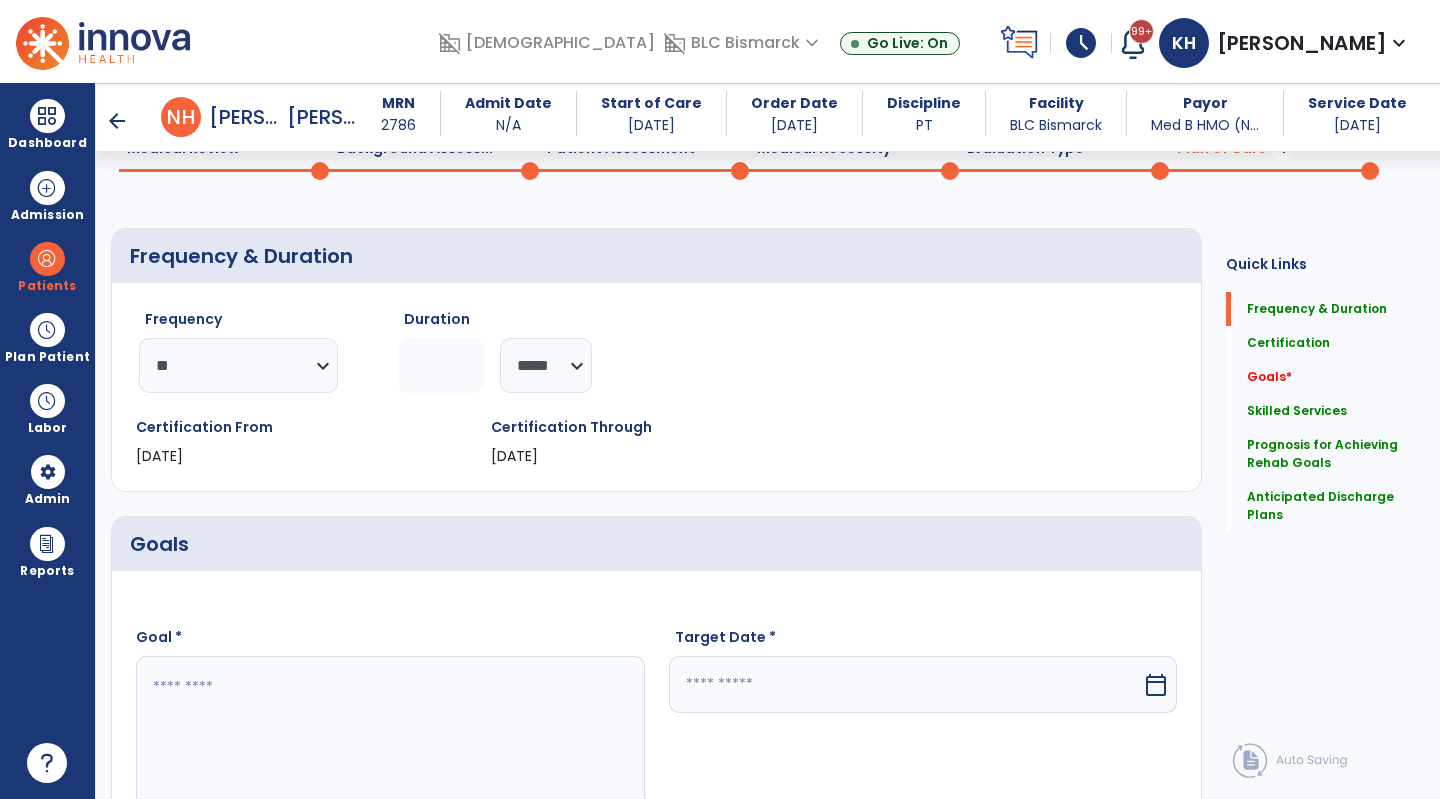 click on "**********" at bounding box center [656, 1111] 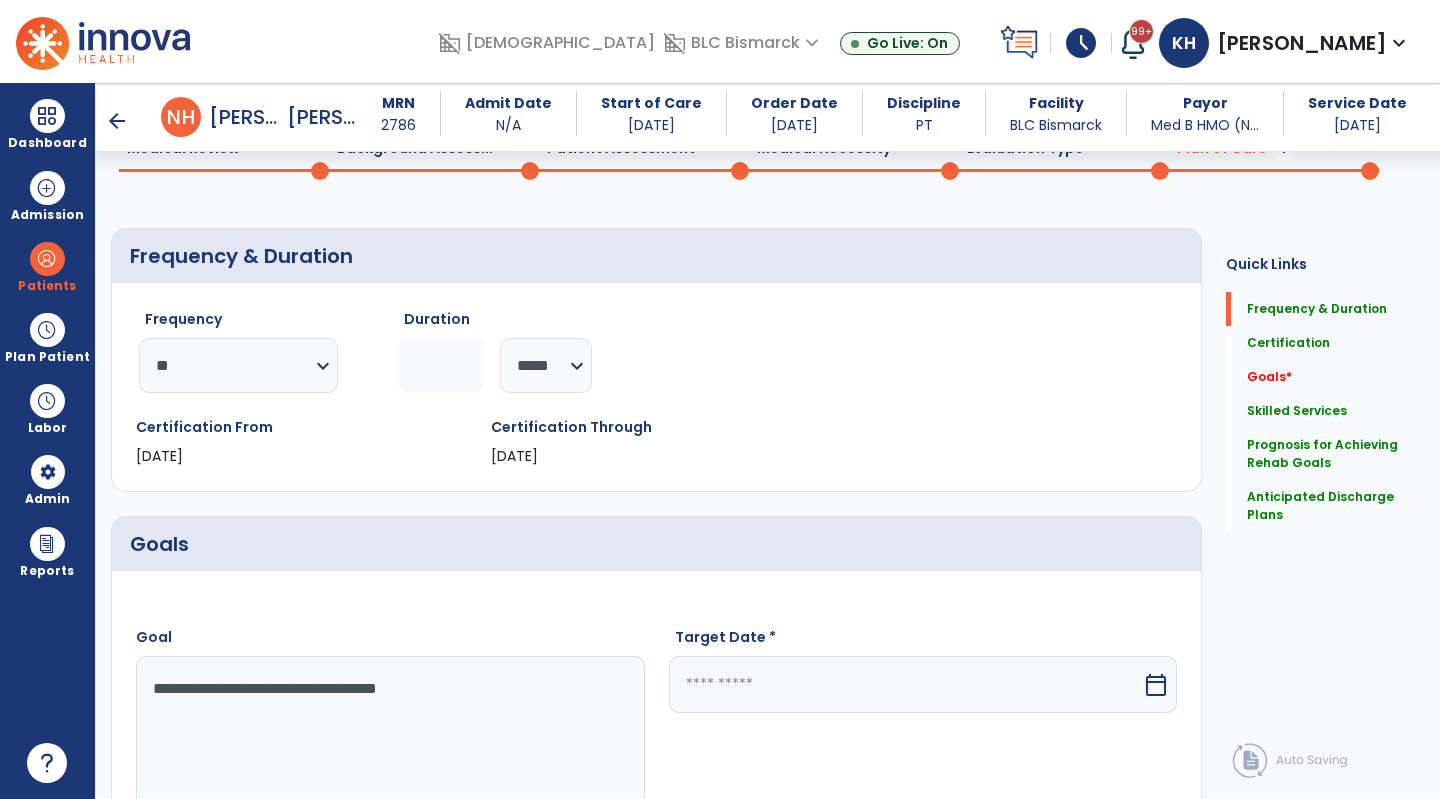 type on "**********" 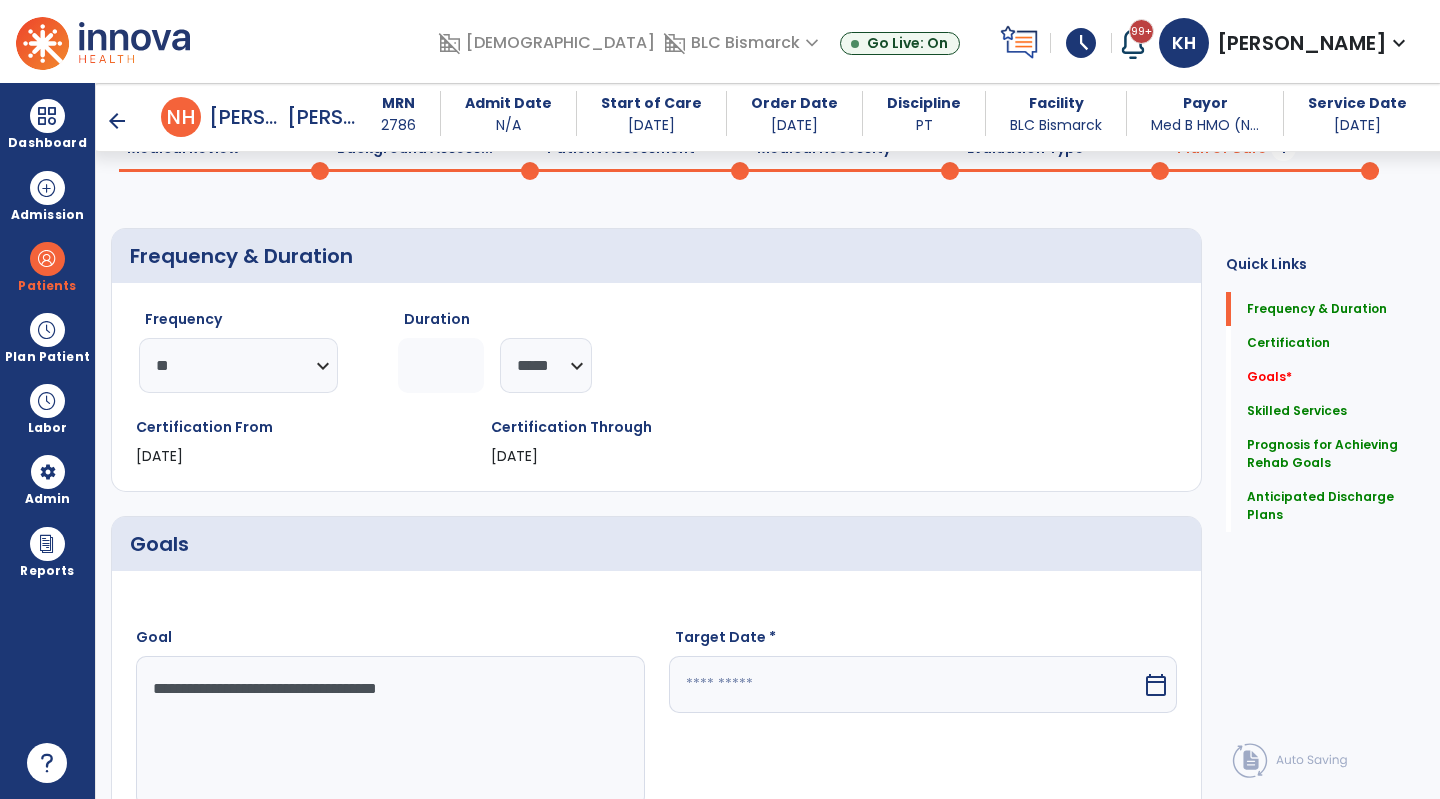 click at bounding box center (906, 684) 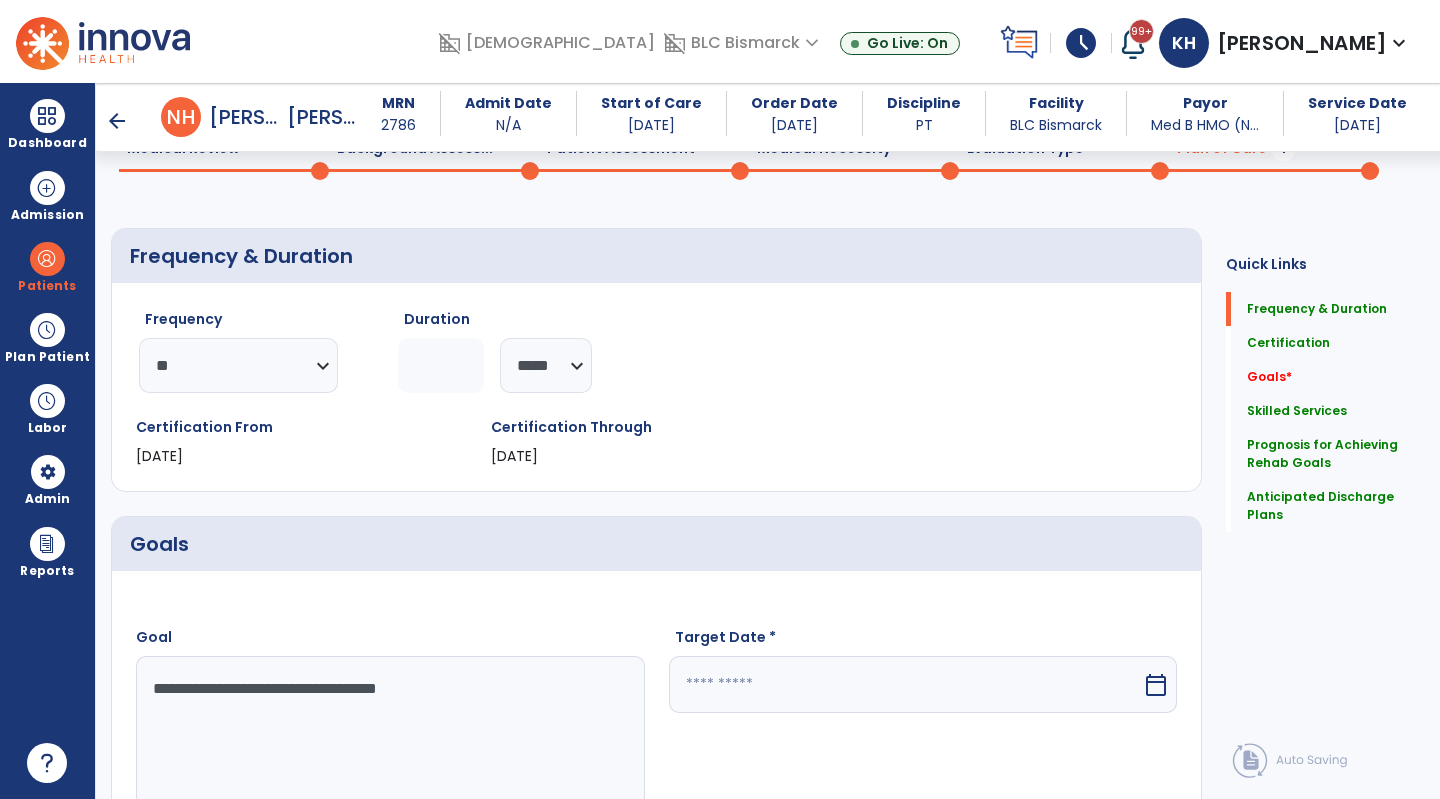 scroll, scrollTop: 512, scrollLeft: 0, axis: vertical 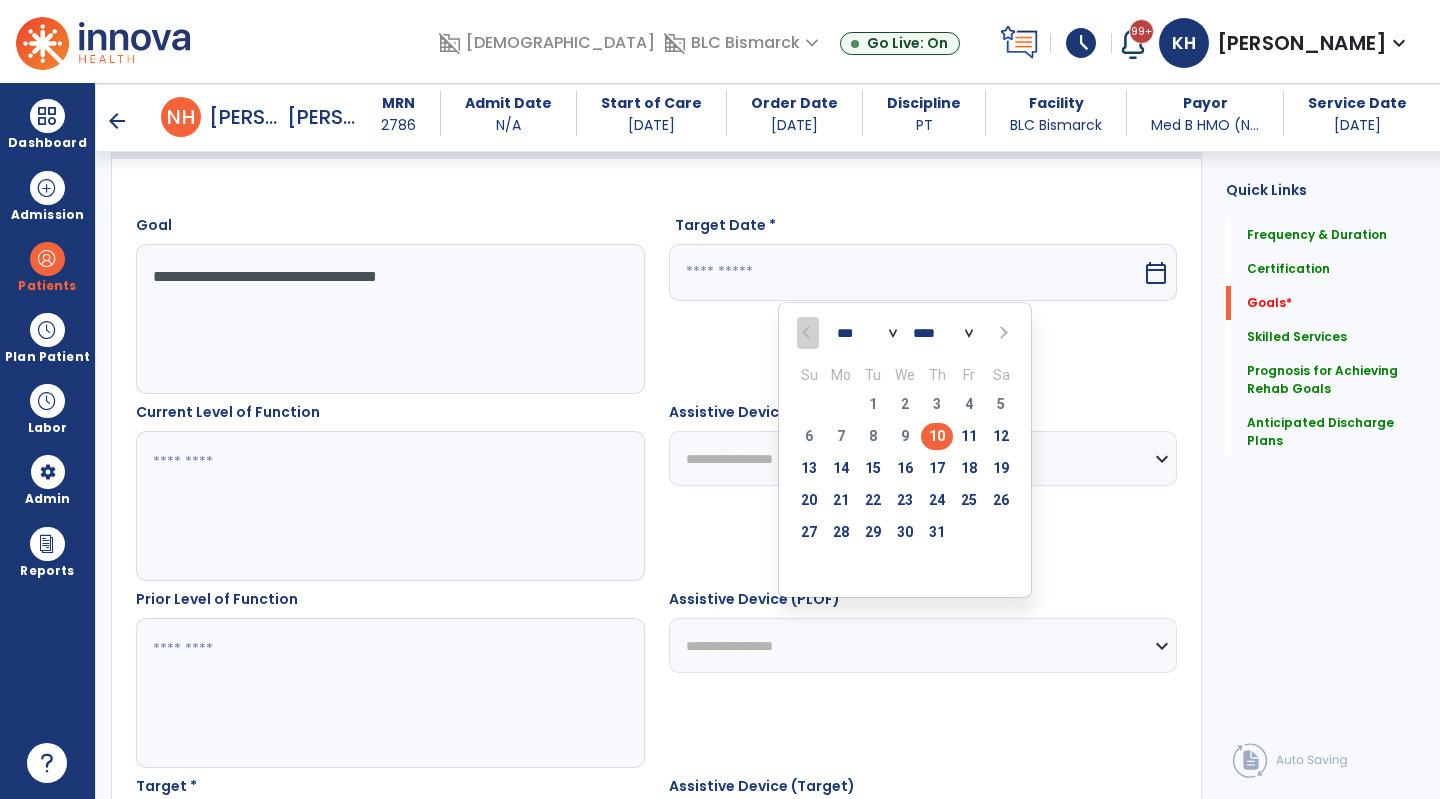 click on "31" at bounding box center [937, 532] 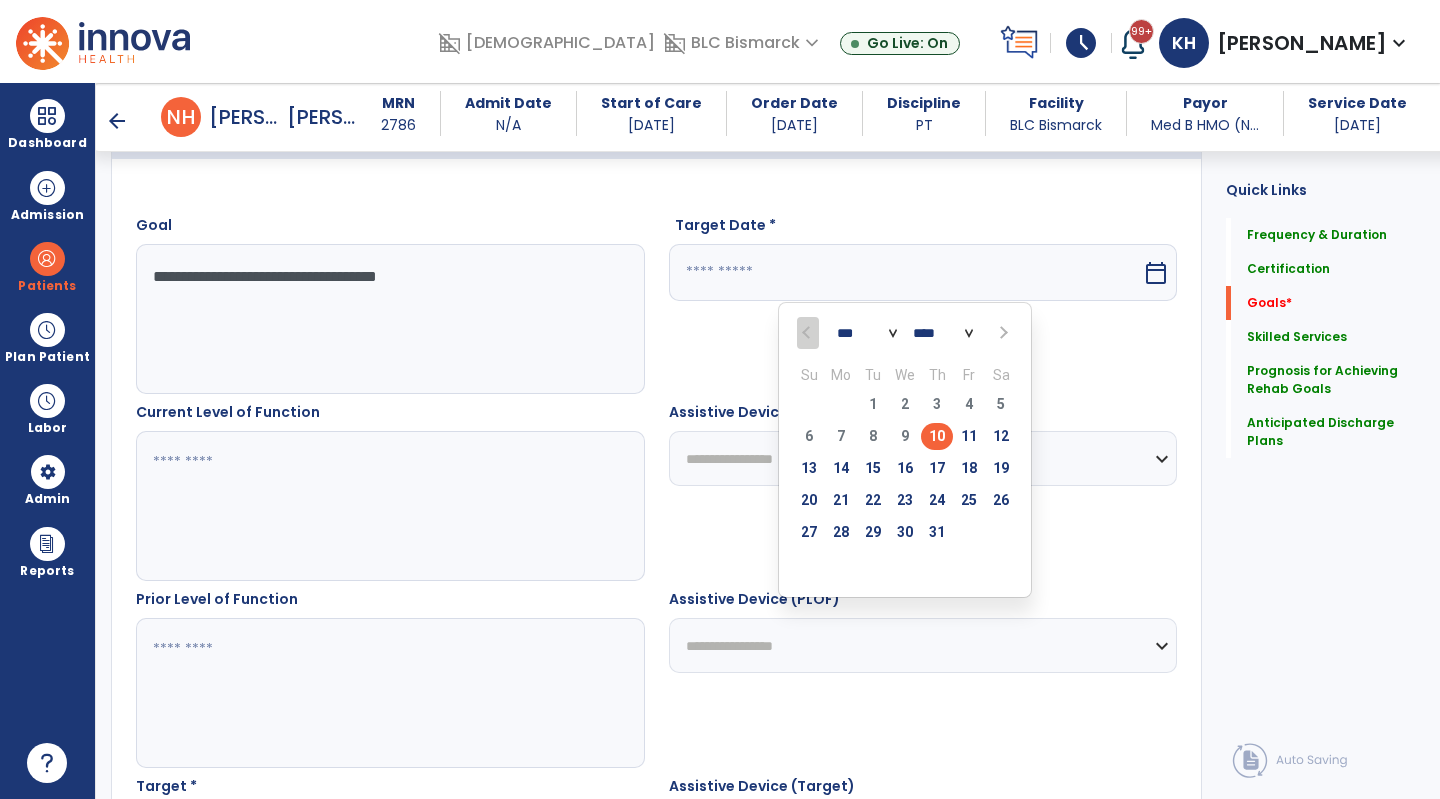 type on "*********" 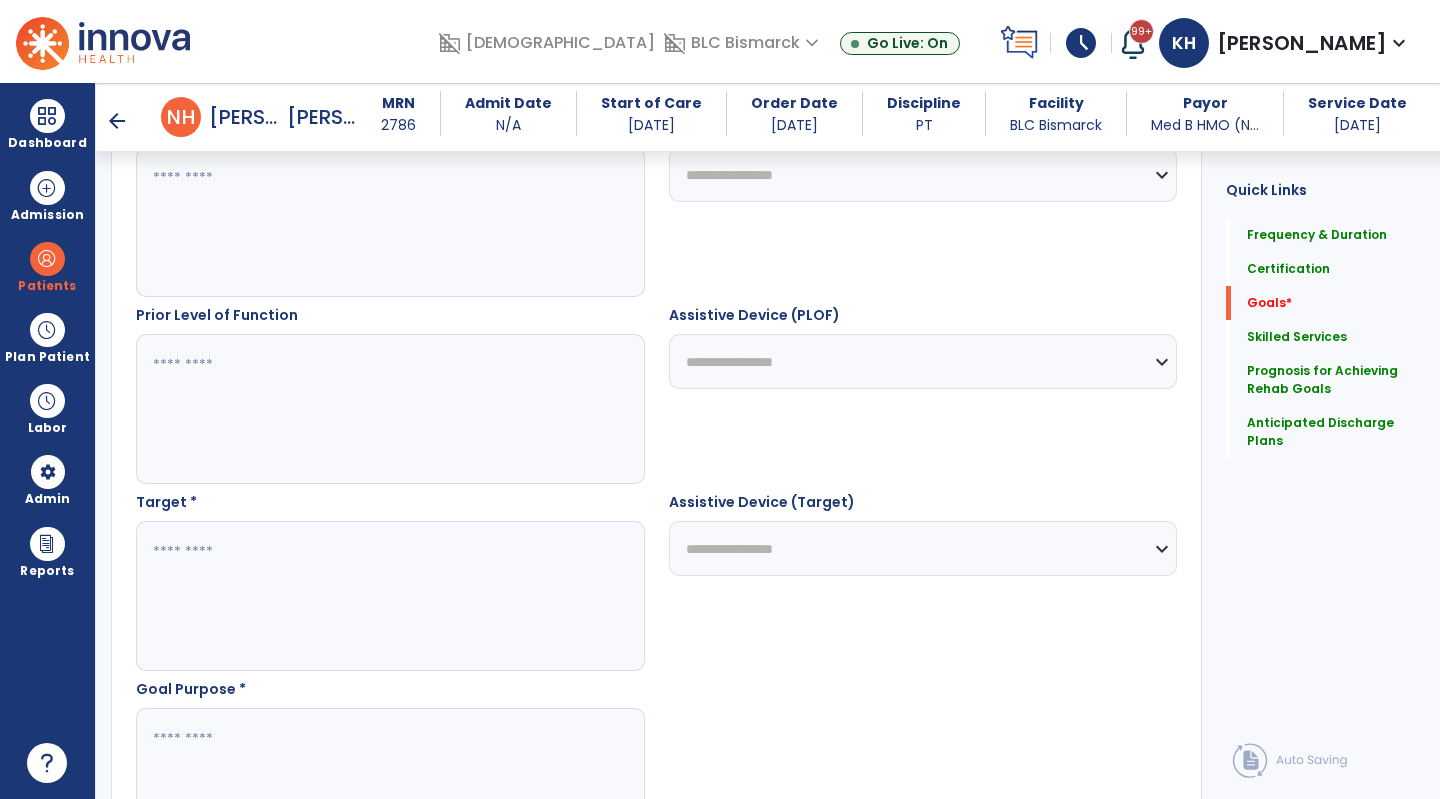 scroll, scrollTop: 912, scrollLeft: 0, axis: vertical 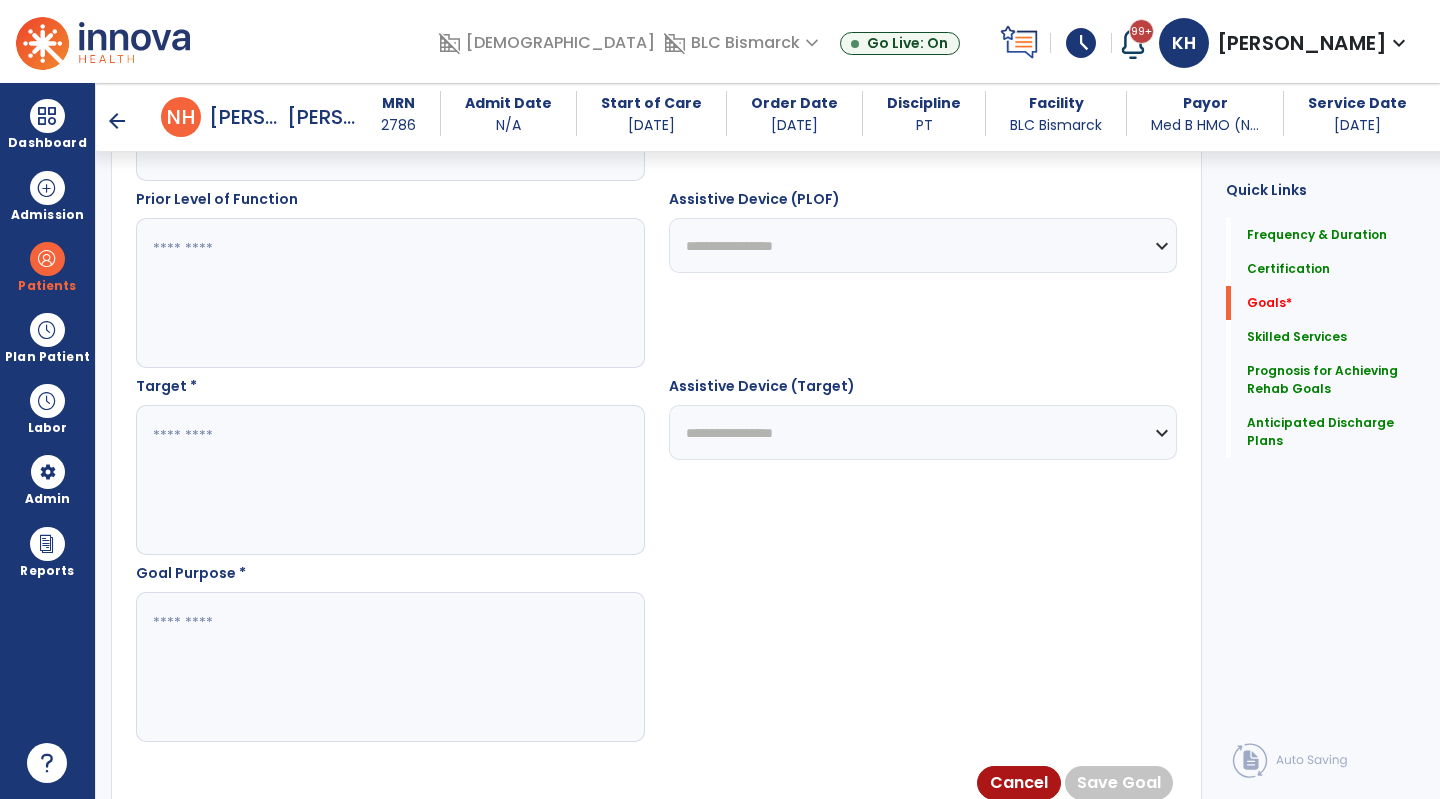 click at bounding box center [389, 480] 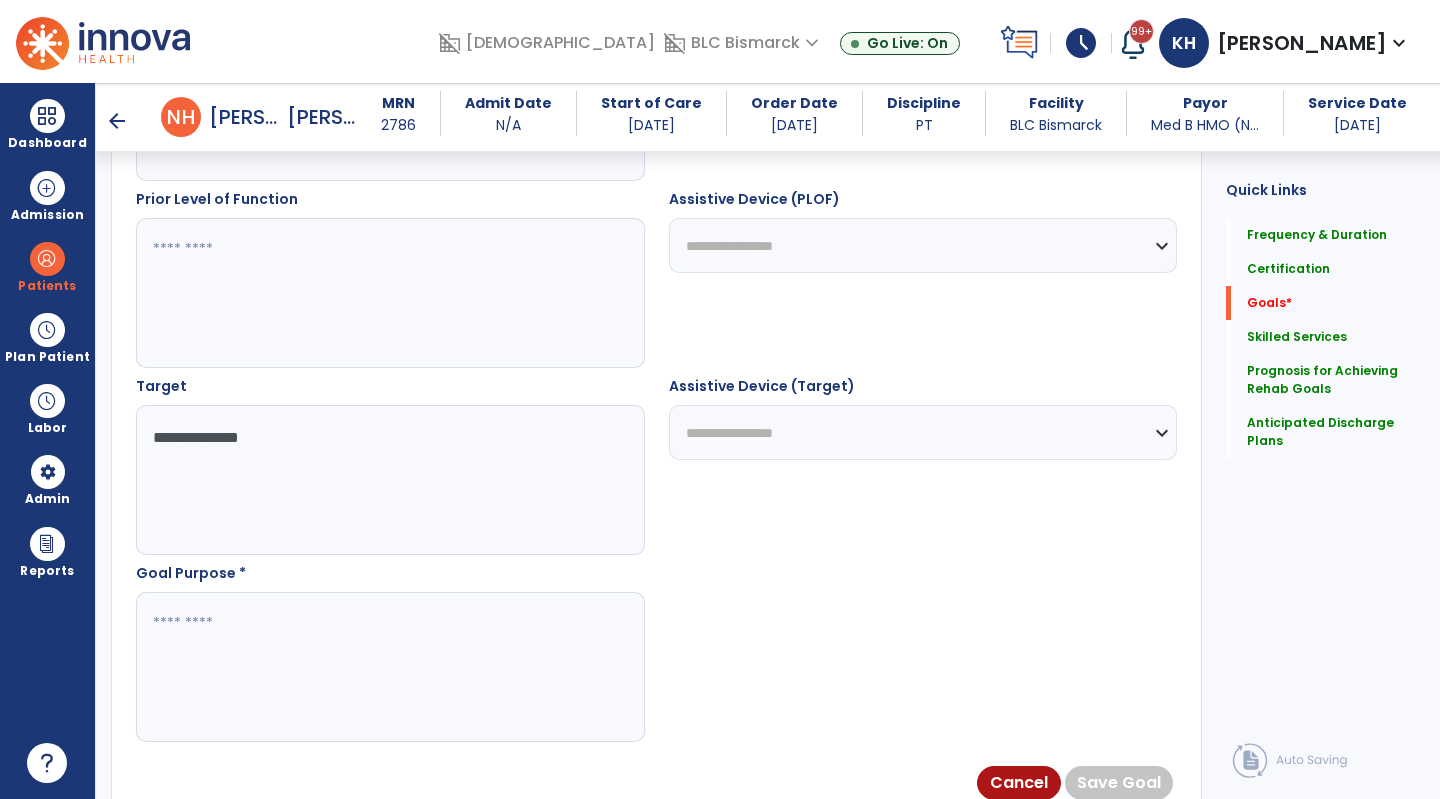 type on "**********" 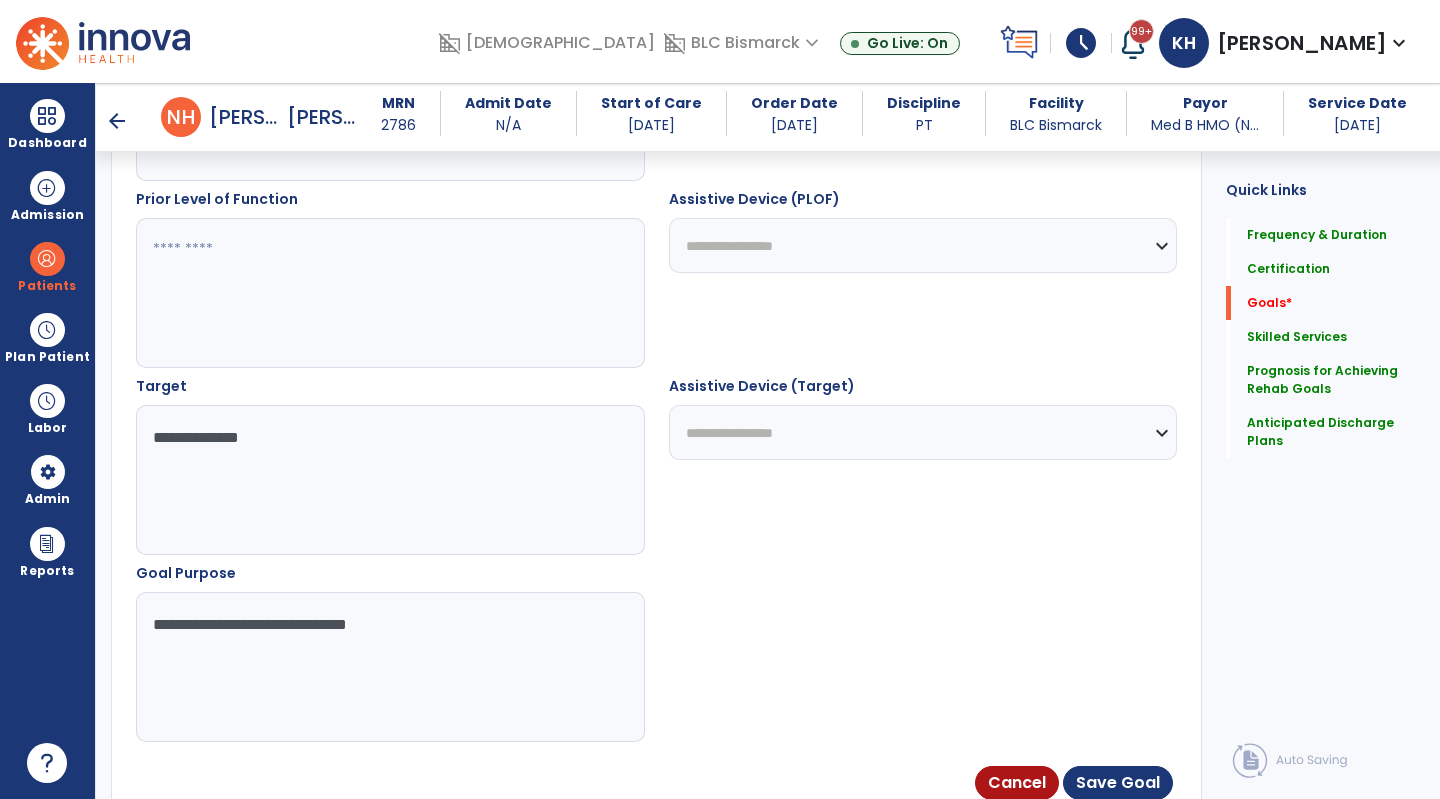 type on "**********" 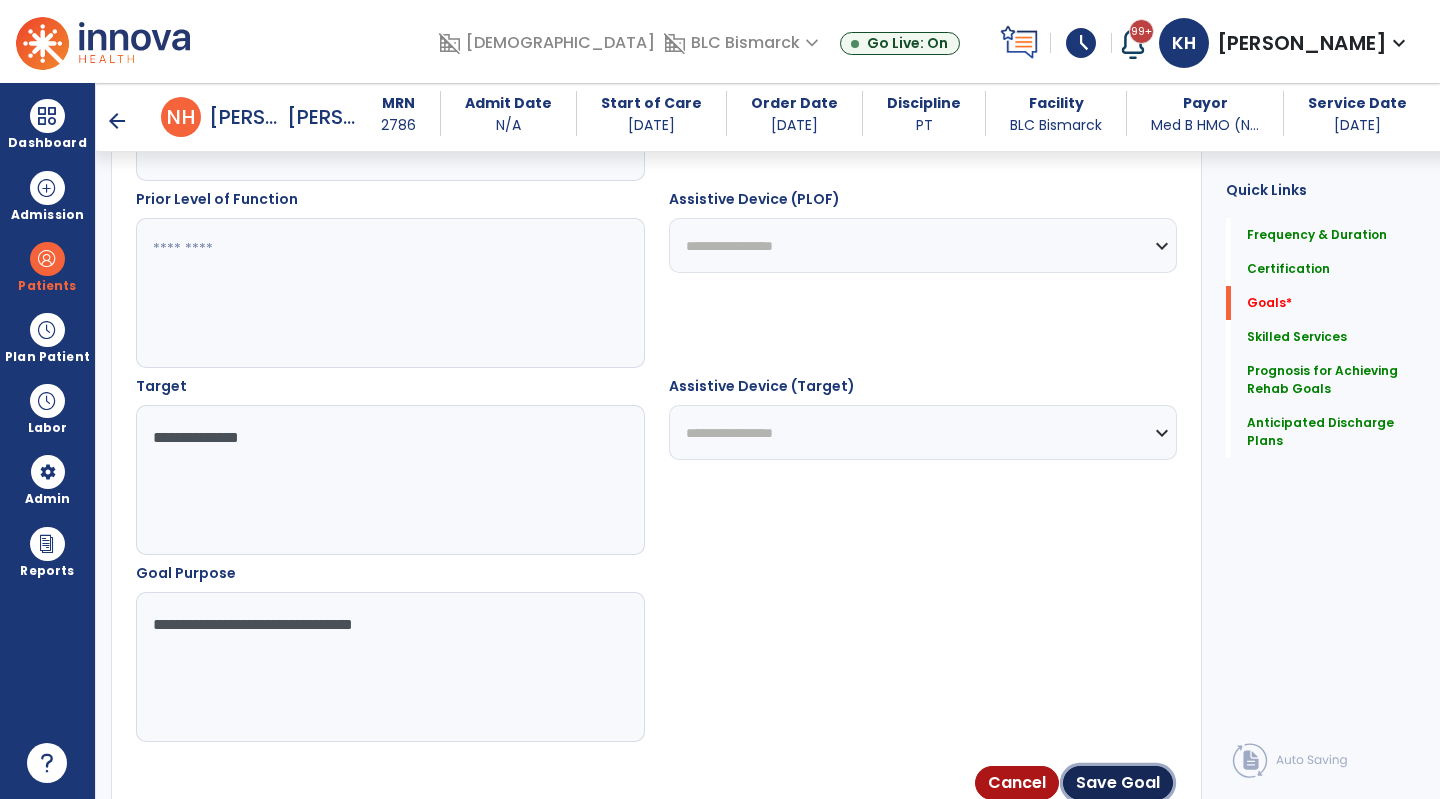 click on "Save Goal" at bounding box center (1118, 783) 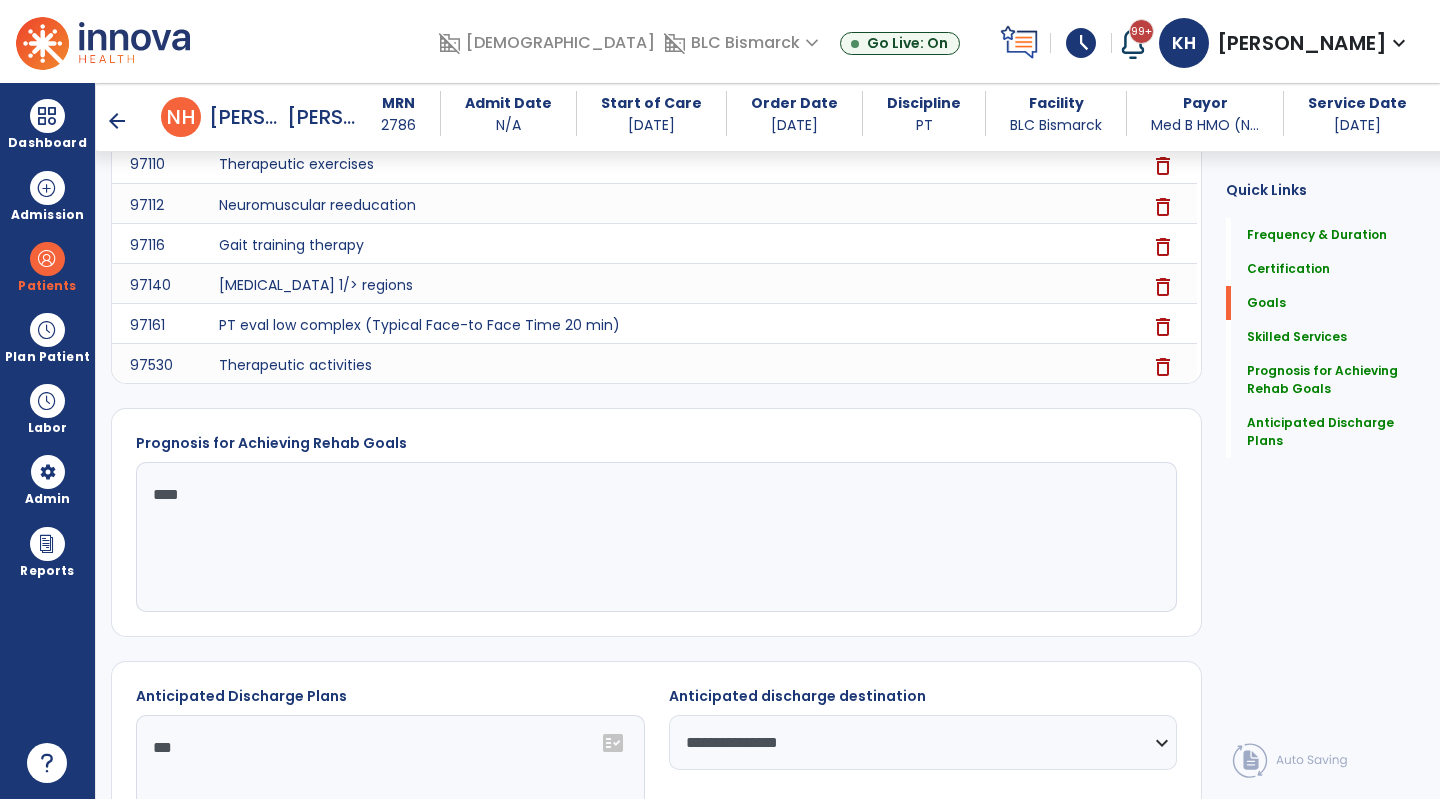 scroll, scrollTop: 314, scrollLeft: 0, axis: vertical 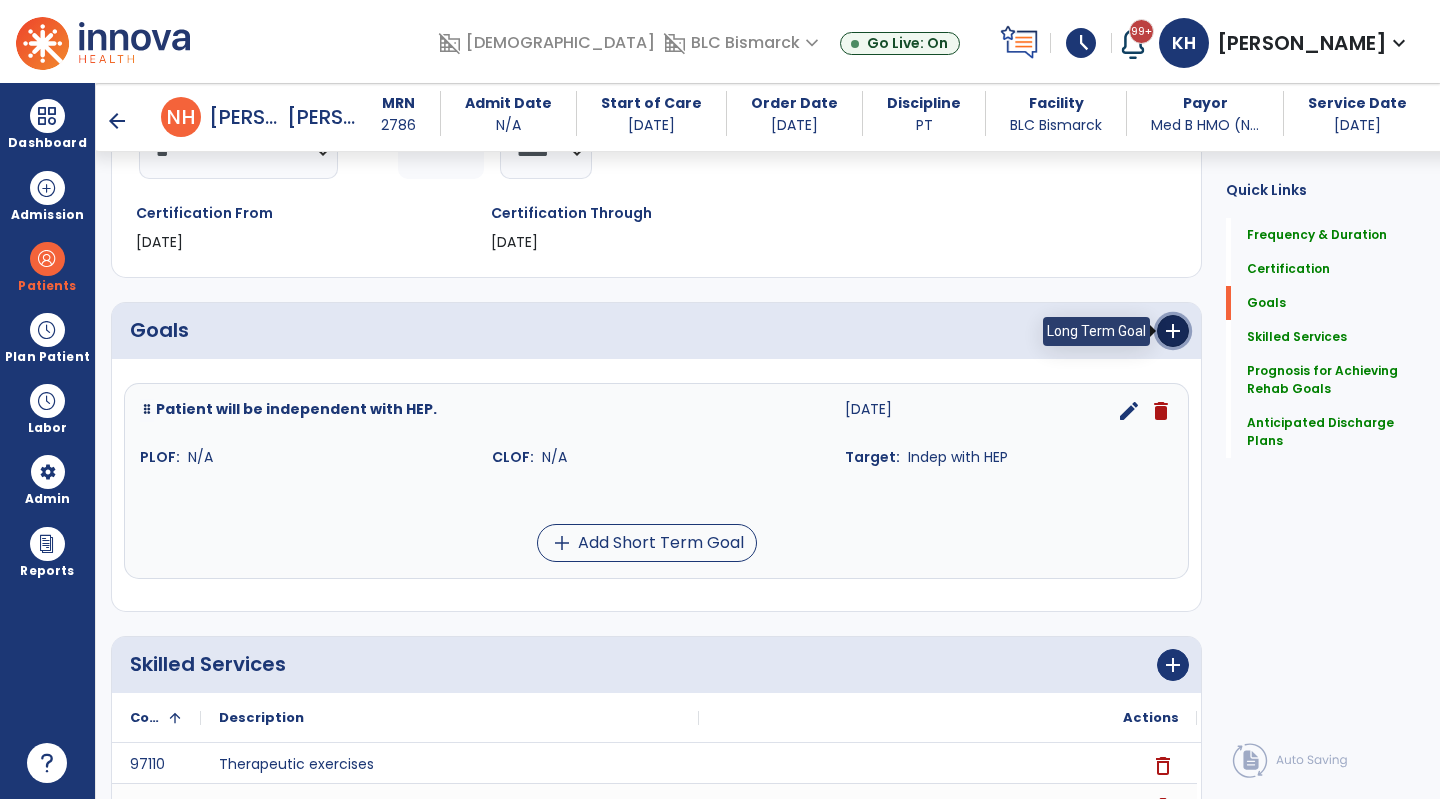 click on "add" at bounding box center [1173, 331] 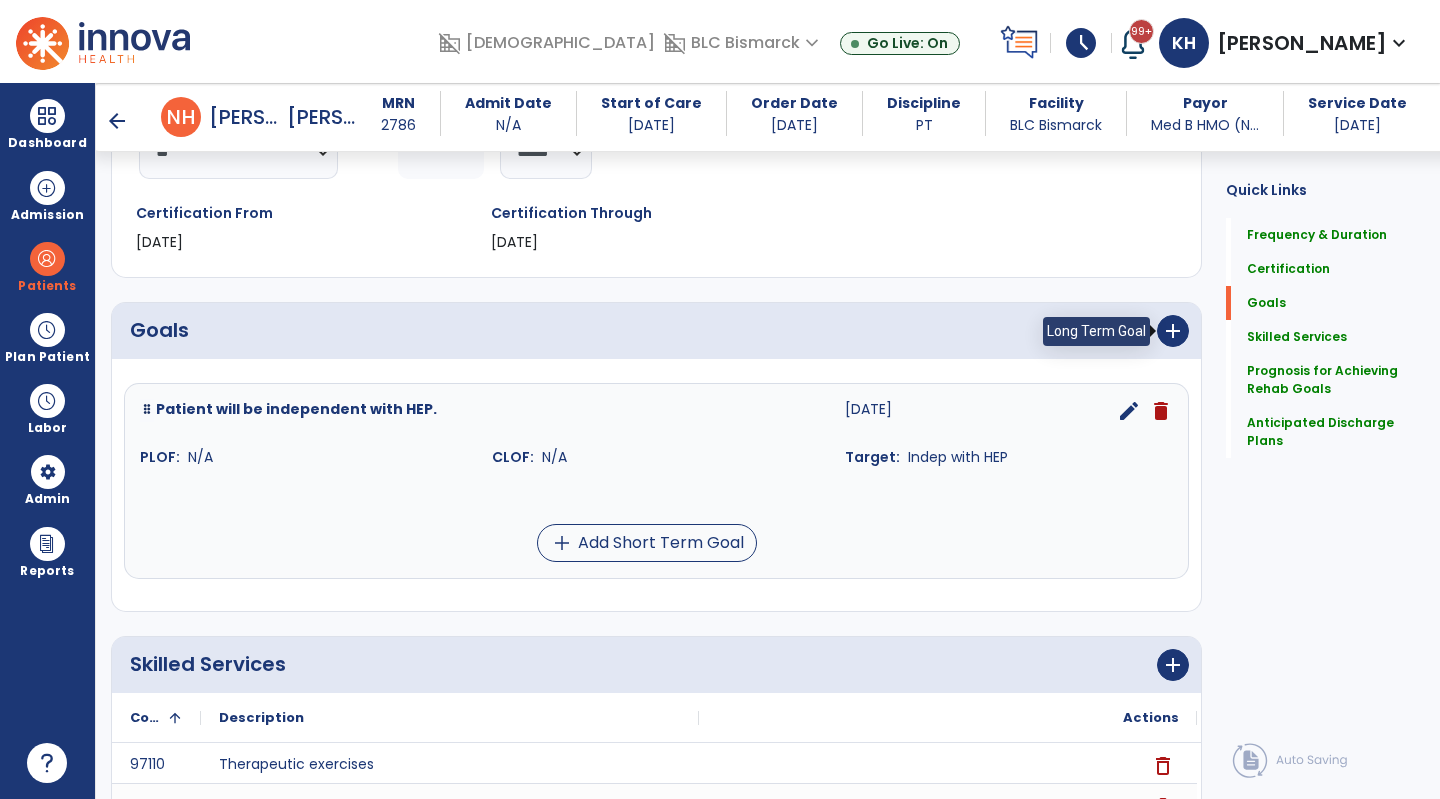 click on "add  Long Term Goal" at bounding box center [931, 331] 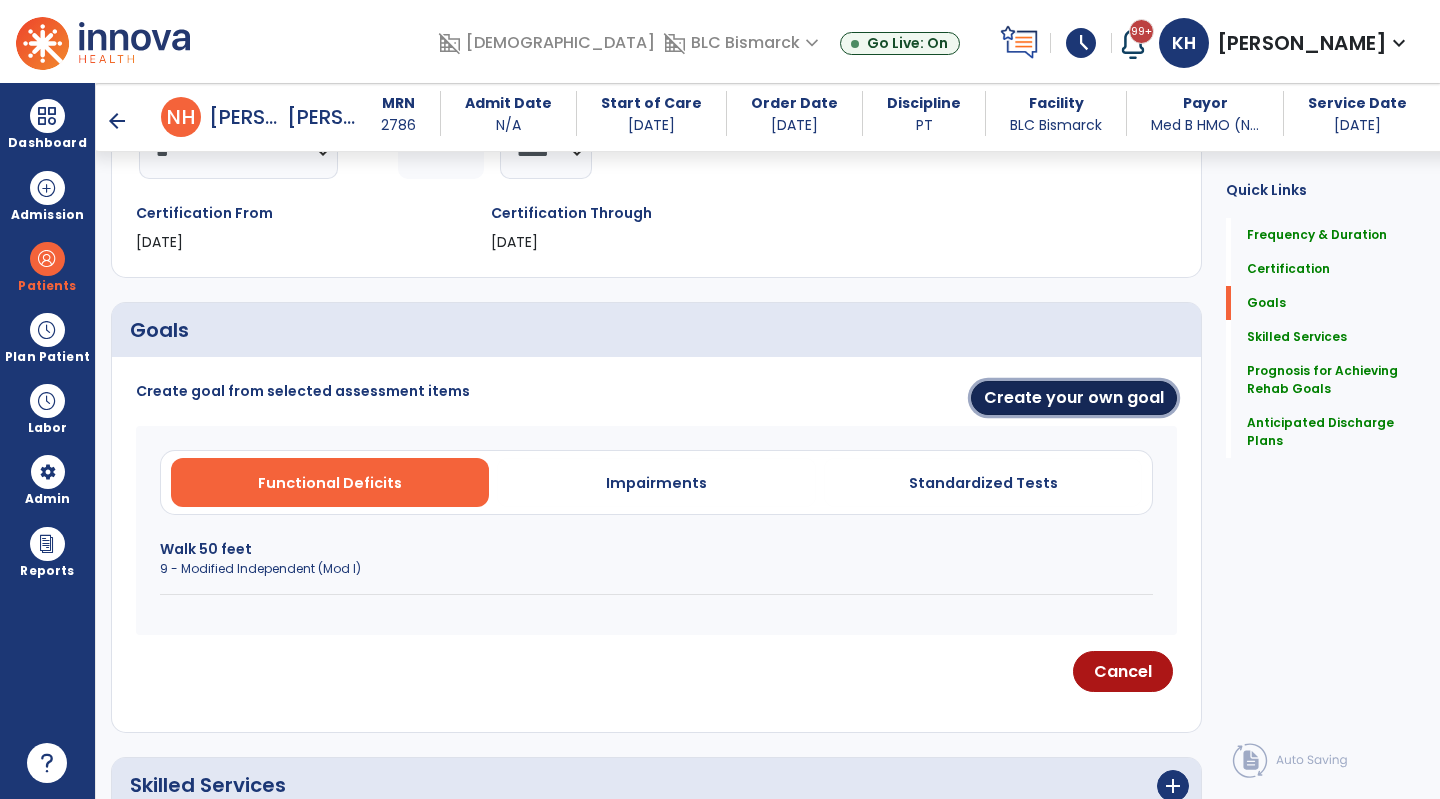 click on "Create your own goal" at bounding box center [1074, 398] 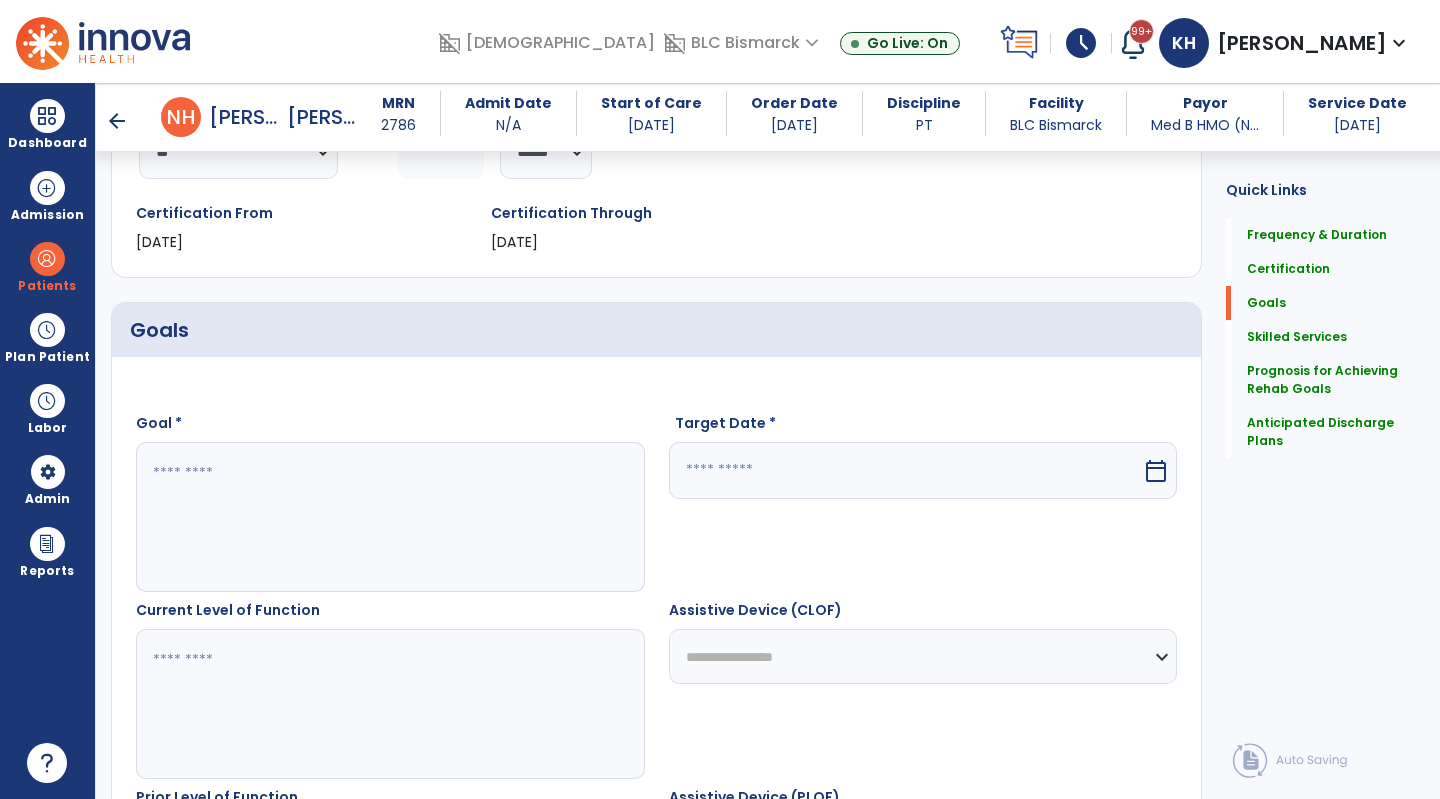 click at bounding box center [389, 517] 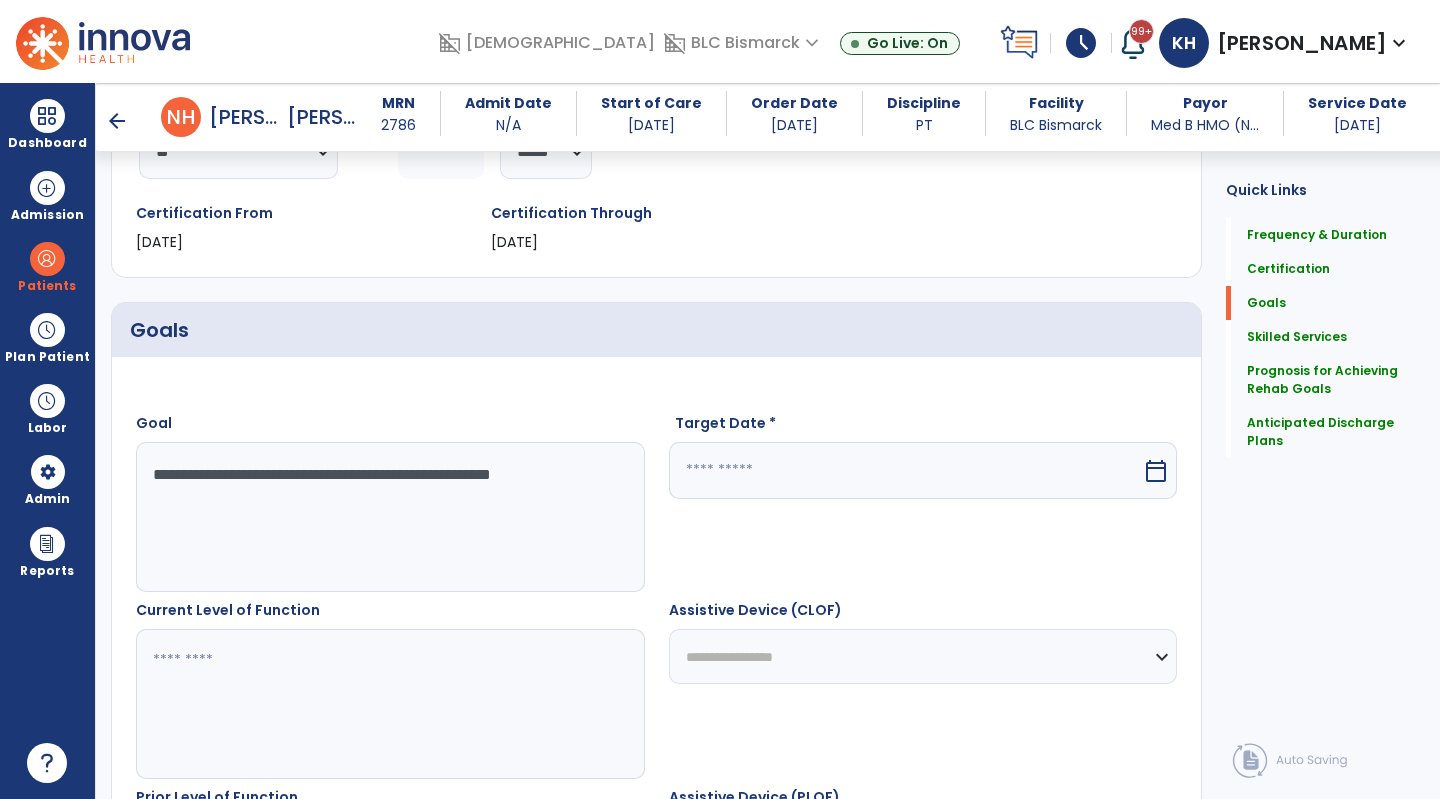 type on "**********" 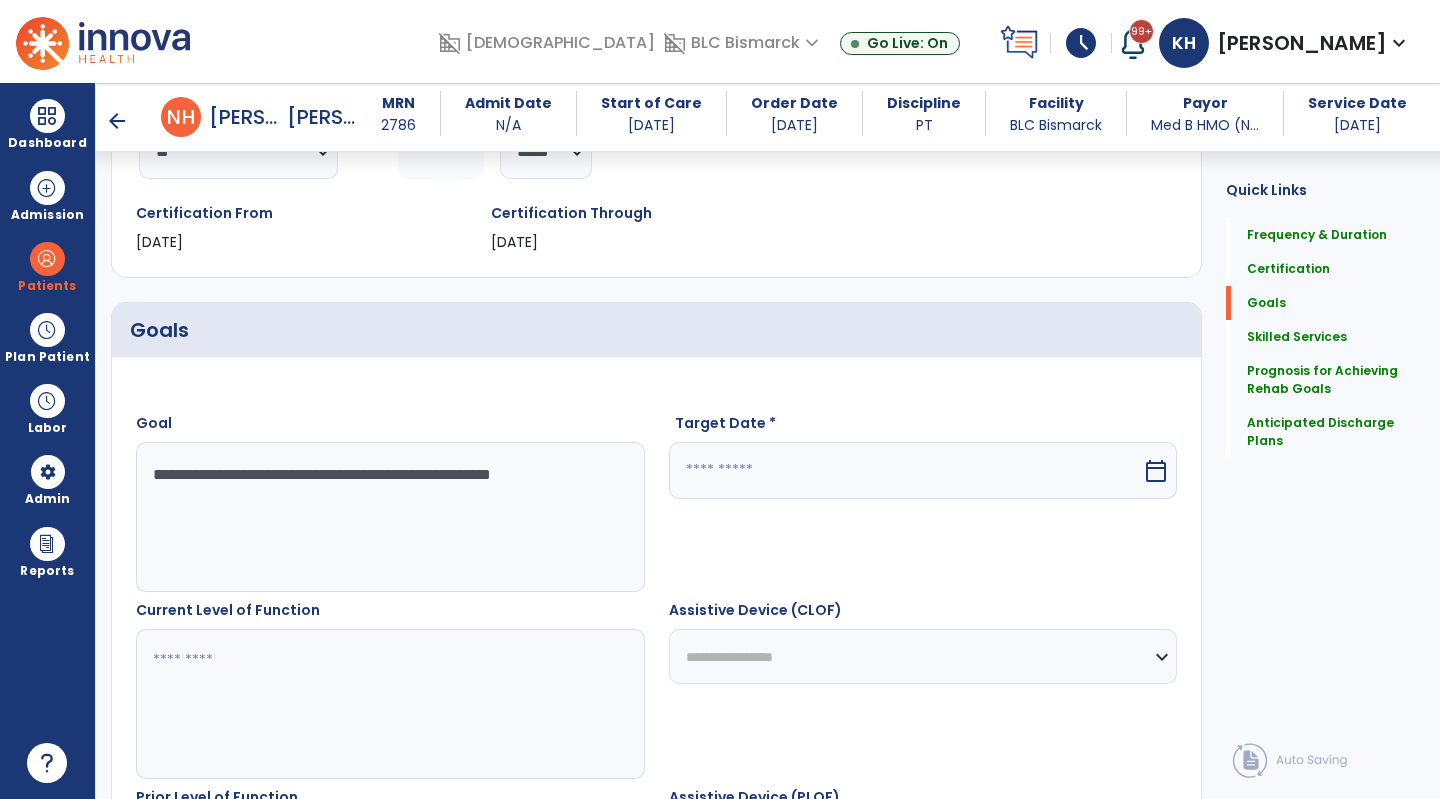 click at bounding box center (906, 470) 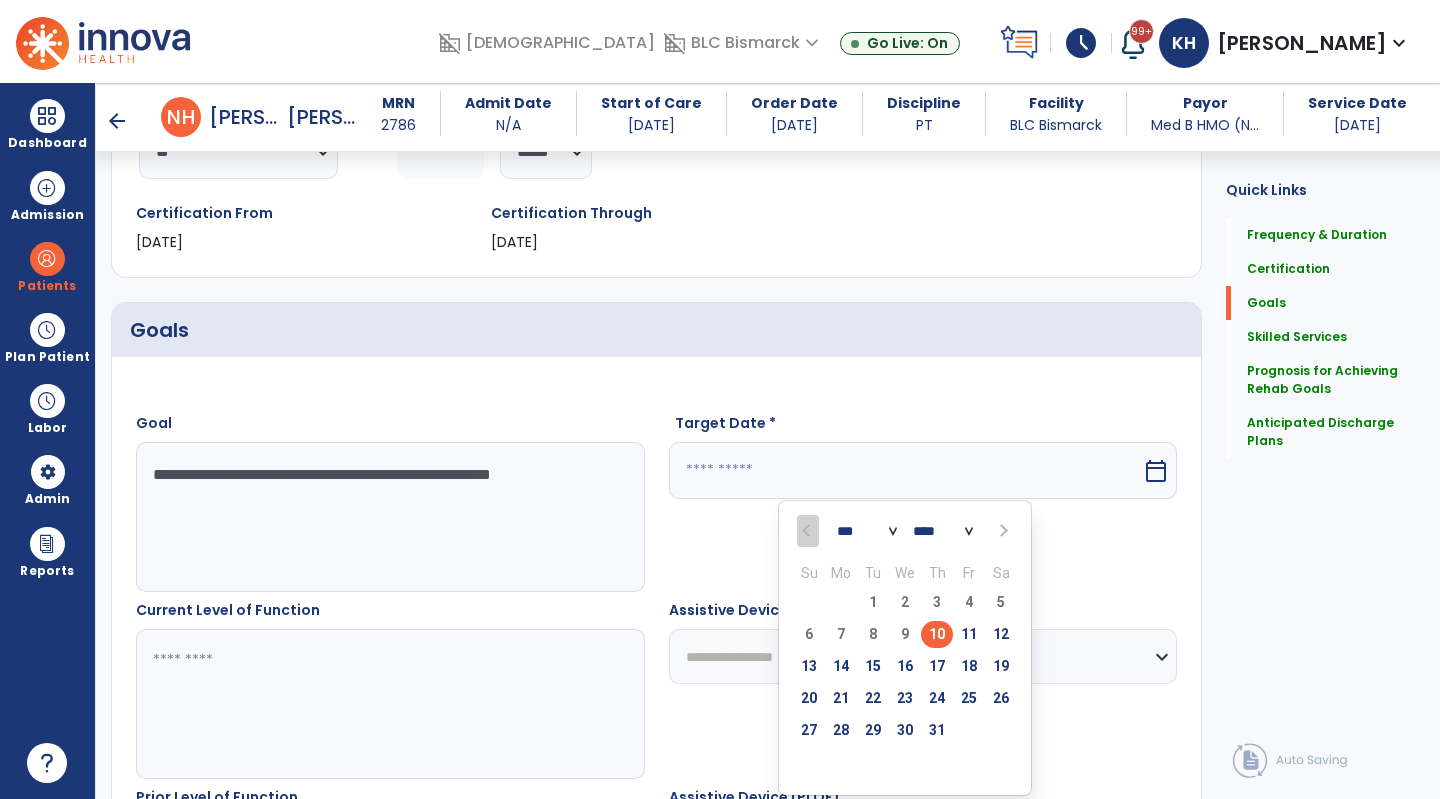 click at bounding box center (1002, 531) 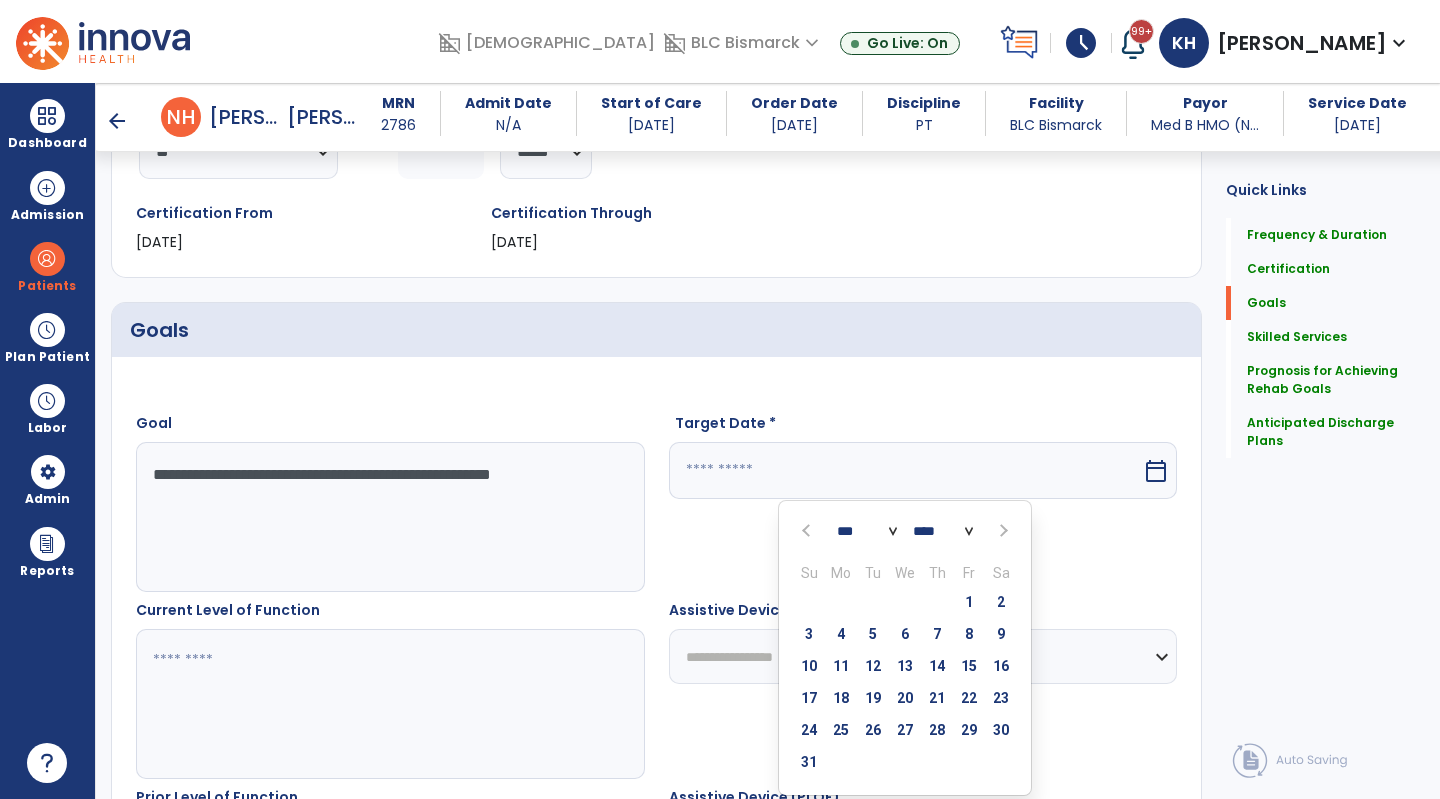 click at bounding box center (1002, 531) 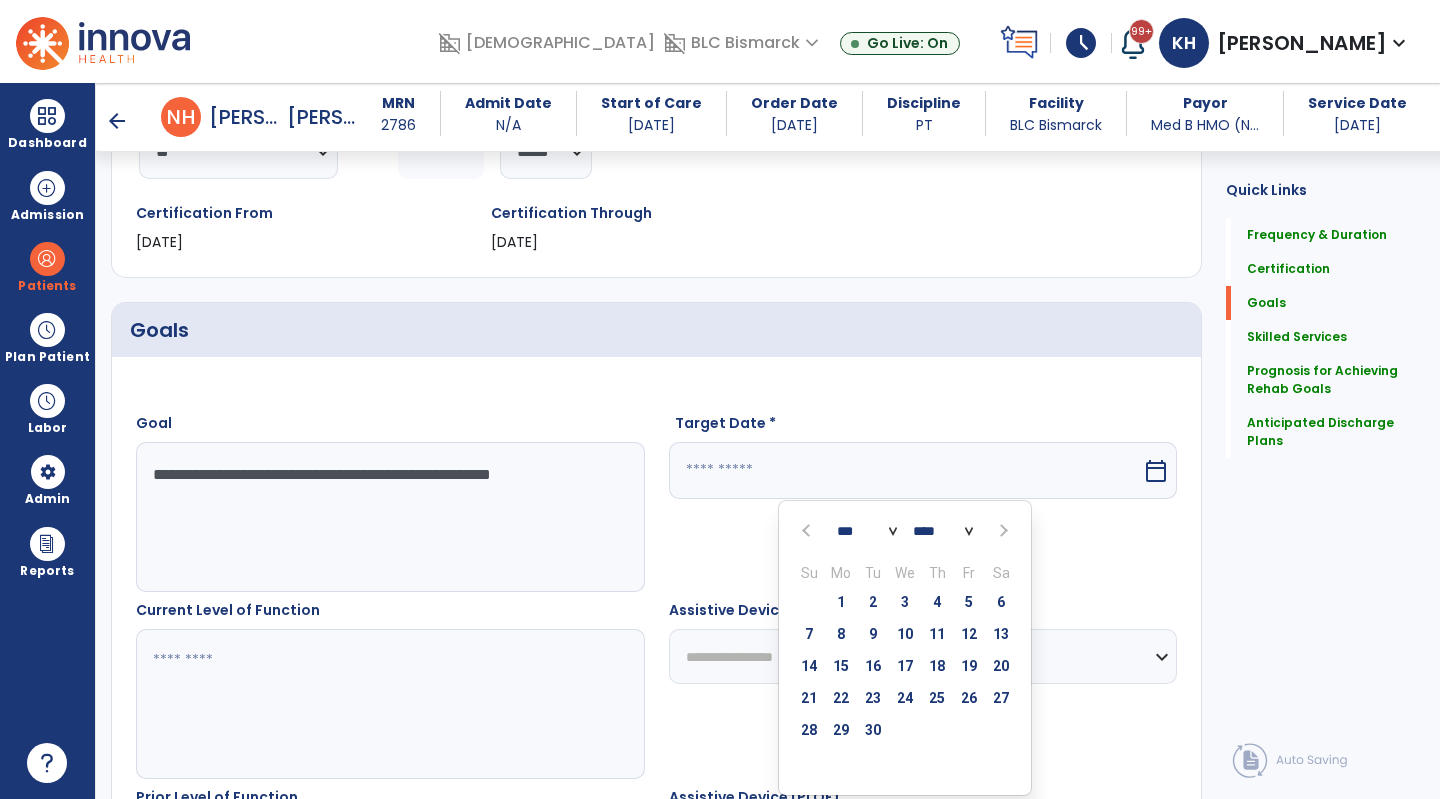 click at bounding box center (1002, 531) 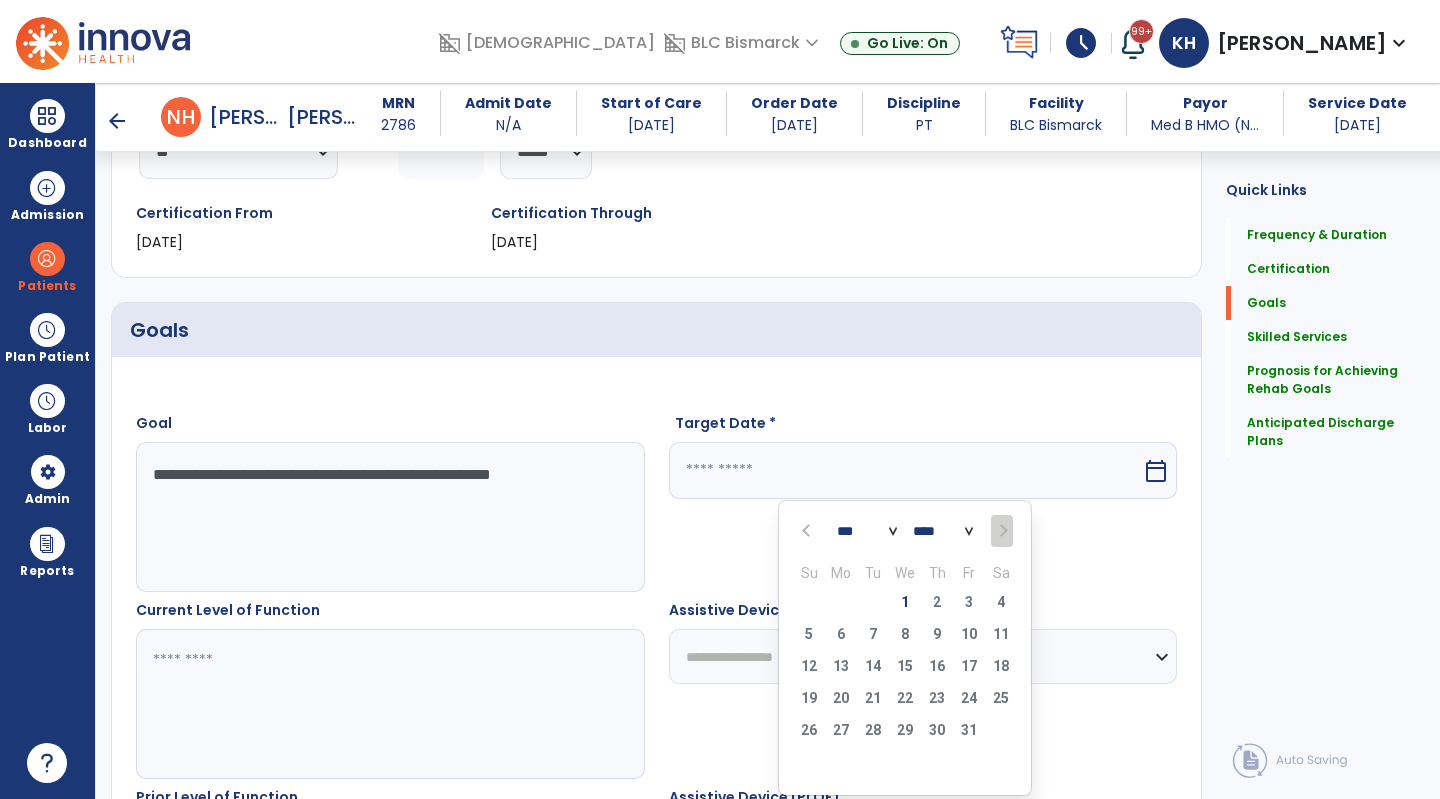 click on "28   29   30   1   2   3   4" at bounding box center (905, 605) 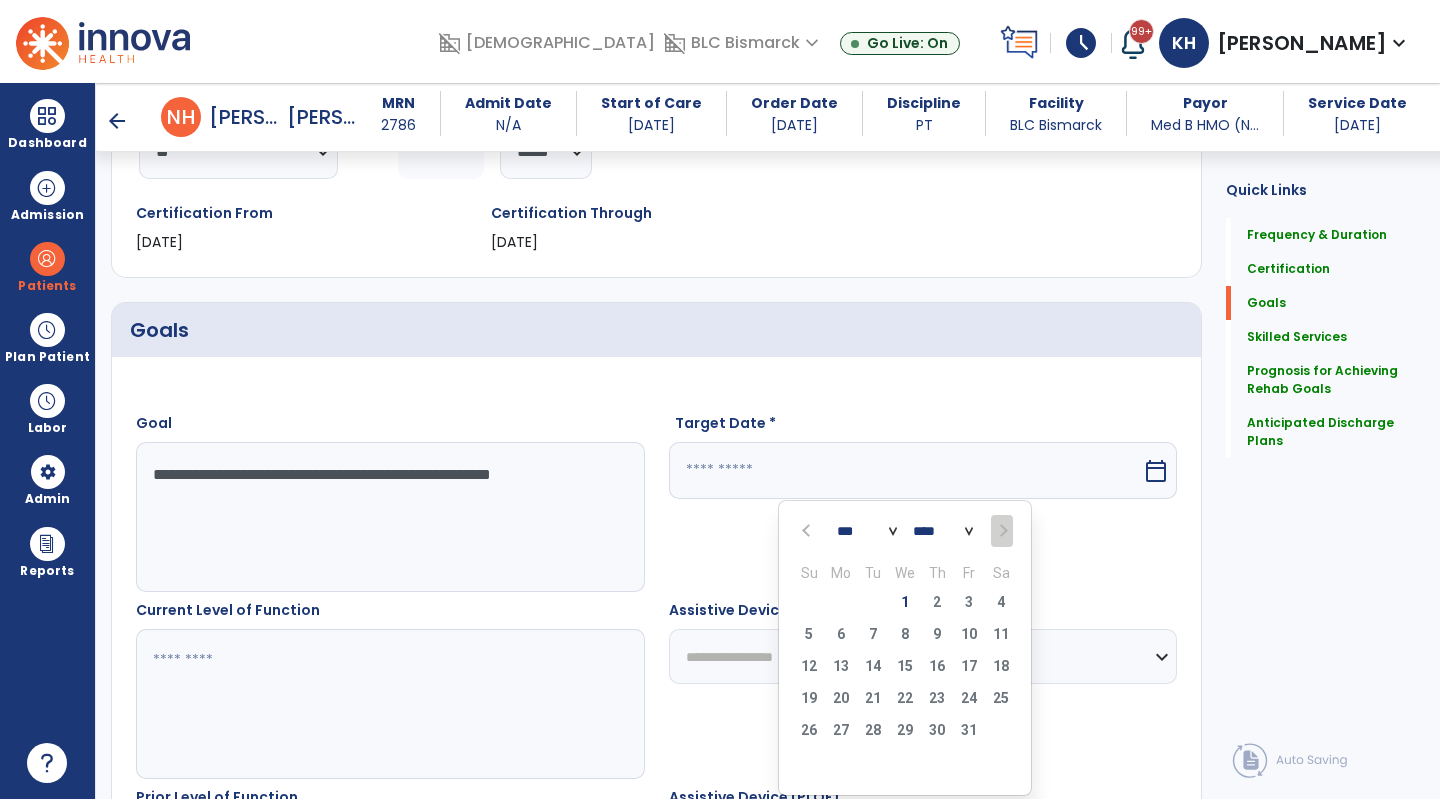 click on "1" at bounding box center [905, 602] 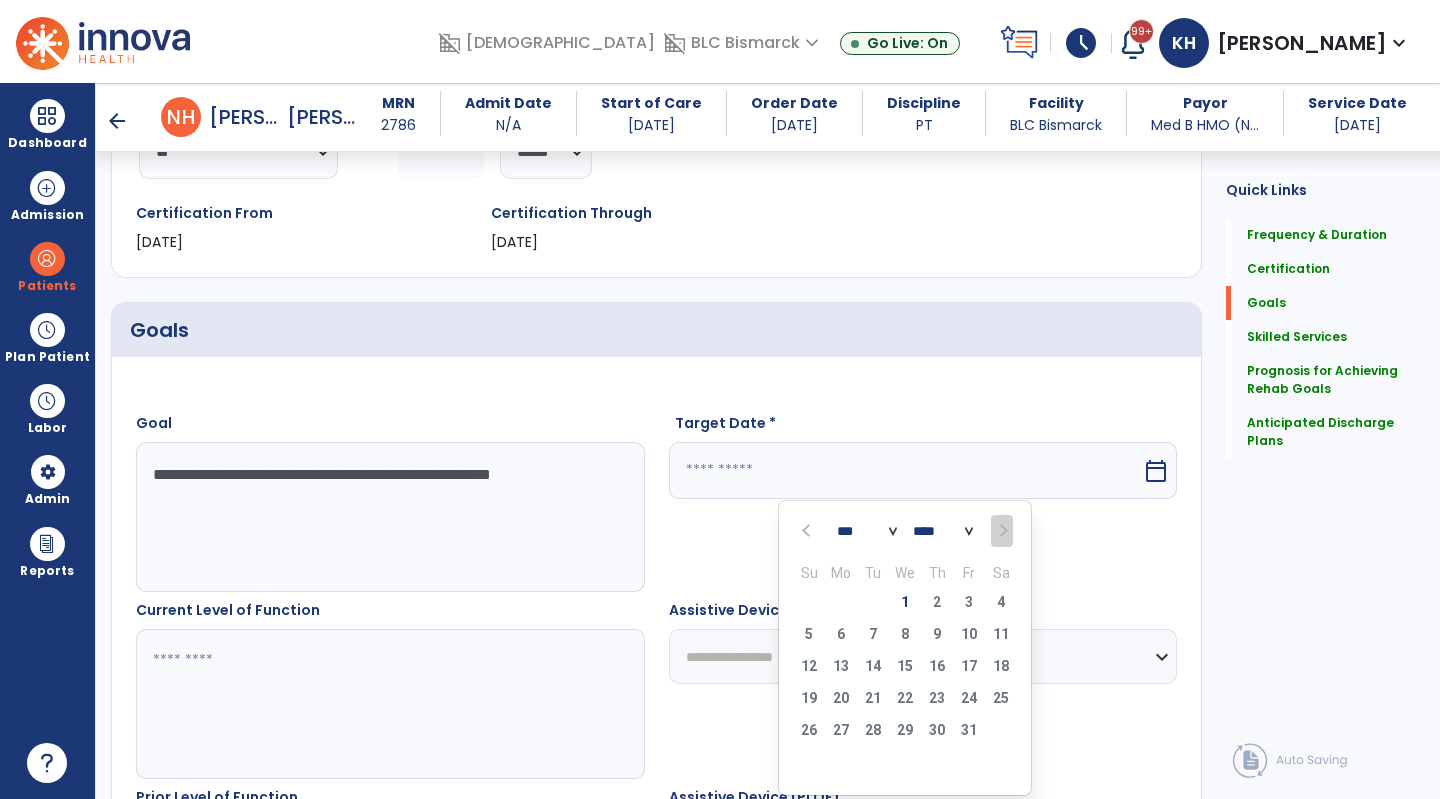 type on "*********" 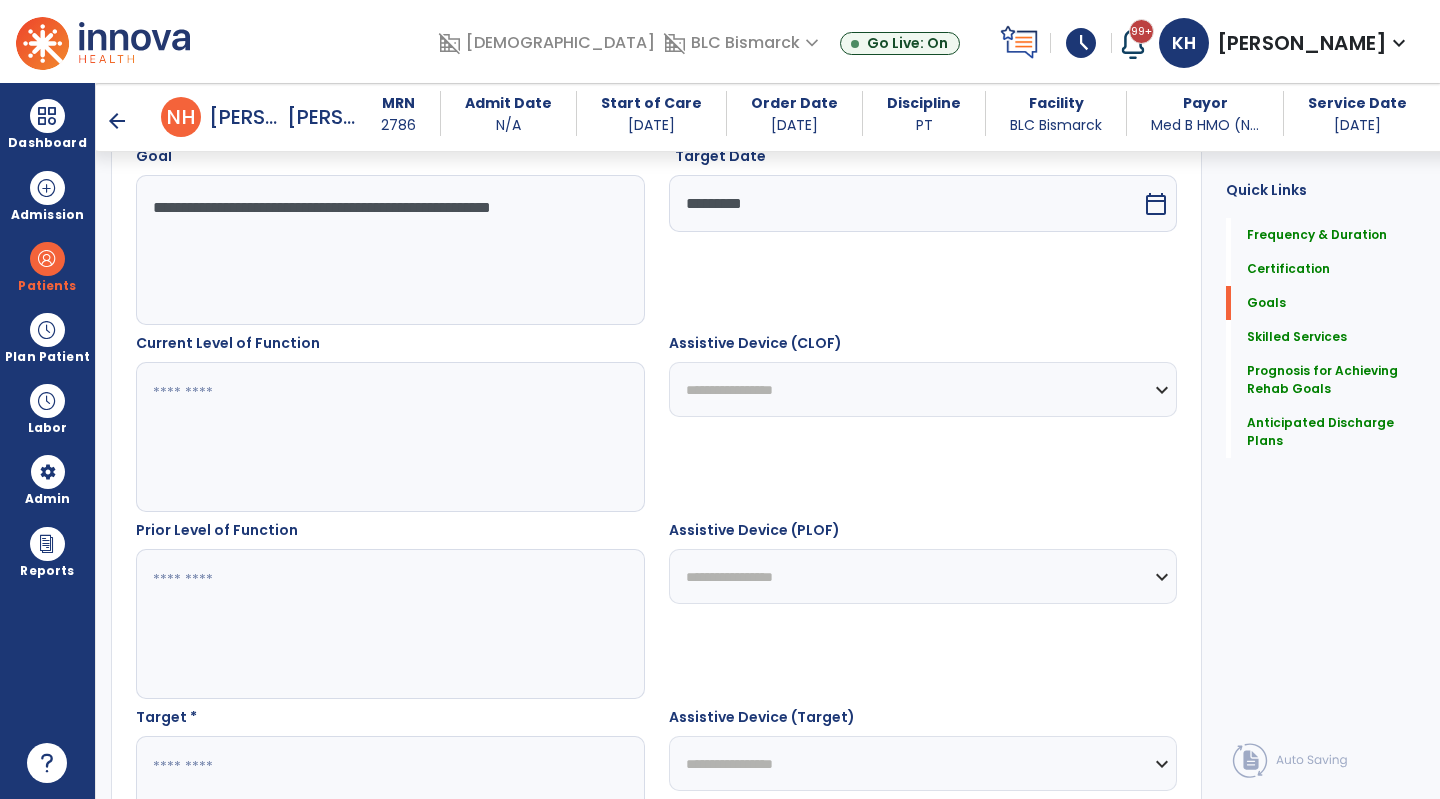 scroll, scrollTop: 714, scrollLeft: 0, axis: vertical 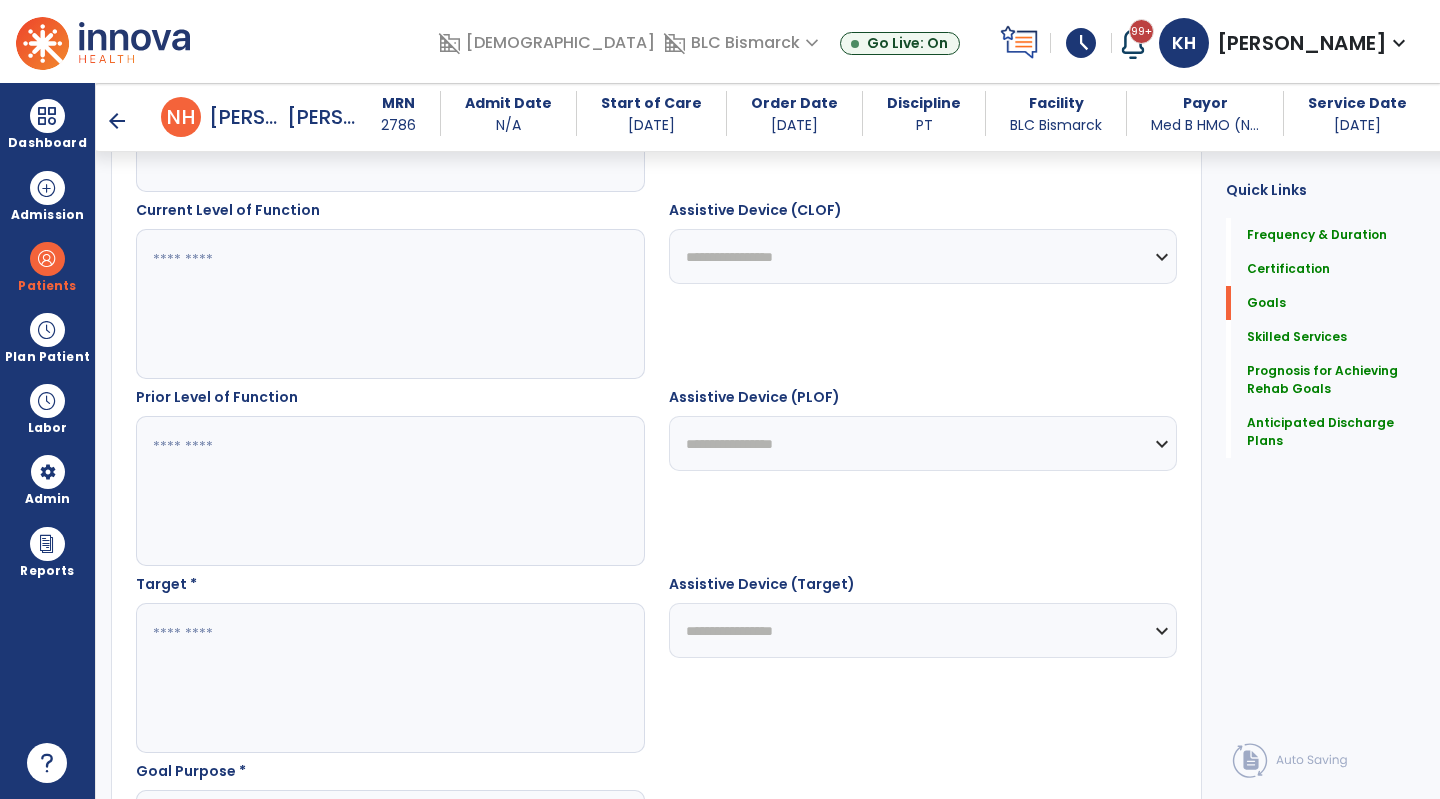 click at bounding box center (389, 678) 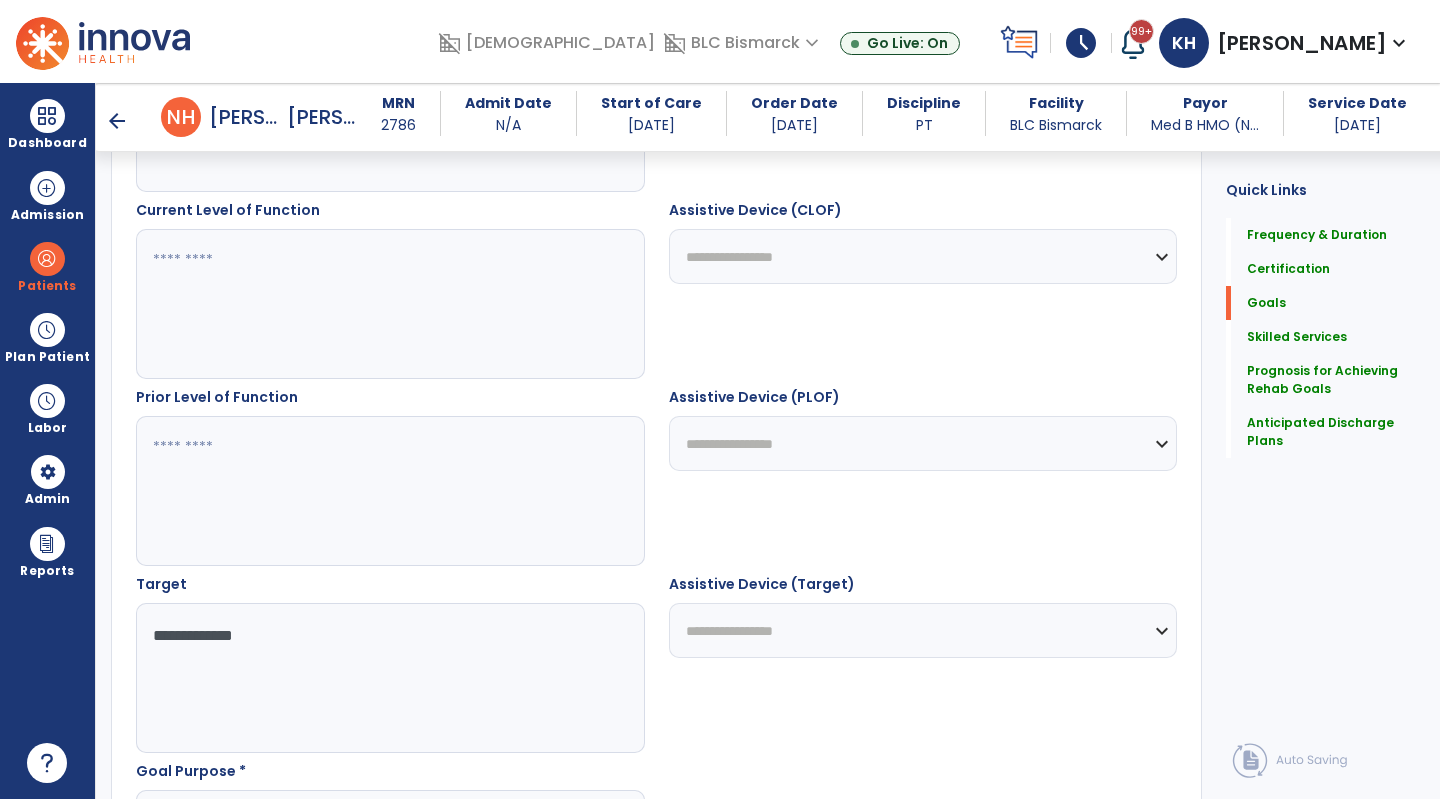 type on "**********" 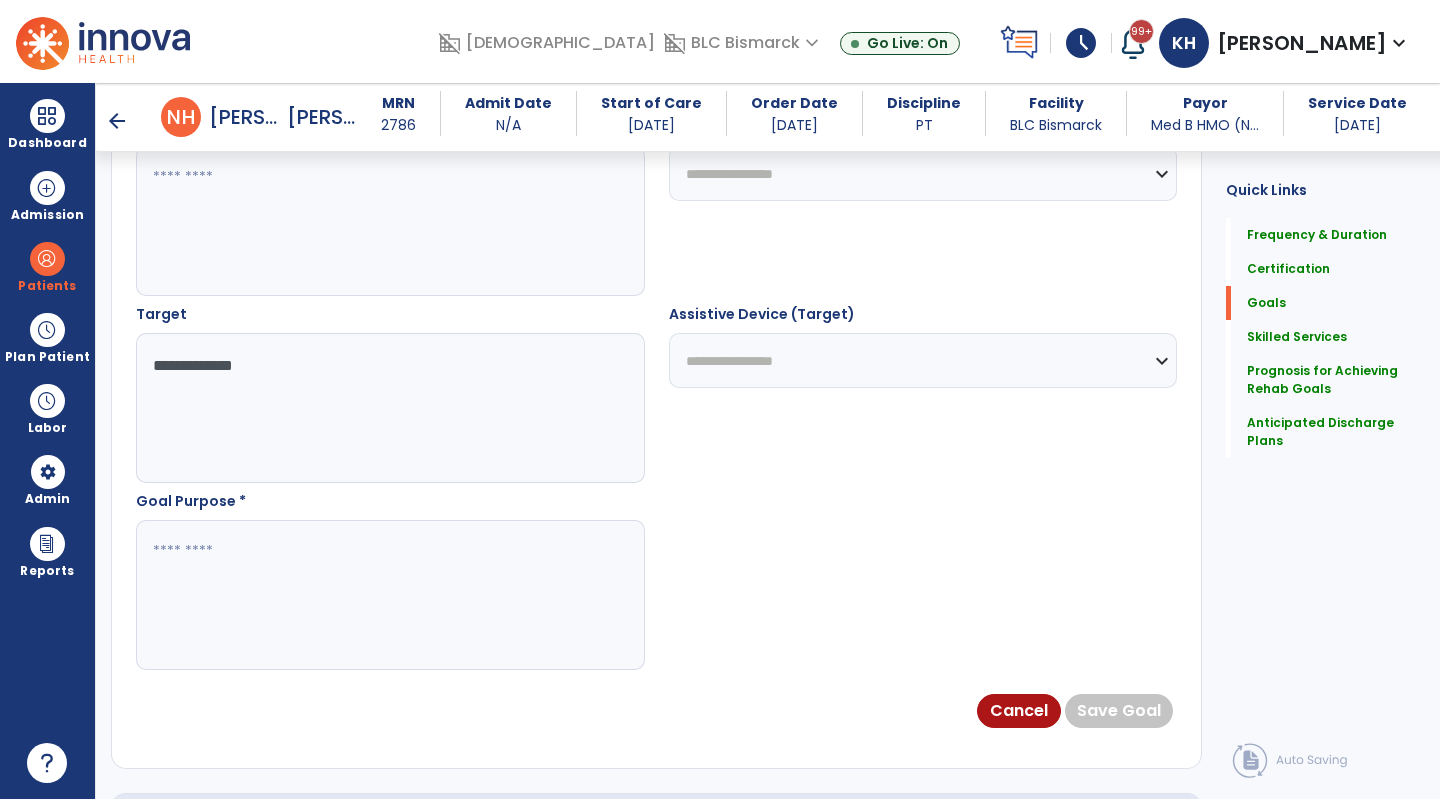 scroll, scrollTop: 985, scrollLeft: 0, axis: vertical 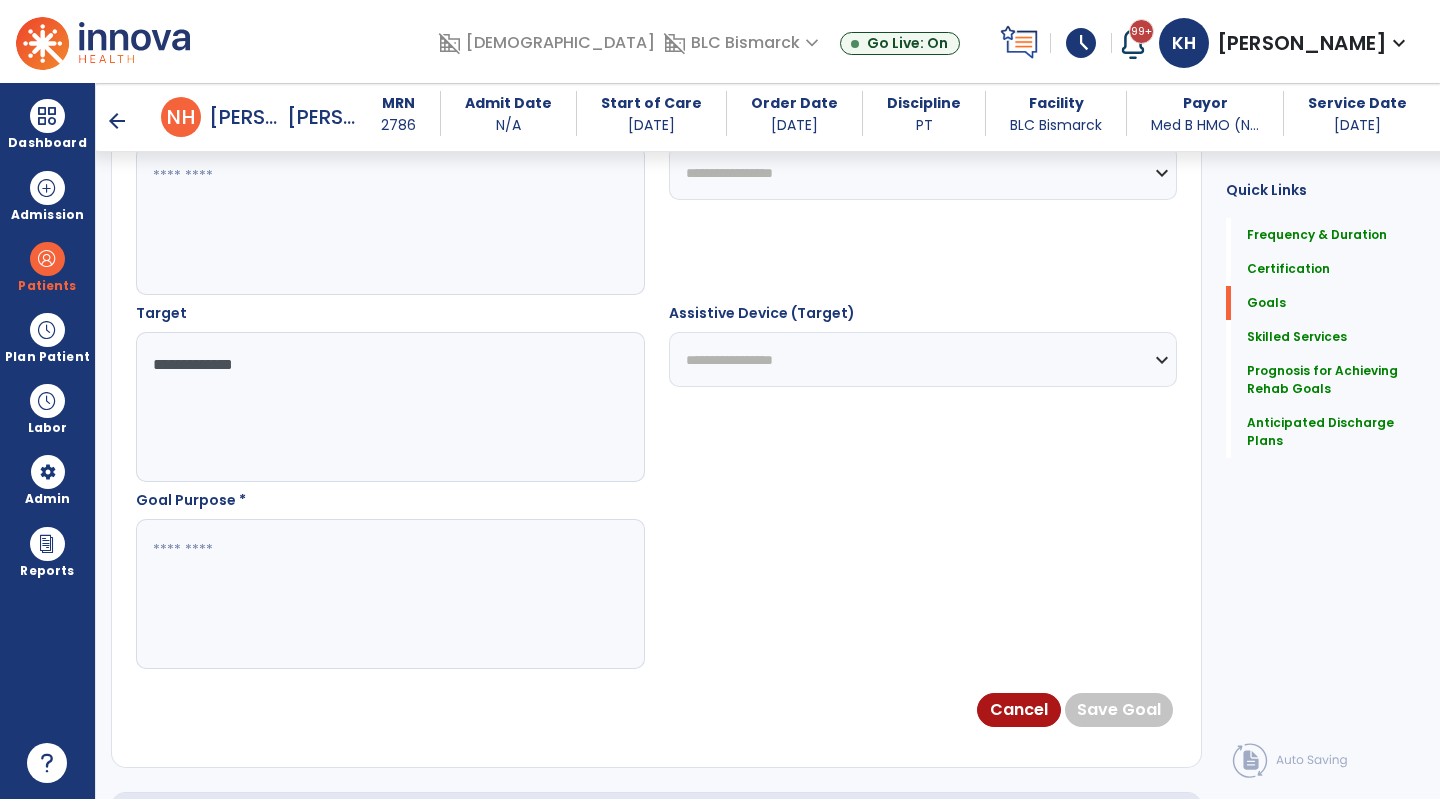 click at bounding box center (389, 594) 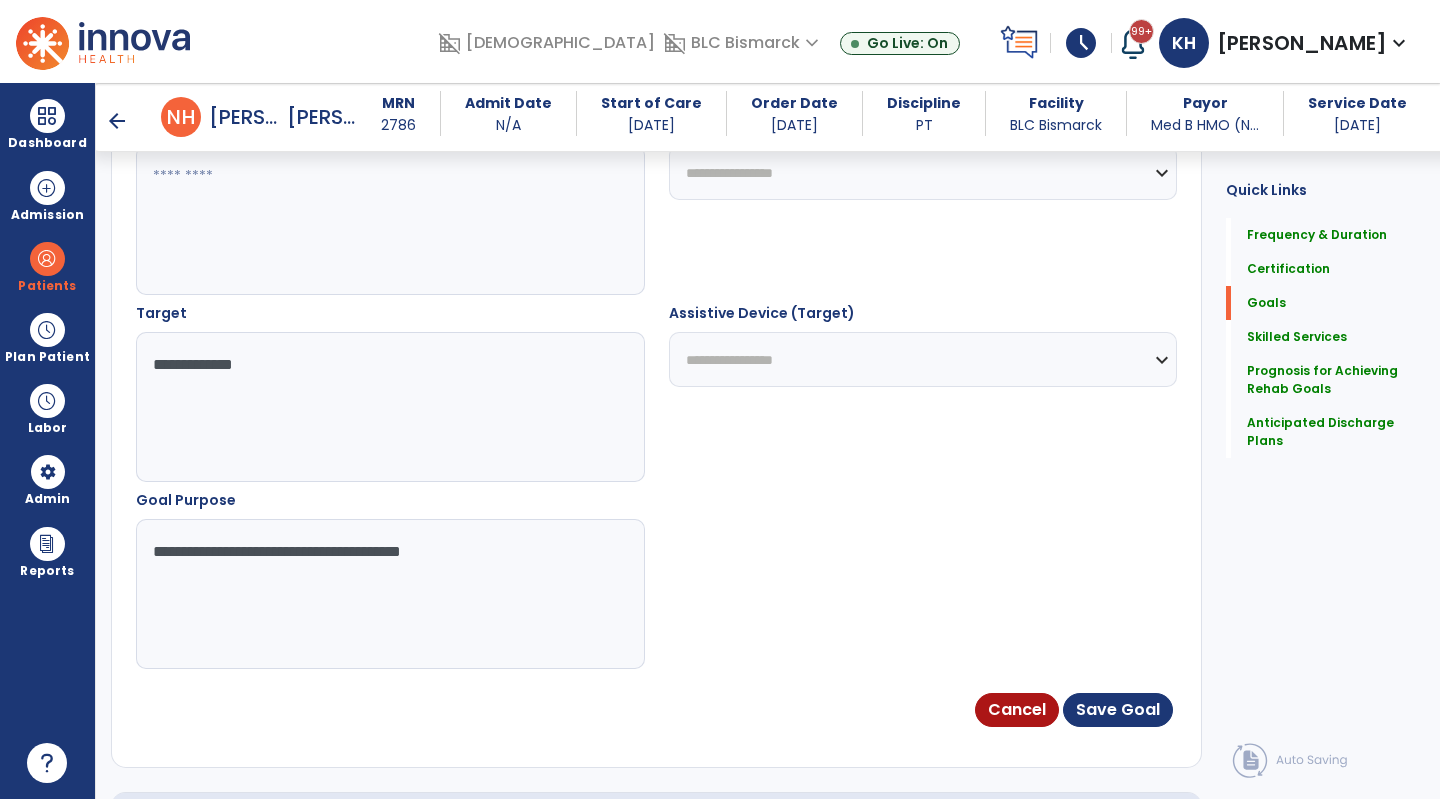 type on "**********" 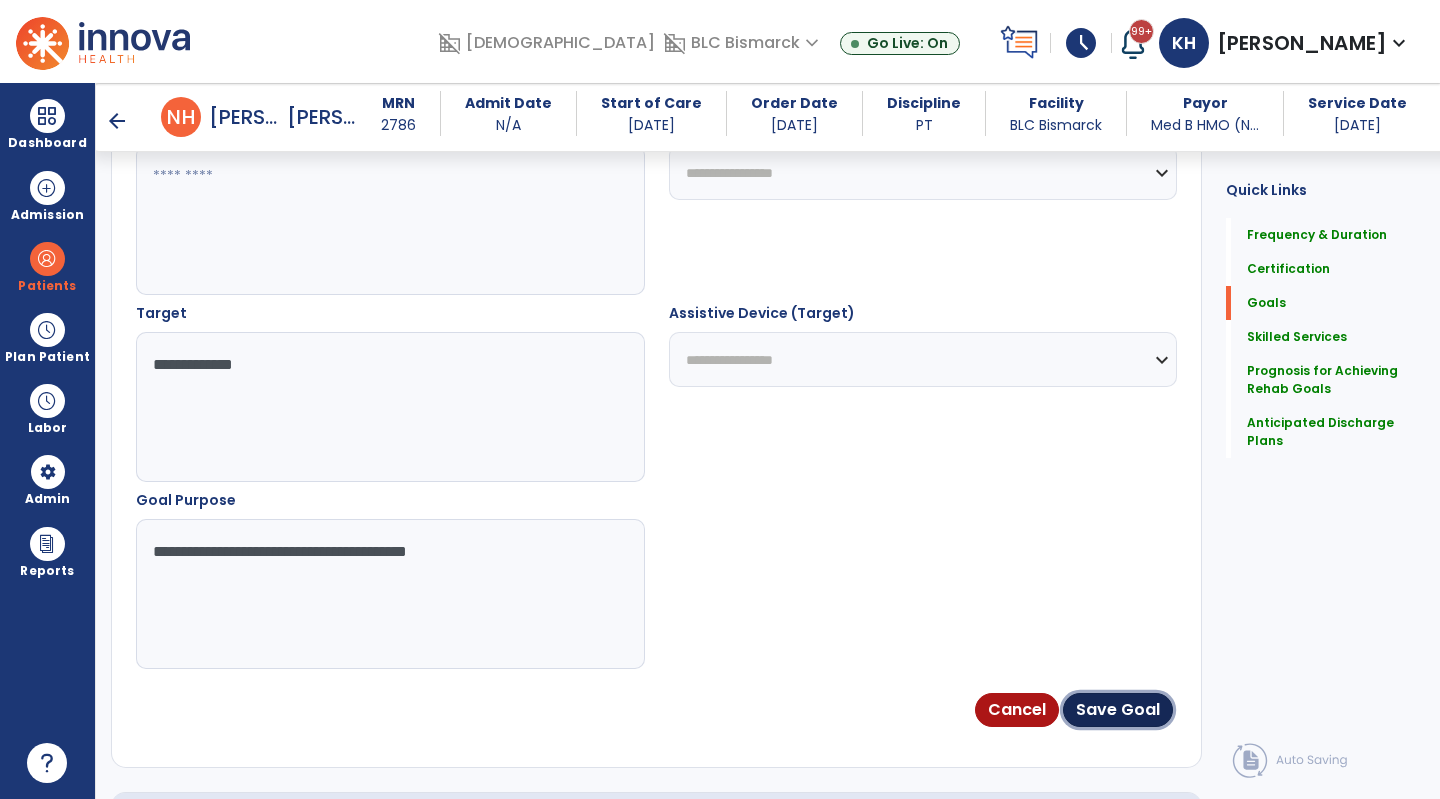click on "Save Goal" at bounding box center [1118, 710] 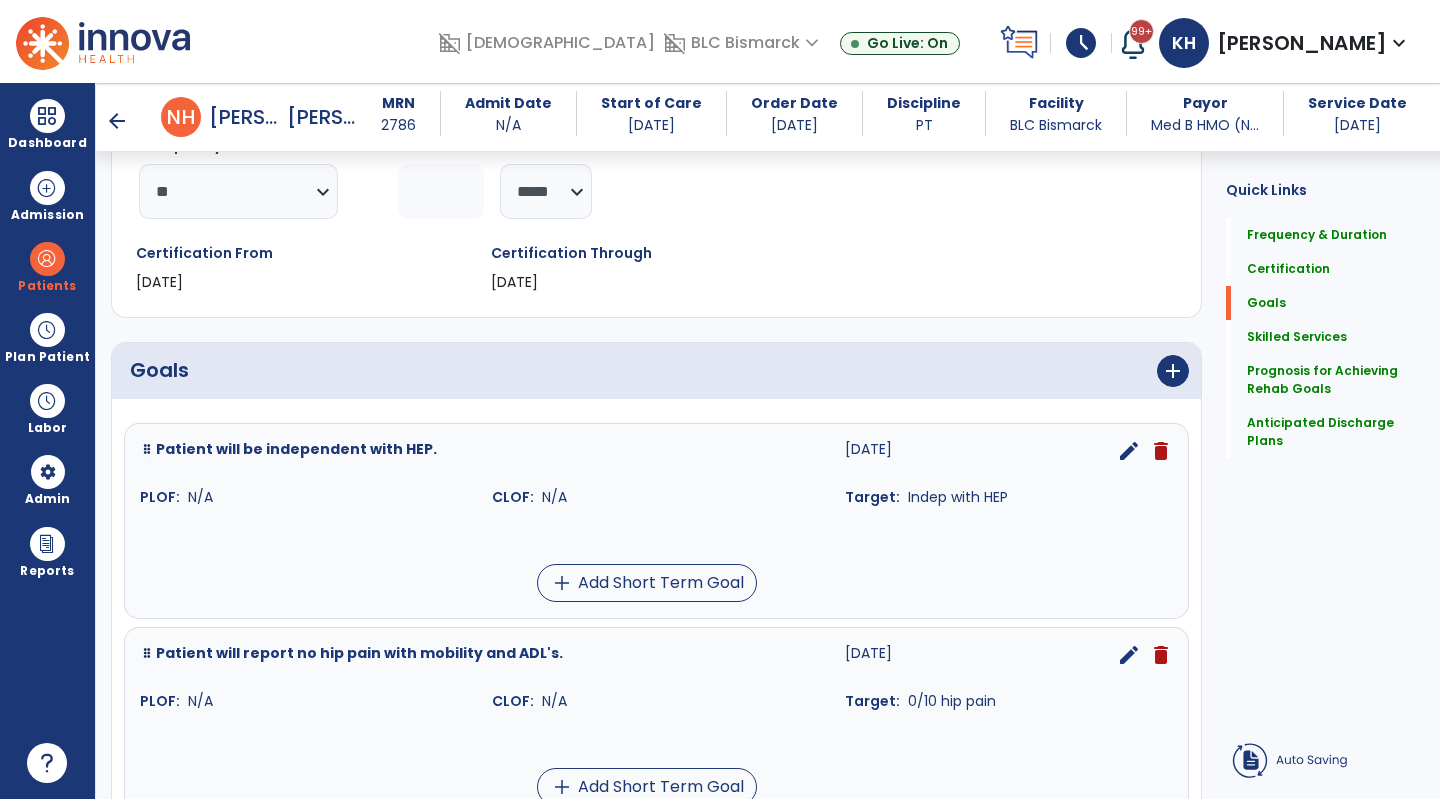 scroll, scrollTop: 300, scrollLeft: 0, axis: vertical 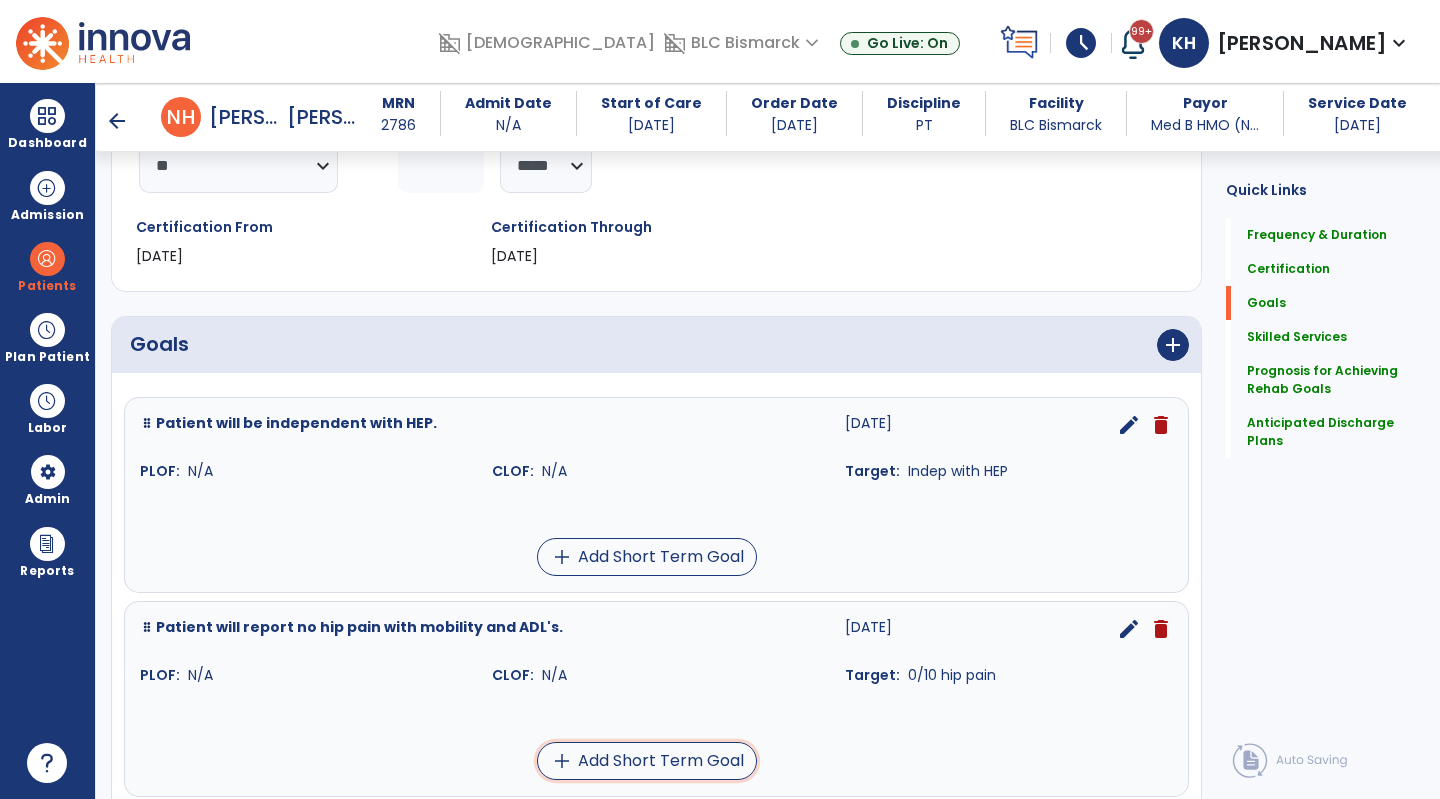 click on "add  Add Short Term Goal" at bounding box center (647, 761) 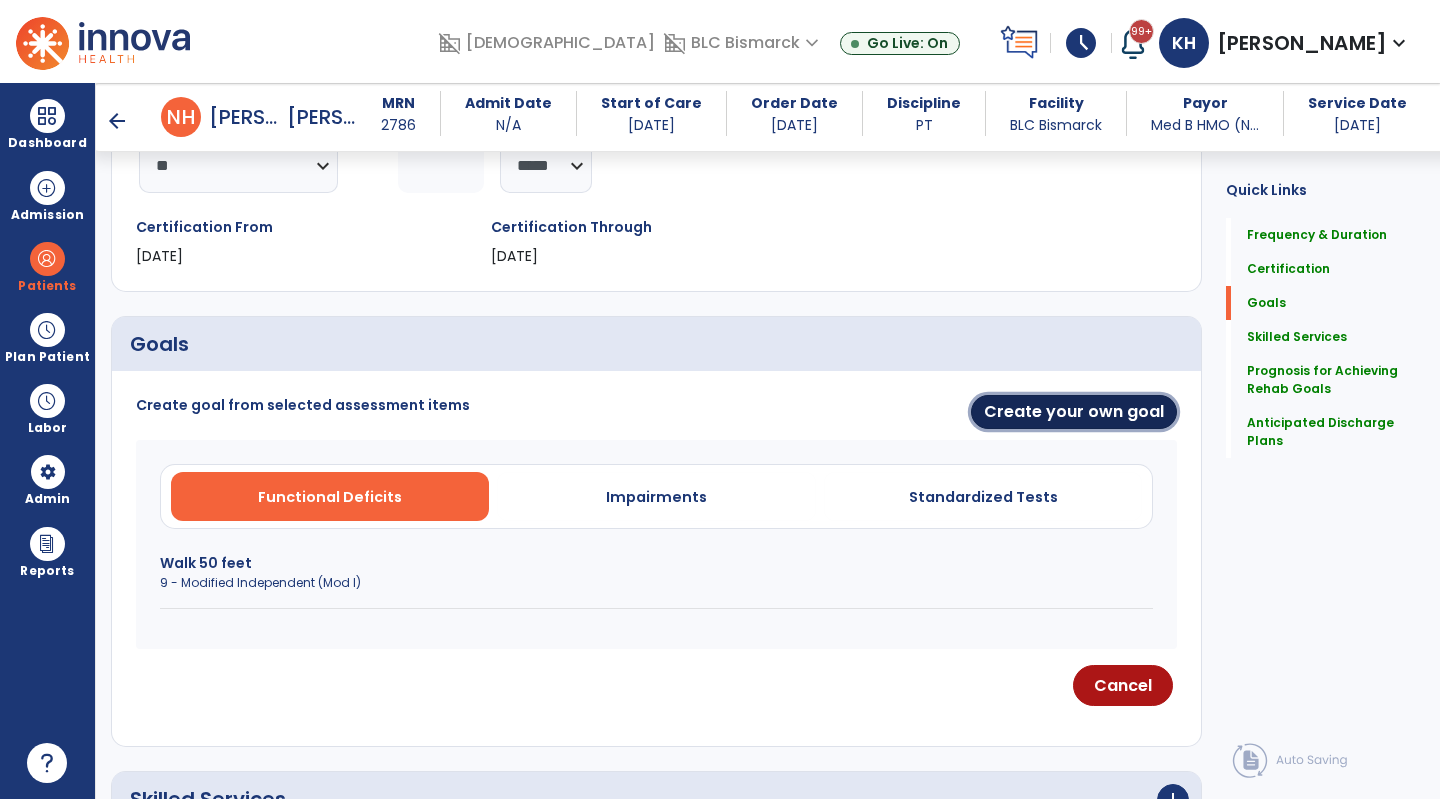 click on "Create your own goal" at bounding box center (1074, 412) 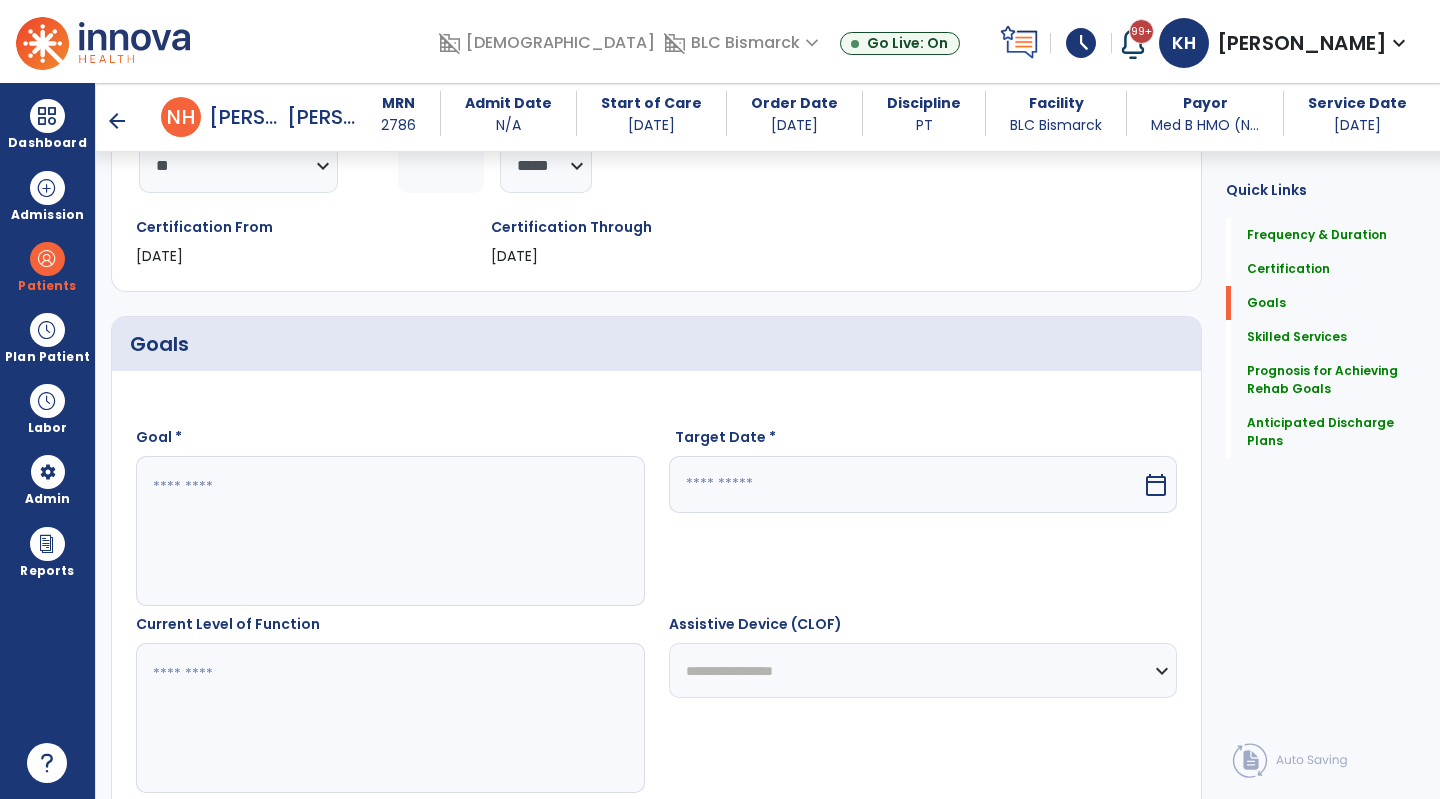 click at bounding box center (389, 531) 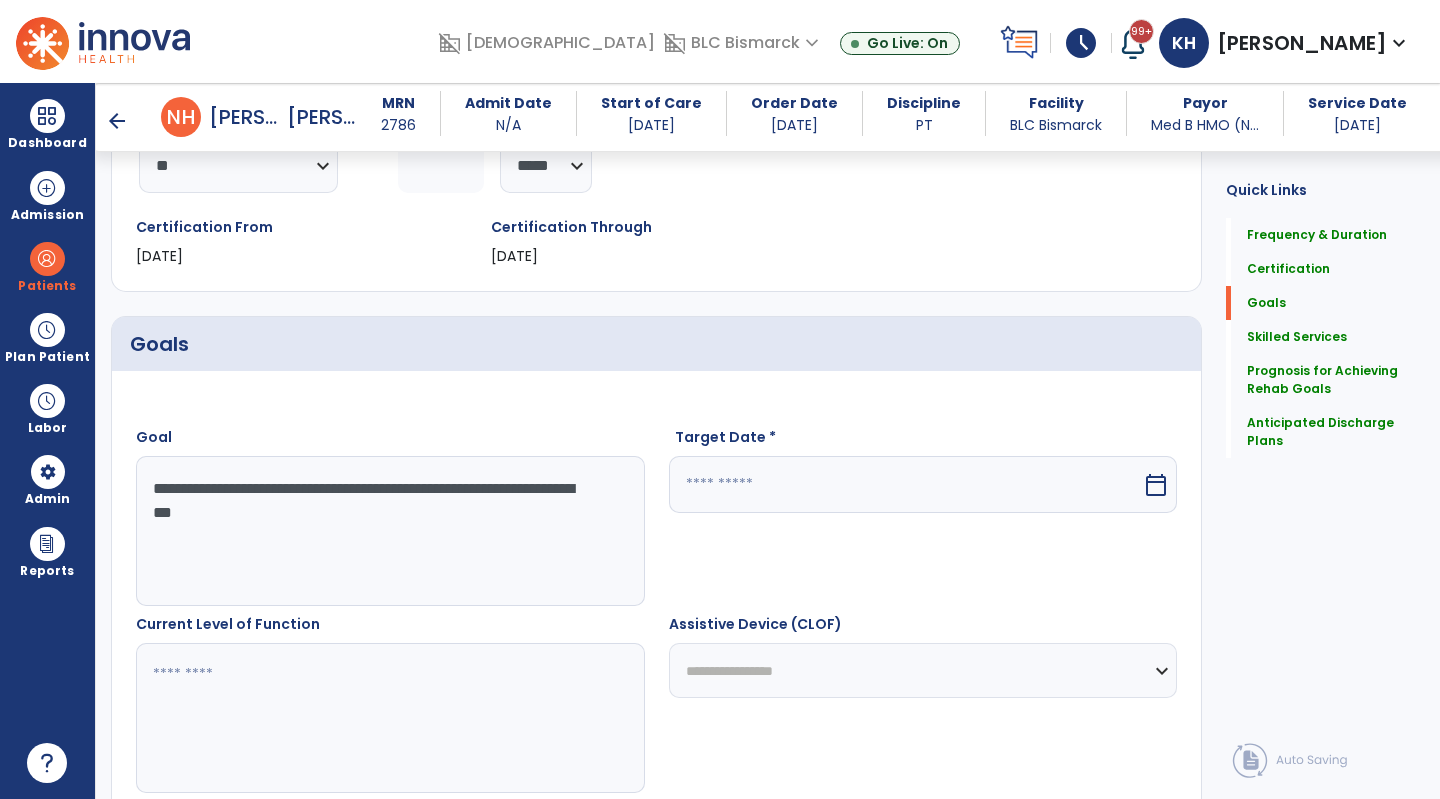 type on "**********" 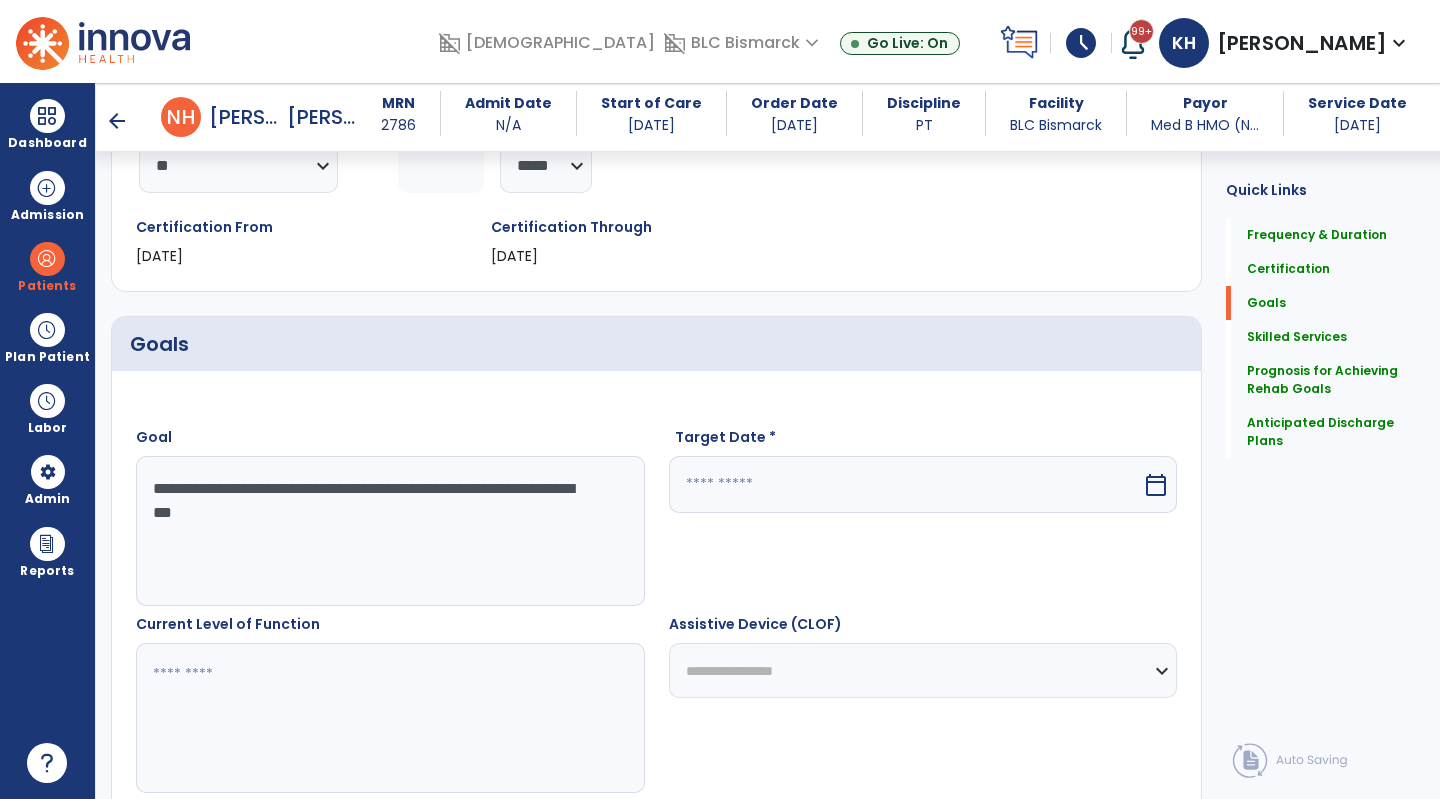 click on "Target Date *  calendar_today" at bounding box center [923, 516] 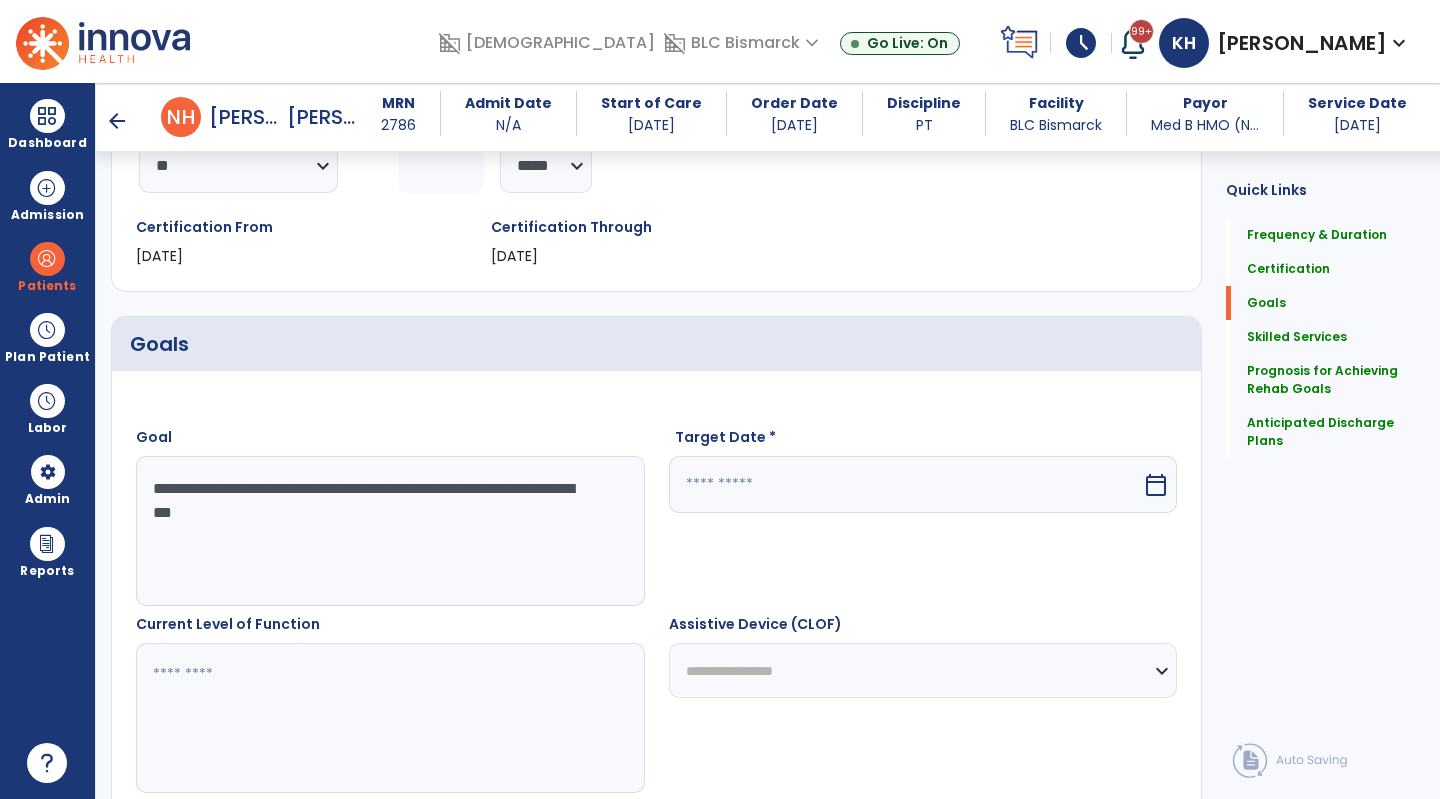 click at bounding box center [906, 484] 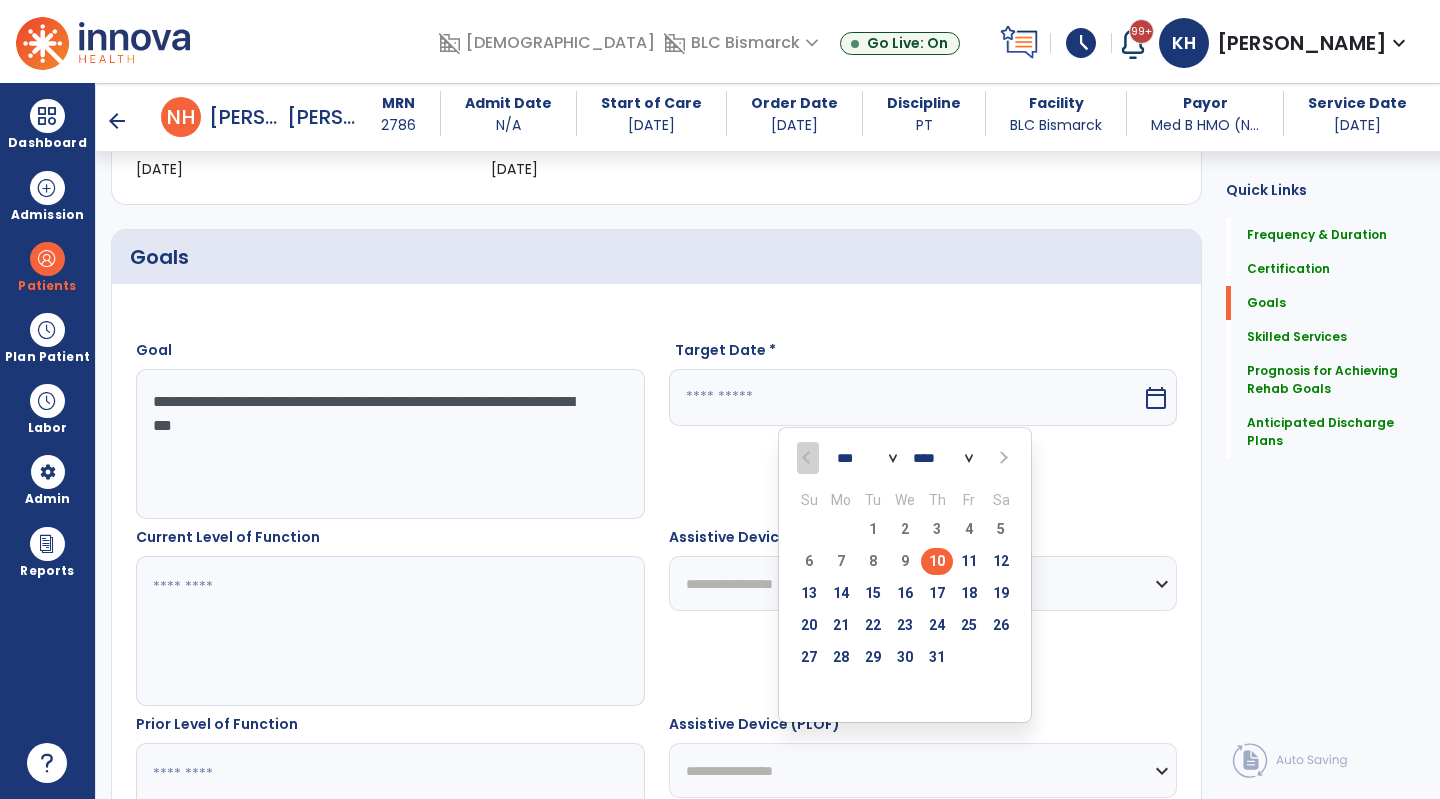 scroll, scrollTop: 400, scrollLeft: 0, axis: vertical 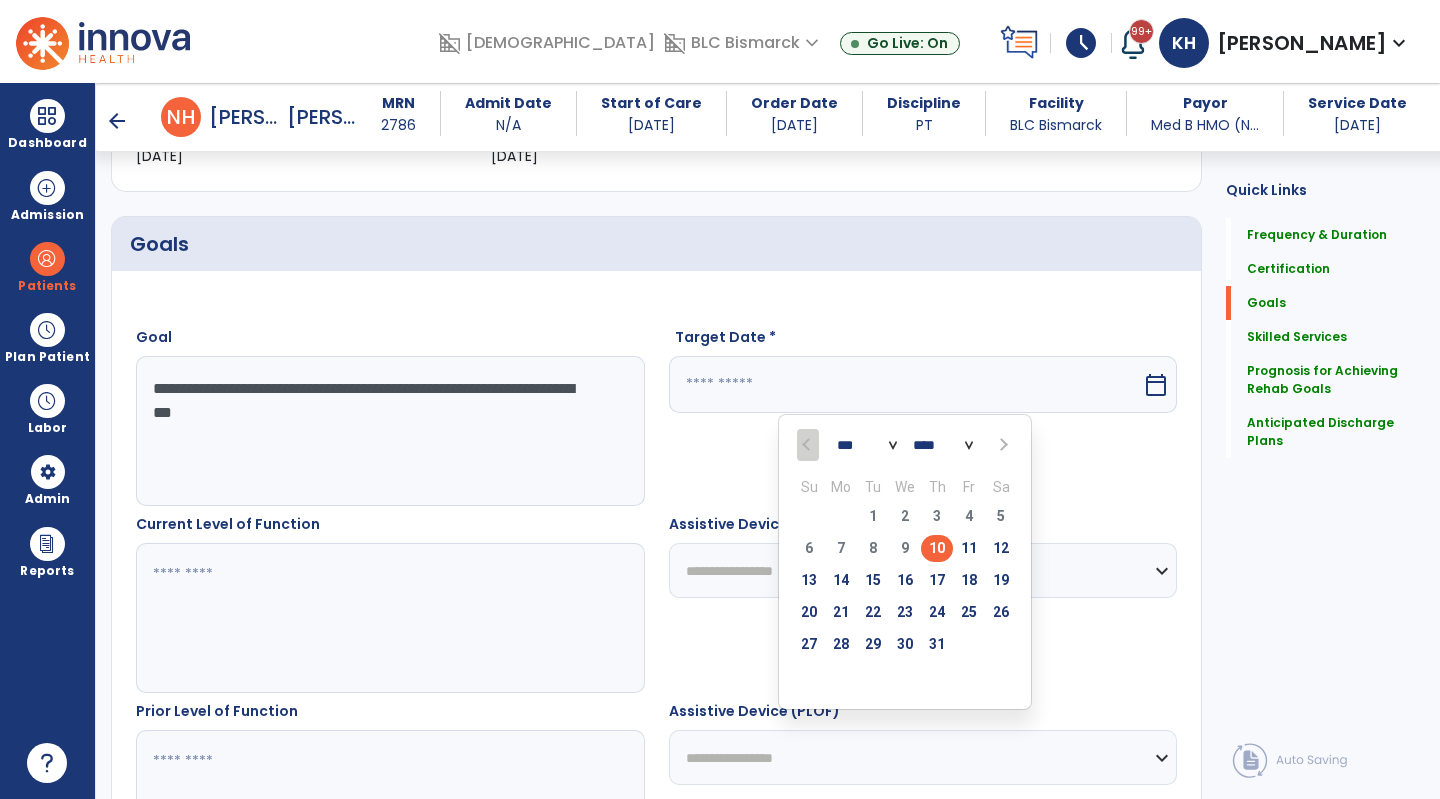 click at bounding box center (1002, 445) 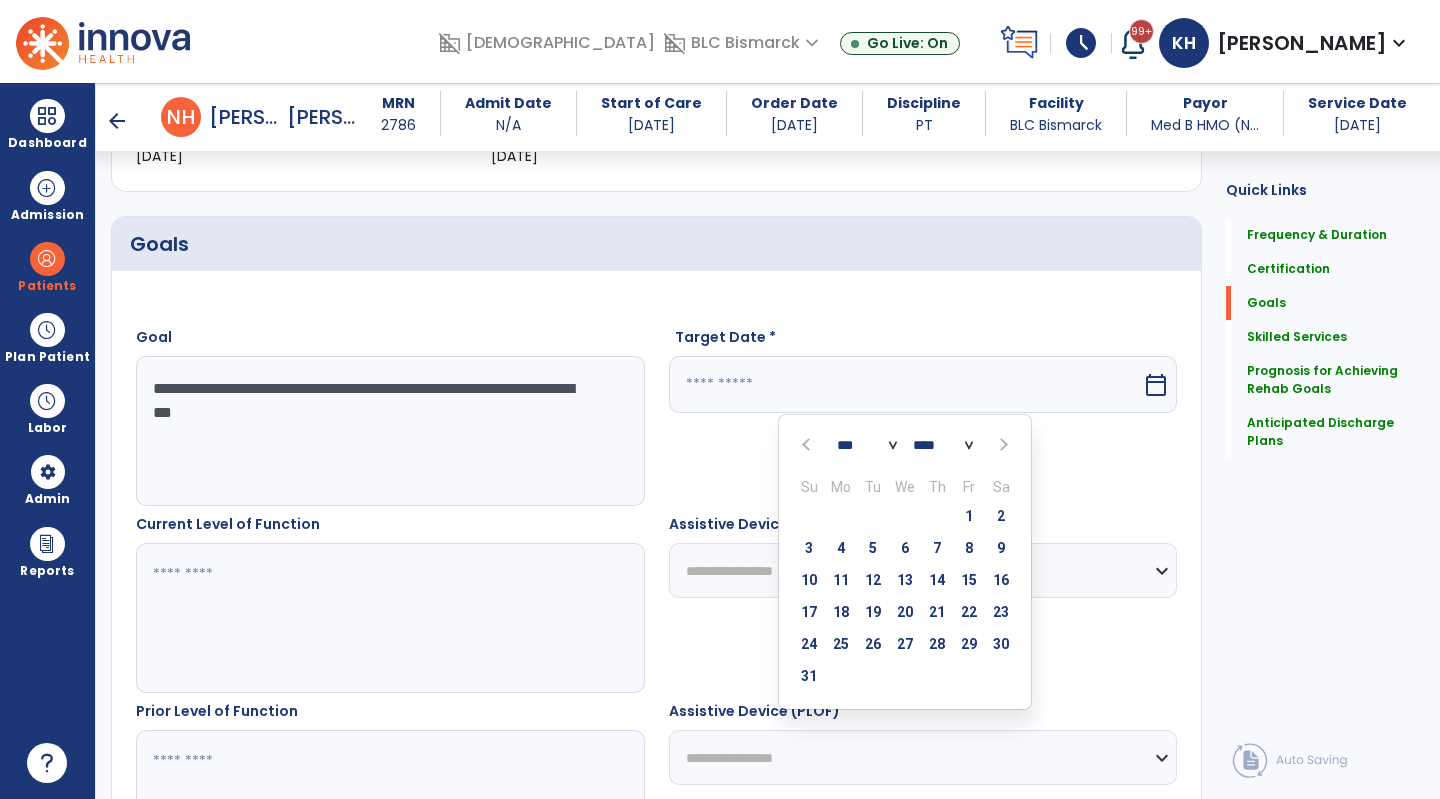click on "31" at bounding box center (809, 676) 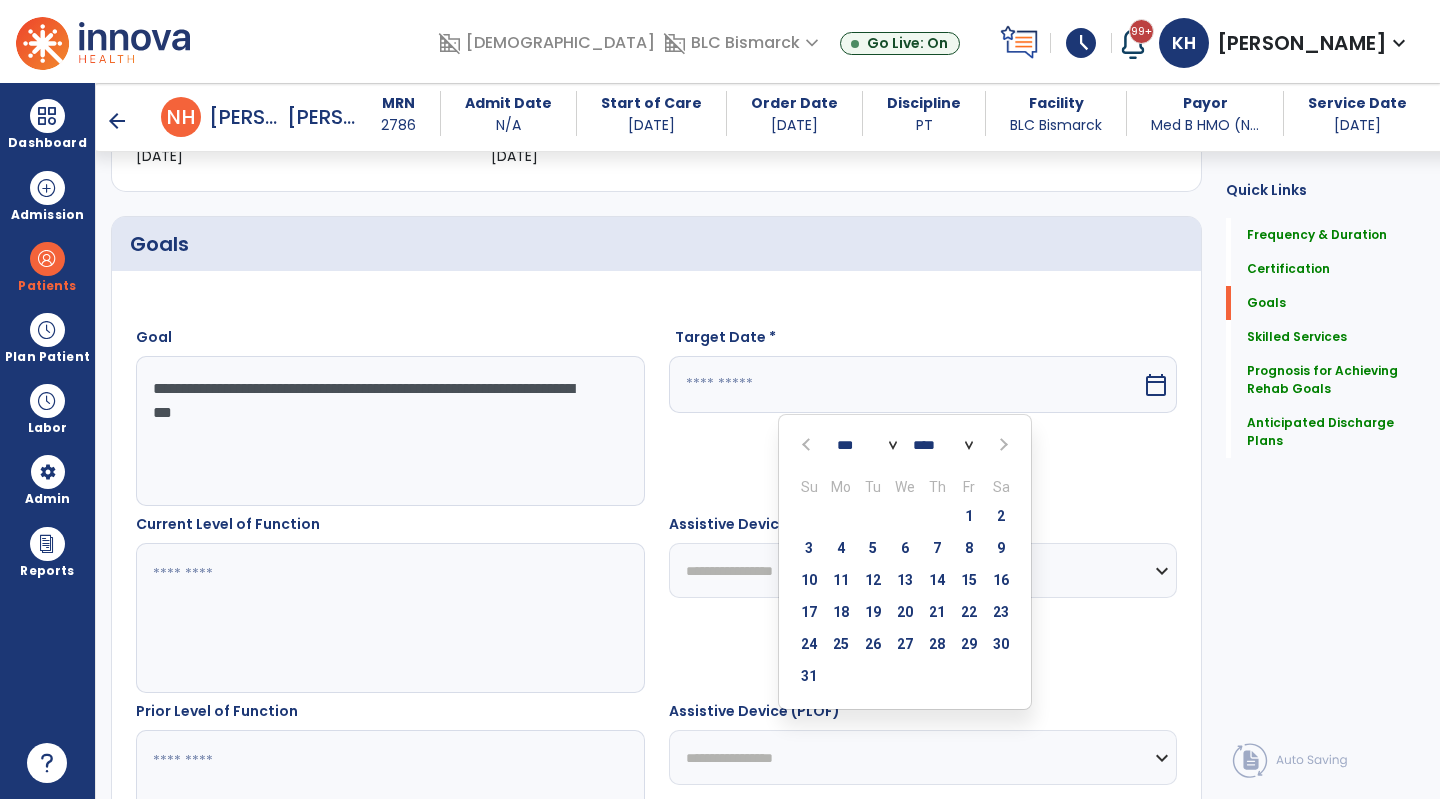 type on "*********" 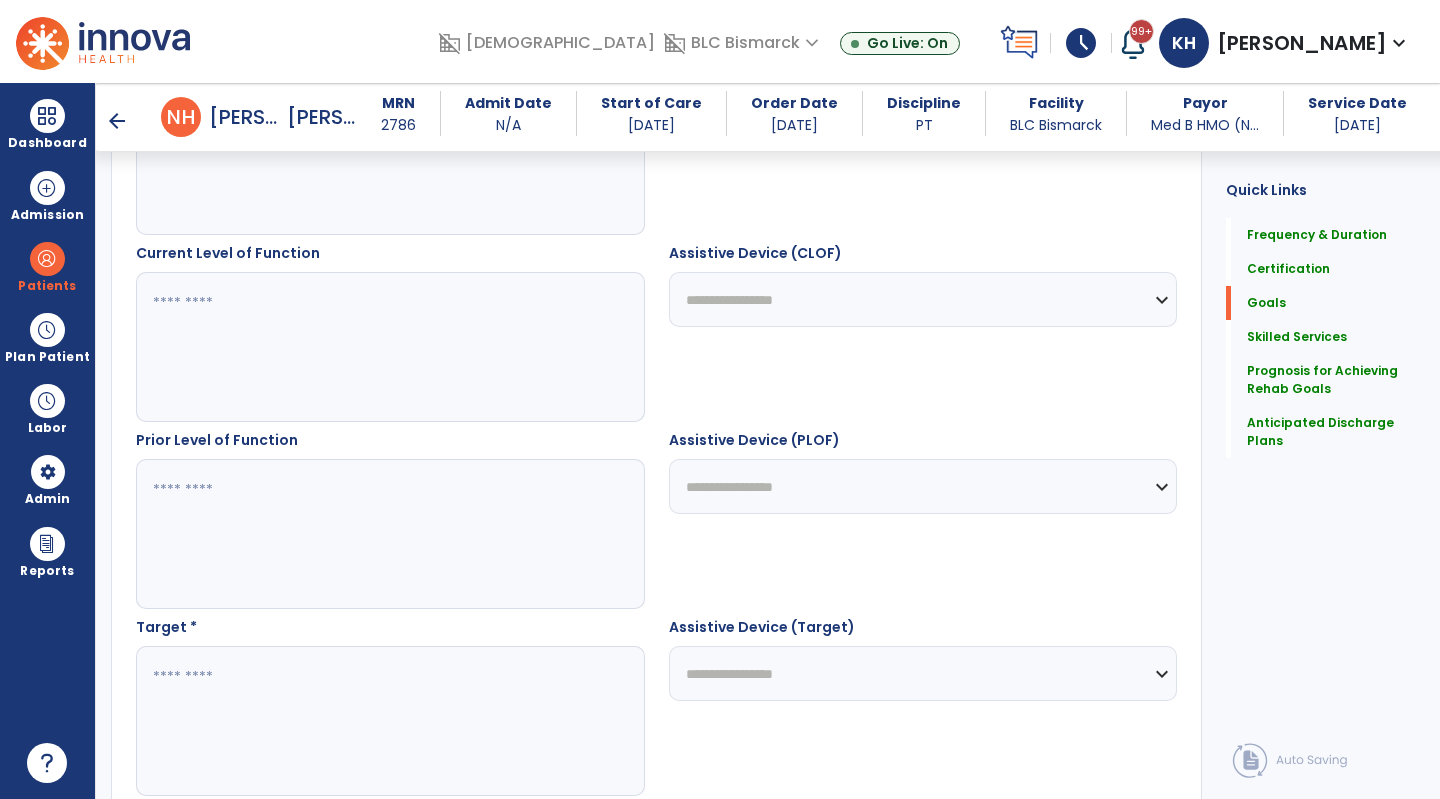 scroll, scrollTop: 700, scrollLeft: 0, axis: vertical 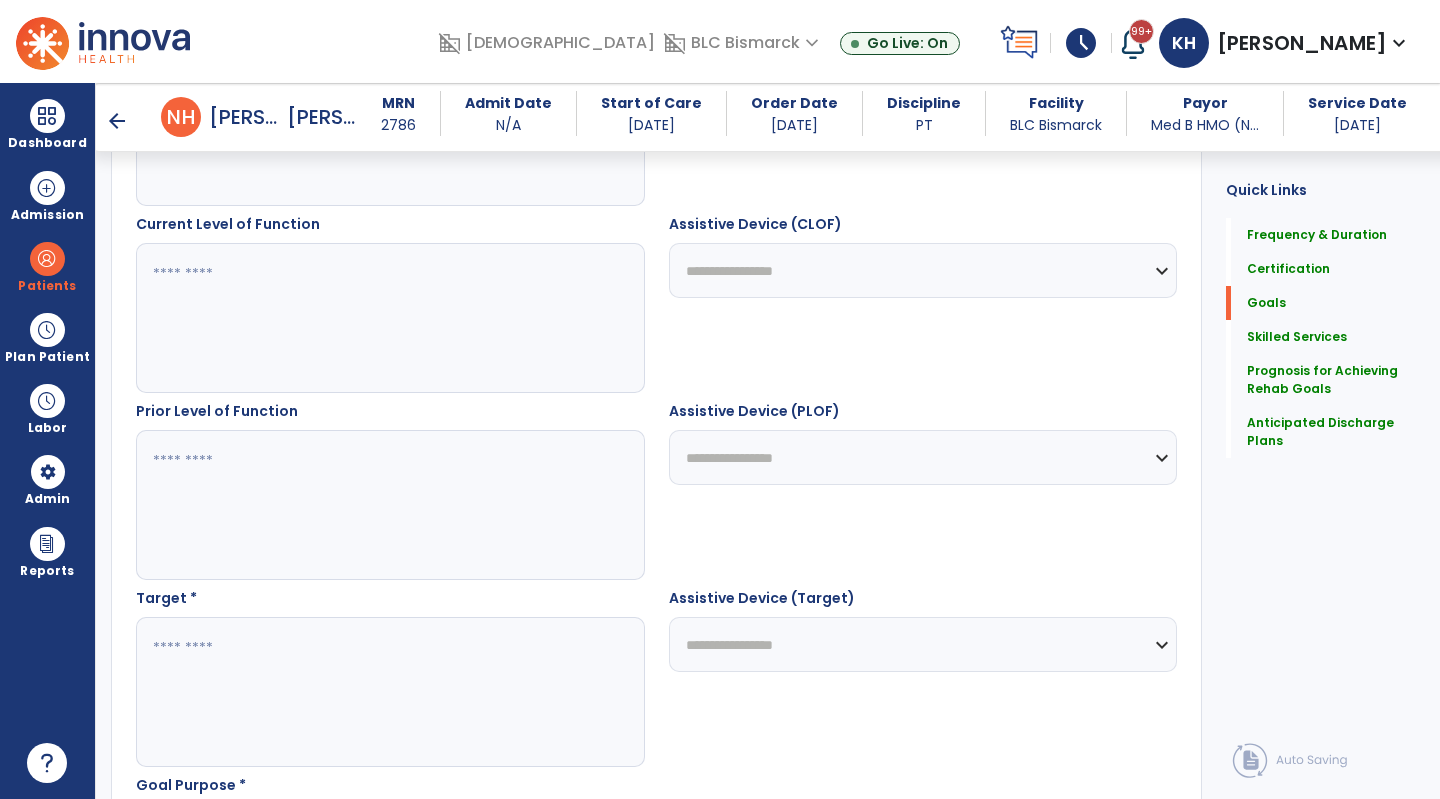 click at bounding box center (389, 692) 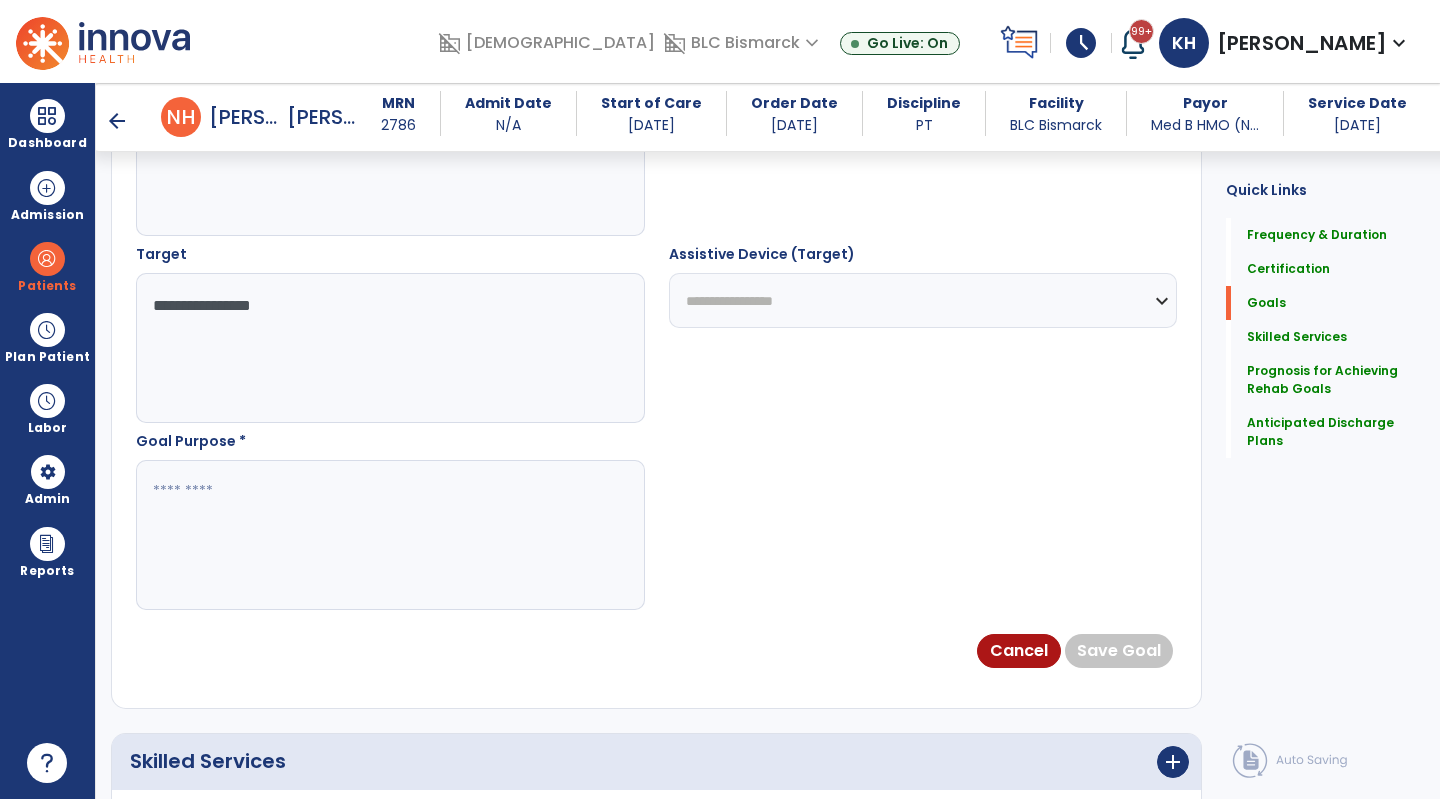 scroll, scrollTop: 1100, scrollLeft: 0, axis: vertical 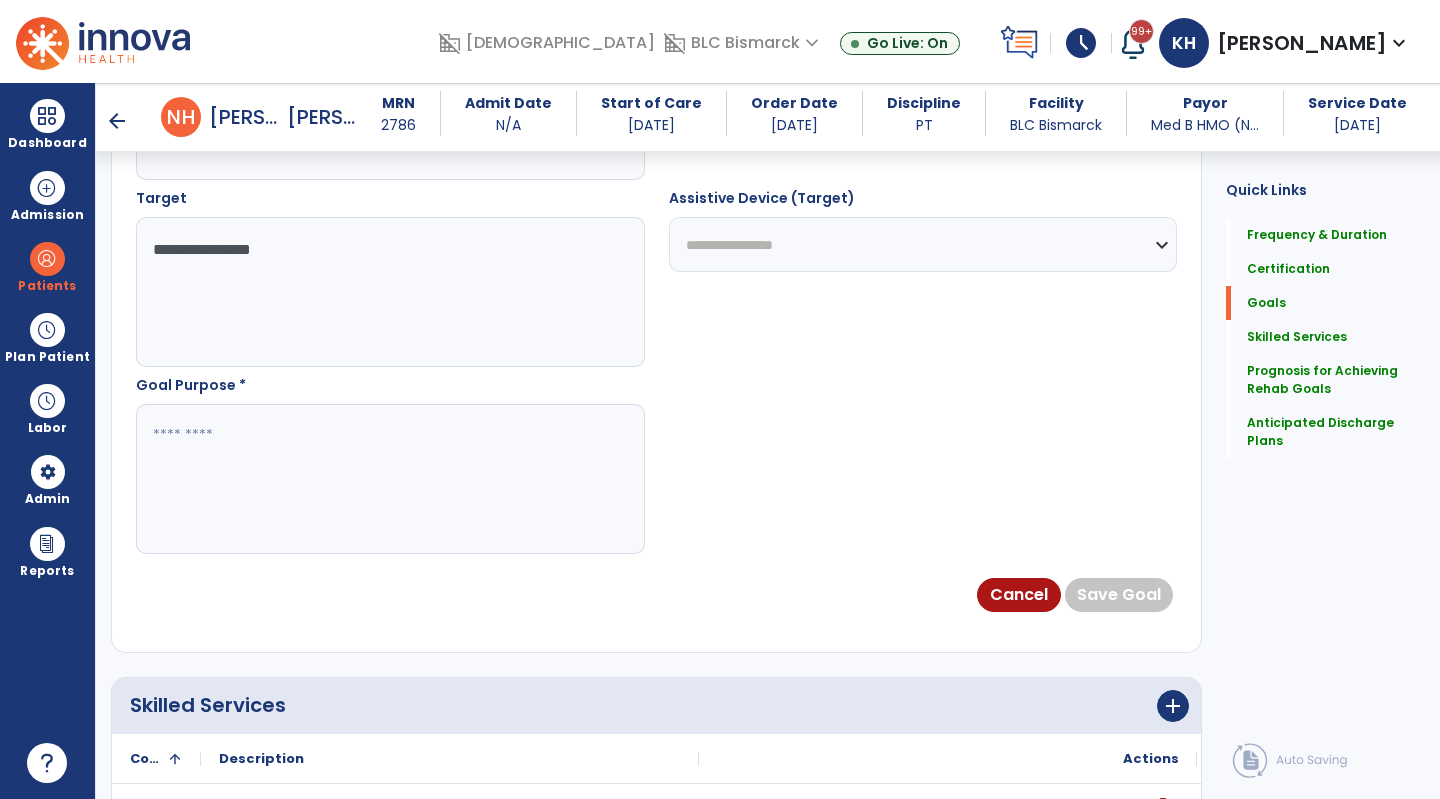 type on "**********" 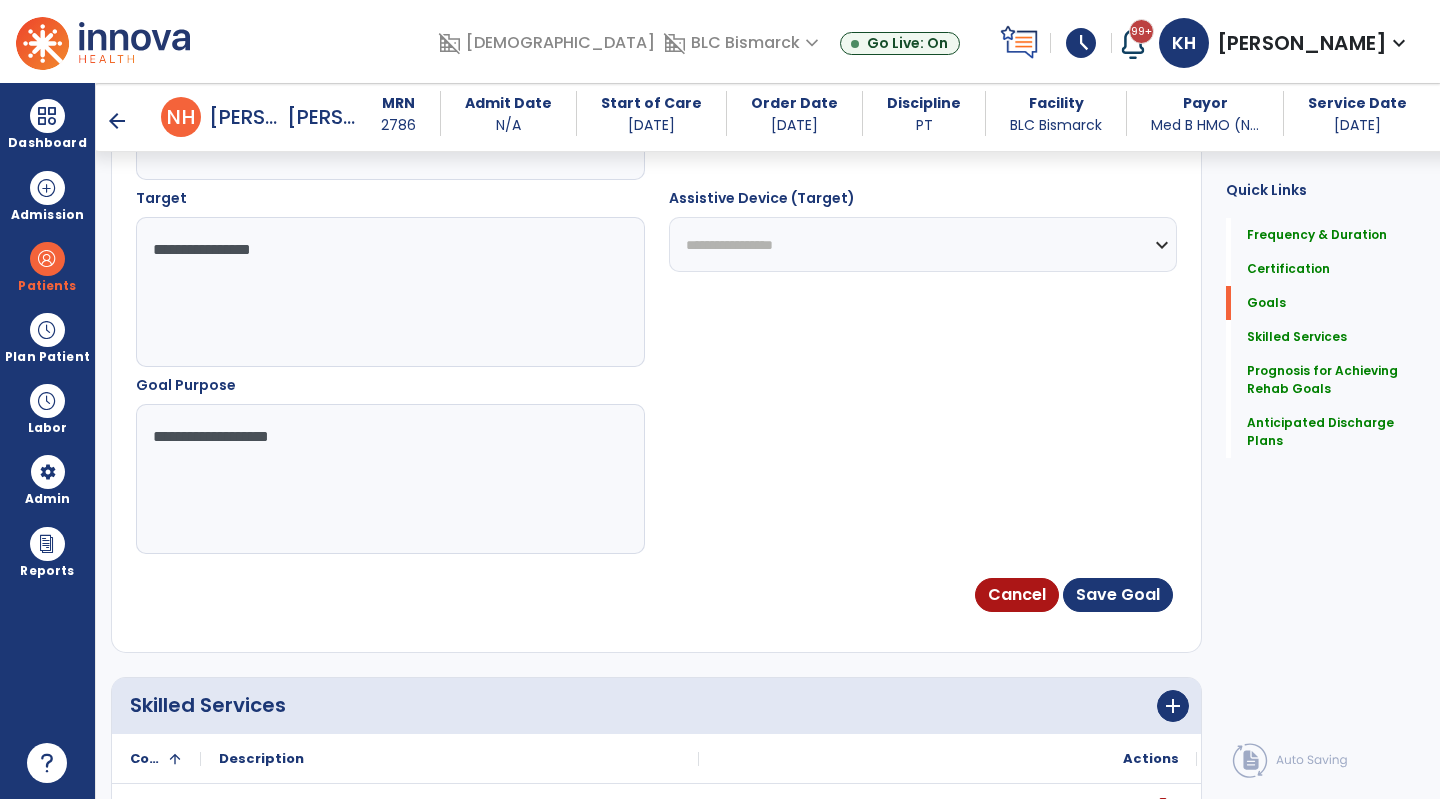 type on "**********" 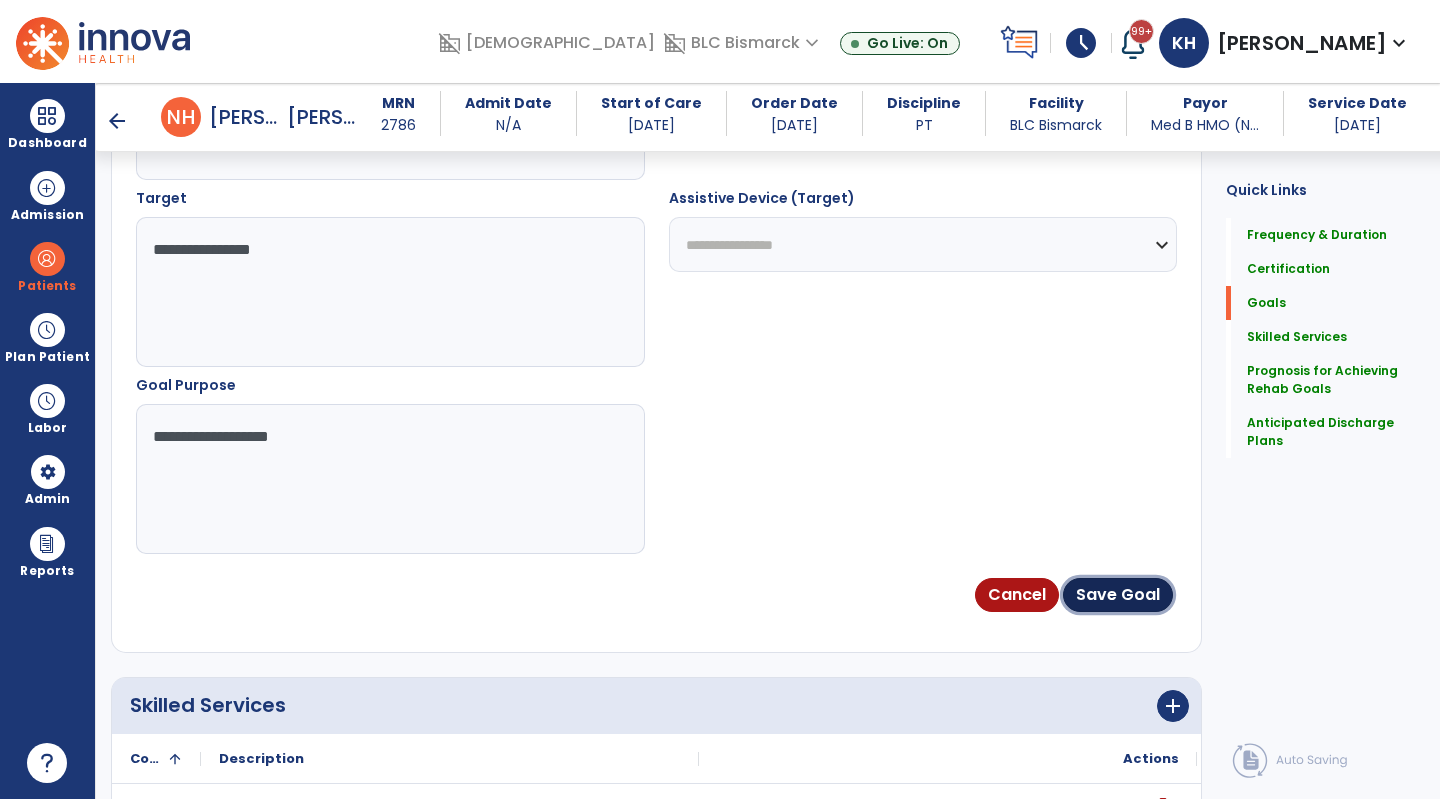 click on "Save Goal" at bounding box center (1118, 595) 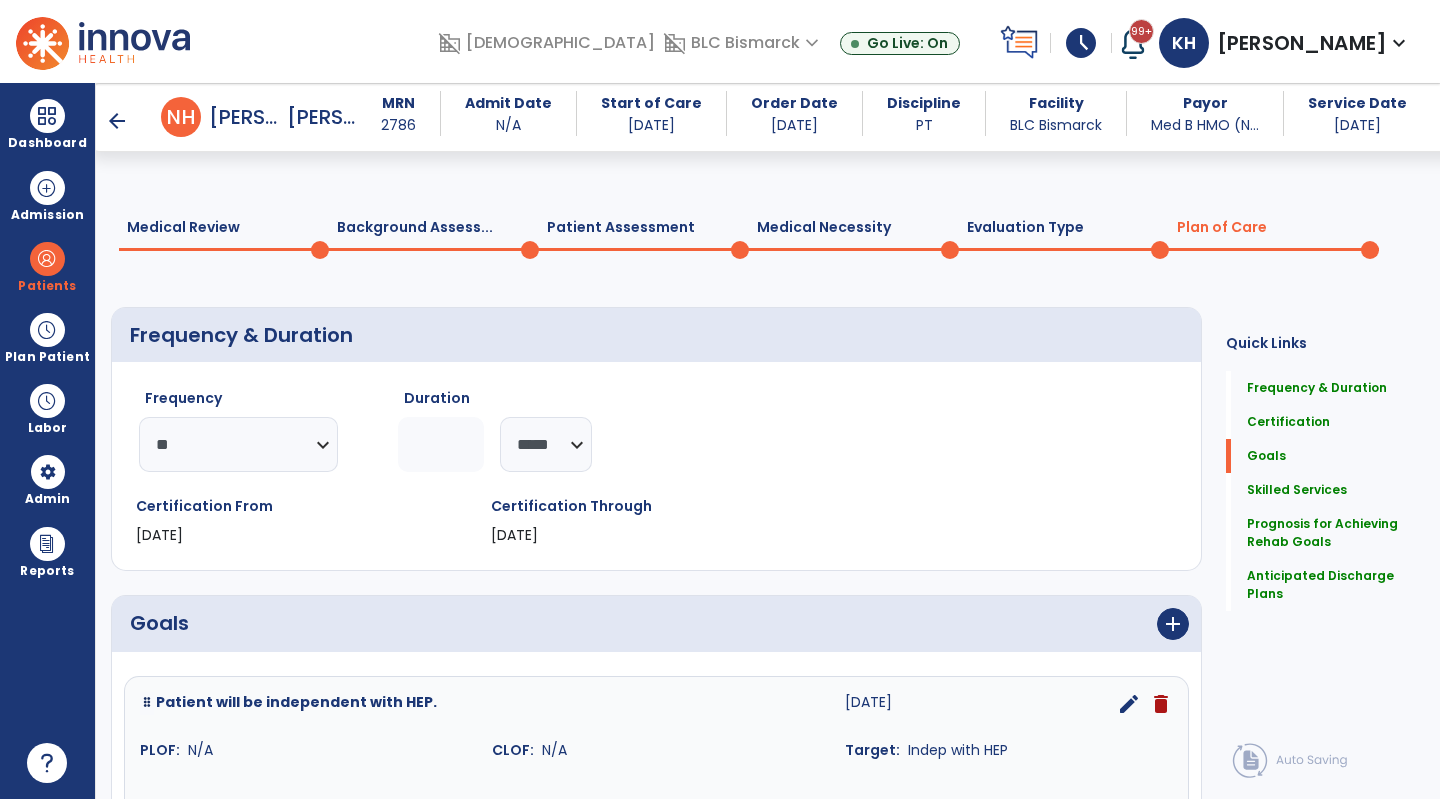 scroll, scrollTop: 321, scrollLeft: 0, axis: vertical 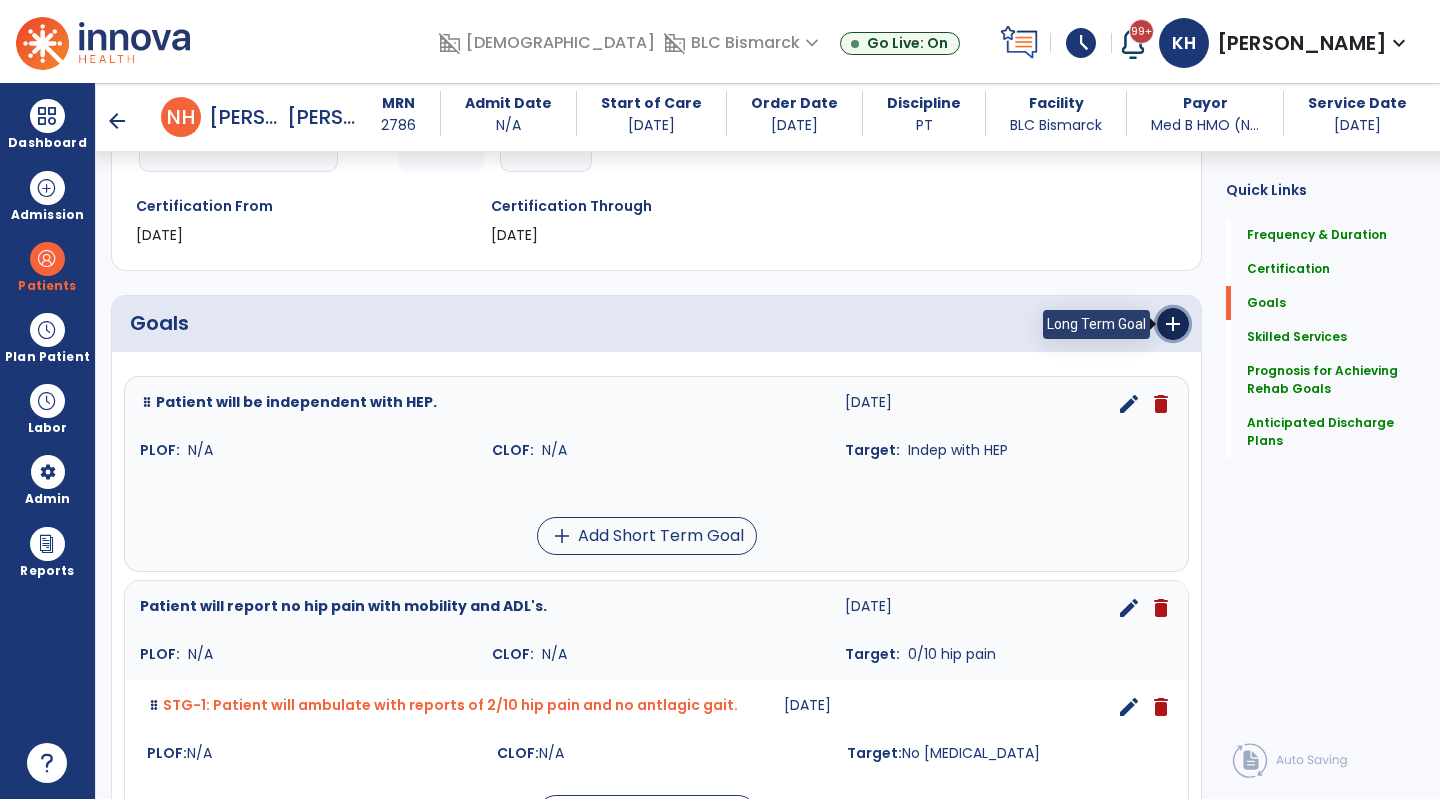 click on "add" at bounding box center (1173, 324) 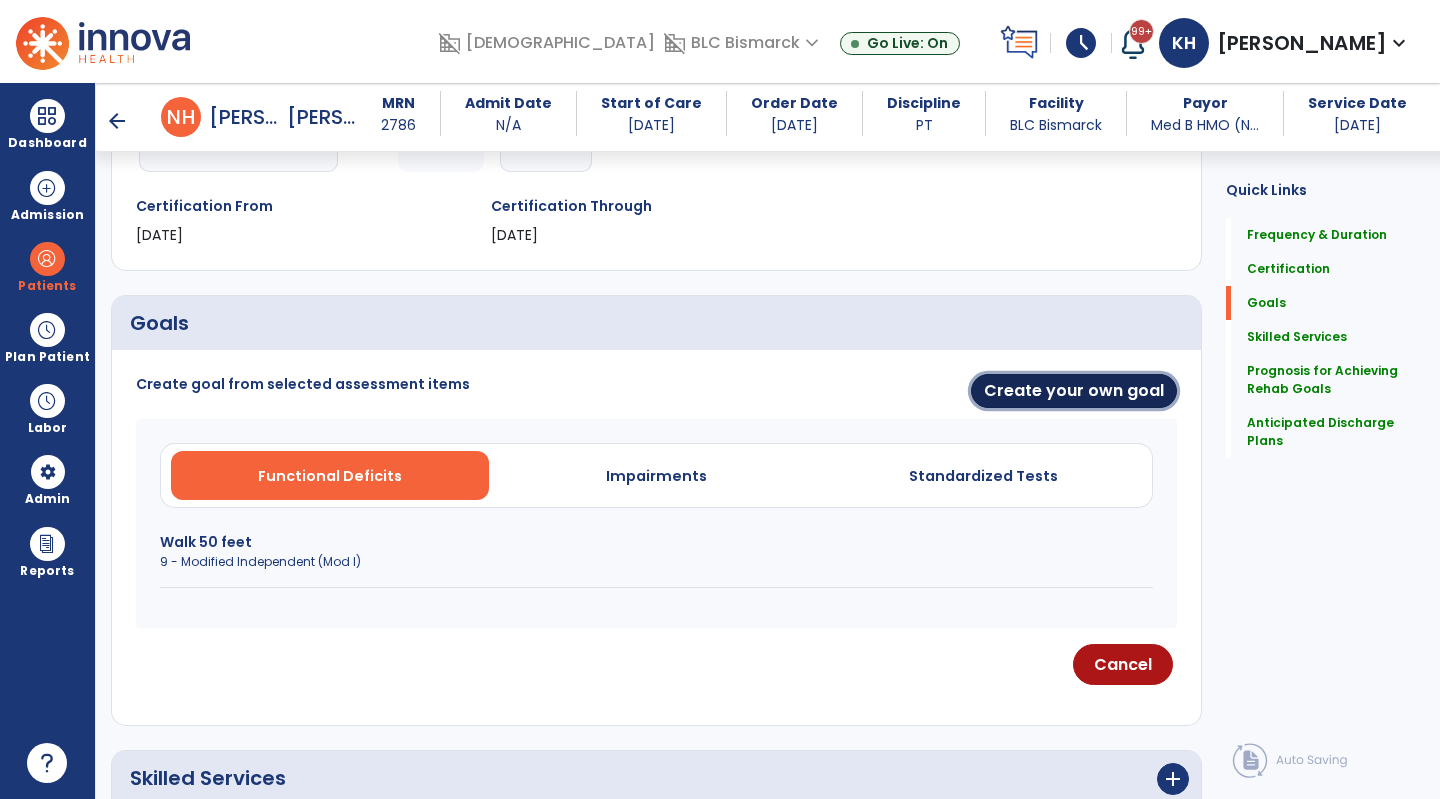 click on "Create your own goal" at bounding box center [1074, 391] 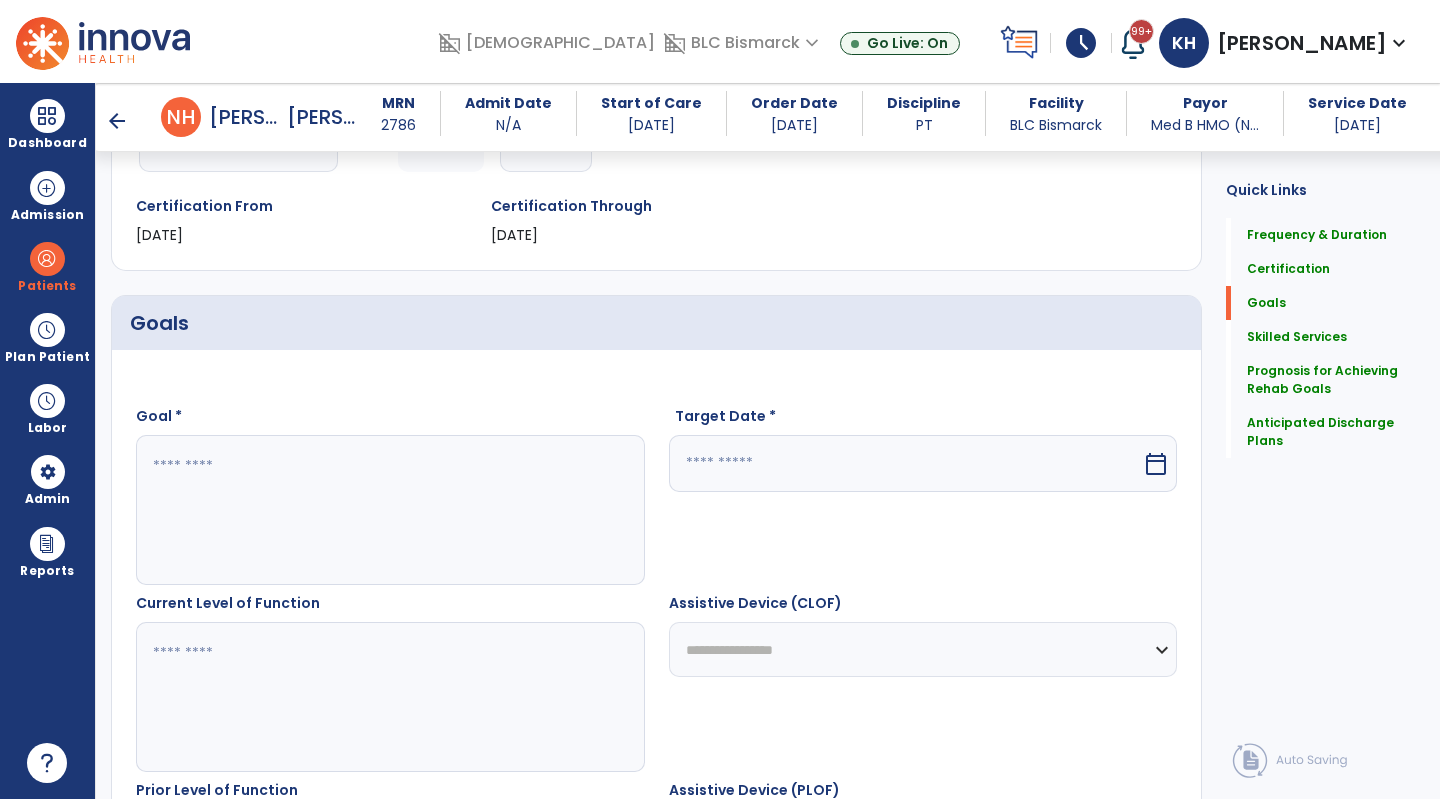 click at bounding box center [389, 510] 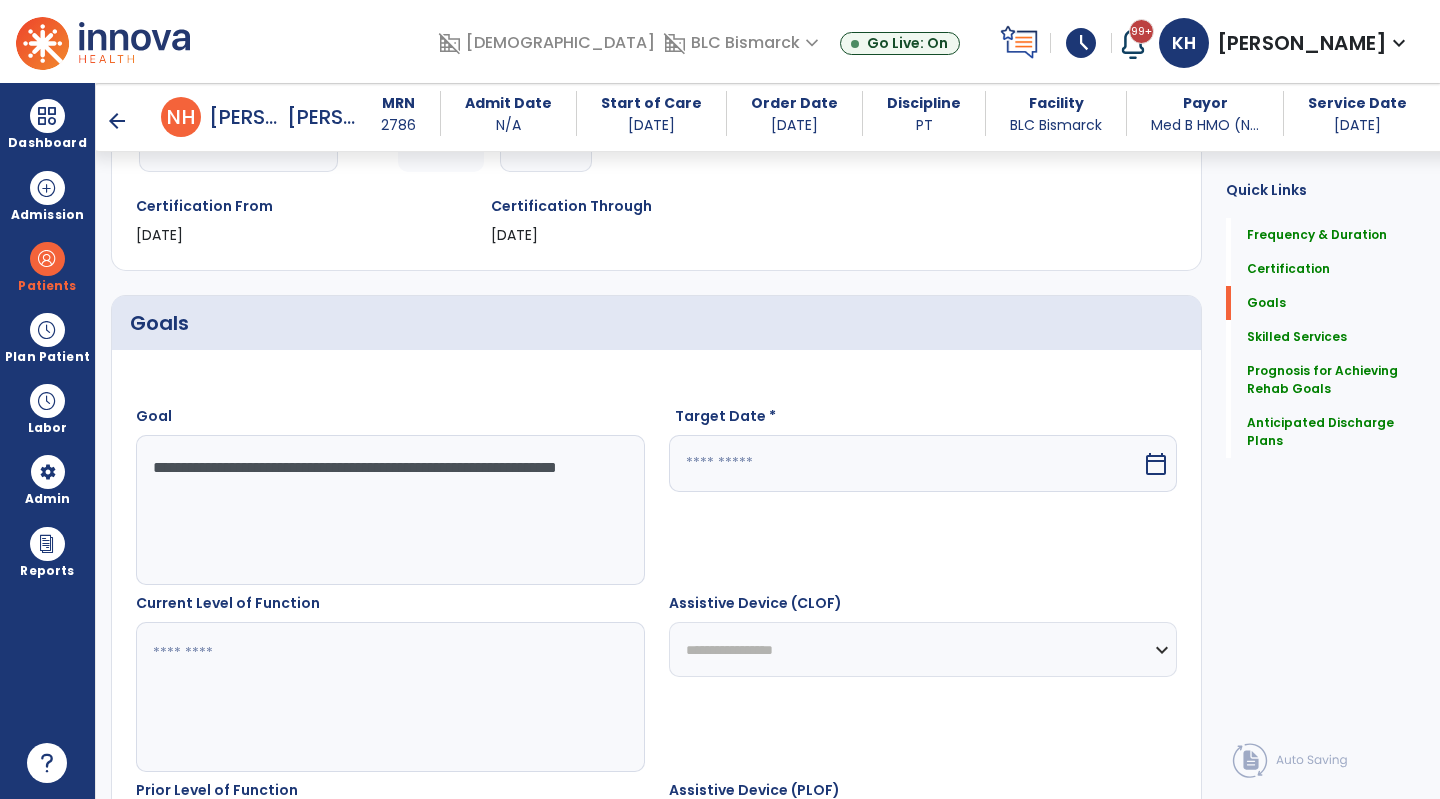 type on "**********" 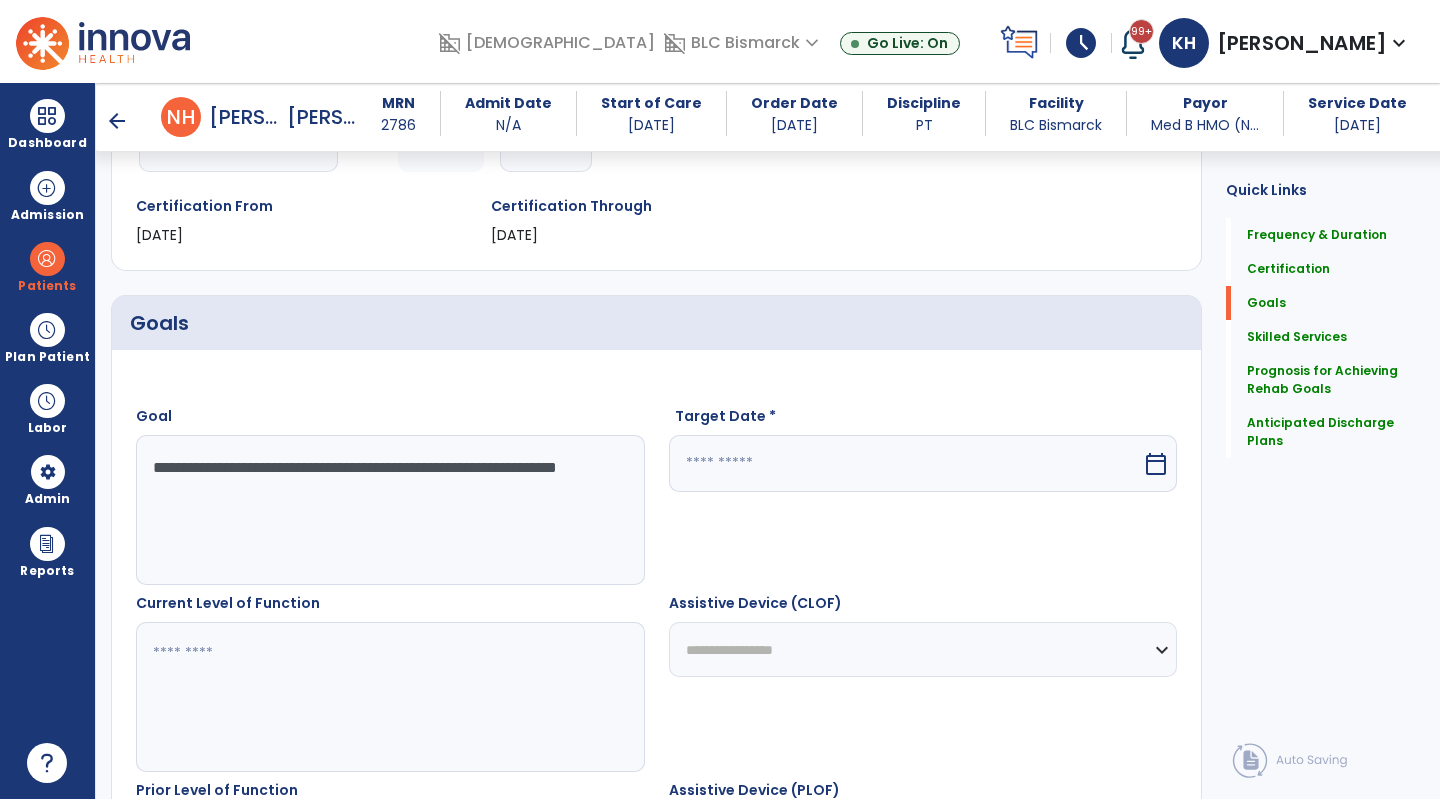 drag, startPoint x: 929, startPoint y: 465, endPoint x: 924, endPoint y: 477, distance: 13 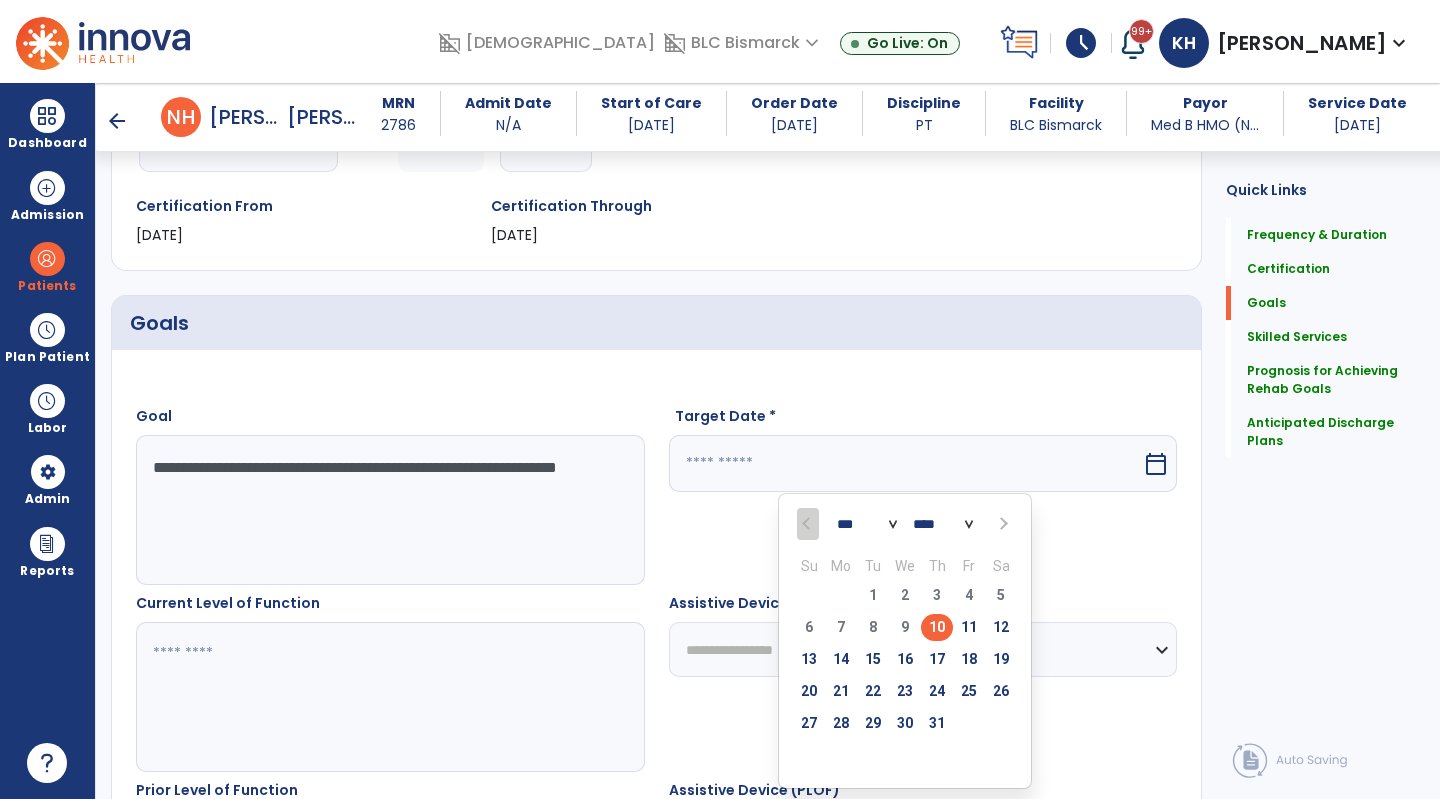 click at bounding box center [1002, 524] 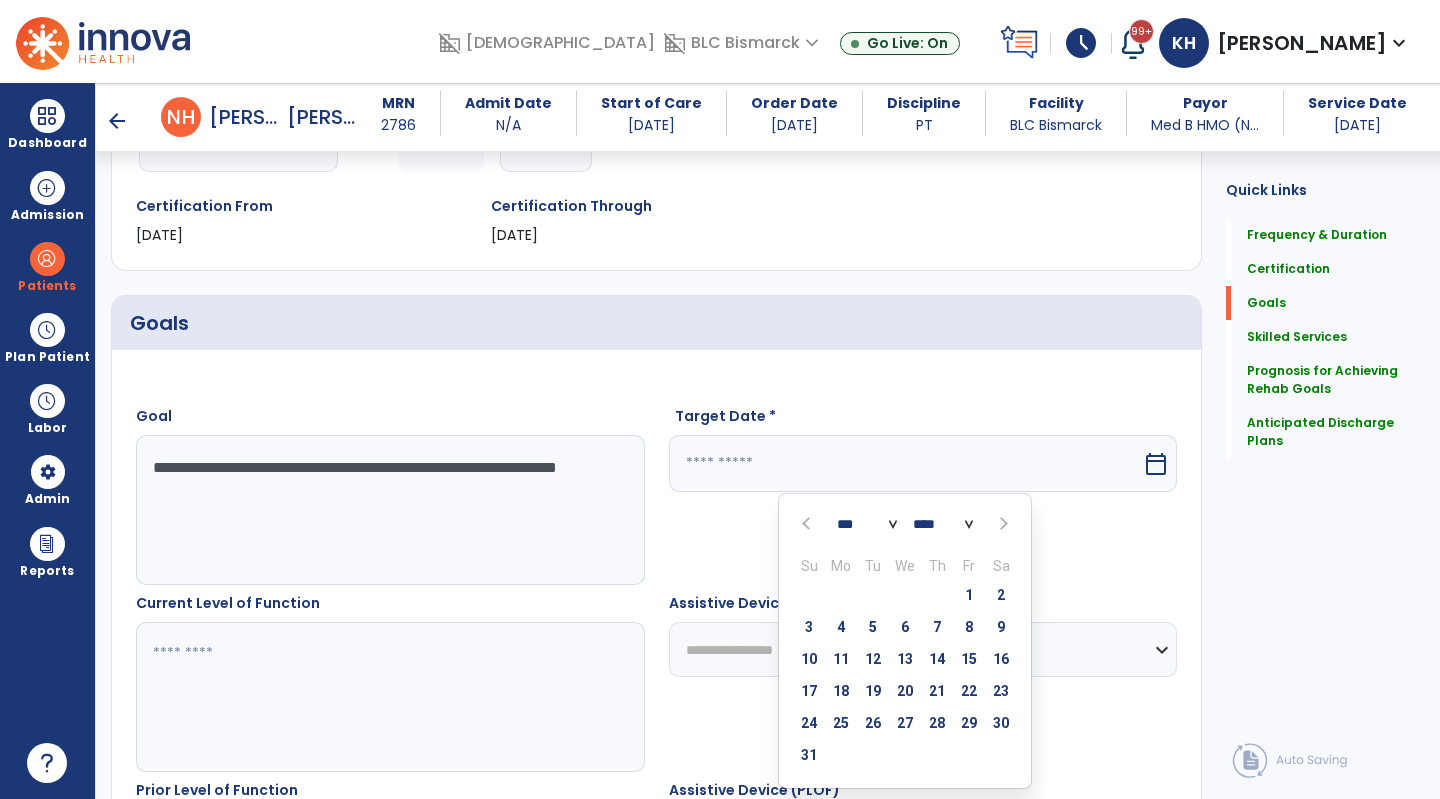 click at bounding box center [1002, 524] 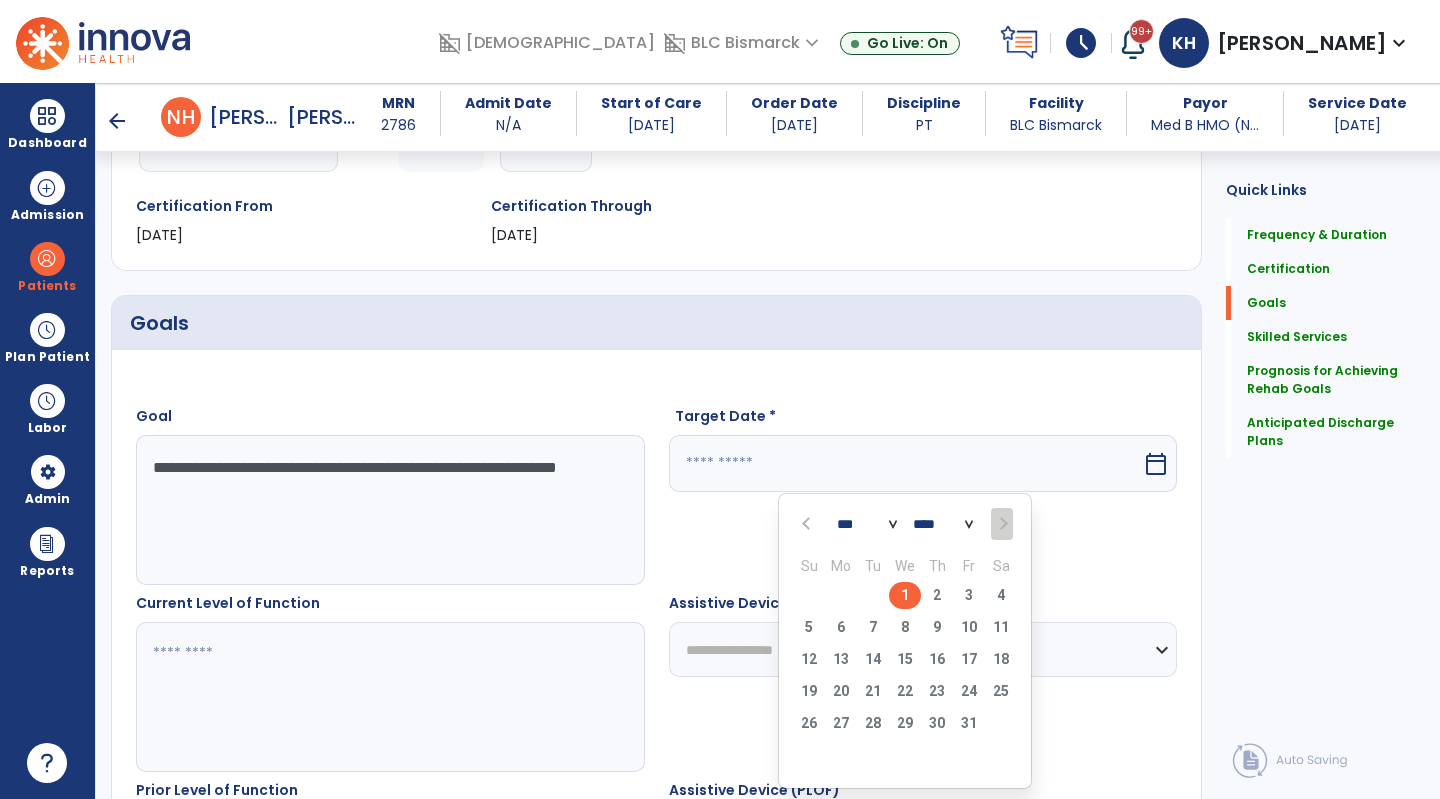 drag, startPoint x: 896, startPoint y: 591, endPoint x: 793, endPoint y: 587, distance: 103.077644 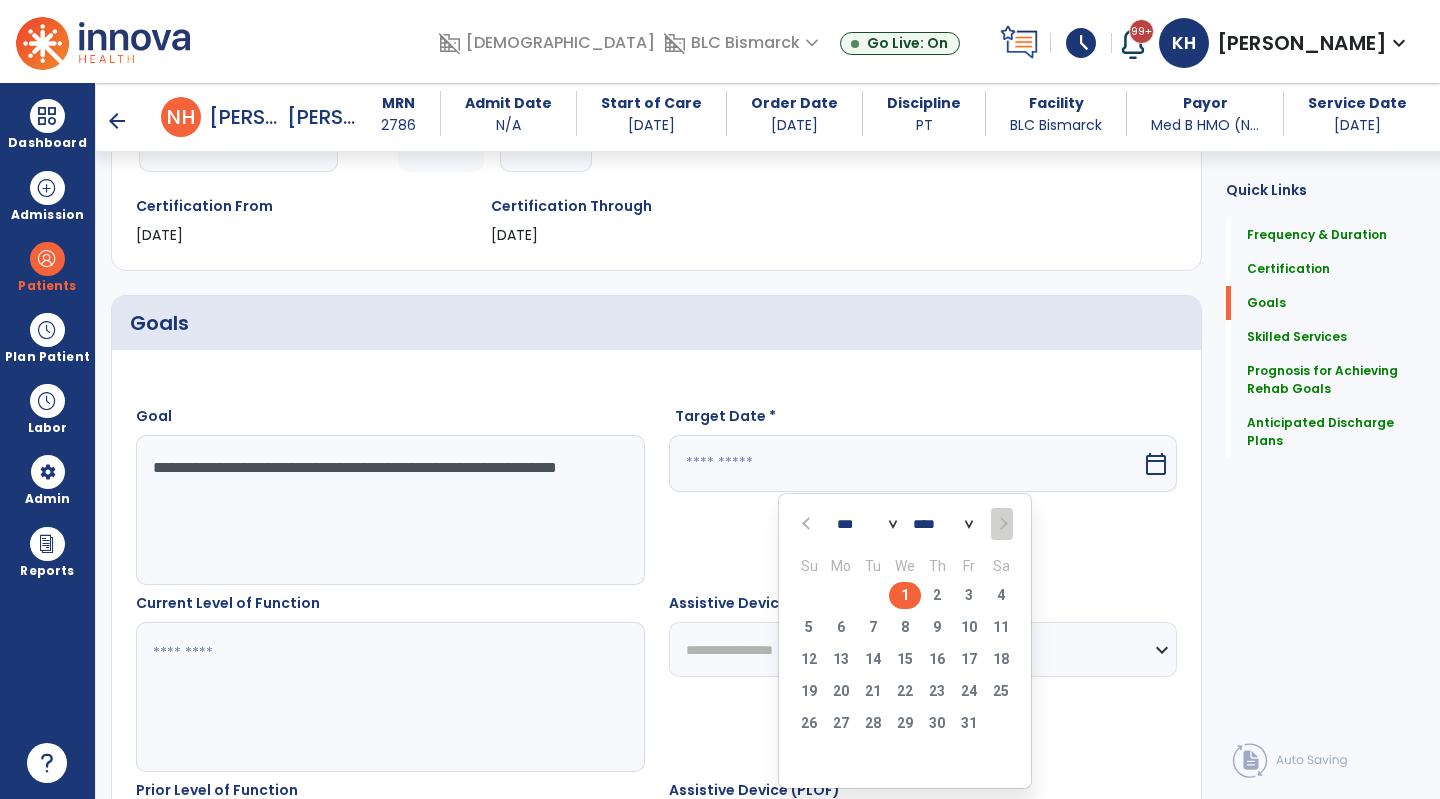 type on "*********" 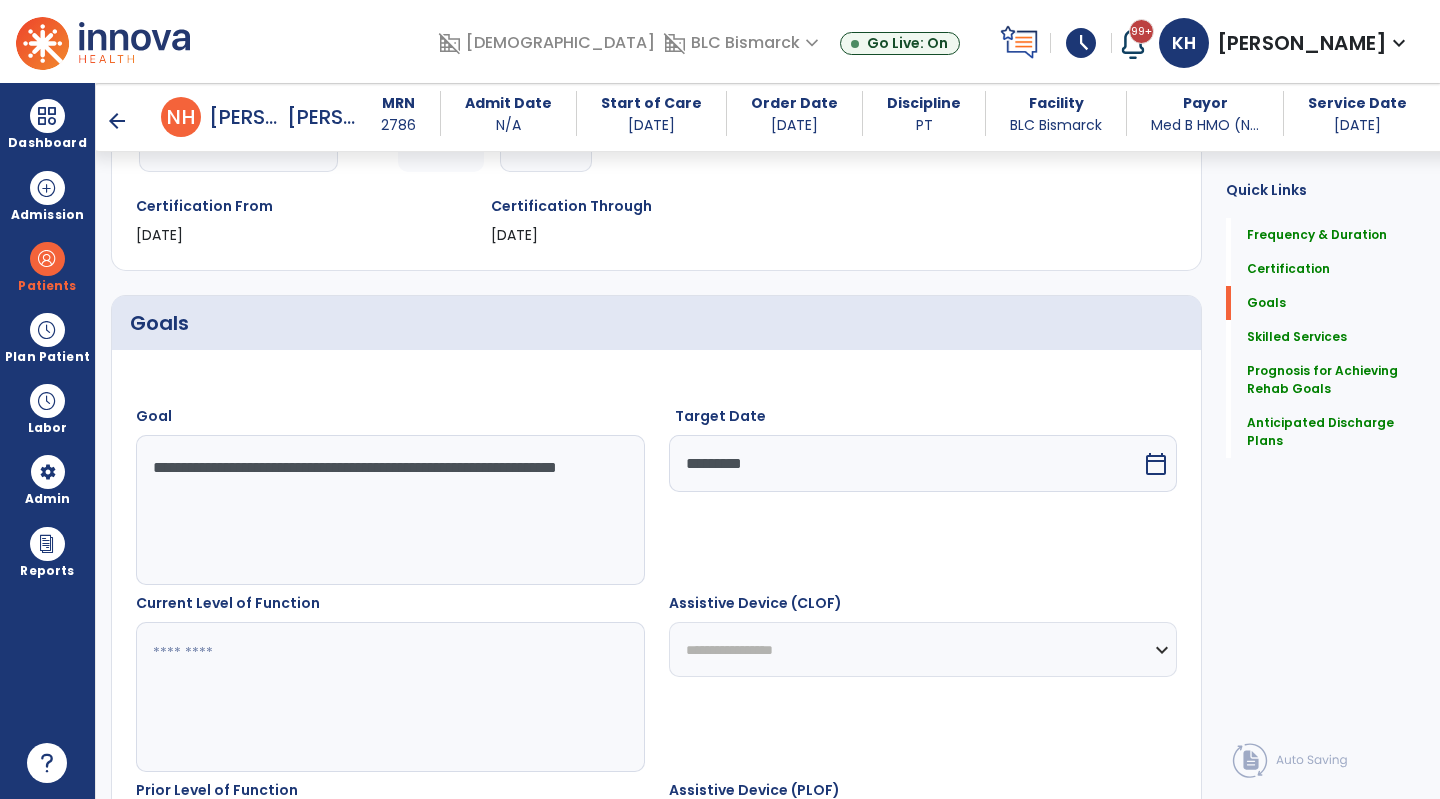 scroll, scrollTop: 821, scrollLeft: 0, axis: vertical 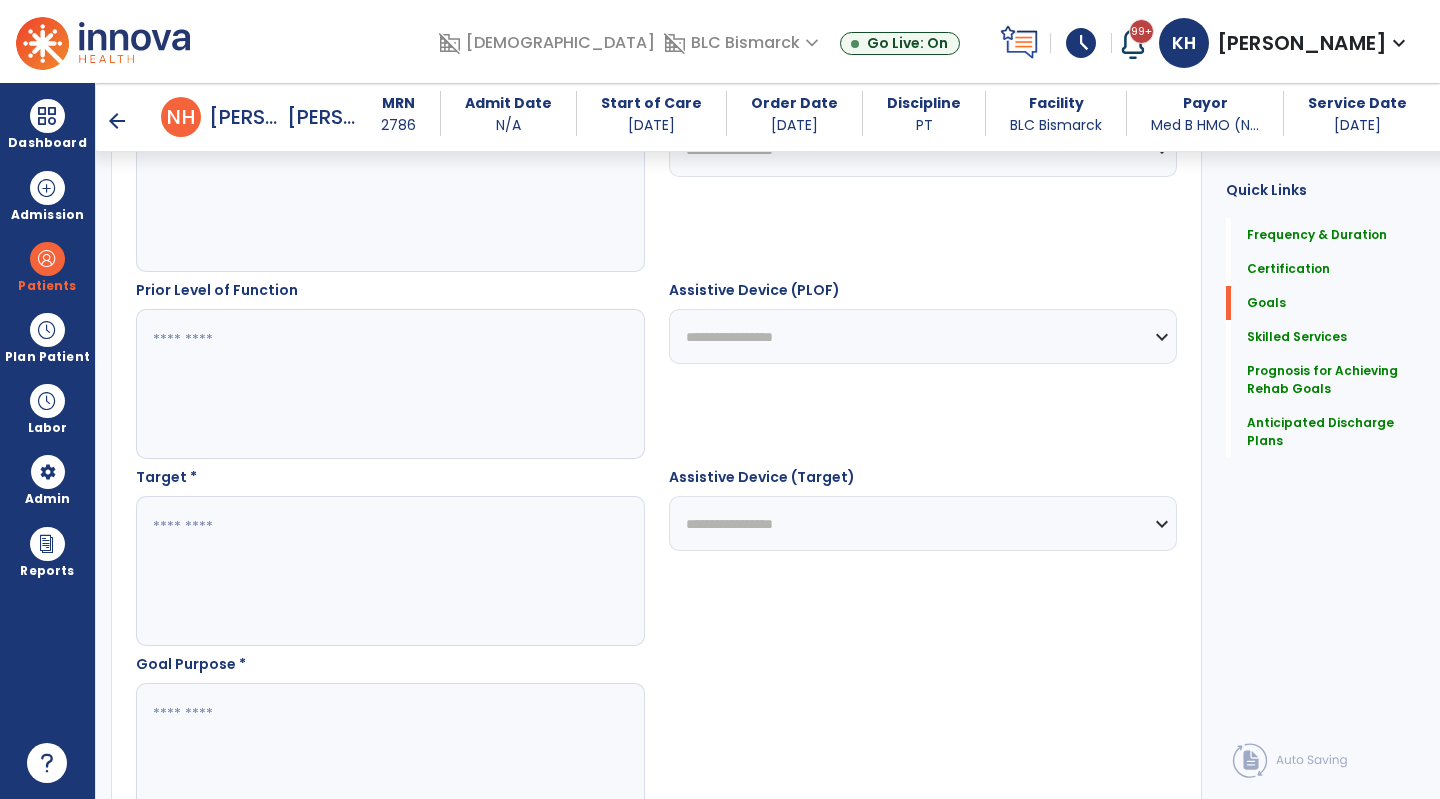 click at bounding box center [389, 384] 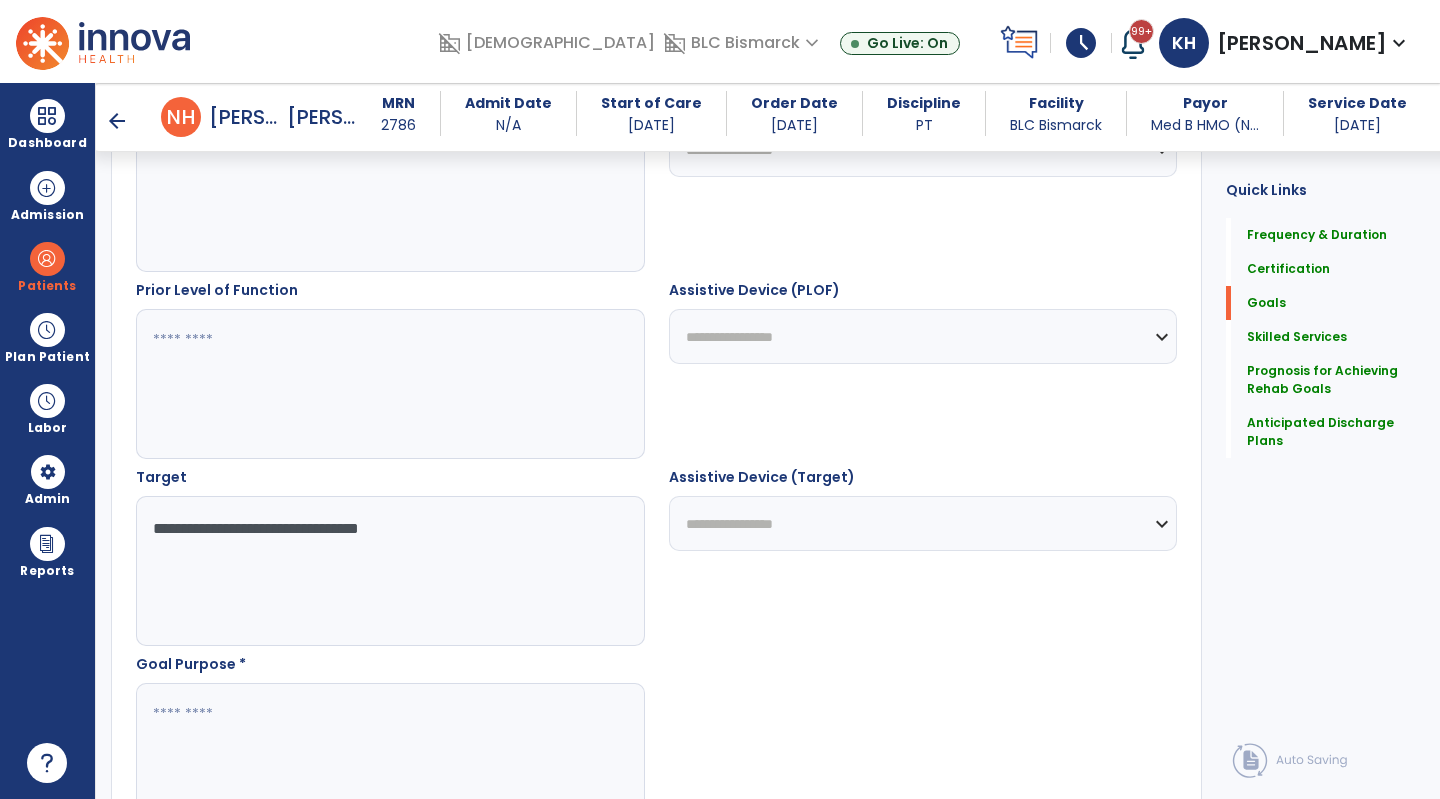 scroll, scrollTop: 1021, scrollLeft: 0, axis: vertical 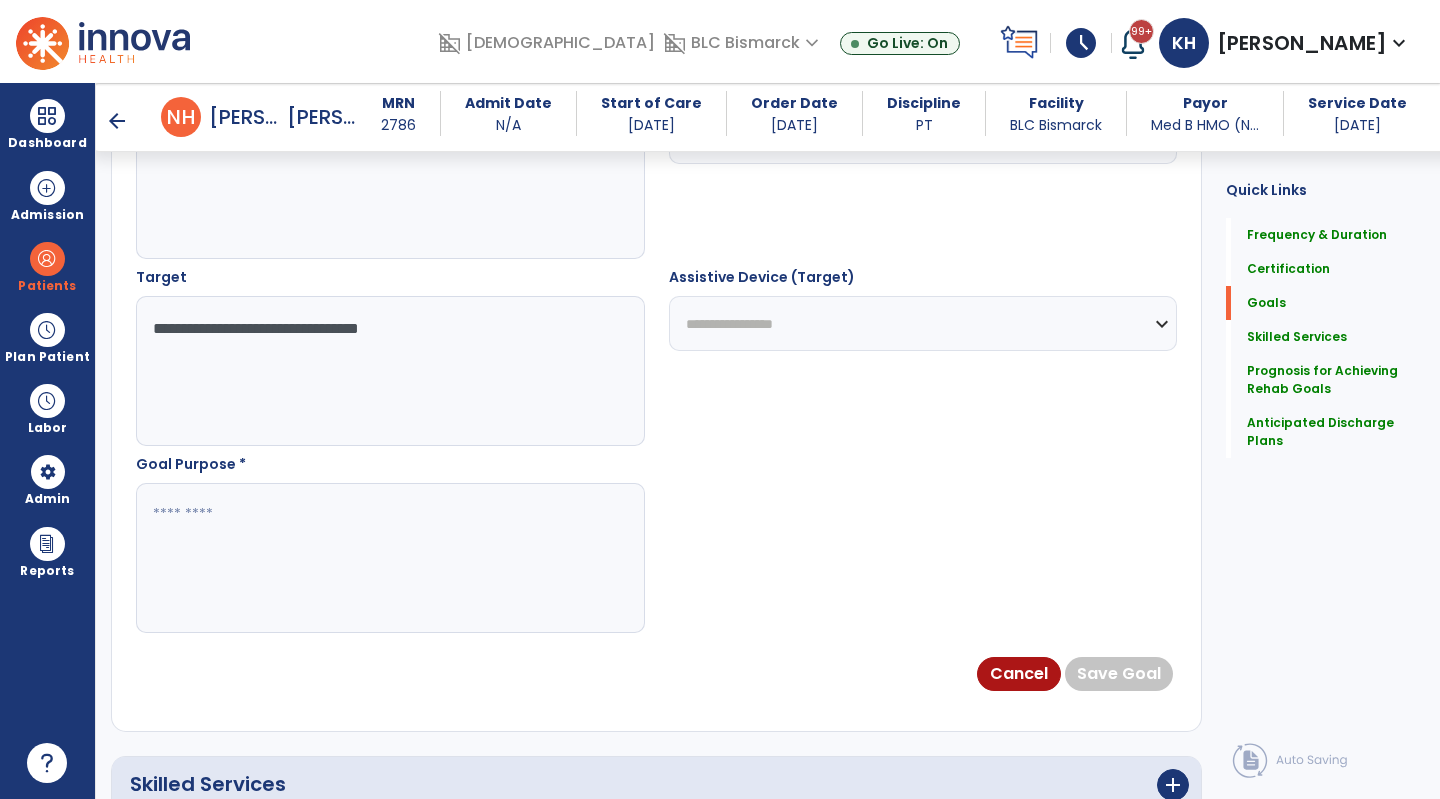 type on "**********" 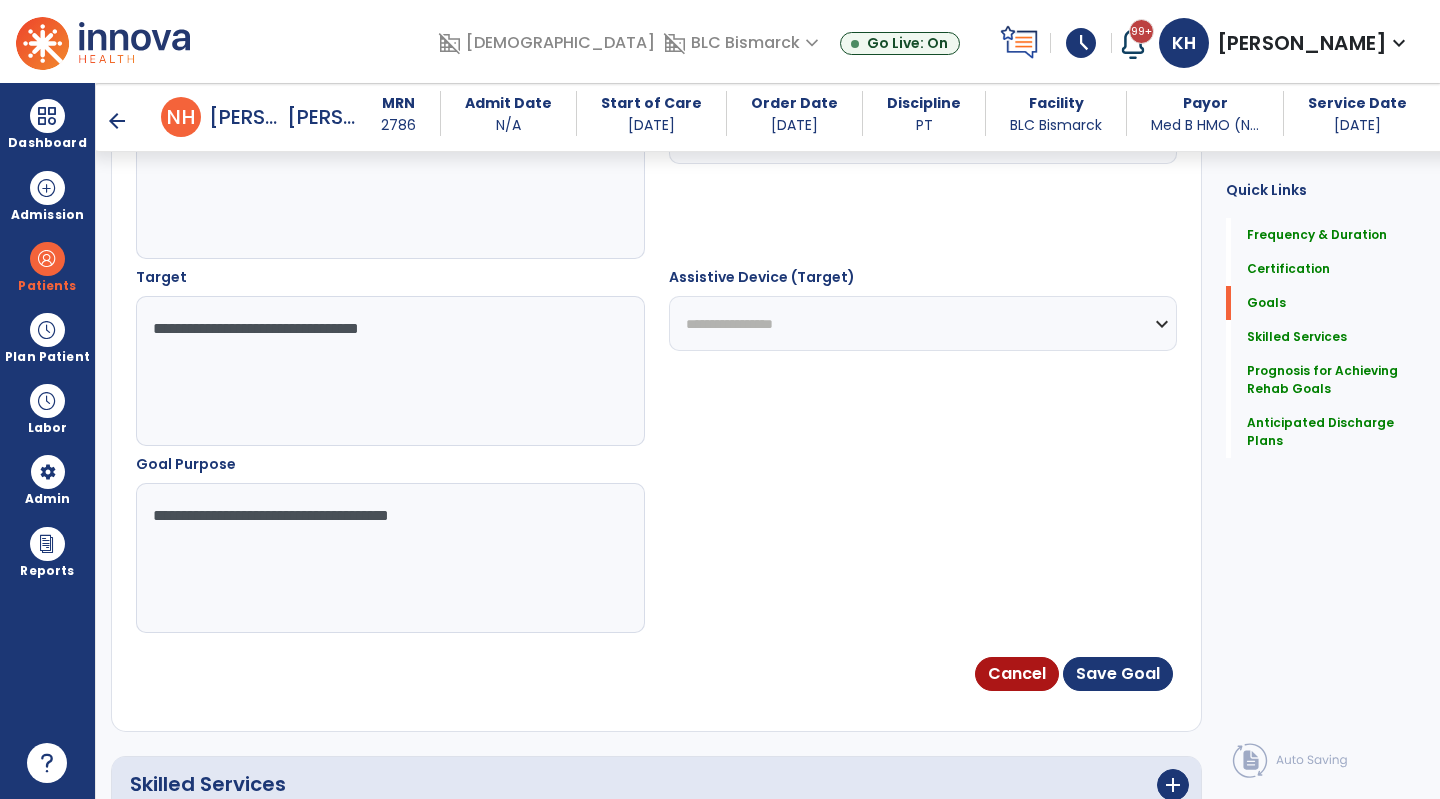 type on "**********" 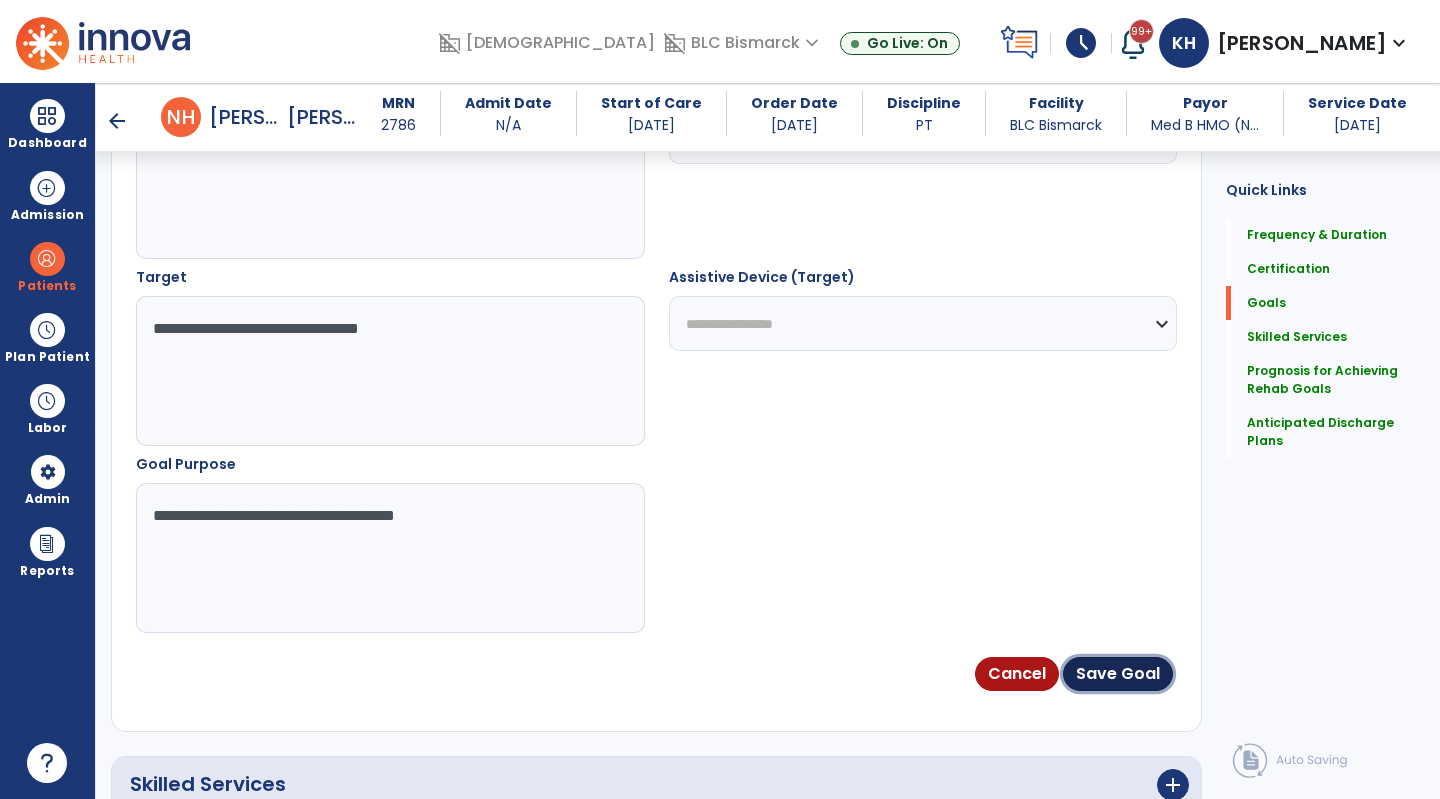 click on "Save Goal" at bounding box center [1118, 674] 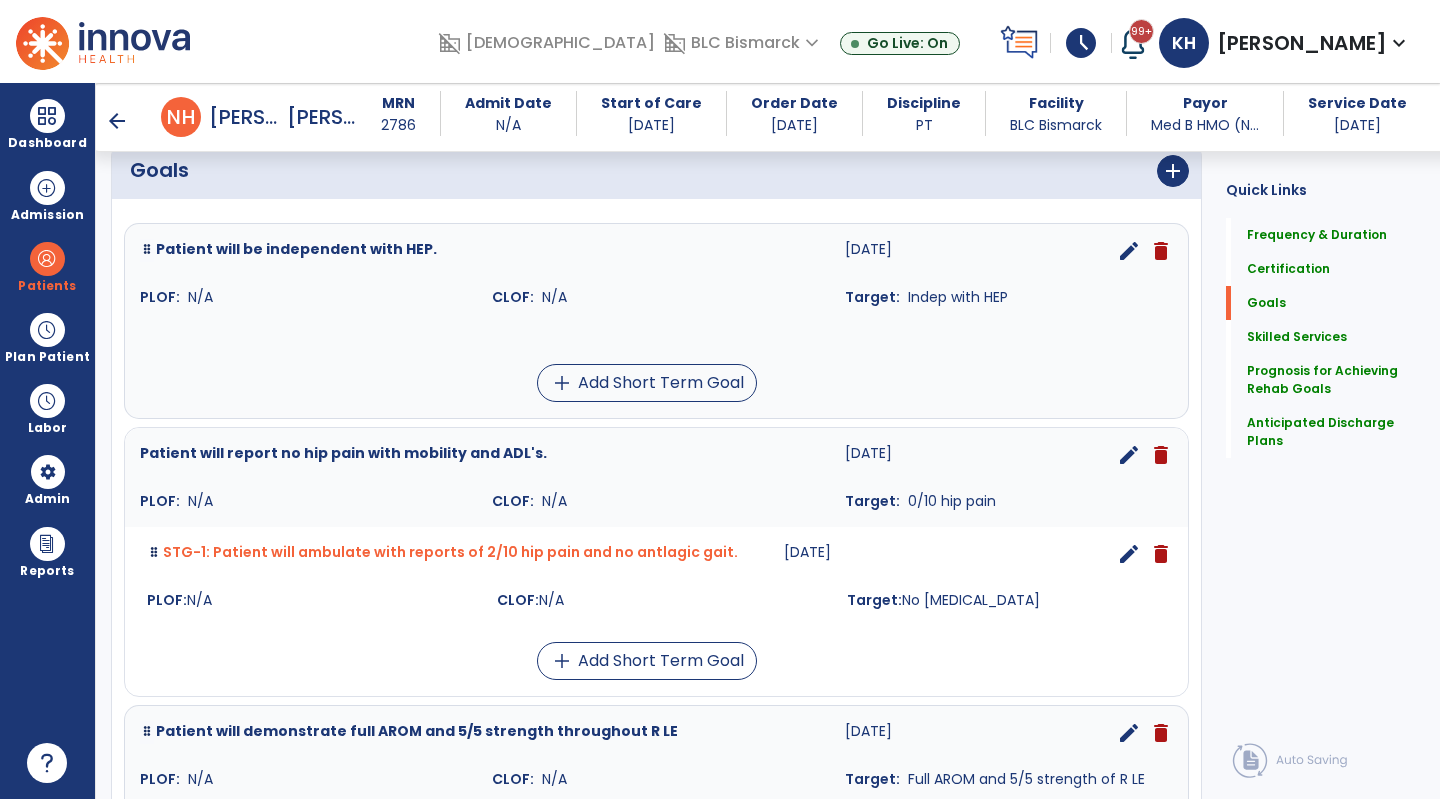scroll, scrollTop: 400, scrollLeft: 0, axis: vertical 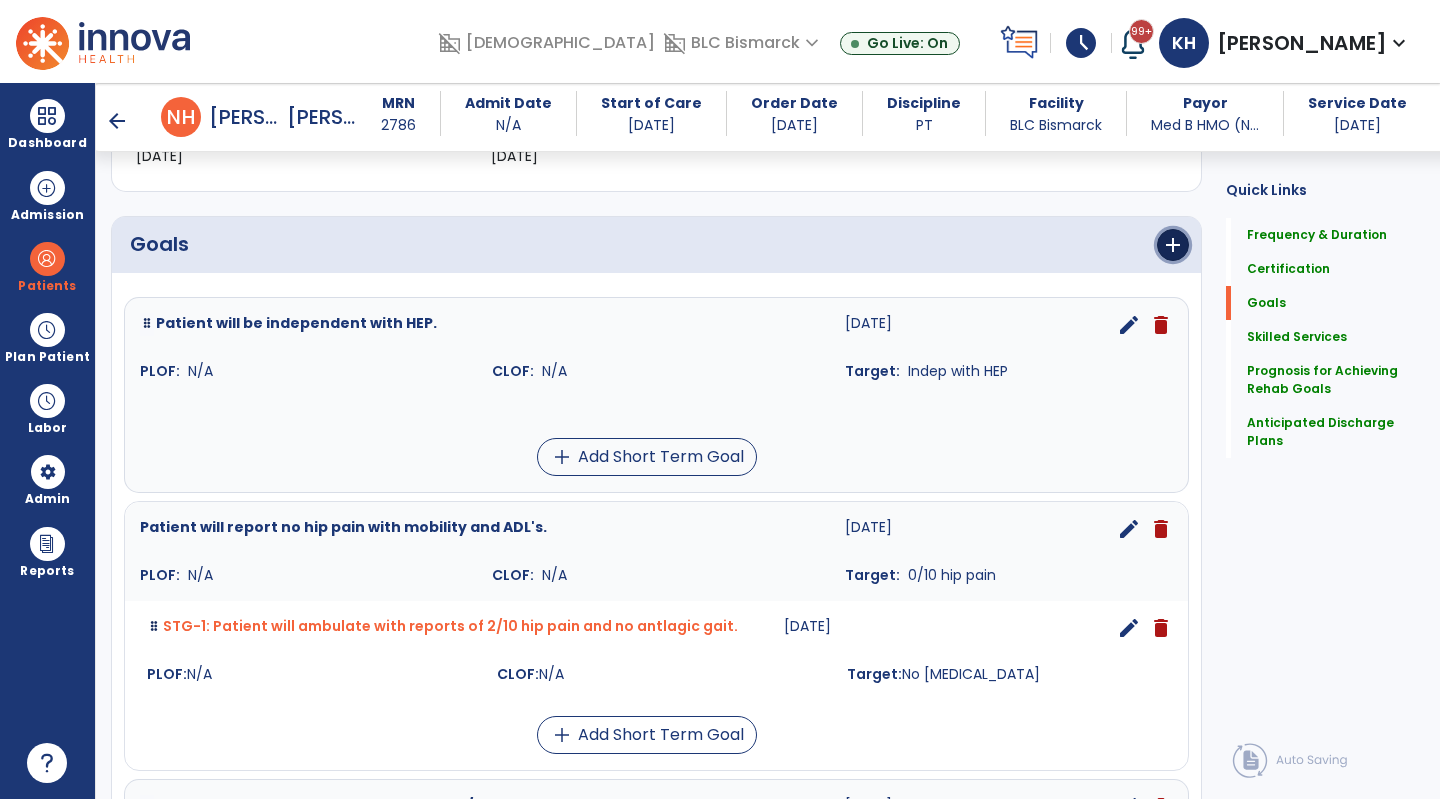 click on "add" at bounding box center (1173, 245) 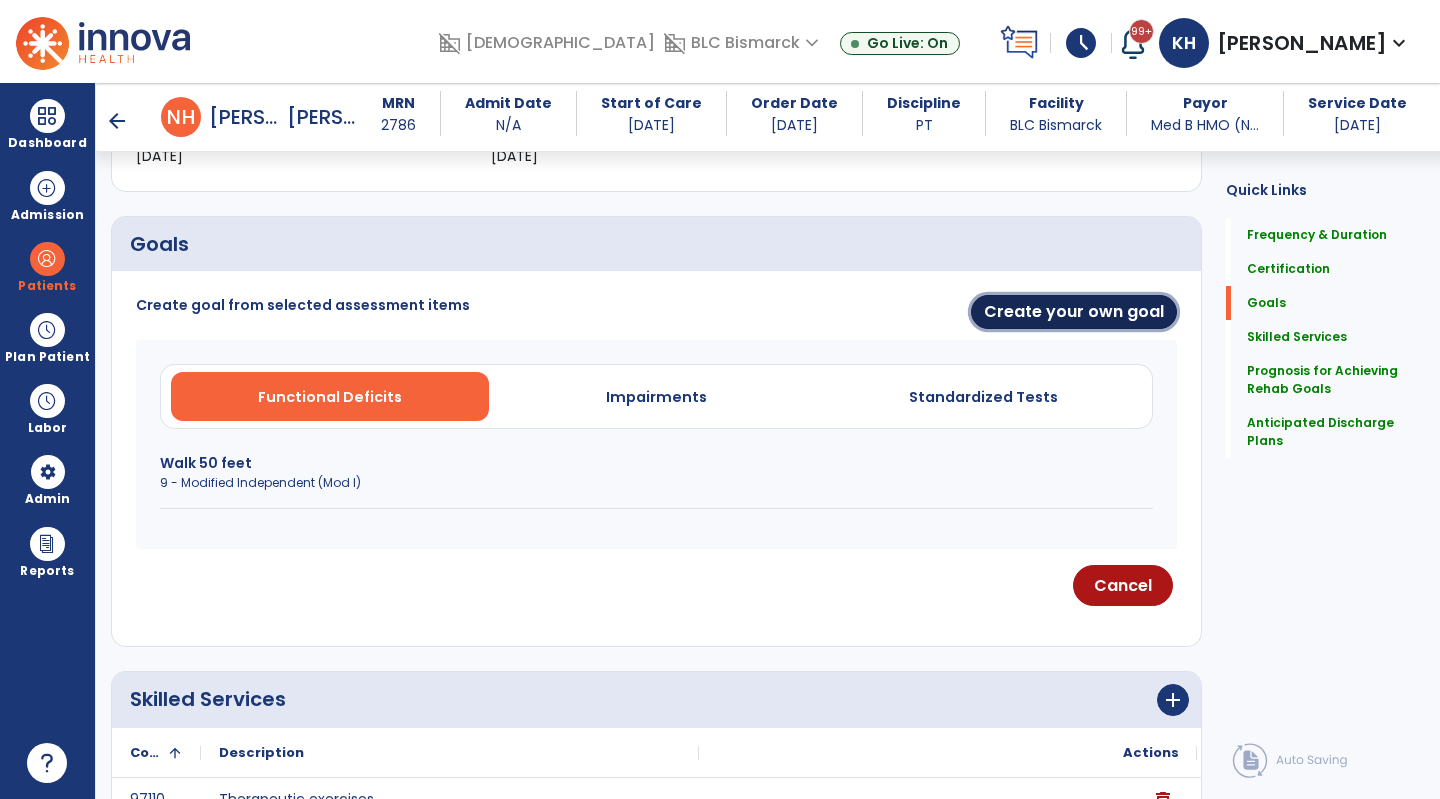 click on "Create your own goal" at bounding box center (1074, 312) 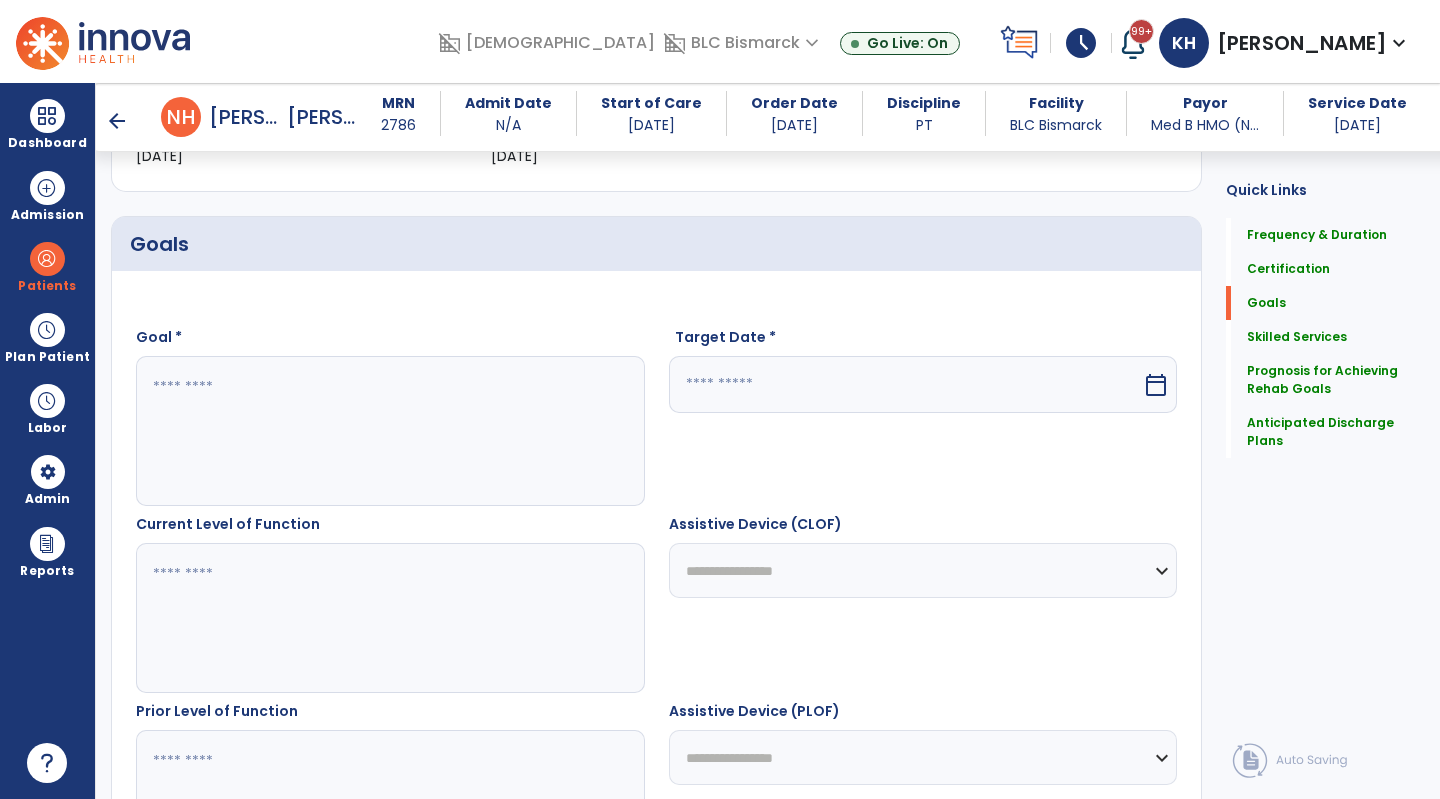 click at bounding box center (389, 431) 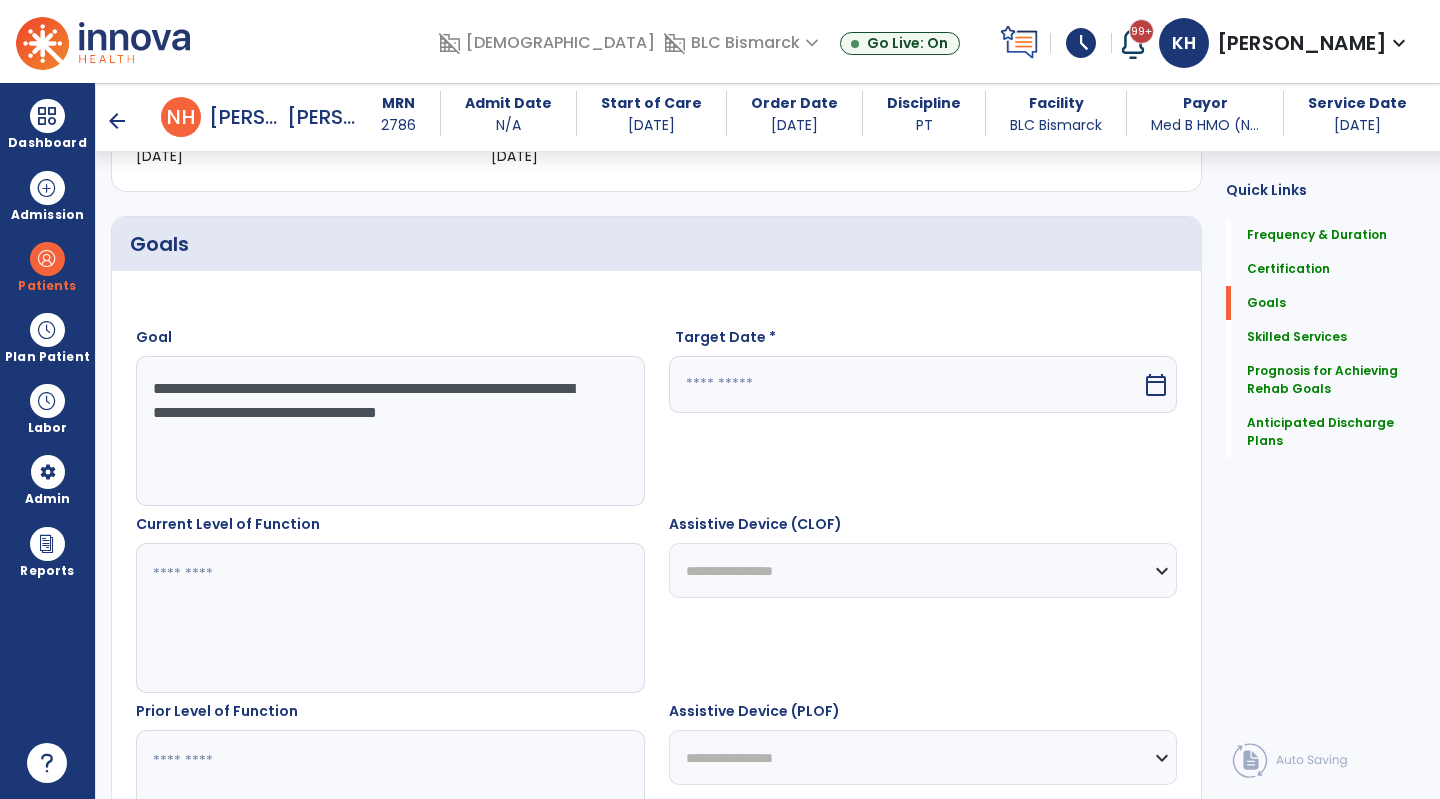 type on "**********" 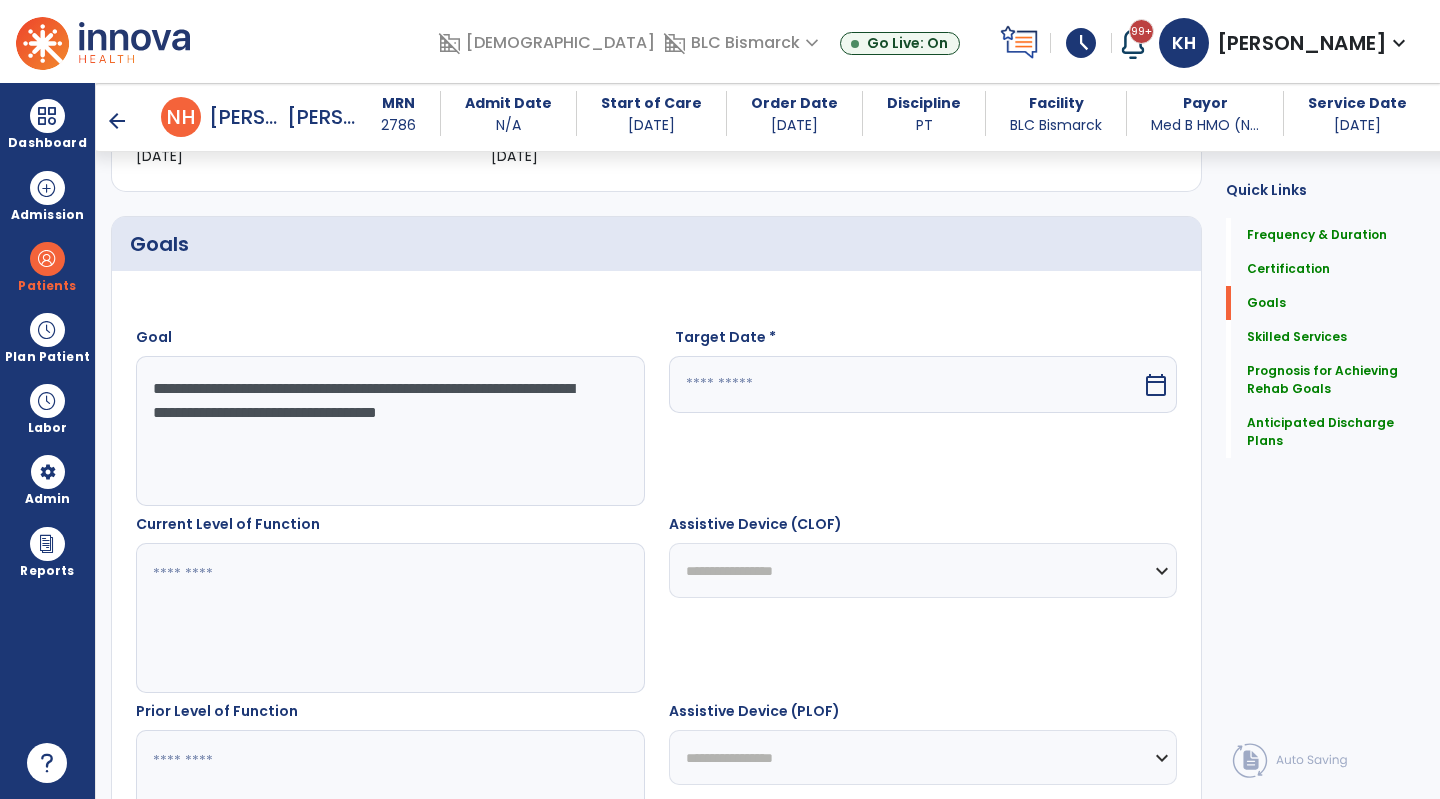 click at bounding box center [906, 384] 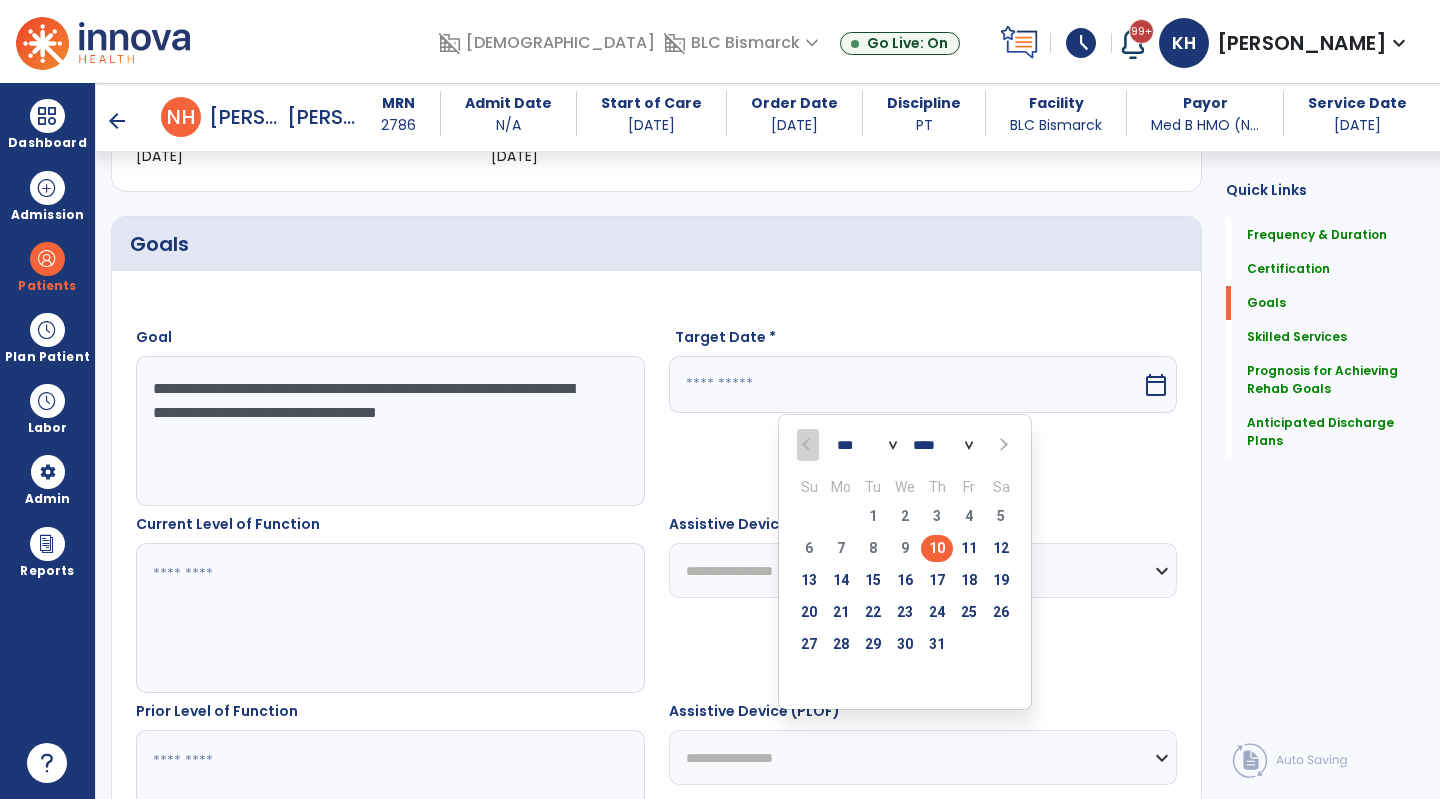 click at bounding box center [1002, 445] 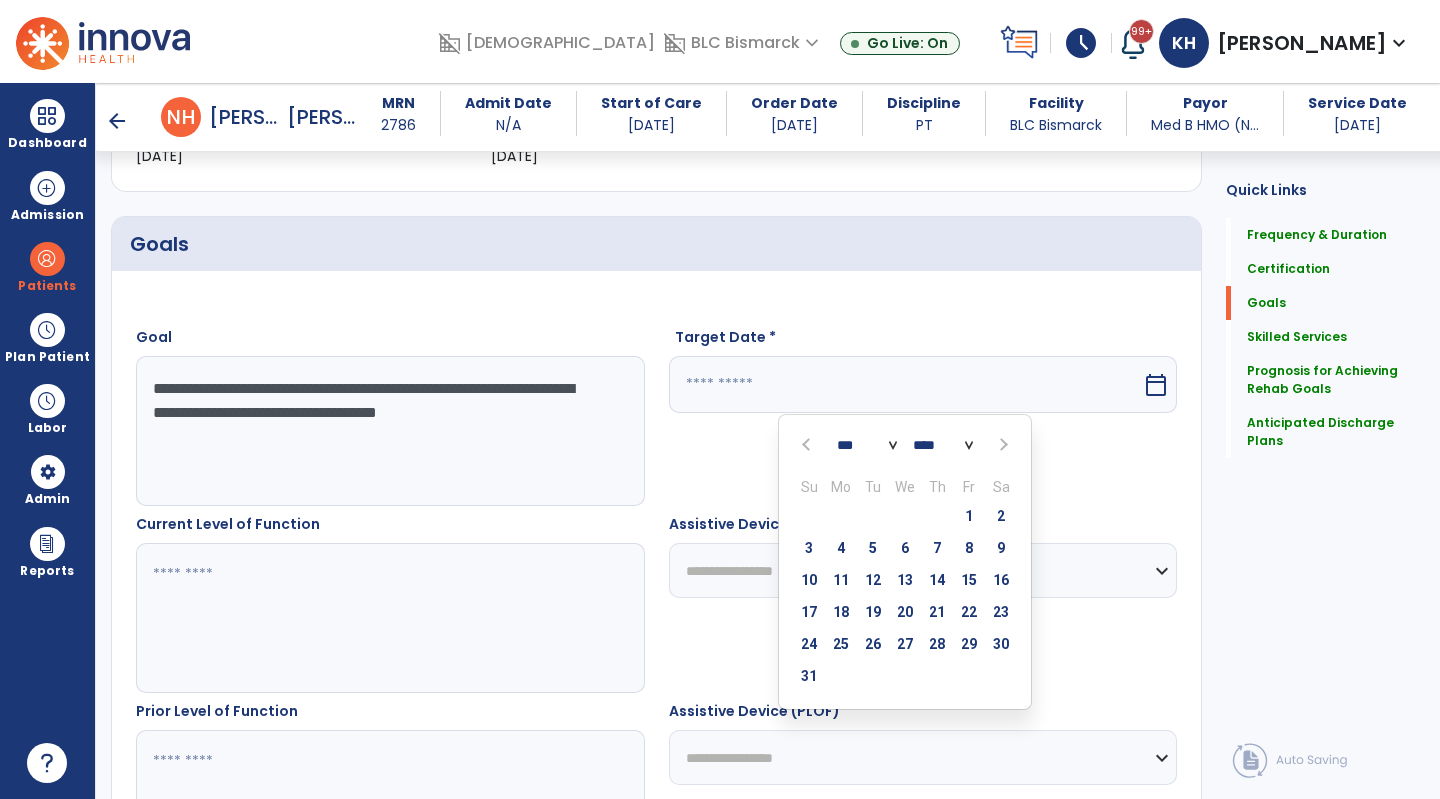 click at bounding box center (1002, 445) 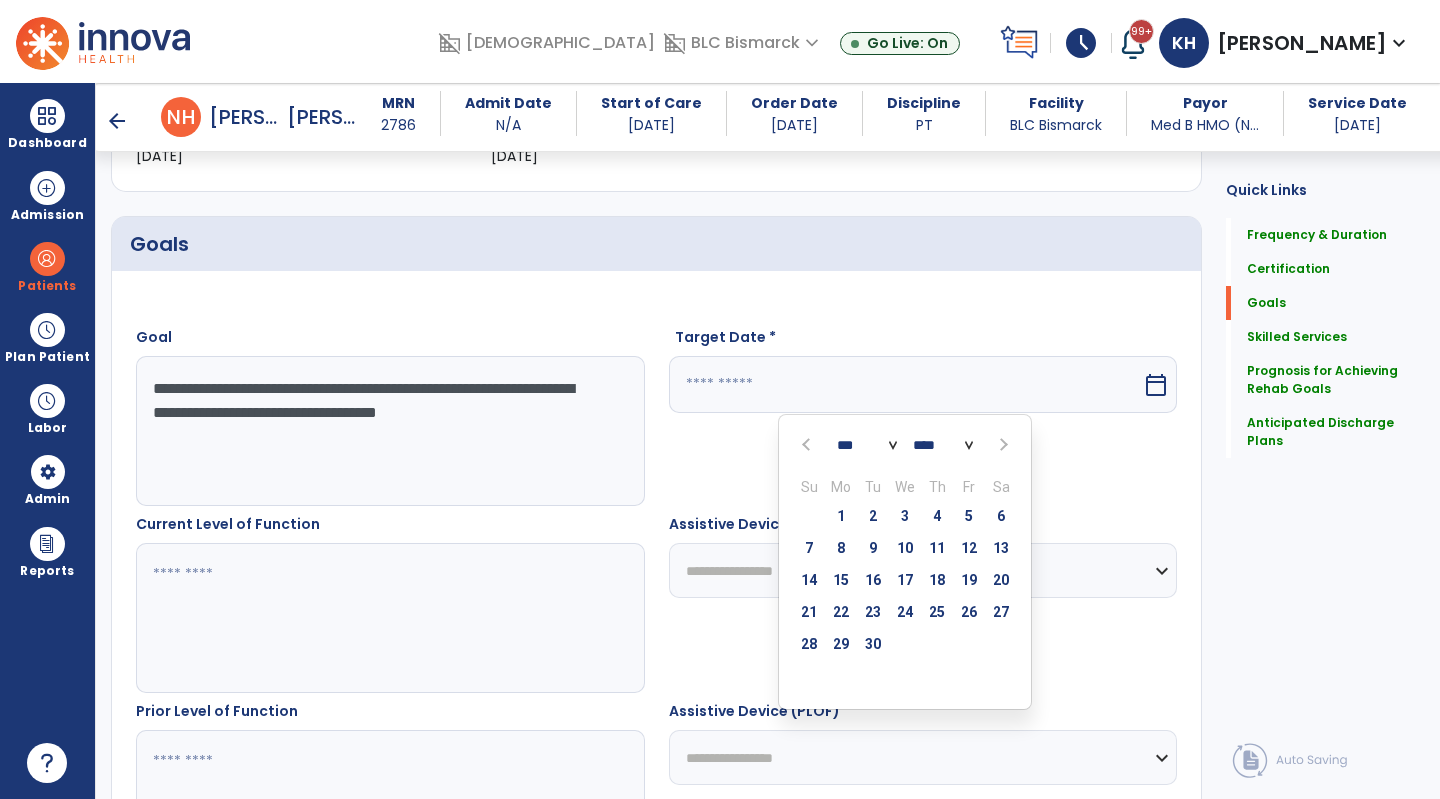 click at bounding box center [1002, 445] 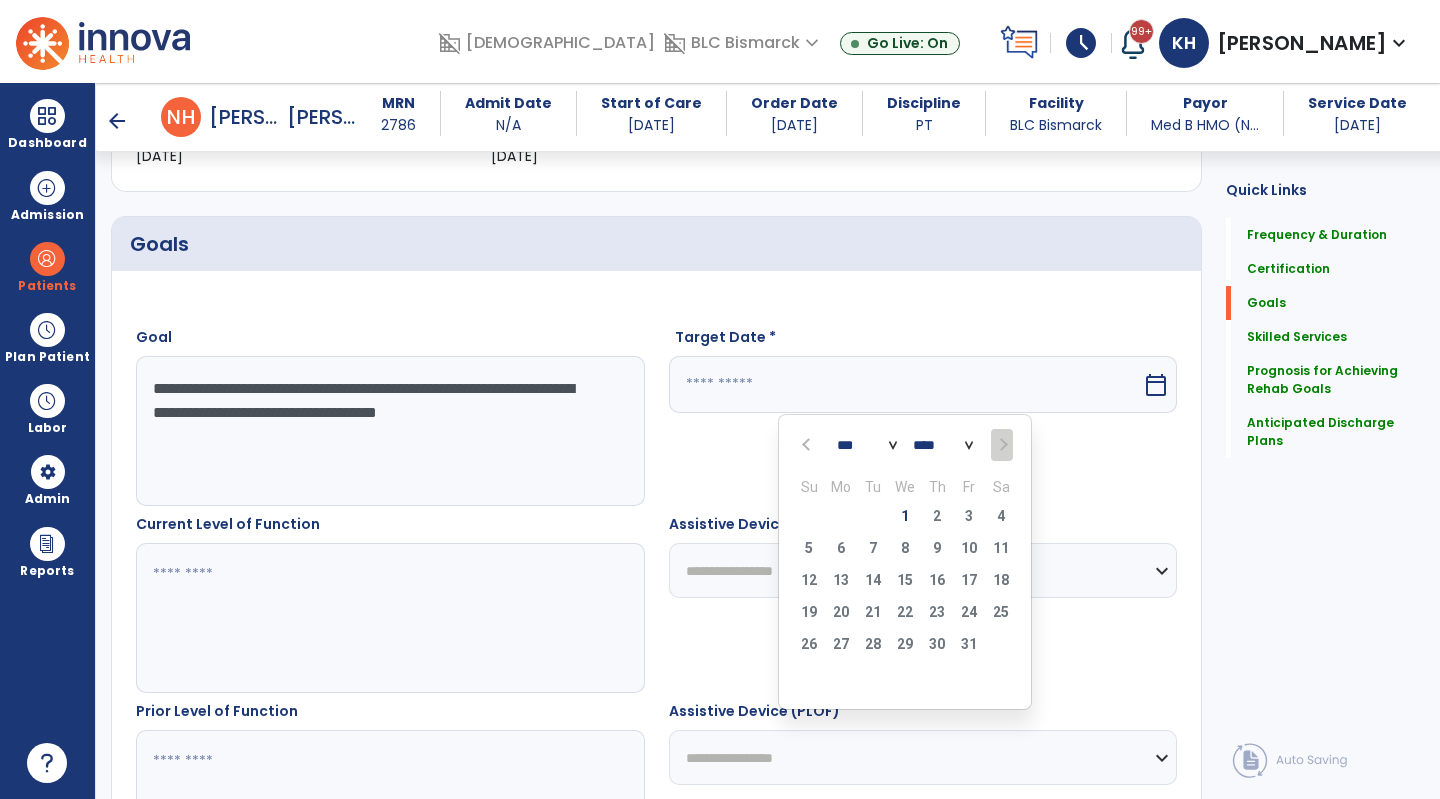 click on "1" at bounding box center (905, 516) 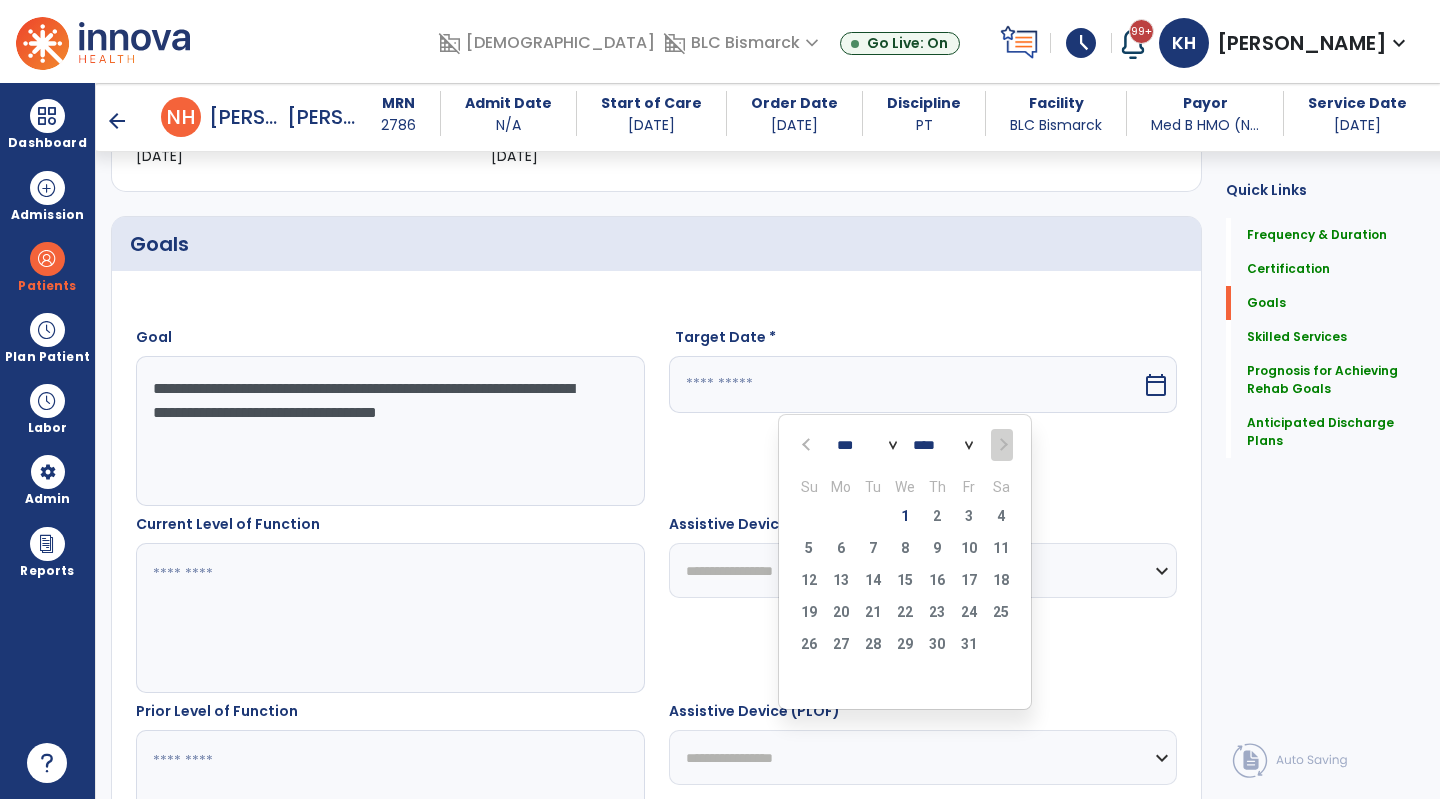 type on "*********" 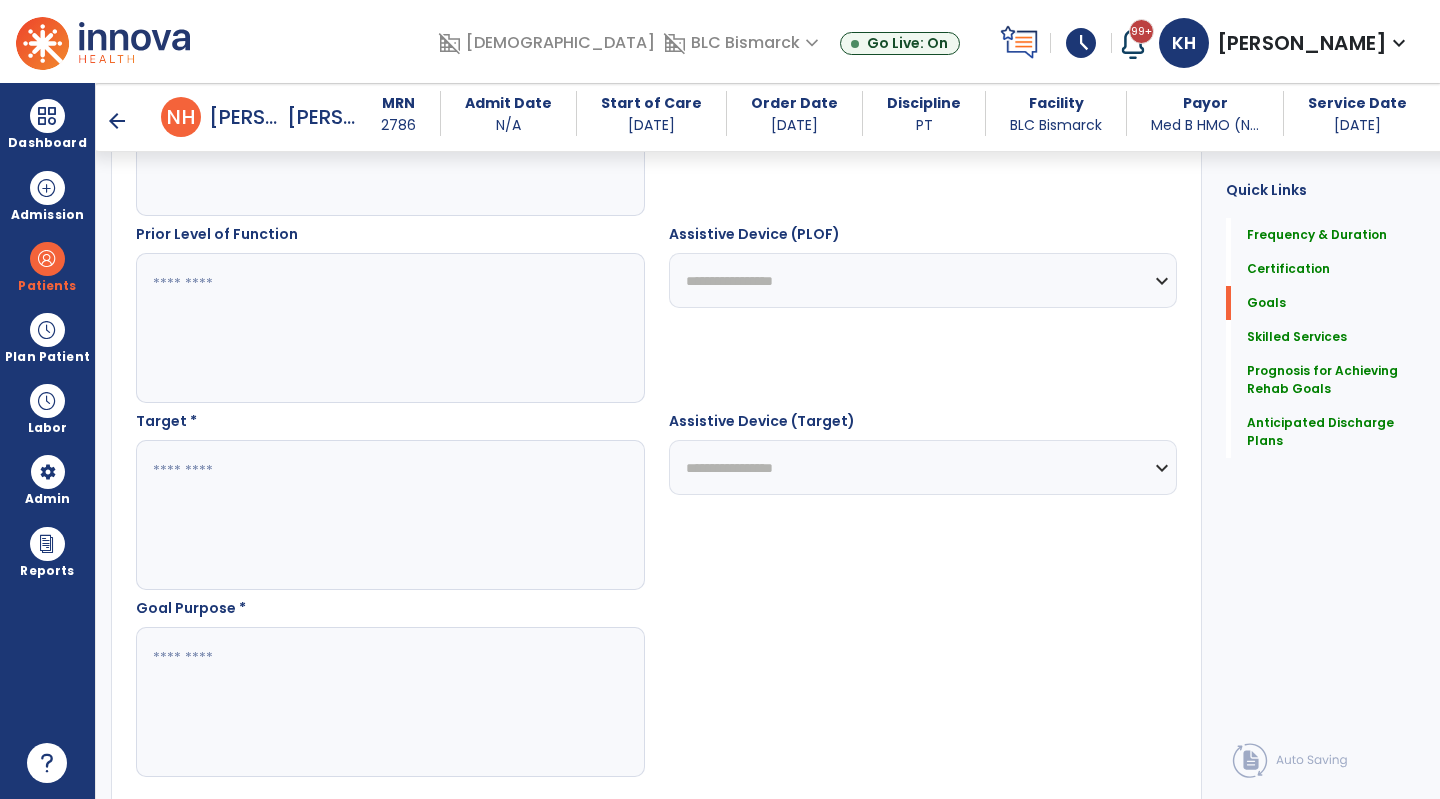 scroll, scrollTop: 1000, scrollLeft: 0, axis: vertical 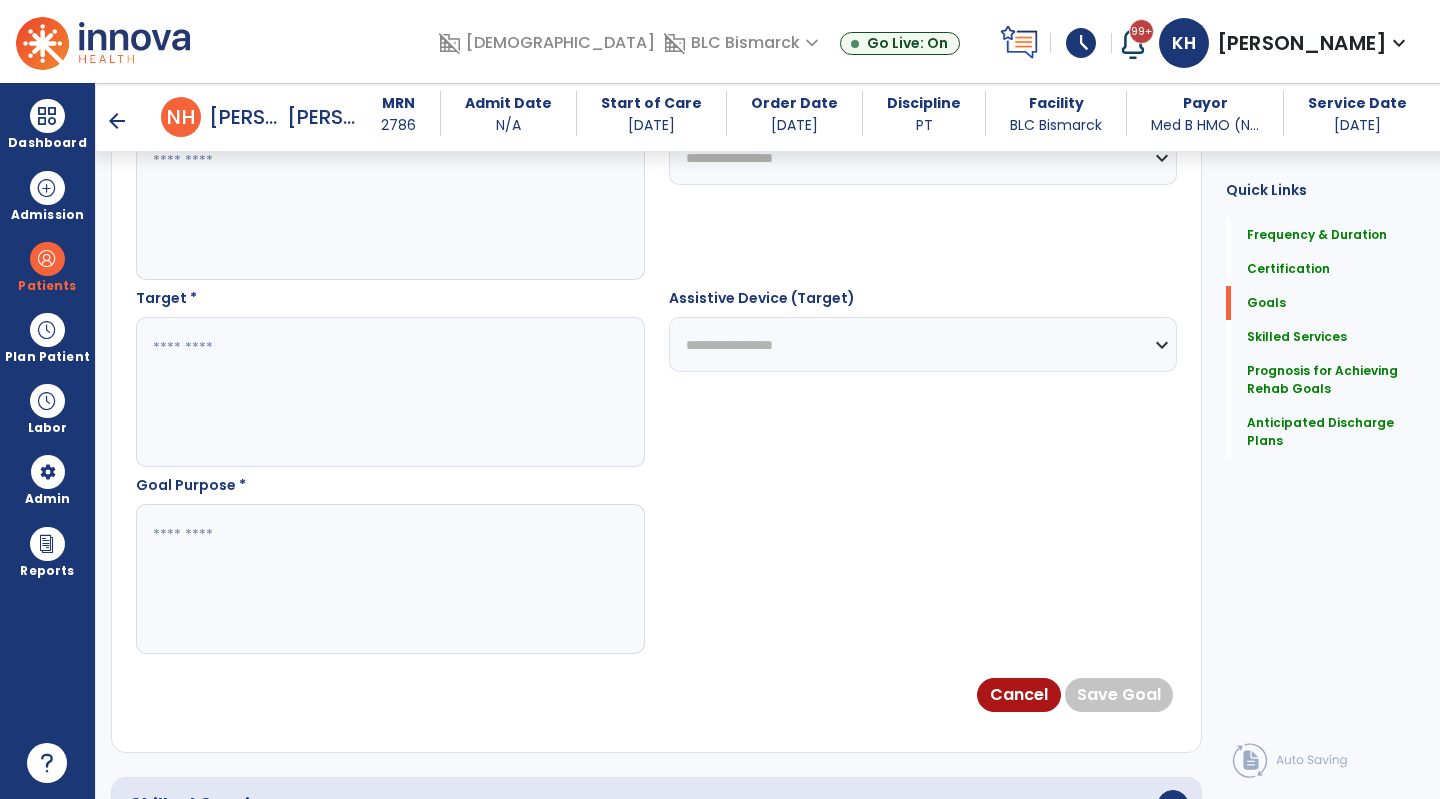 click at bounding box center [389, 392] 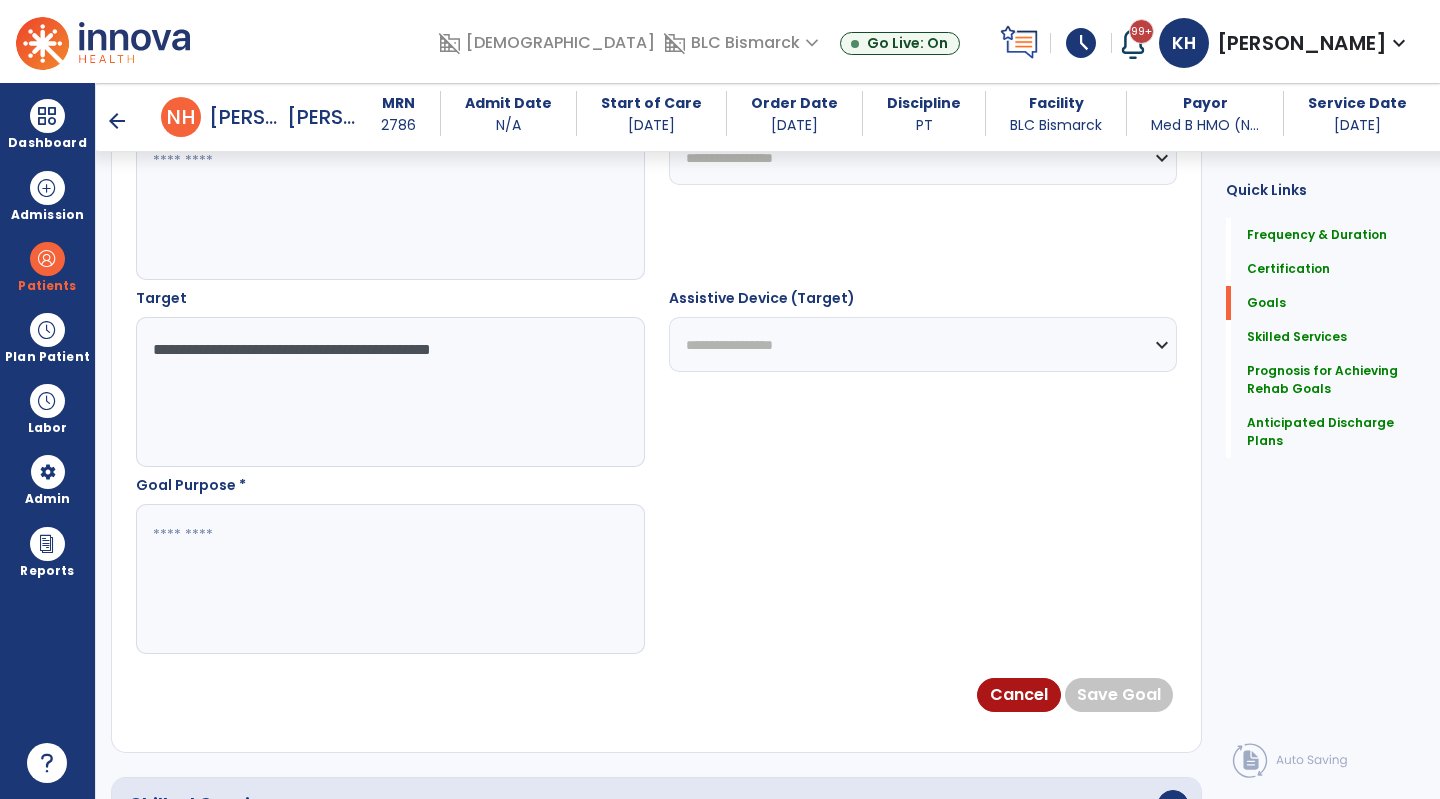 click on "**********" at bounding box center [389, 392] 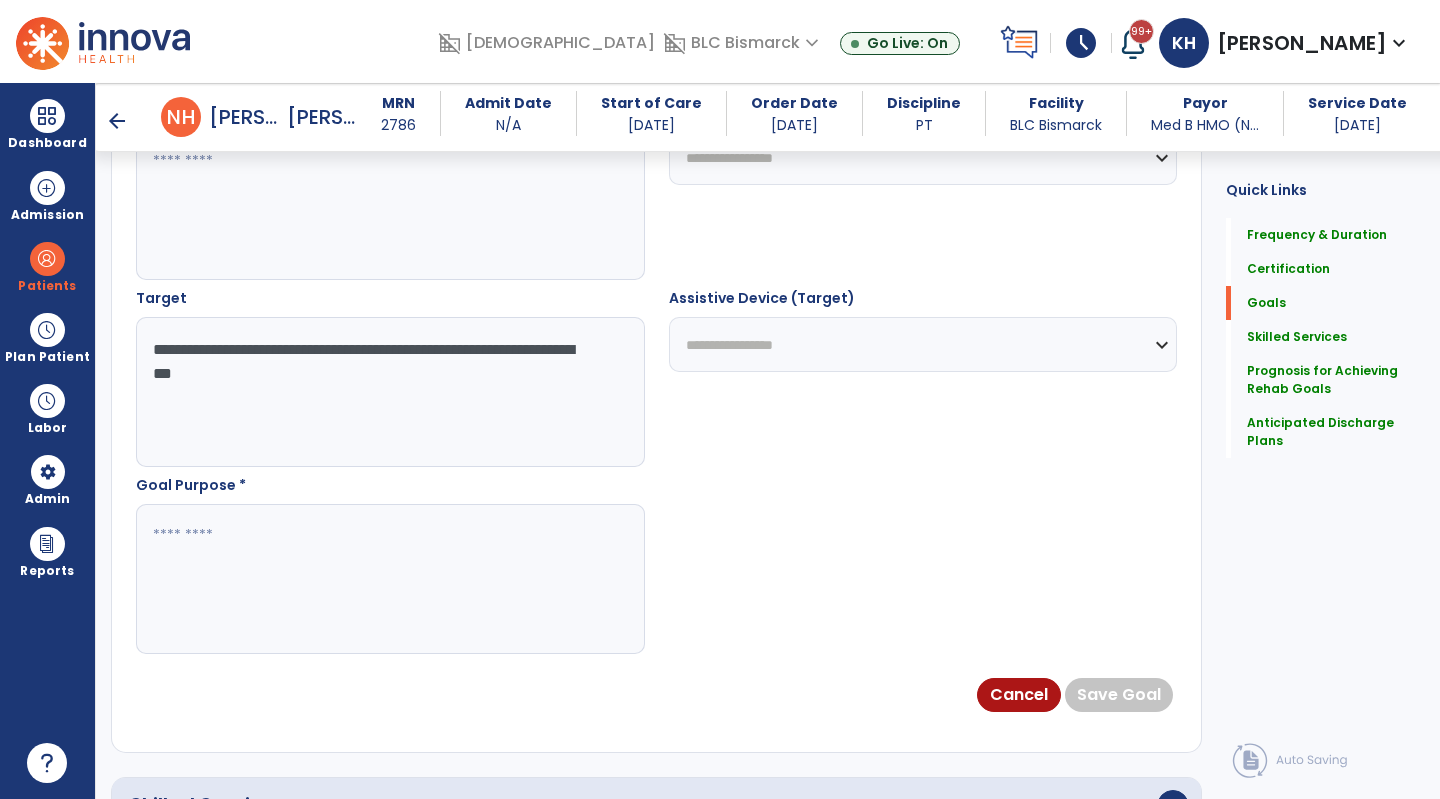 type on "**********" 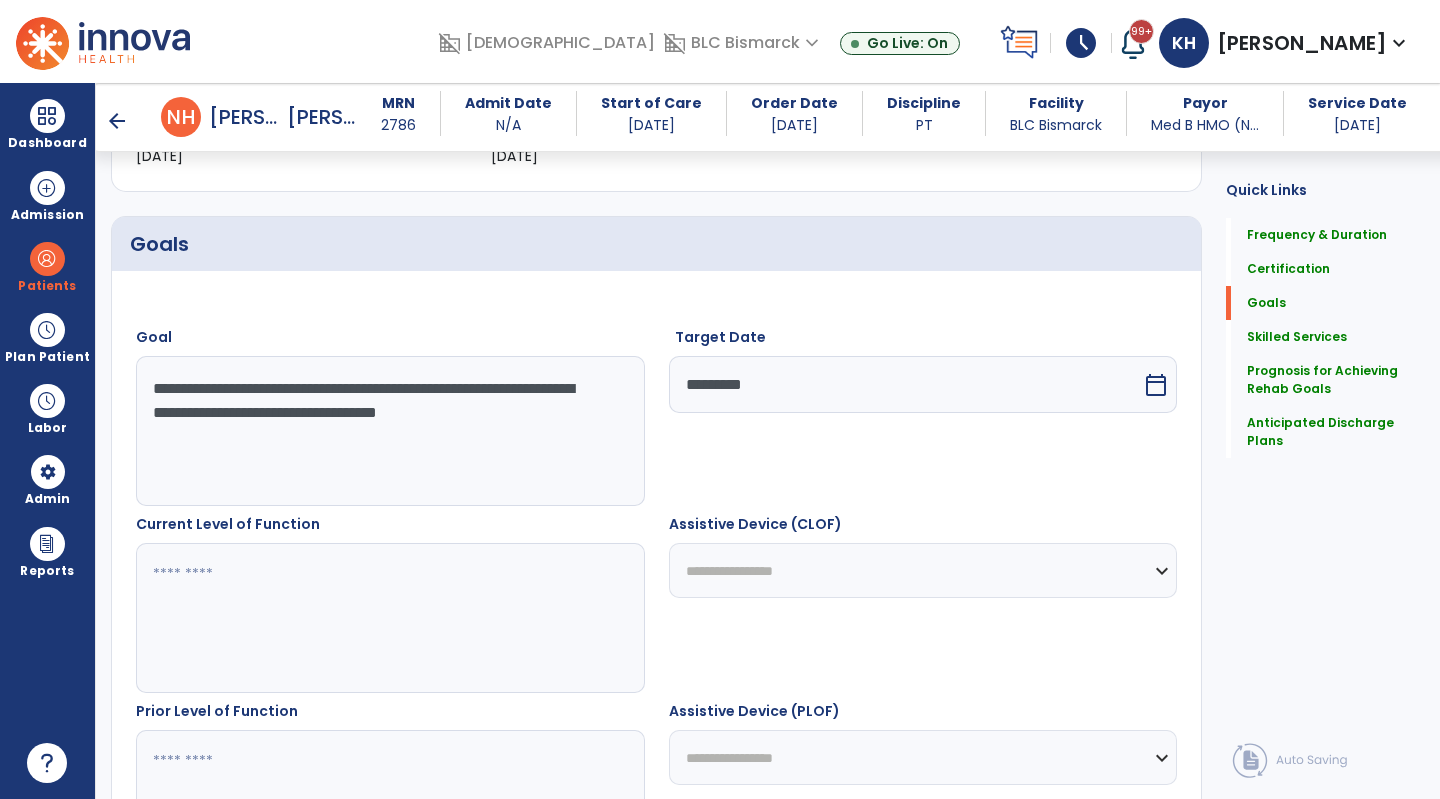 scroll, scrollTop: 1100, scrollLeft: 0, axis: vertical 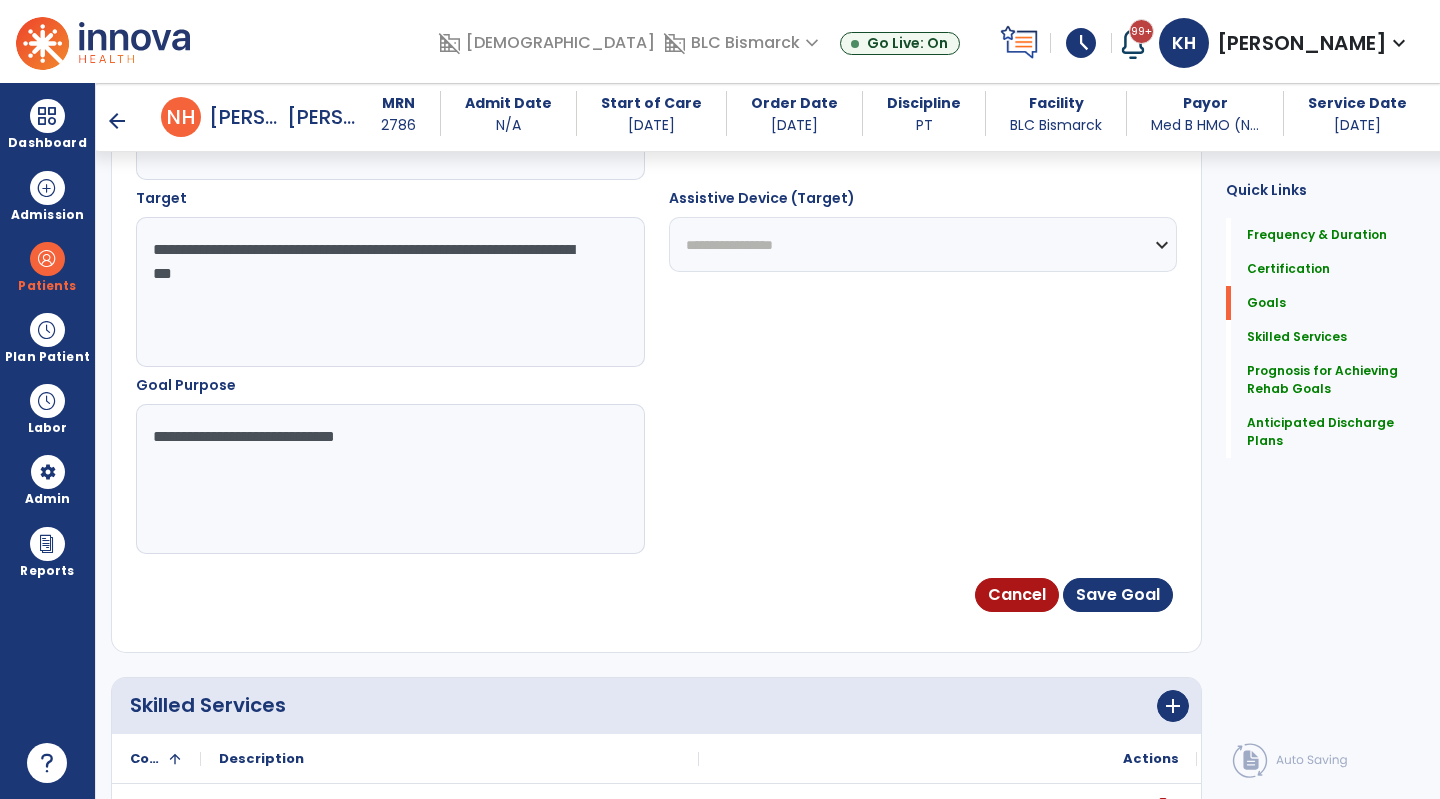 type on "**********" 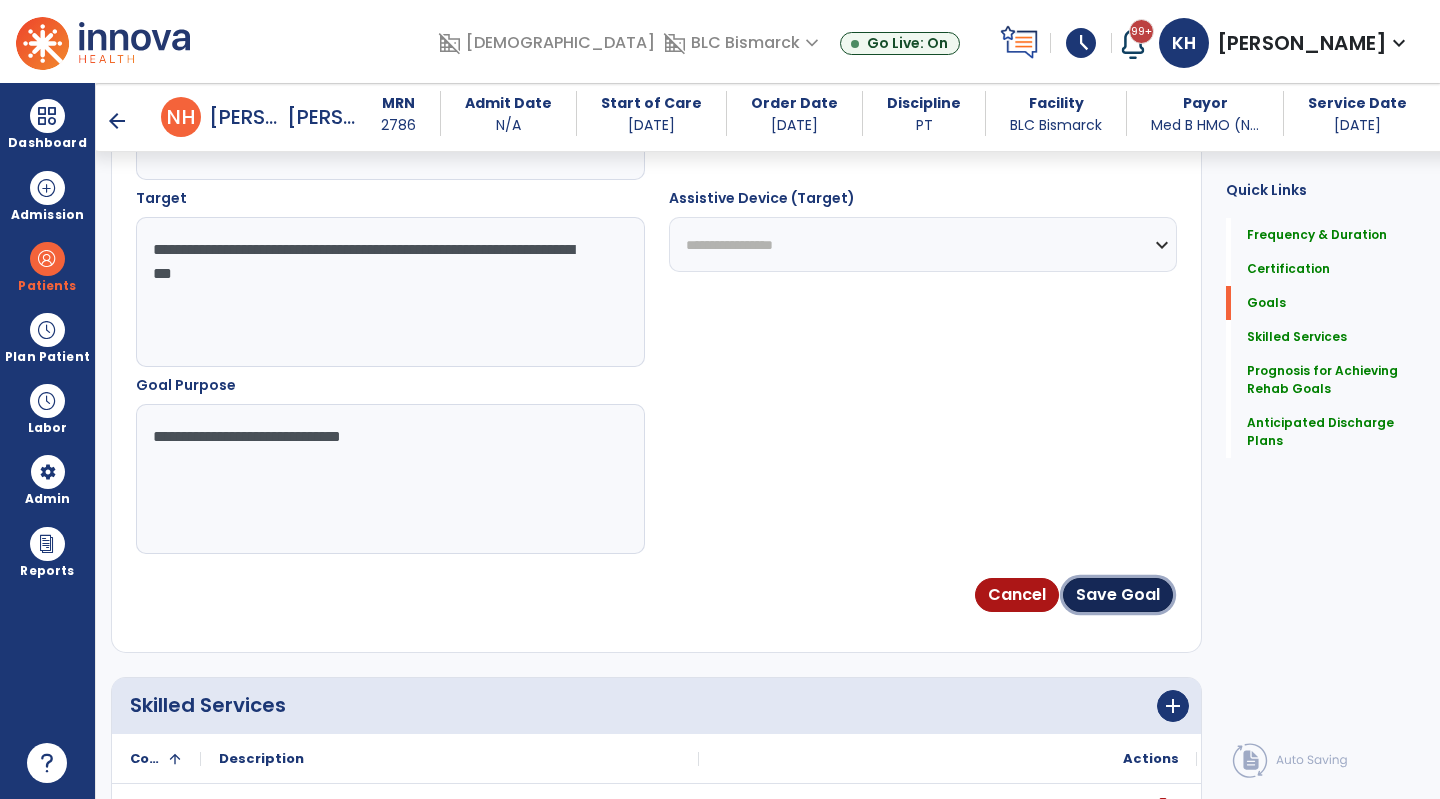 click on "Save Goal" at bounding box center [1118, 595] 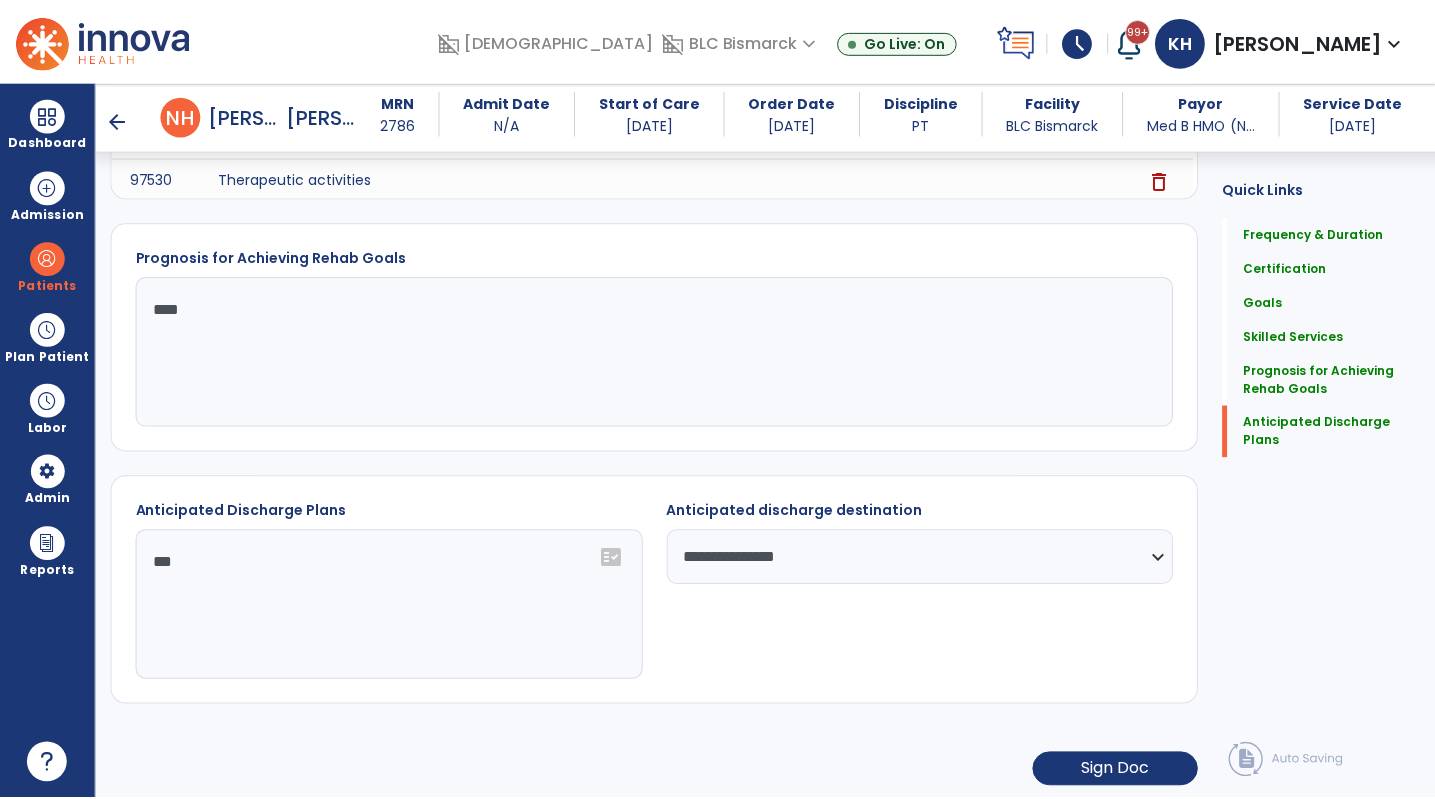 scroll, scrollTop: 1830, scrollLeft: 0, axis: vertical 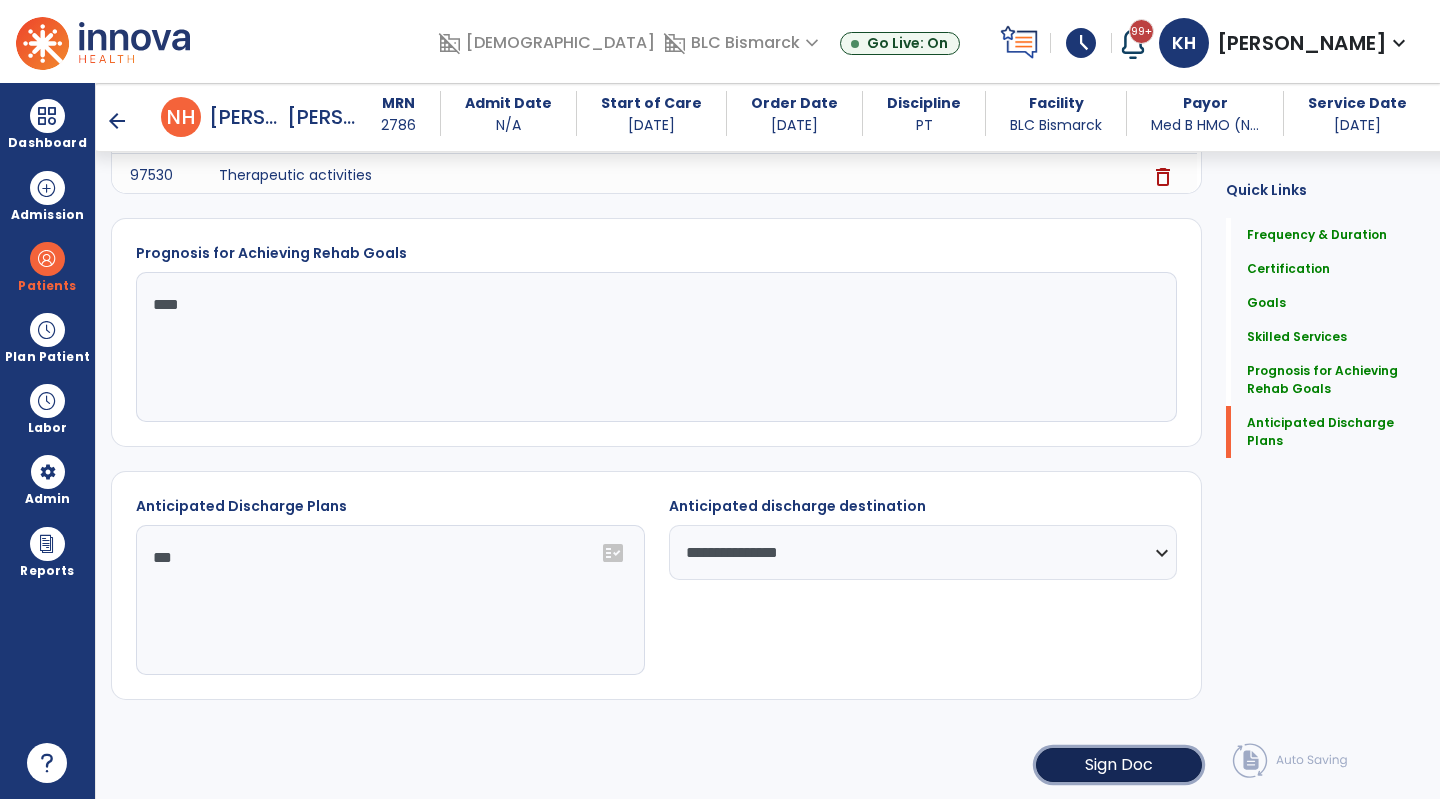 click on "Sign Doc" 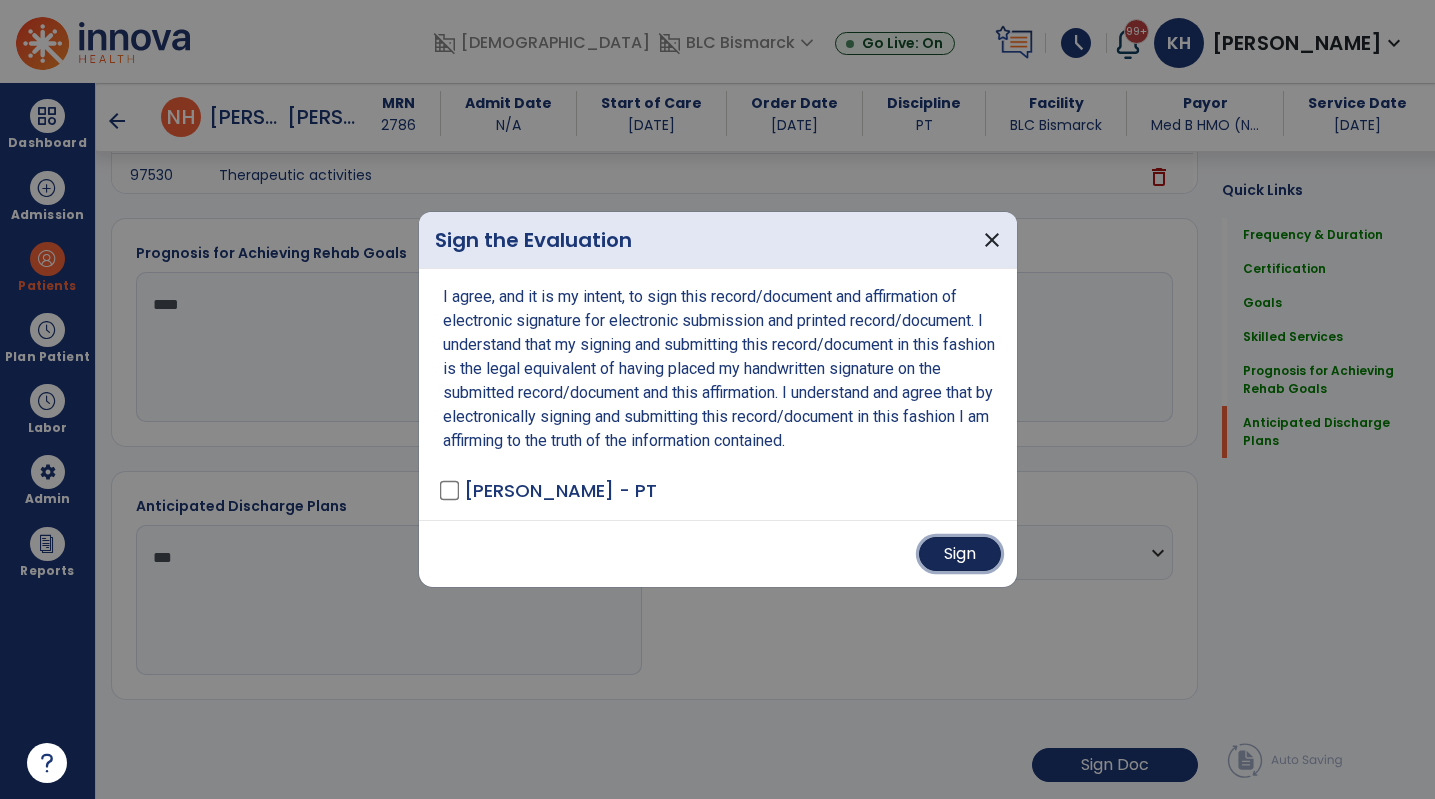 click on "Sign" at bounding box center [960, 554] 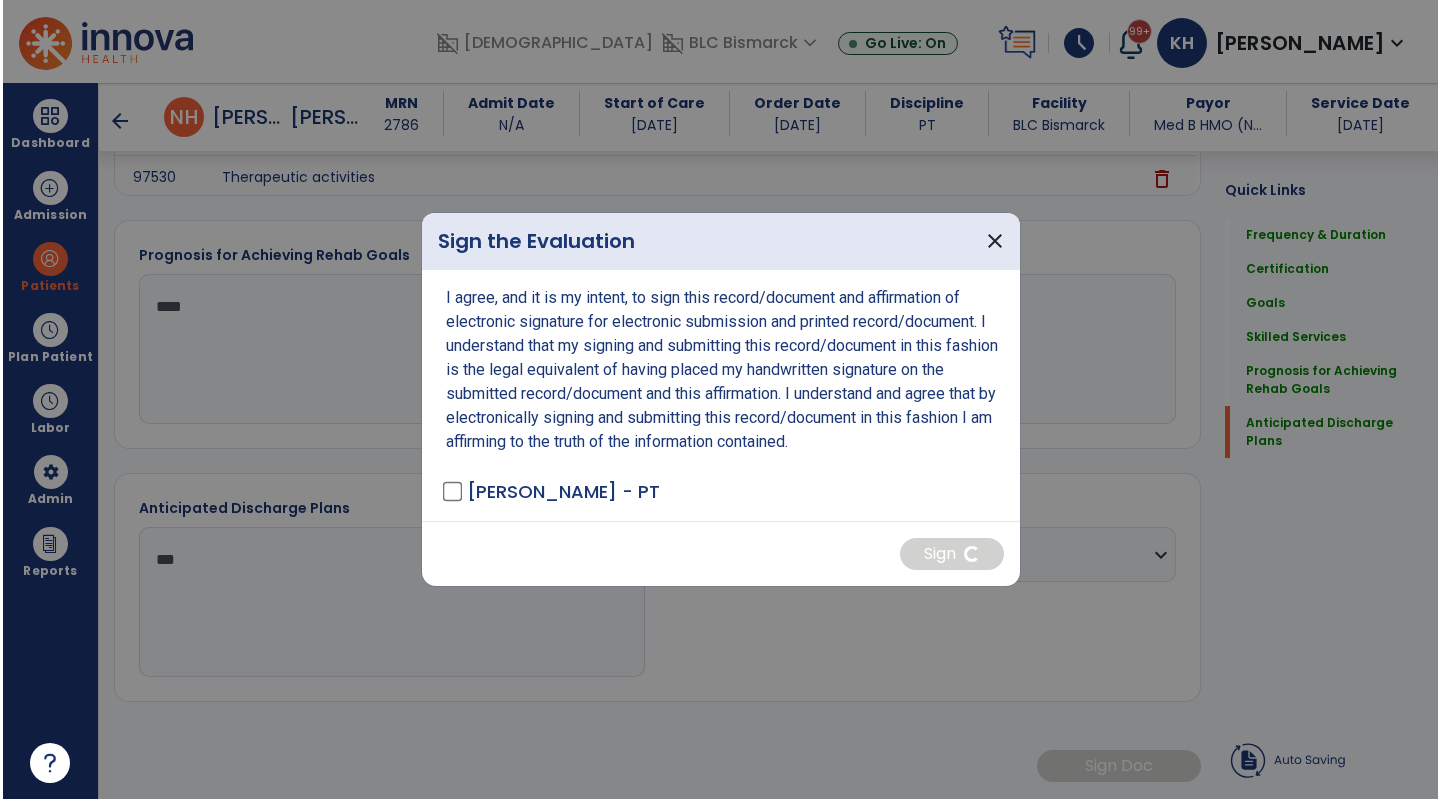 scroll, scrollTop: 1828, scrollLeft: 0, axis: vertical 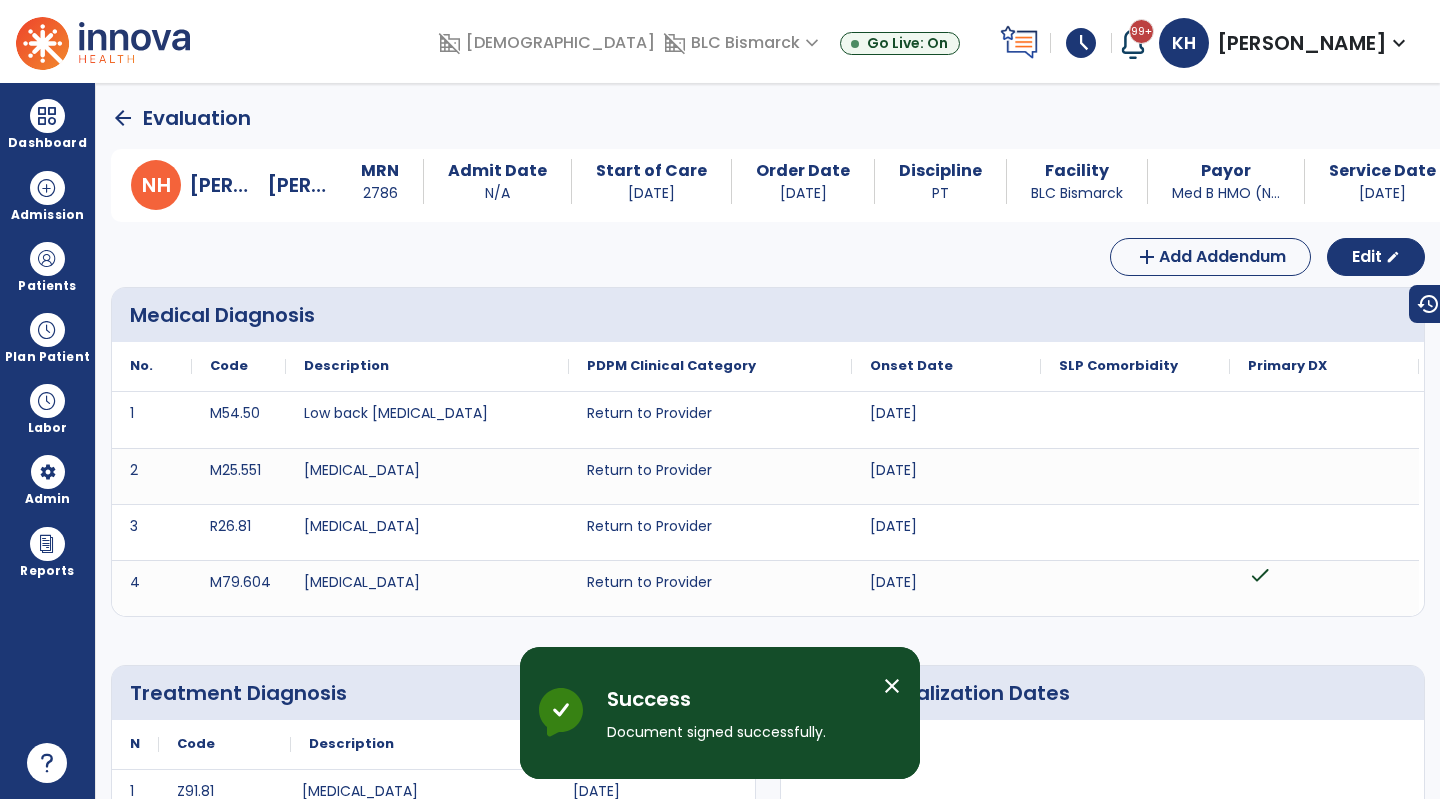 click at bounding box center [47, 116] 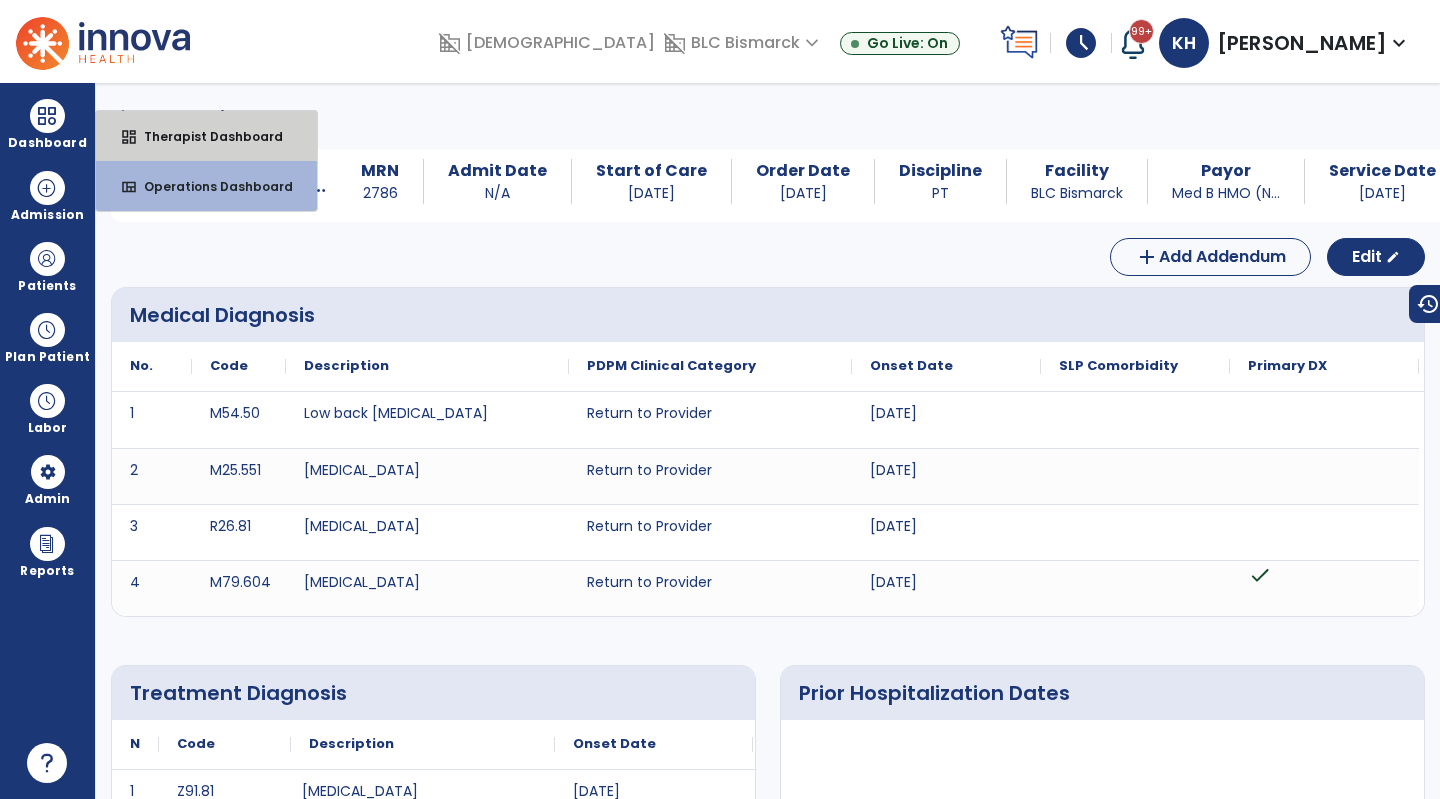 click on "dashboard  Therapist Dashboard" at bounding box center [206, 136] 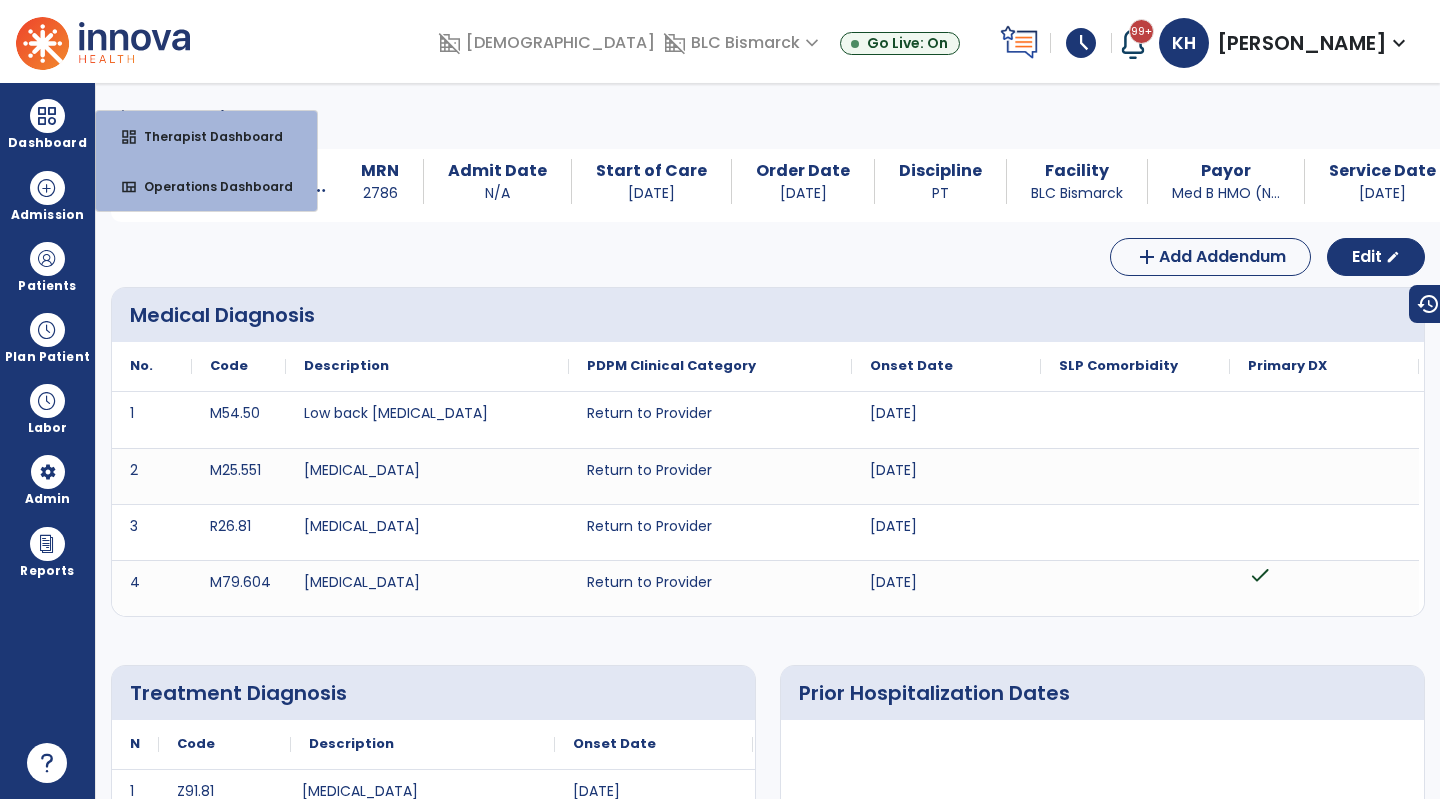 select on "****" 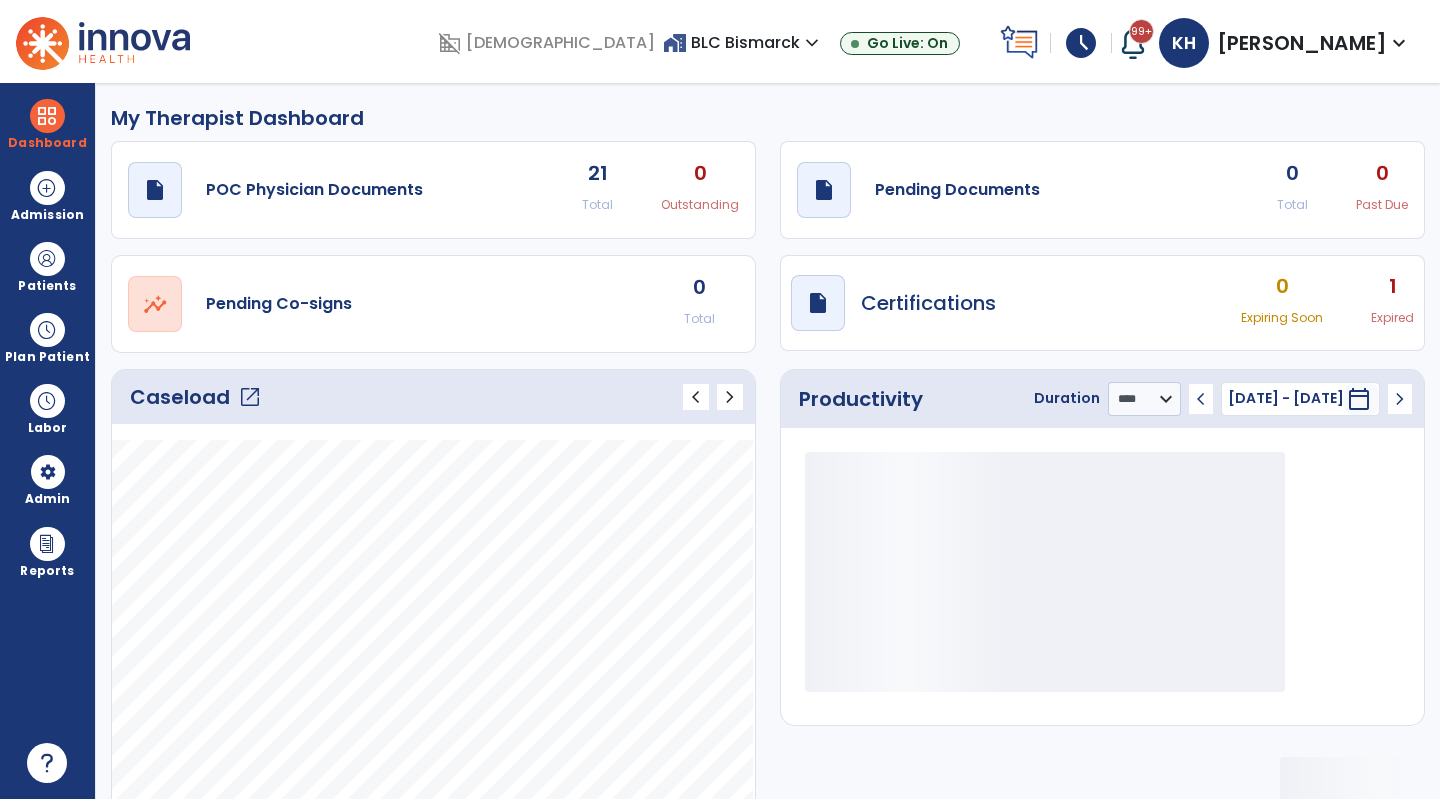 click on "Pending Documents" 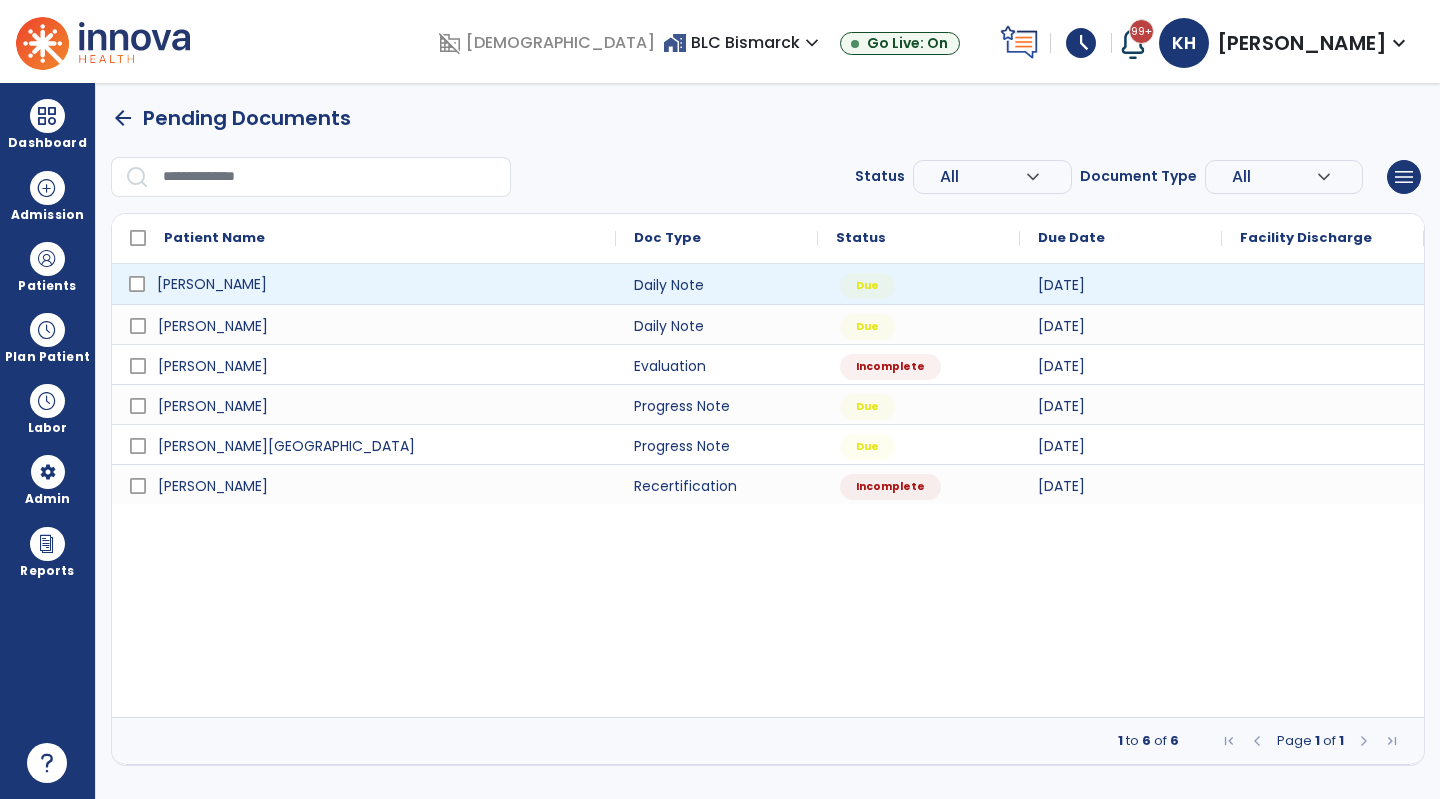 click on "[PERSON_NAME]" at bounding box center [378, 284] 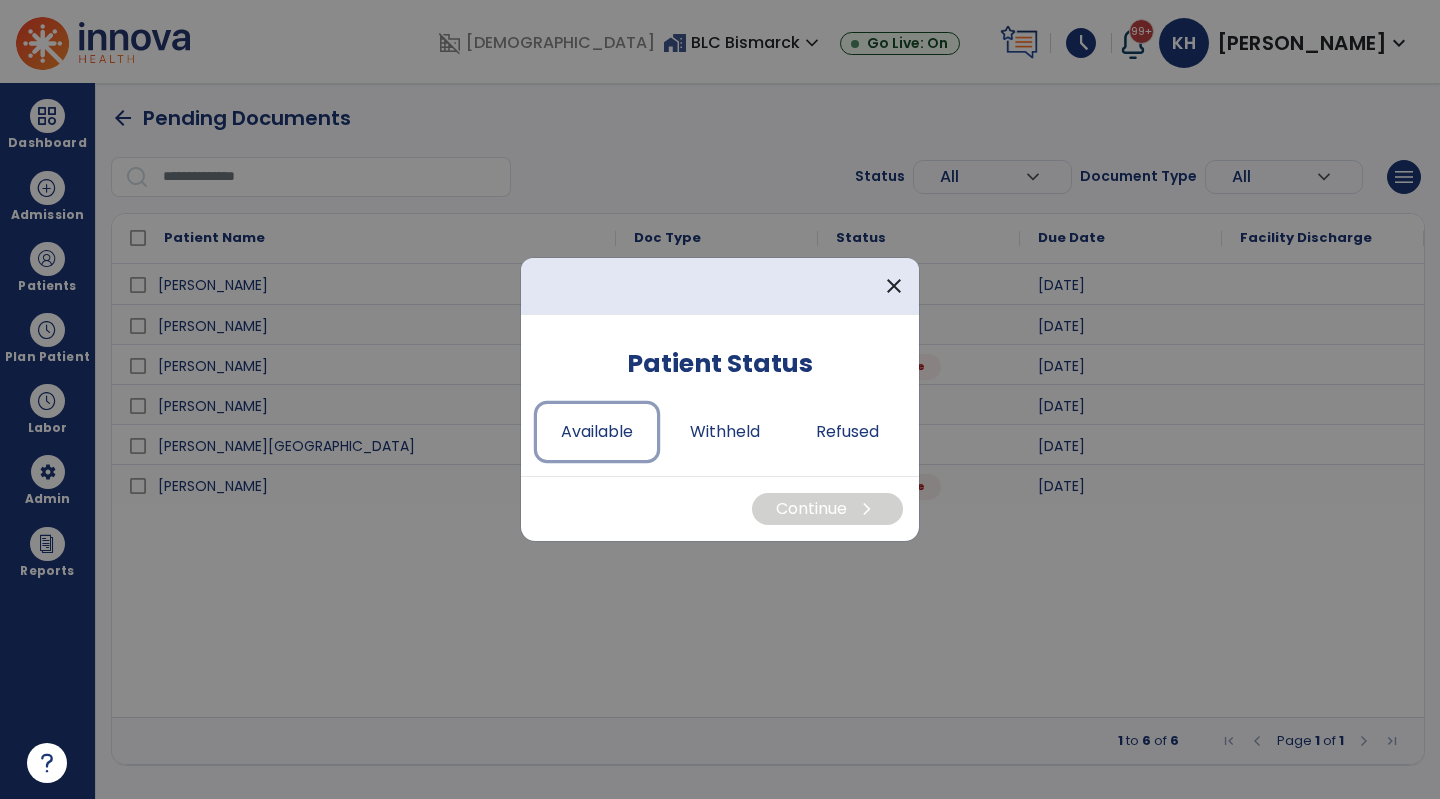 click on "Available" at bounding box center (597, 432) 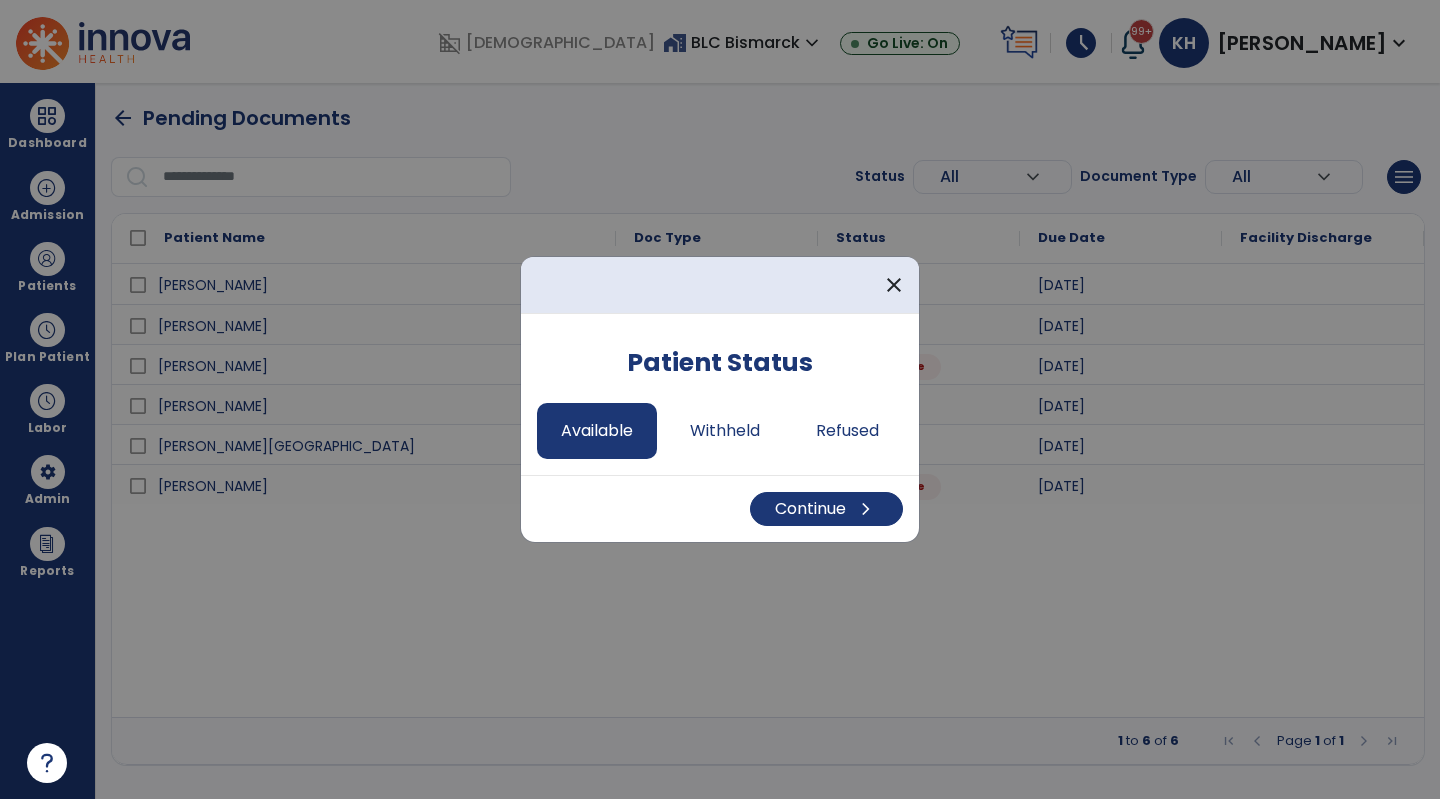 click at bounding box center (720, 399) 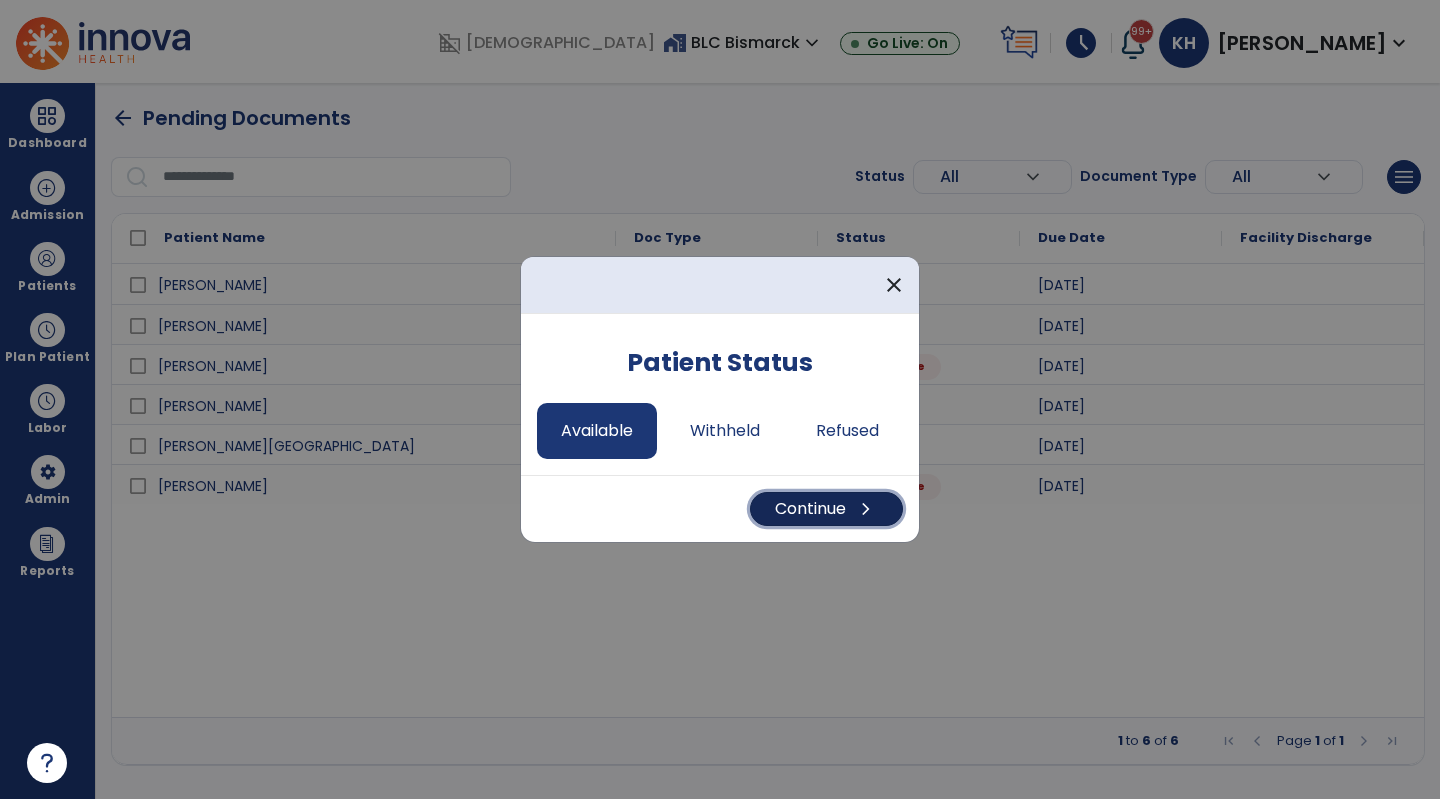 click on "Continue   chevron_right" at bounding box center (826, 509) 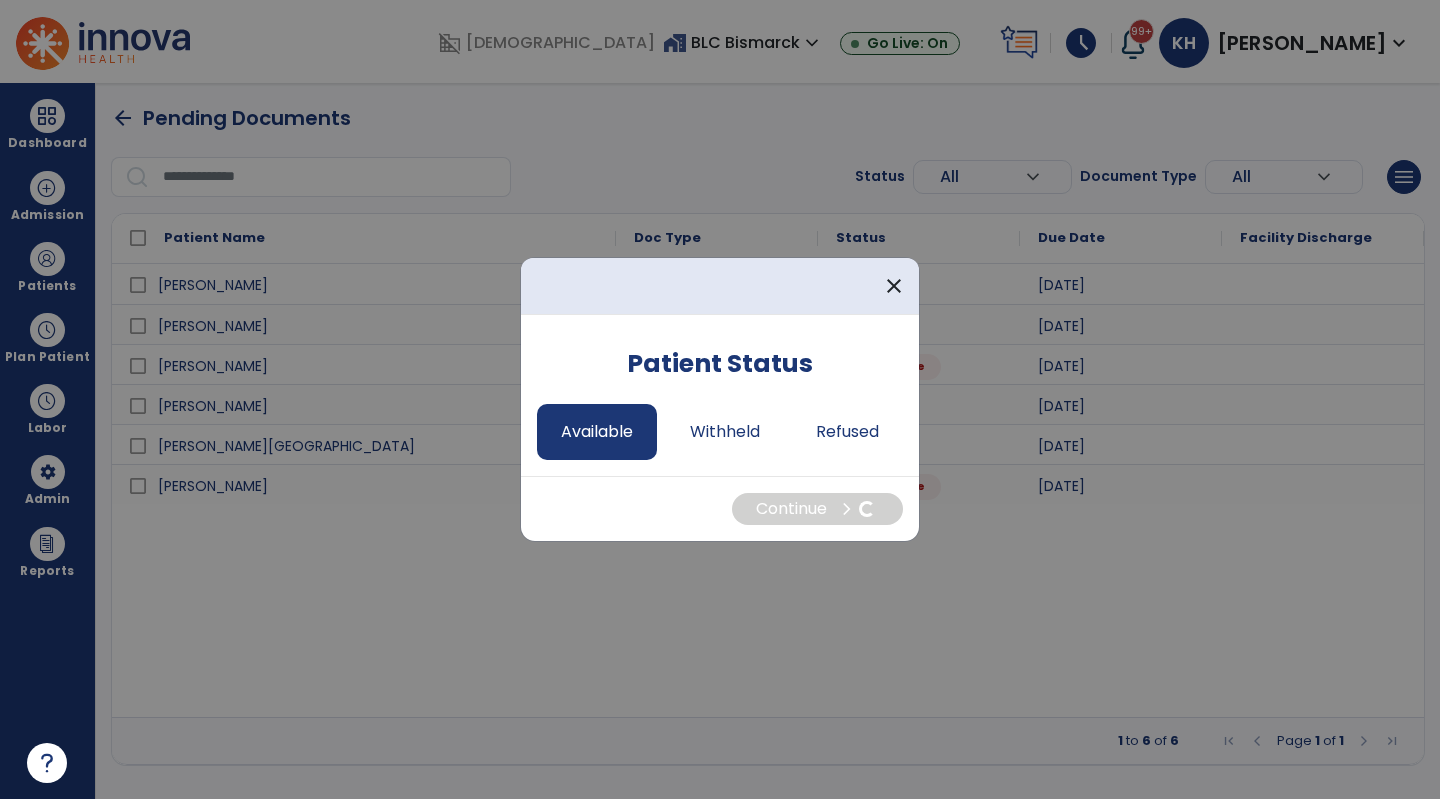 select on "*" 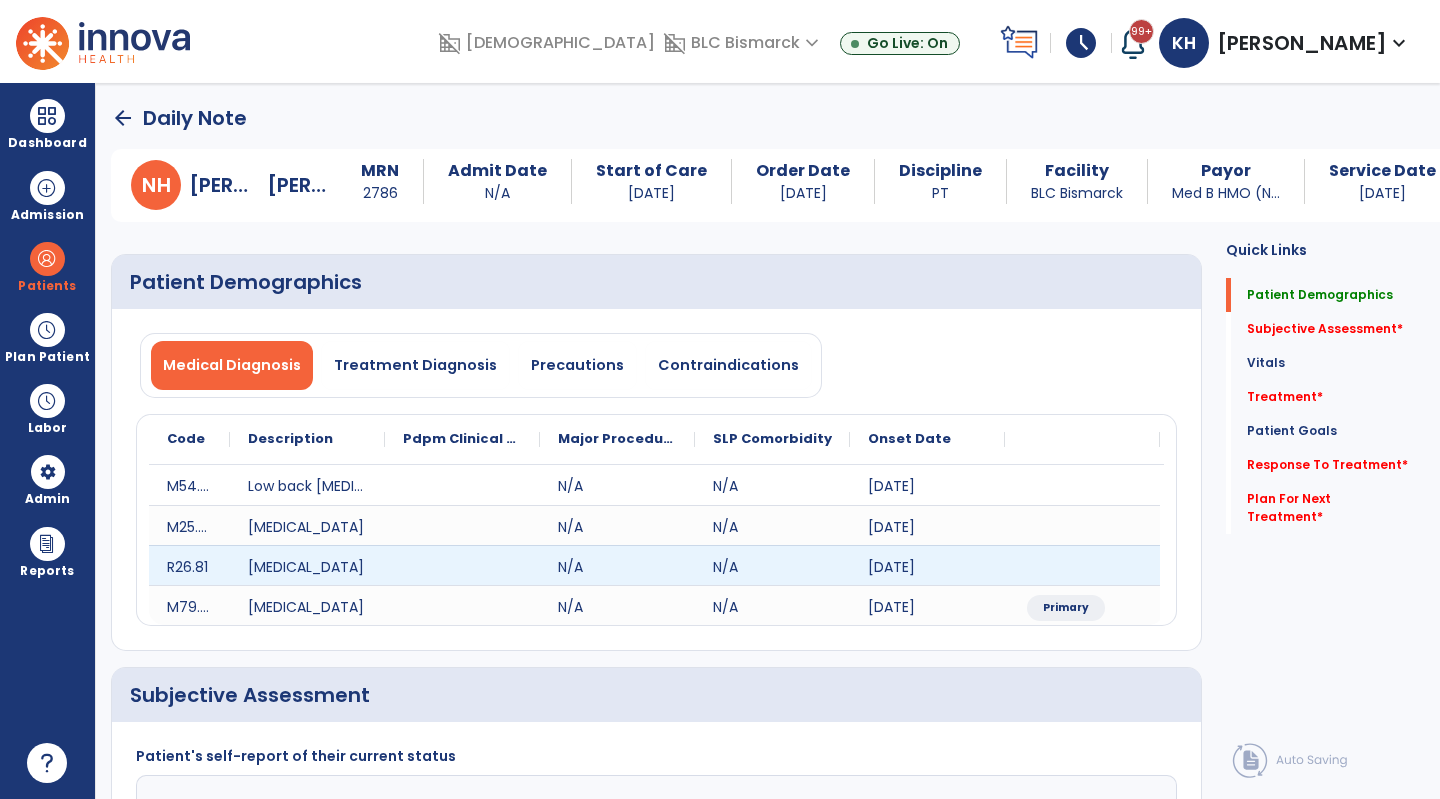 scroll, scrollTop: 200, scrollLeft: 0, axis: vertical 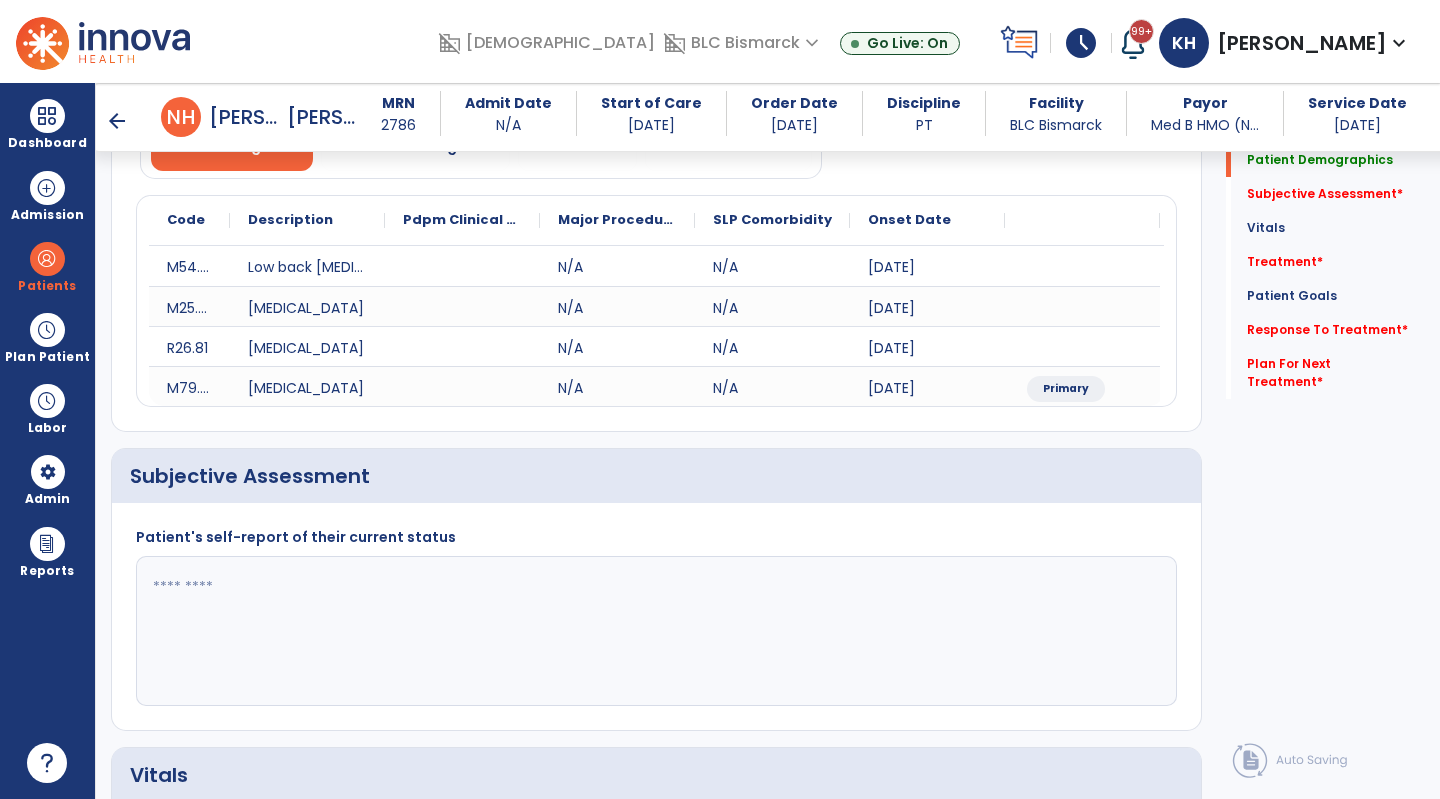 click 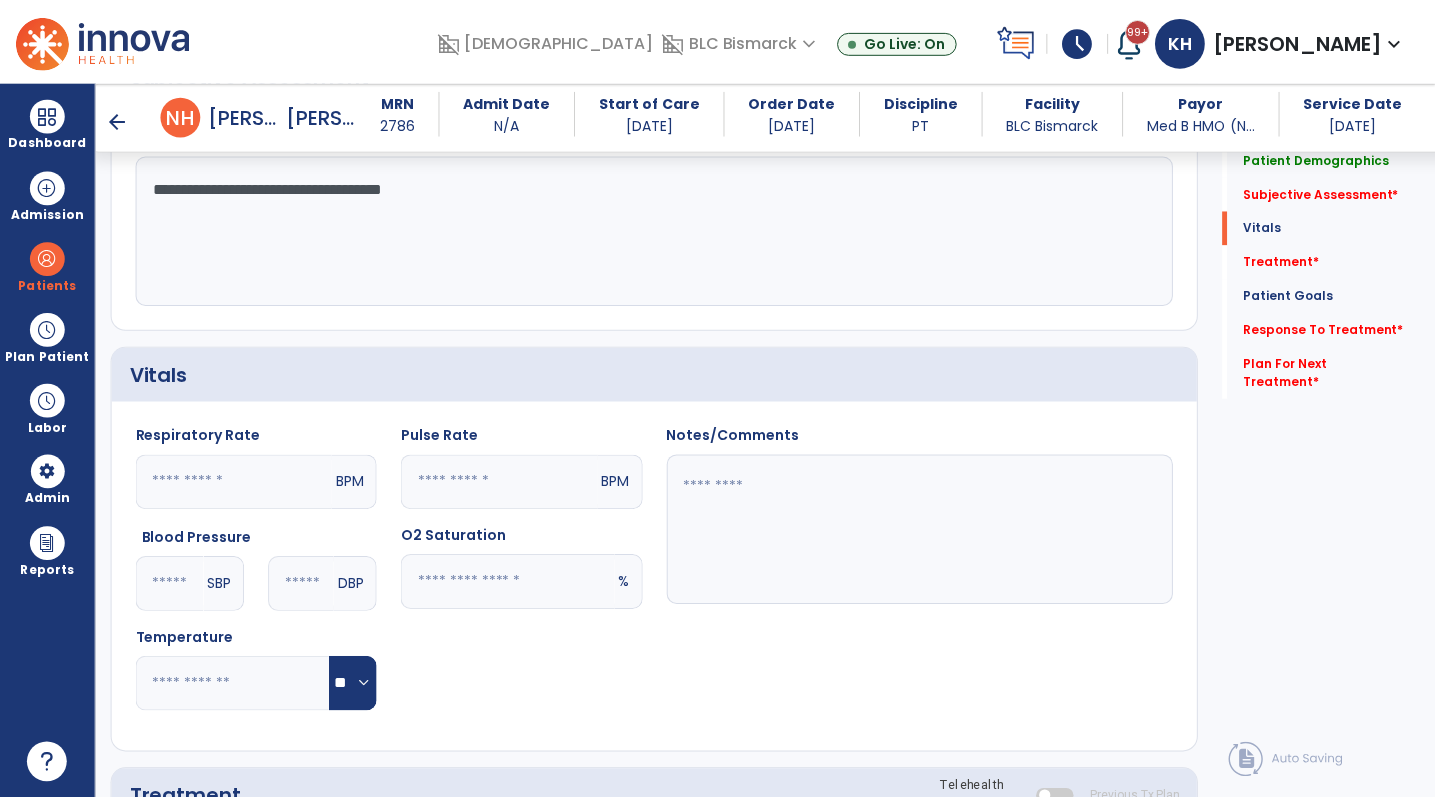 scroll, scrollTop: 1000, scrollLeft: 0, axis: vertical 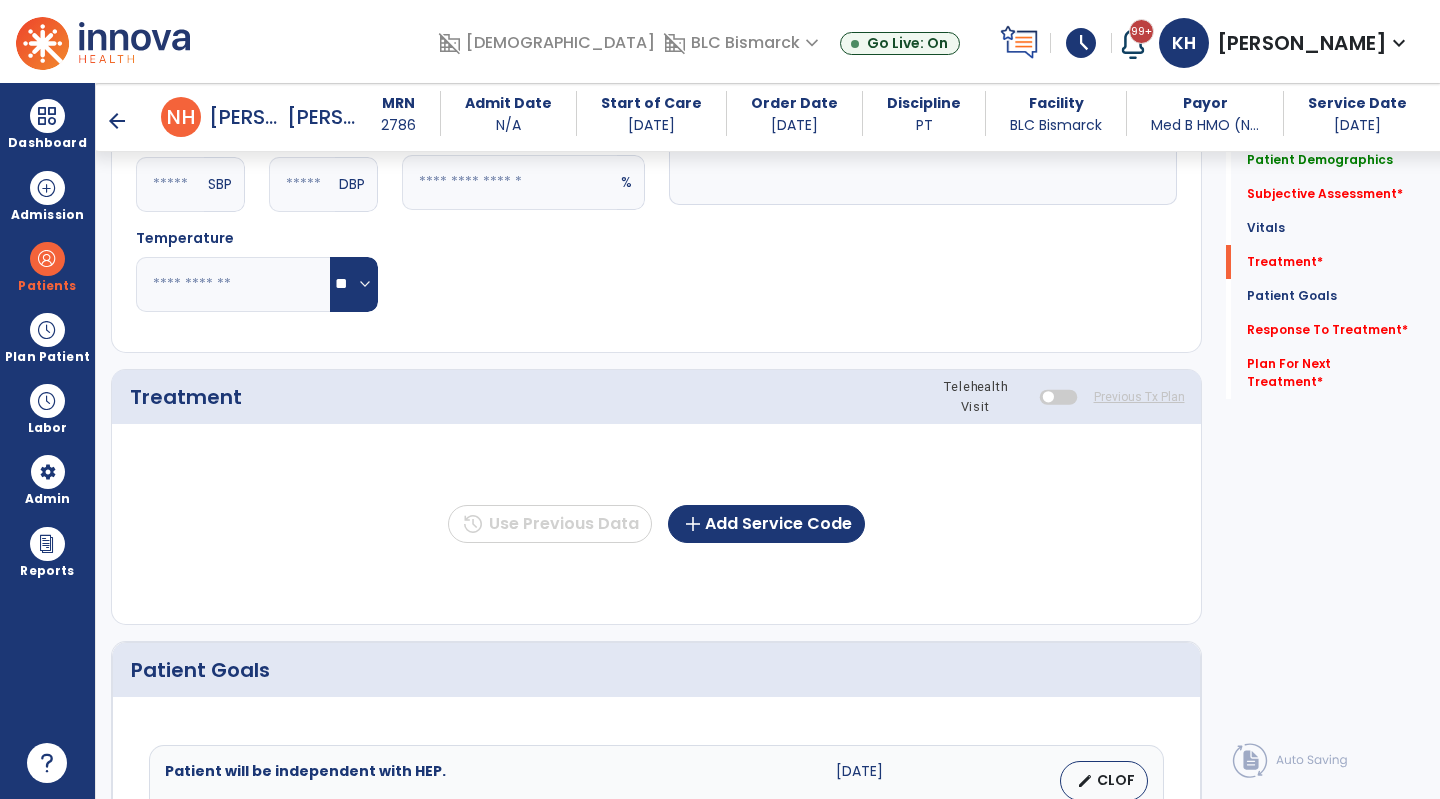type on "**********" 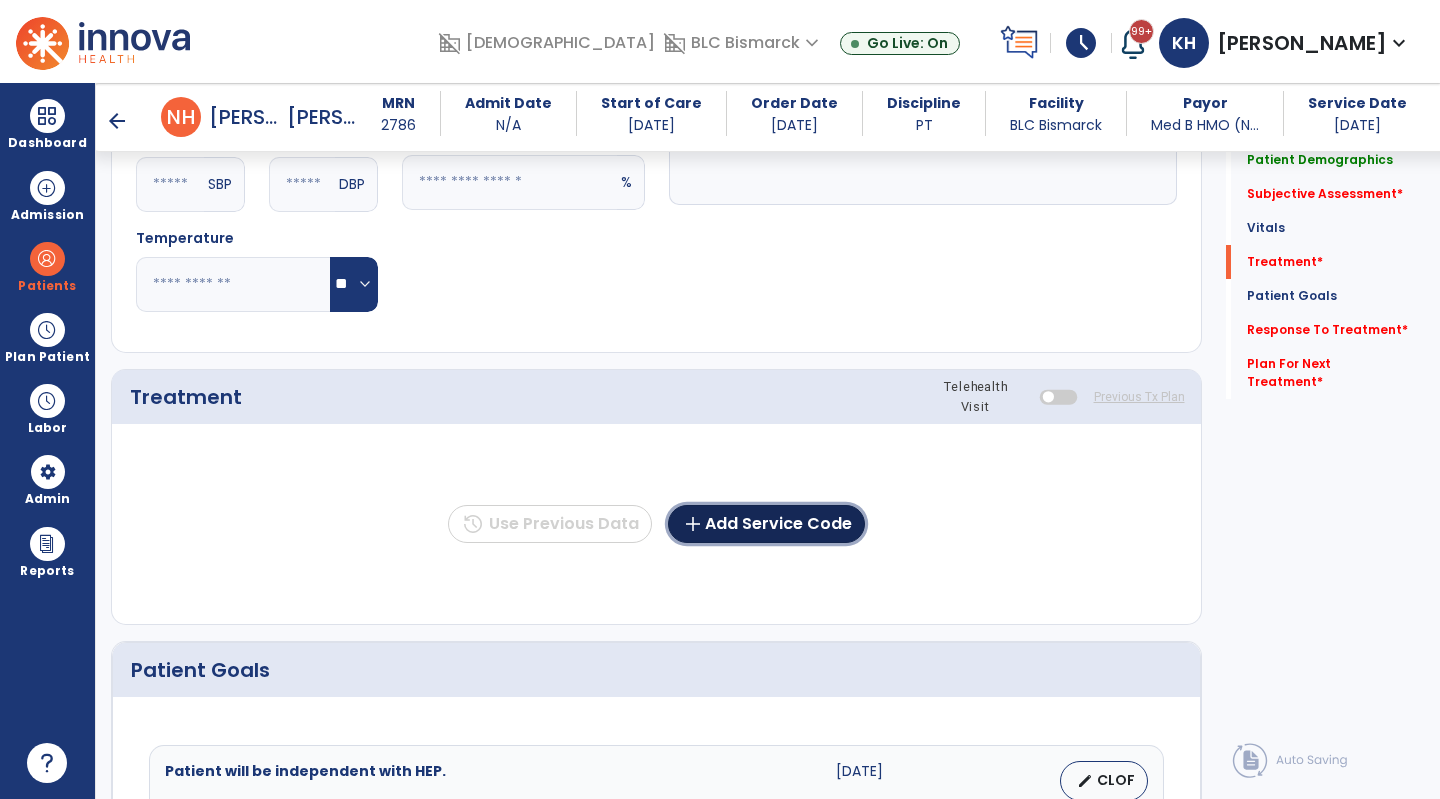 click on "add  Add Service Code" 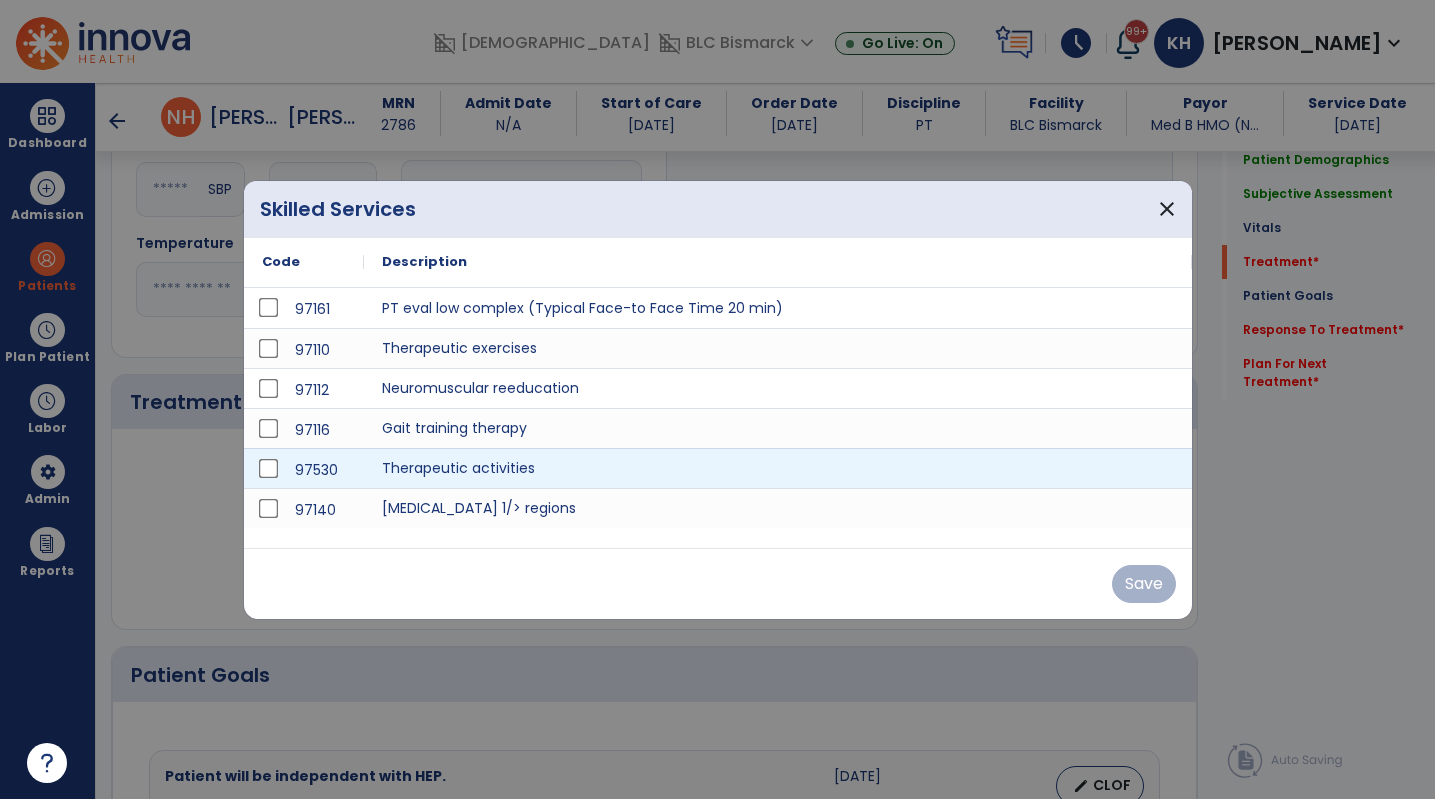 scroll, scrollTop: 1000, scrollLeft: 0, axis: vertical 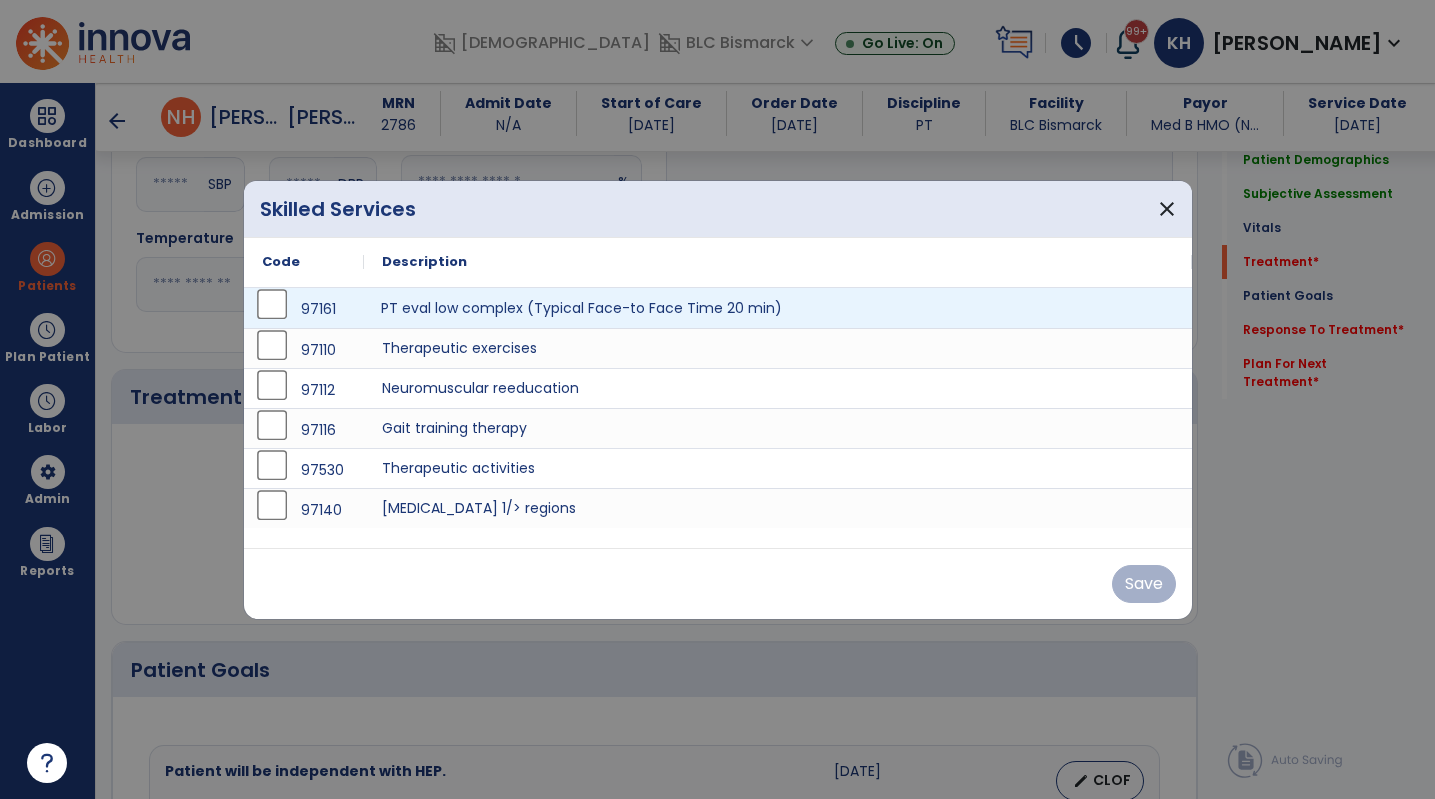 click on "PT eval low complex (Typical Face-to Face Time 20 min)" at bounding box center (778, 308) 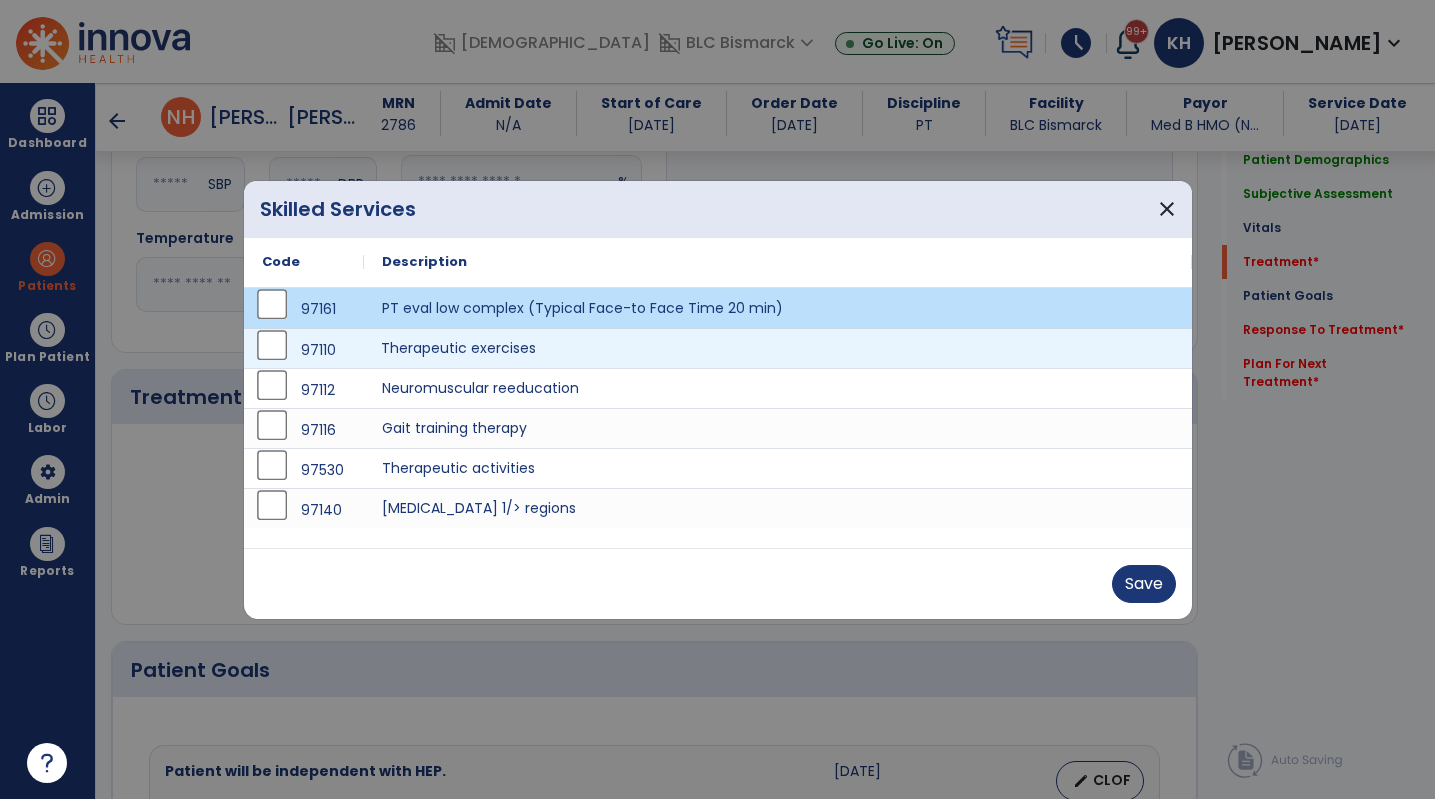 click on "Therapeutic exercises" at bounding box center (778, 348) 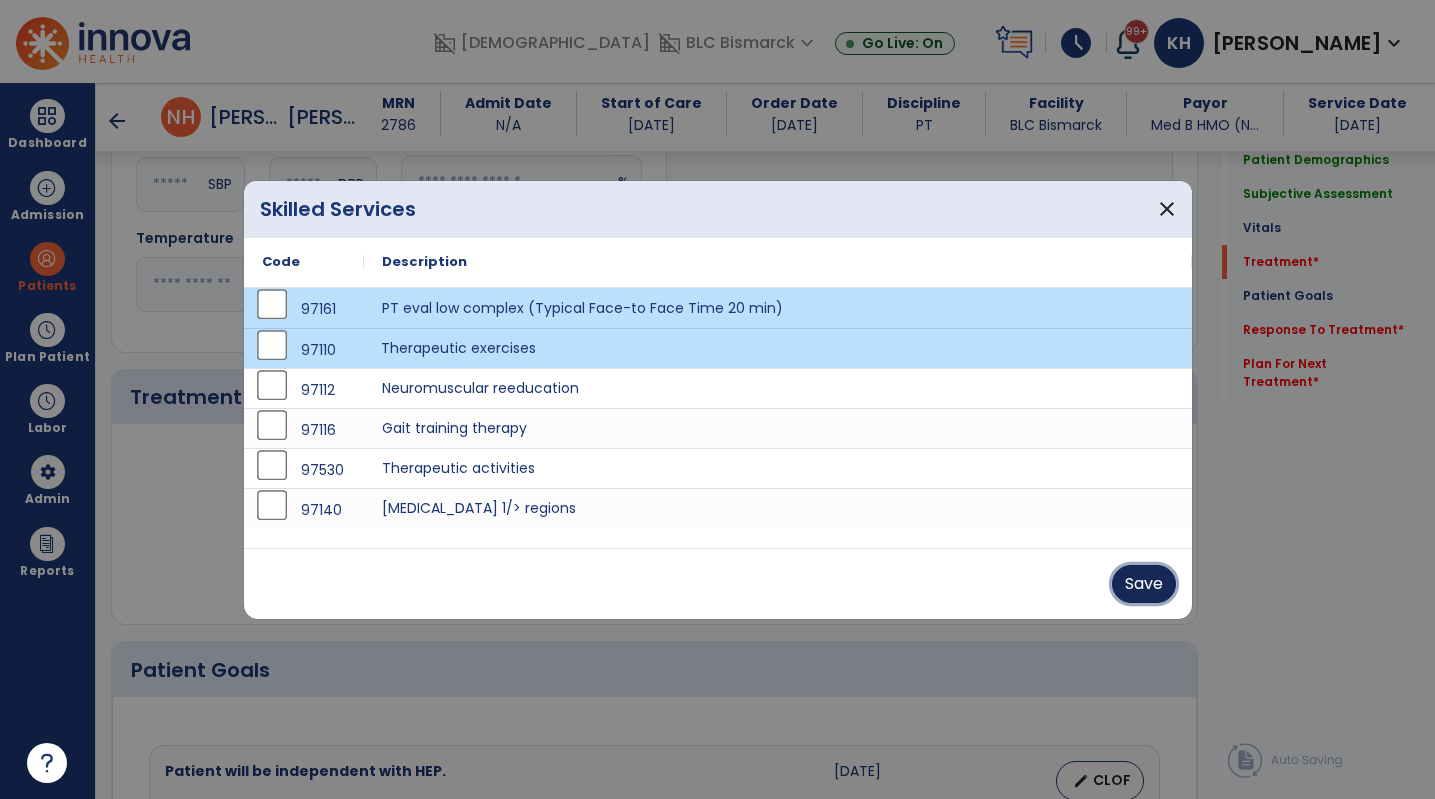 click on "Save" at bounding box center [1144, 584] 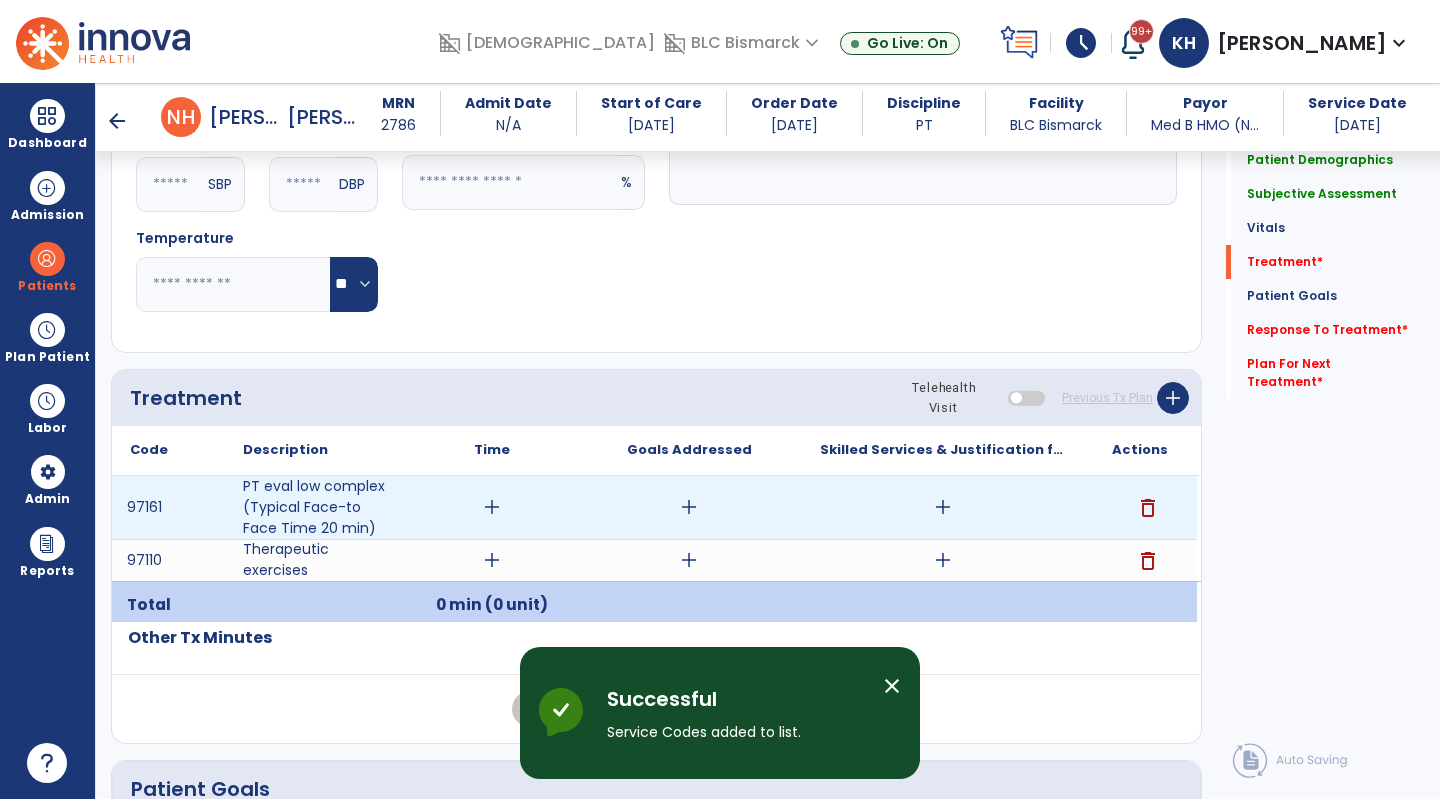 click on "add" at bounding box center (492, 507) 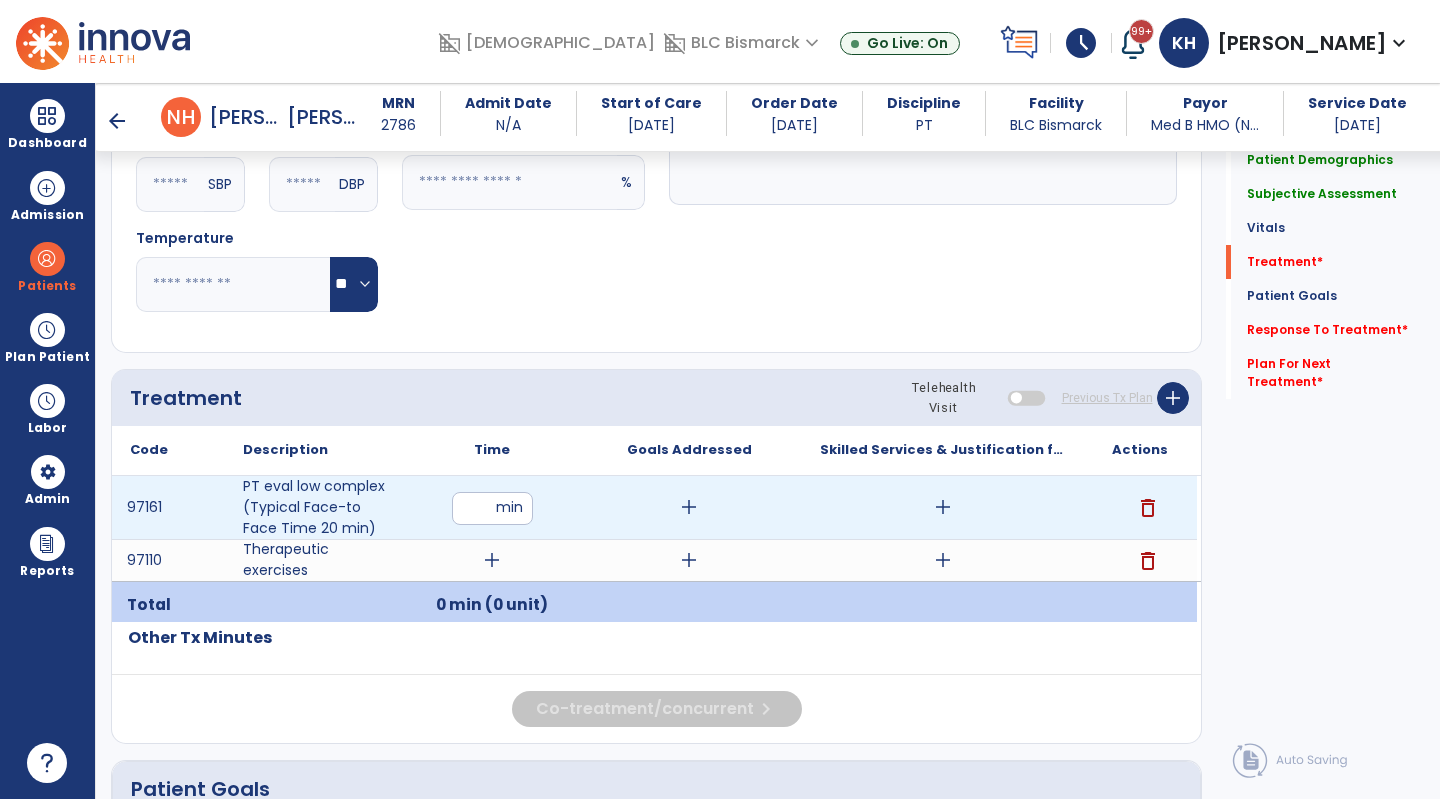 type on "**" 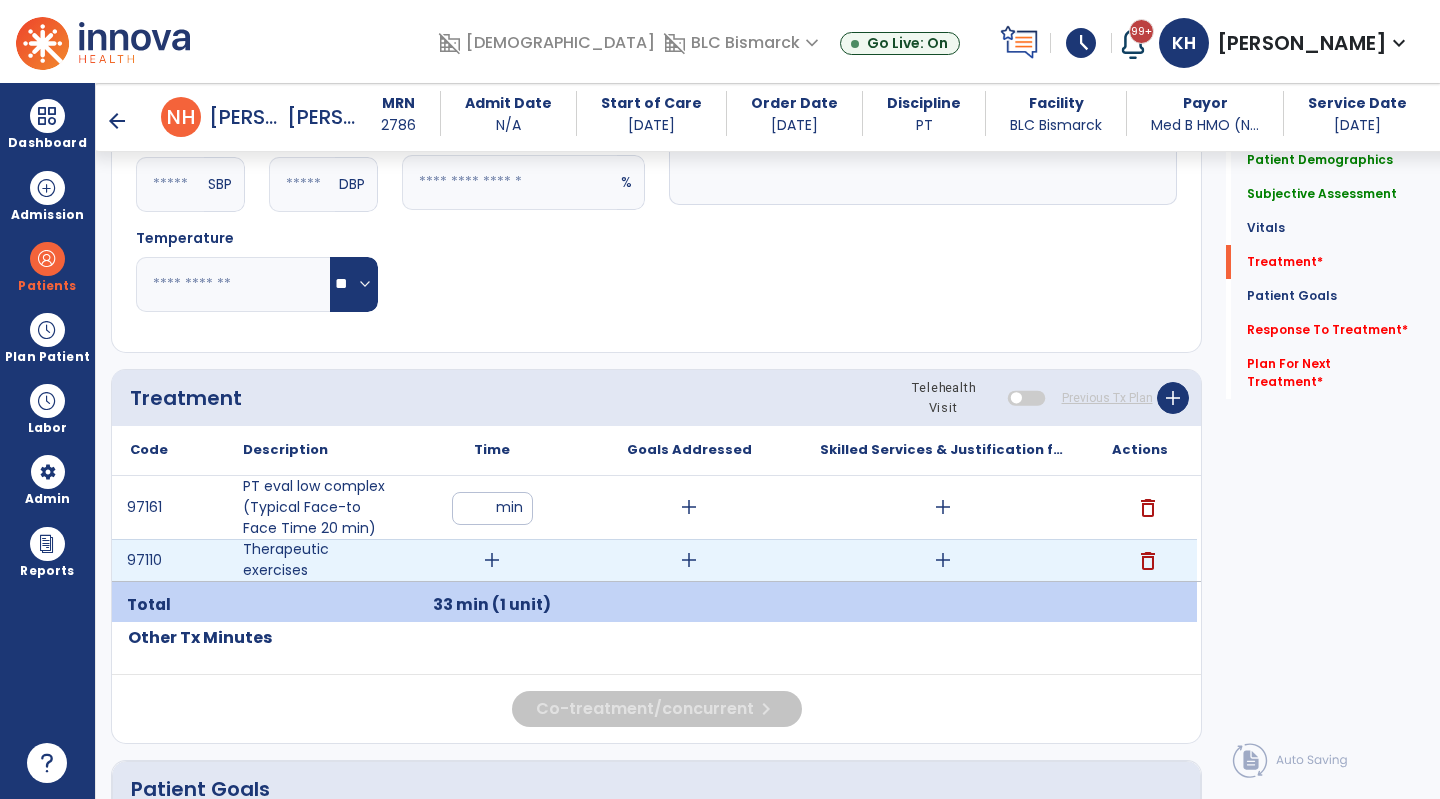 click on "add" at bounding box center (492, 560) 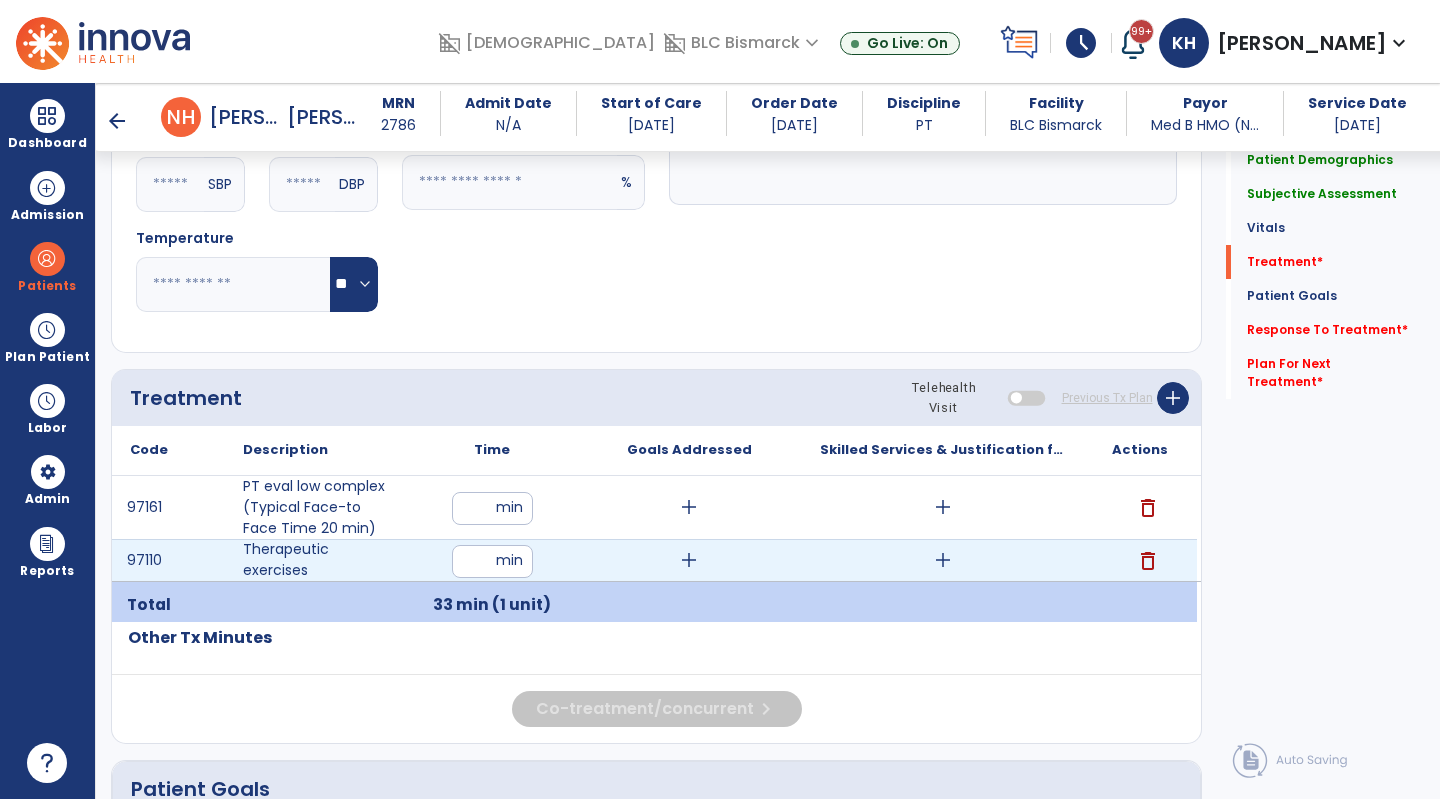 type on "**" 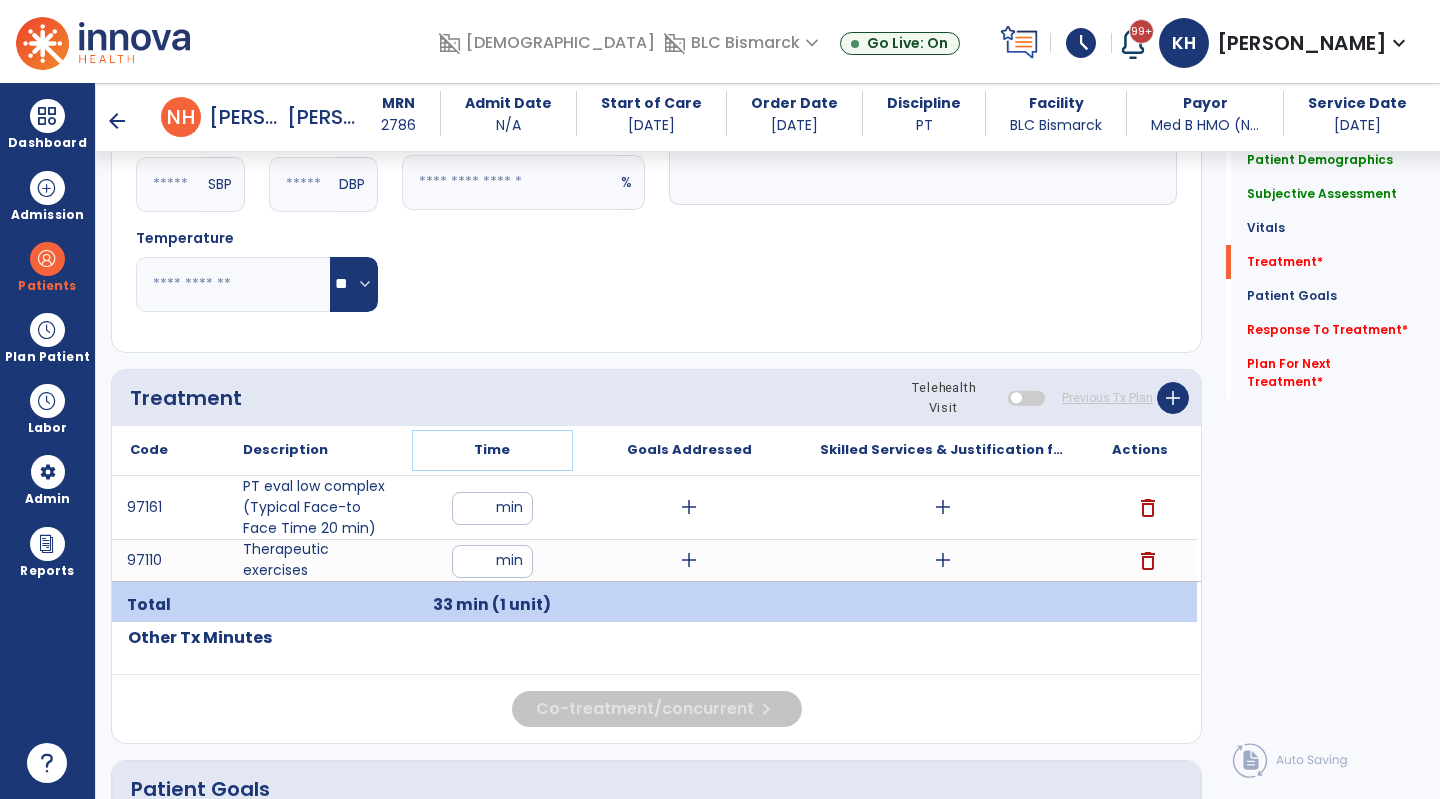 click on "Time" at bounding box center [492, 450] 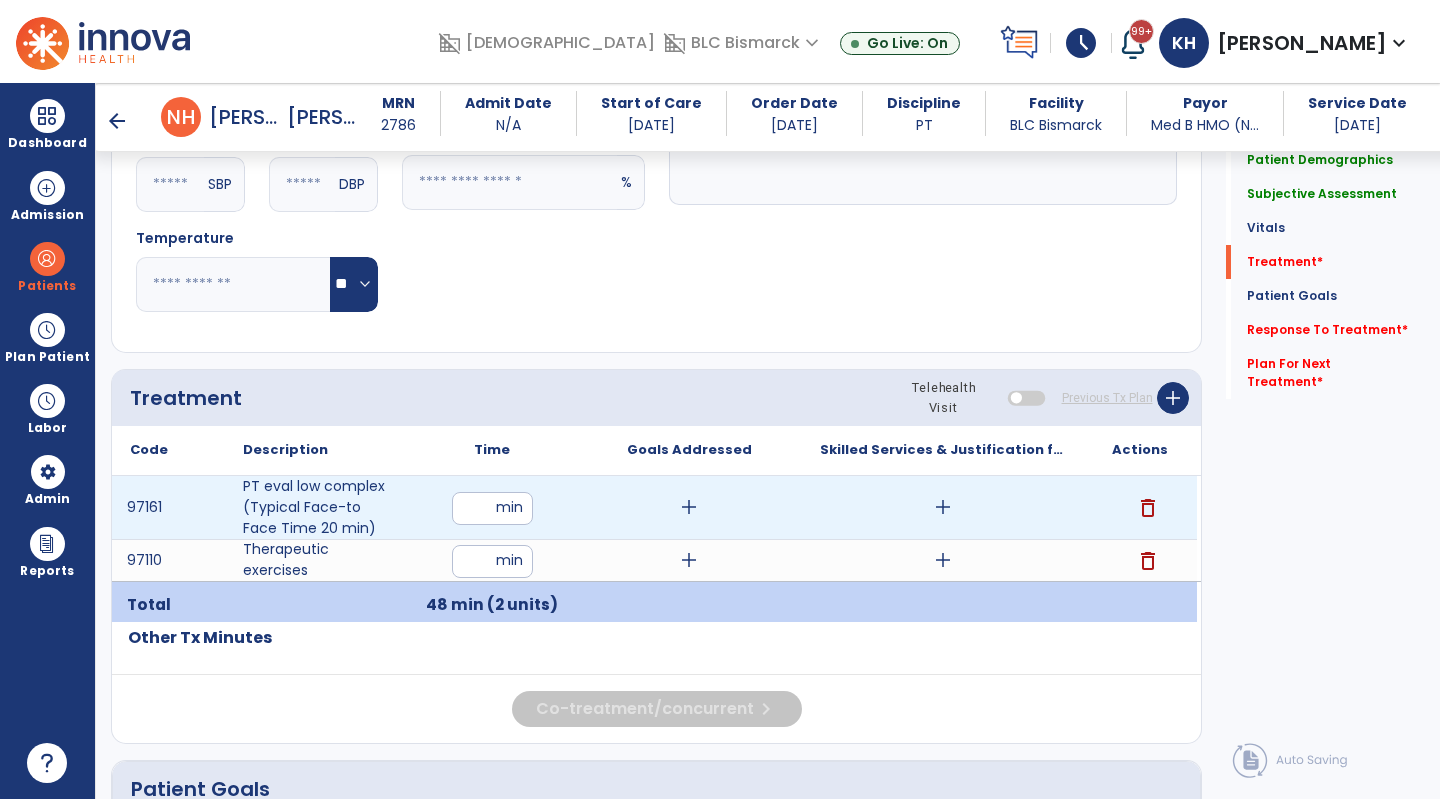 click on "add" at bounding box center (943, 507) 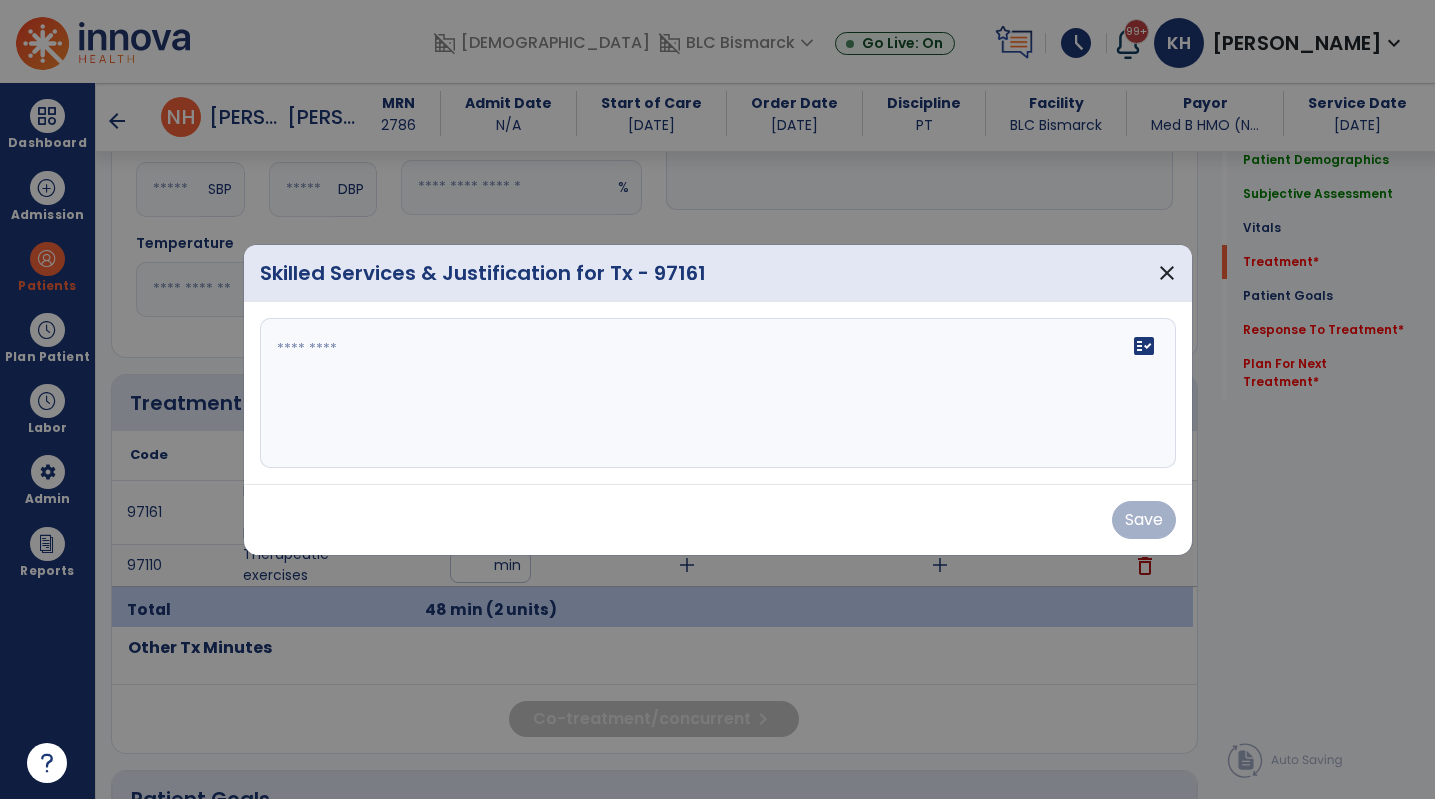 scroll, scrollTop: 1000, scrollLeft: 0, axis: vertical 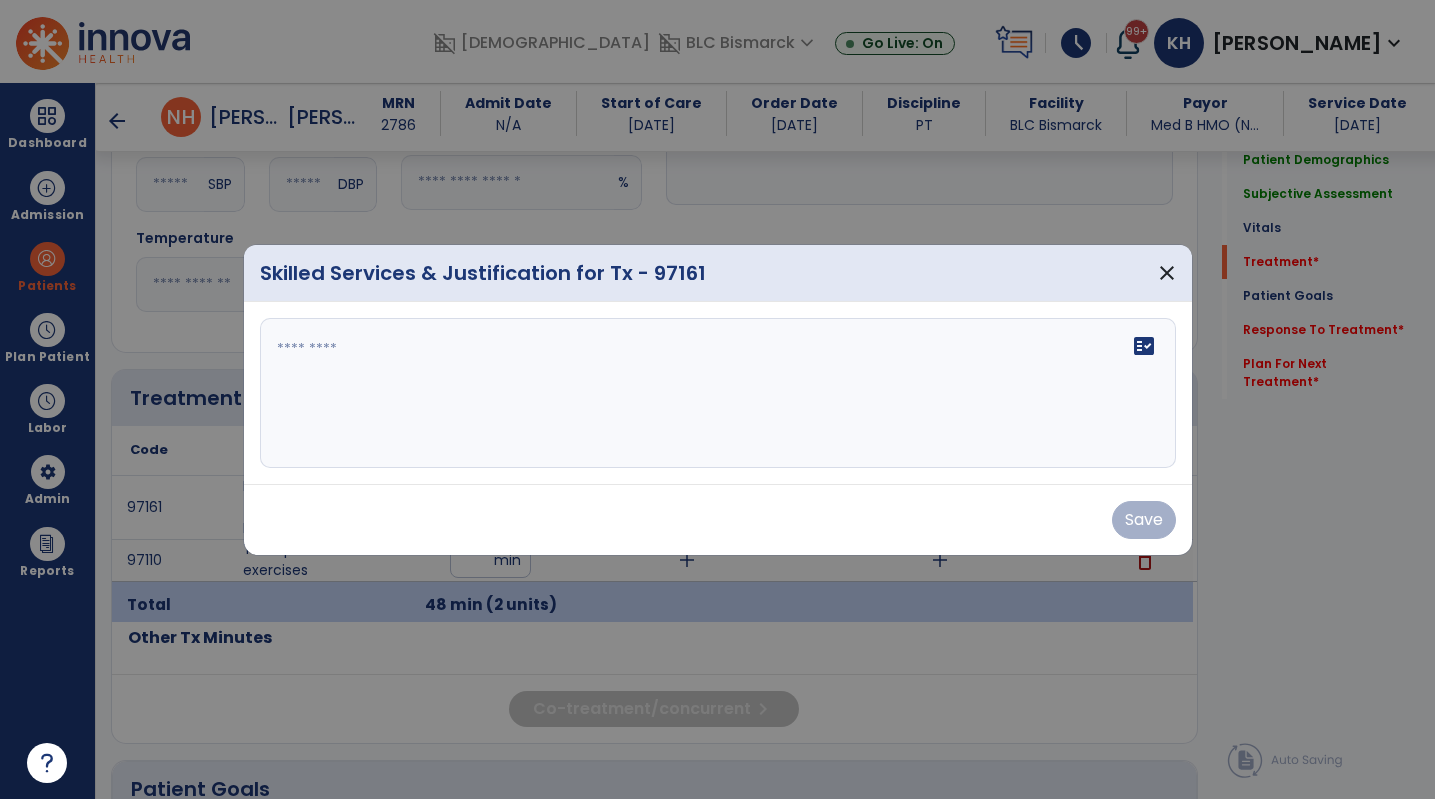 click on "fact_check" at bounding box center [718, 393] 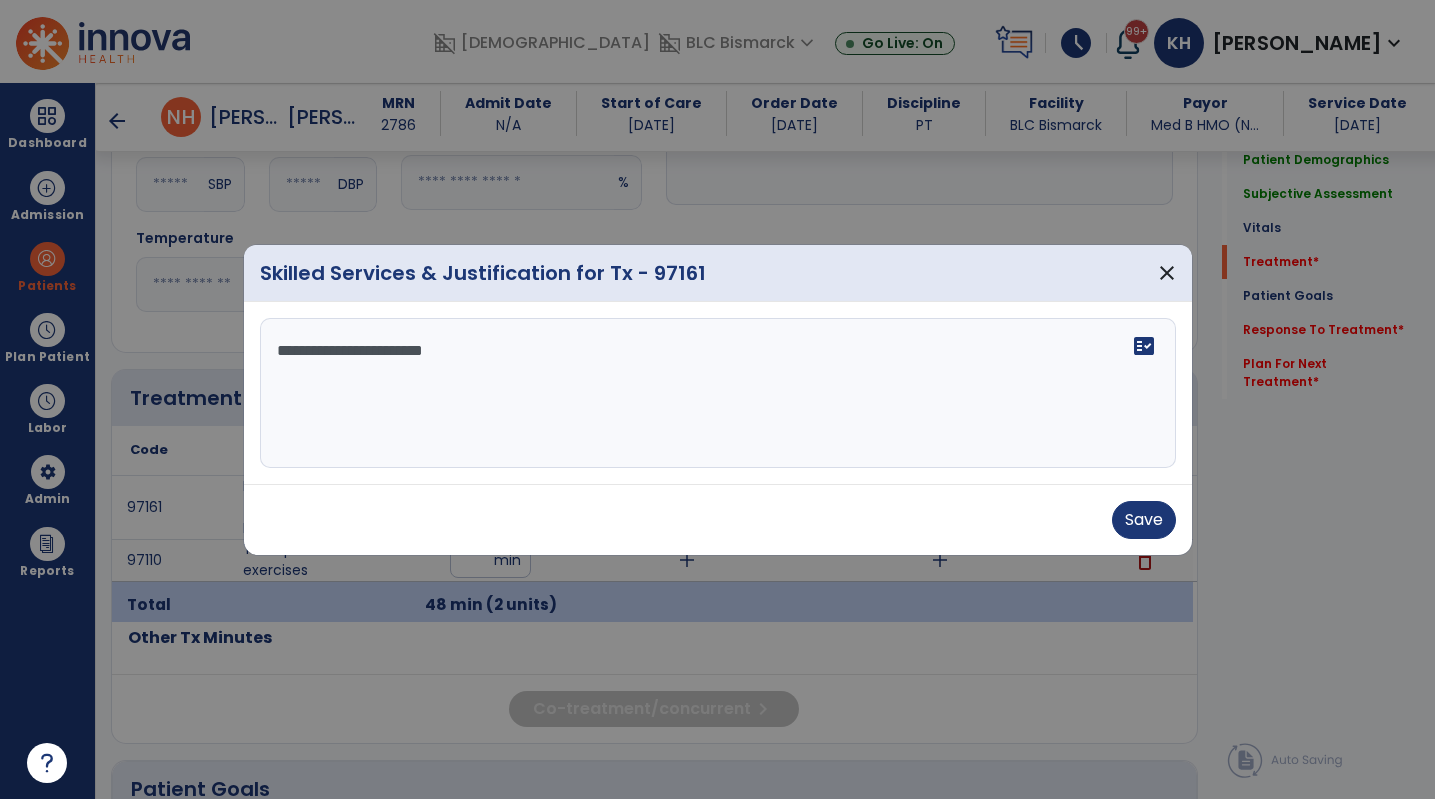 type on "**********" 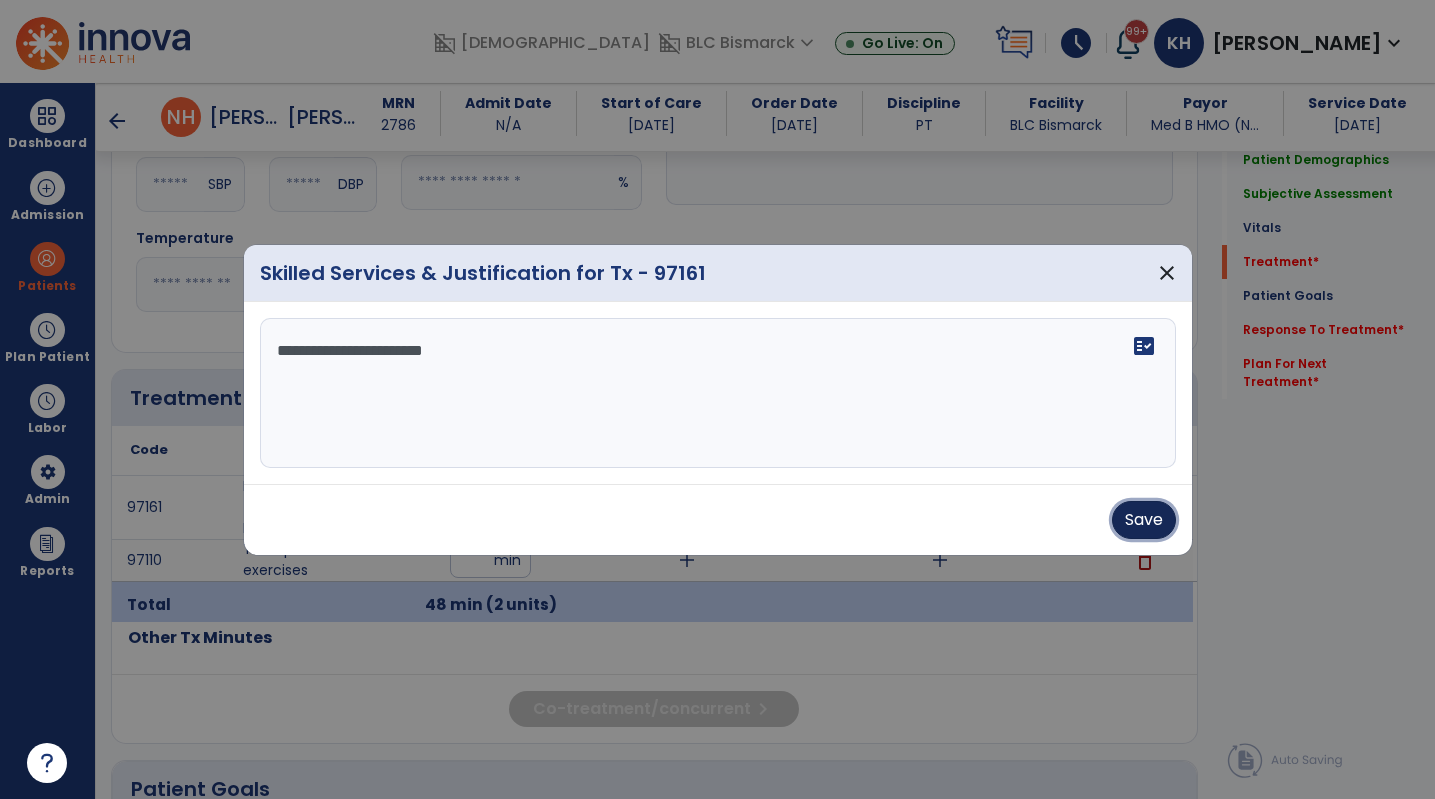 click on "Save" at bounding box center (1144, 520) 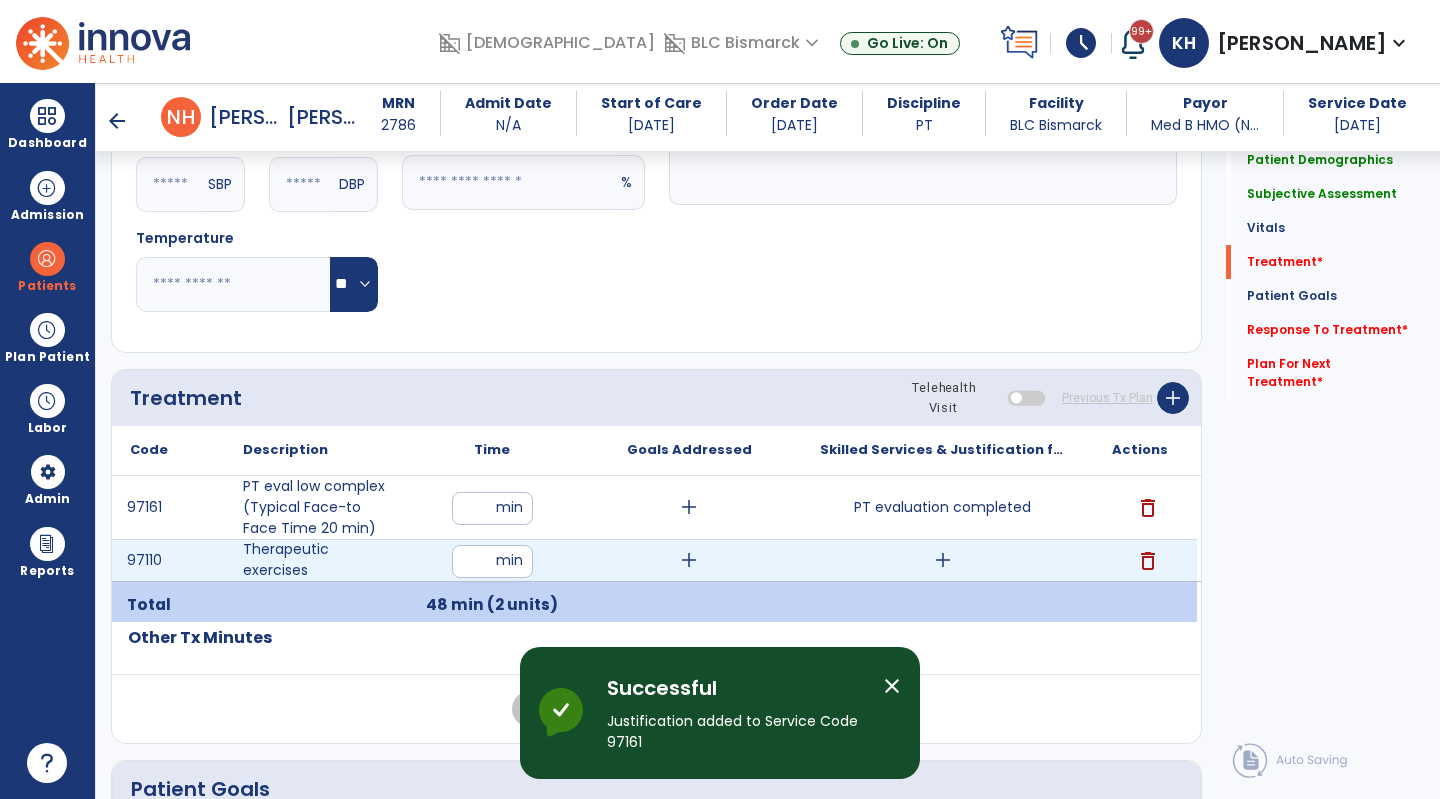 click on "add" at bounding box center (943, 560) 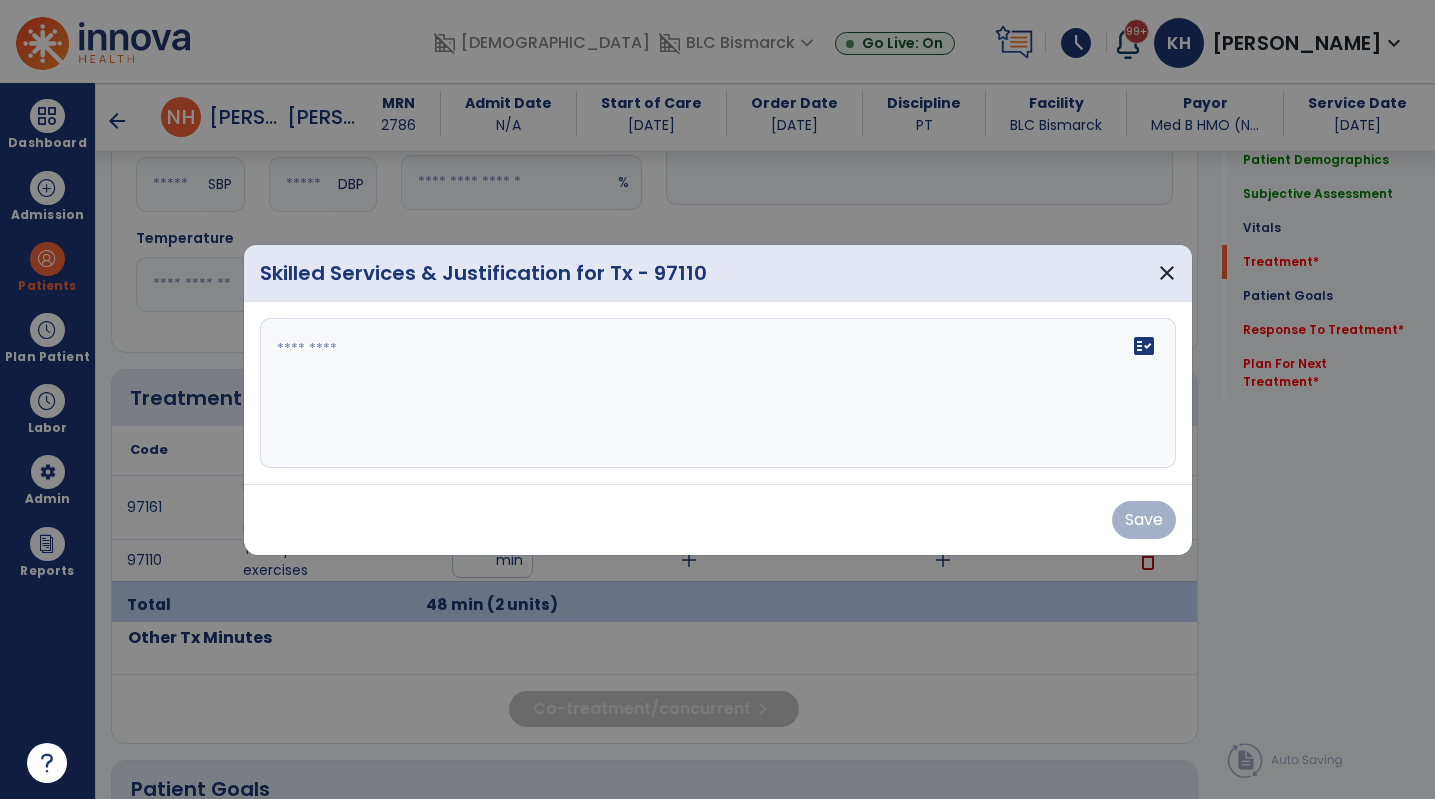 click on "Save" at bounding box center [718, 520] 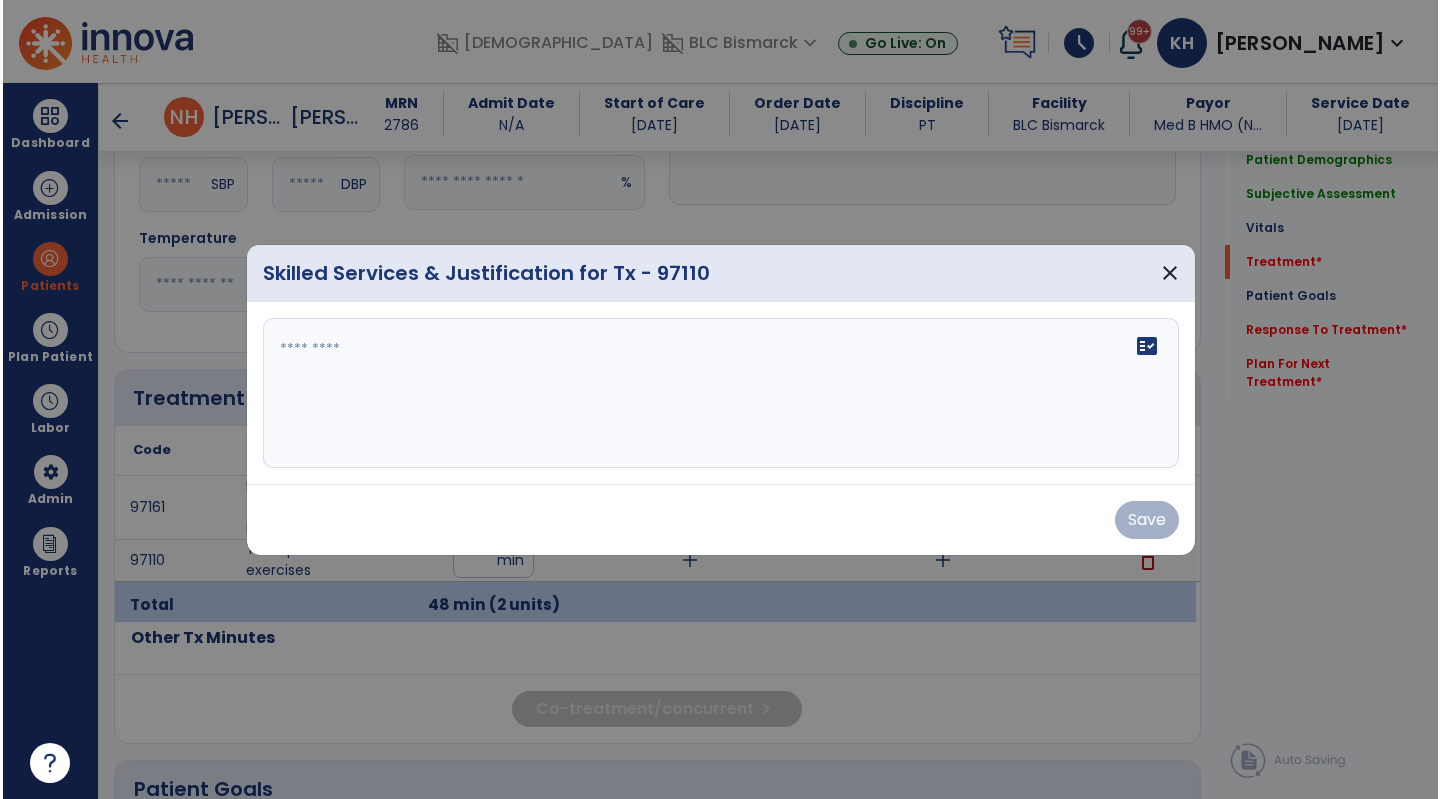 scroll, scrollTop: 1000, scrollLeft: 0, axis: vertical 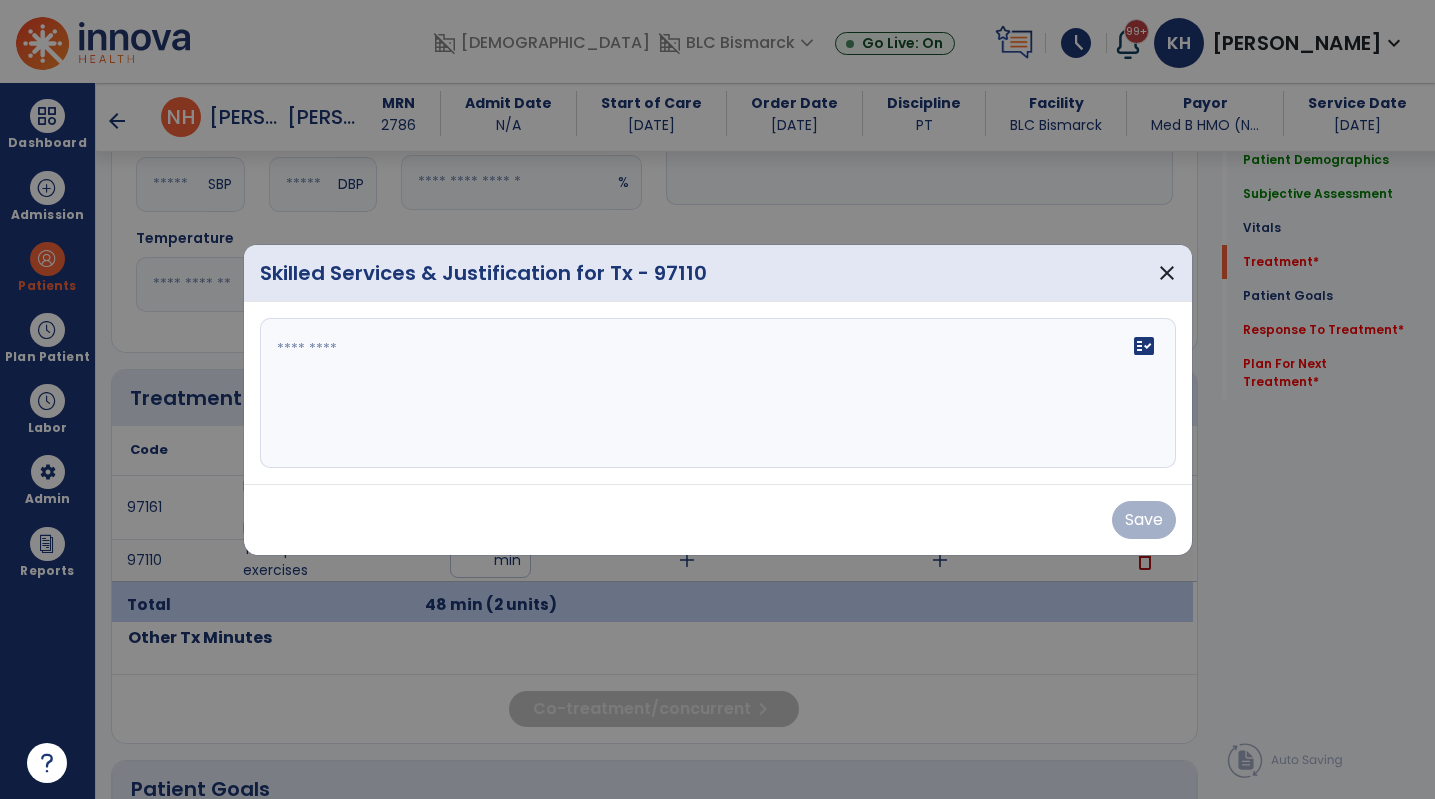 click on "fact_check" at bounding box center [718, 393] 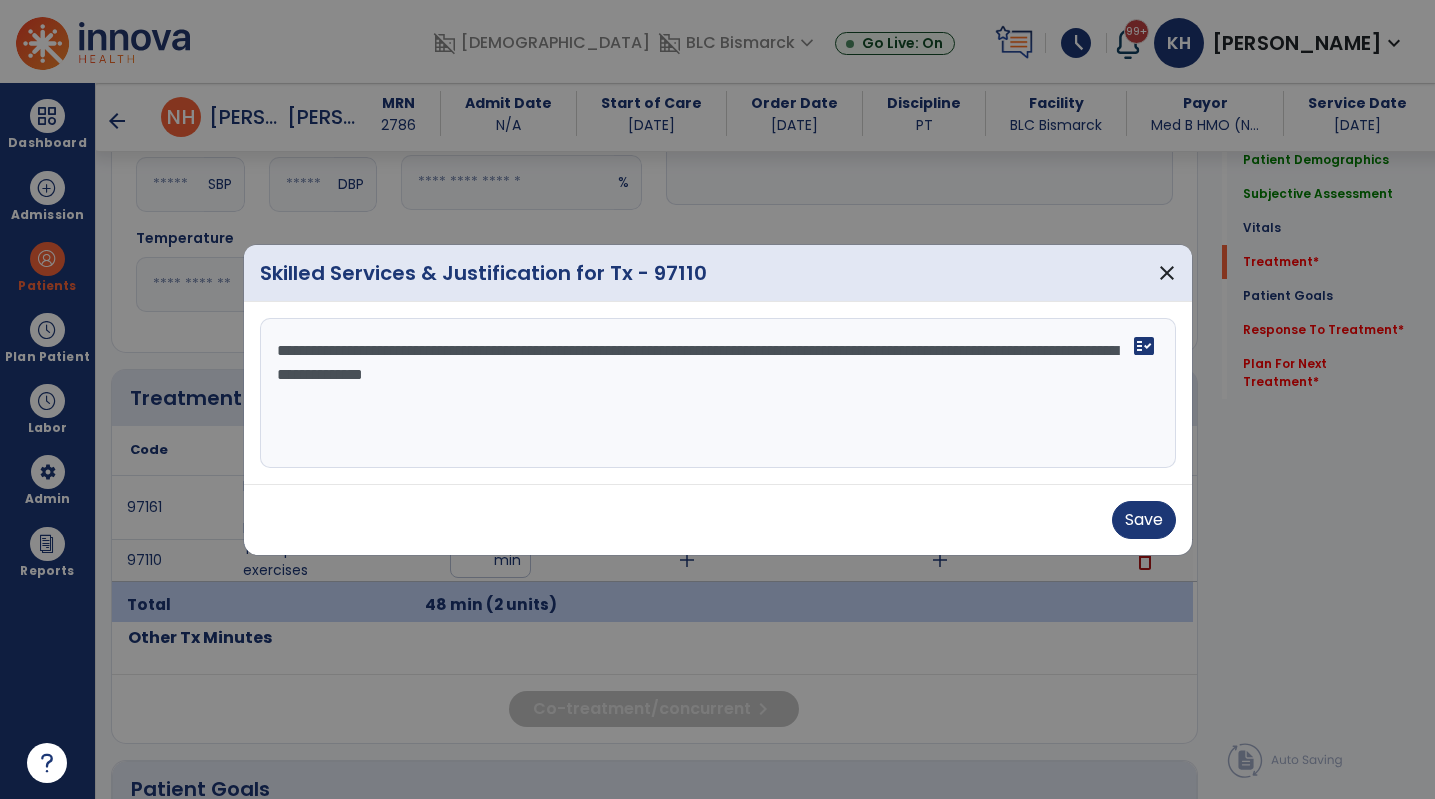 type on "**********" 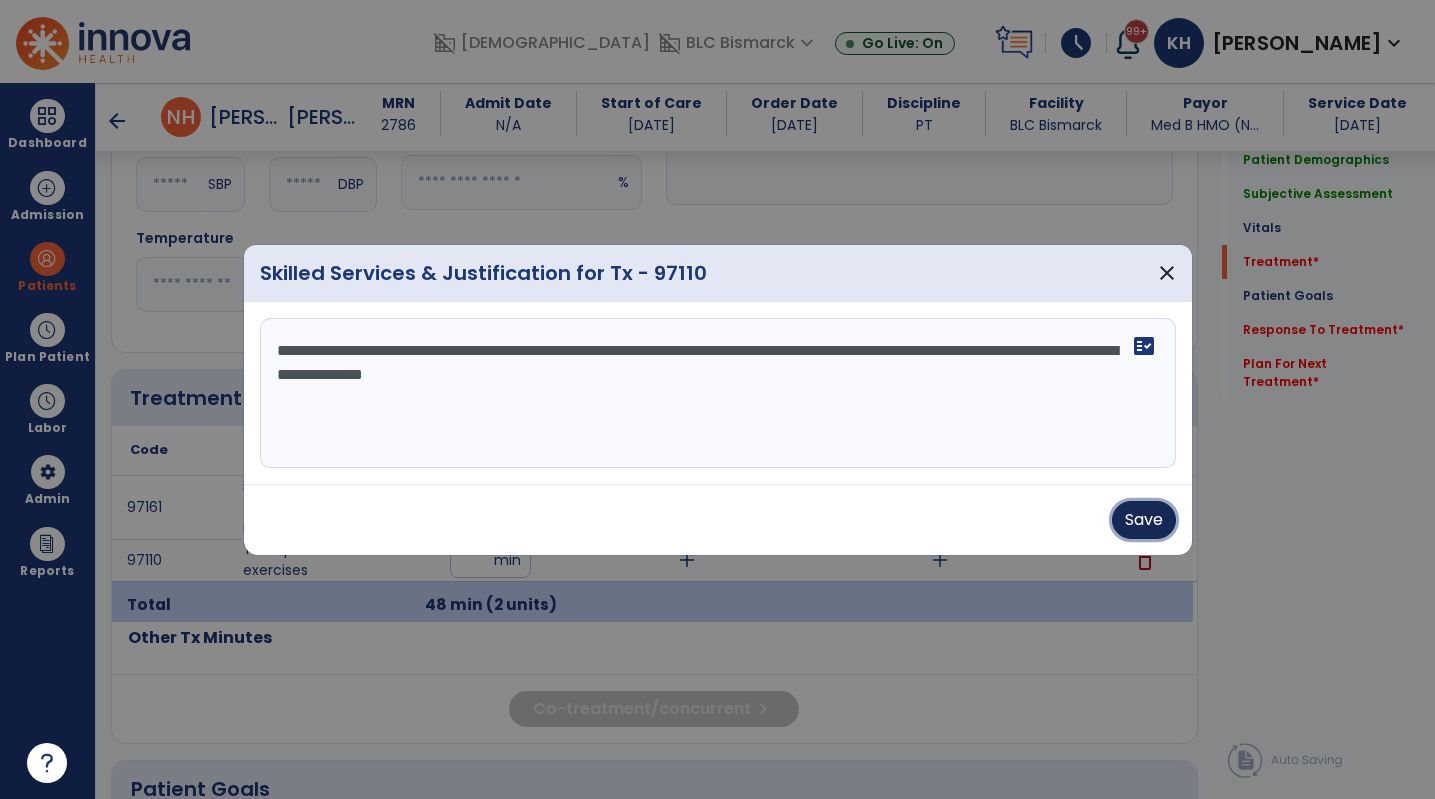 click on "Save" at bounding box center [1144, 520] 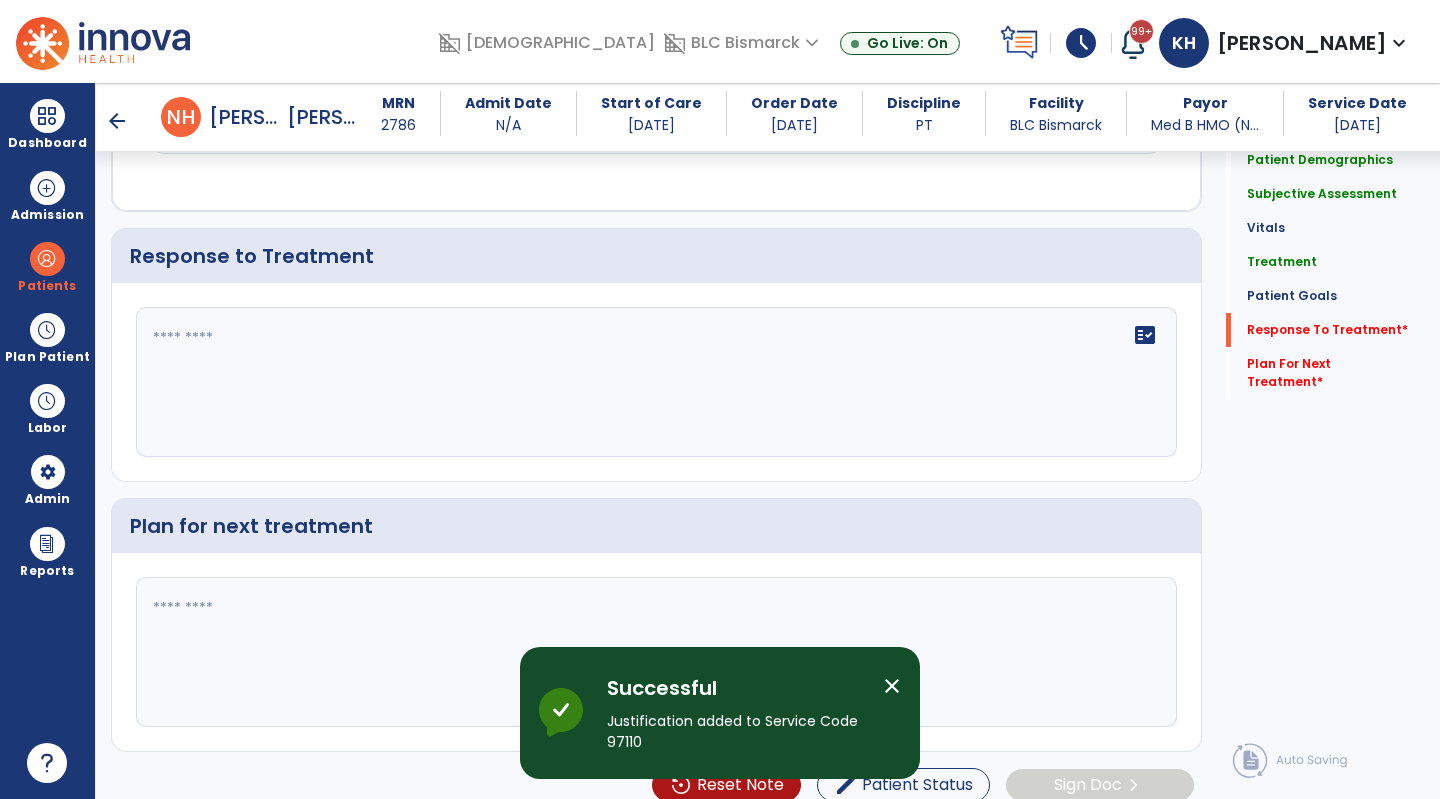 scroll, scrollTop: 2584, scrollLeft: 0, axis: vertical 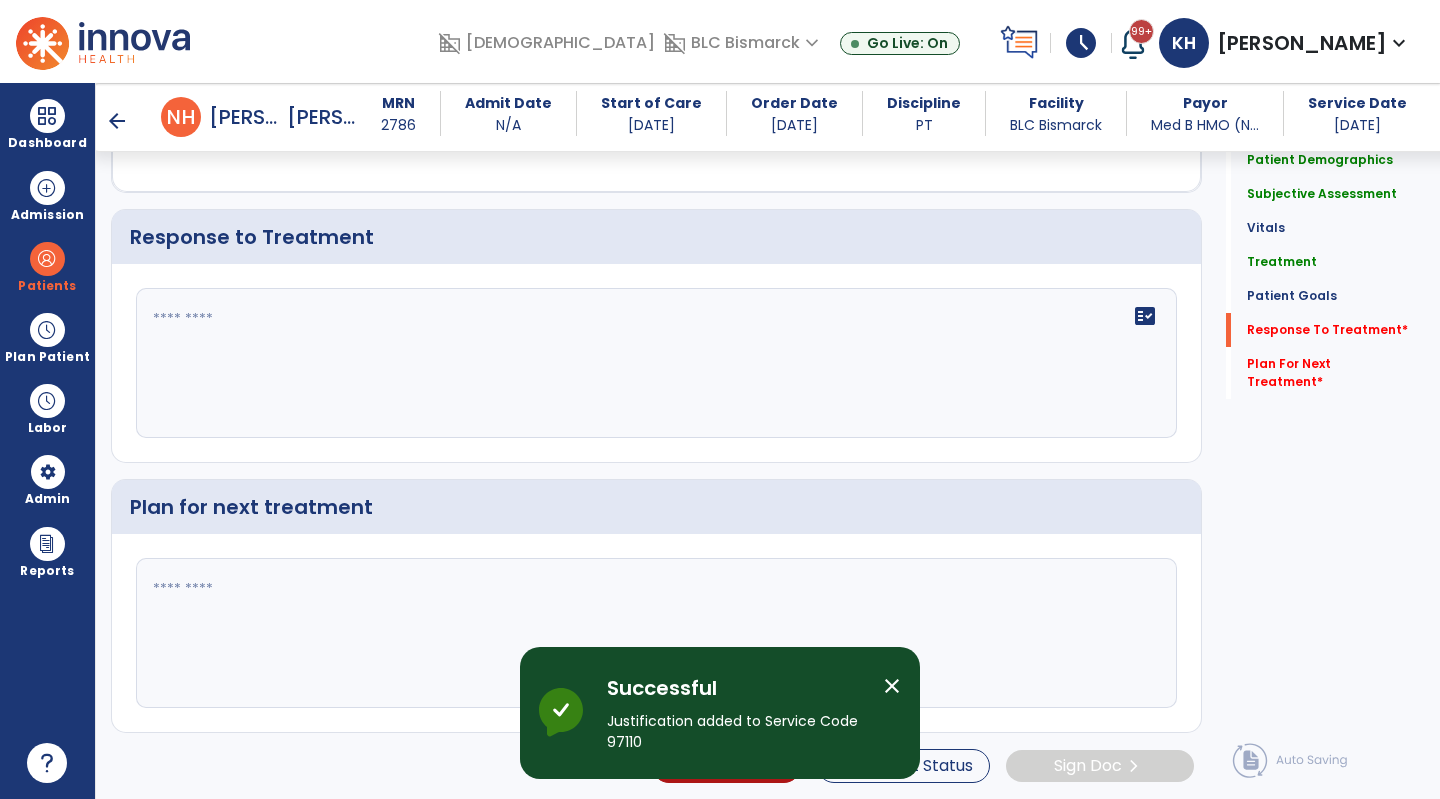 click on "fact_check" 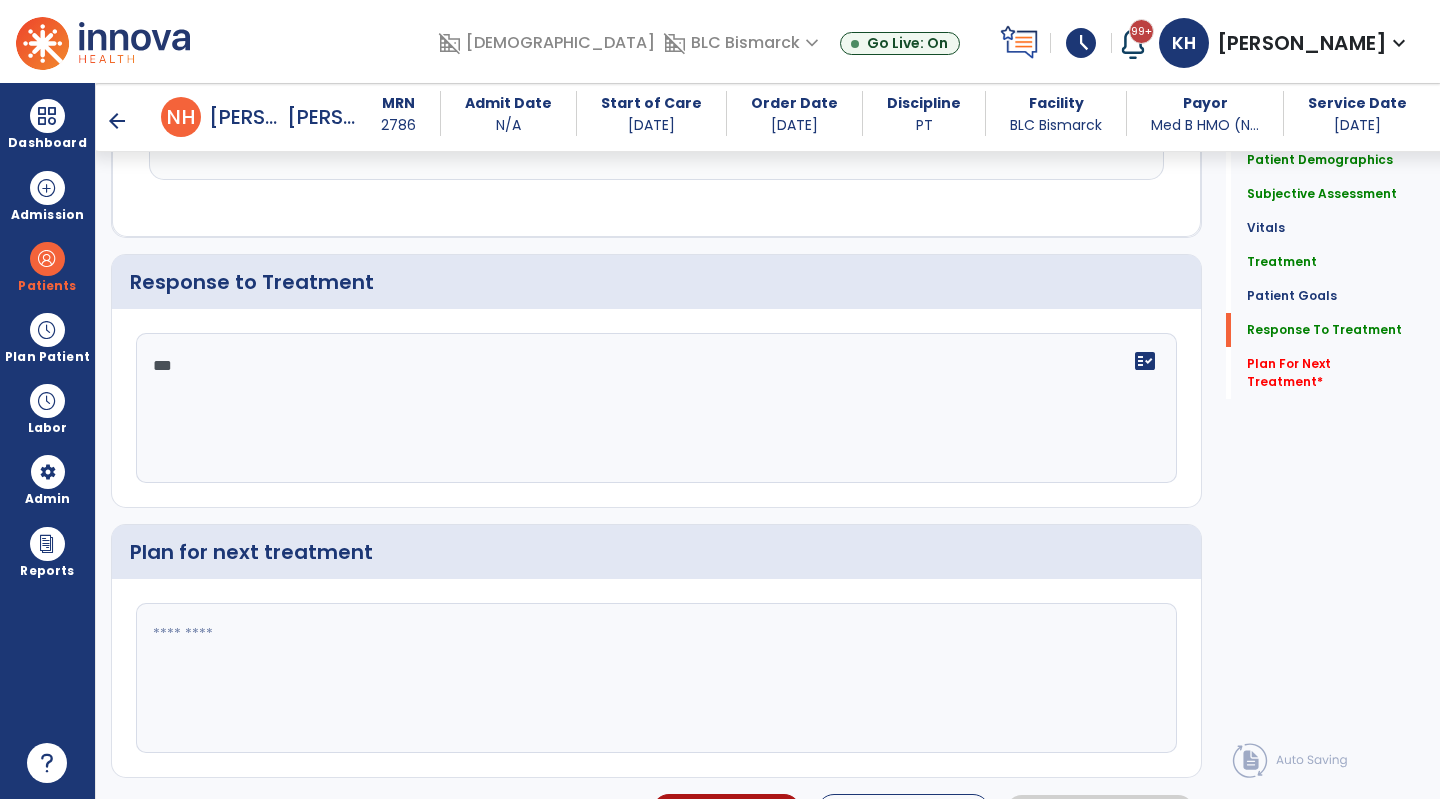 scroll, scrollTop: 2584, scrollLeft: 0, axis: vertical 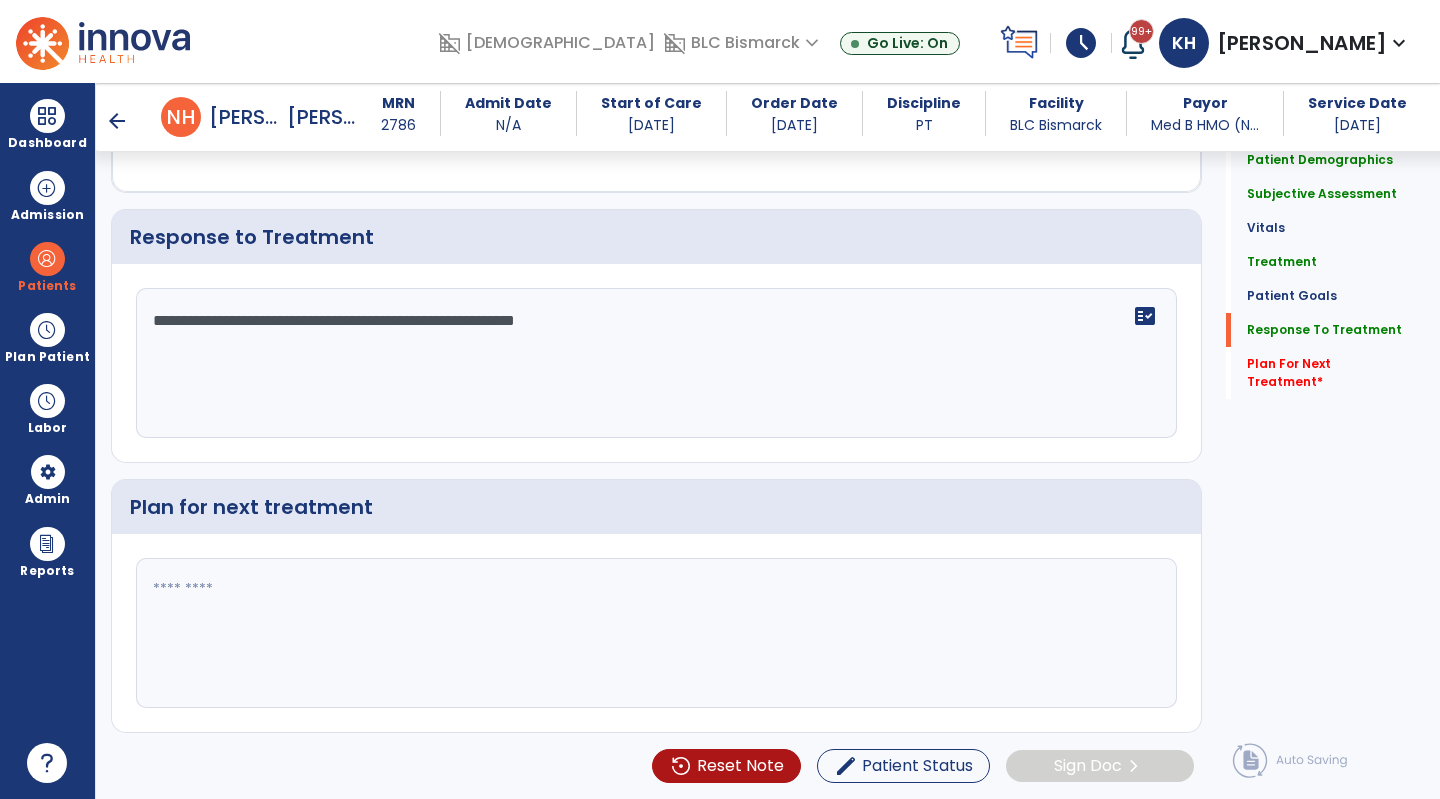 type on "**********" 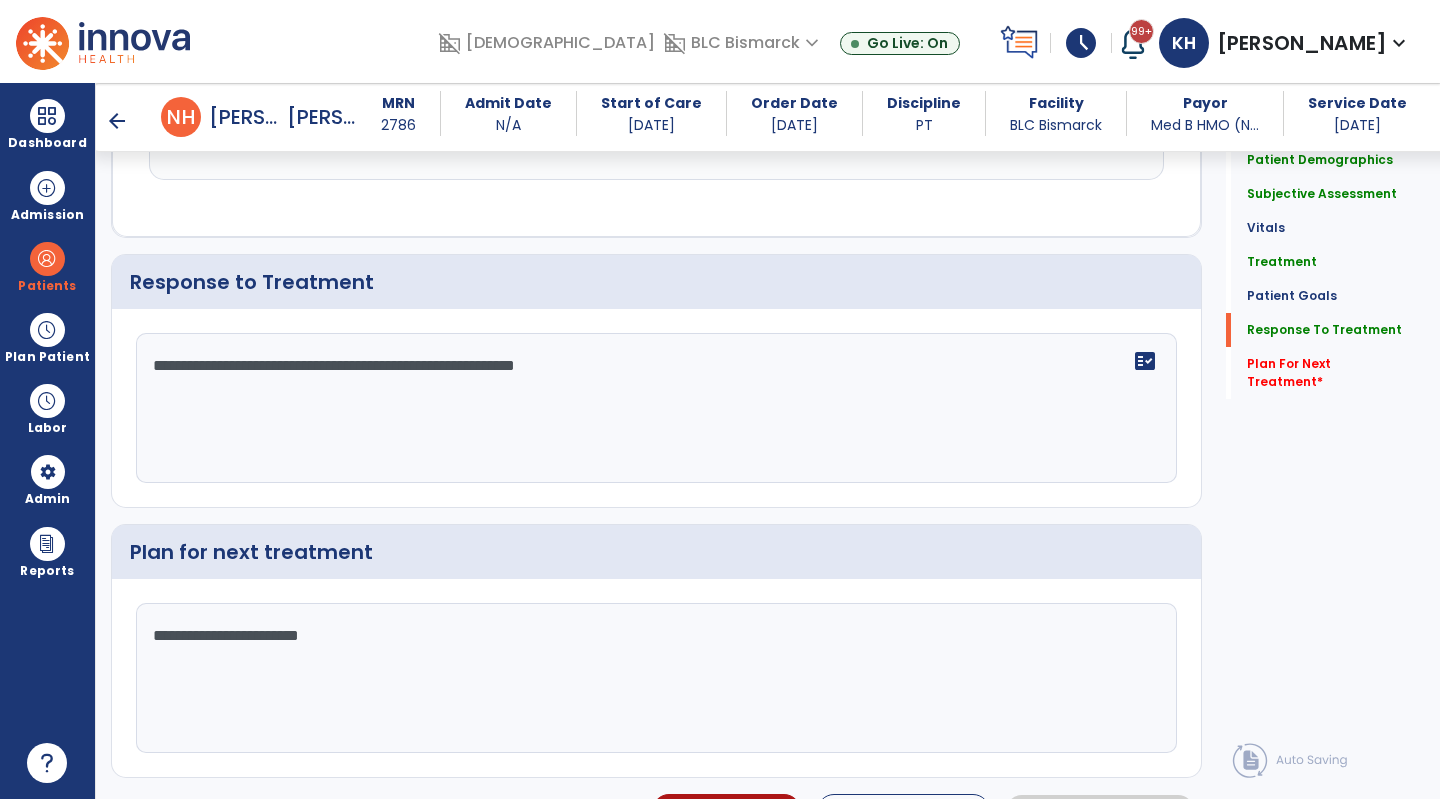 scroll, scrollTop: 2584, scrollLeft: 0, axis: vertical 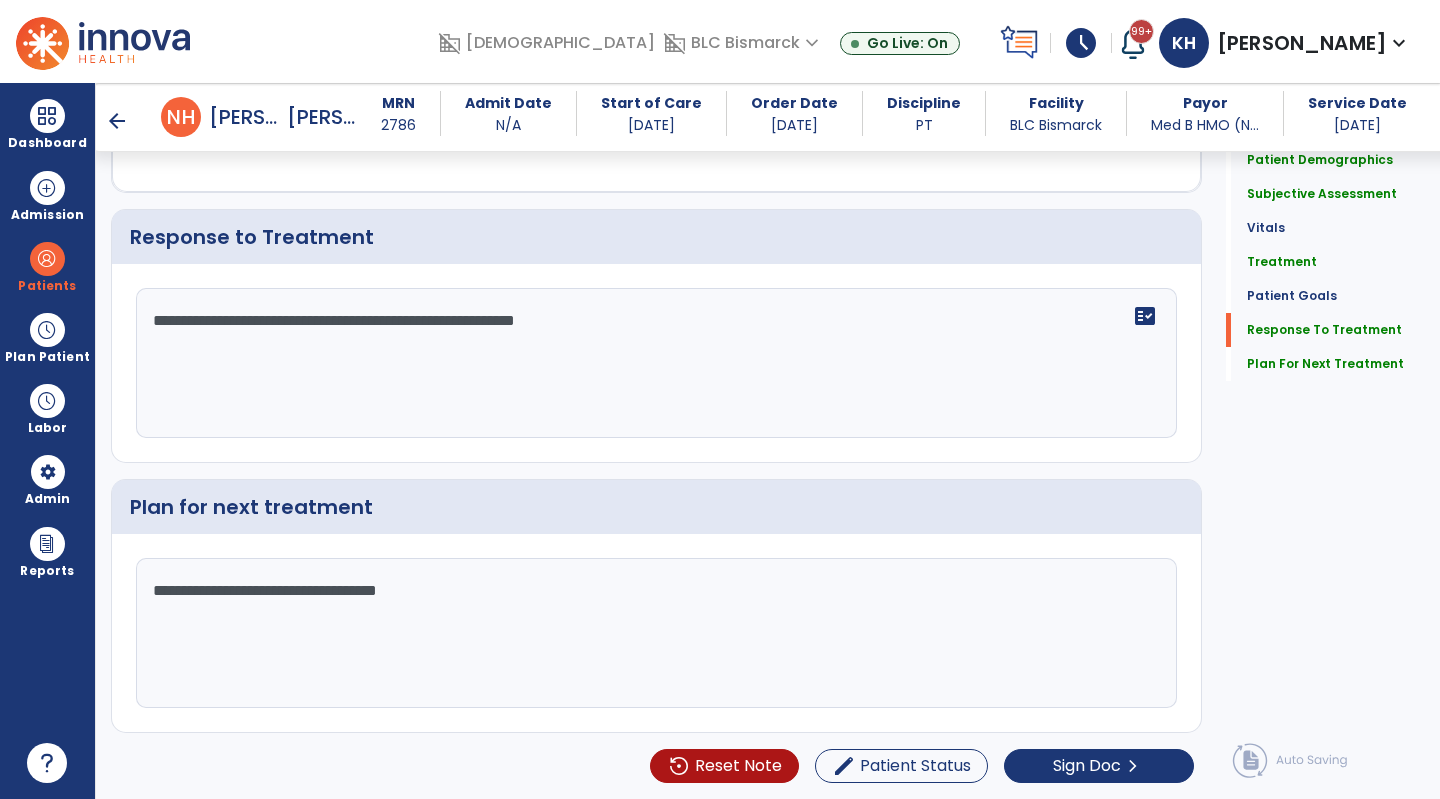 type on "**********" 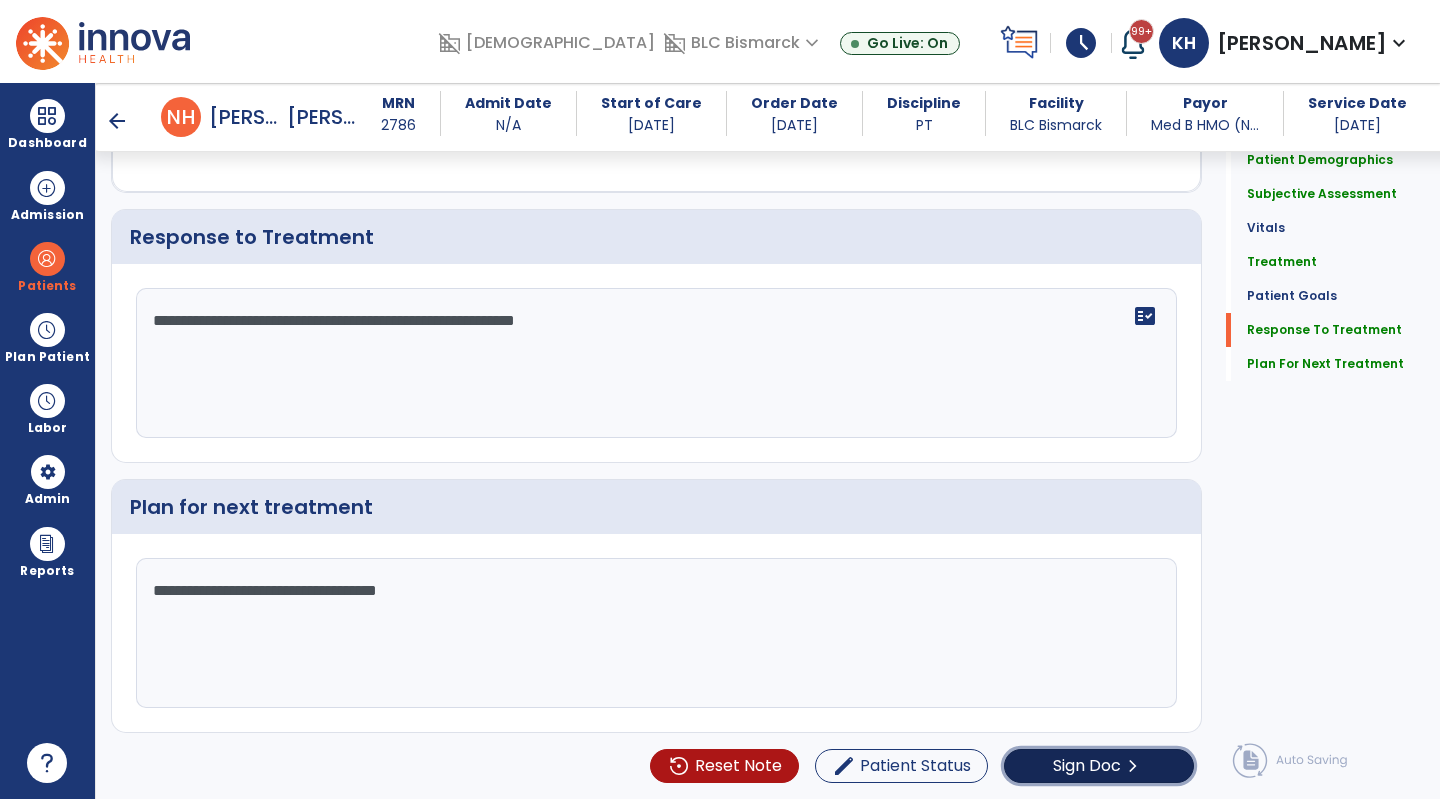 click on "chevron_right" 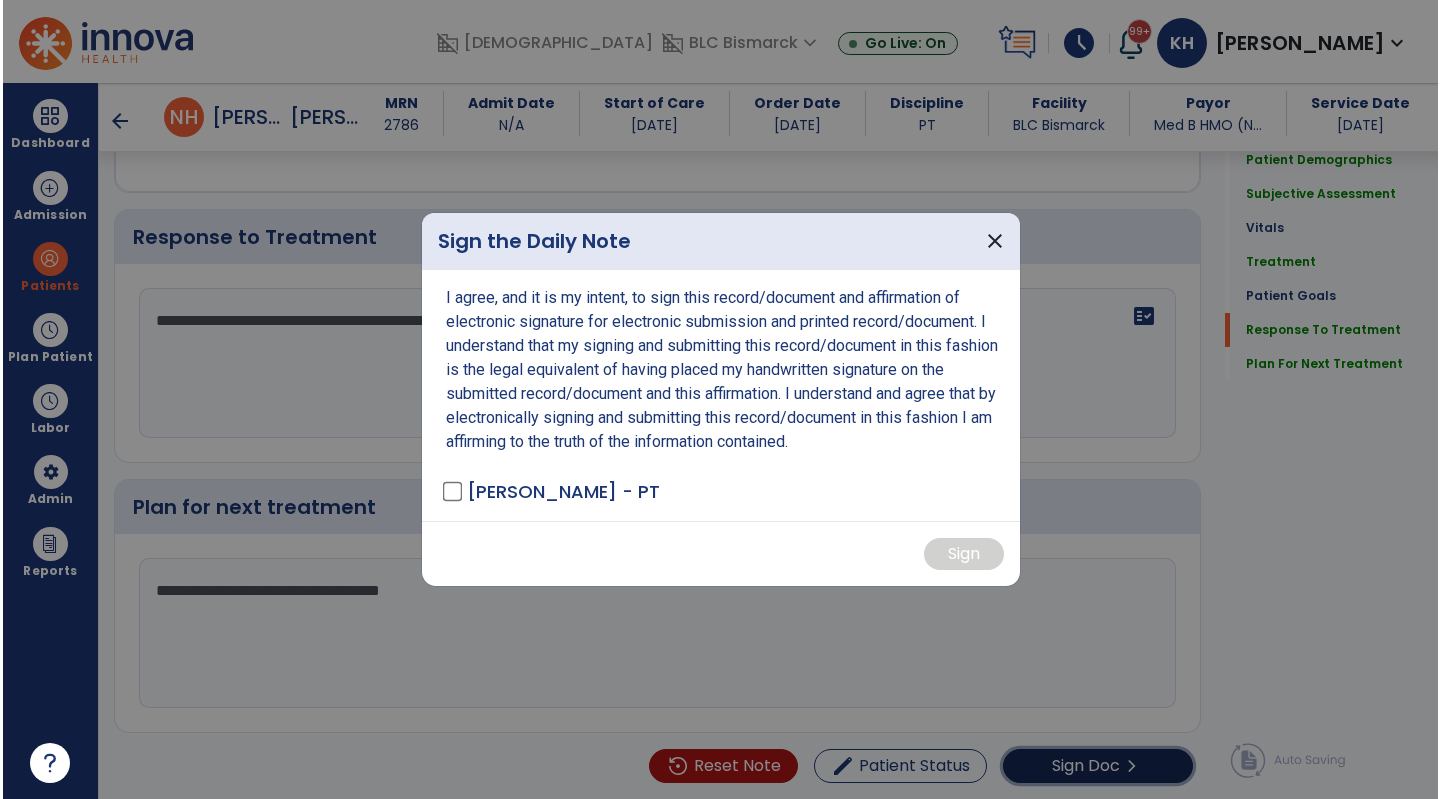 scroll, scrollTop: 2584, scrollLeft: 0, axis: vertical 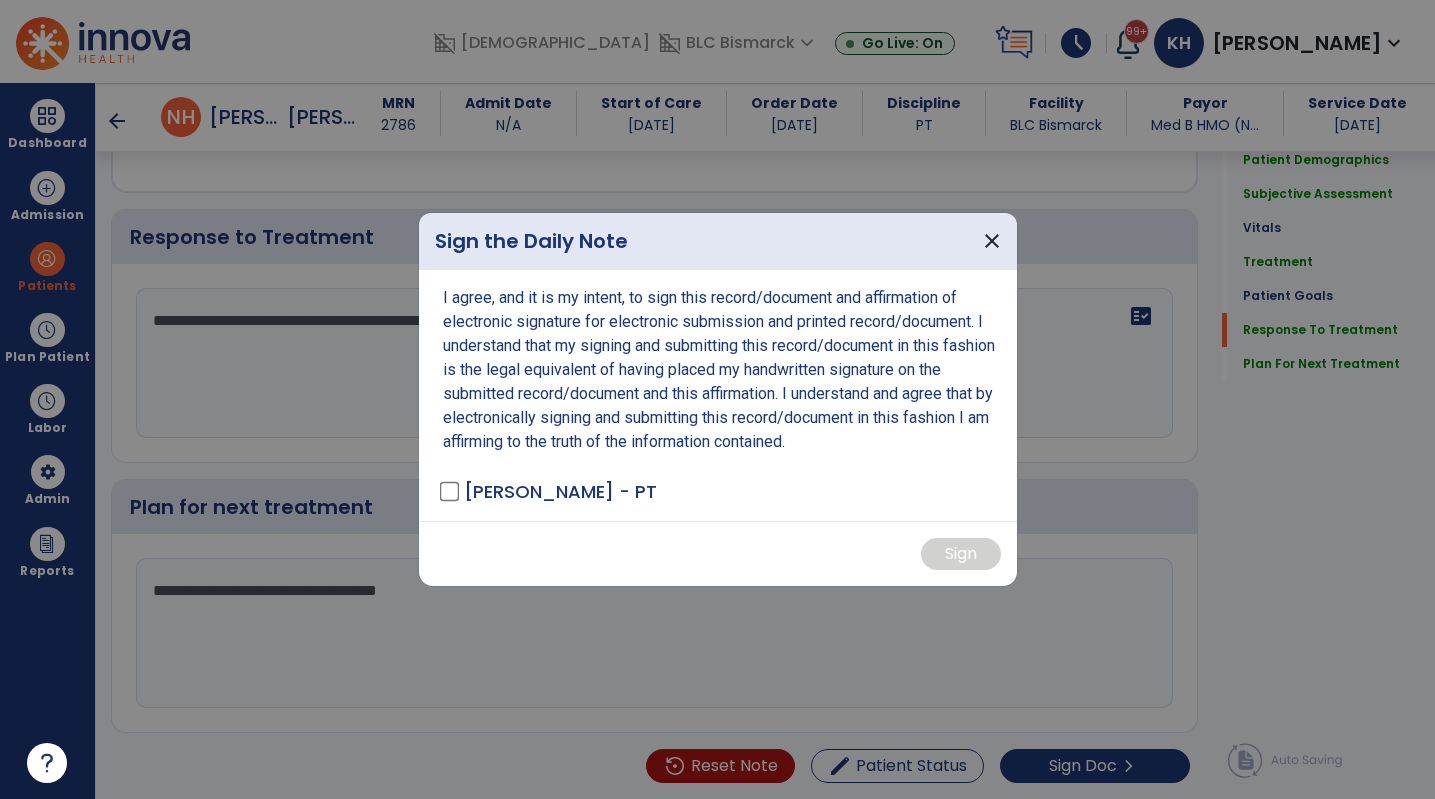 click on "[PERSON_NAME]  - PT" at bounding box center (550, 491) 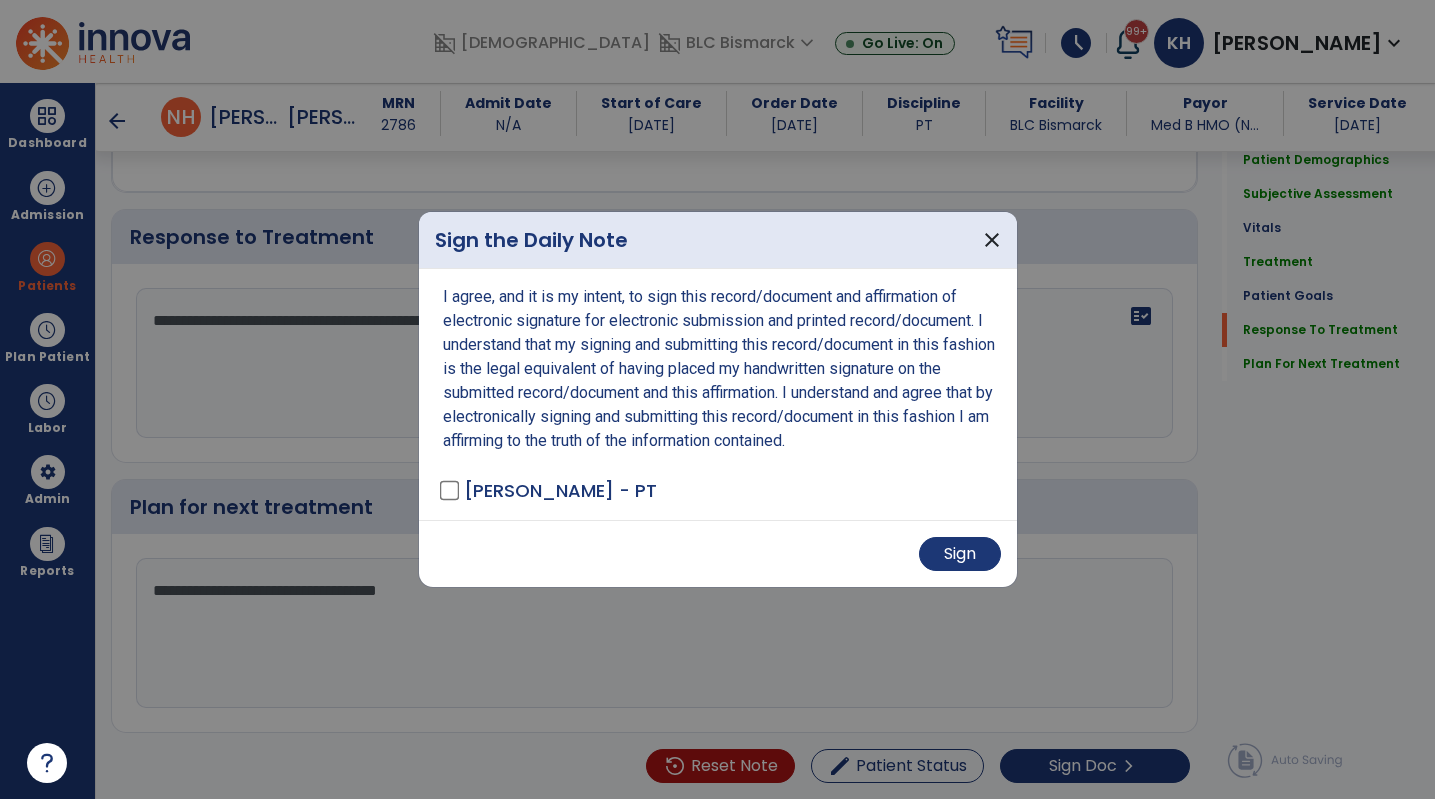 click on "Sign" at bounding box center (718, 553) 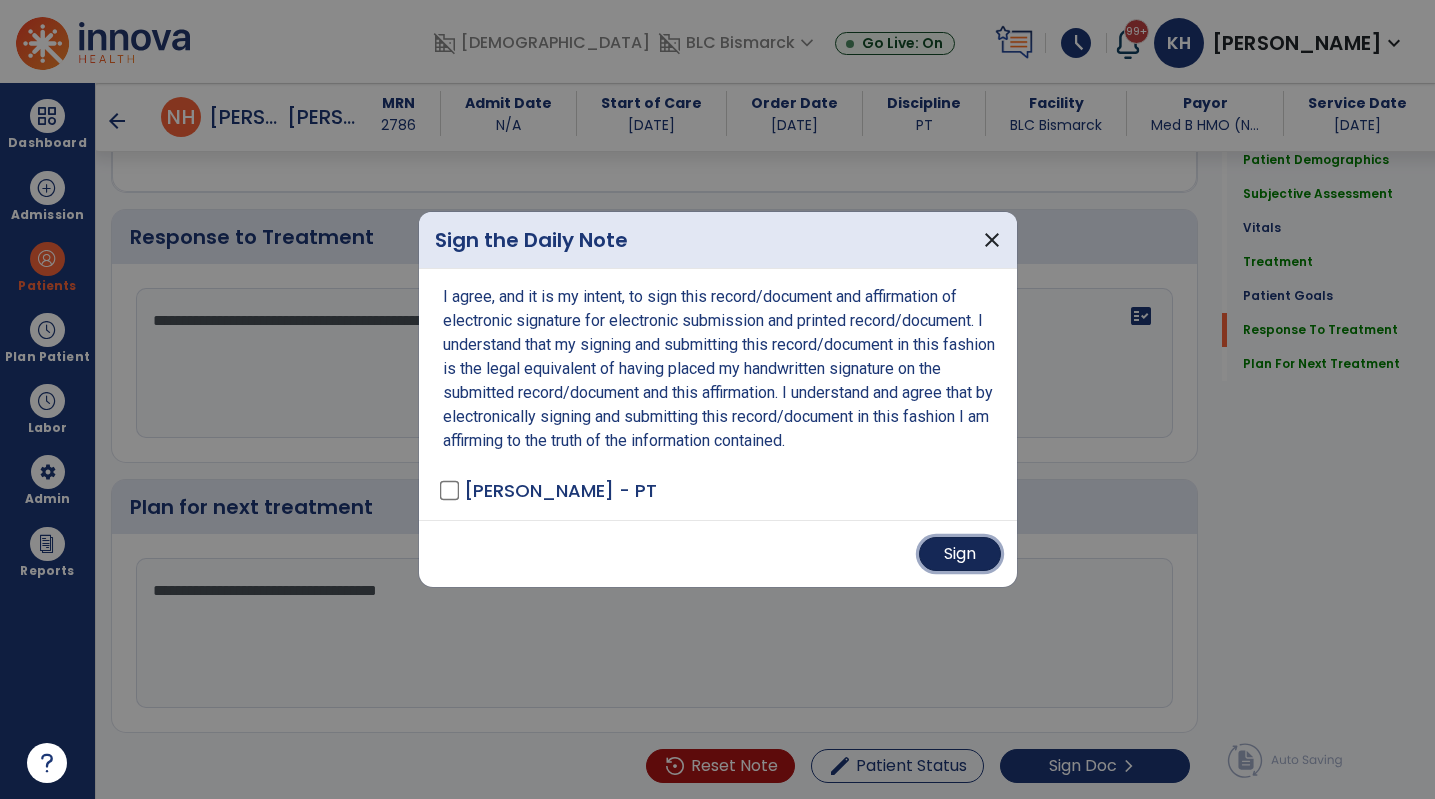 click on "Sign" at bounding box center (960, 554) 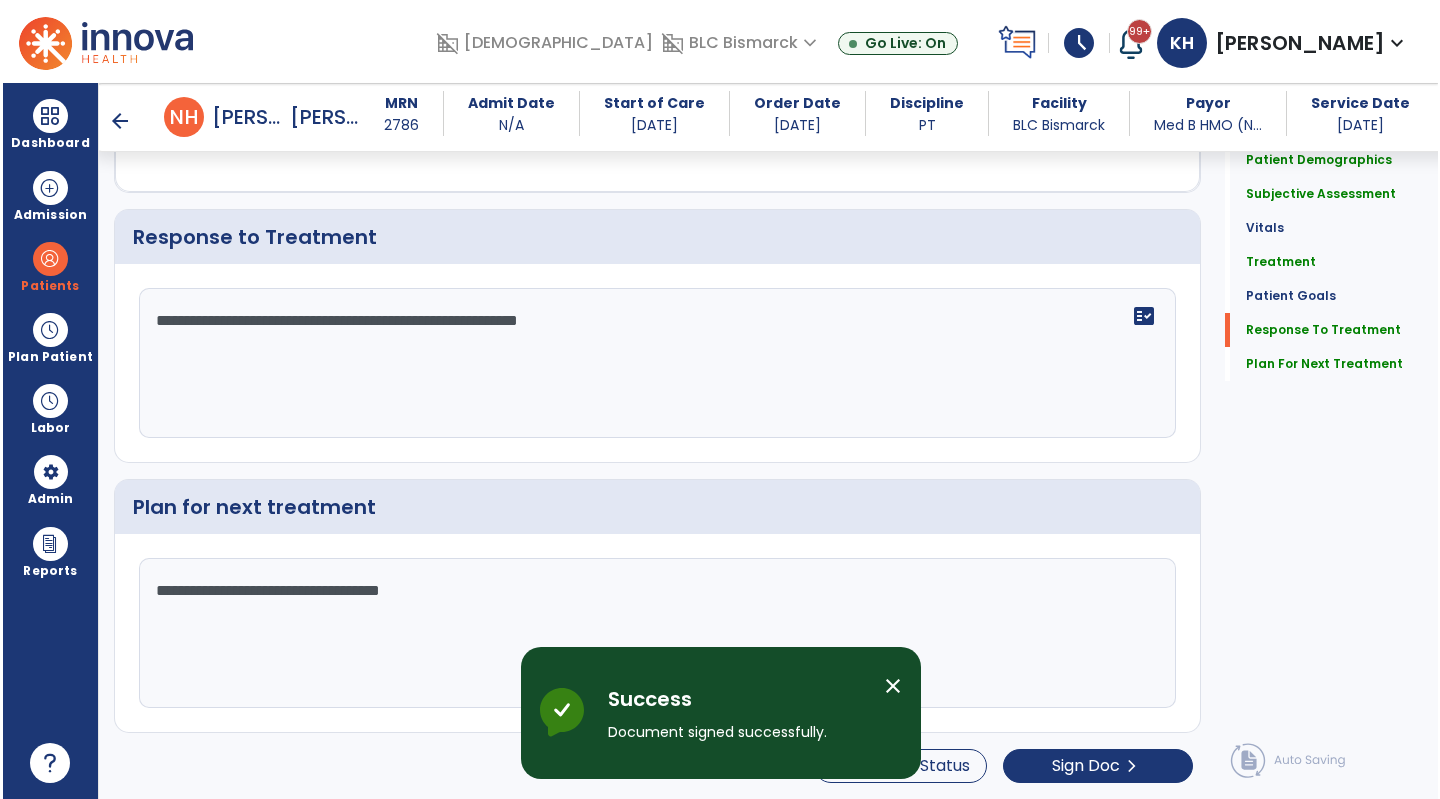 scroll, scrollTop: 0, scrollLeft: 0, axis: both 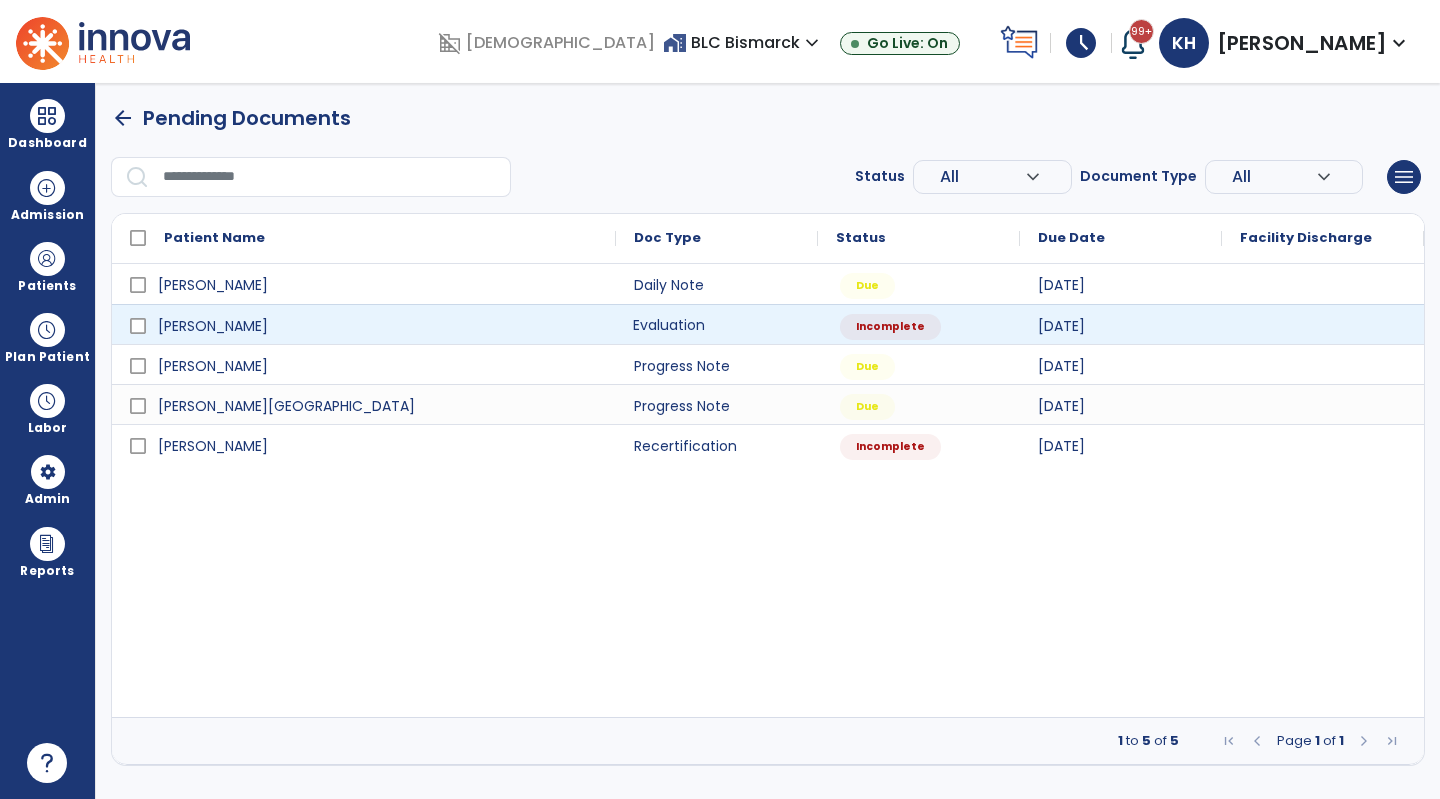 click on "Evaluation" at bounding box center (717, 324) 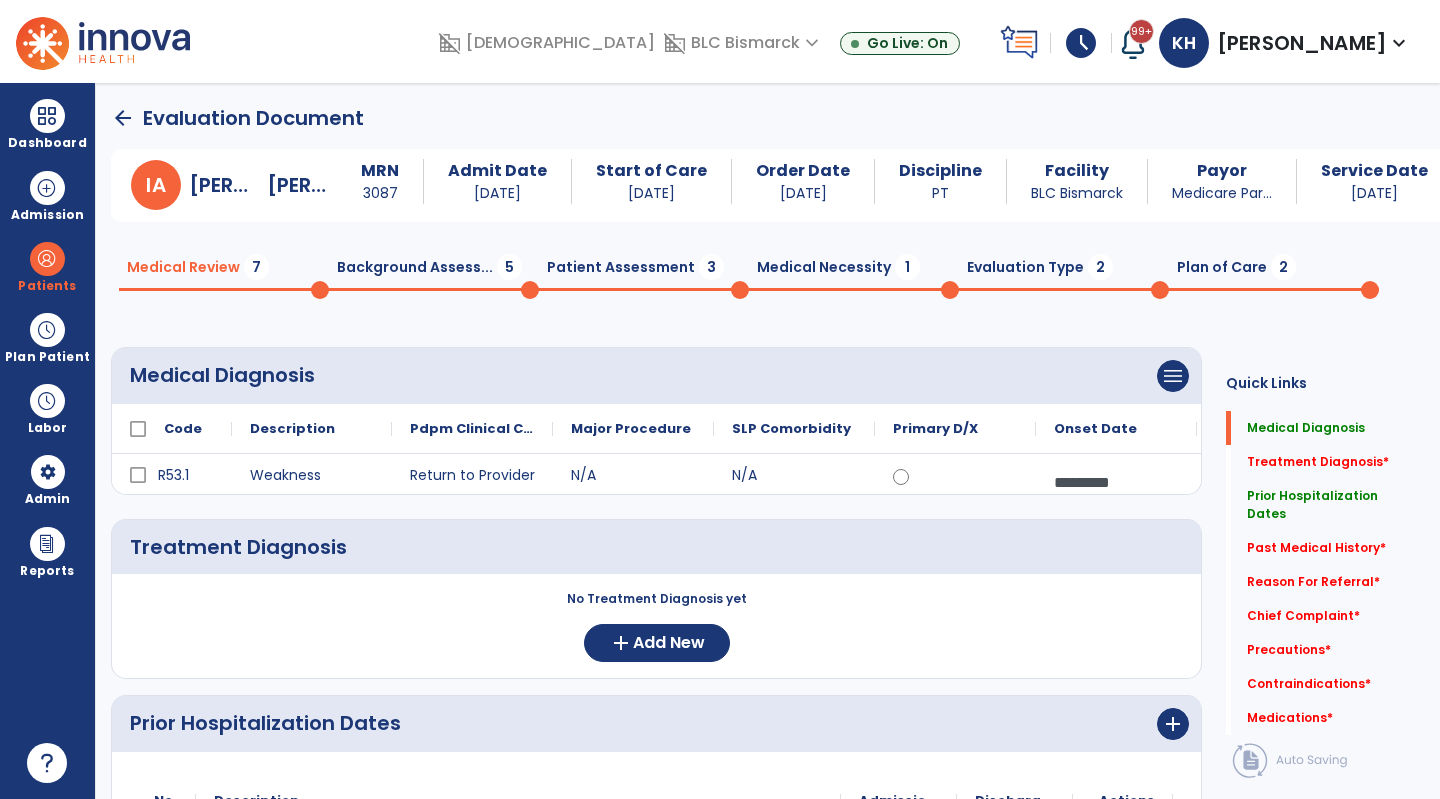 scroll, scrollTop: 200, scrollLeft: 0, axis: vertical 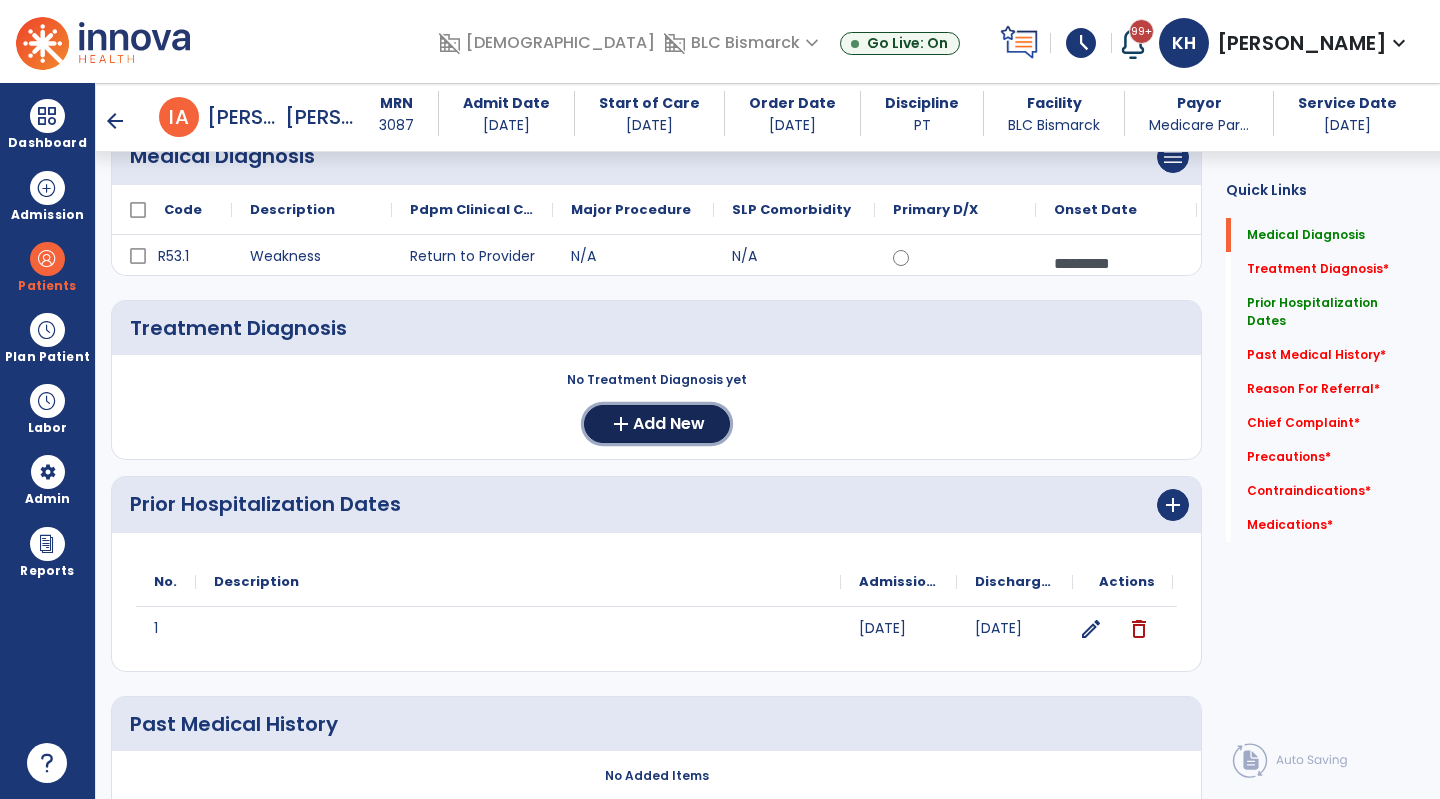 click on "Add New" 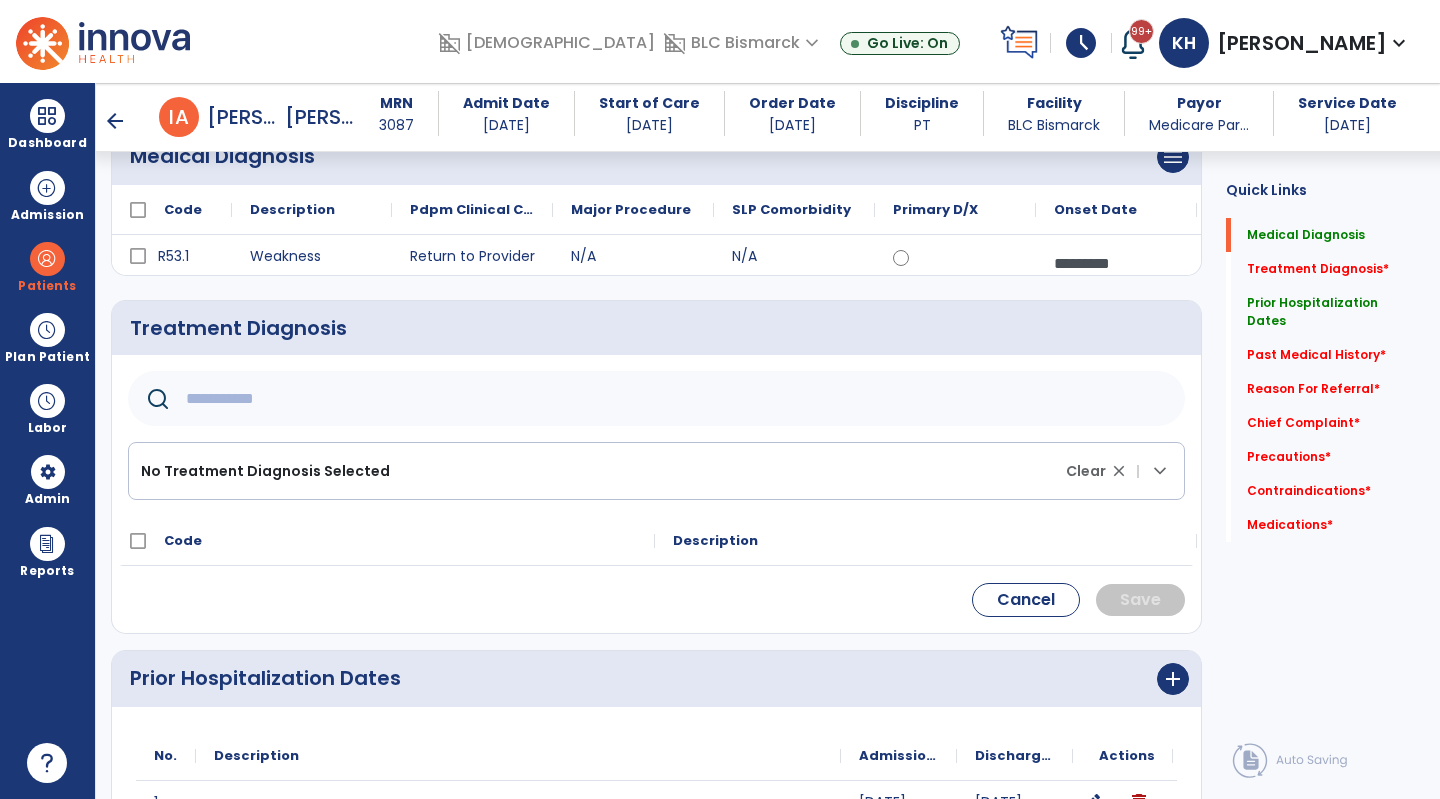 click 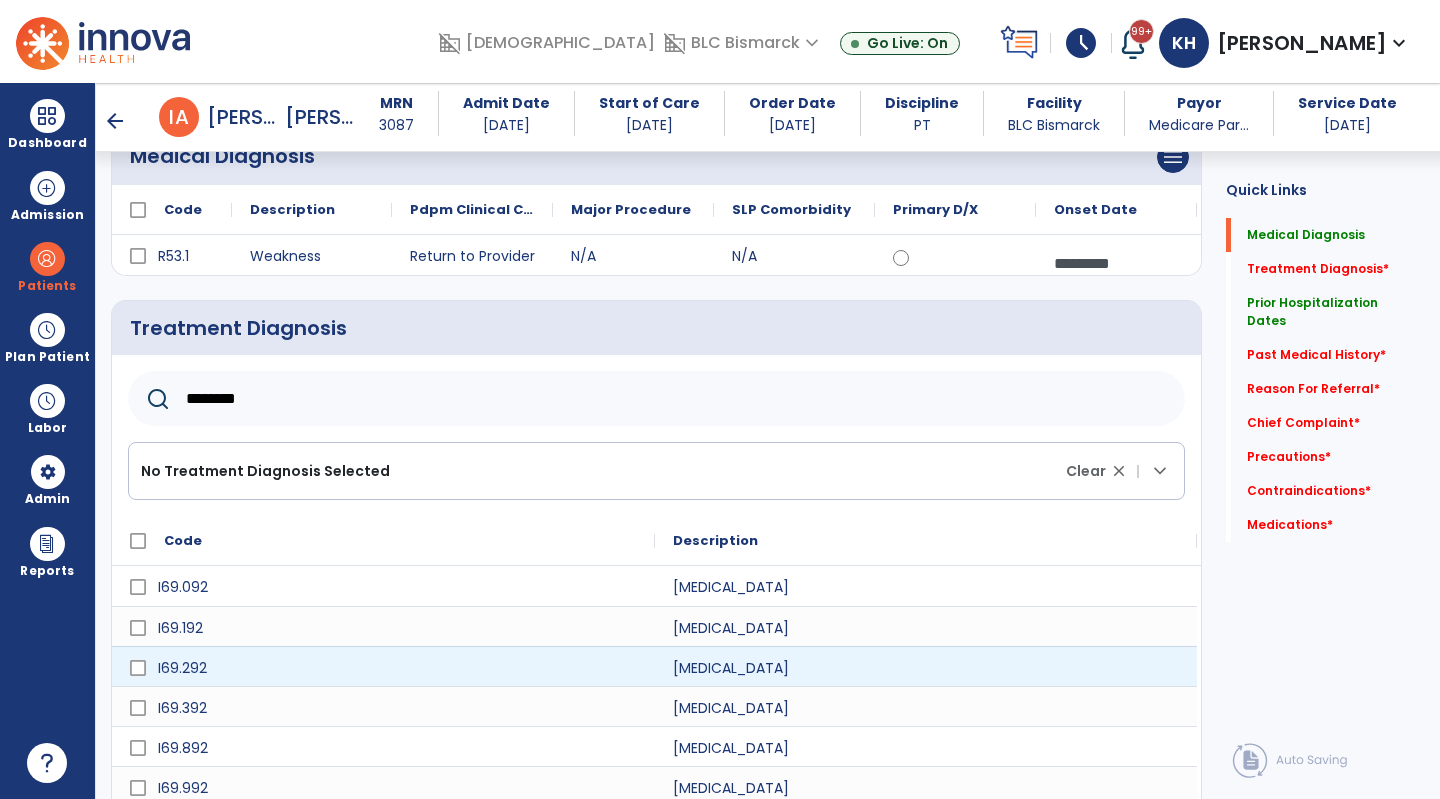 scroll, scrollTop: 500, scrollLeft: 0, axis: vertical 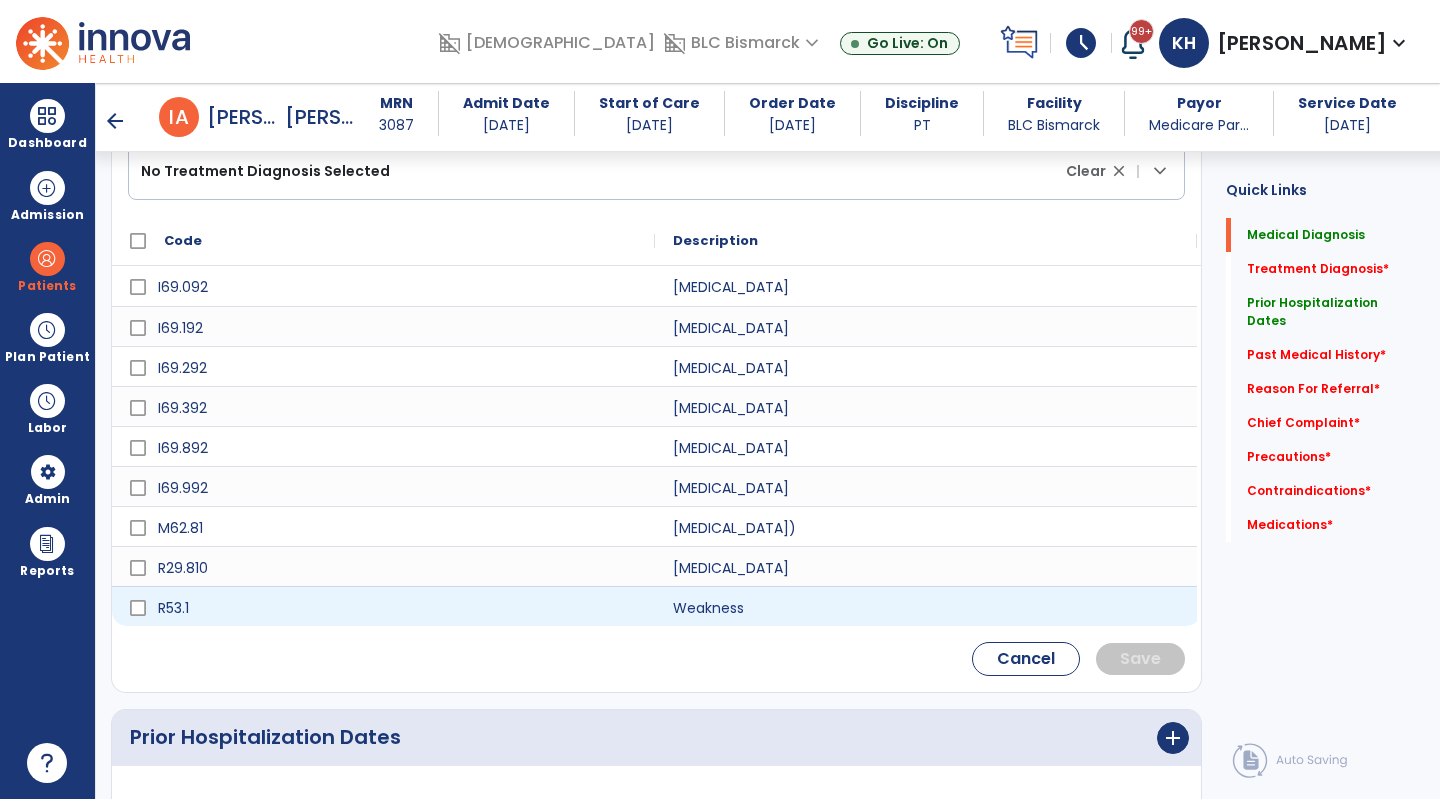 type on "********" 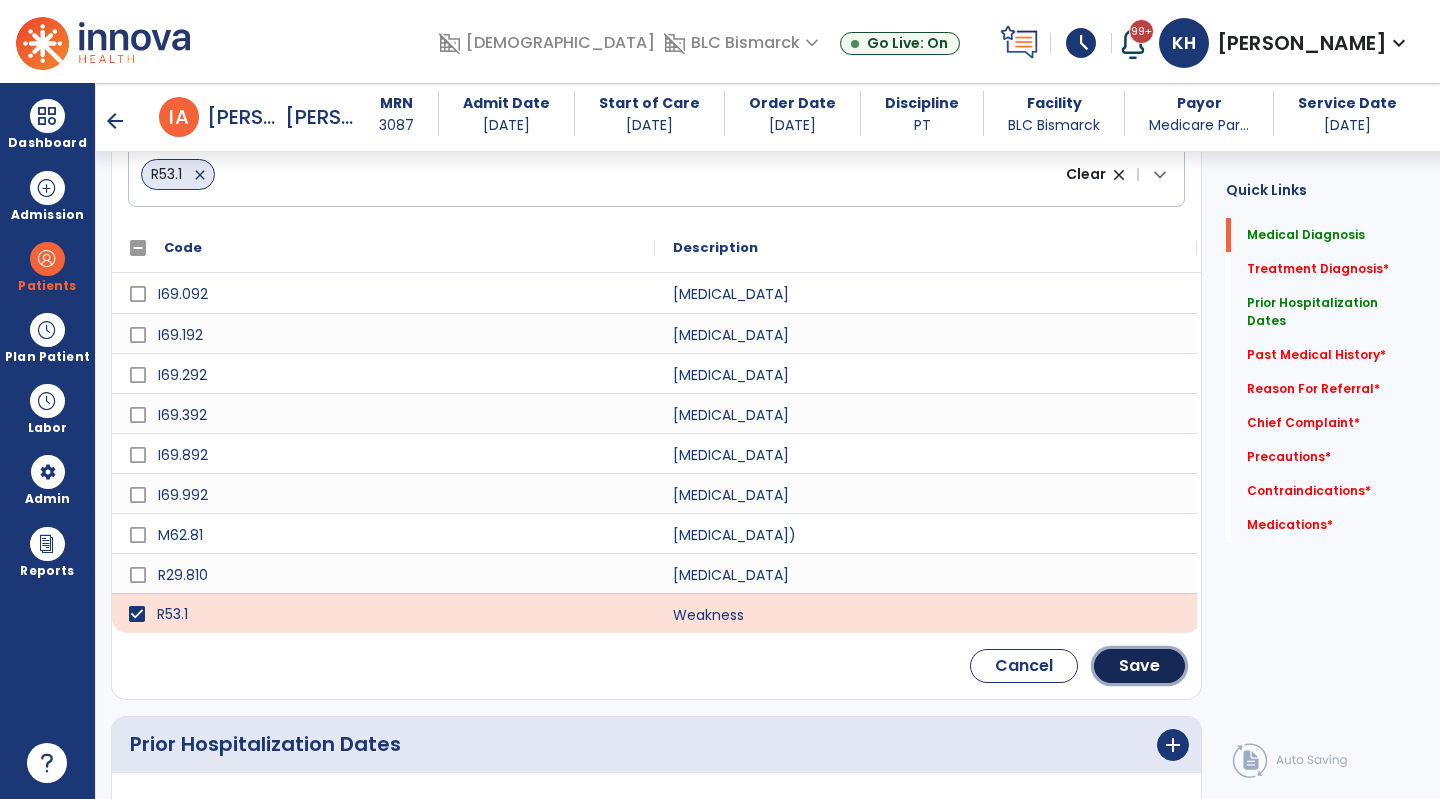 click on "Save" 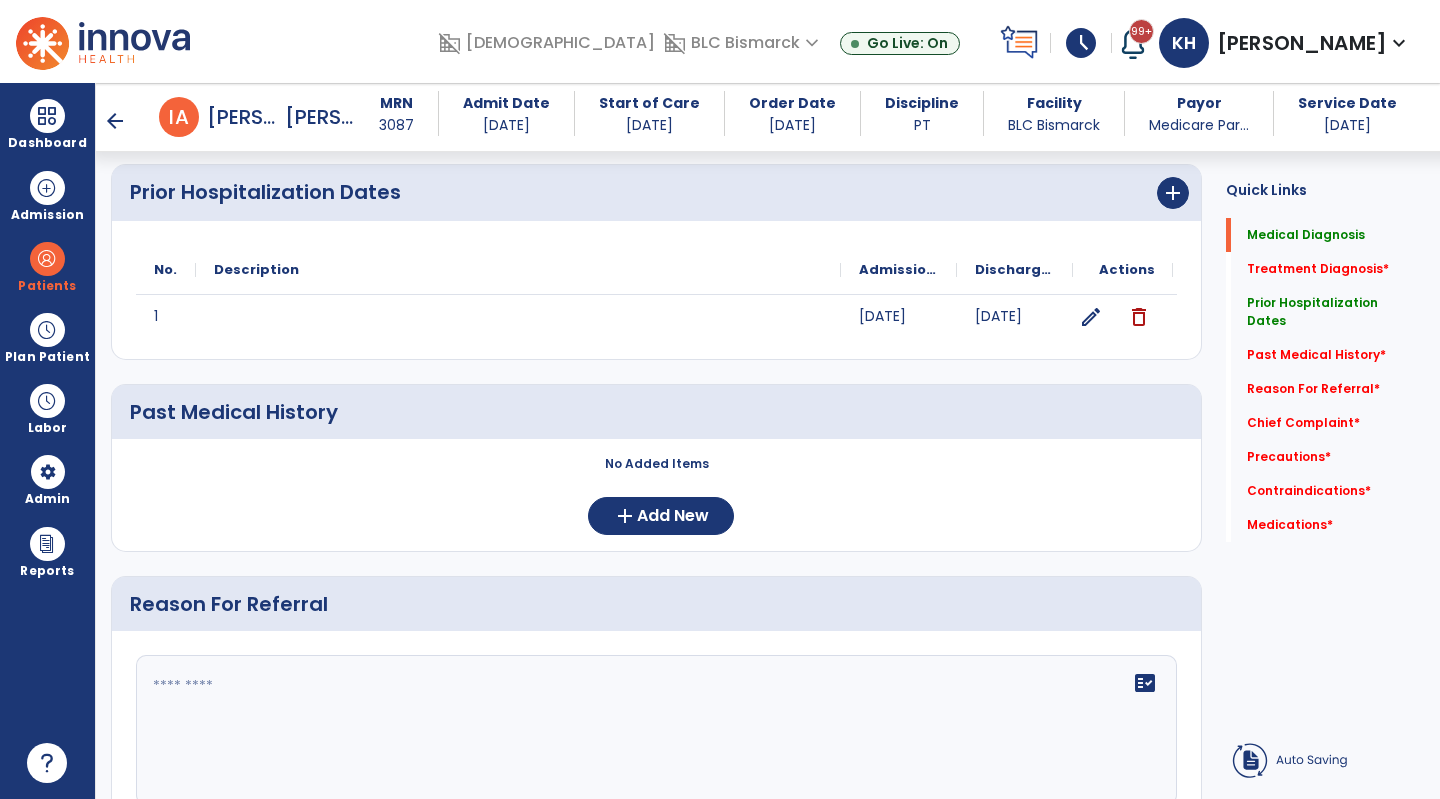 scroll, scrollTop: 334, scrollLeft: 0, axis: vertical 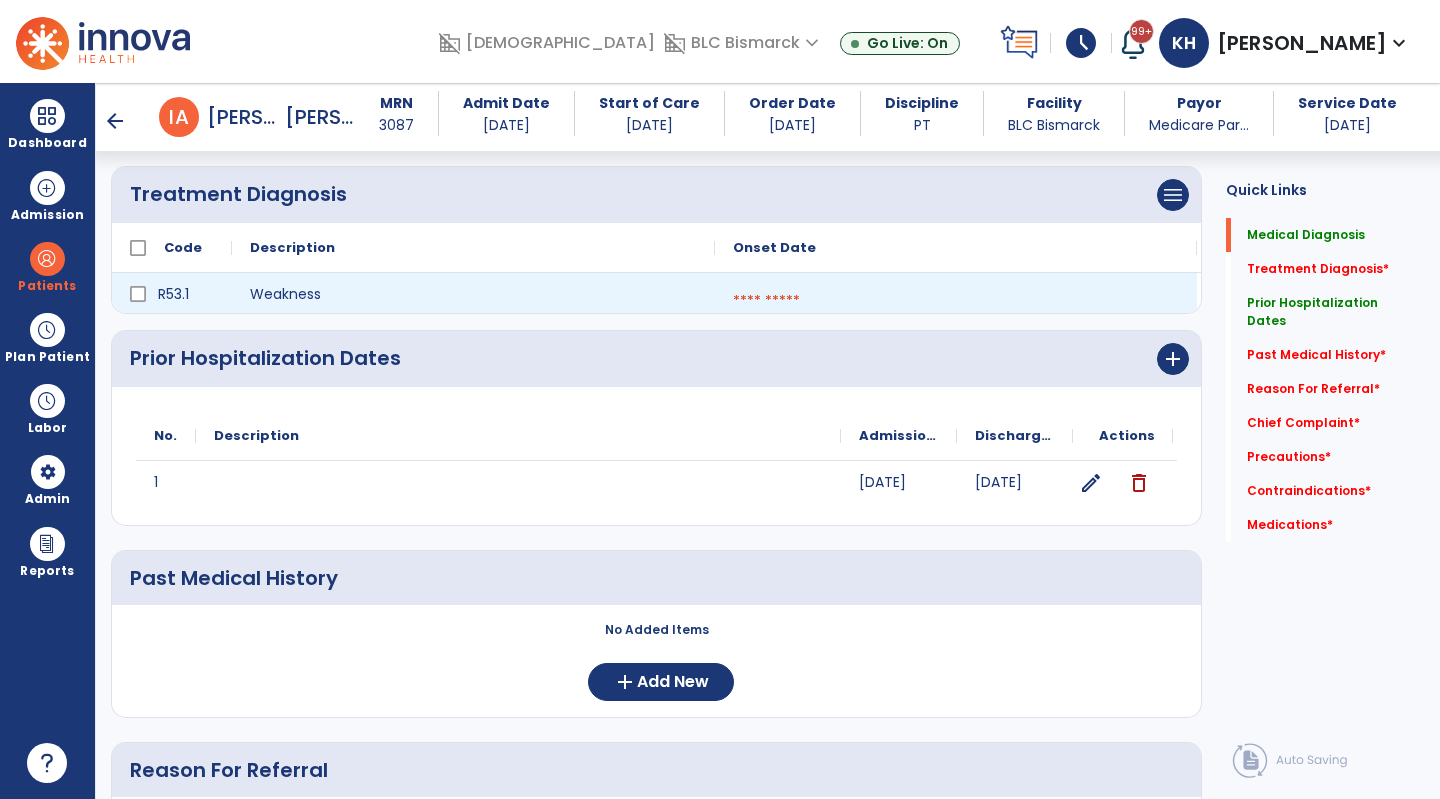 click at bounding box center [956, 301] 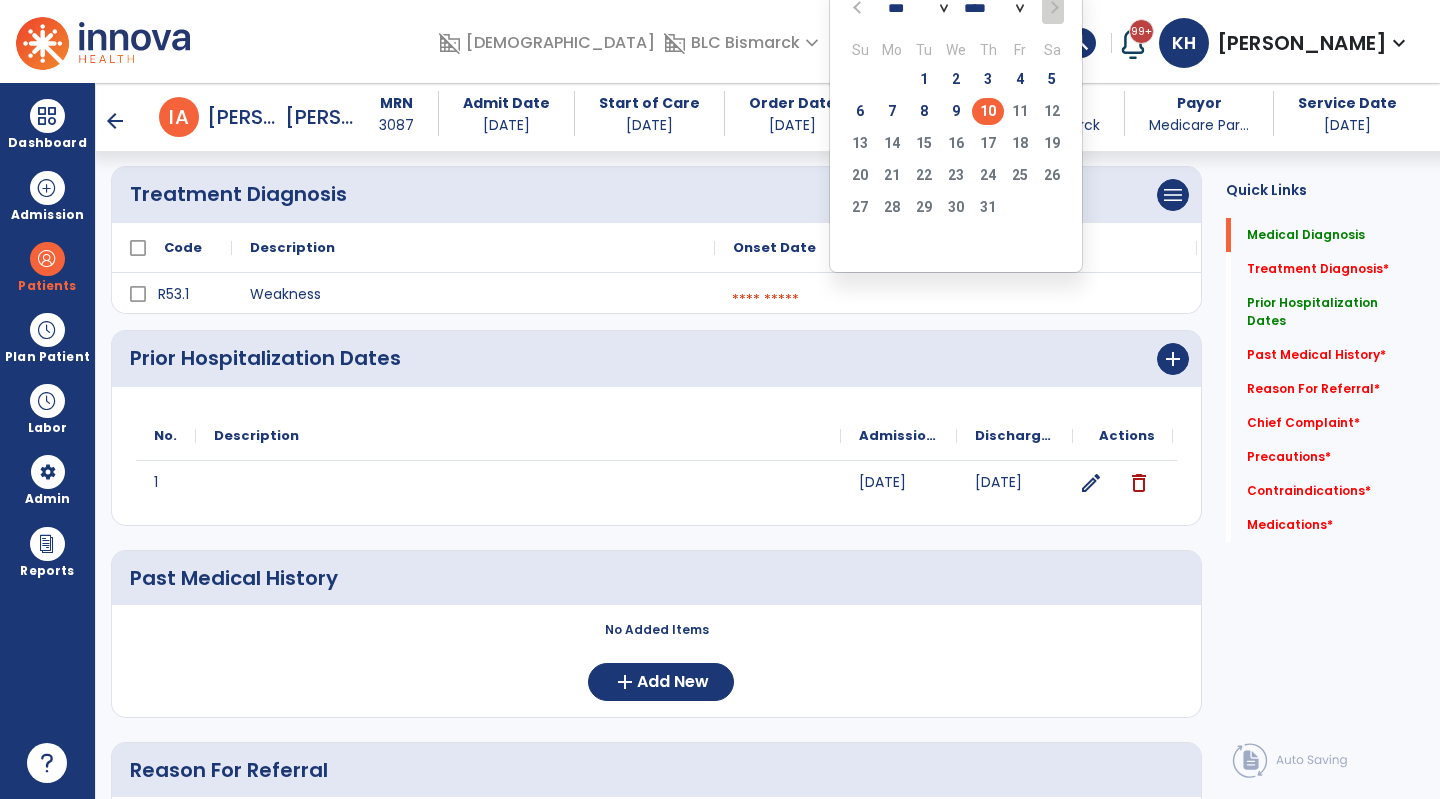 click on "10" 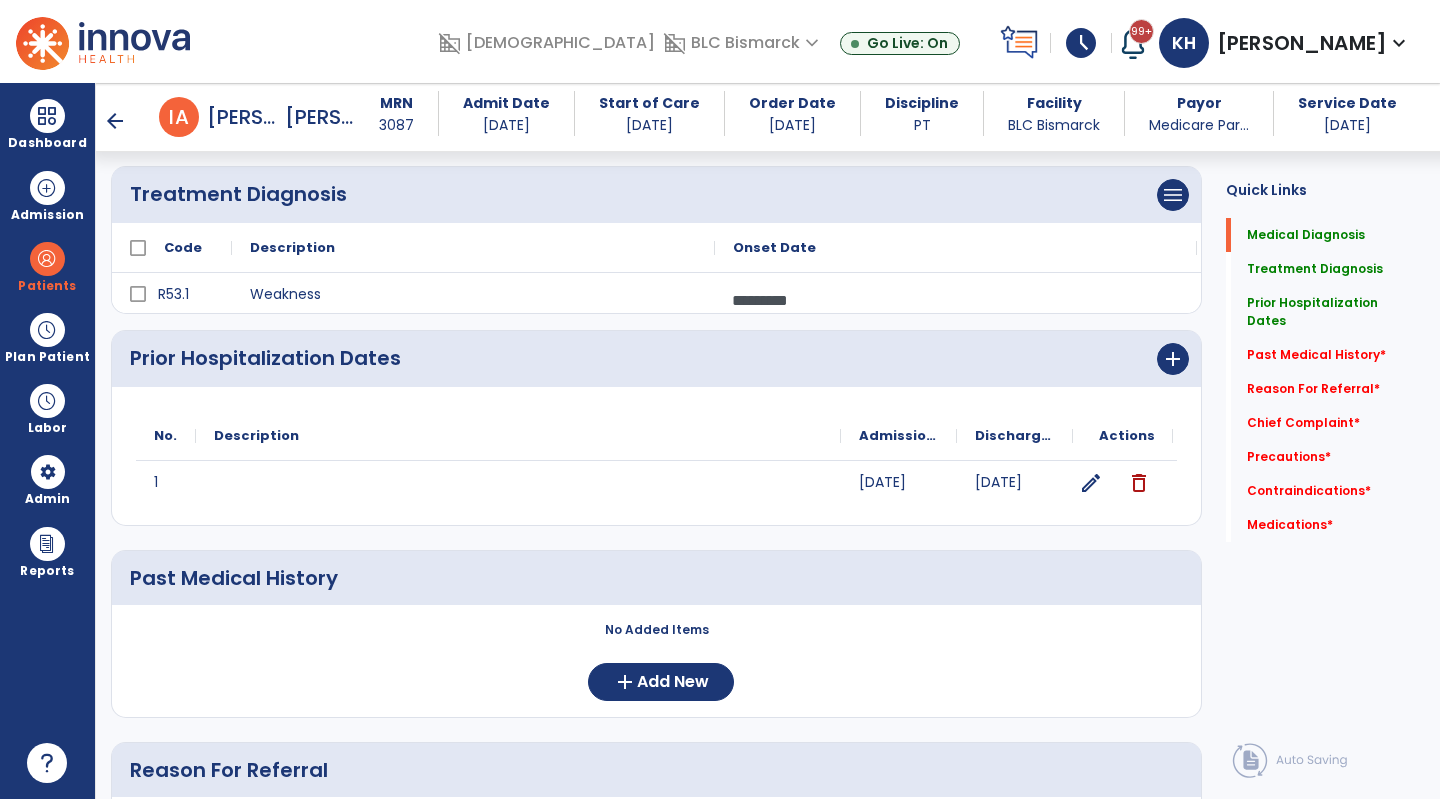 scroll, scrollTop: 634, scrollLeft: 0, axis: vertical 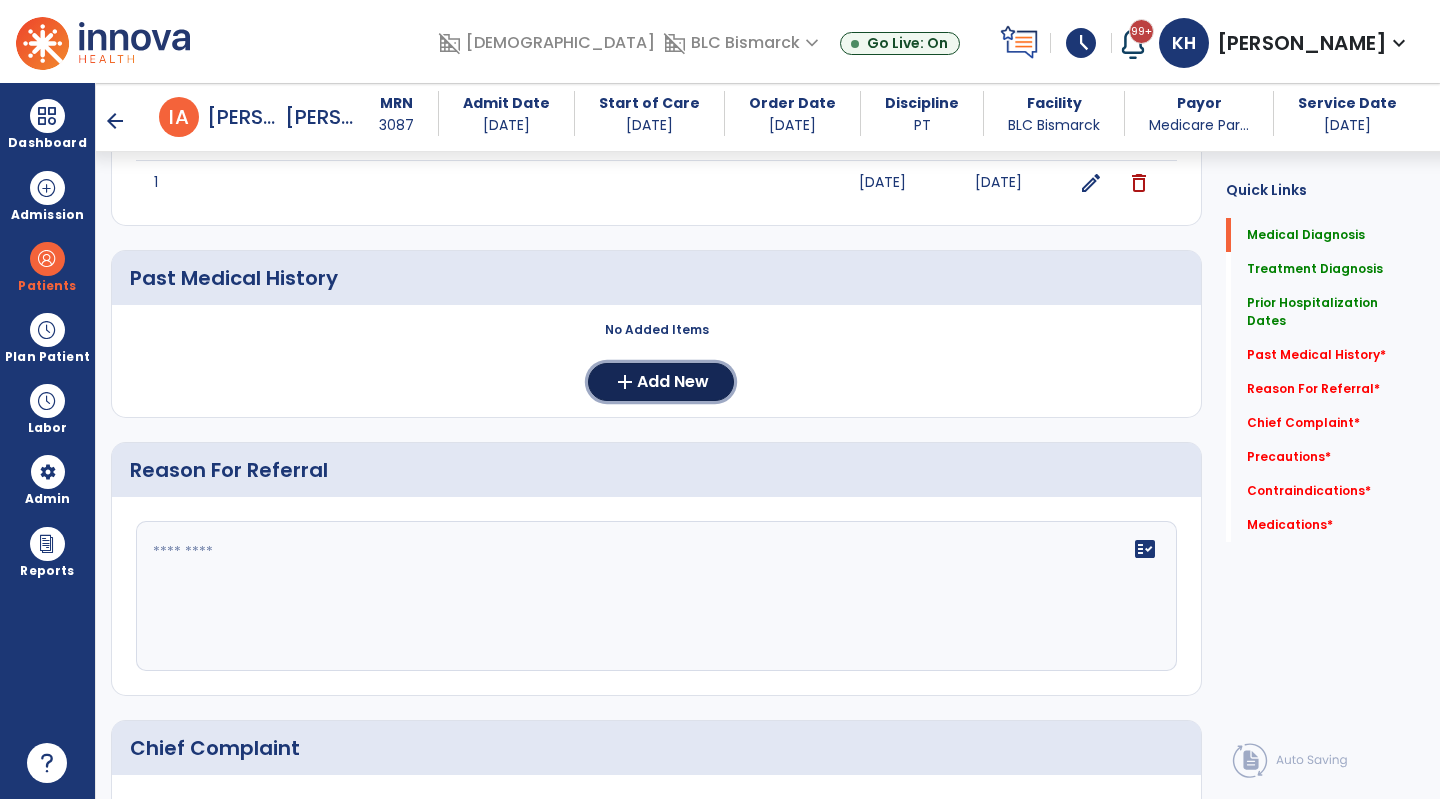 click on "Add New" 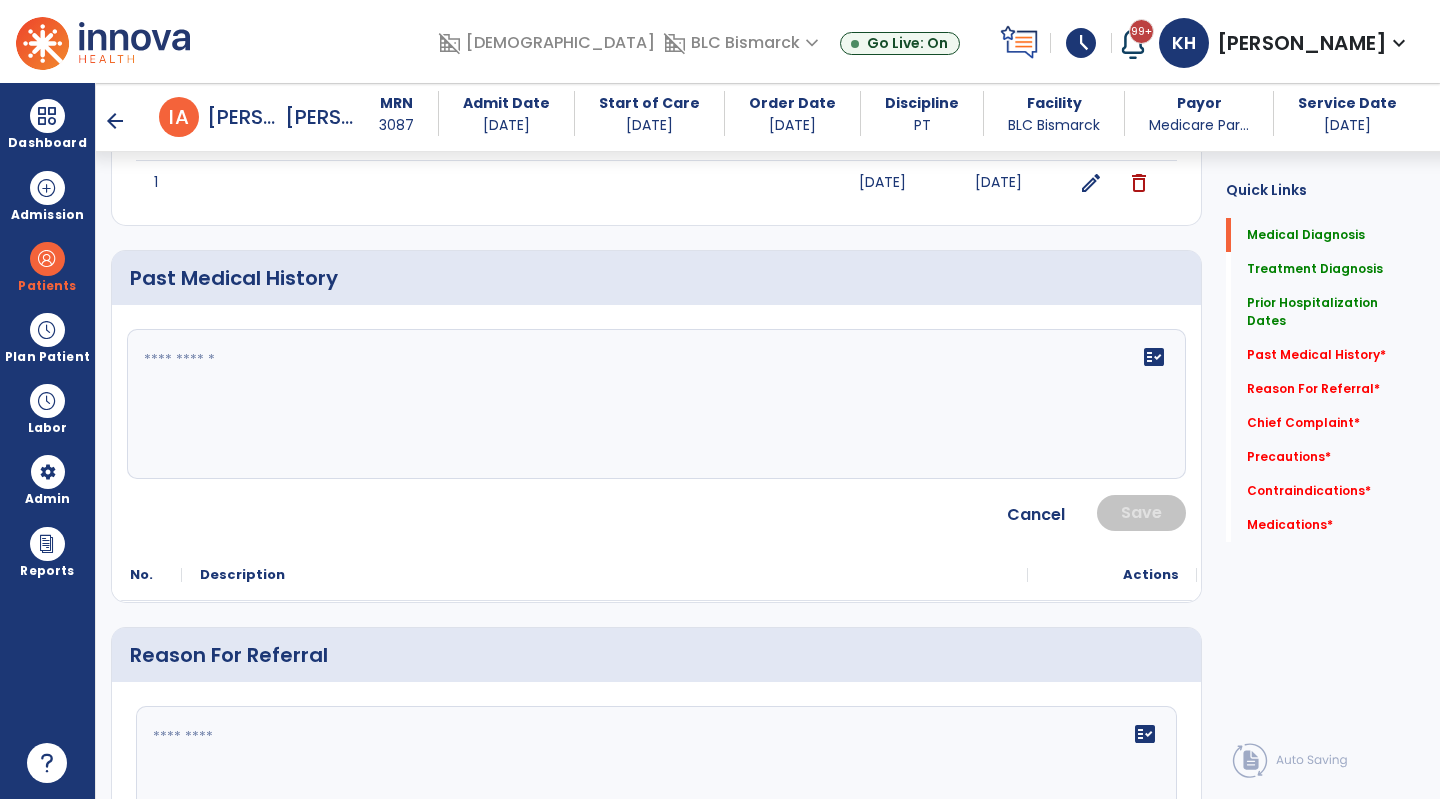click on "fact_check" 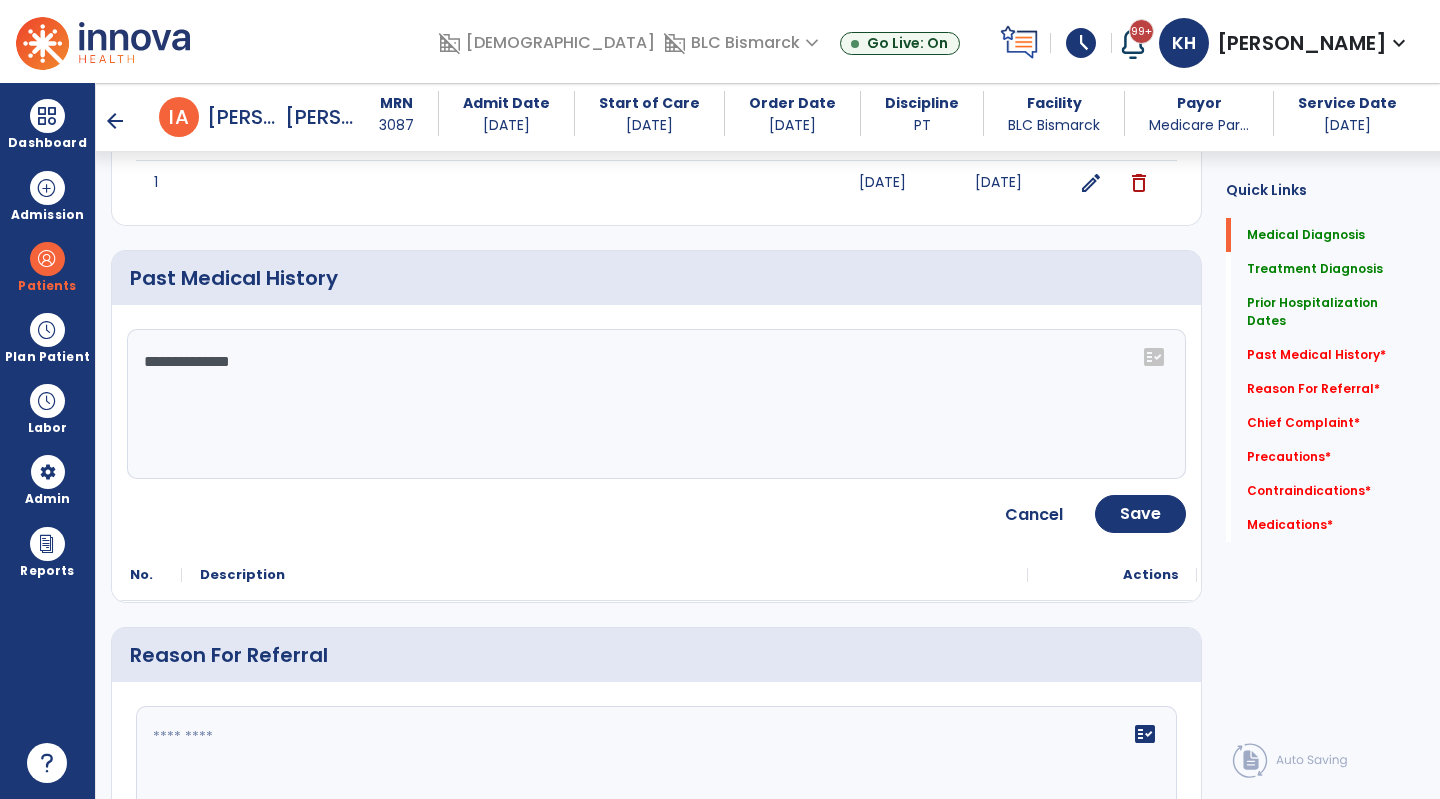 click on "**********" 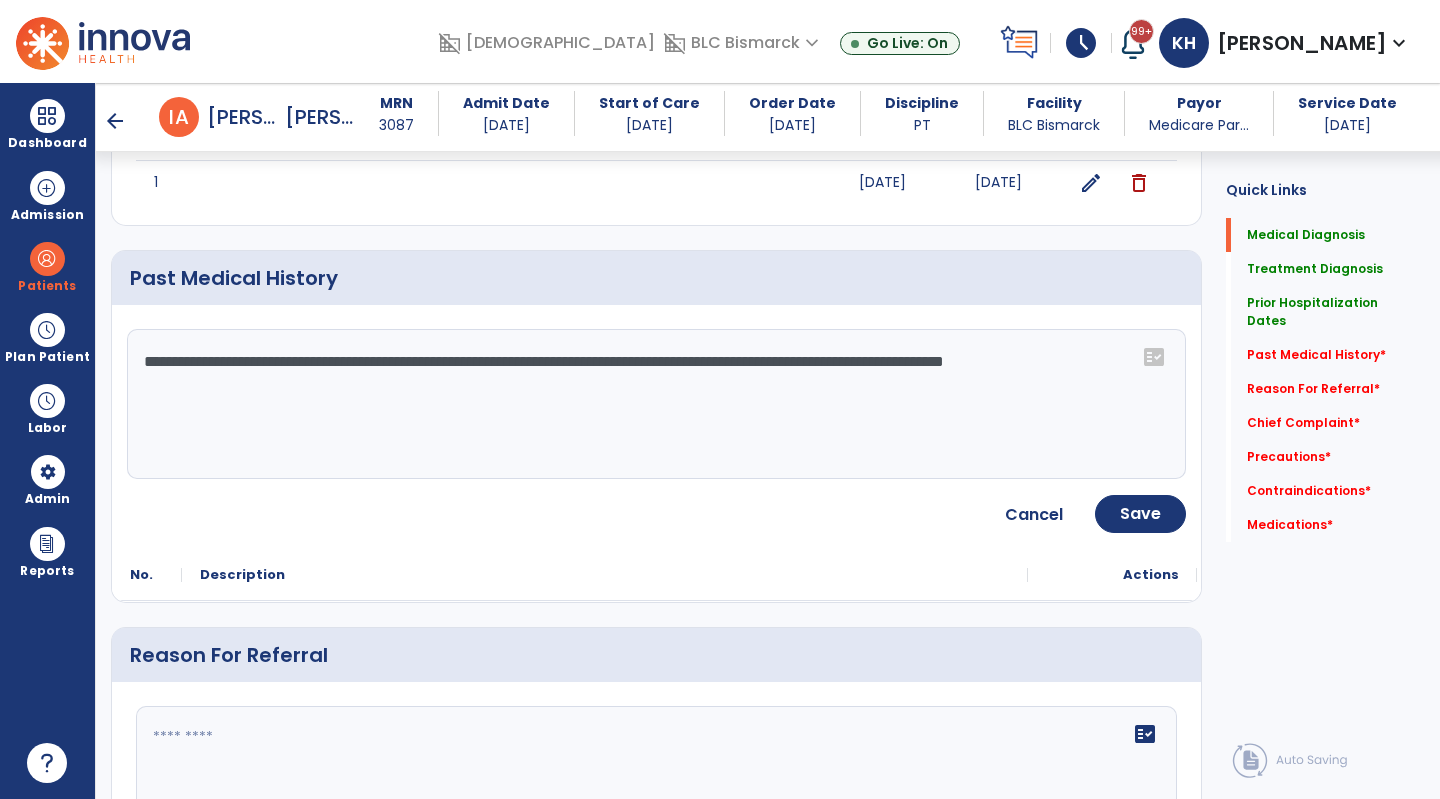 type on "**********" 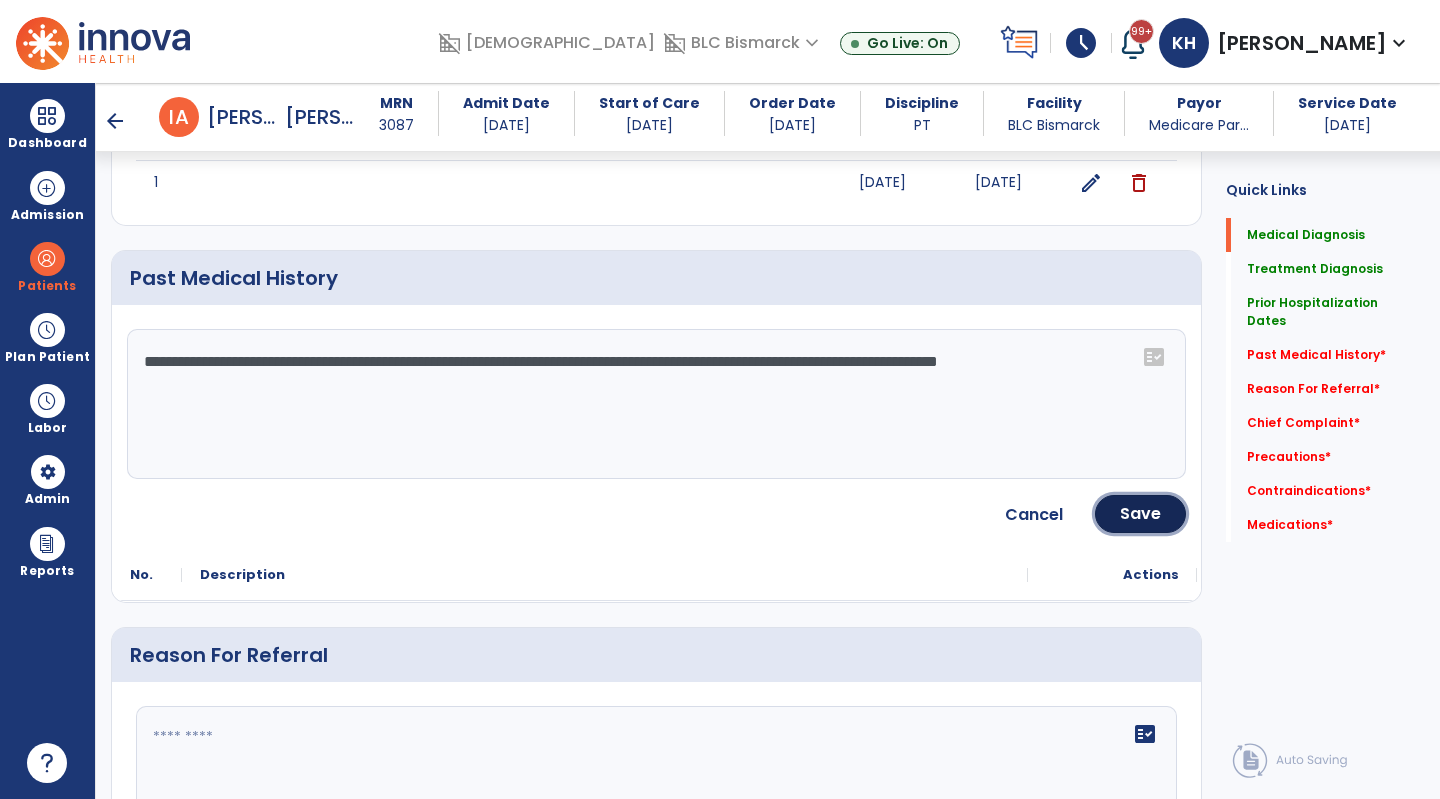click on "Save" 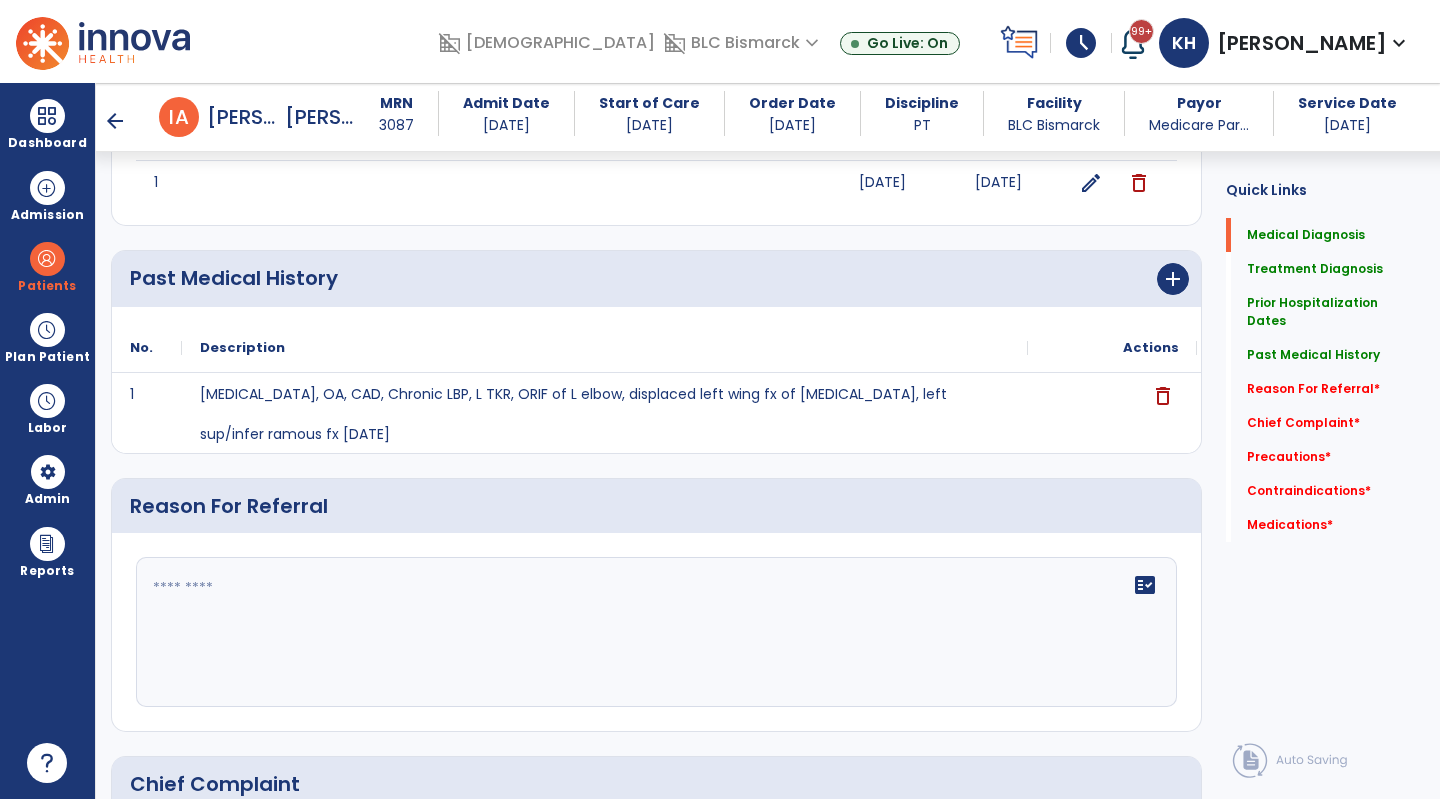 click on "fact_check" 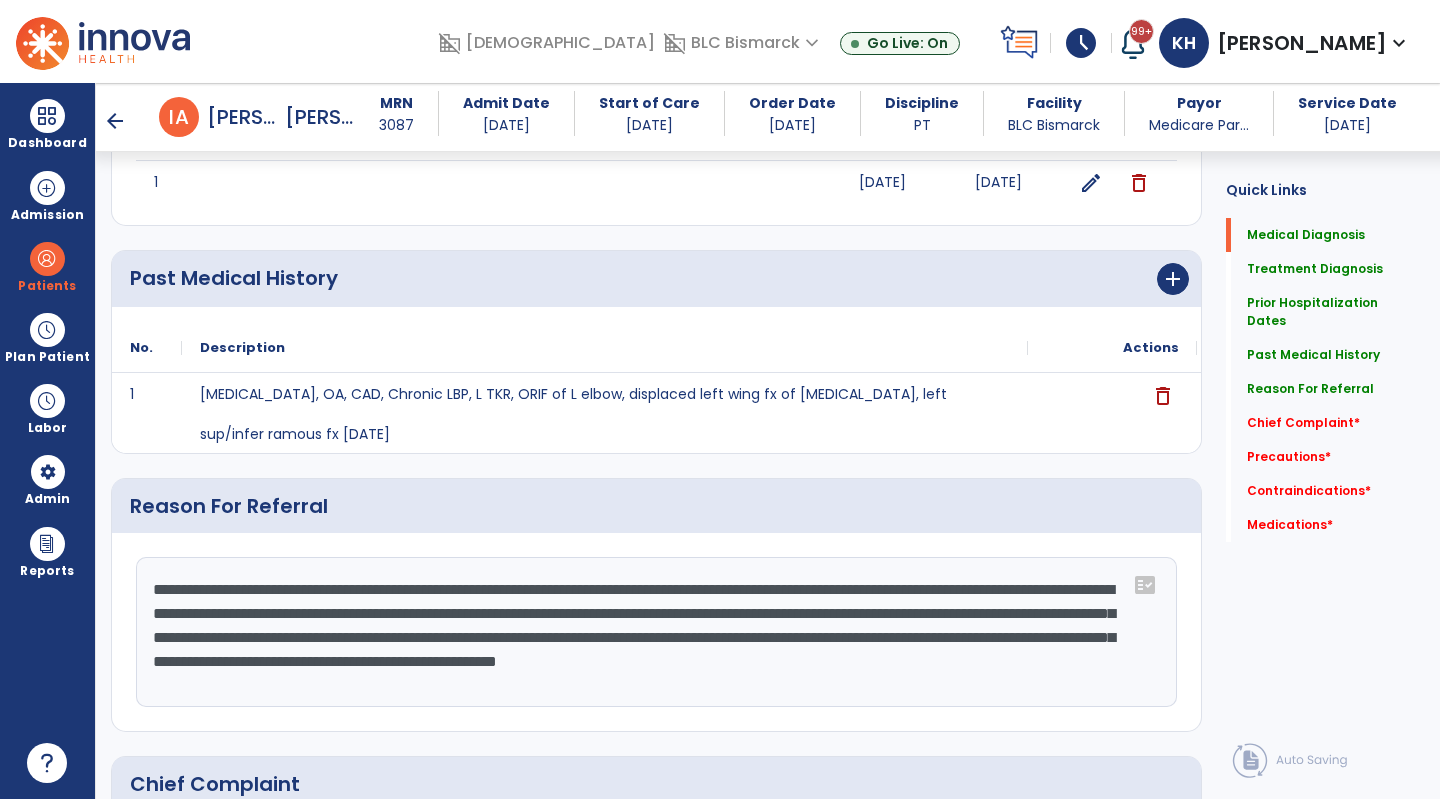 drag, startPoint x: 467, startPoint y: 637, endPoint x: 454, endPoint y: 634, distance: 13.341664 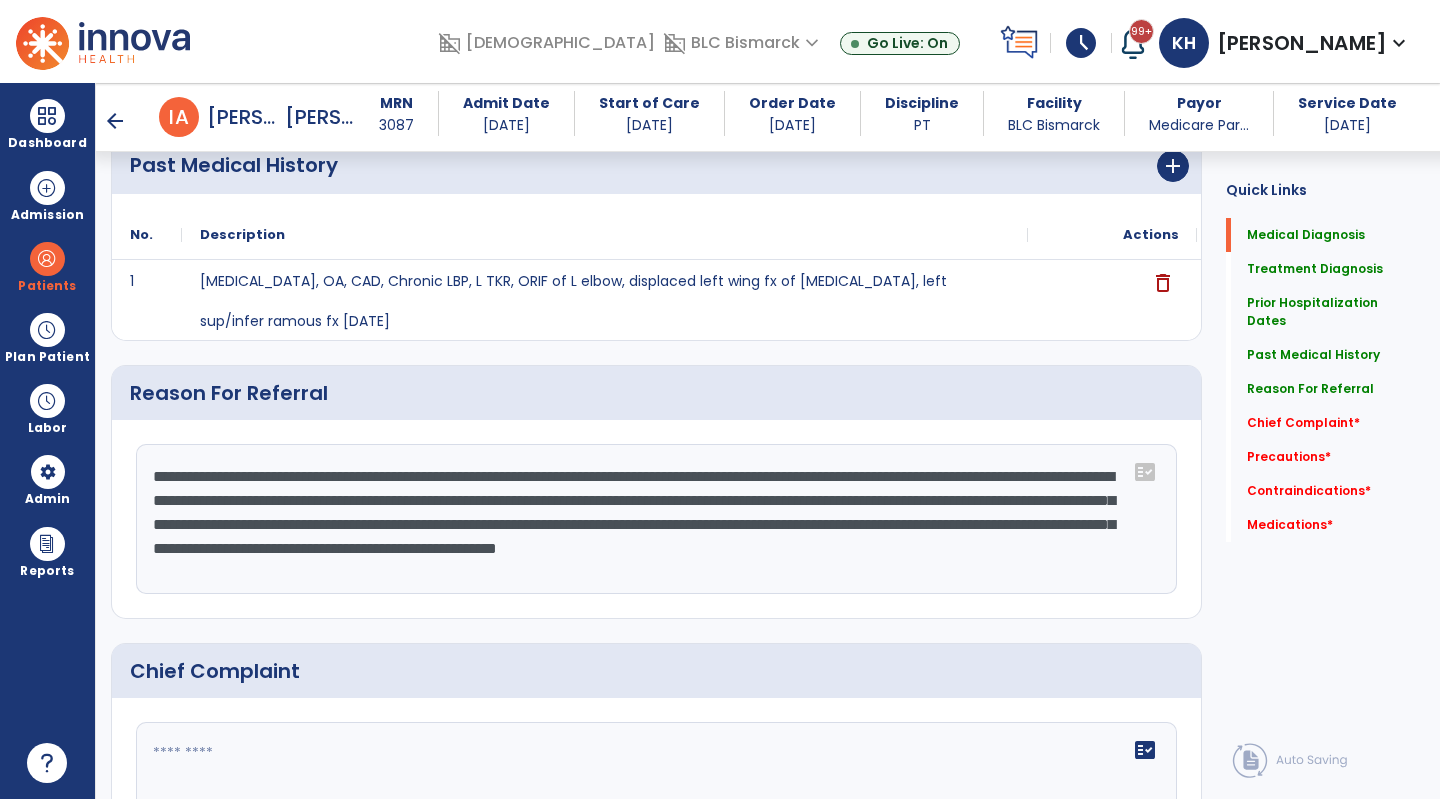 scroll, scrollTop: 934, scrollLeft: 0, axis: vertical 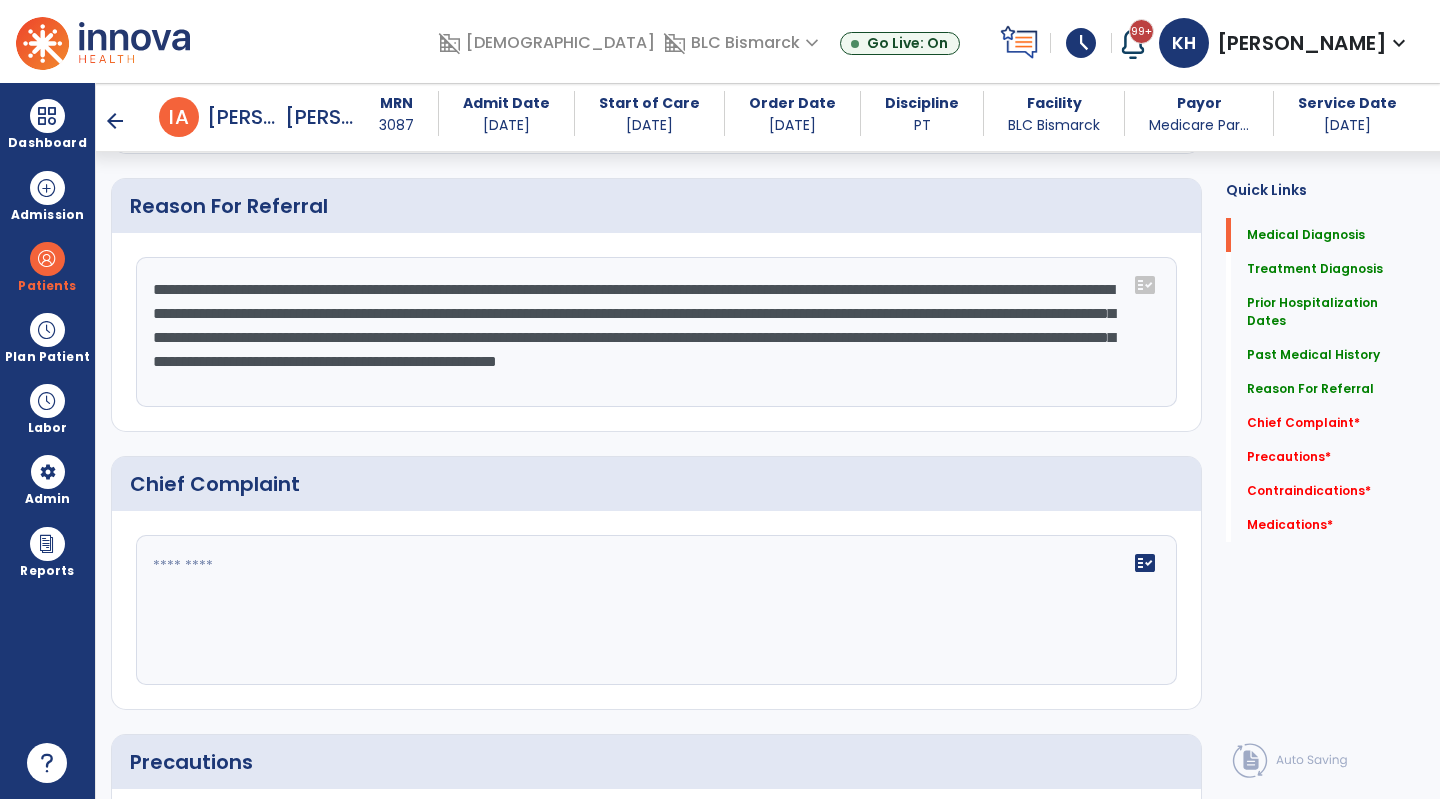 type on "**********" 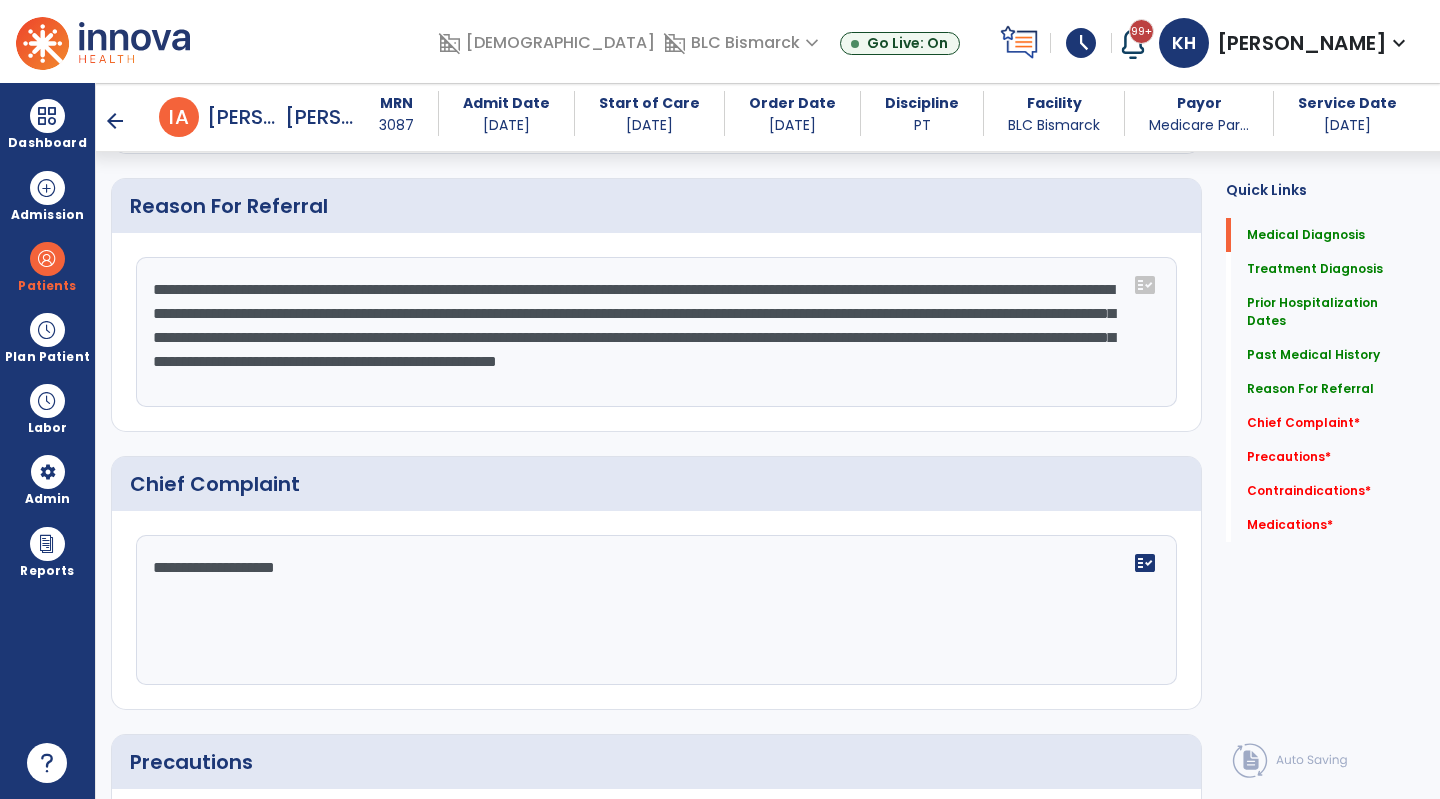 scroll, scrollTop: 1334, scrollLeft: 0, axis: vertical 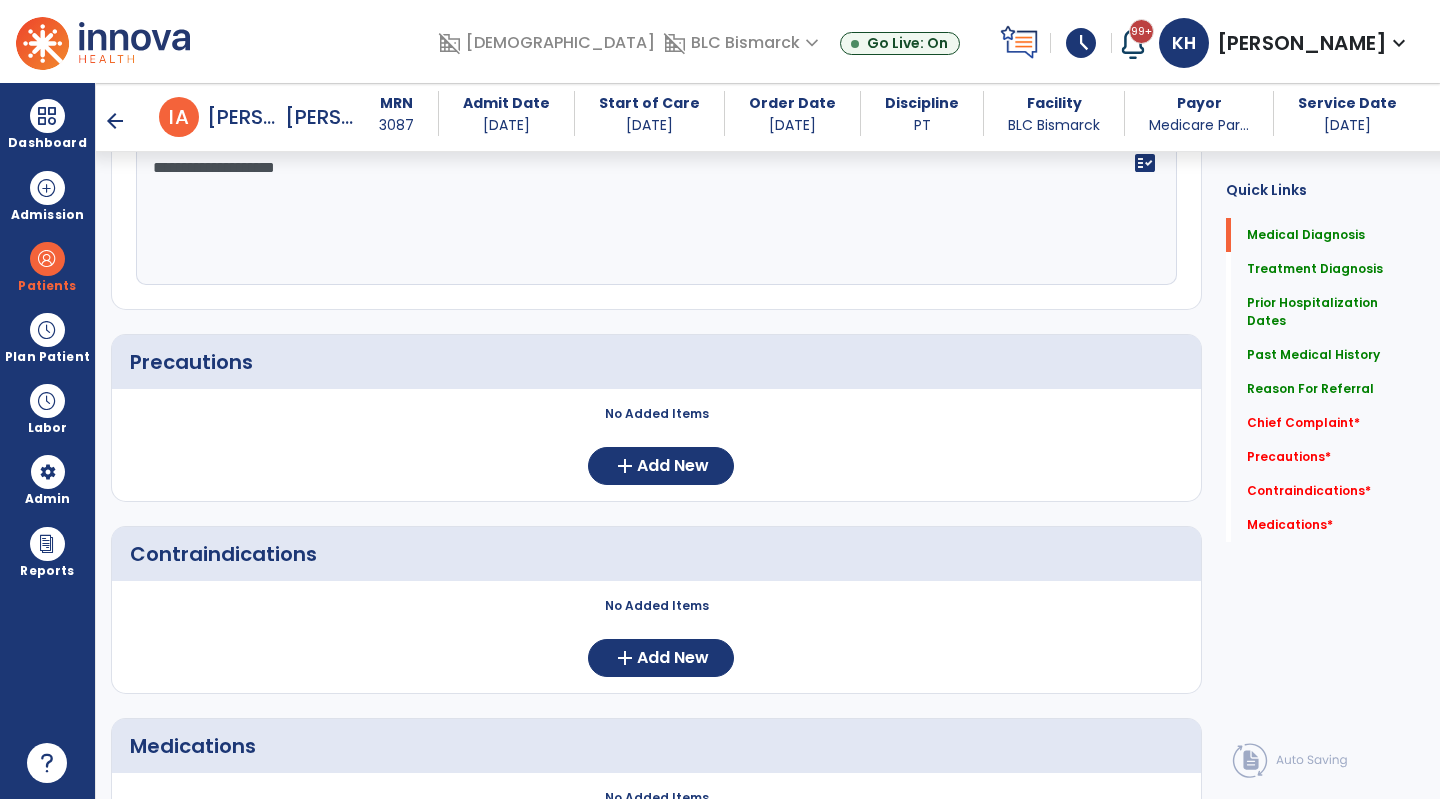 type on "**********" 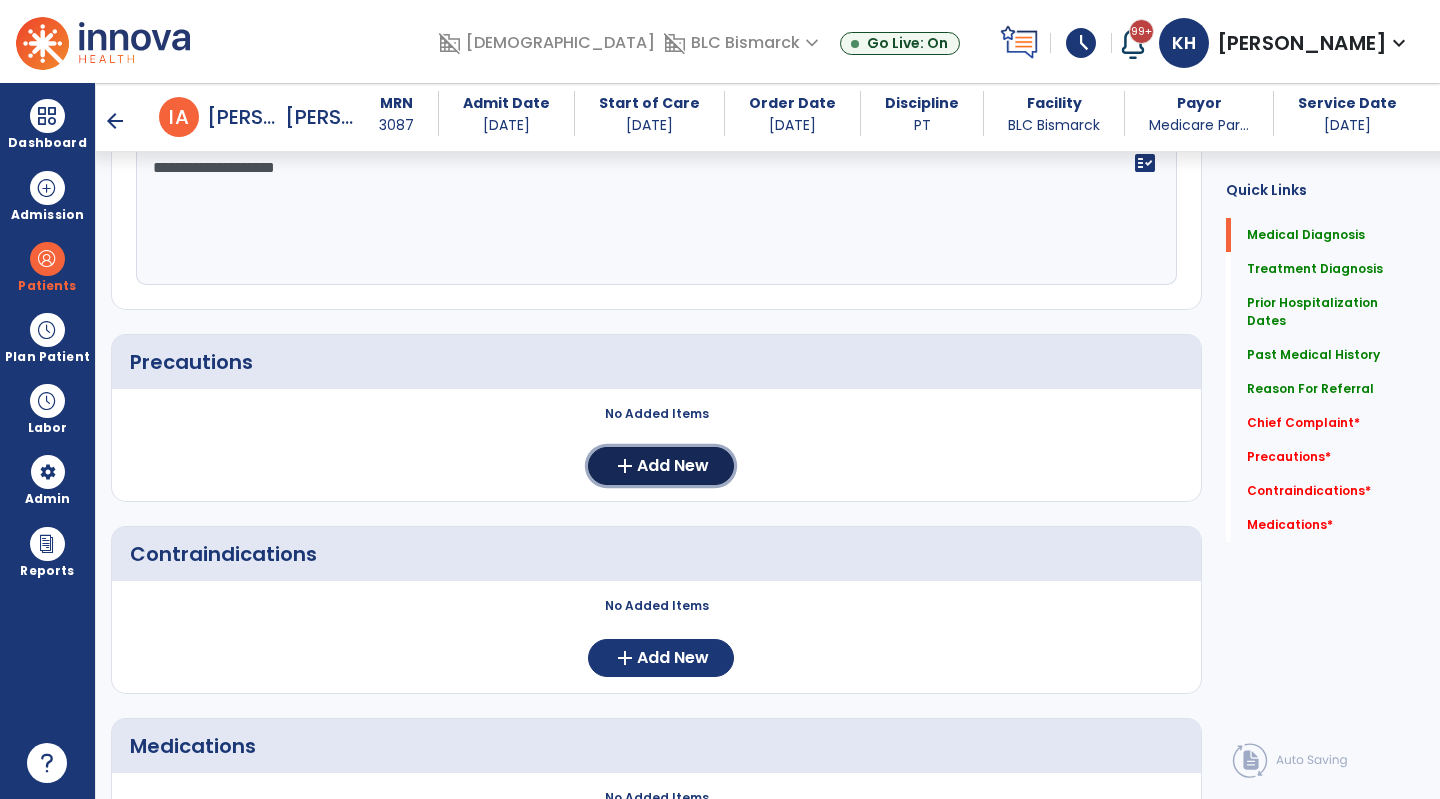 click on "Add New" 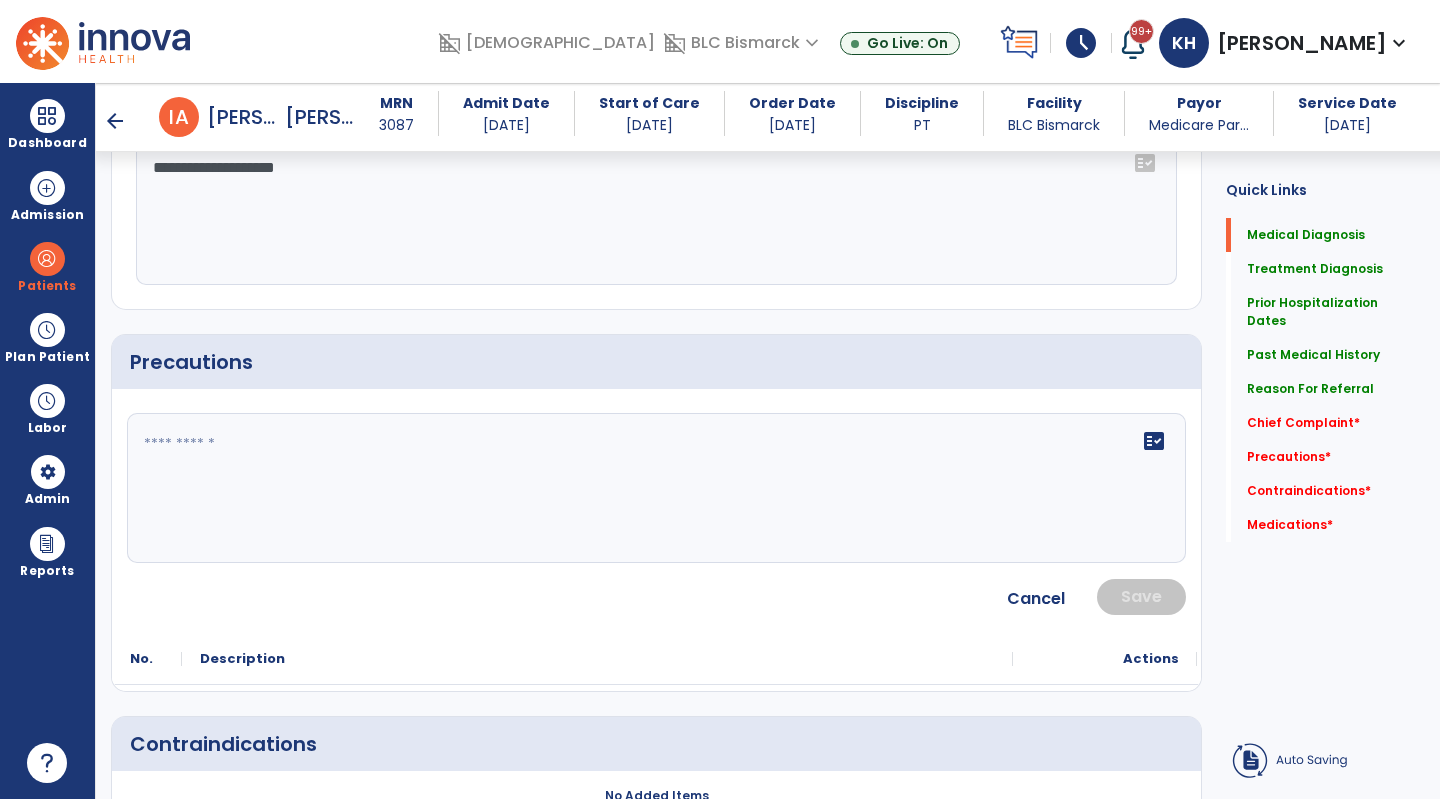 click on "fact_check" 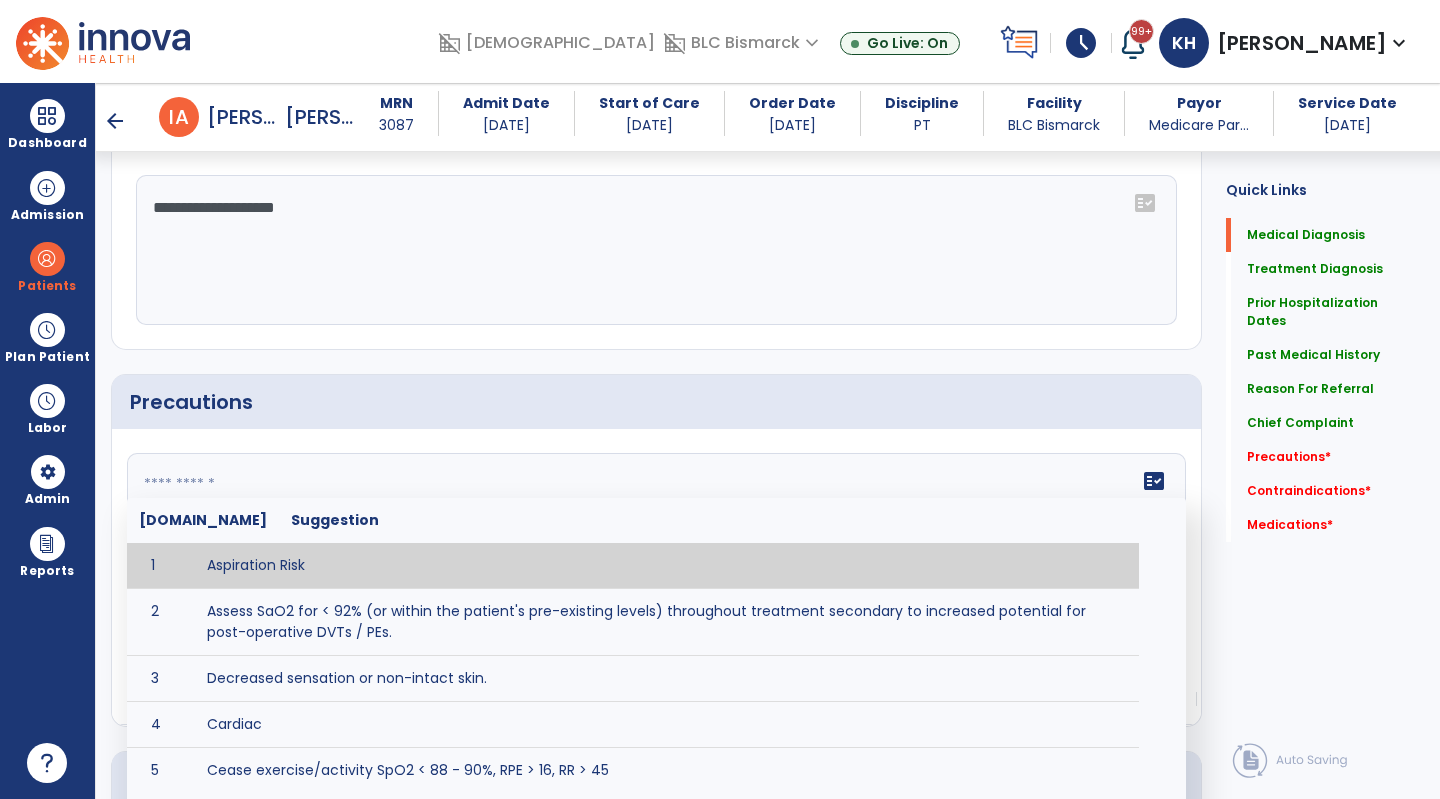 scroll, scrollTop: 1334, scrollLeft: 0, axis: vertical 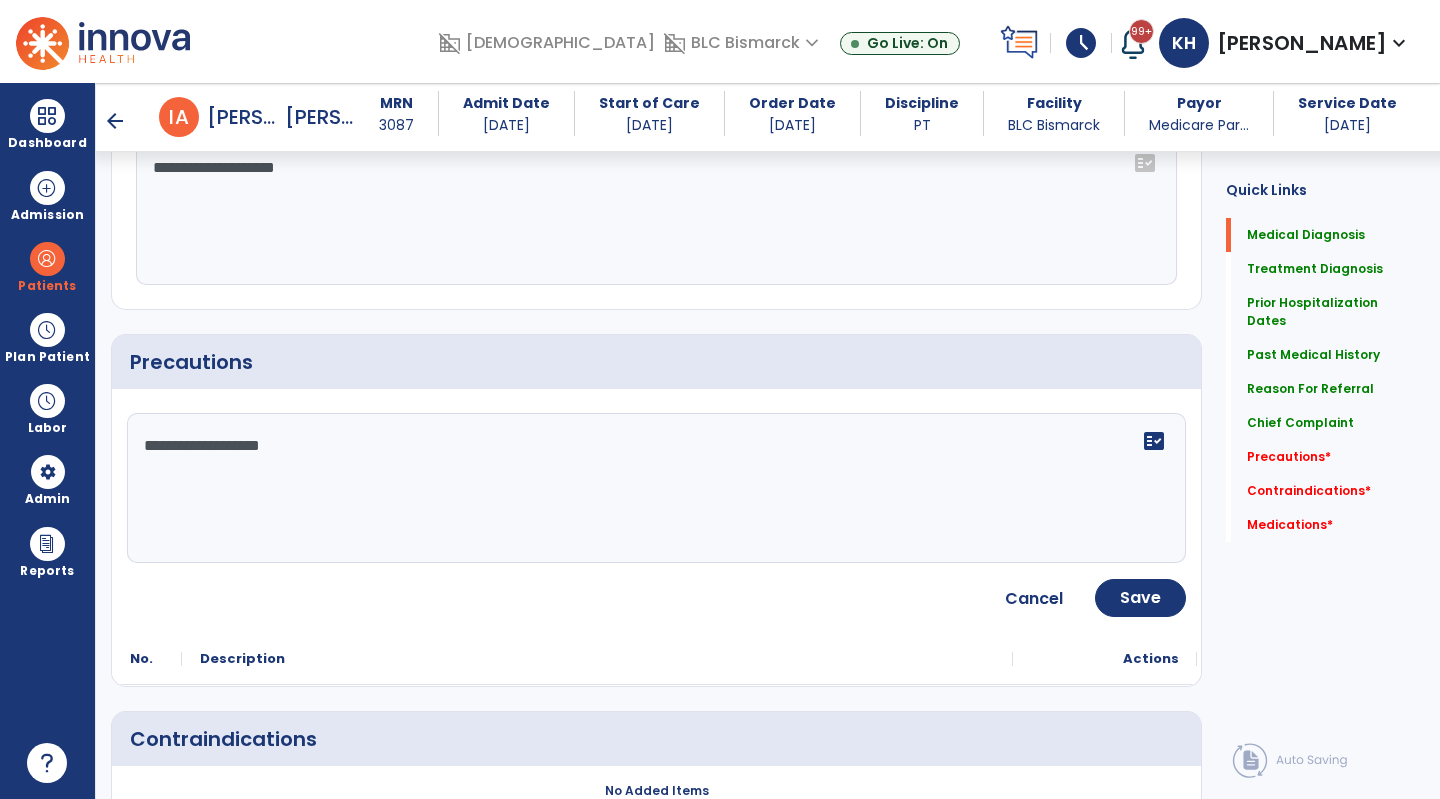 type on "**********" 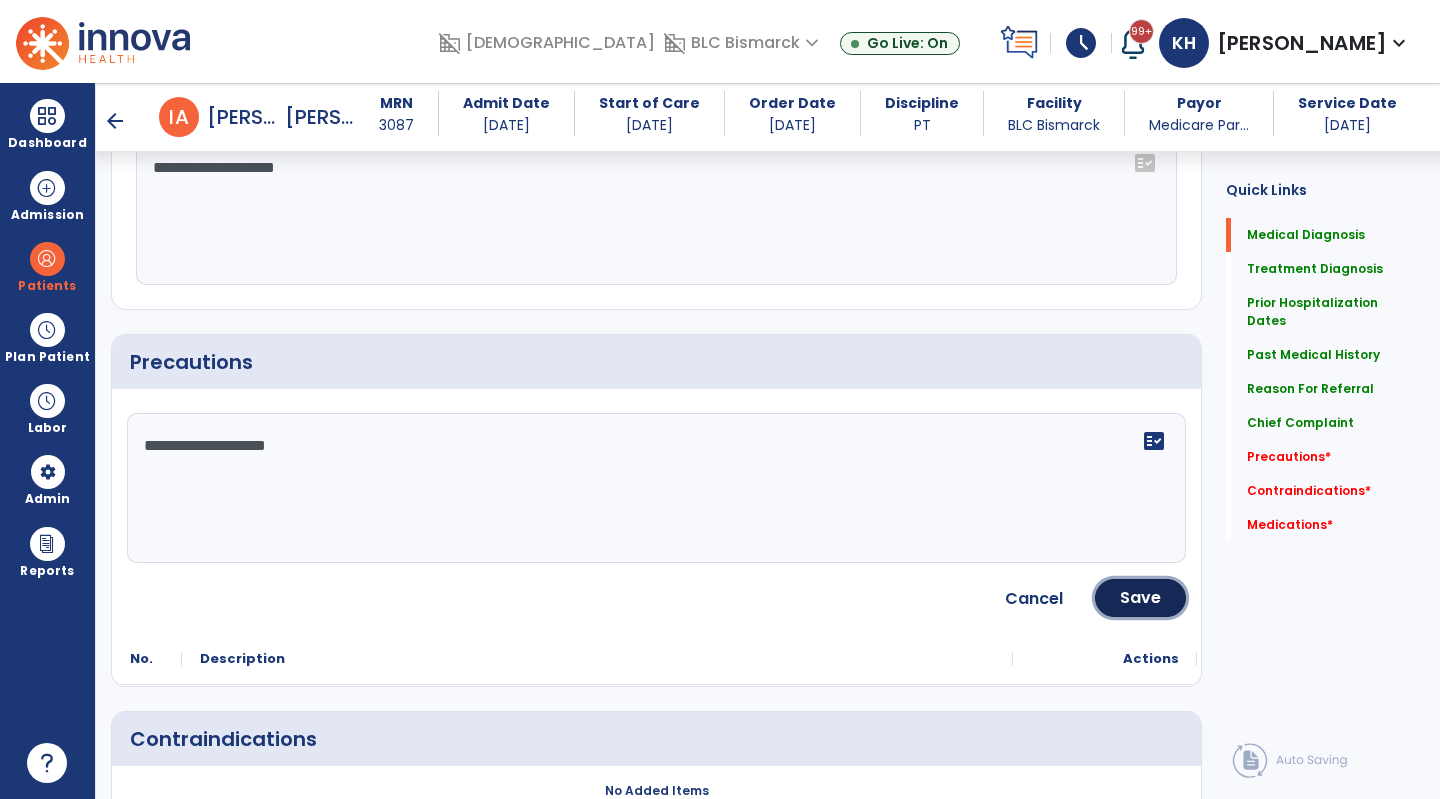 click on "Save" 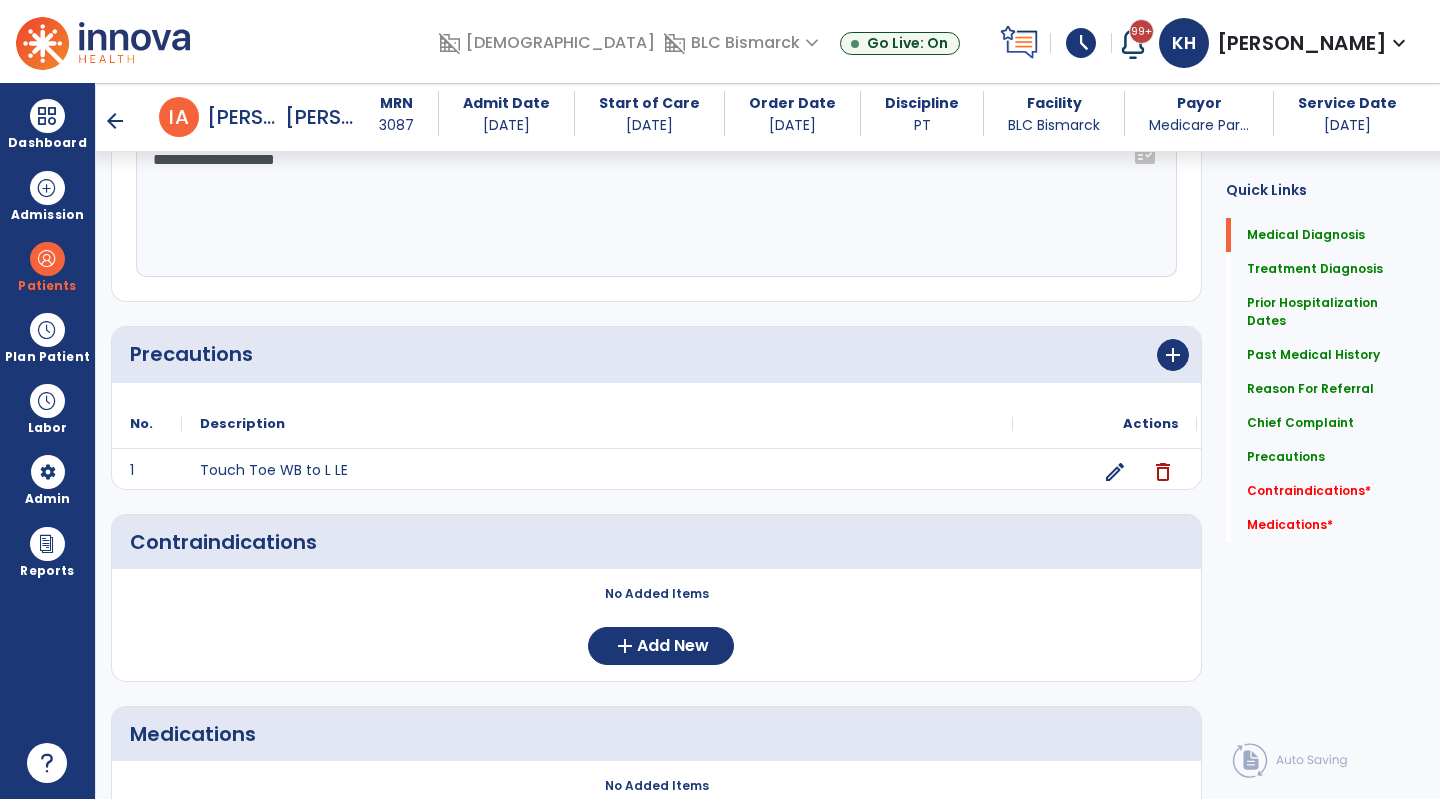 scroll, scrollTop: 1487, scrollLeft: 0, axis: vertical 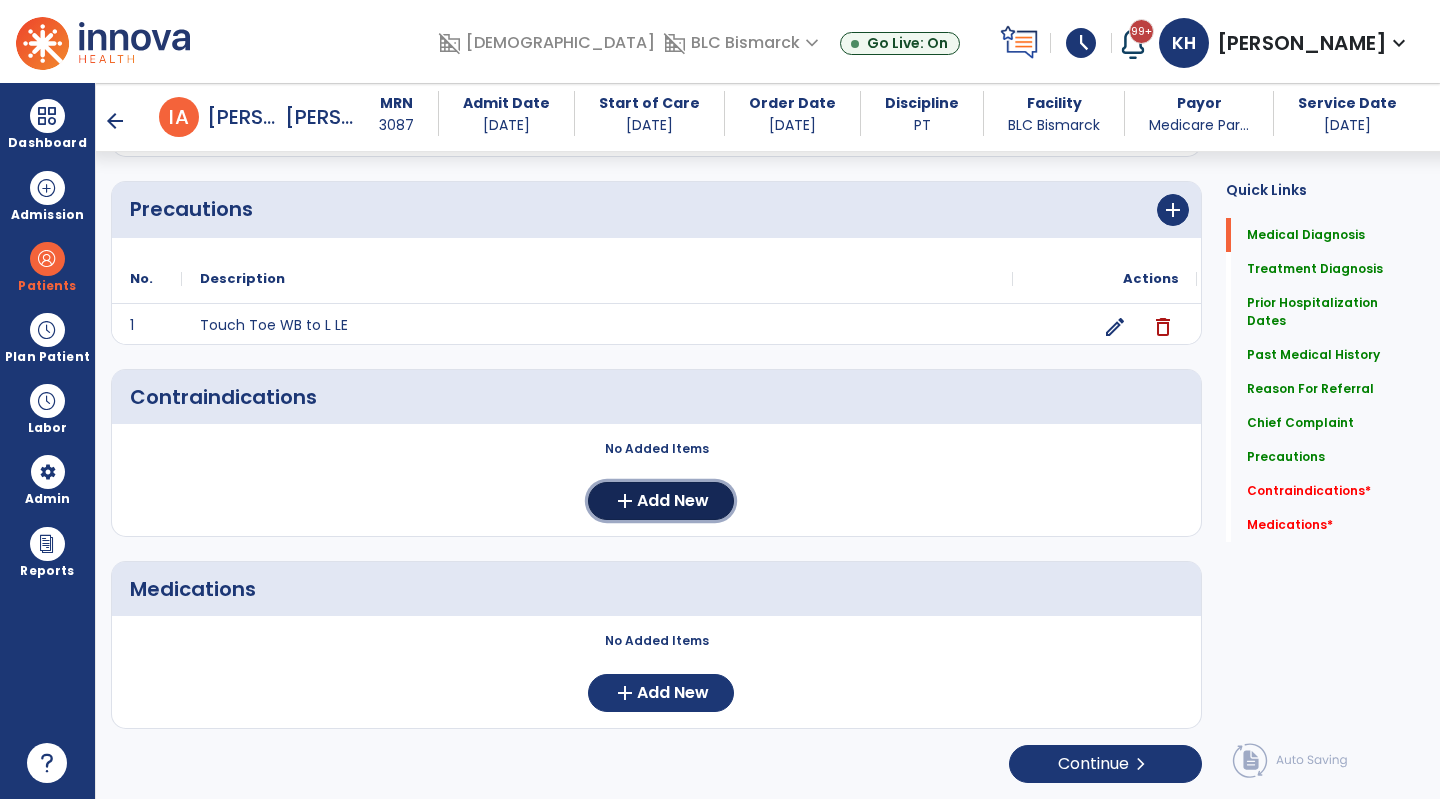 click on "Add New" 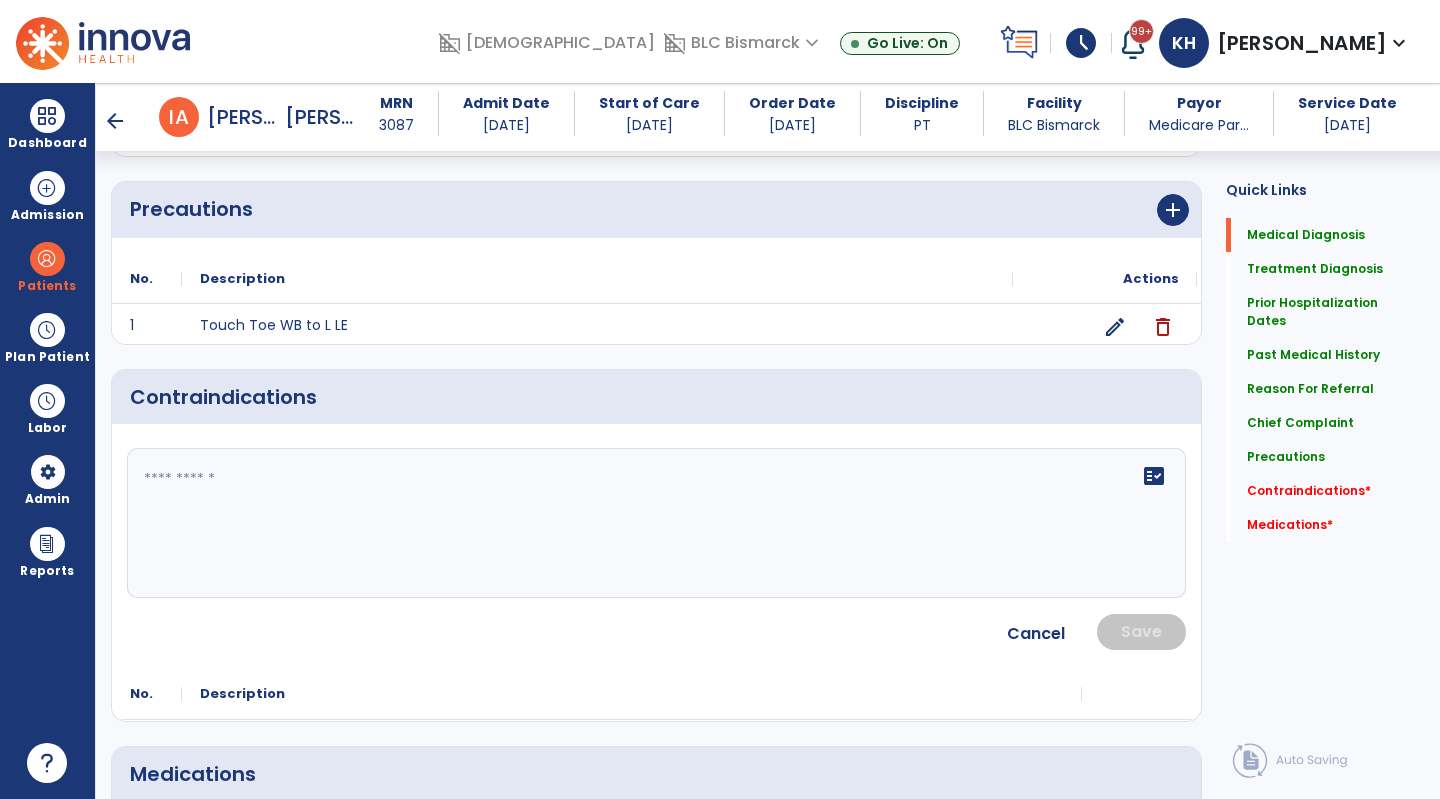 click on "fact_check" 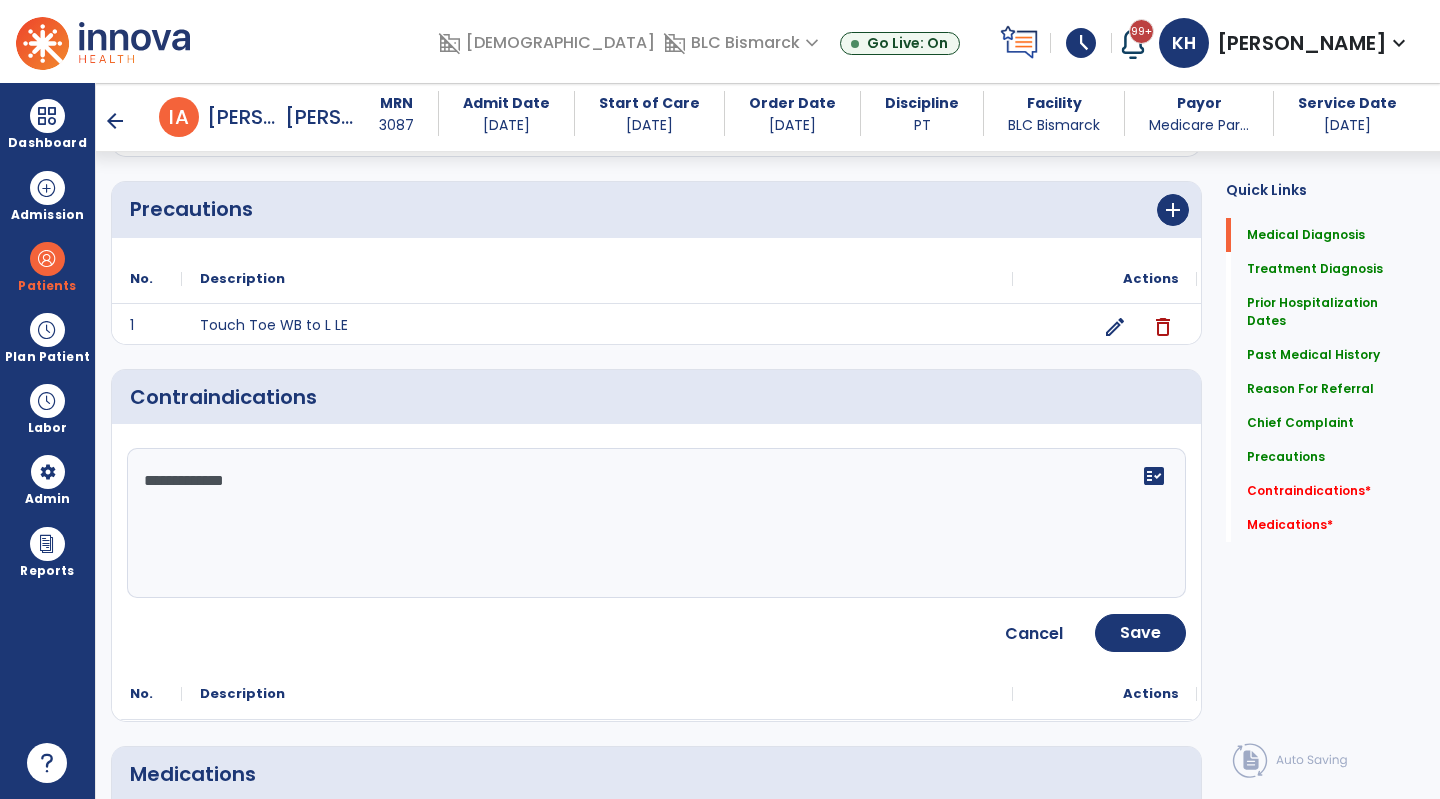 type on "**********" 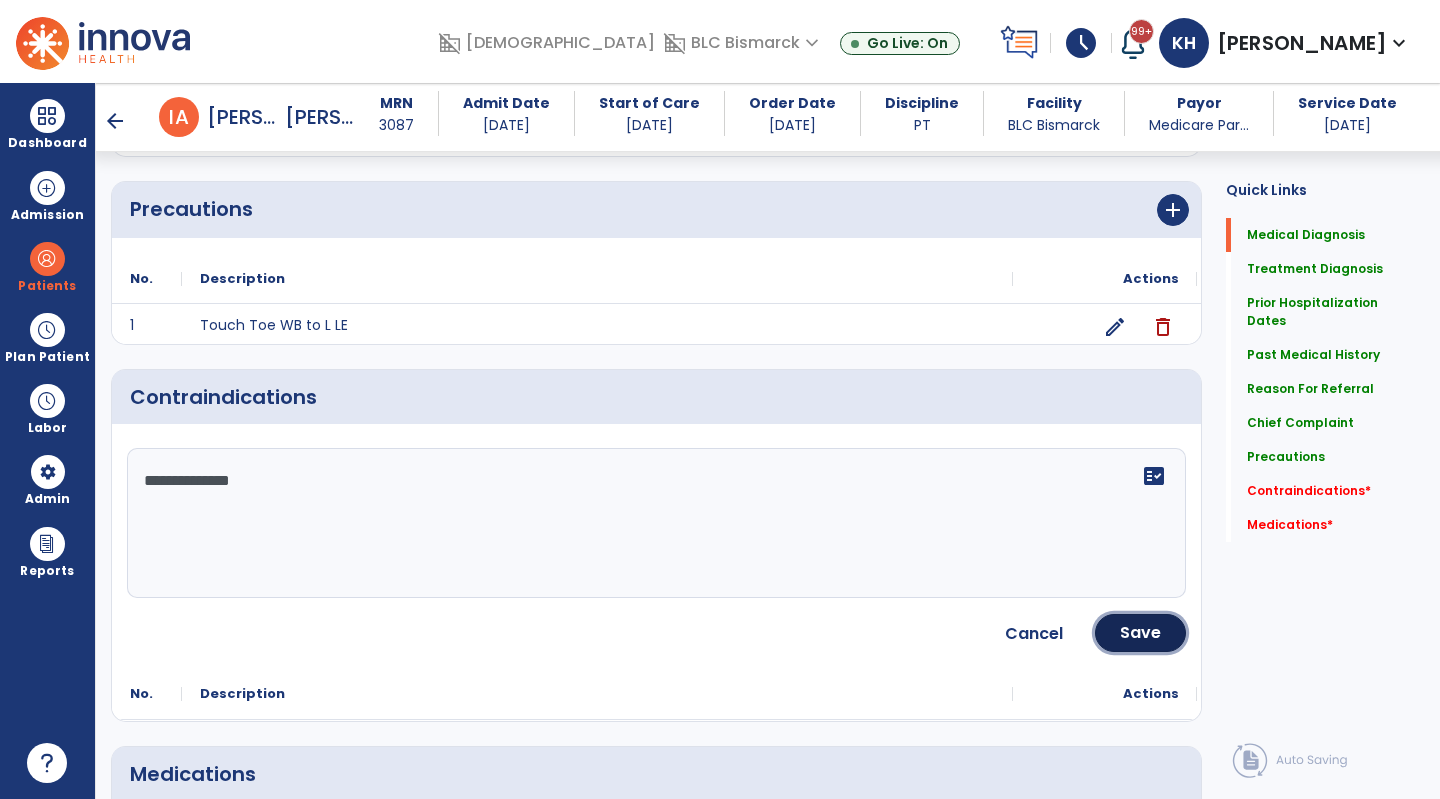 click on "Save" 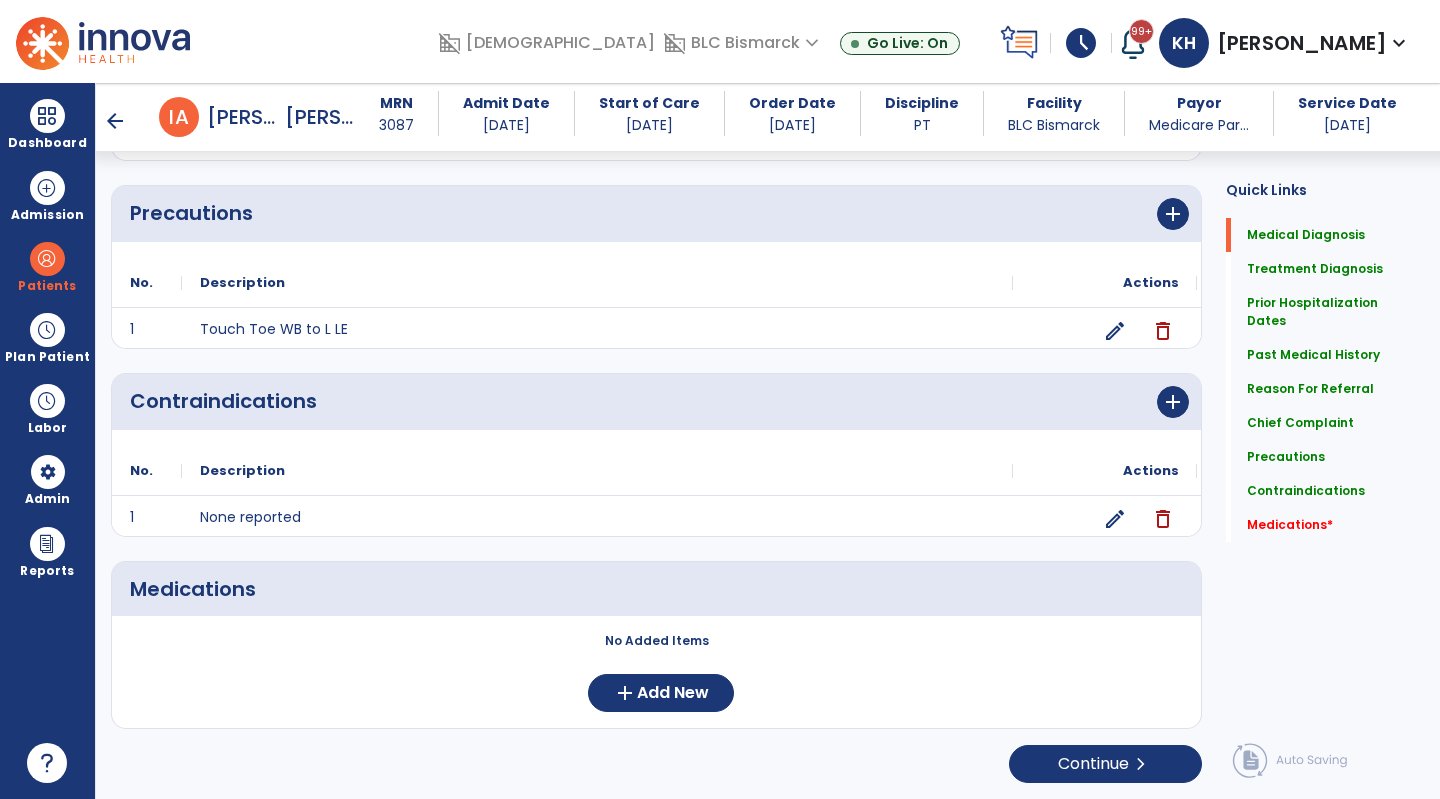 scroll, scrollTop: 1483, scrollLeft: 0, axis: vertical 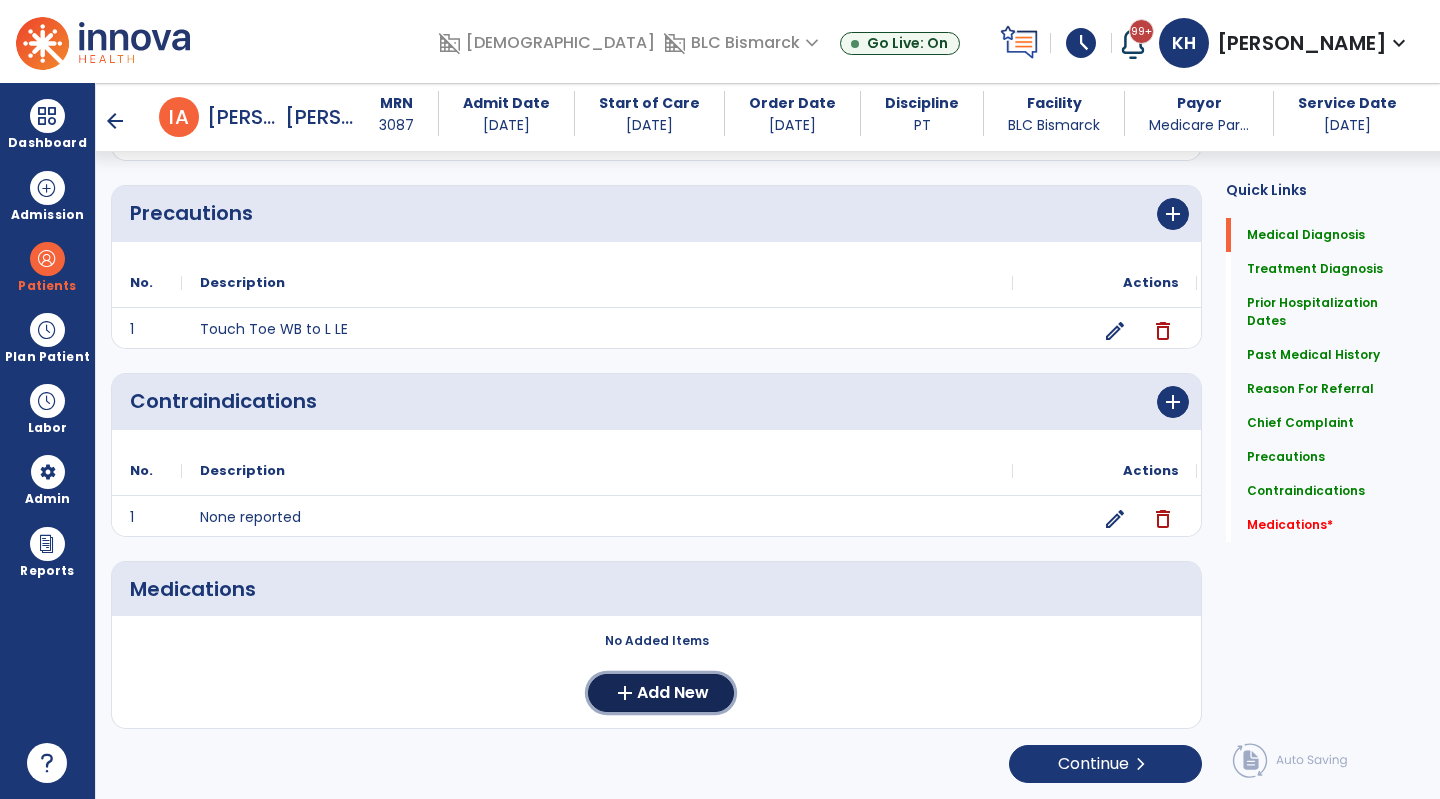 click on "add  Add New" 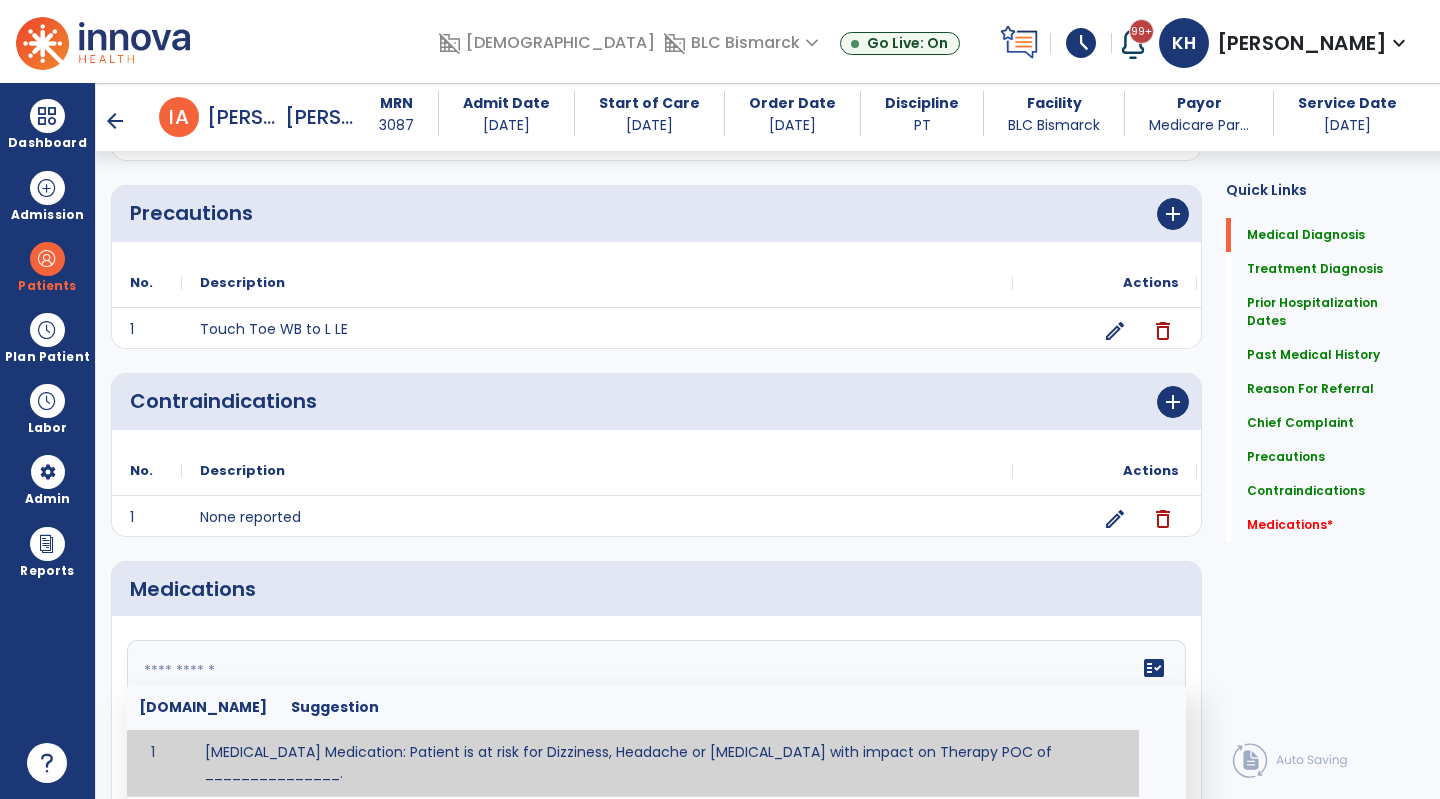 click 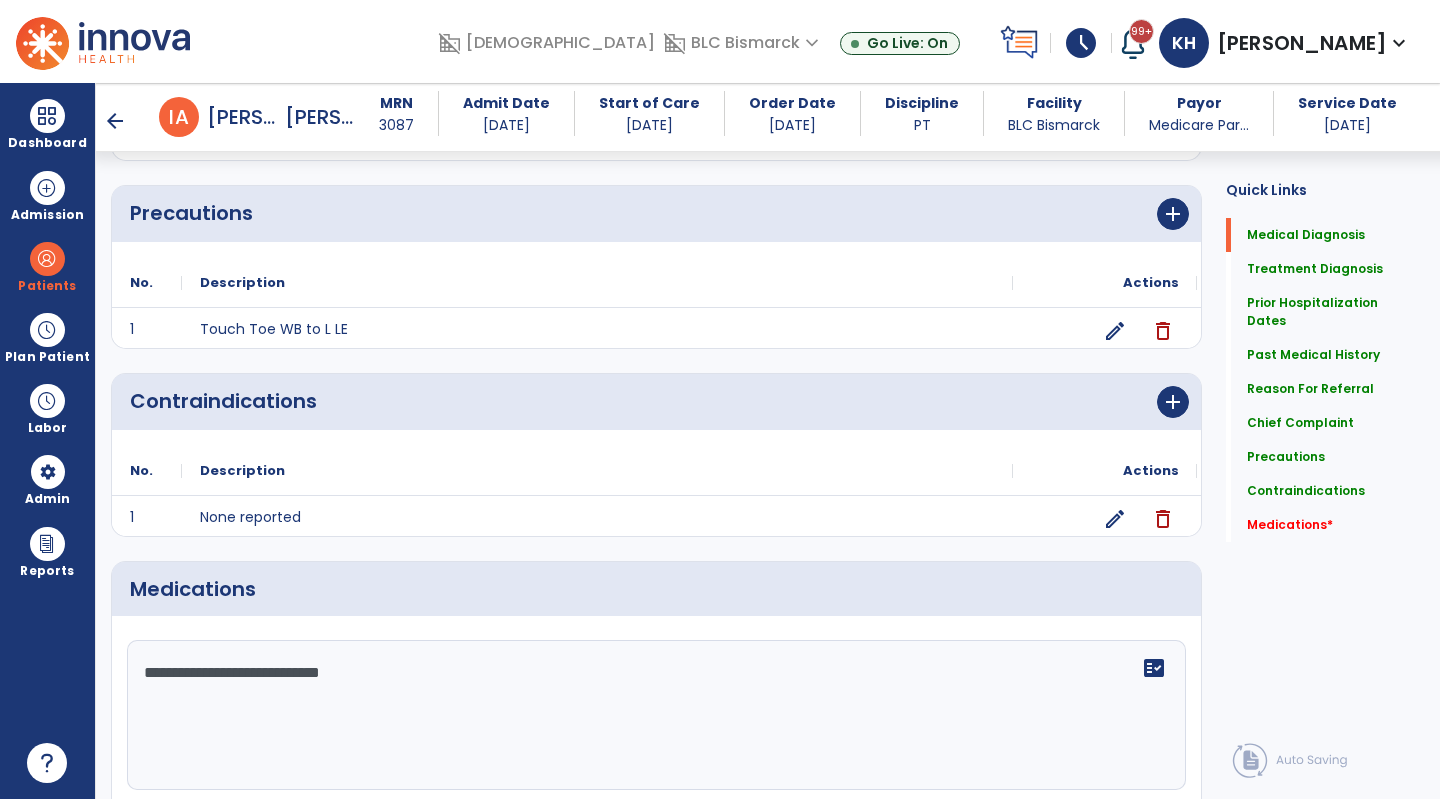 drag, startPoint x: 351, startPoint y: 672, endPoint x: 588, endPoint y: 670, distance: 237.00844 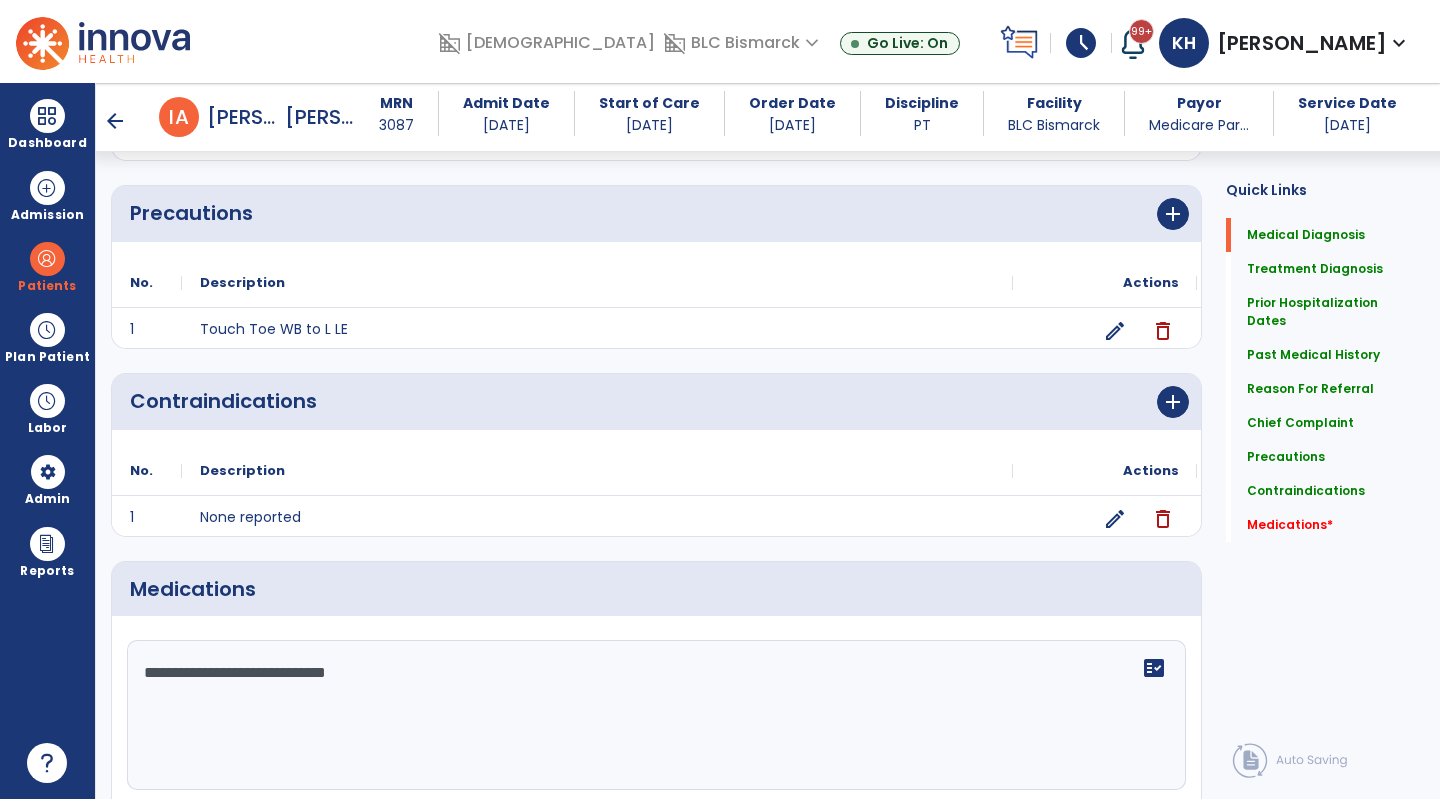 drag, startPoint x: 682, startPoint y: 665, endPoint x: 753, endPoint y: 680, distance: 72.56721 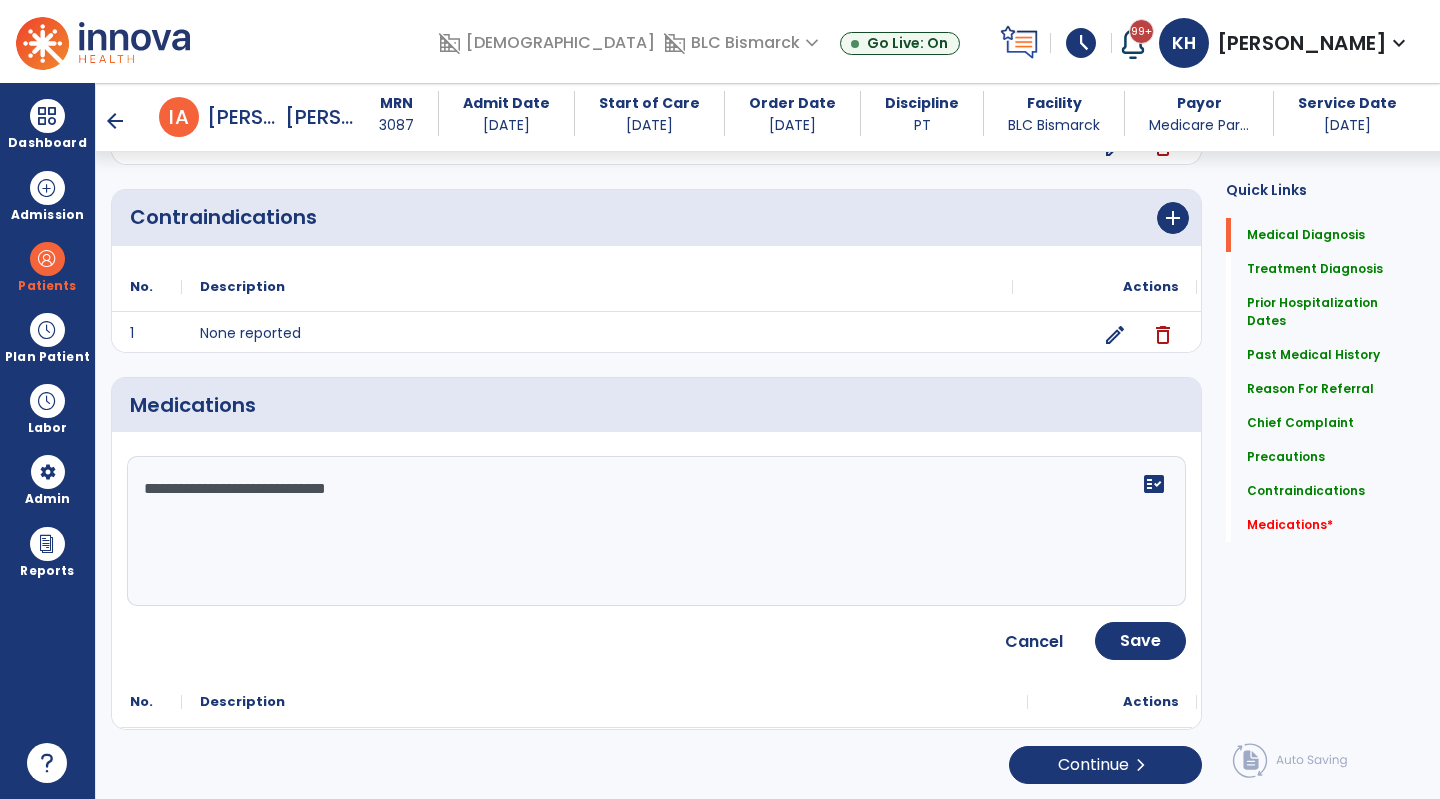 type on "**********" 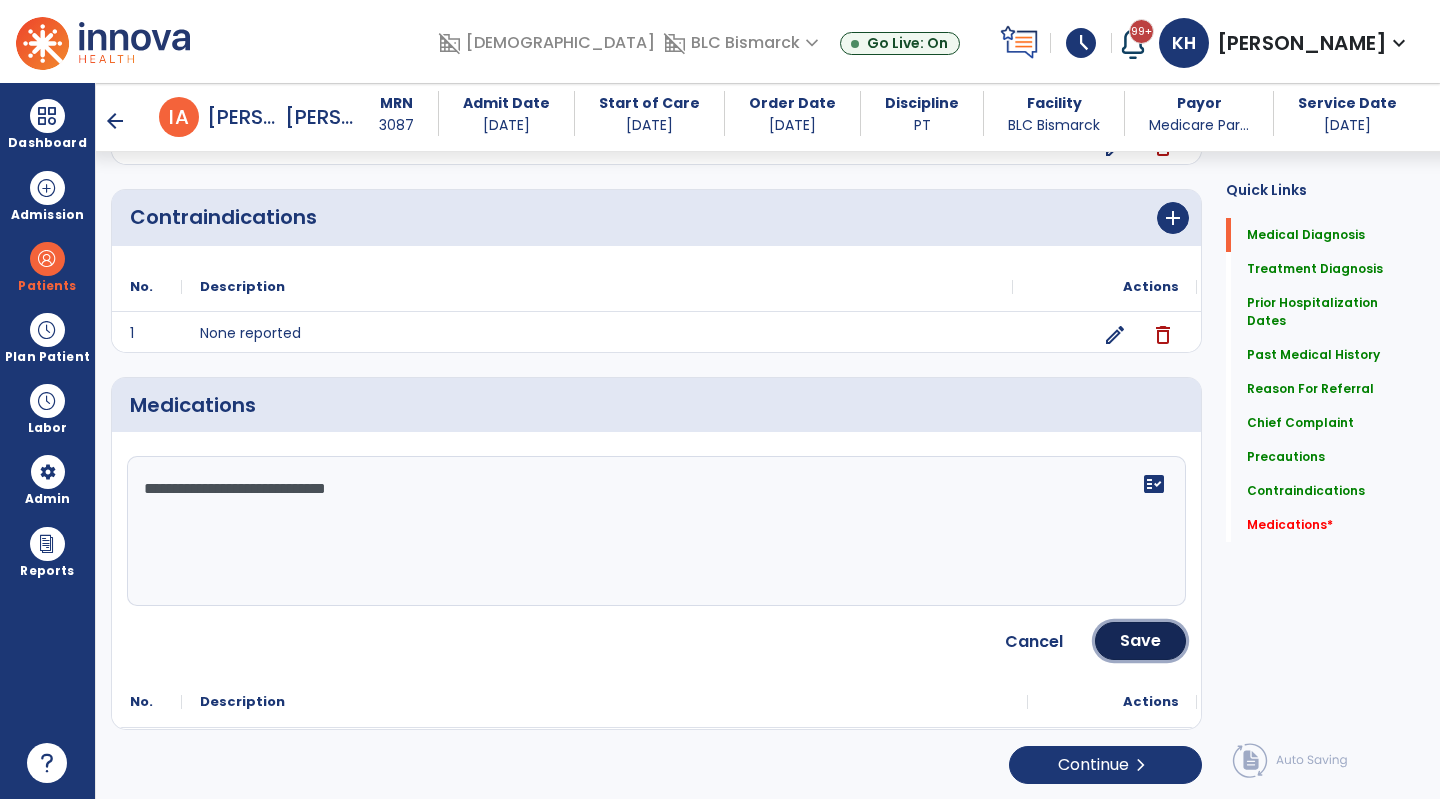 click on "Save" 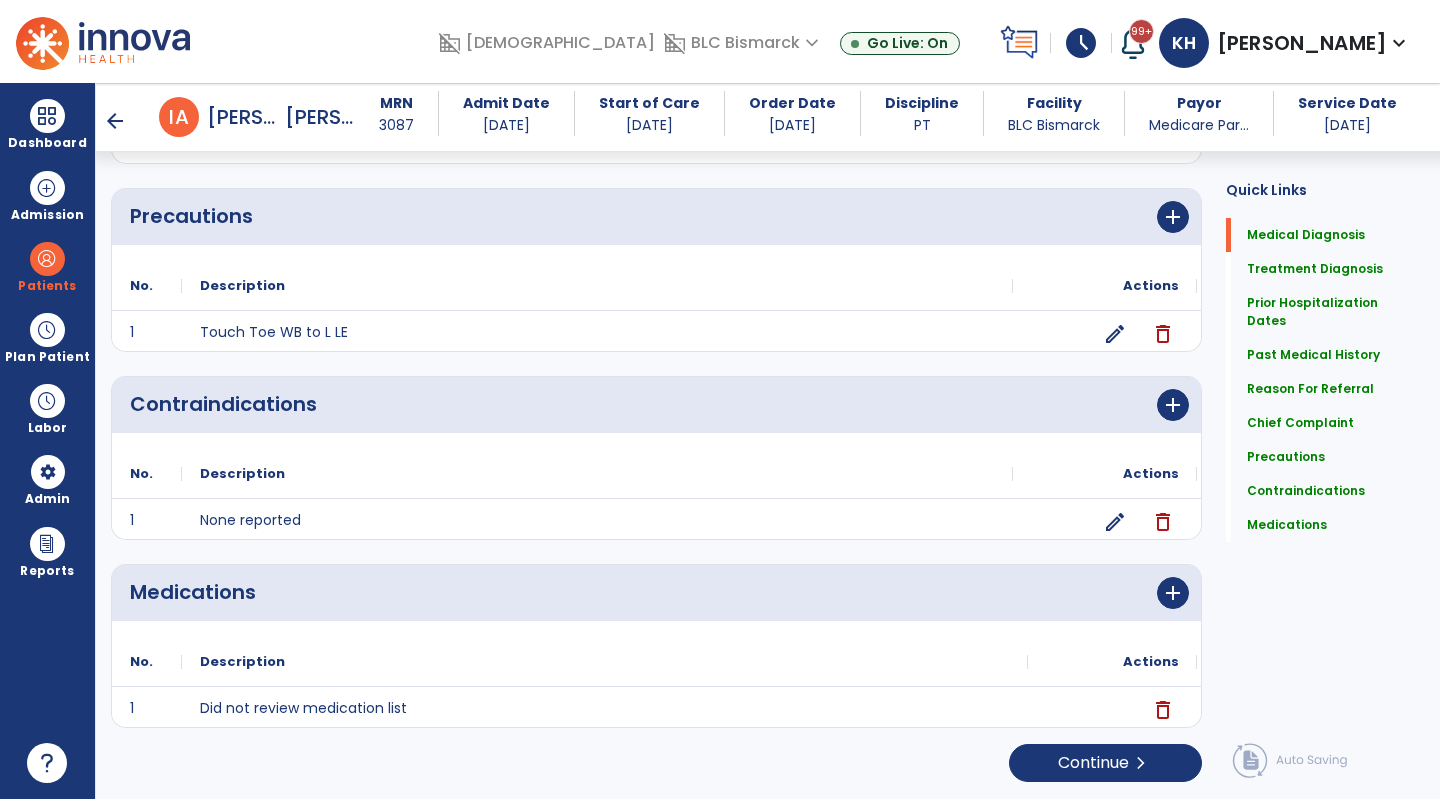 scroll, scrollTop: 1479, scrollLeft: 0, axis: vertical 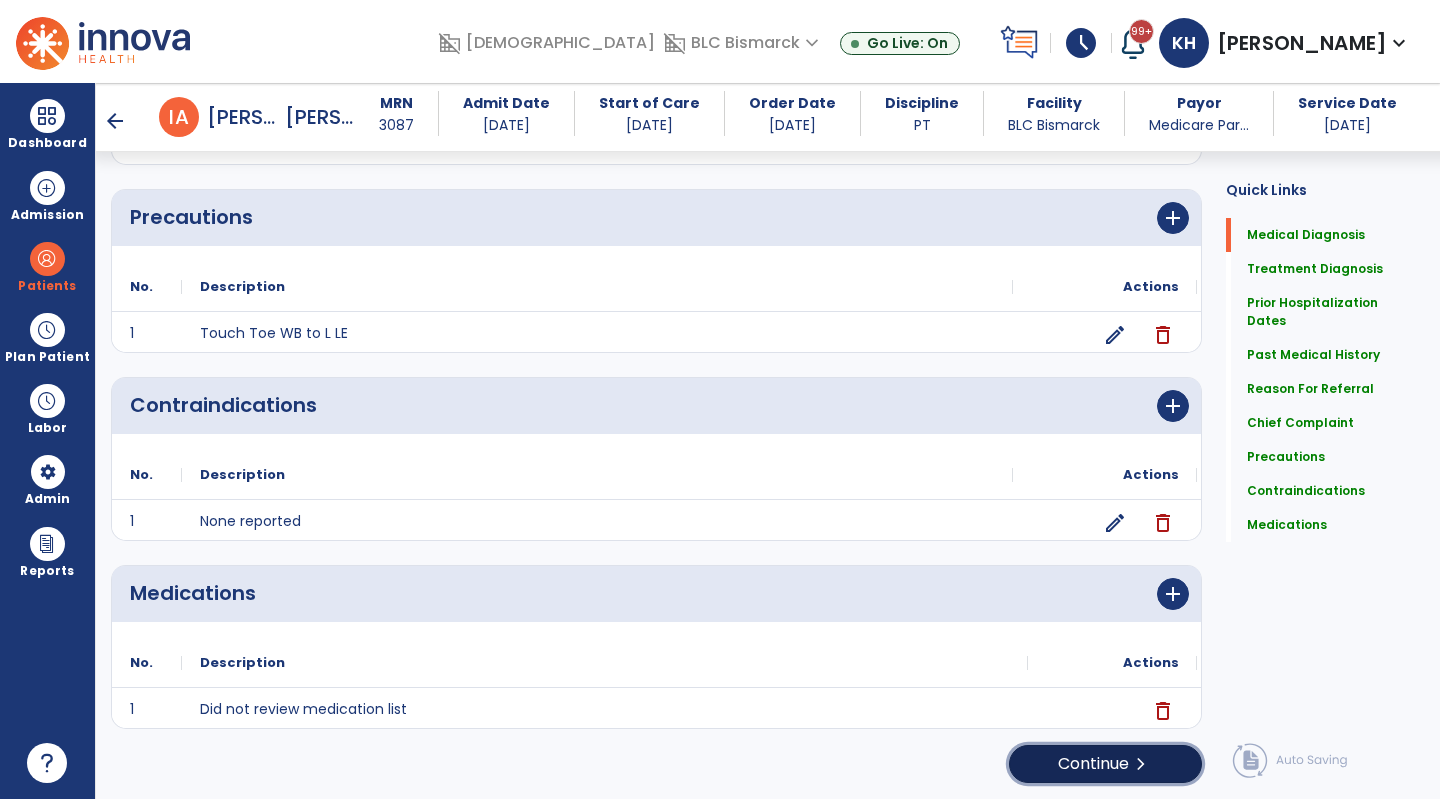 click on "Continue  chevron_right" 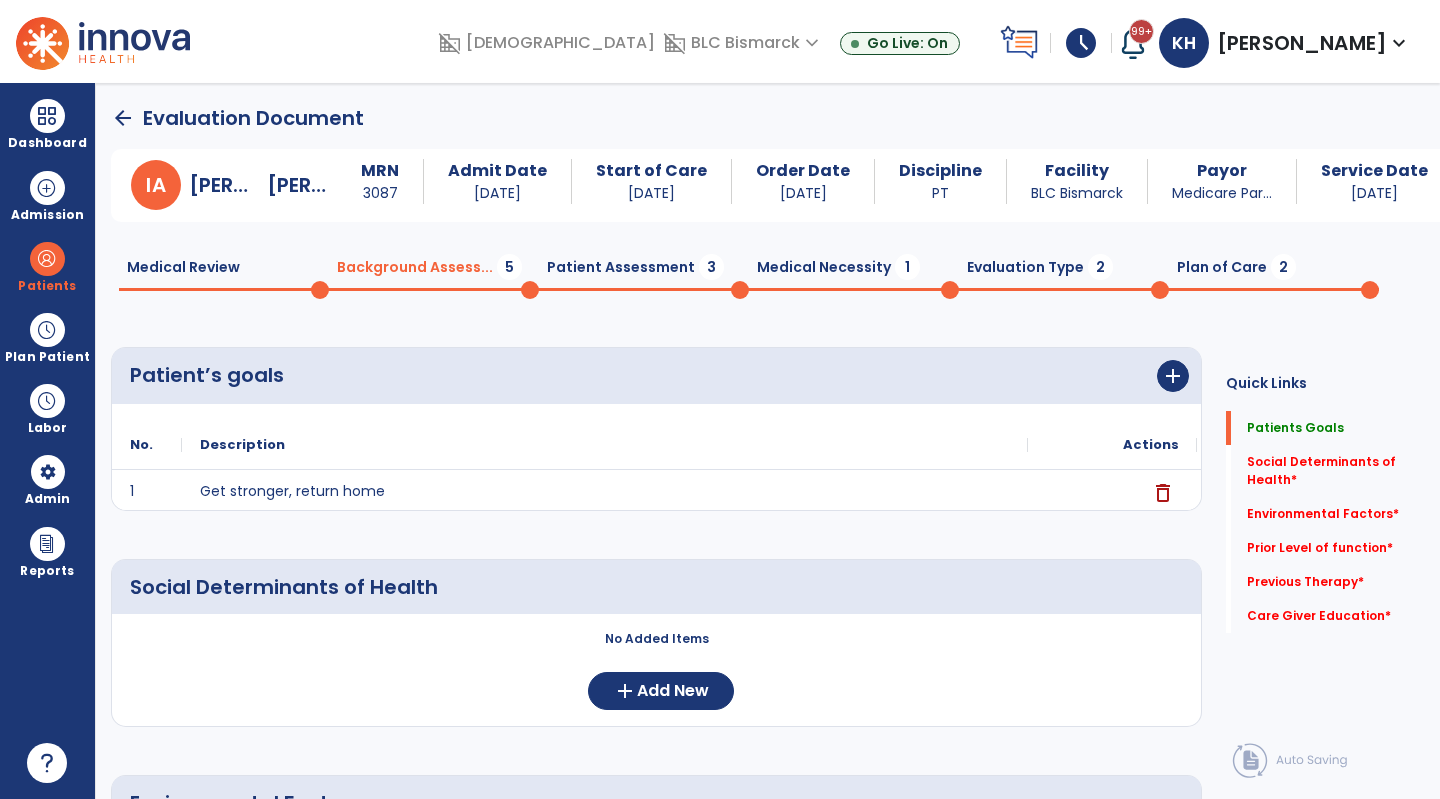 scroll, scrollTop: 100, scrollLeft: 0, axis: vertical 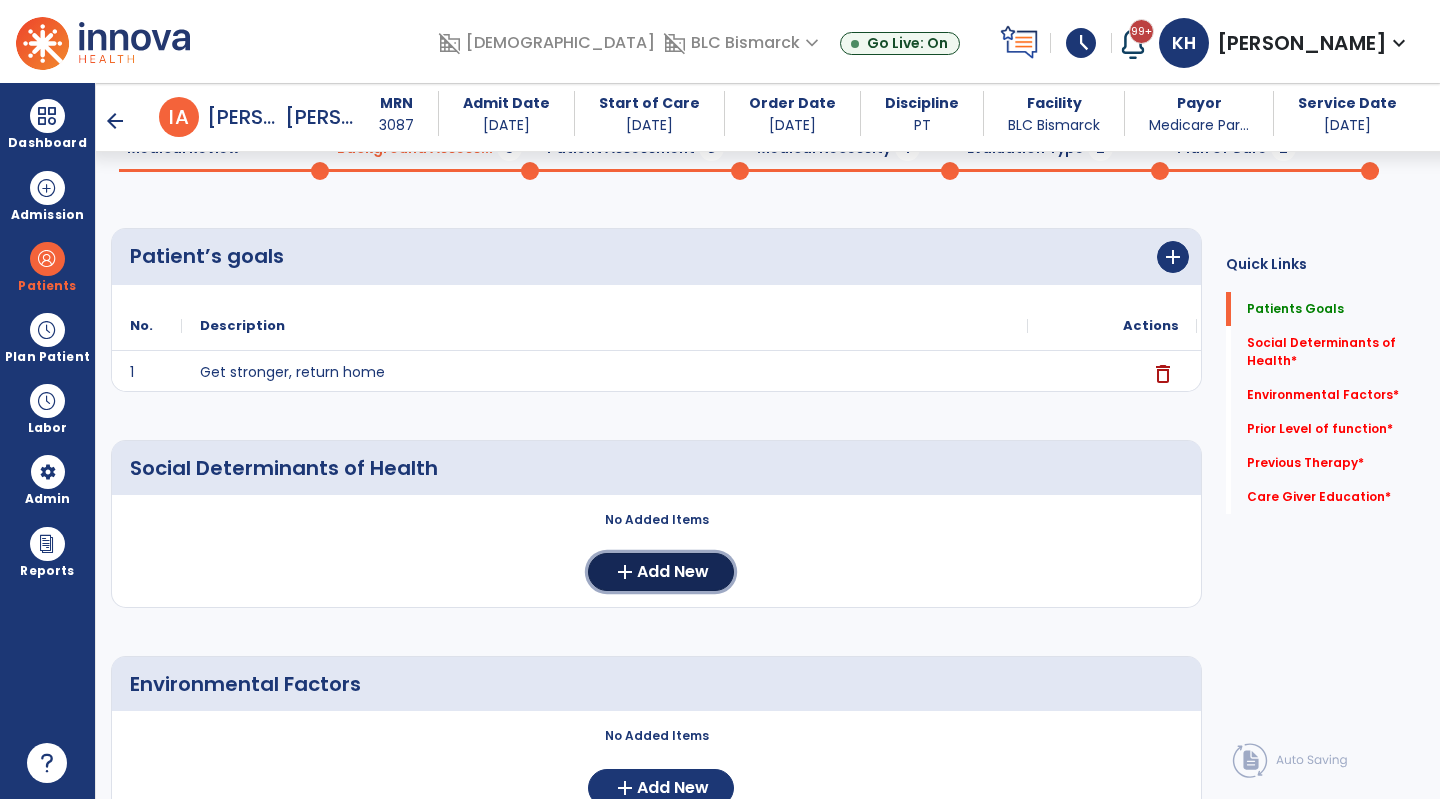 click on "add  Add New" 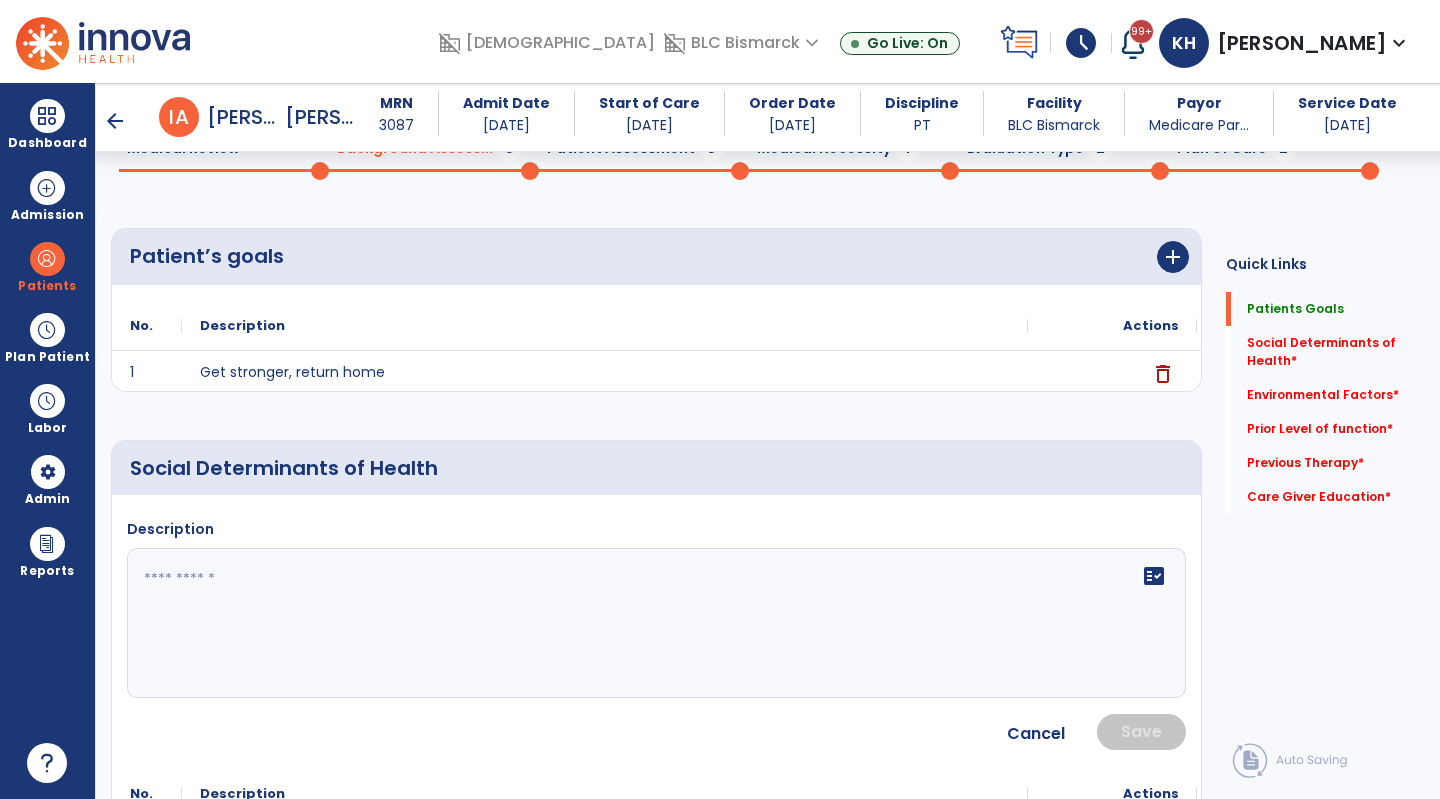 click 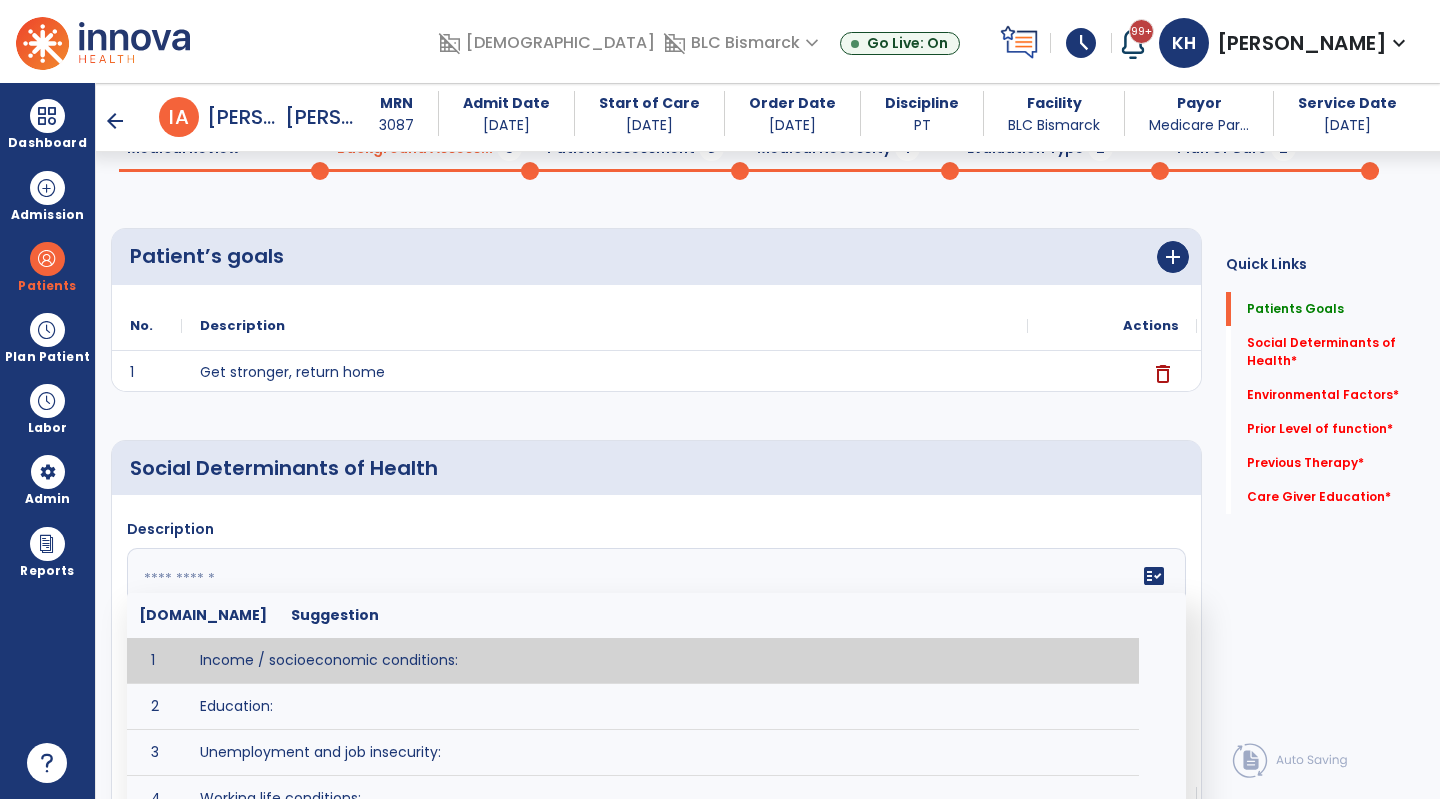 type on "*" 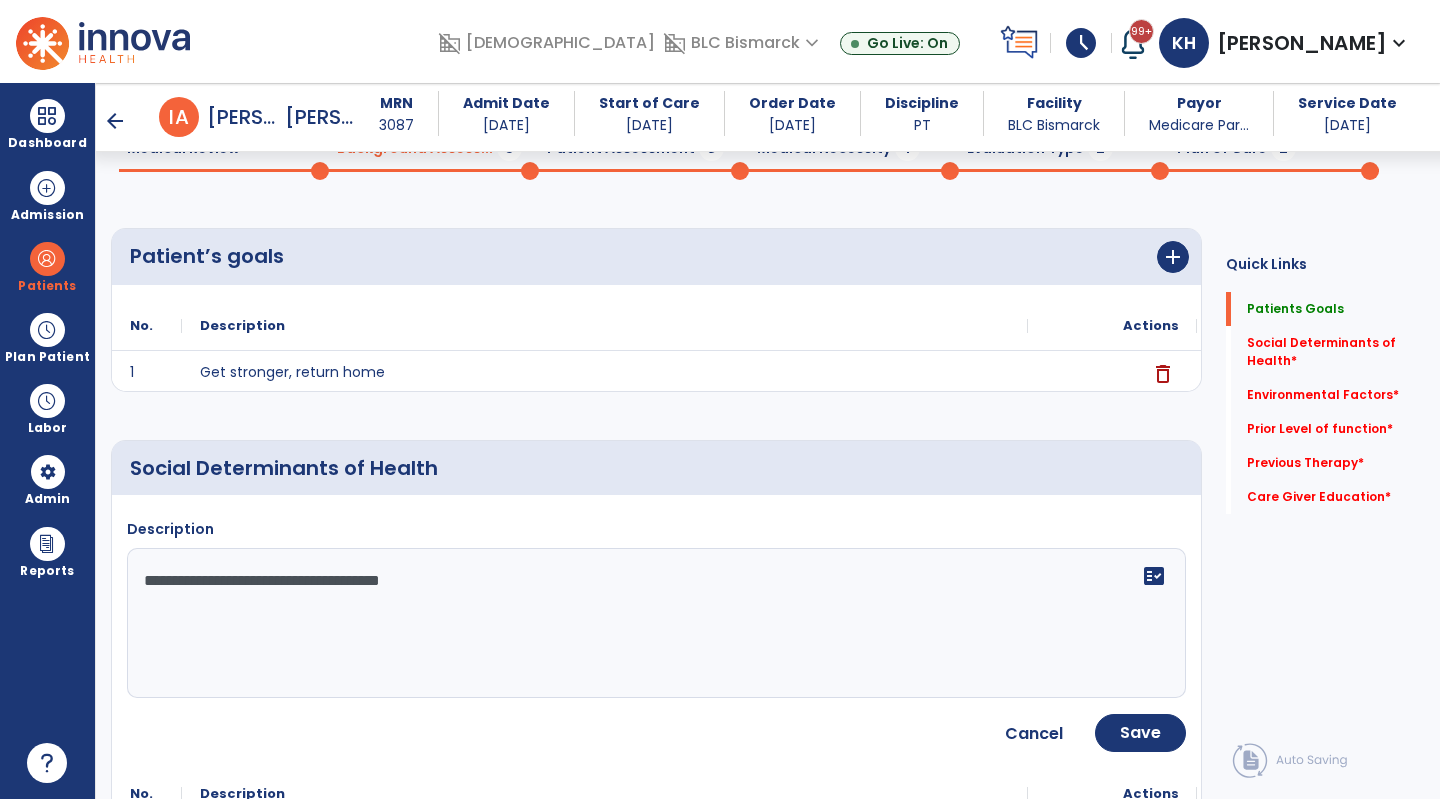type on "**********" 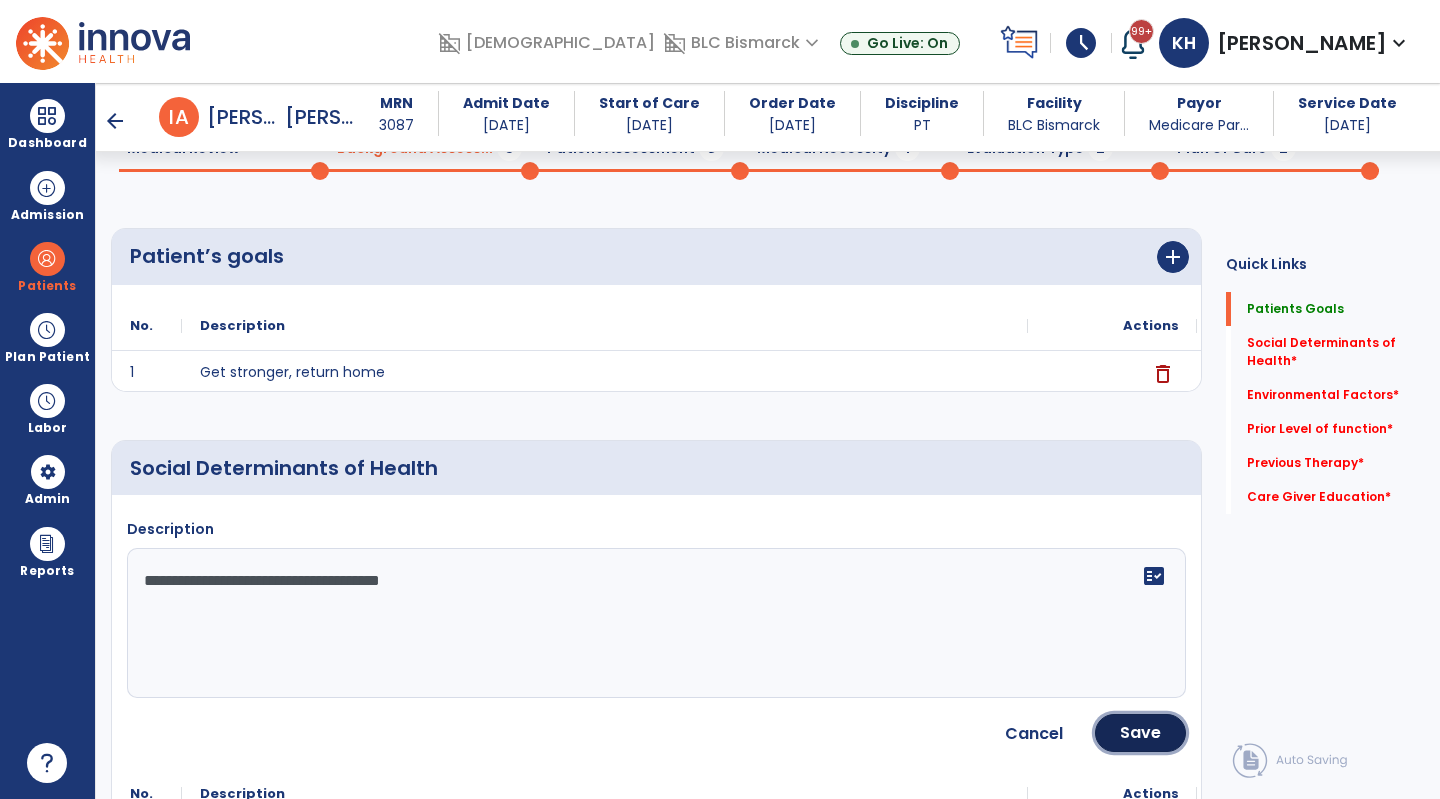 click on "Save" 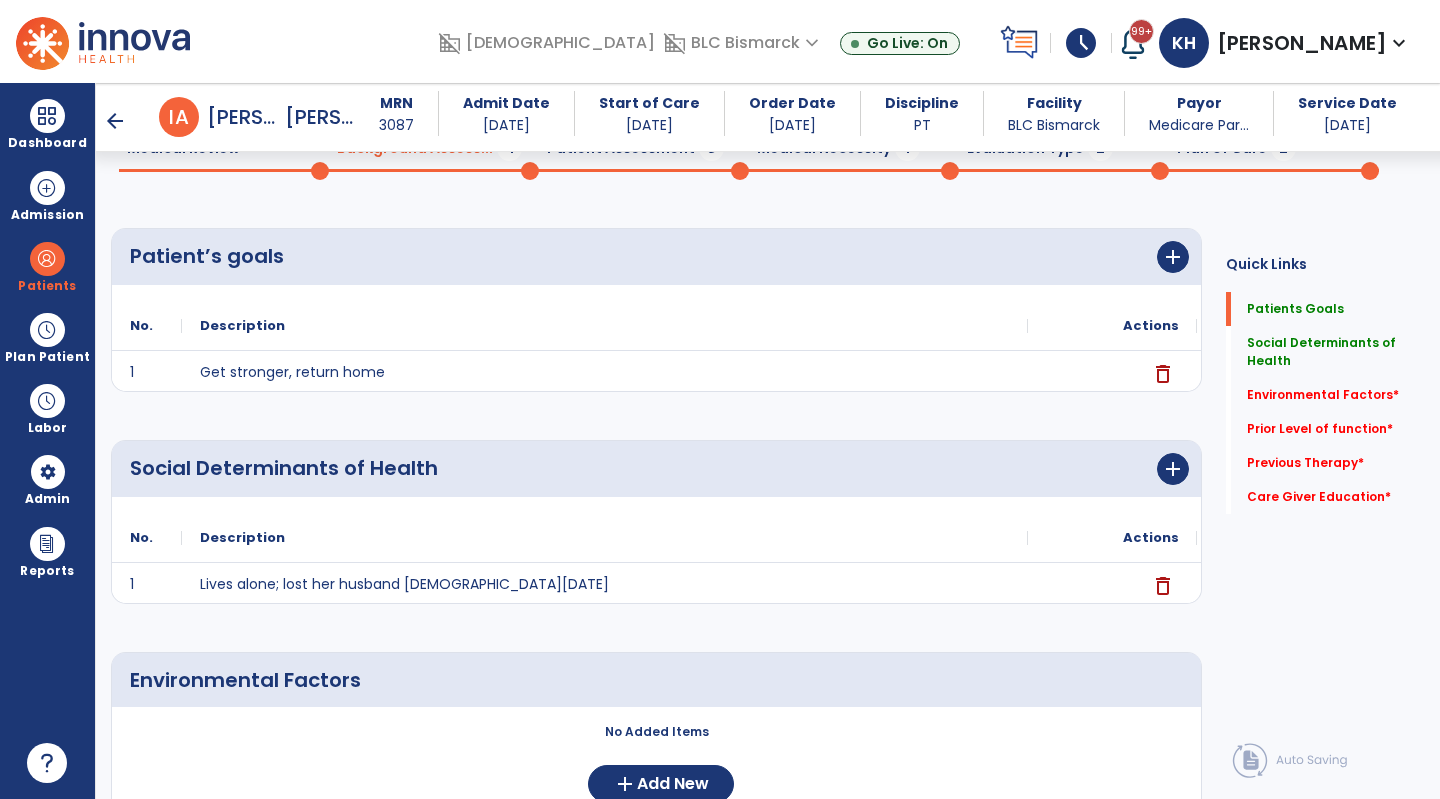 scroll, scrollTop: 400, scrollLeft: 0, axis: vertical 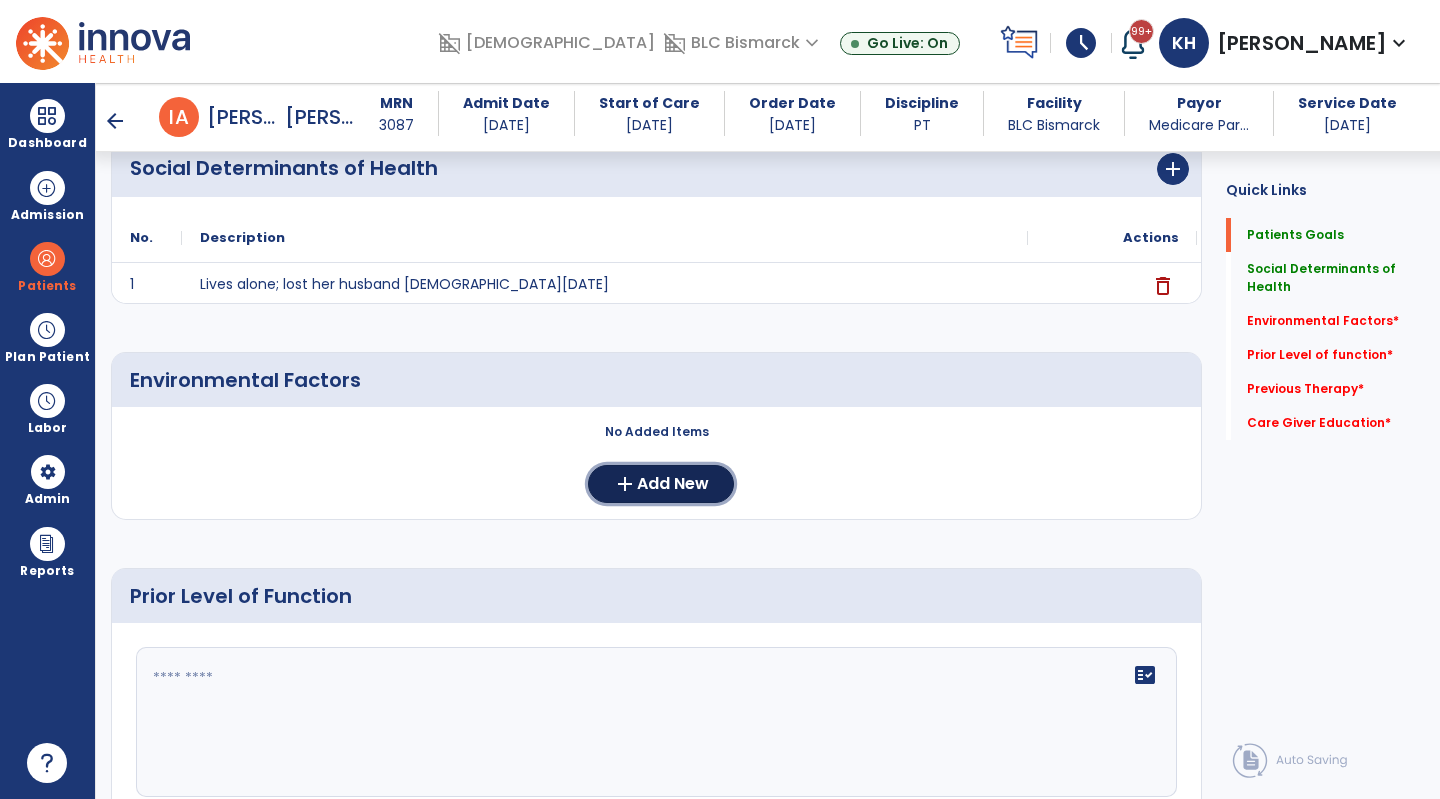 click on "Add New" 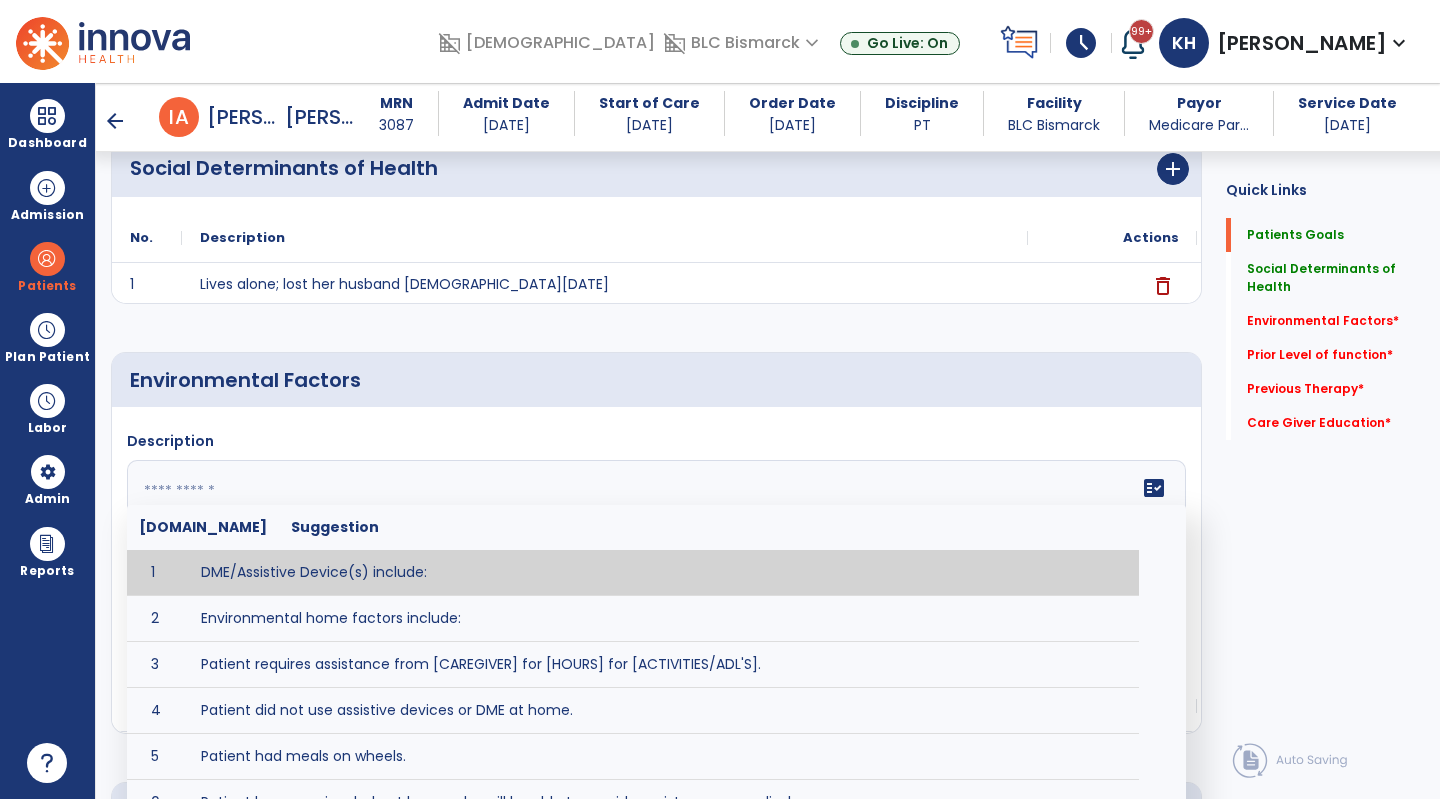 click 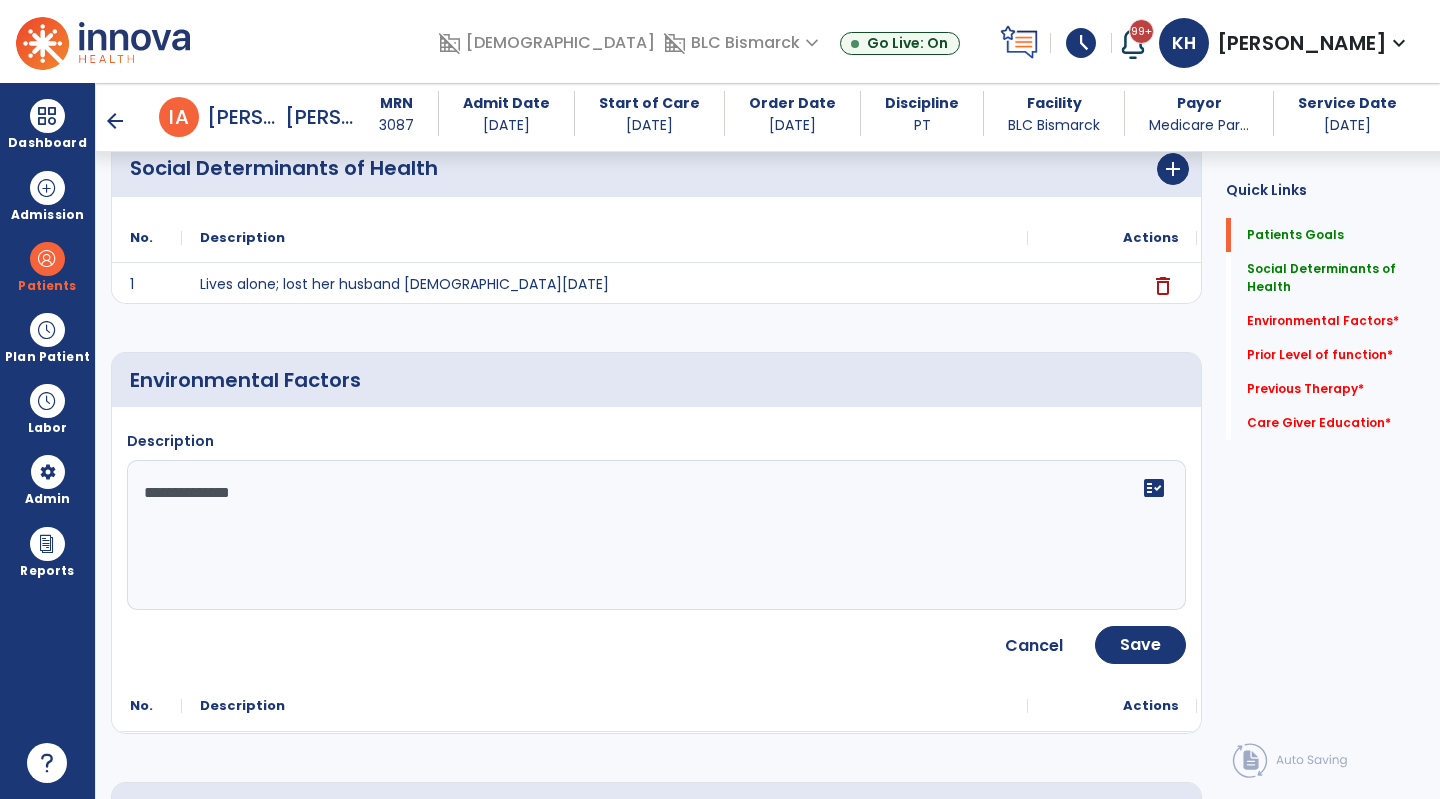 type on "**********" 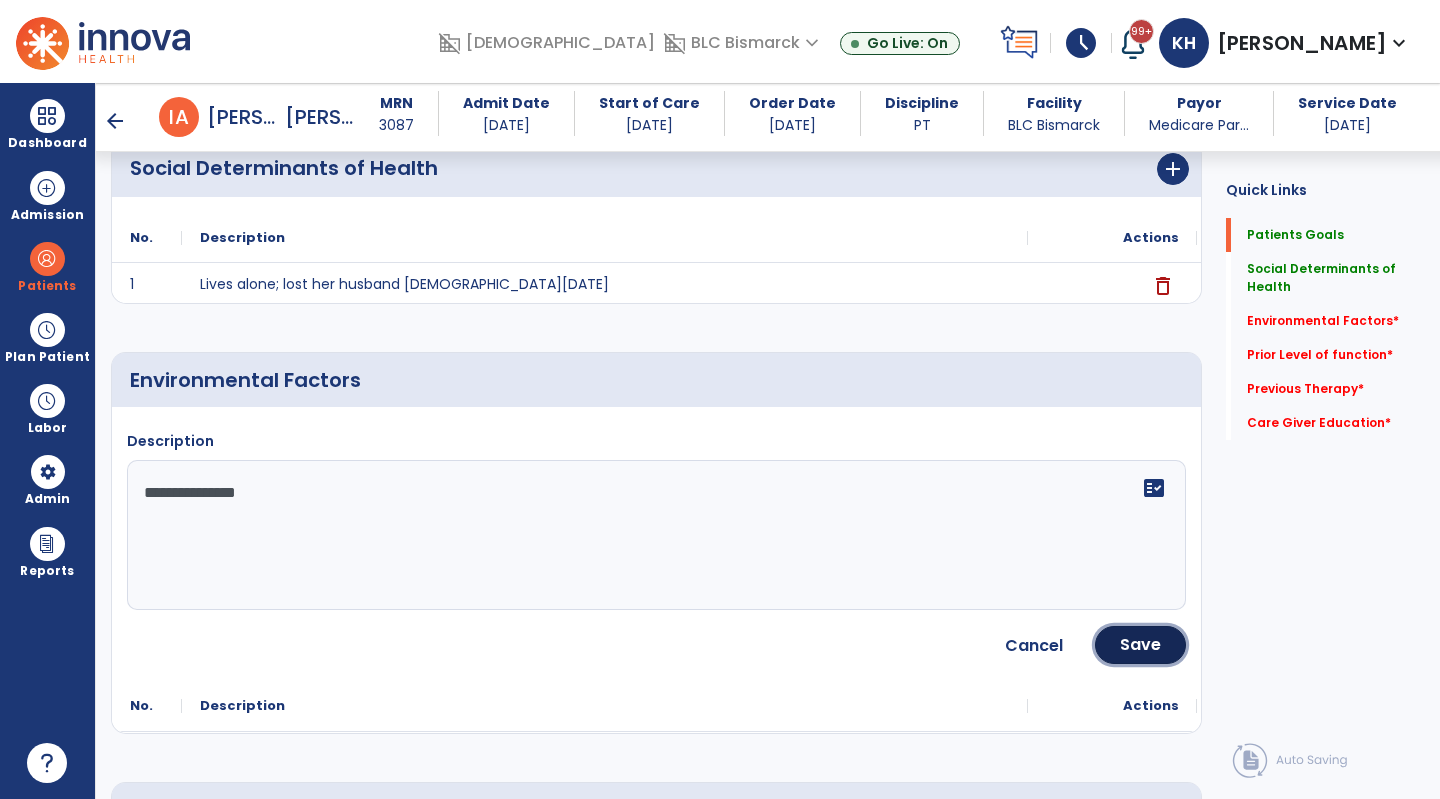 click on "Save" 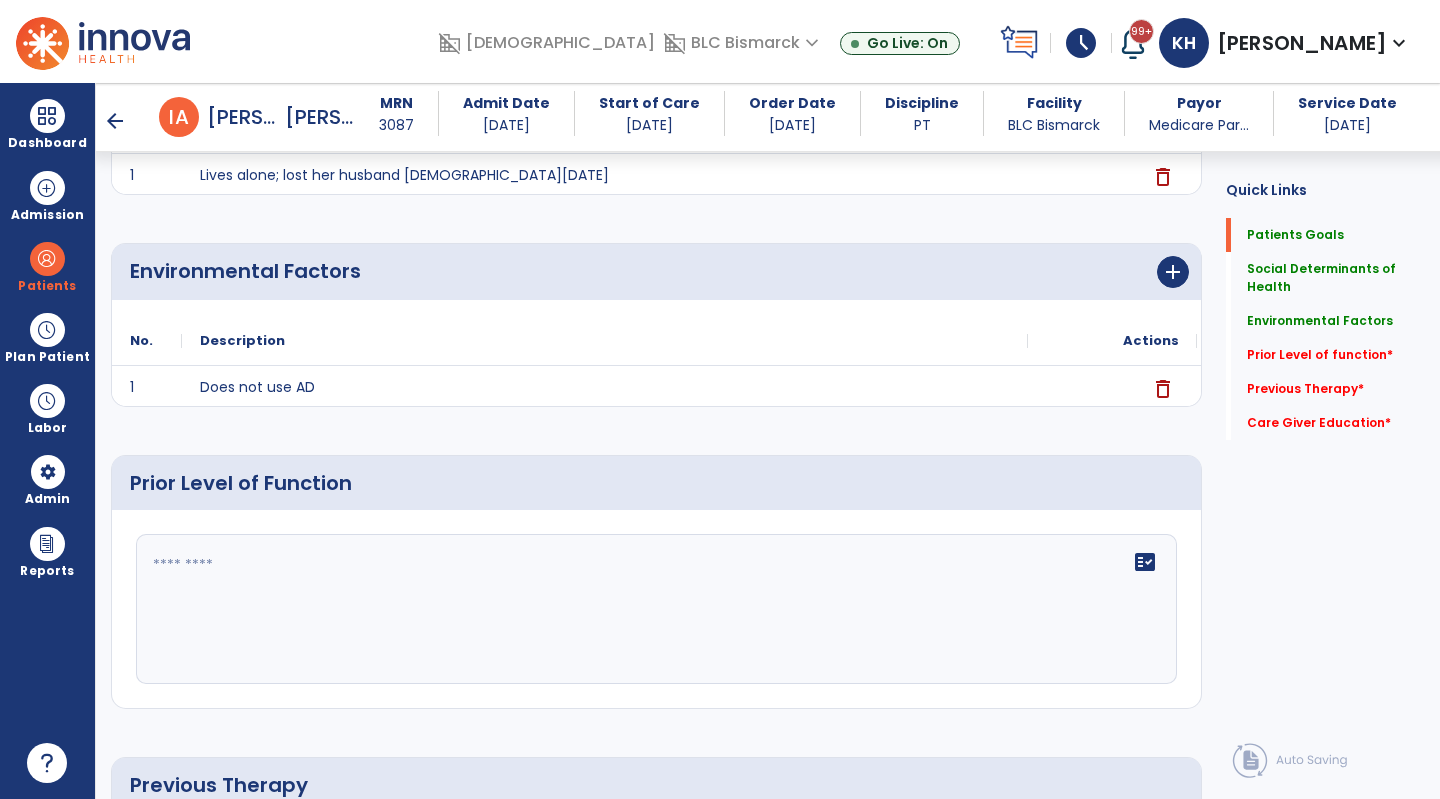 scroll, scrollTop: 700, scrollLeft: 0, axis: vertical 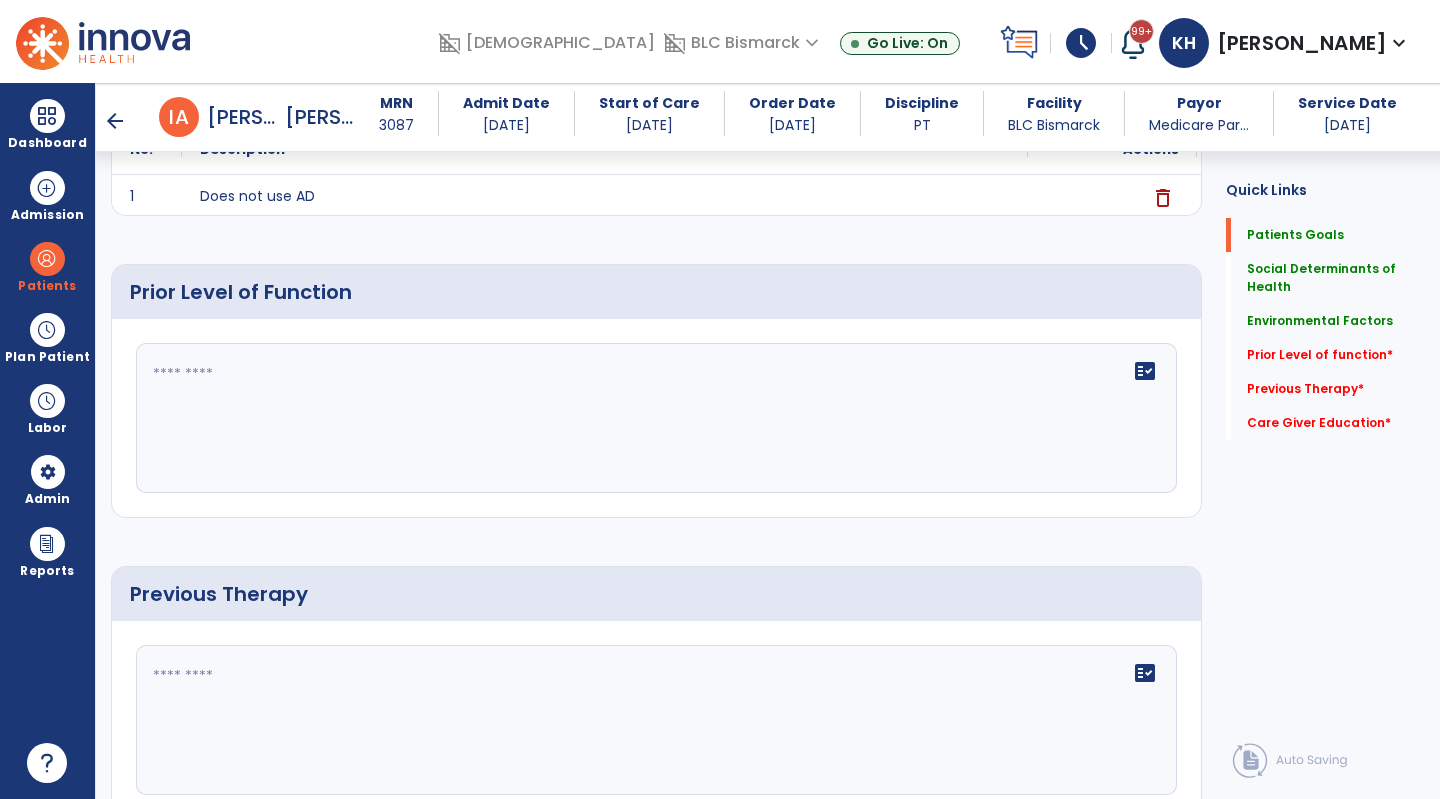 click on "fact_check" 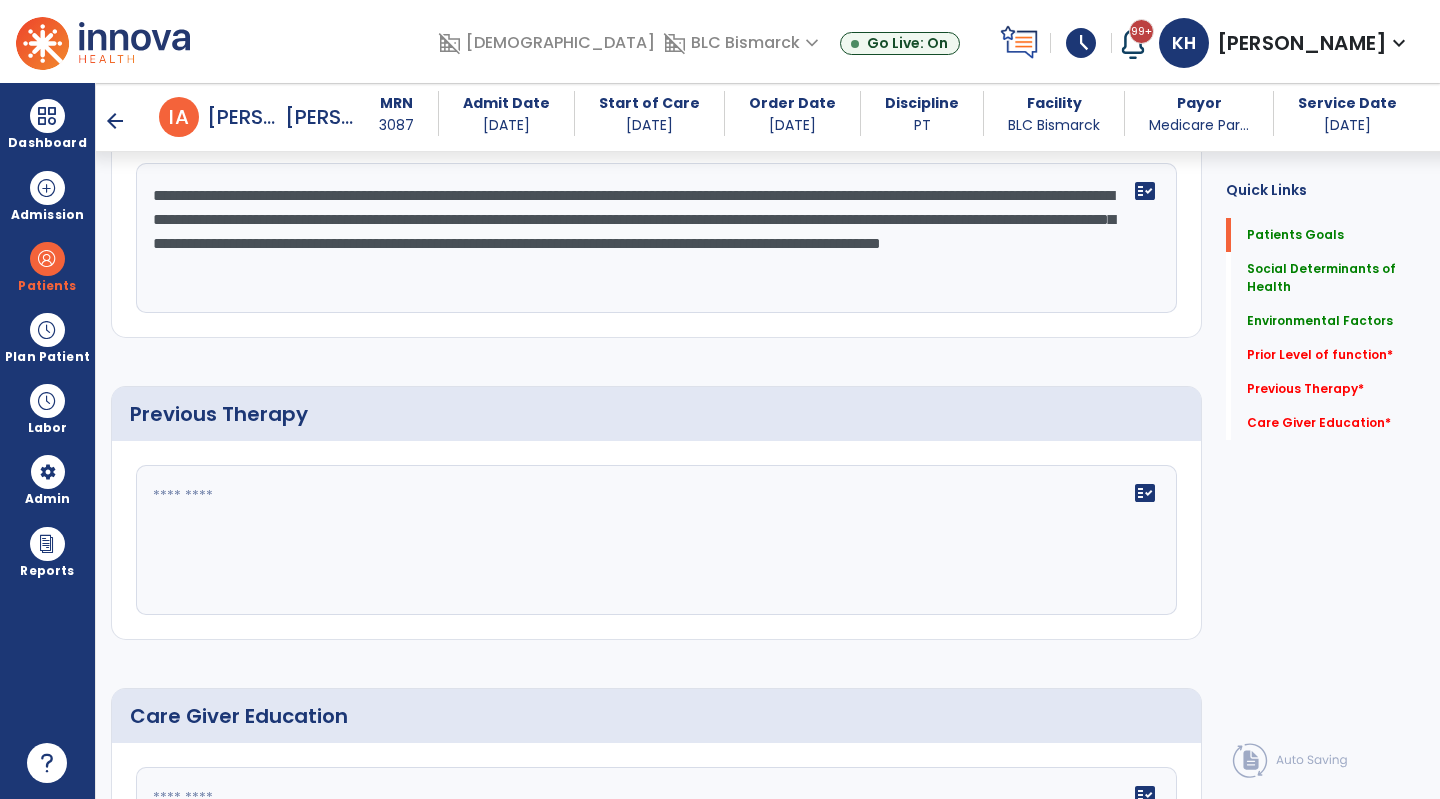 scroll, scrollTop: 900, scrollLeft: 0, axis: vertical 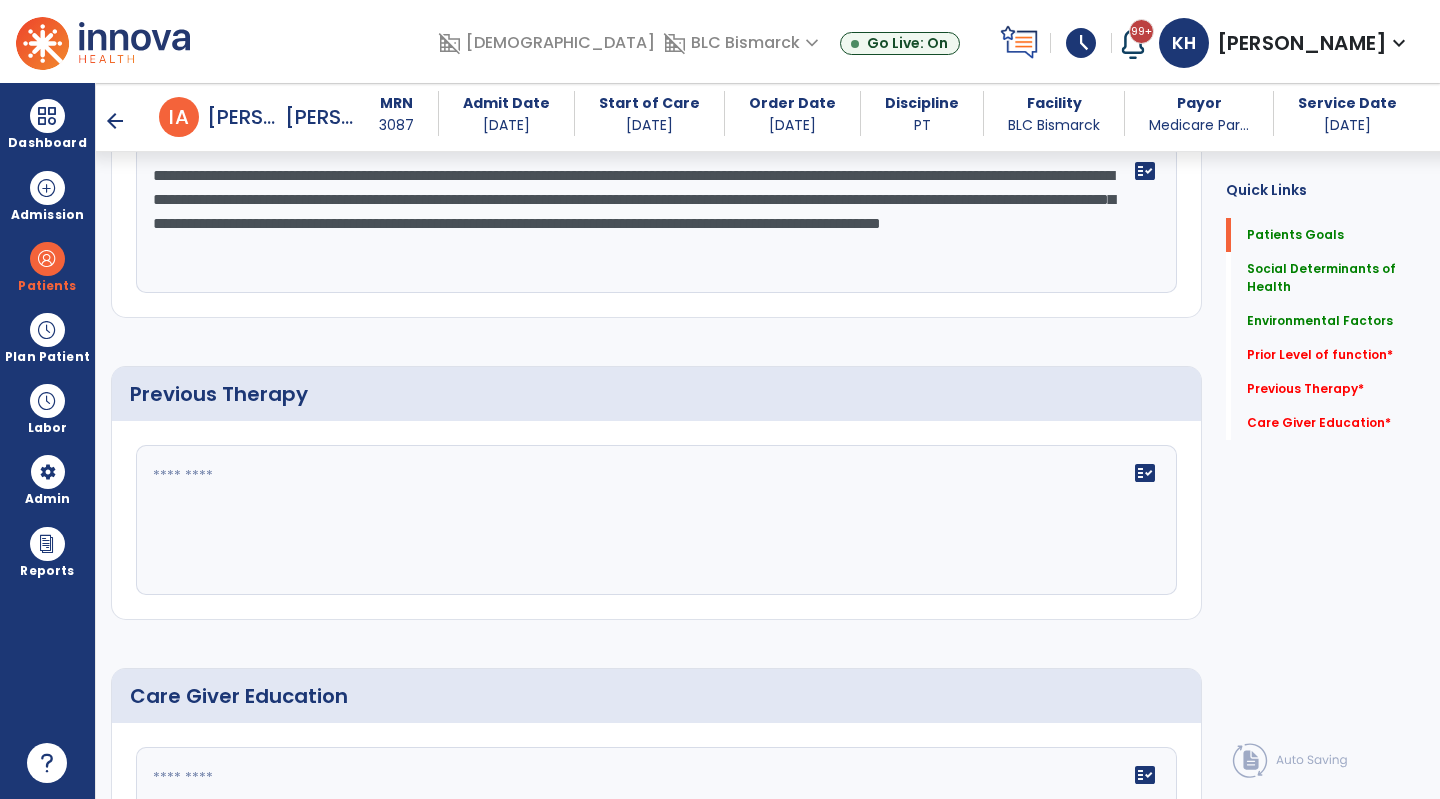 type on "**********" 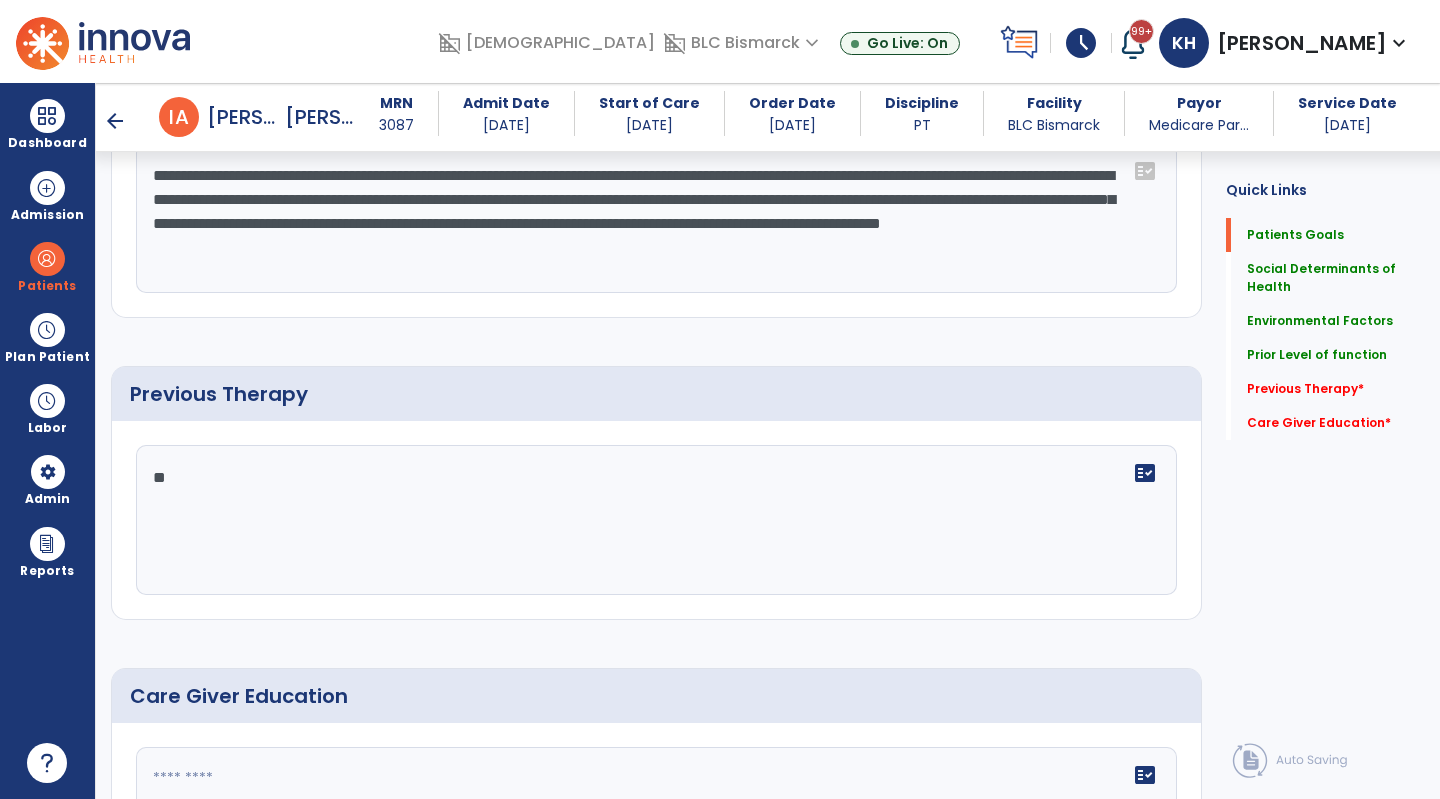 type on "*" 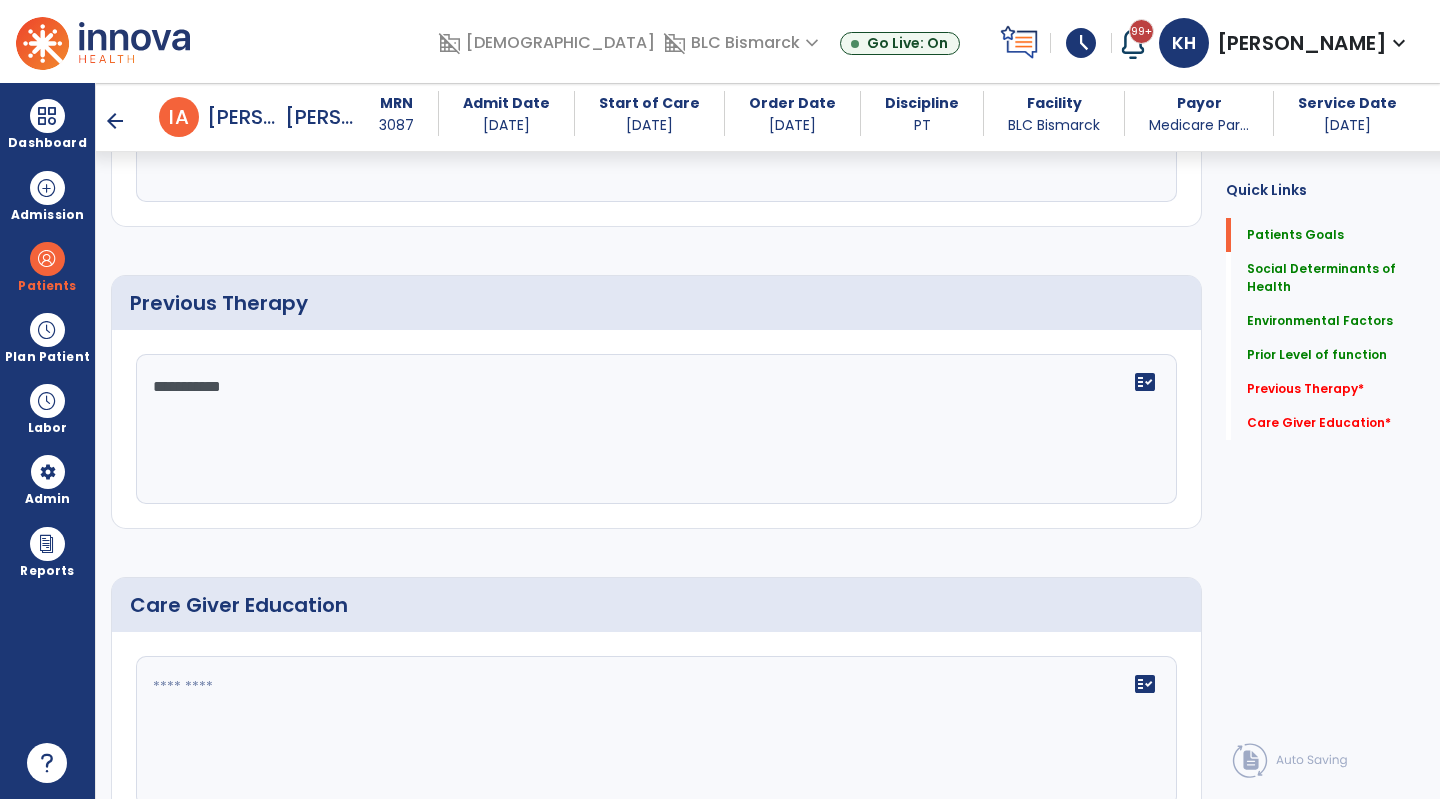 scroll, scrollTop: 1093, scrollLeft: 0, axis: vertical 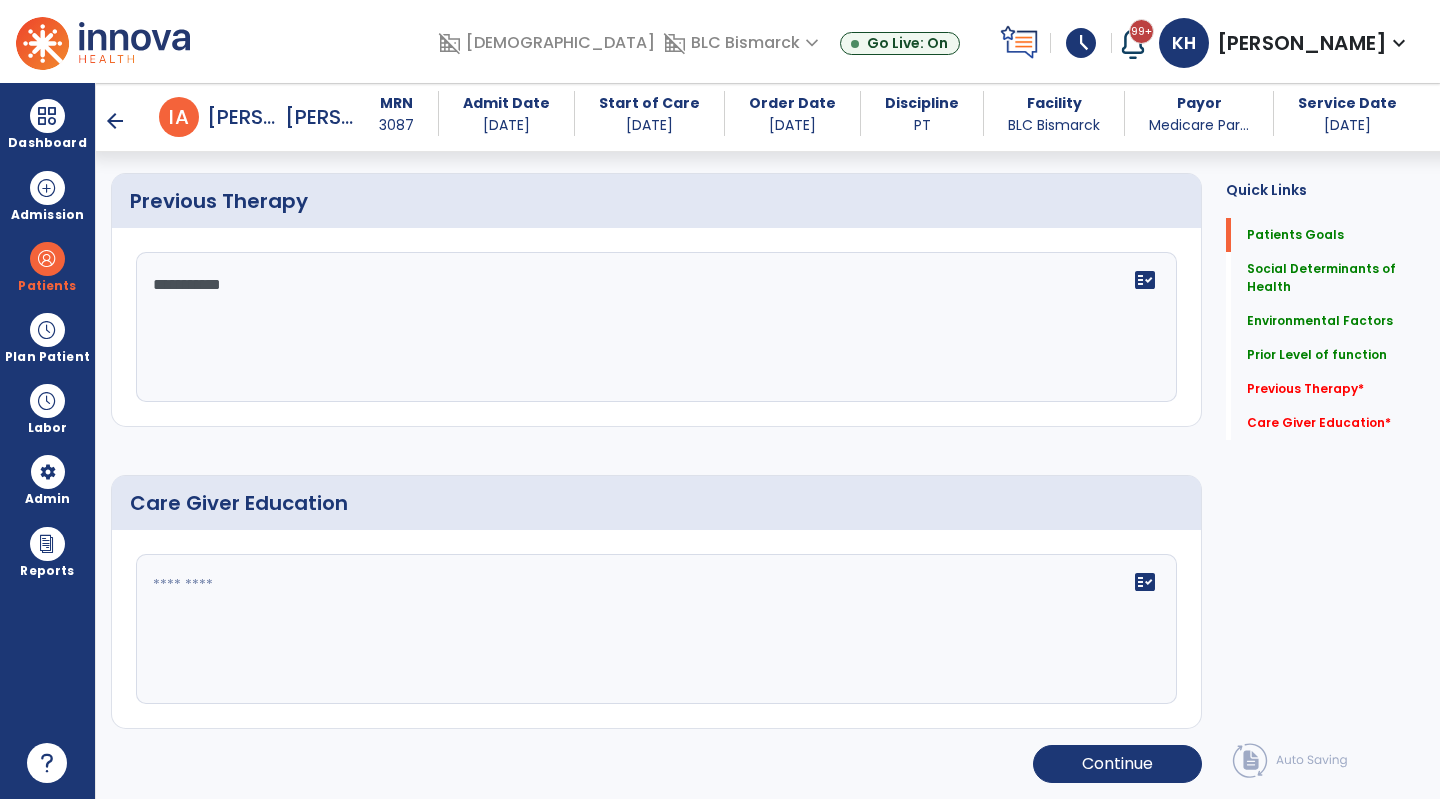 type on "**********" 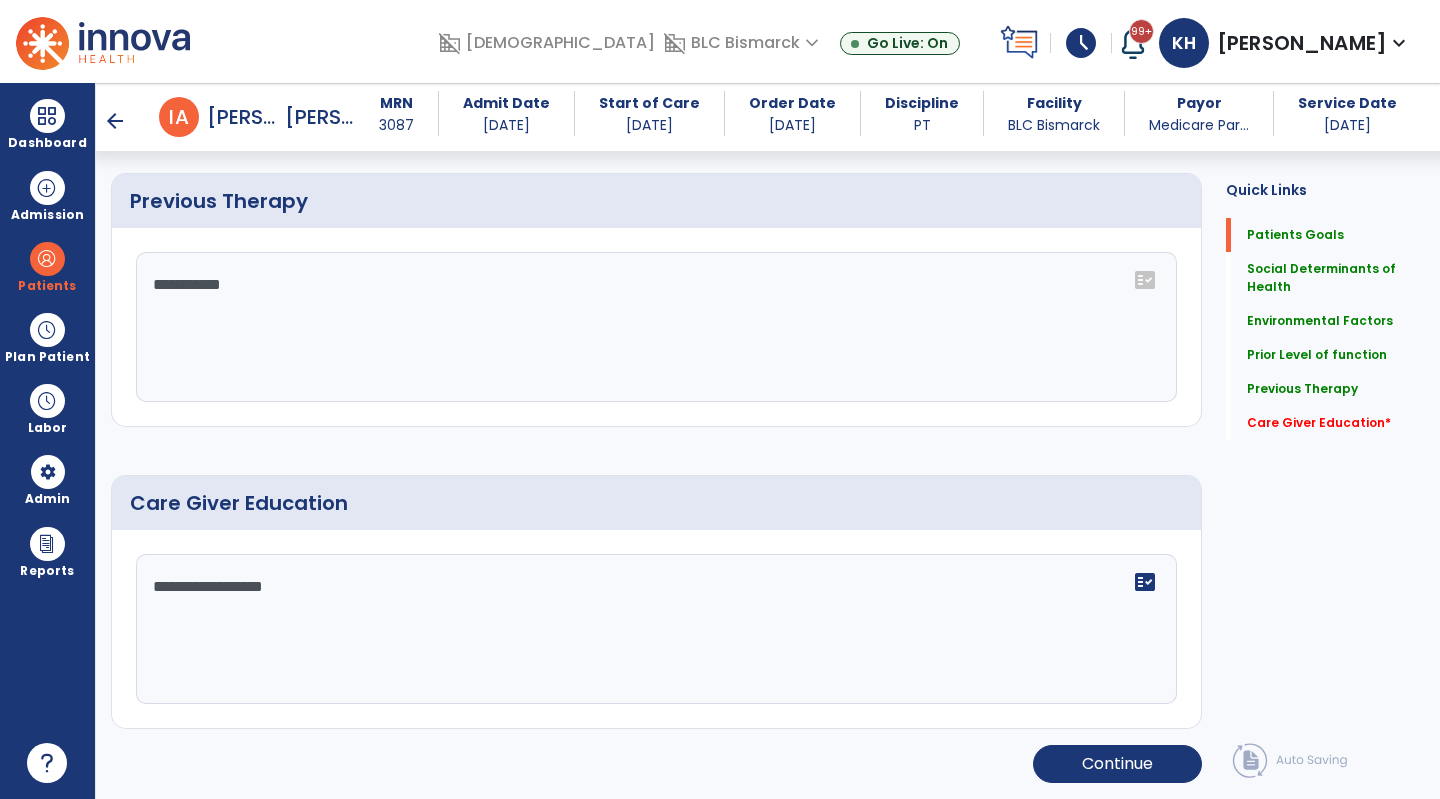 type on "**********" 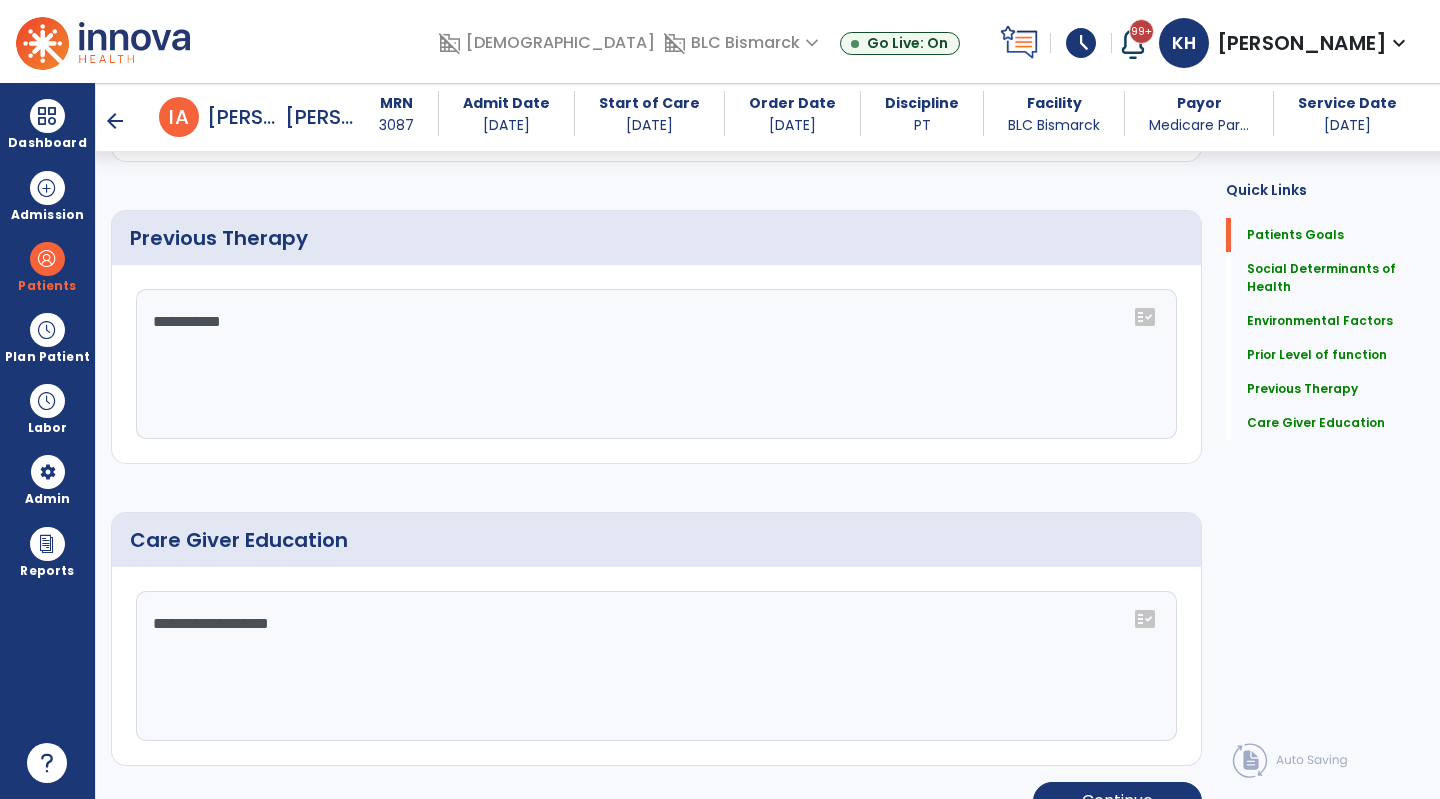 scroll, scrollTop: 1093, scrollLeft: 0, axis: vertical 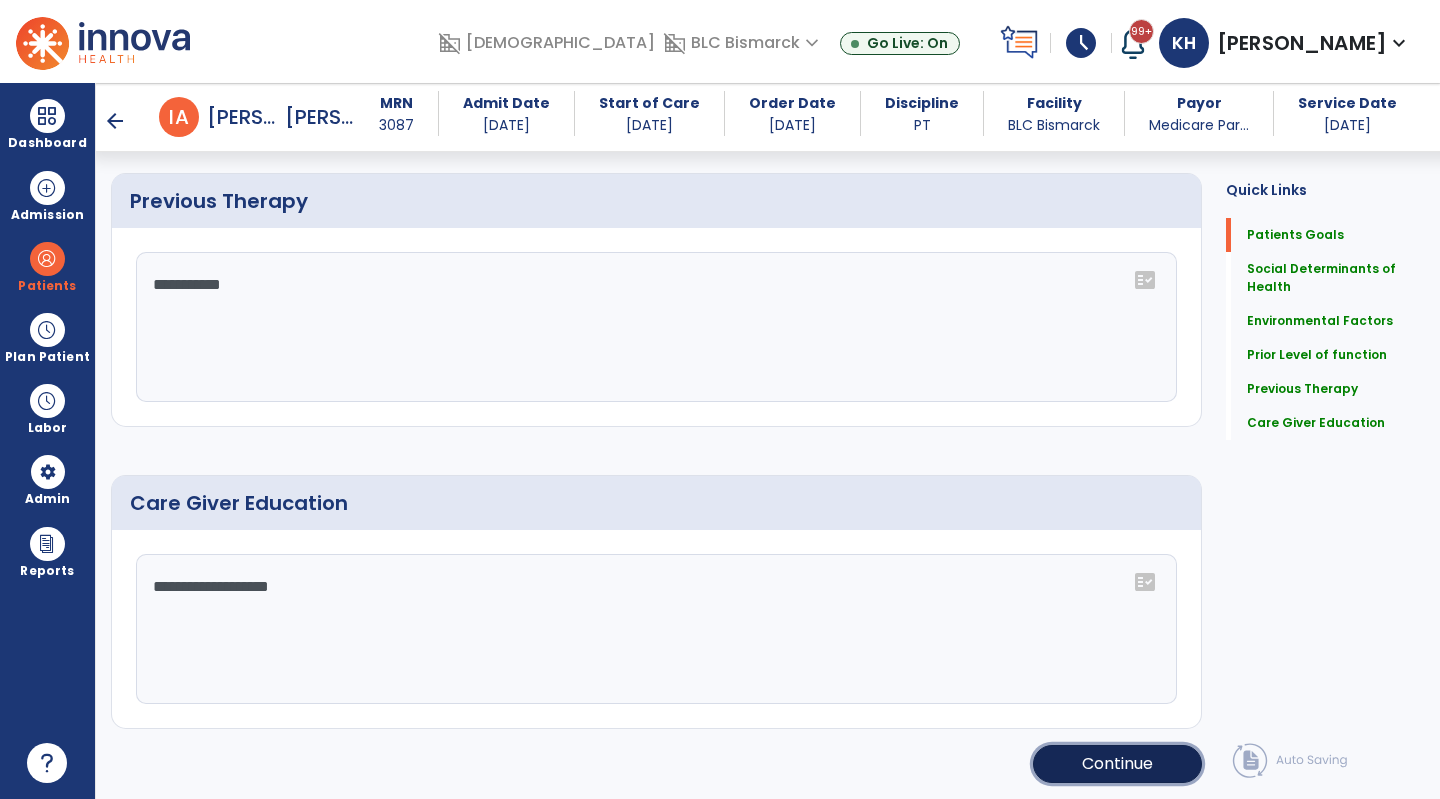 click on "Continue" 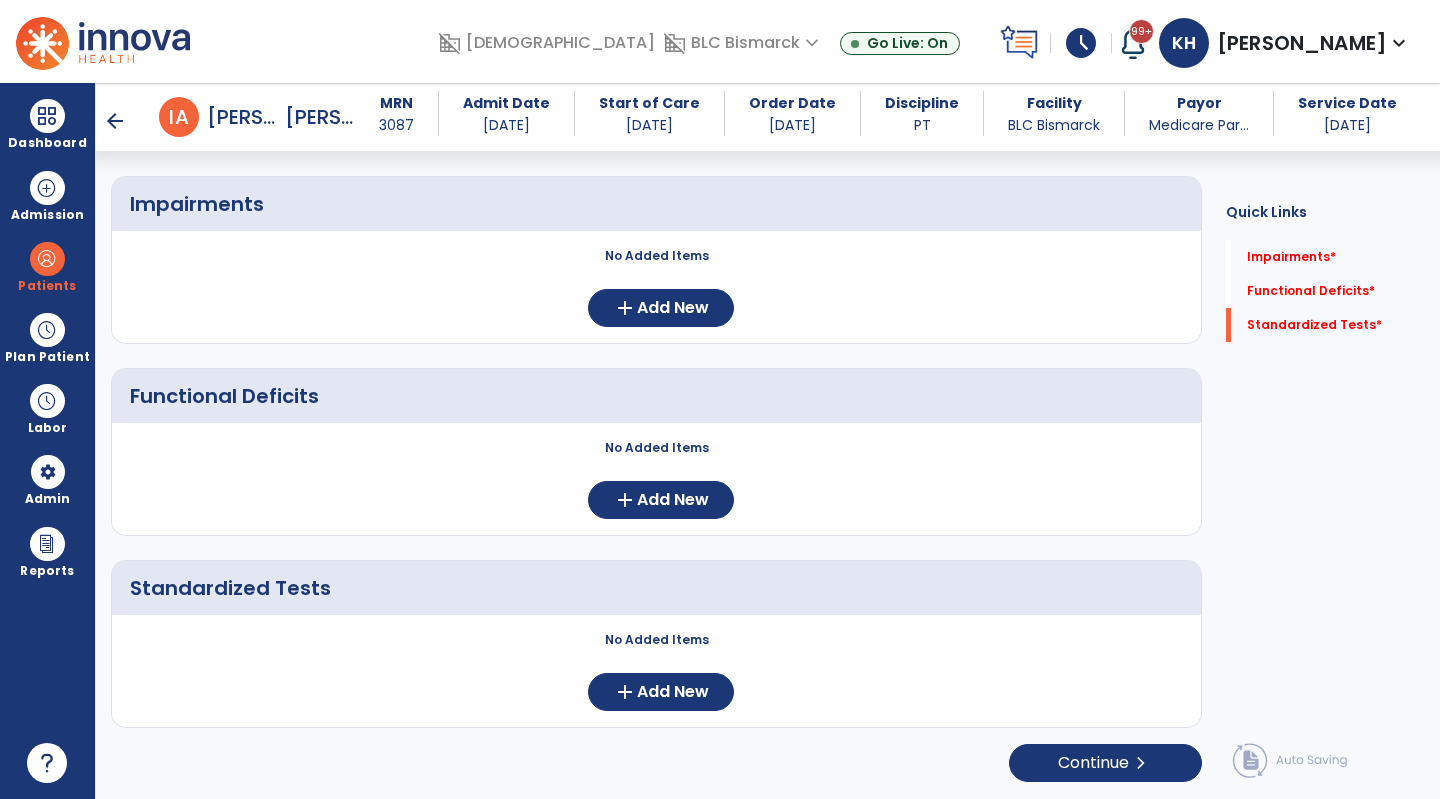 scroll, scrollTop: 151, scrollLeft: 0, axis: vertical 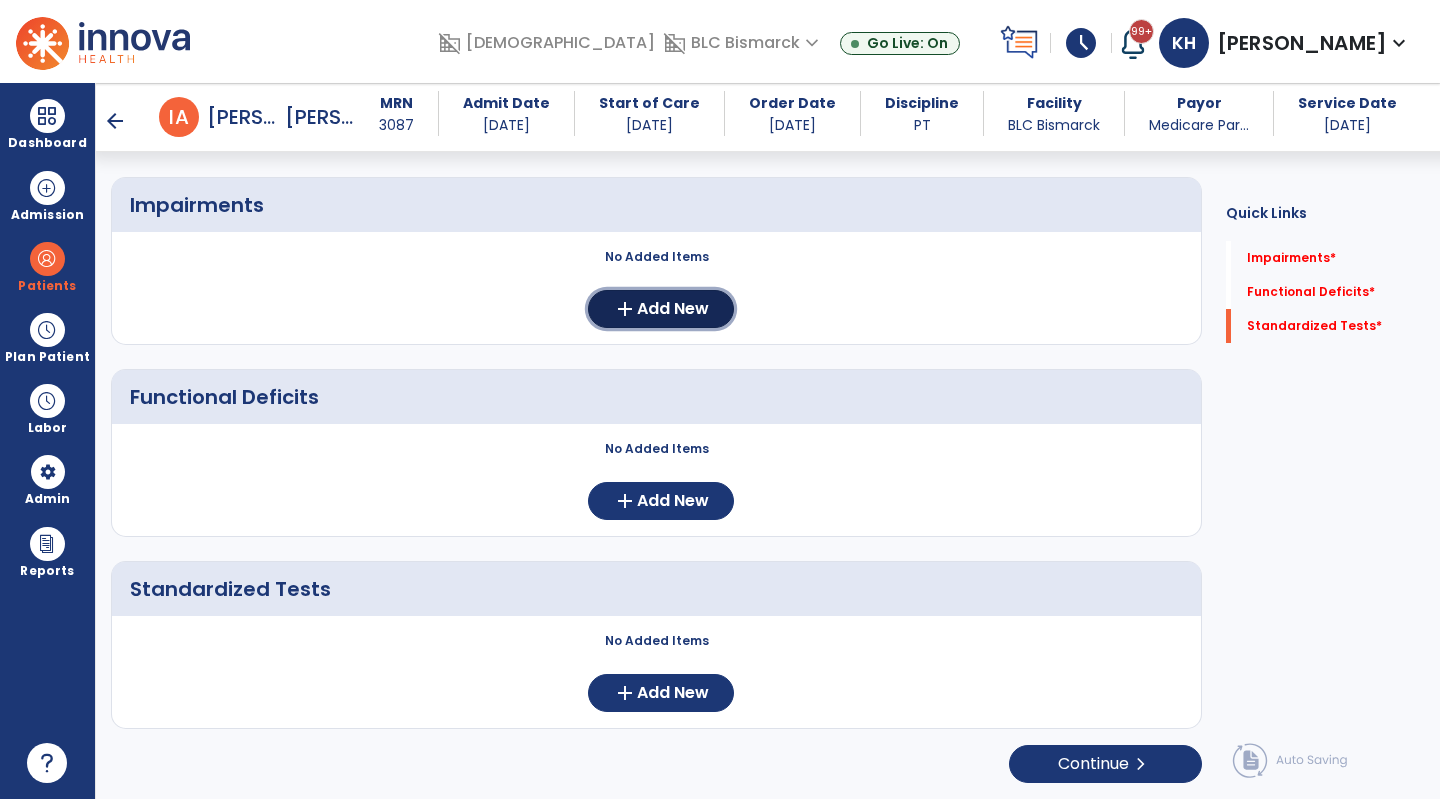 click on "Add New" 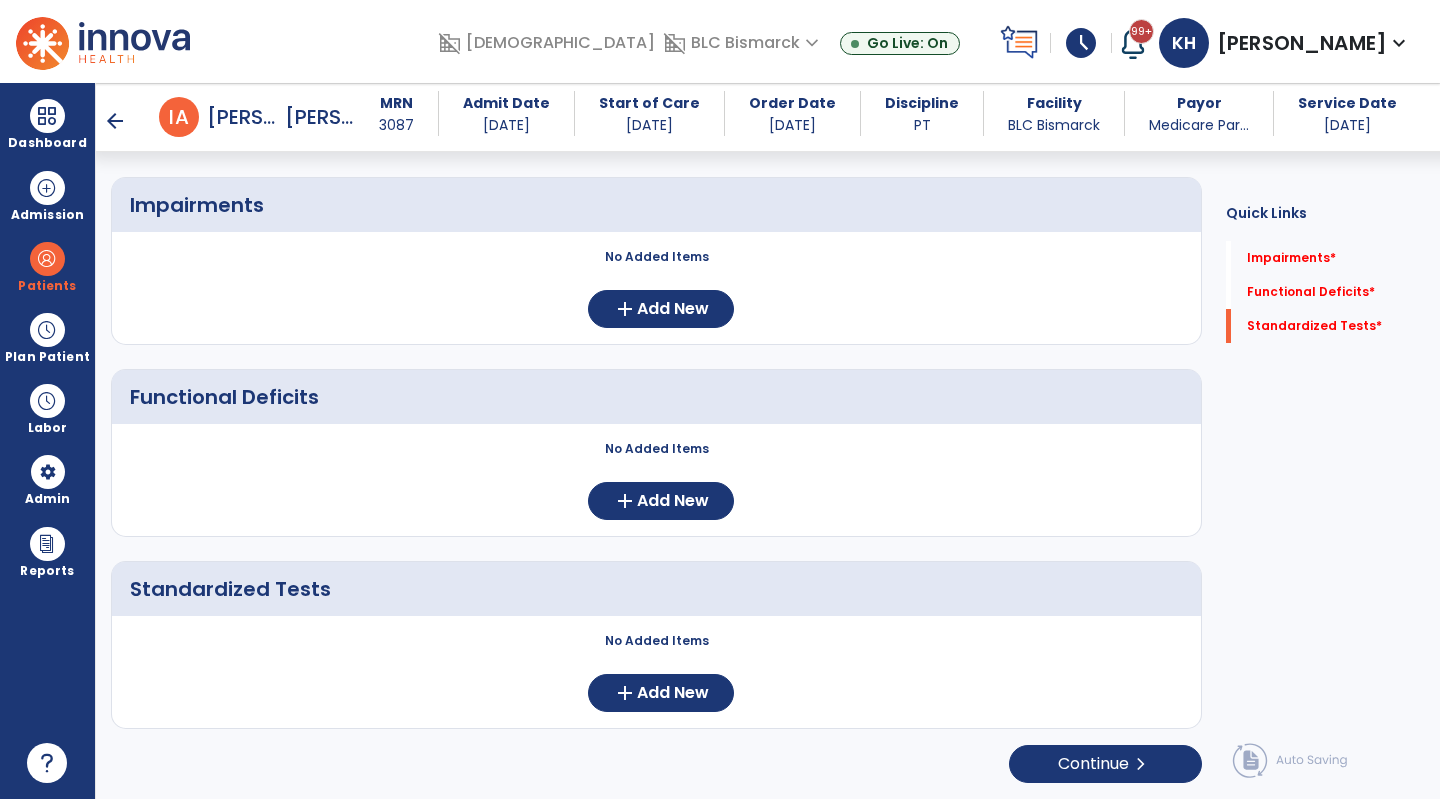scroll, scrollTop: 0, scrollLeft: 0, axis: both 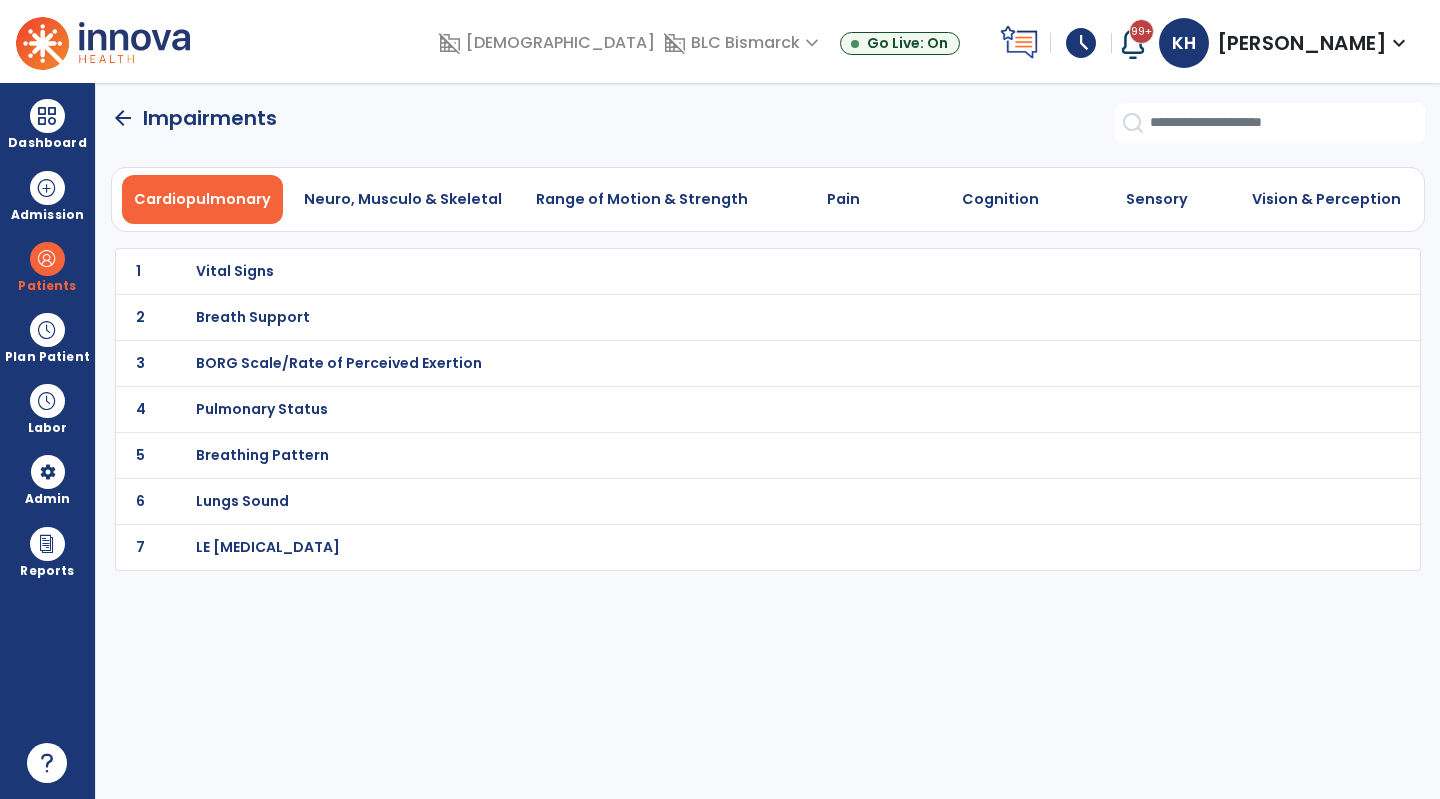 click on "Neuro, Musculo & Skeletal" at bounding box center [403, 199] 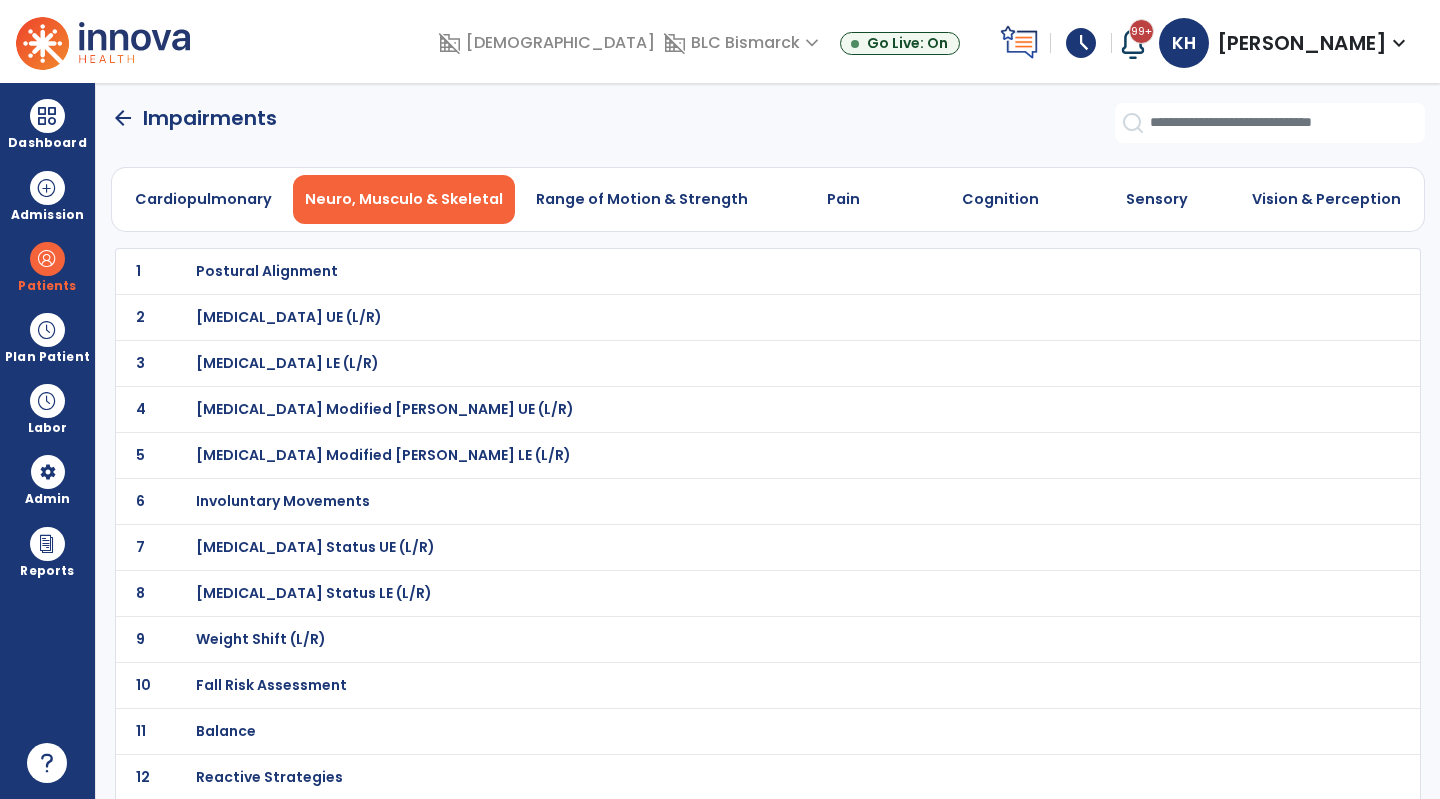 click on "[MEDICAL_DATA] Status LE (L/R)" at bounding box center (267, 271) 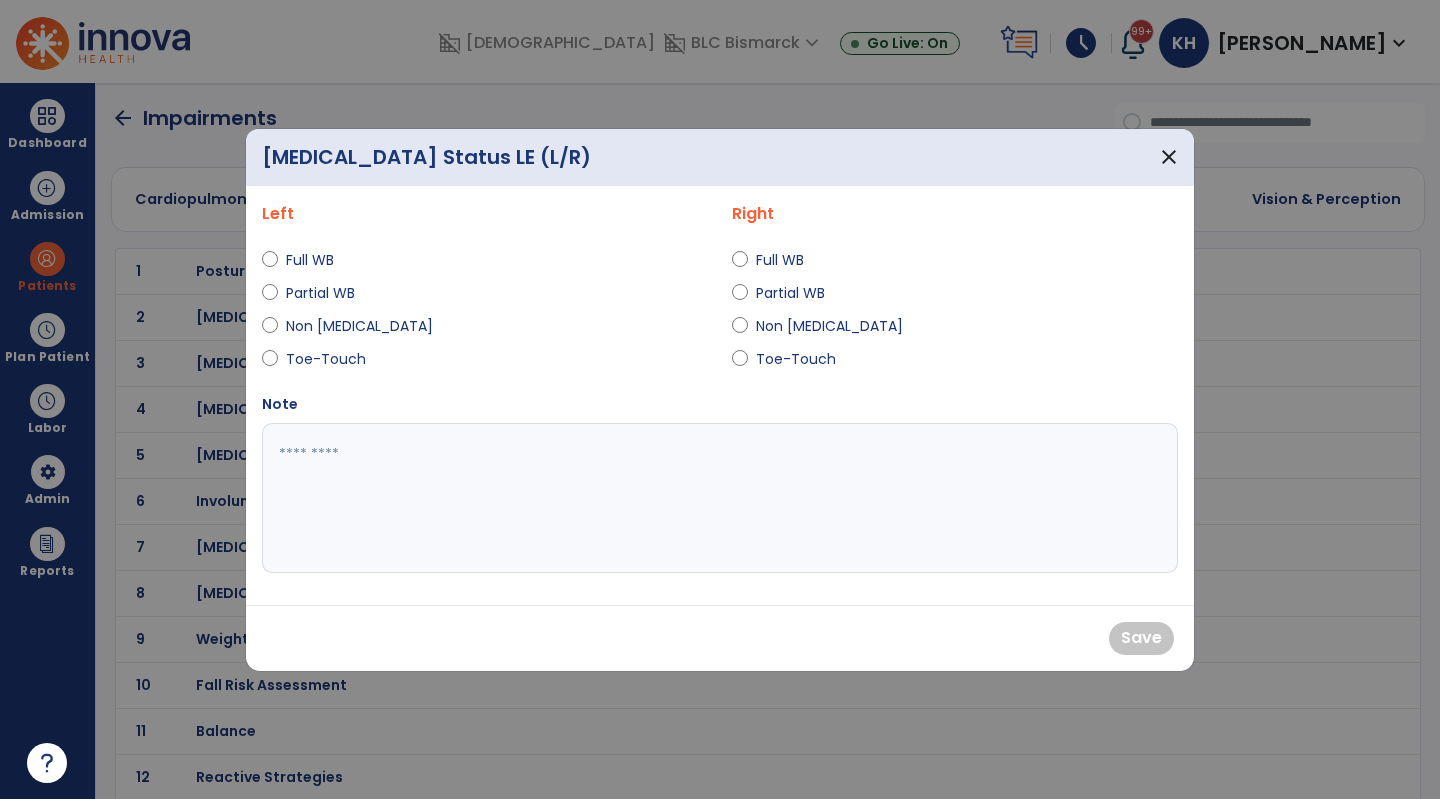 click on "Toe-Touch" at bounding box center [326, 359] 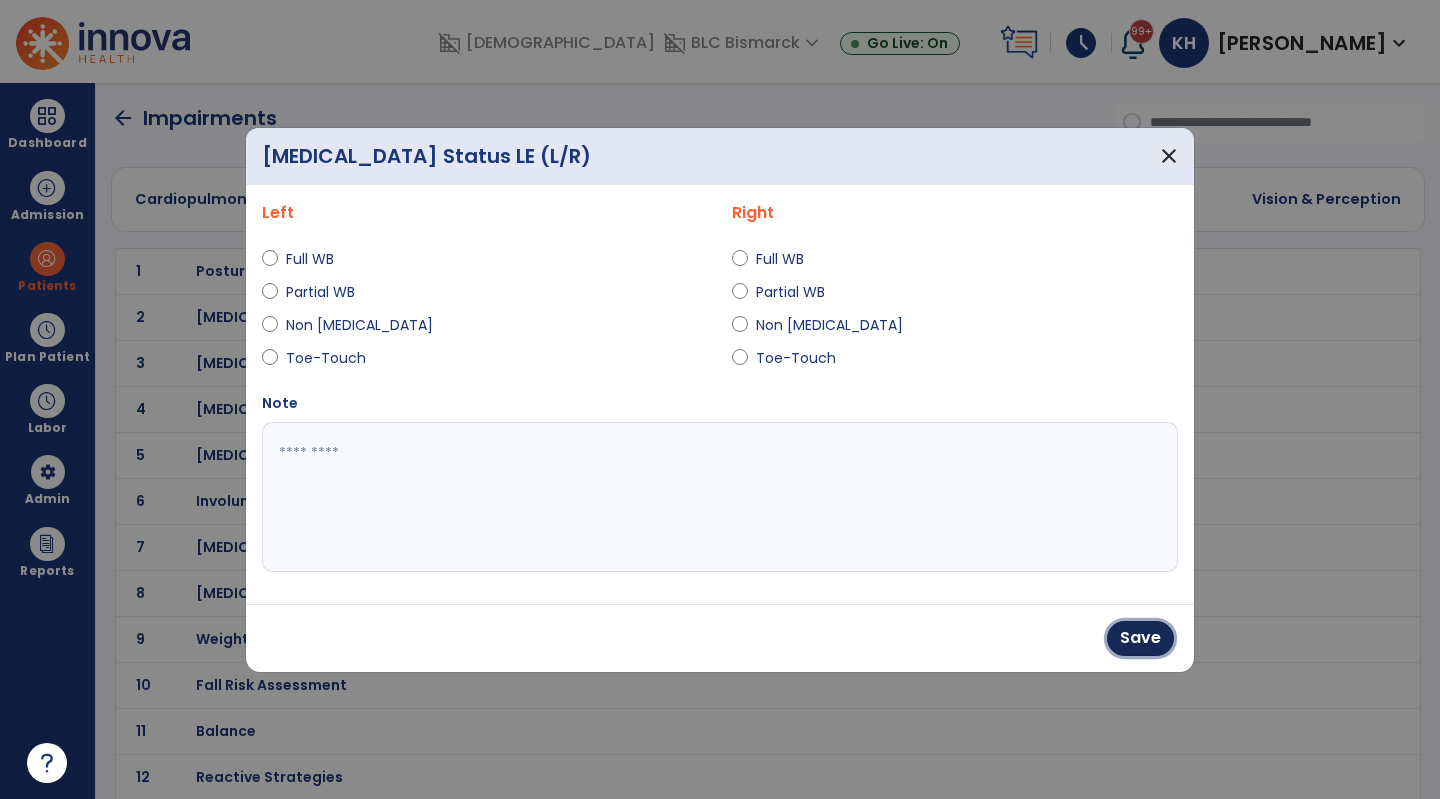 click on "Save" at bounding box center [1140, 638] 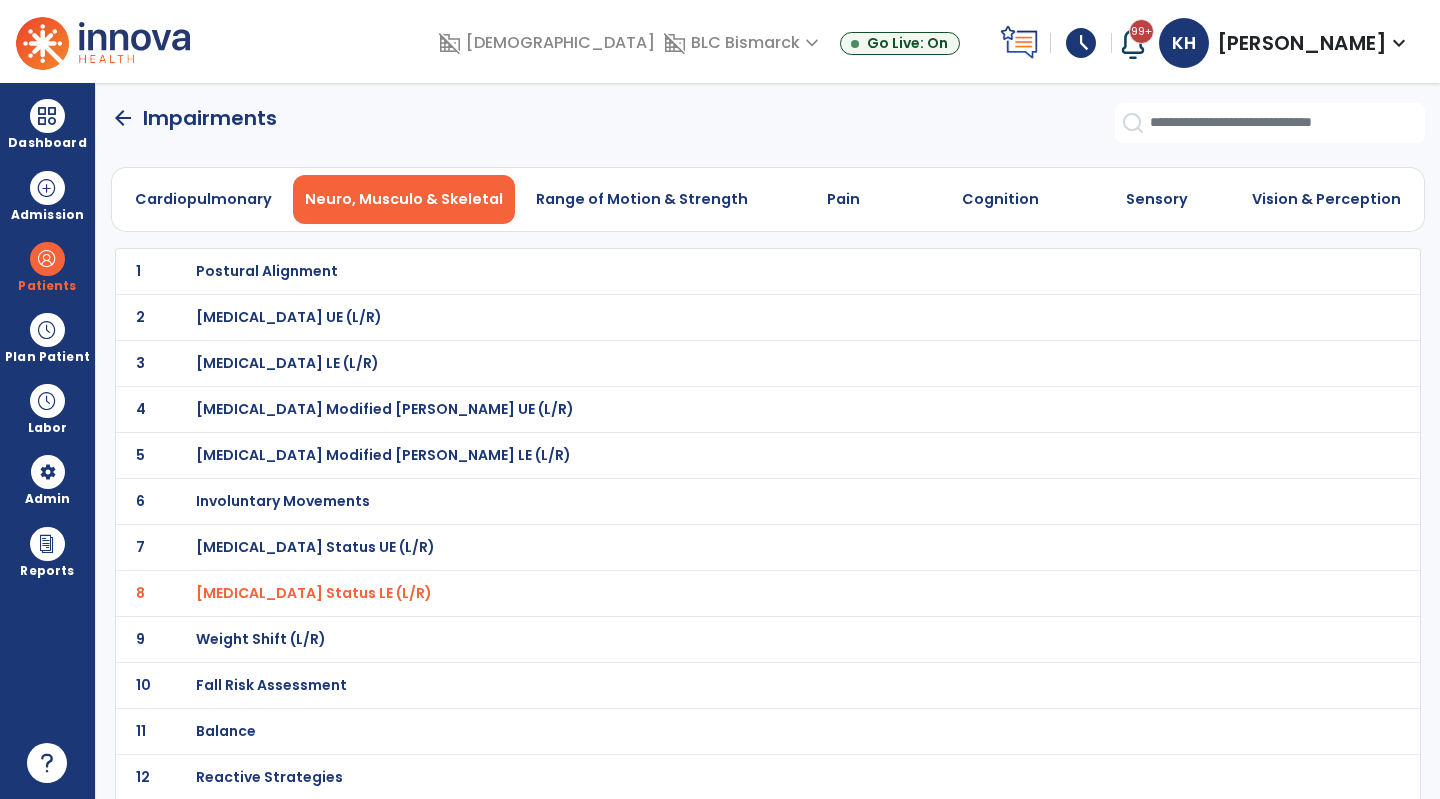 click on "Range of Motion & Strength" at bounding box center (642, 199) 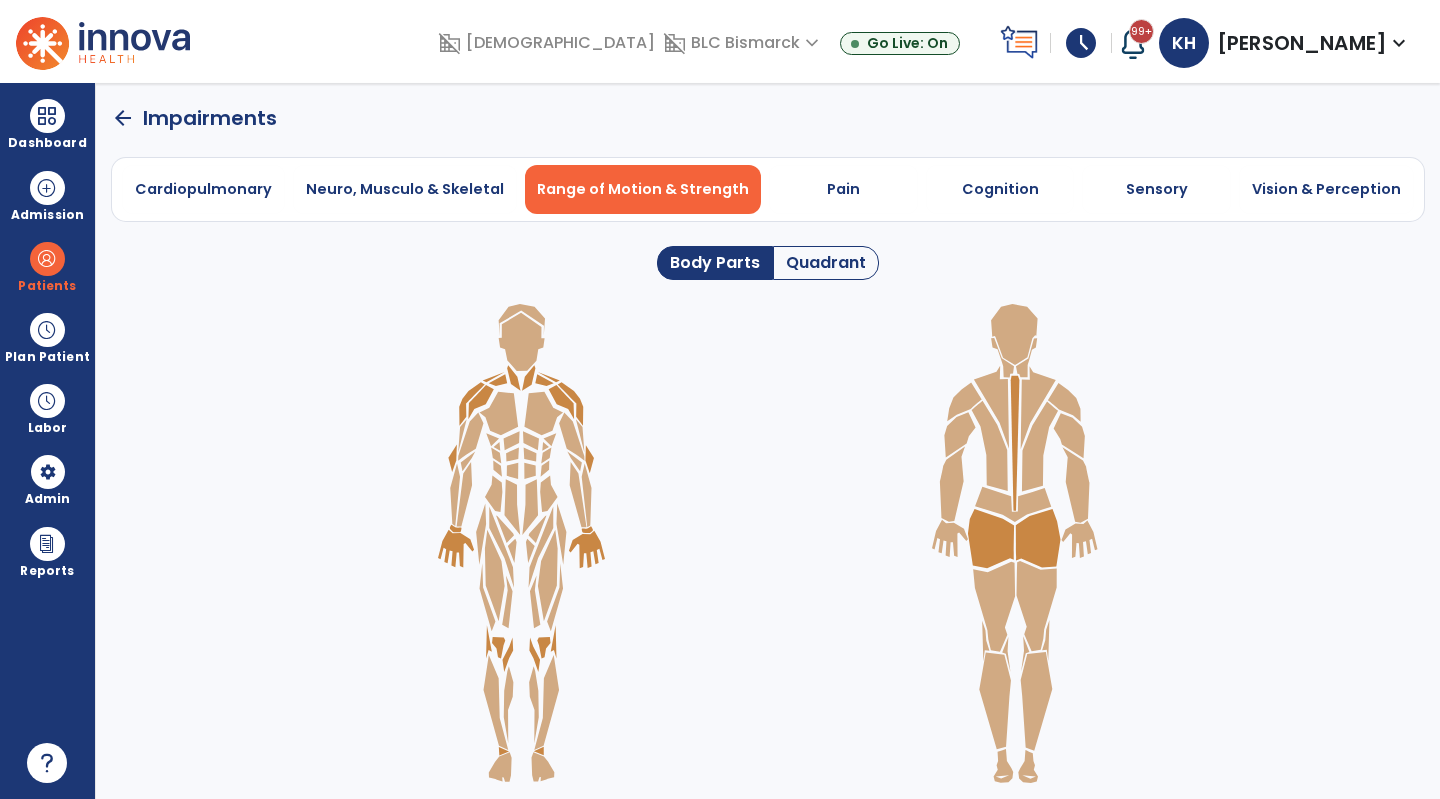 click on "Quadrant" 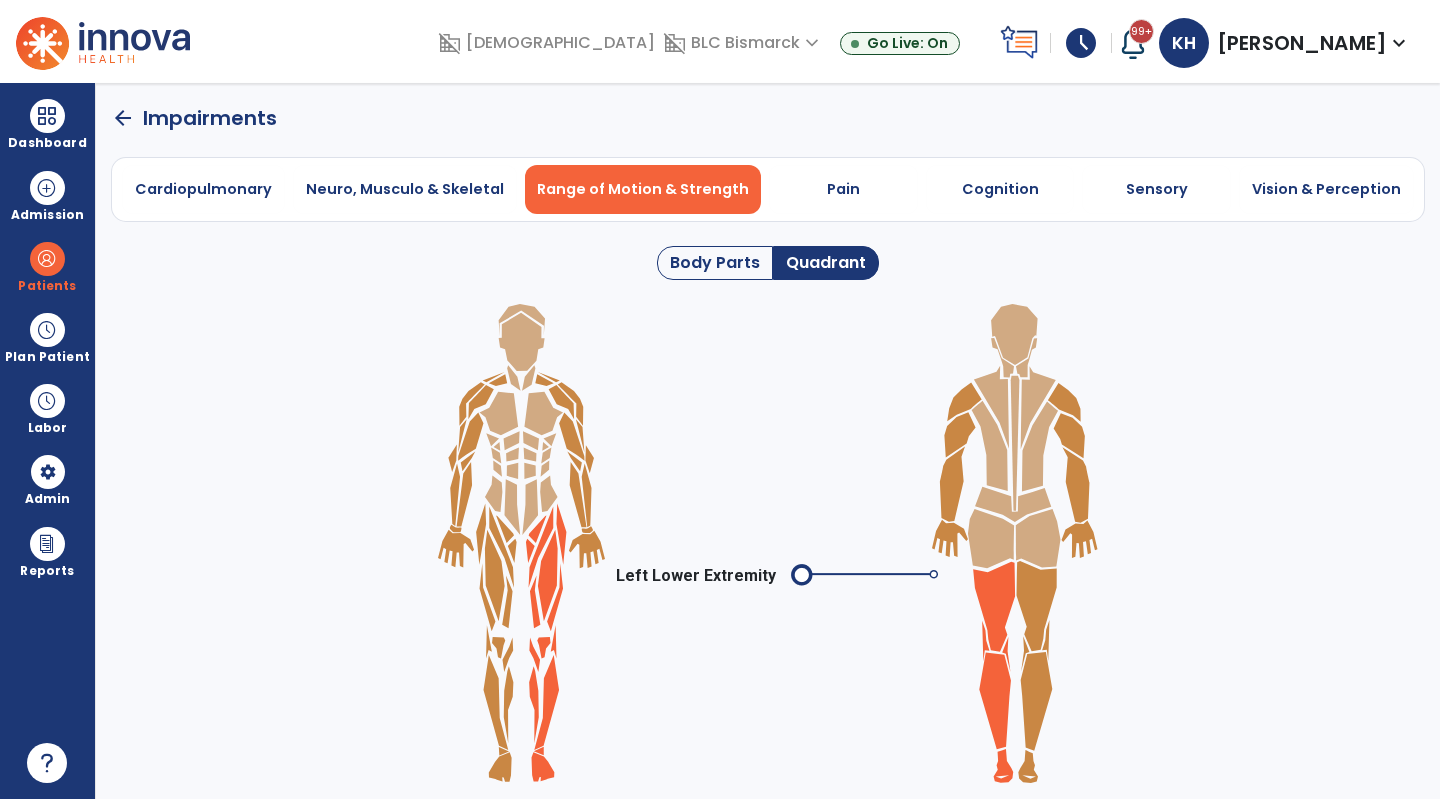 click 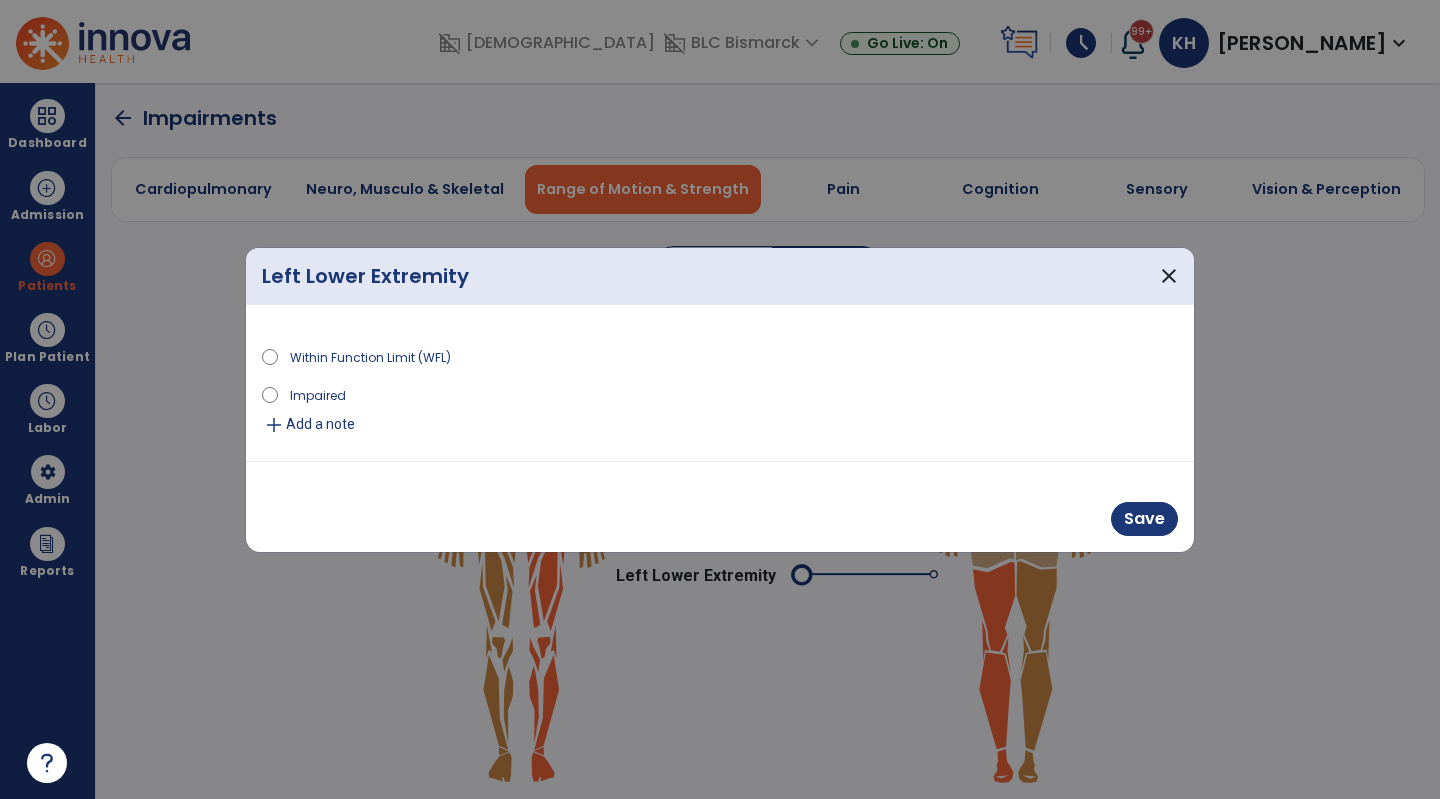 drag, startPoint x: 1178, startPoint y: 520, endPoint x: 1150, endPoint y: 533, distance: 30.870699 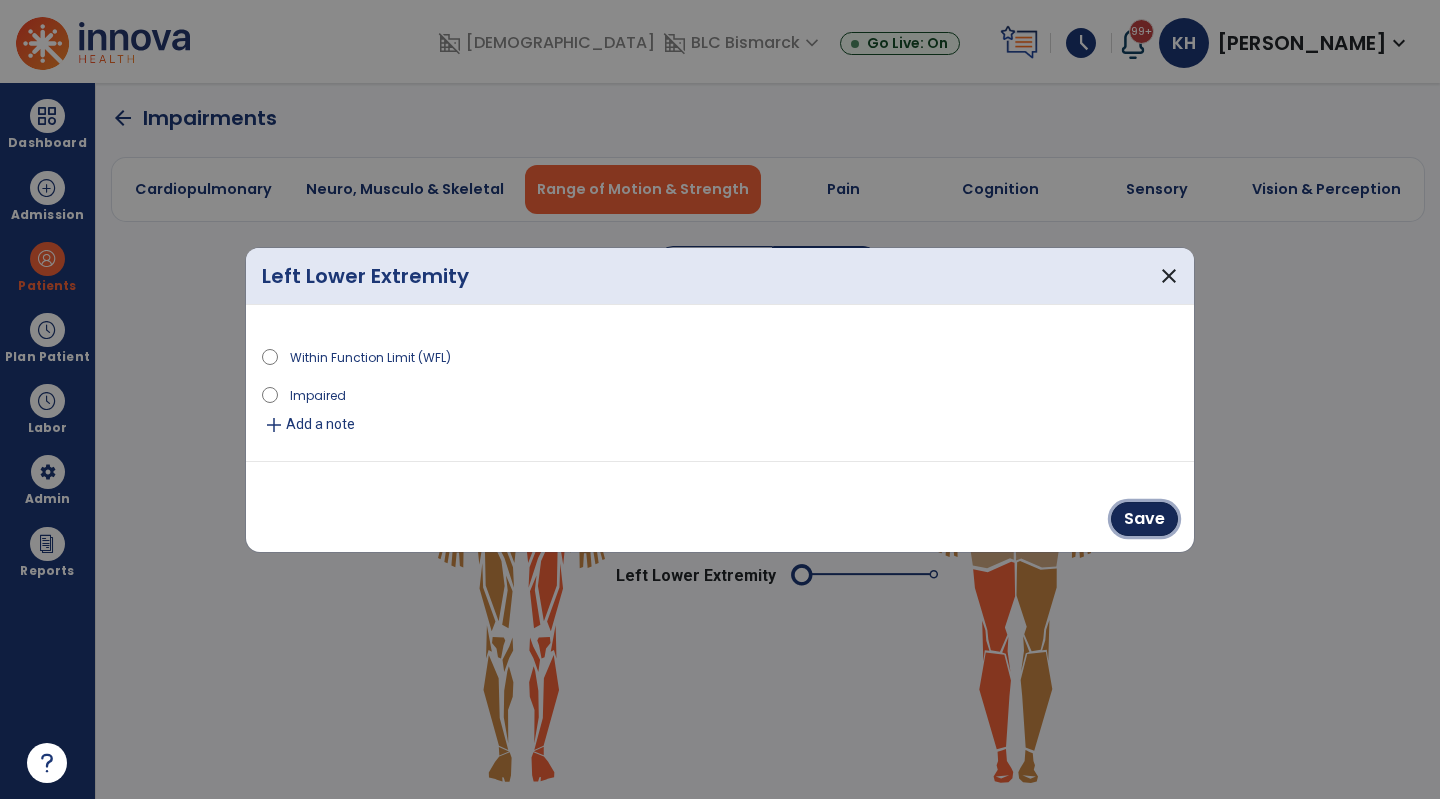 click on "Save" at bounding box center [1144, 519] 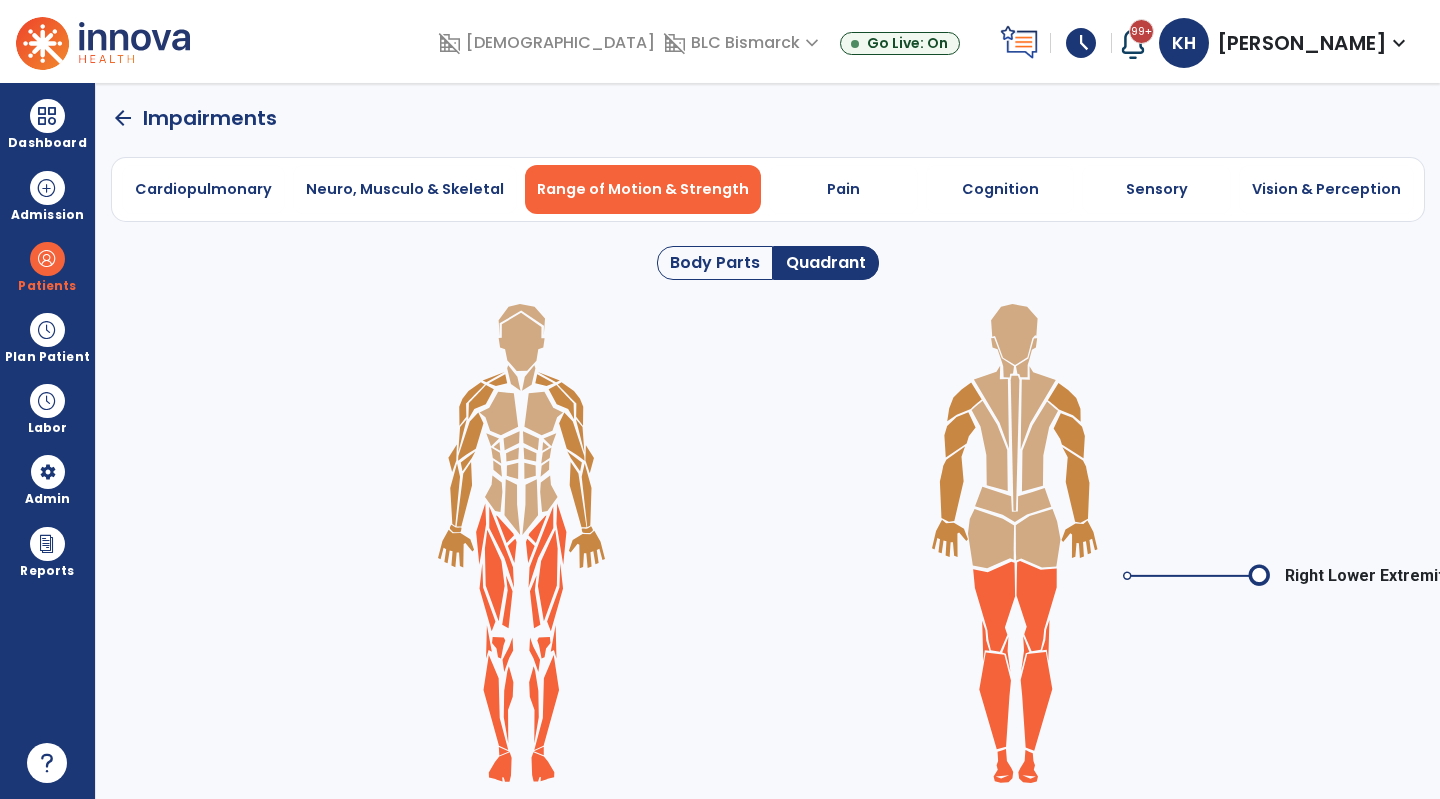 click 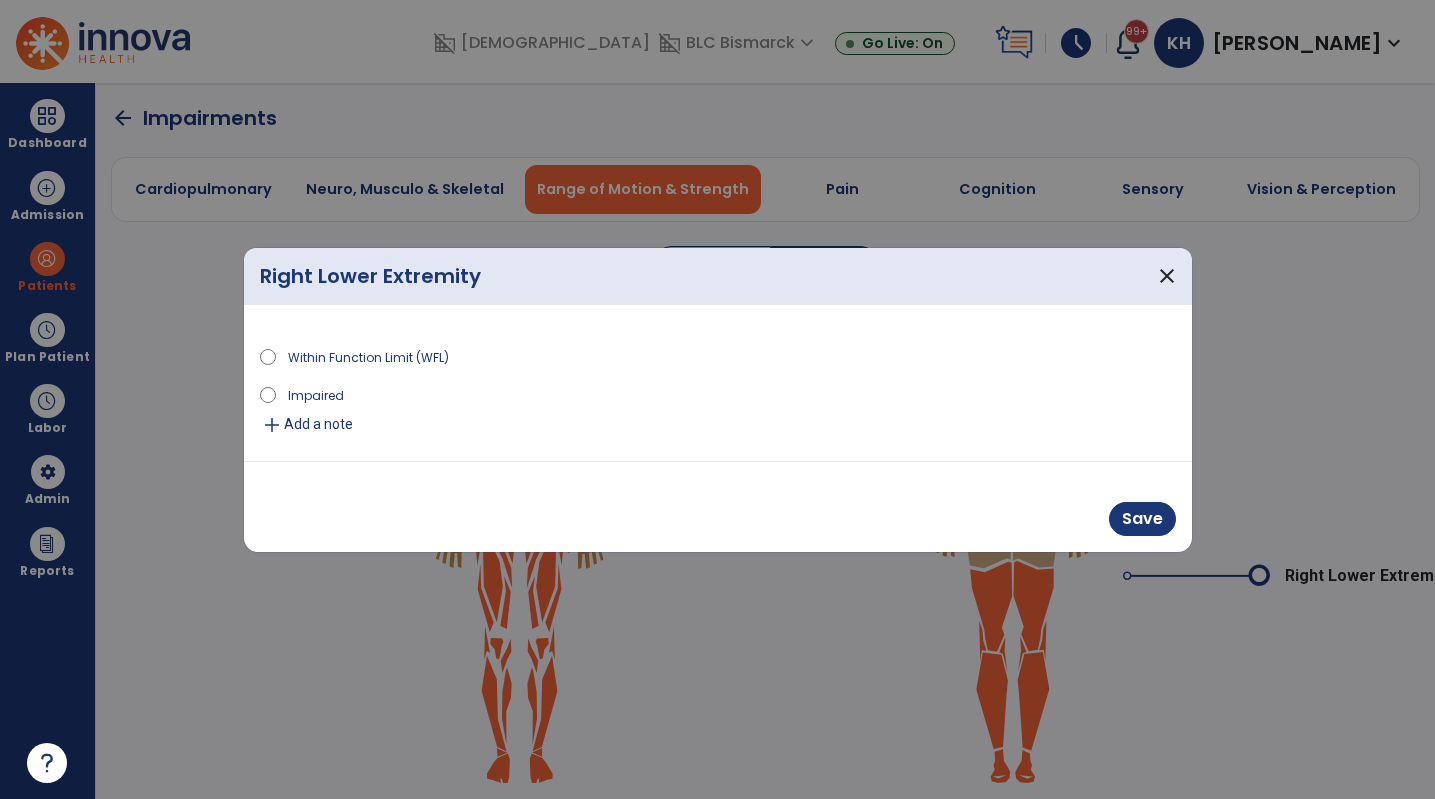 click on "Impaired" at bounding box center (316, 394) 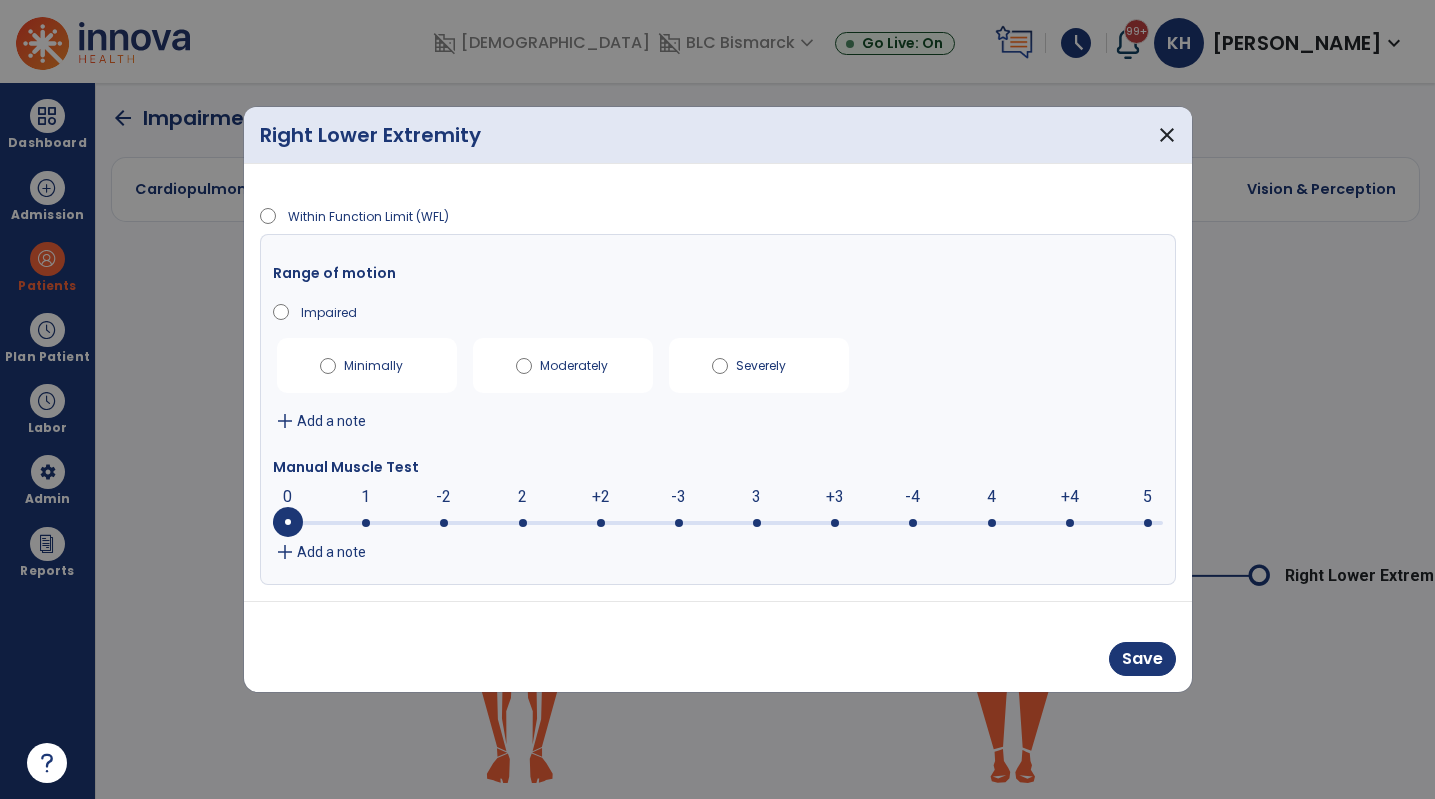 click on "Add a note" at bounding box center [331, 552] 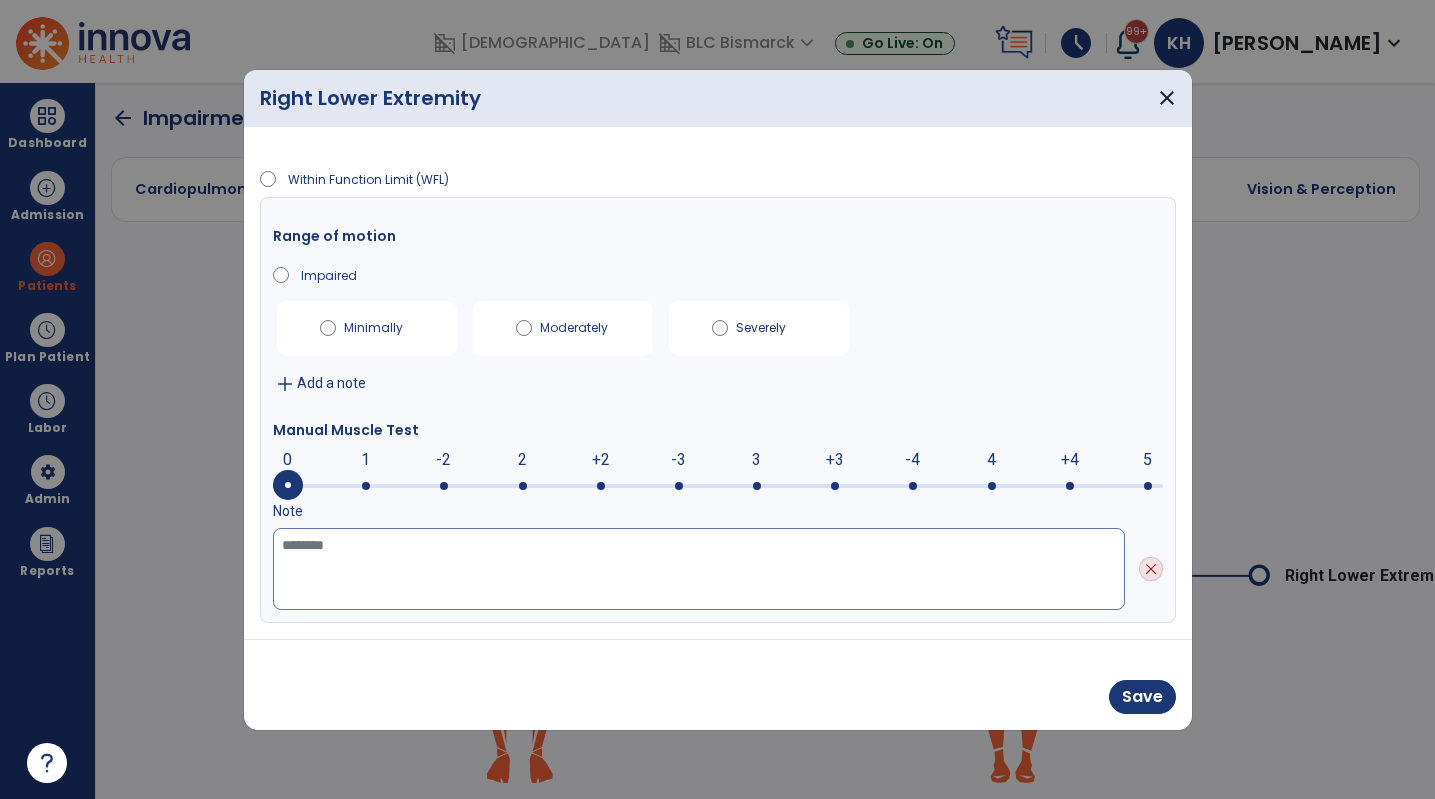 click at bounding box center [699, 569] 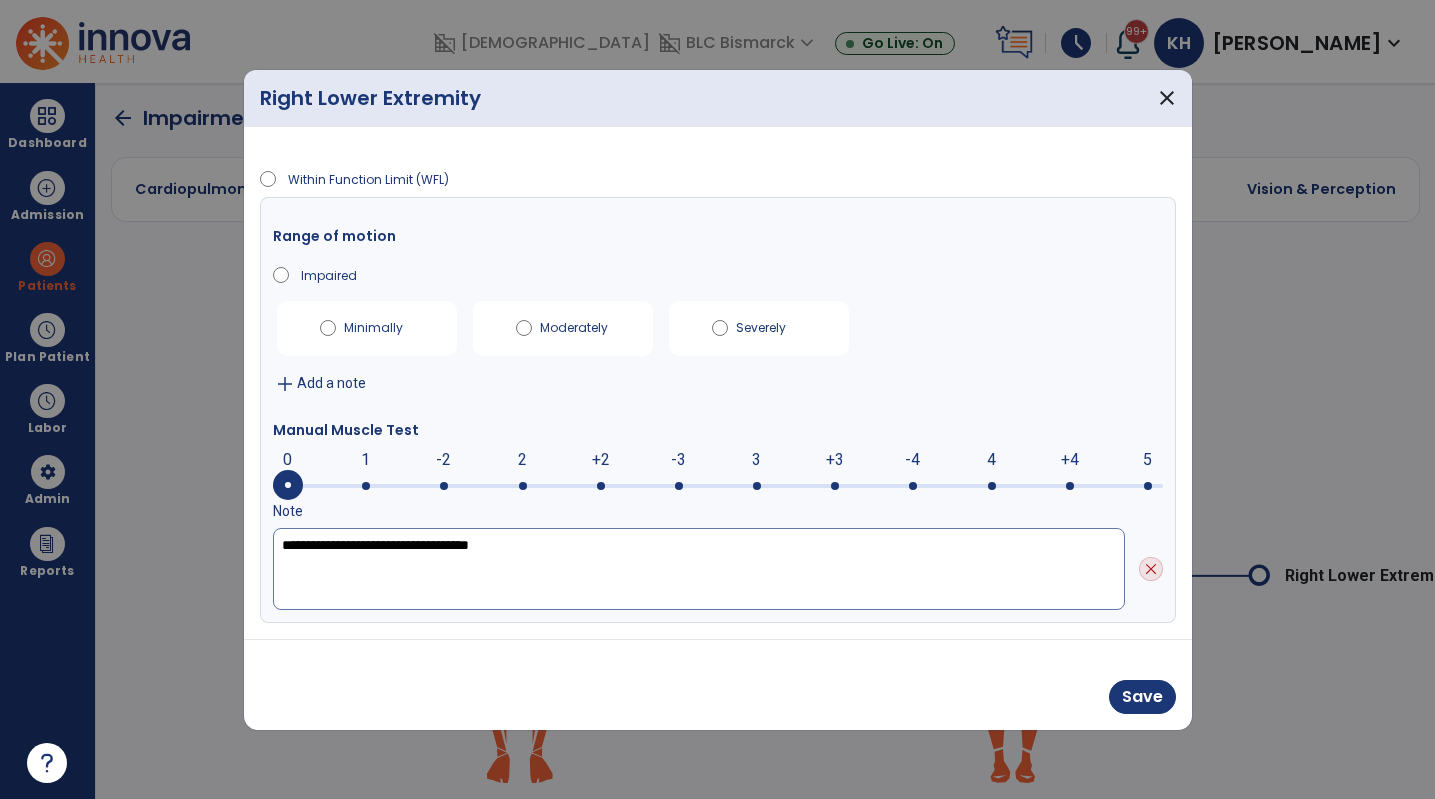 type on "**********" 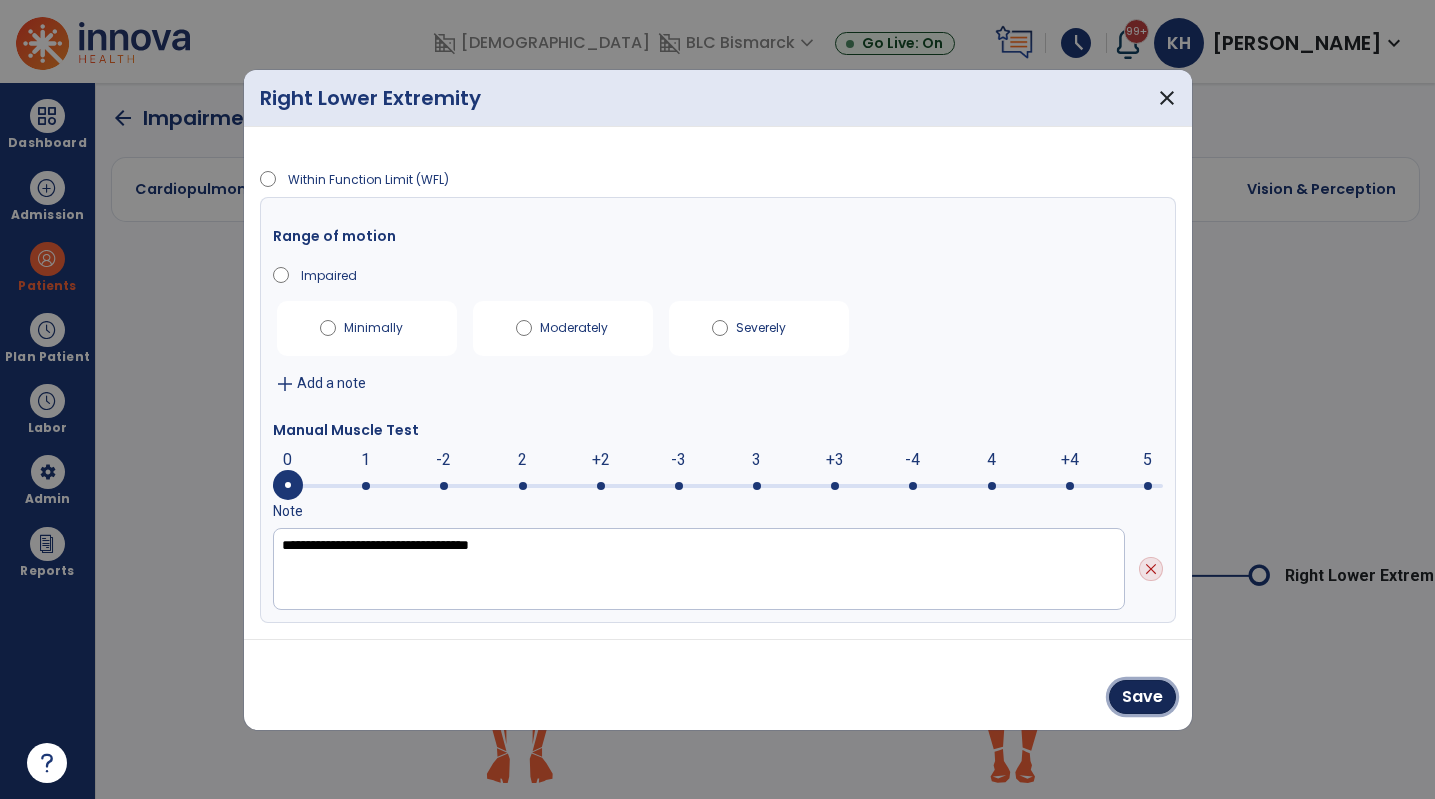 click on "Save" at bounding box center (1142, 697) 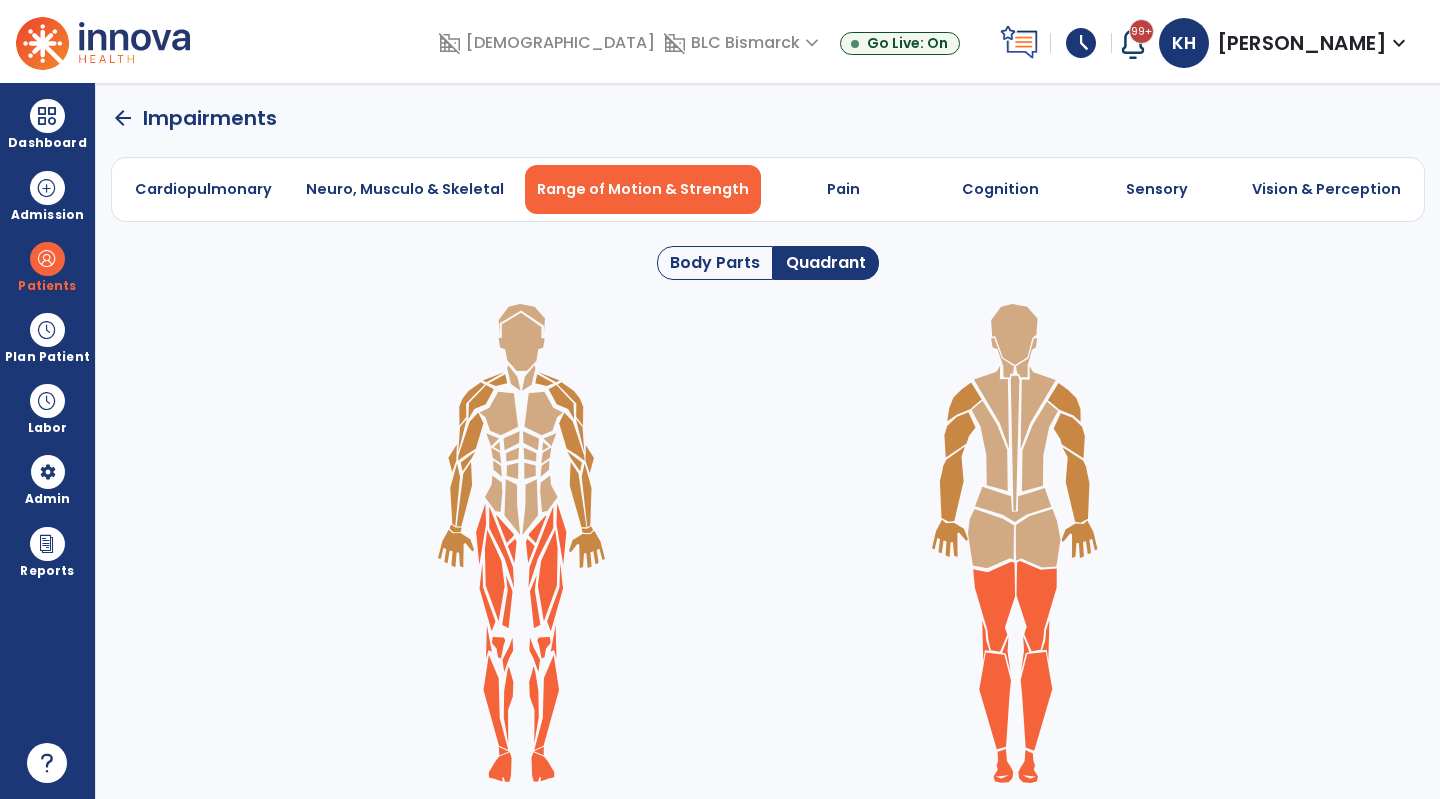 click on "arrow_back" 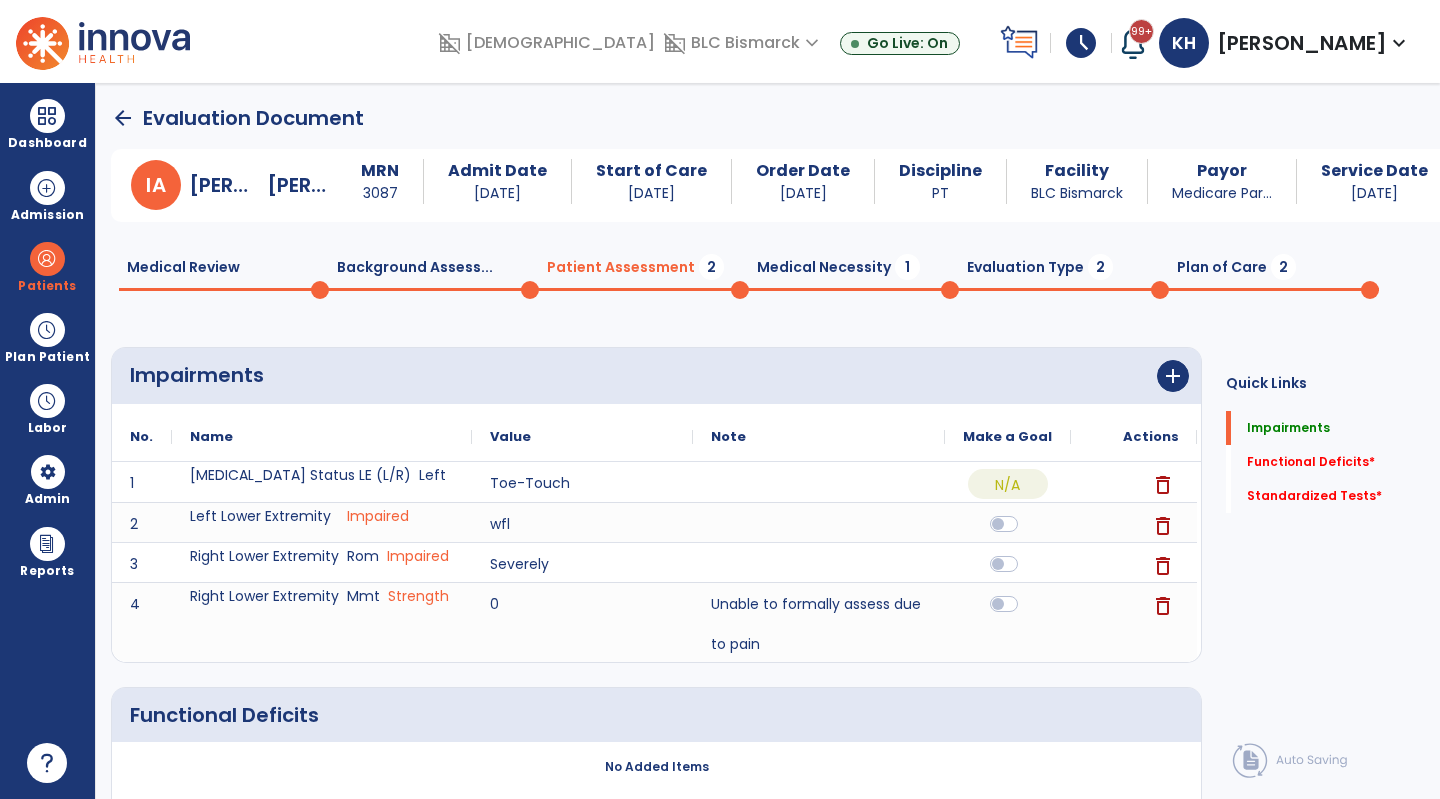 click on "Functional Deficits   *" 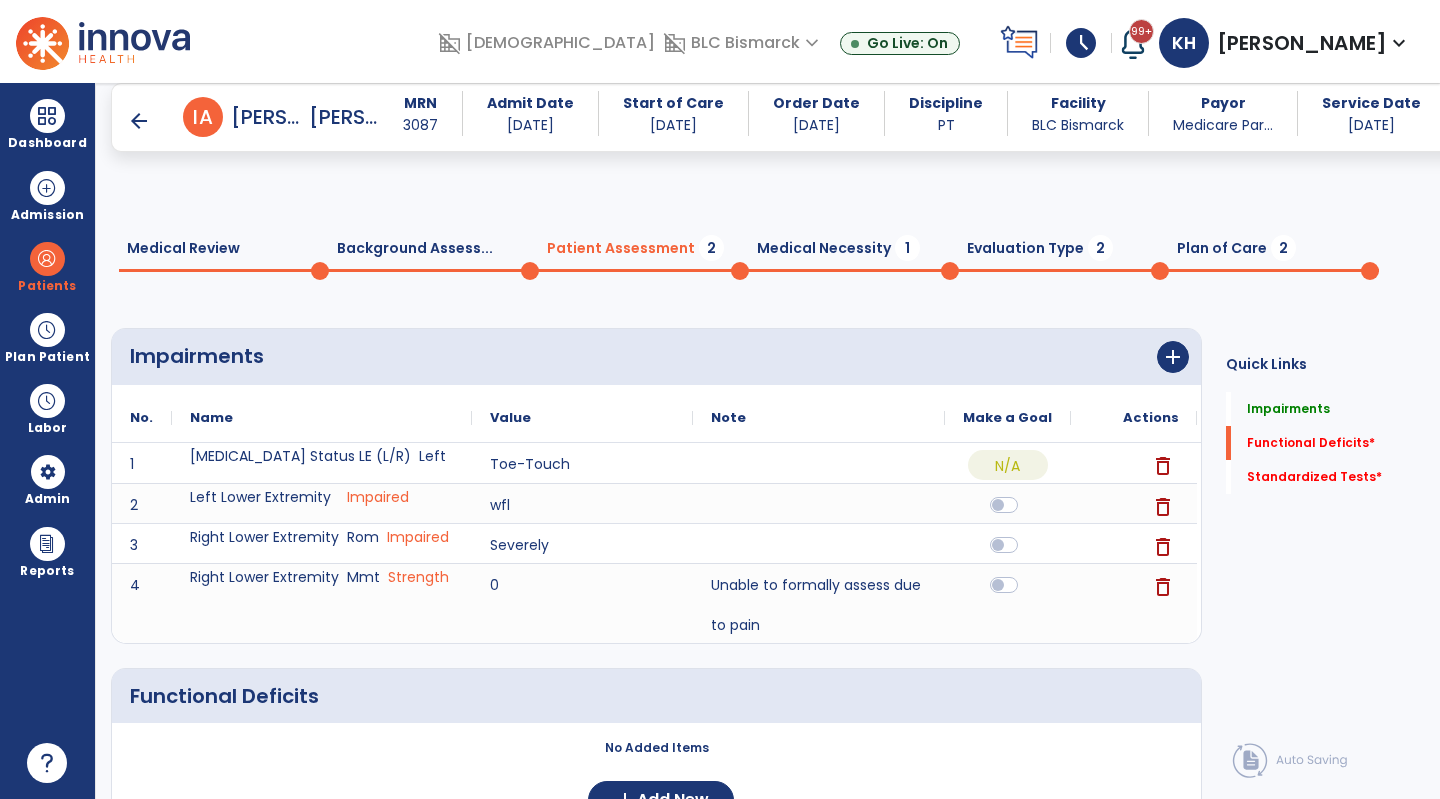 scroll, scrollTop: 299, scrollLeft: 0, axis: vertical 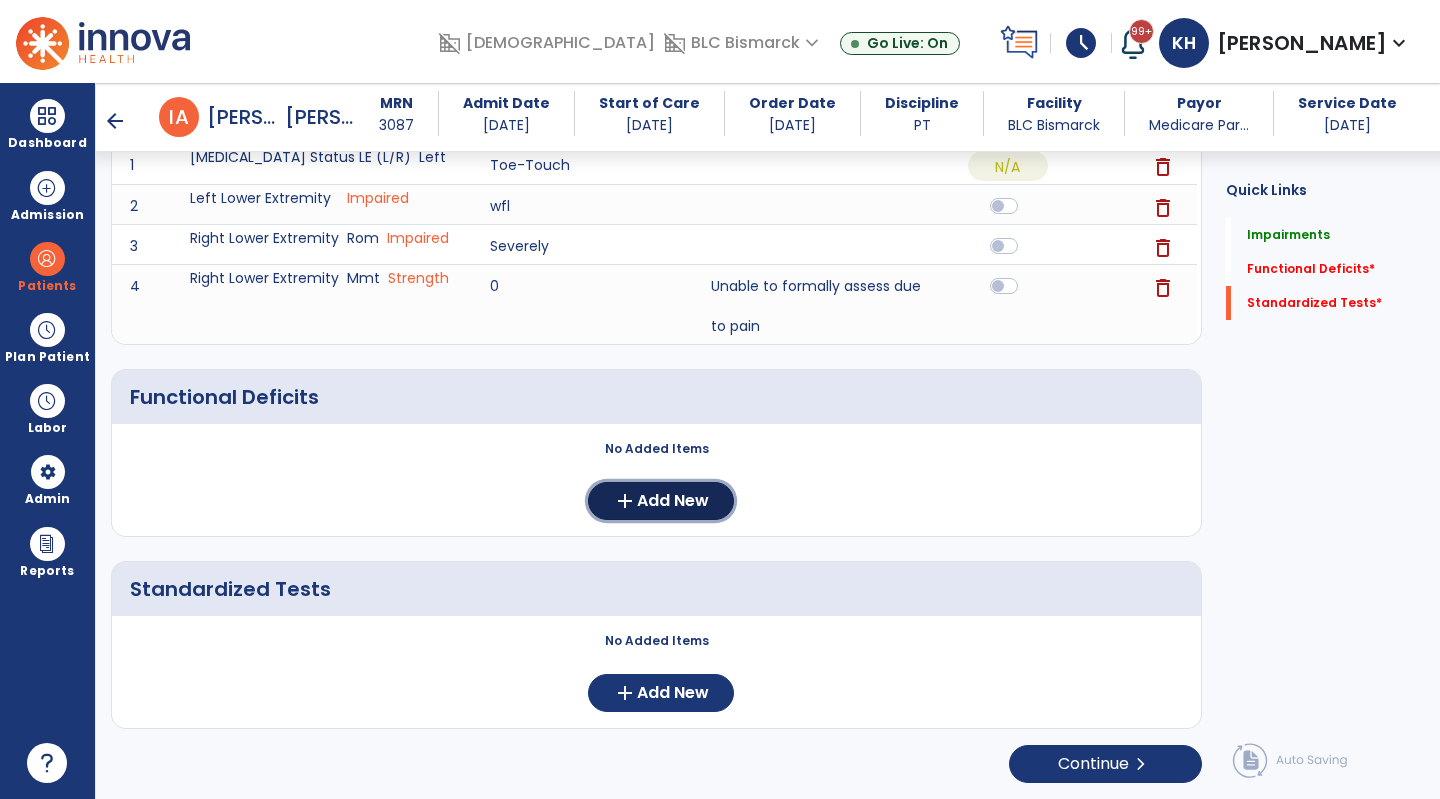 click on "add  Add New" 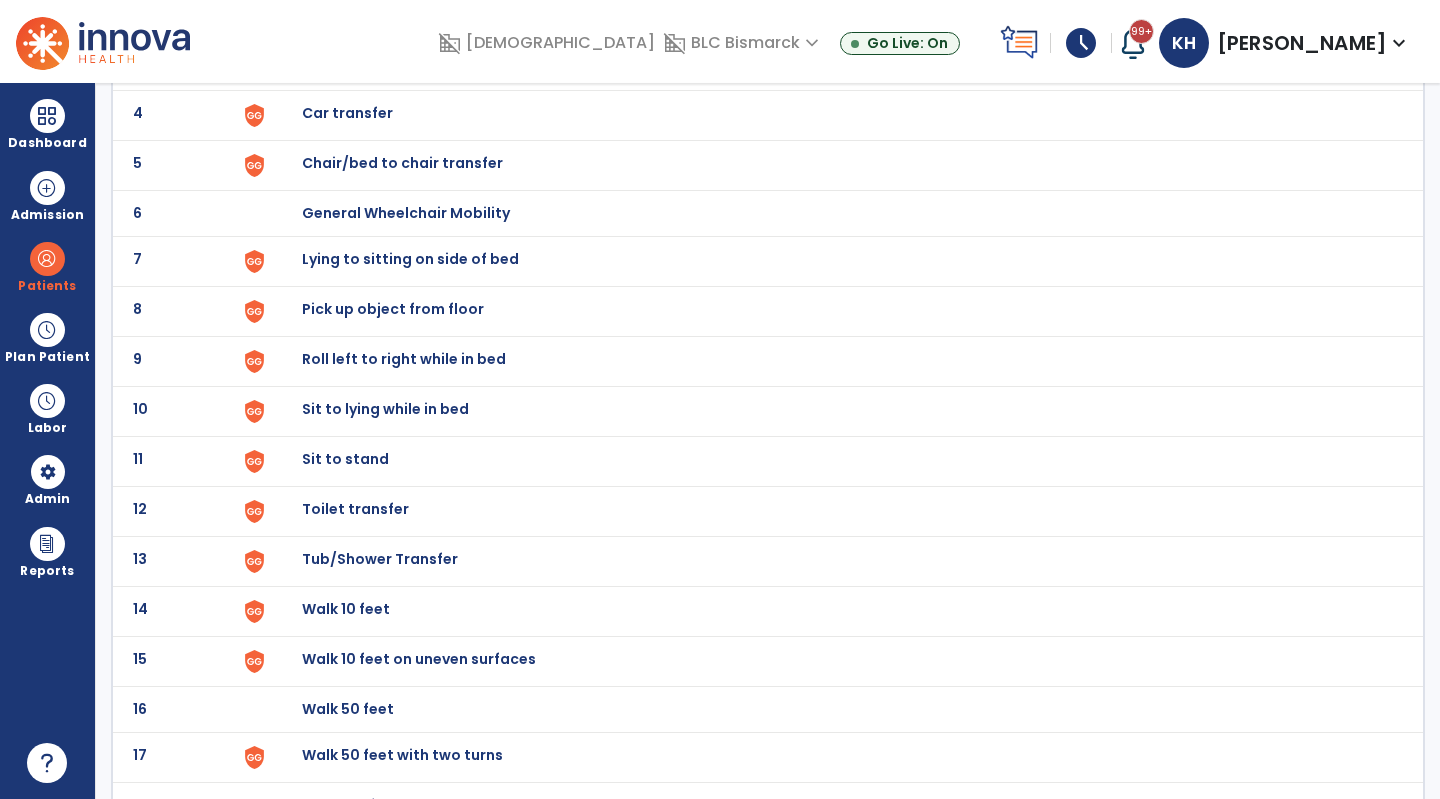 scroll, scrollTop: 0, scrollLeft: 0, axis: both 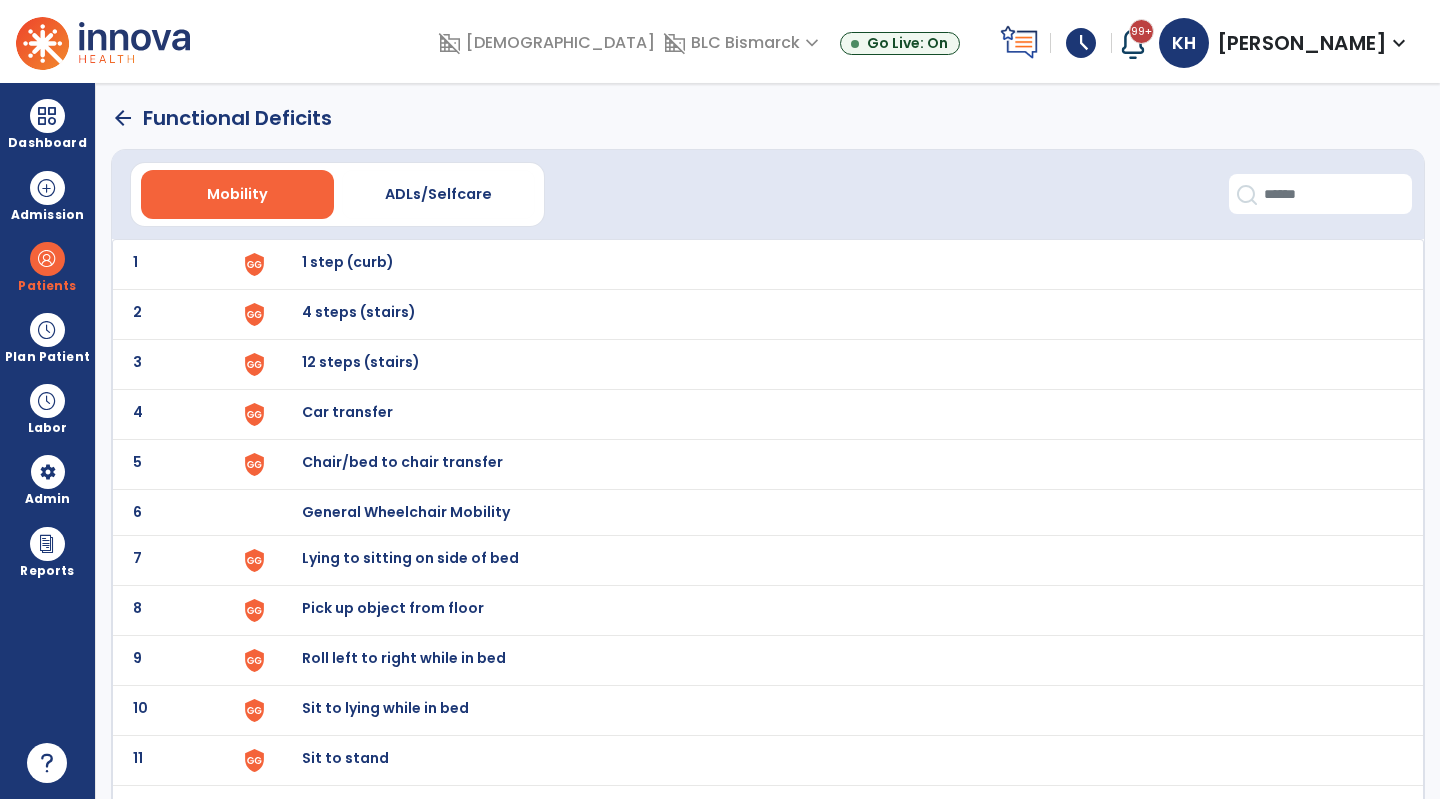 click on "1 1 step (curb)" 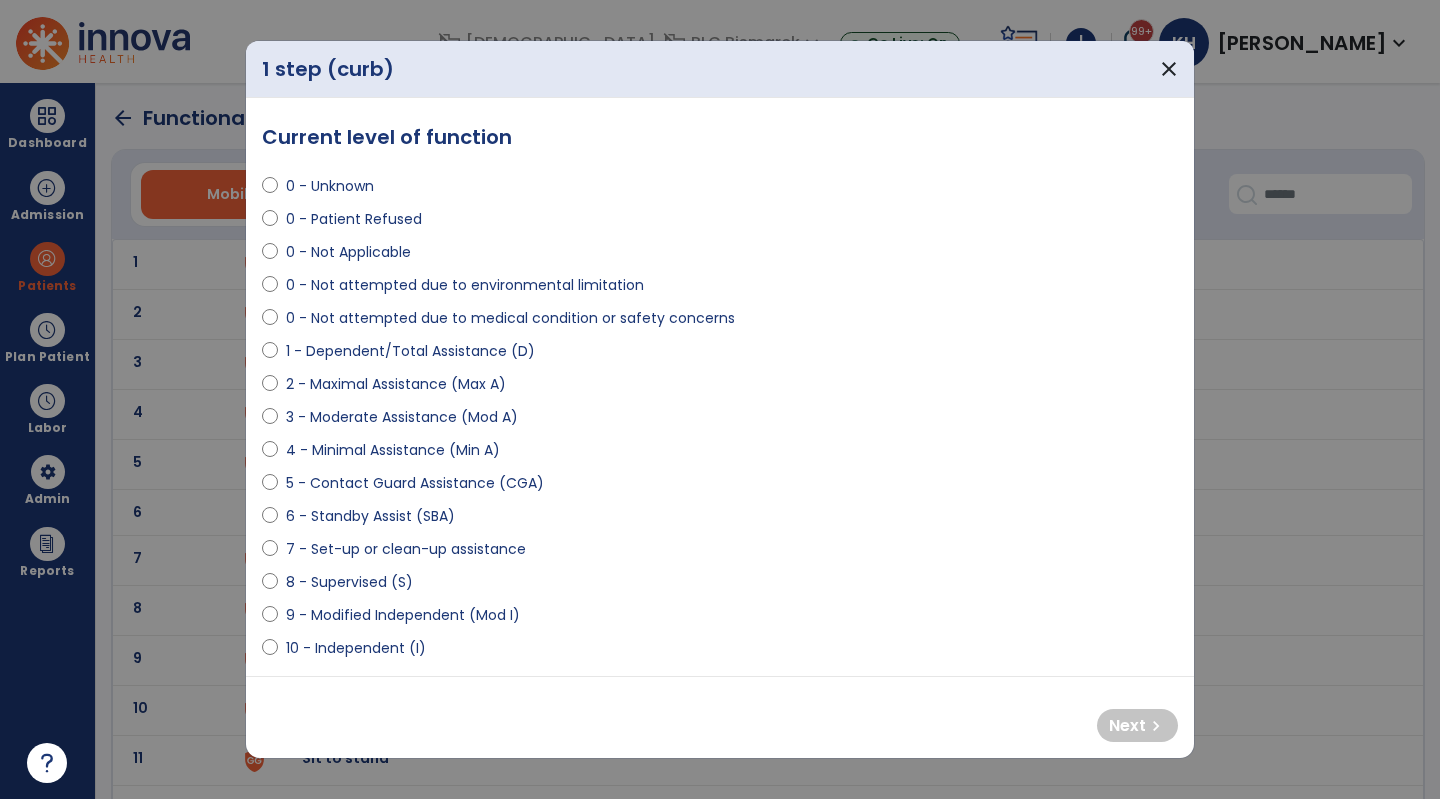 click on "10 - Independent (I)" at bounding box center [720, 652] 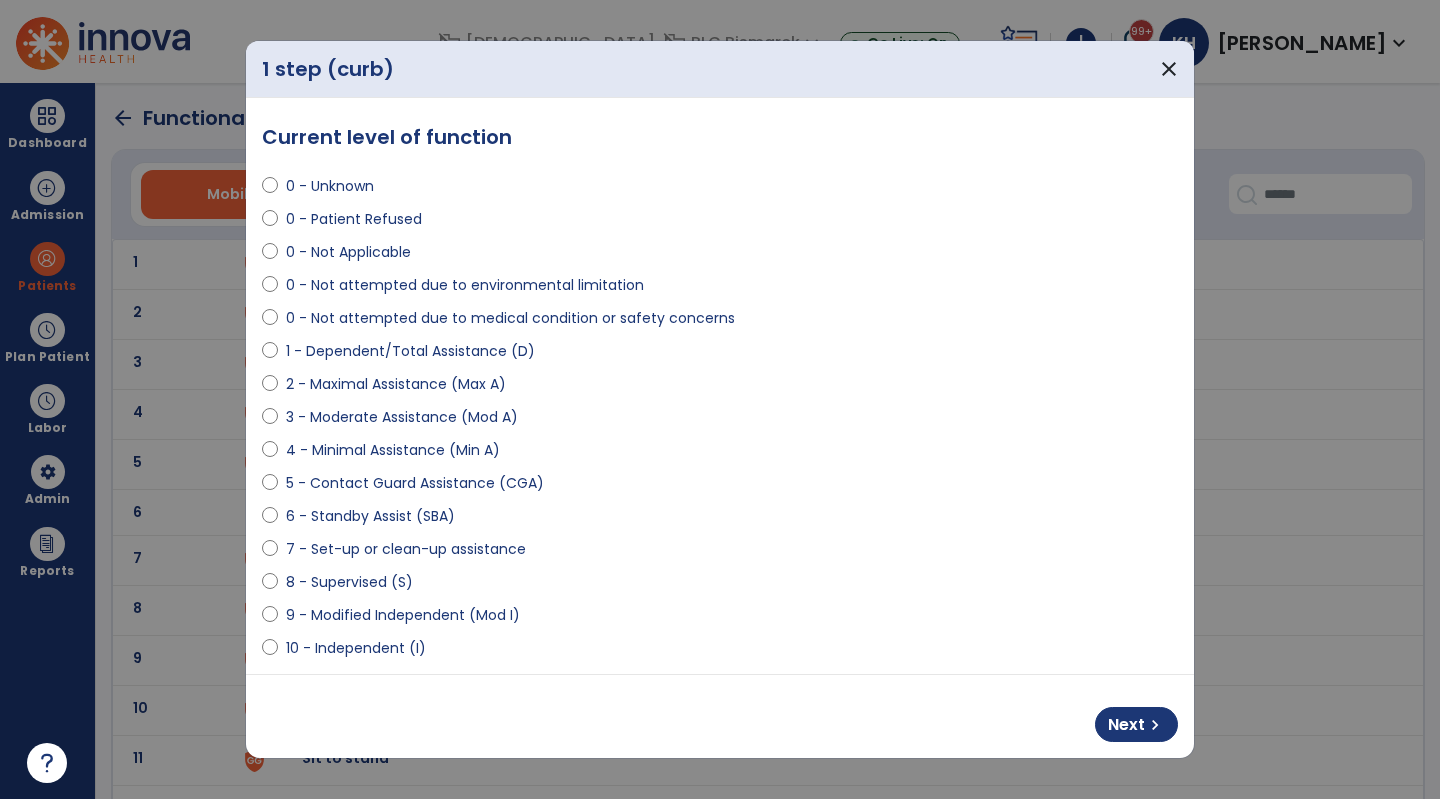 click on "0 - Not attempted due to medical condition or safety concerns" at bounding box center (510, 318) 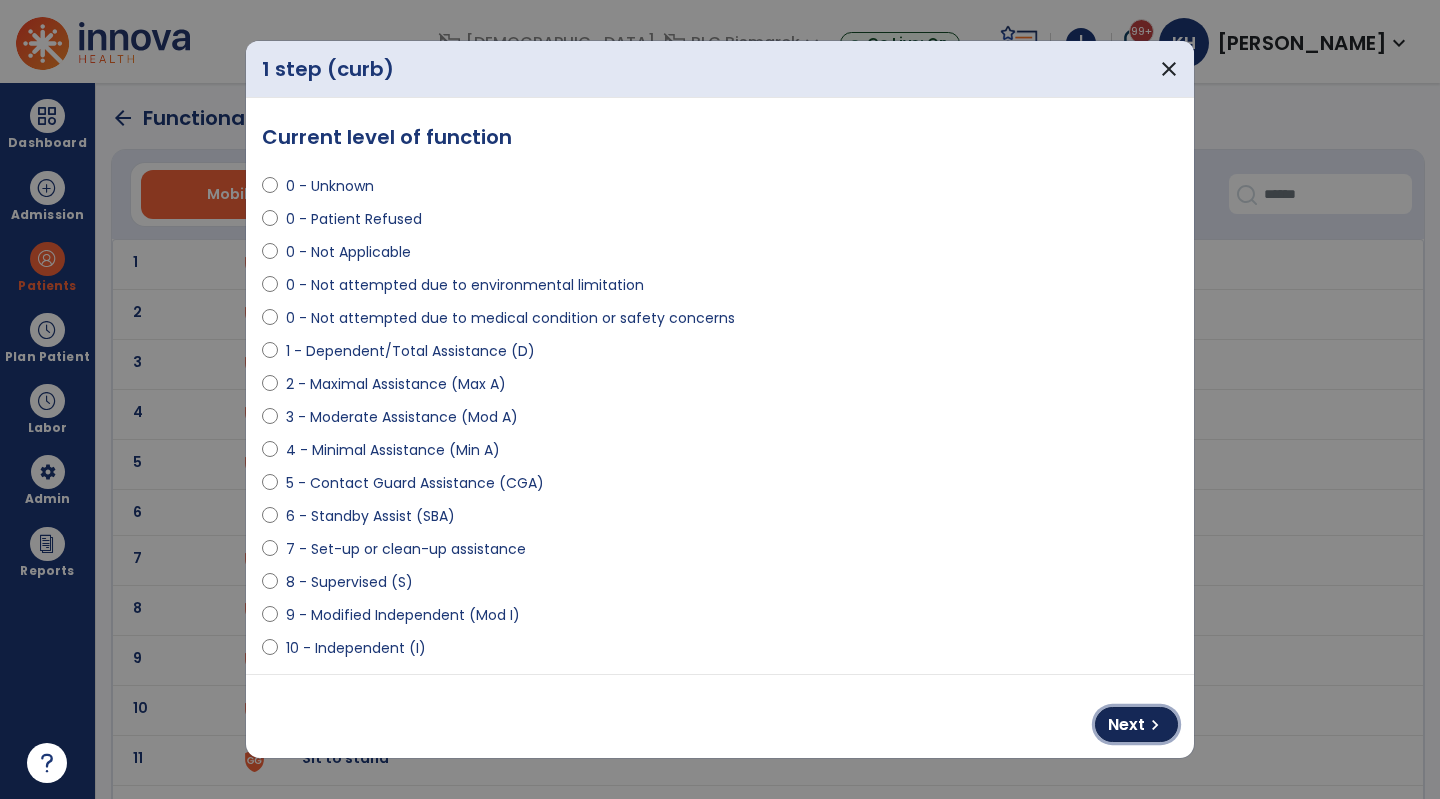 click on "Next" at bounding box center [1126, 725] 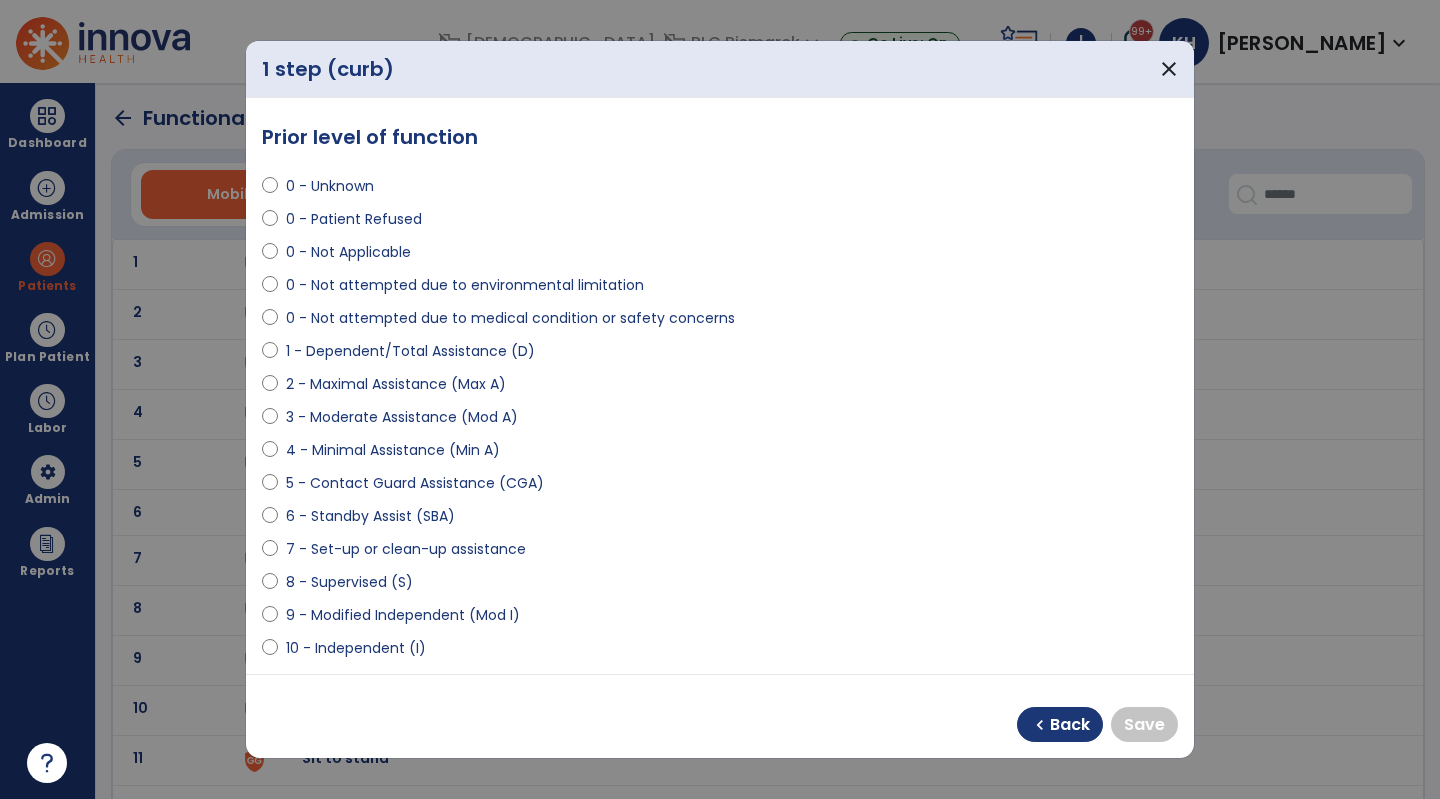 click on "10 - Independent (I)" at bounding box center (356, 648) 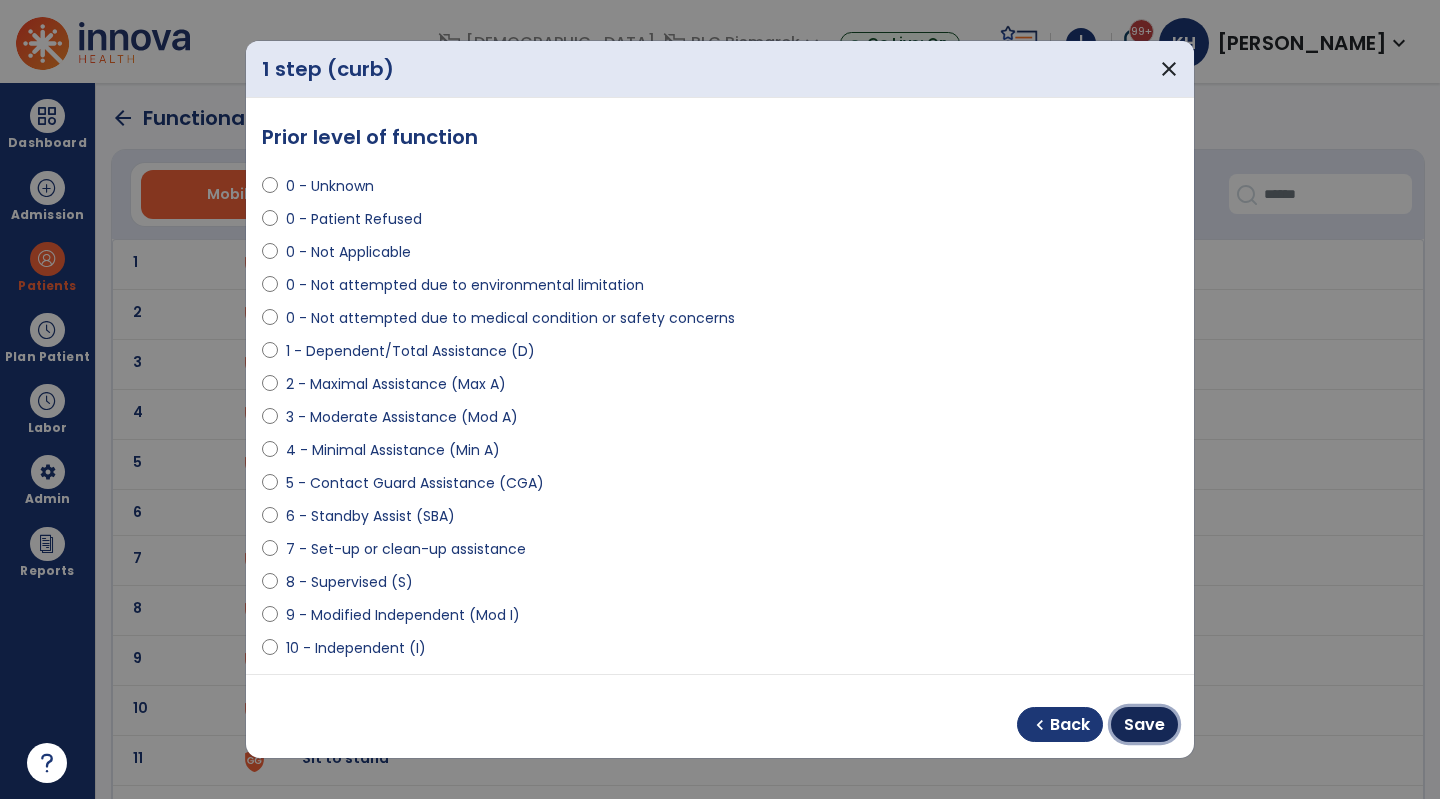 click on "Save" at bounding box center (1144, 724) 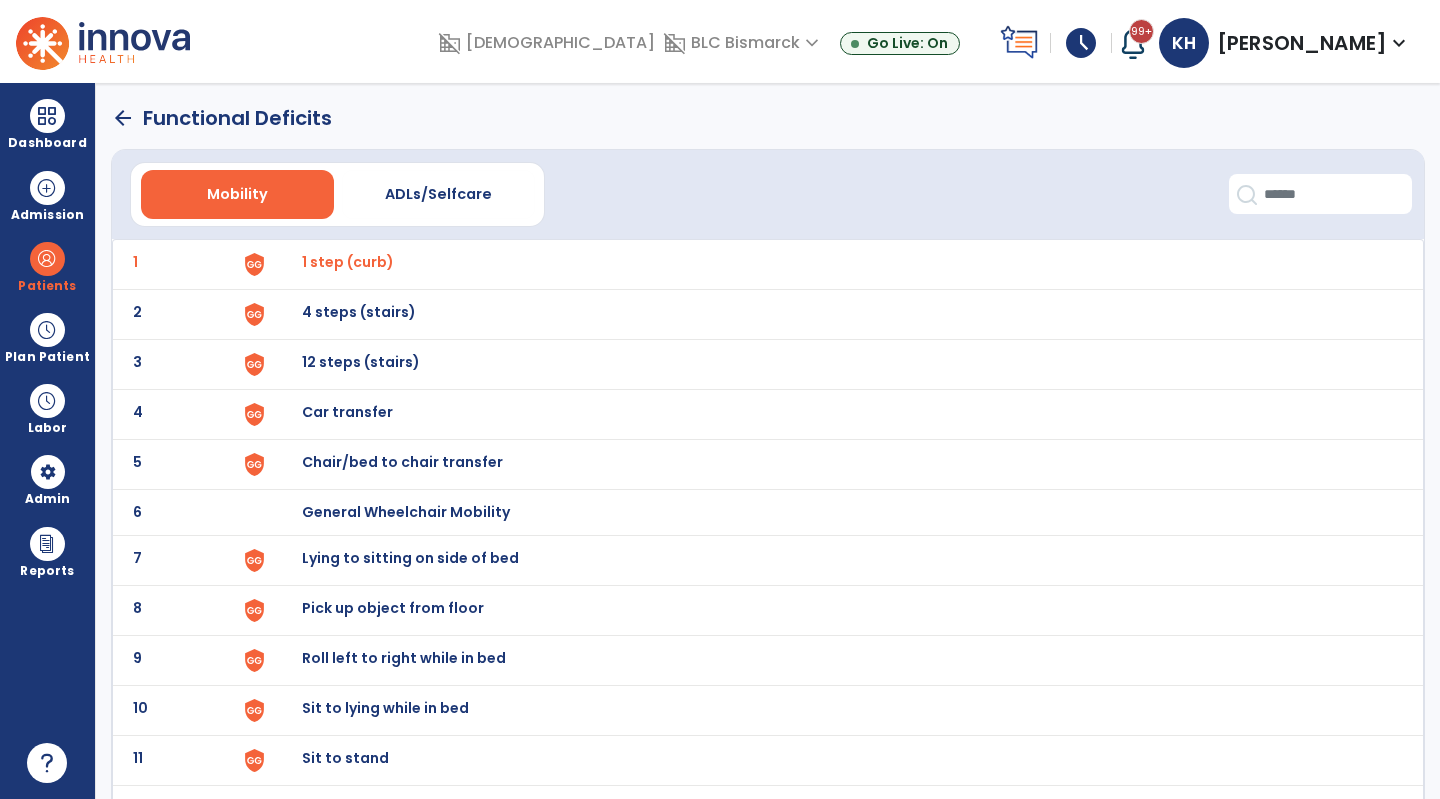 click on "4 steps (stairs)" at bounding box center (348, 262) 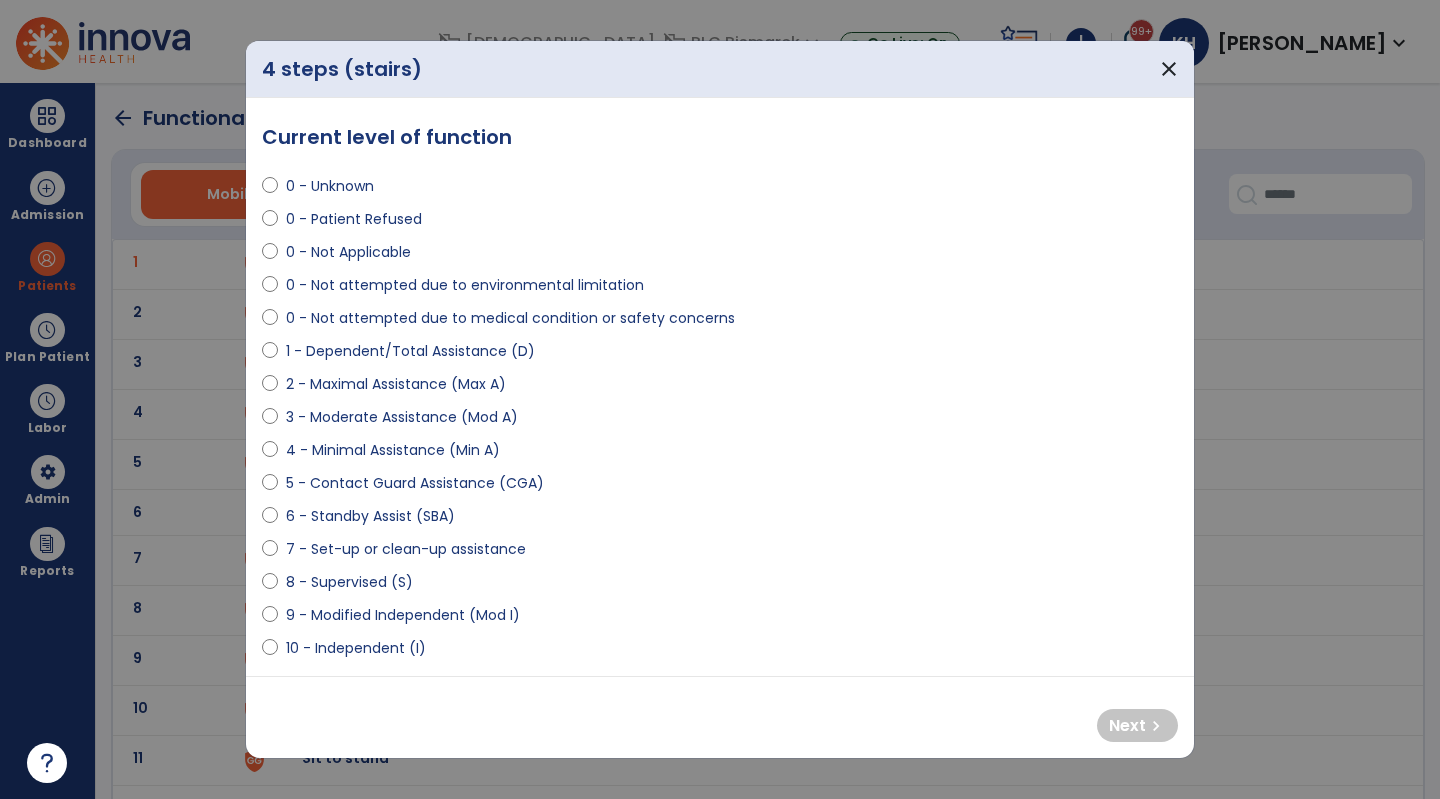 click on "0 - Not attempted due to medical condition or safety concerns" at bounding box center [510, 318] 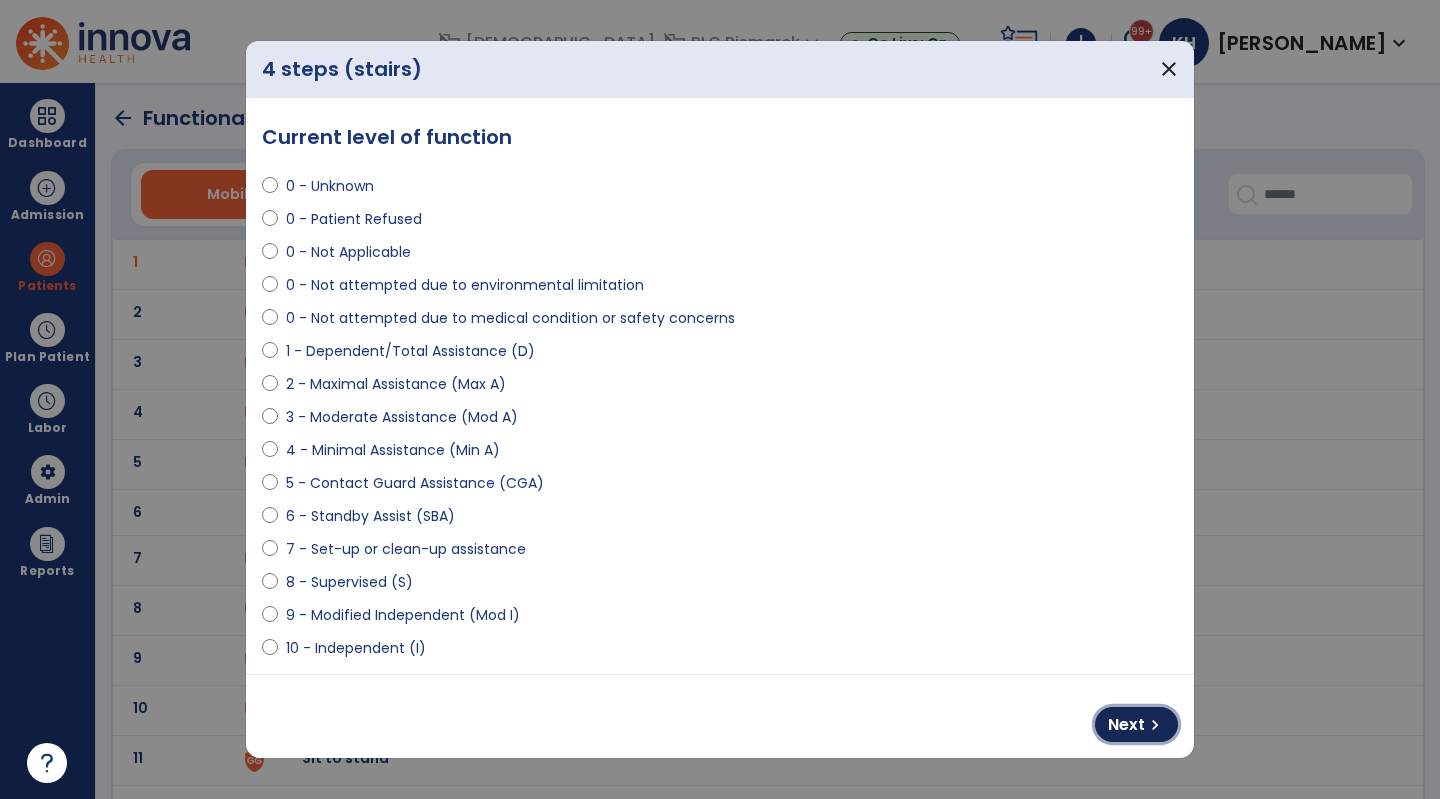 click on "Next" at bounding box center [1126, 725] 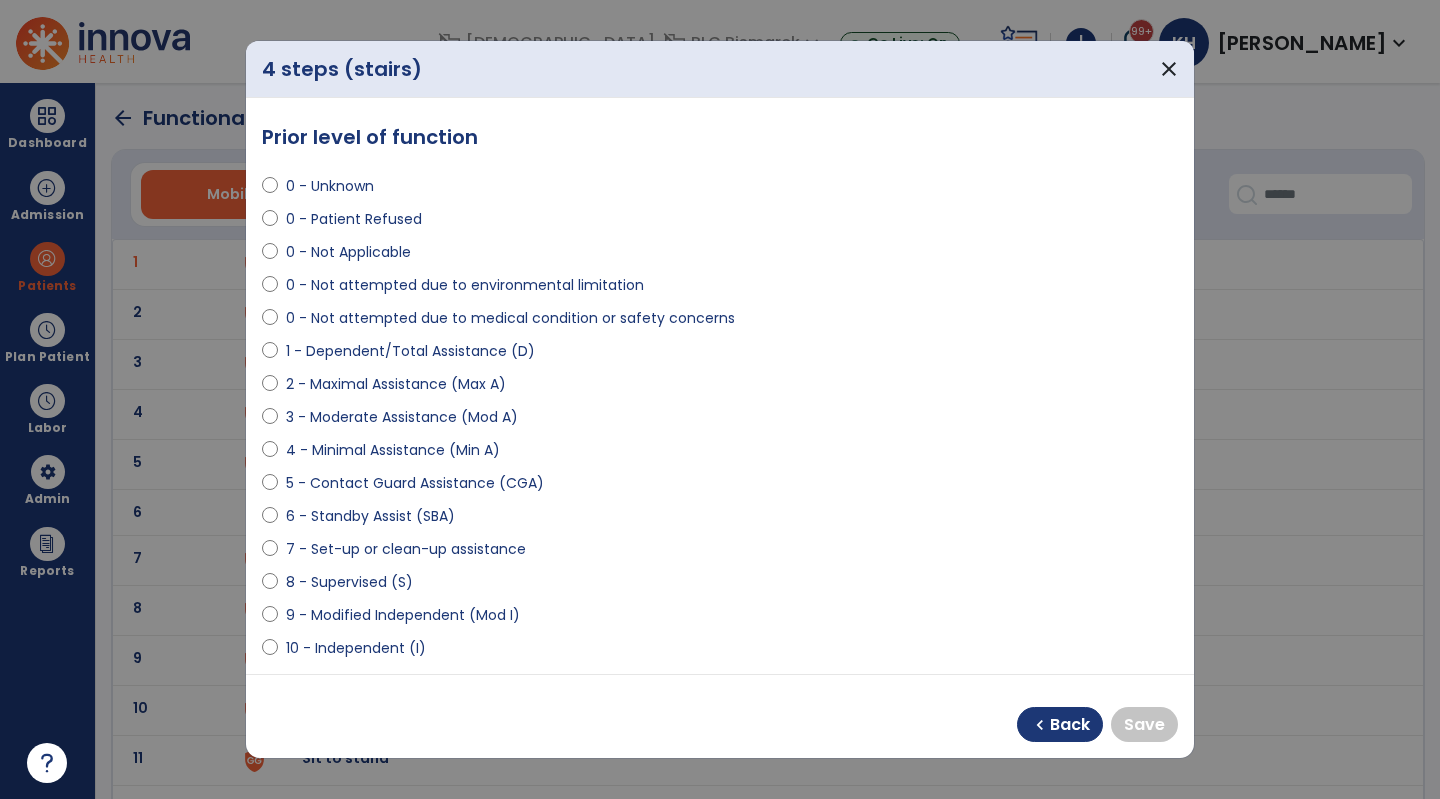 click on "10 - Independent (I)" at bounding box center [356, 648] 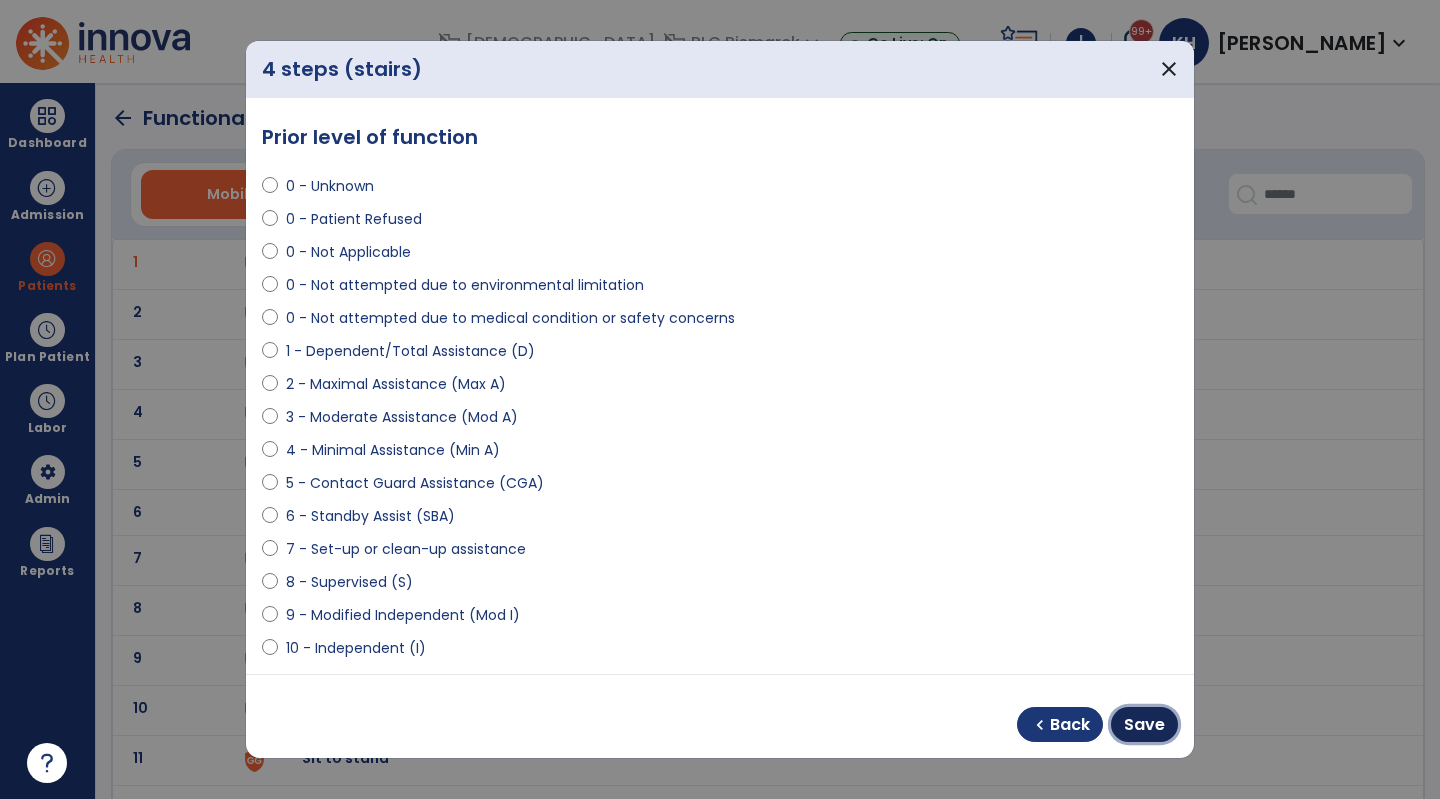 click on "Save" at bounding box center [1144, 725] 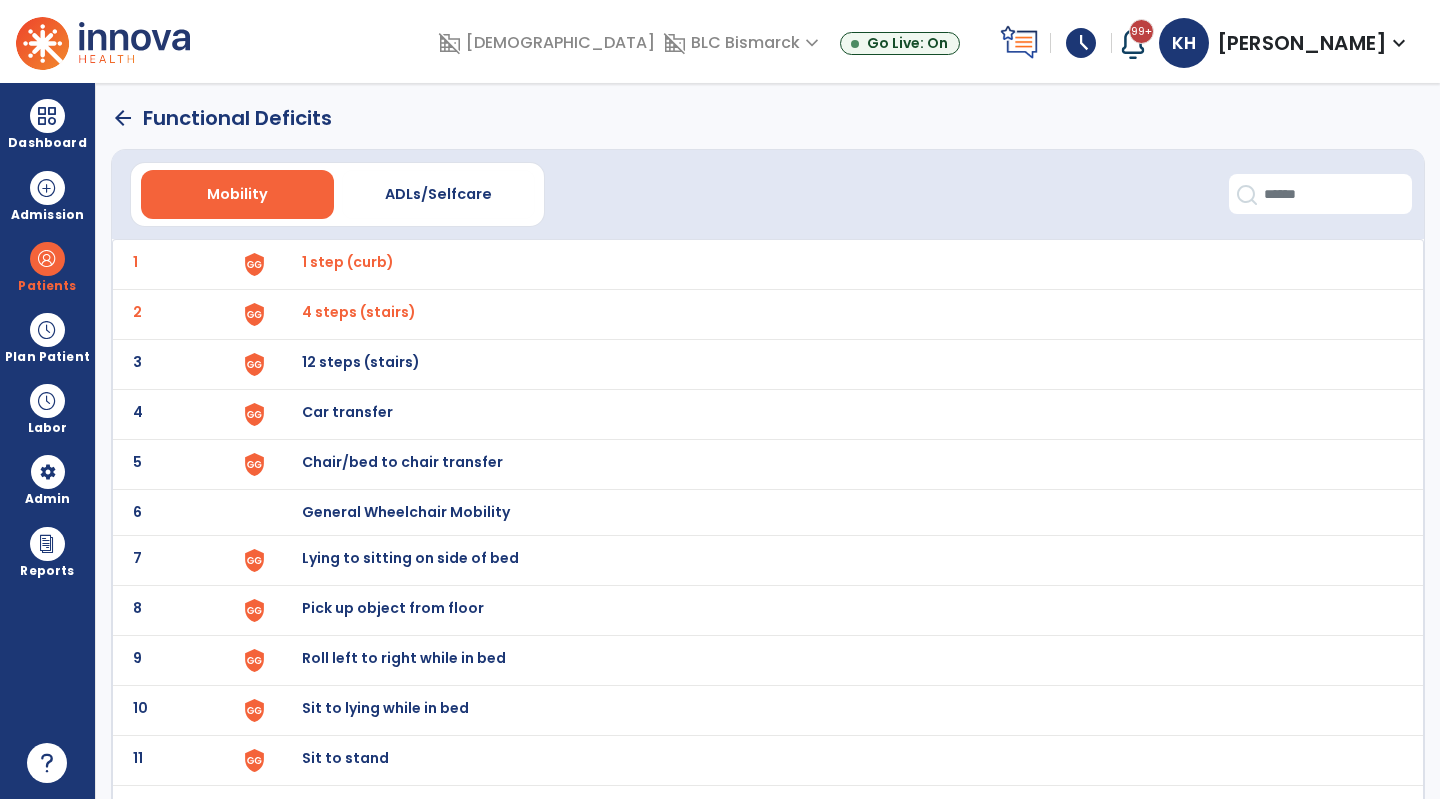 click on "3 12 steps (stairs)" 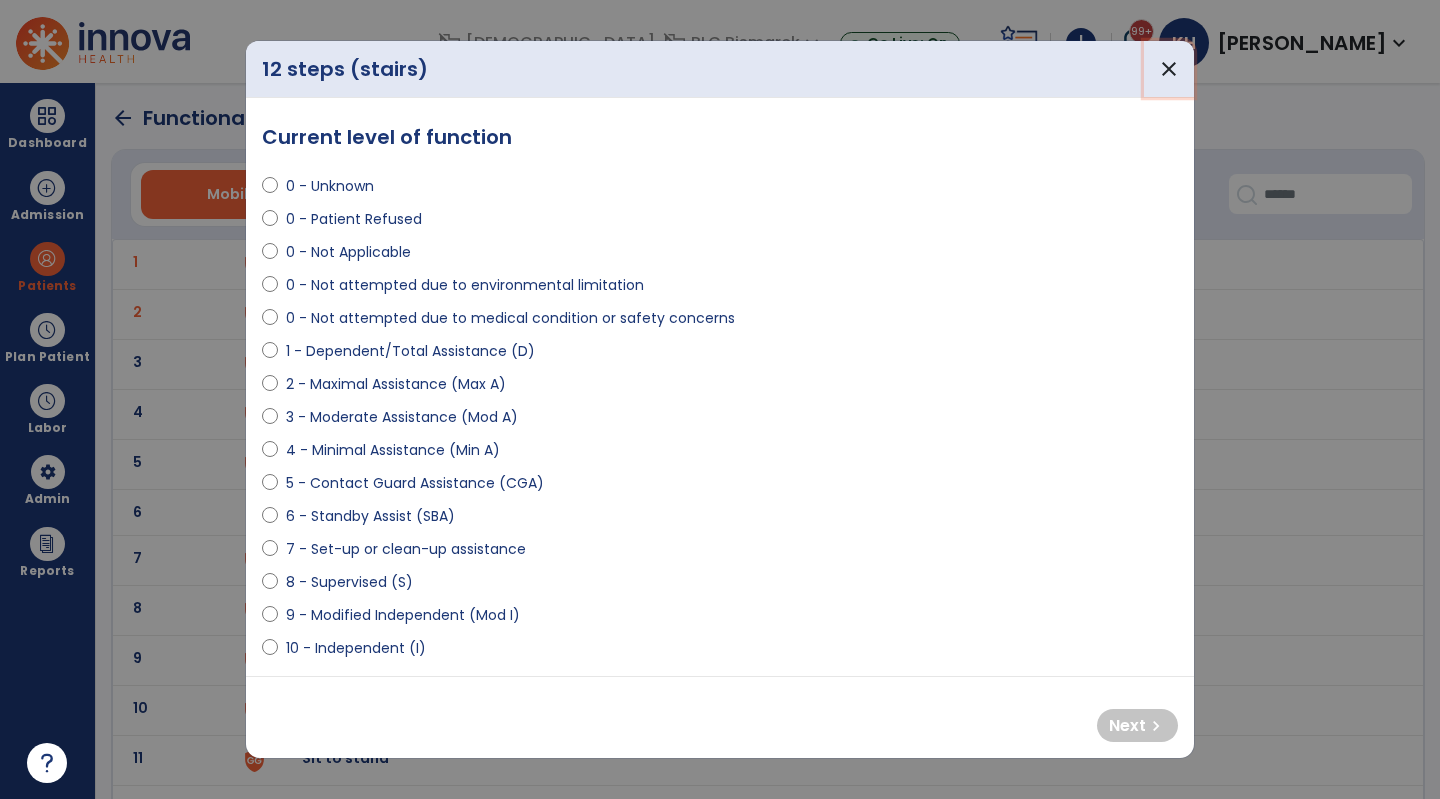 click on "close" at bounding box center [1169, 69] 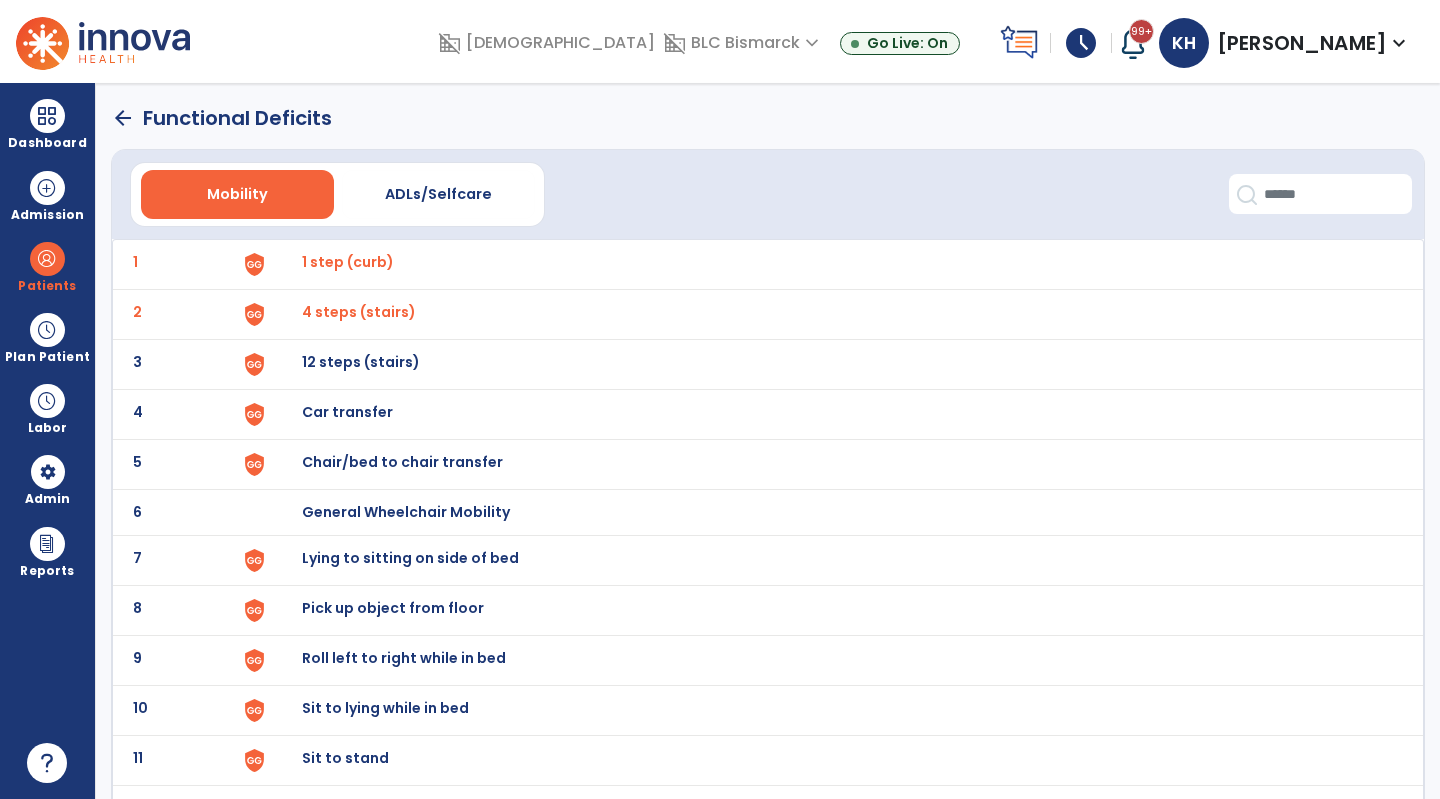 click on "1 1 step (curb)" 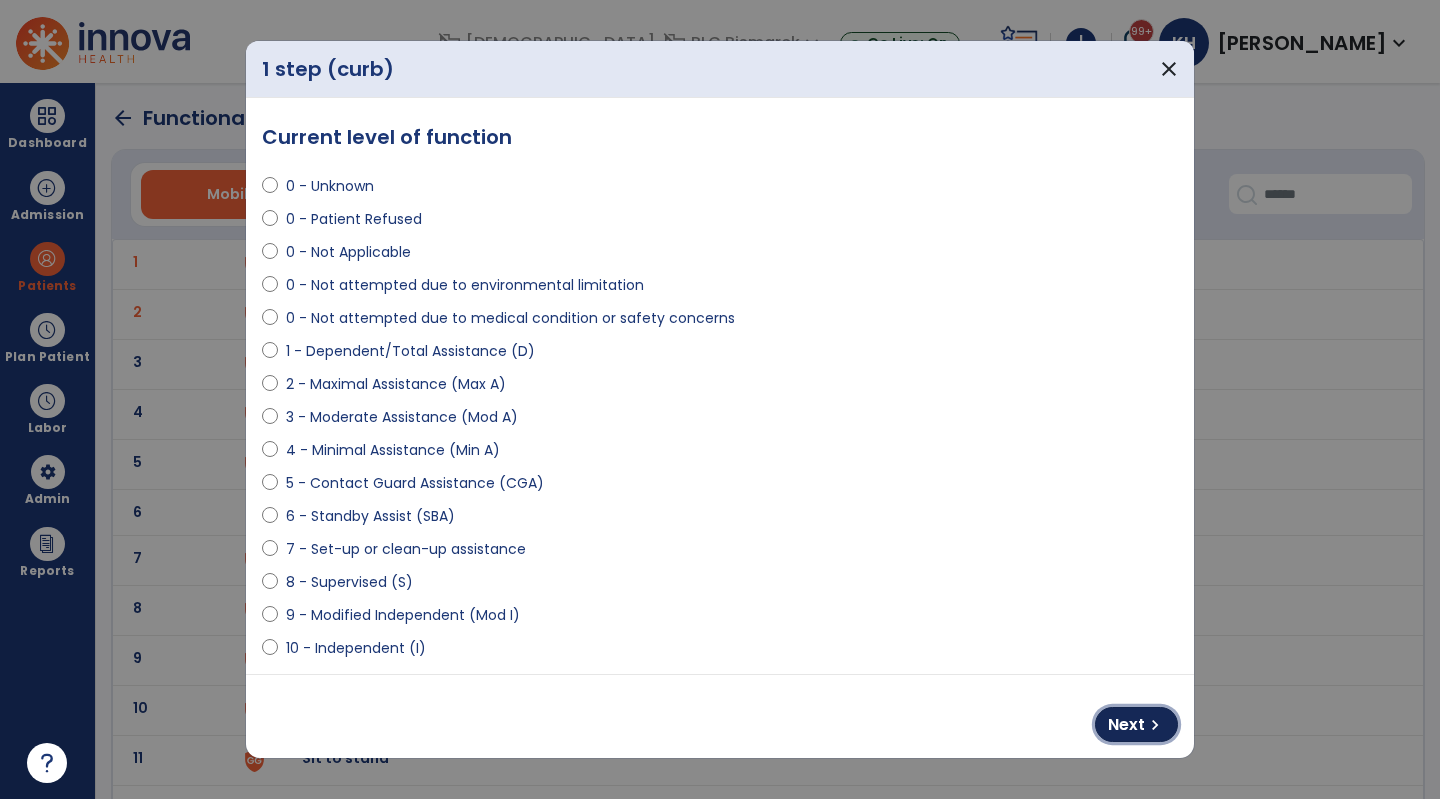 click on "Next" at bounding box center [1126, 725] 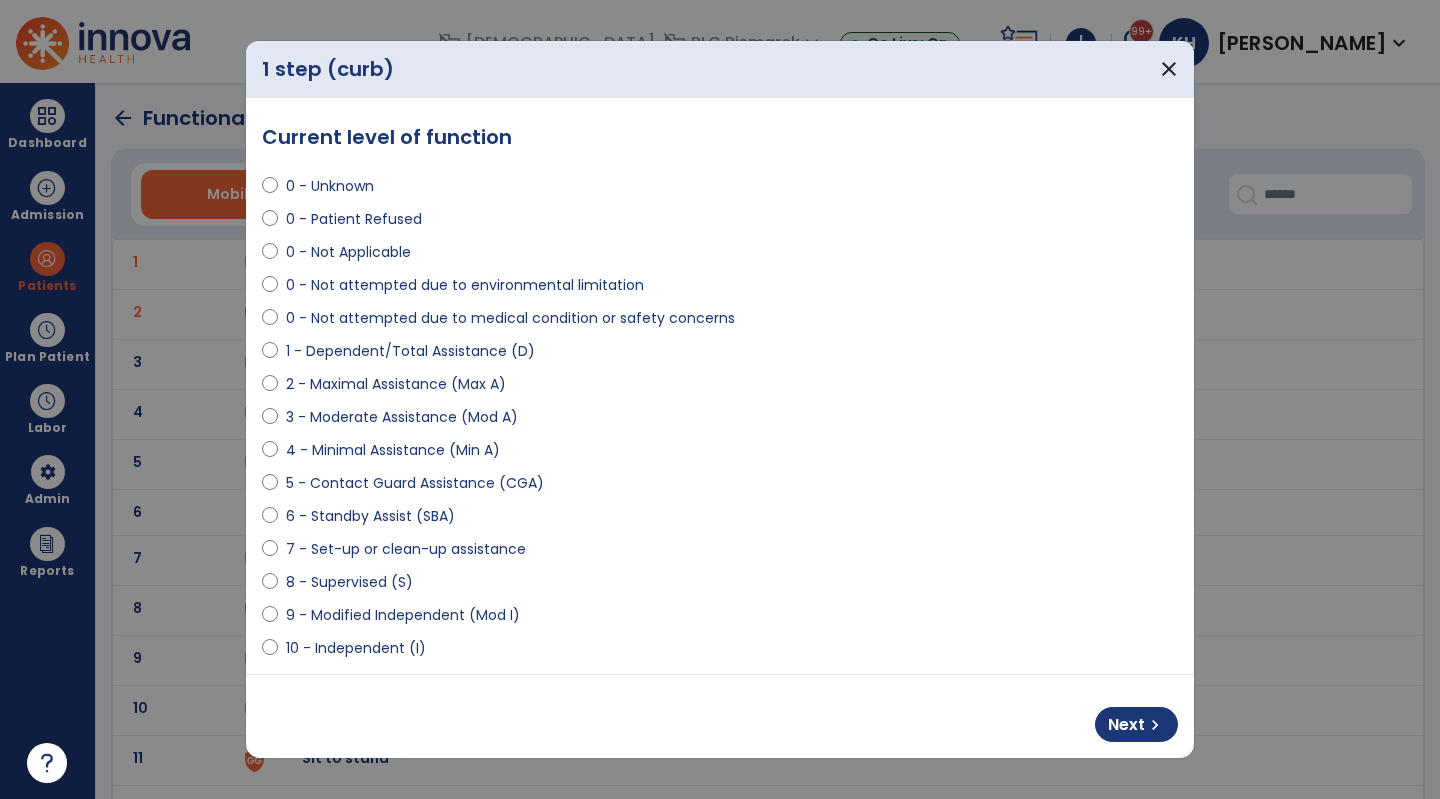 select on "**********" 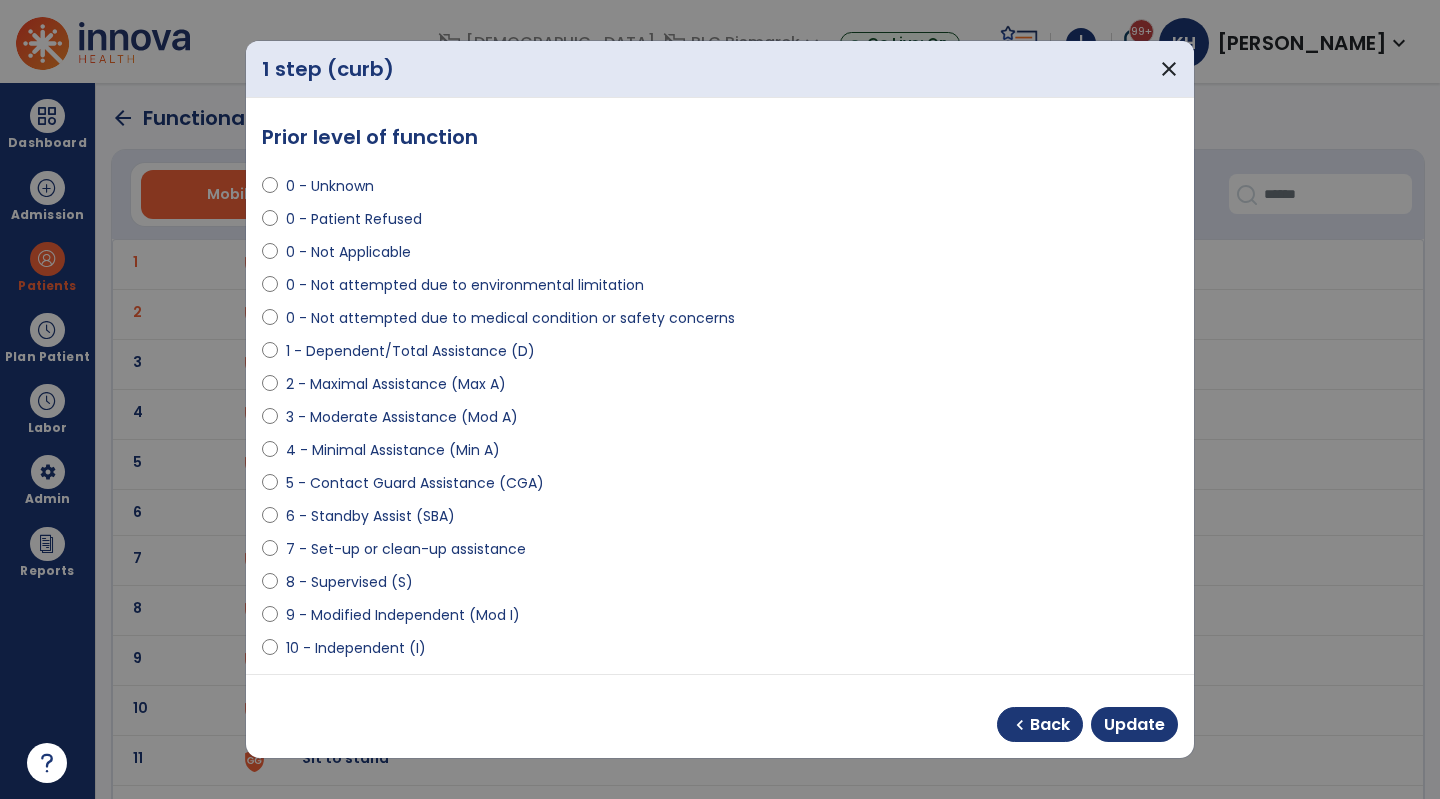 click on "chevron_left  Back Update" at bounding box center [720, 716] 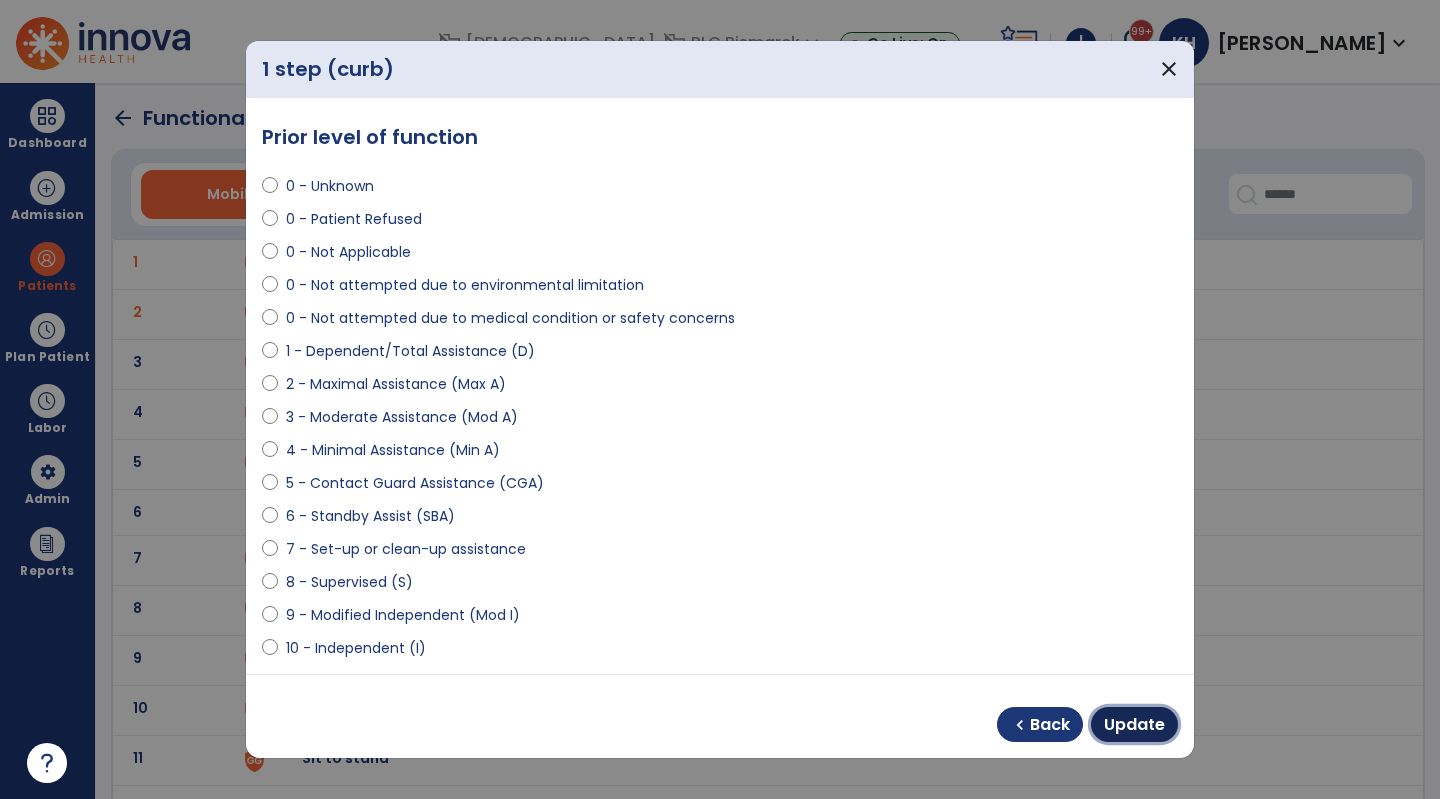 click on "Update" at bounding box center [1134, 725] 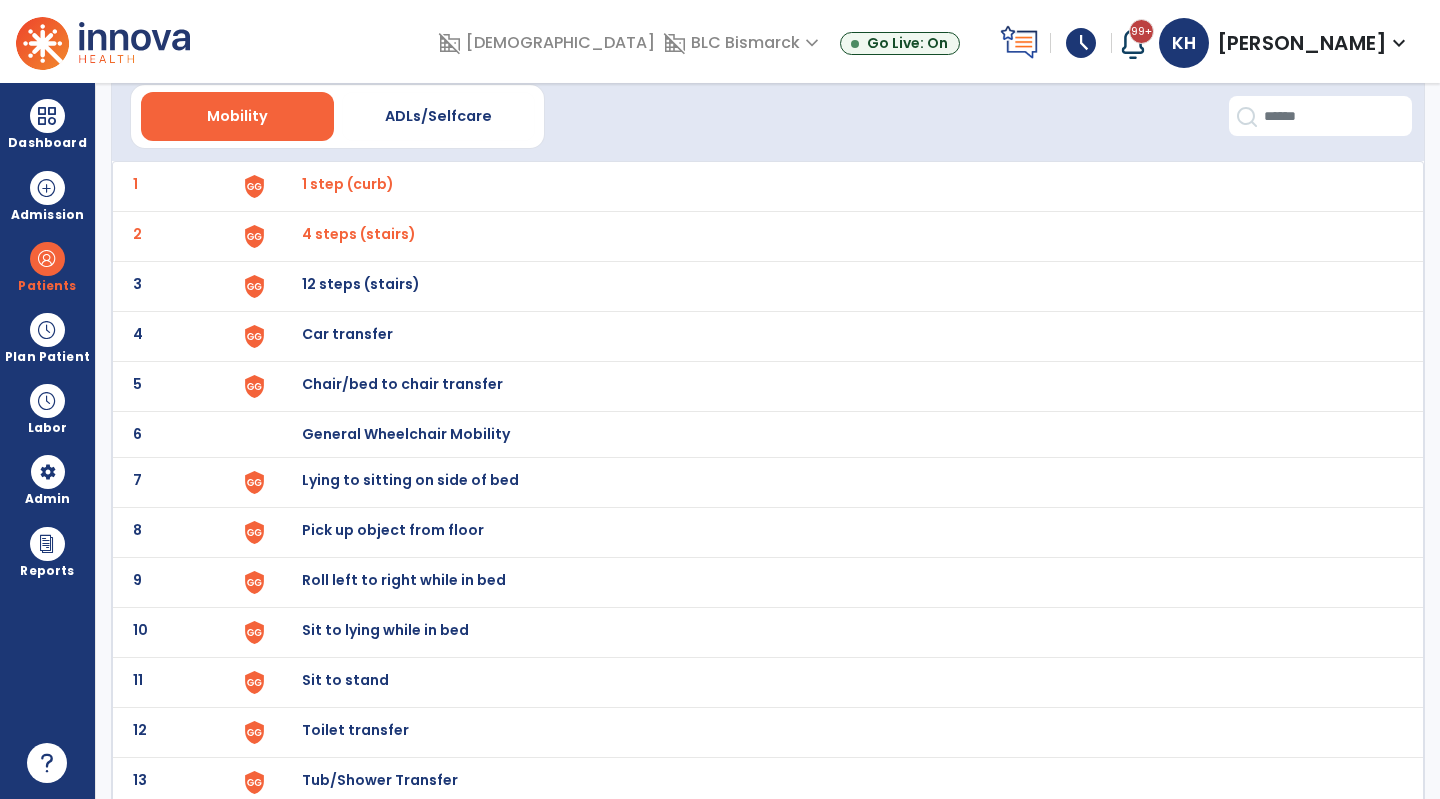 scroll, scrollTop: 100, scrollLeft: 0, axis: vertical 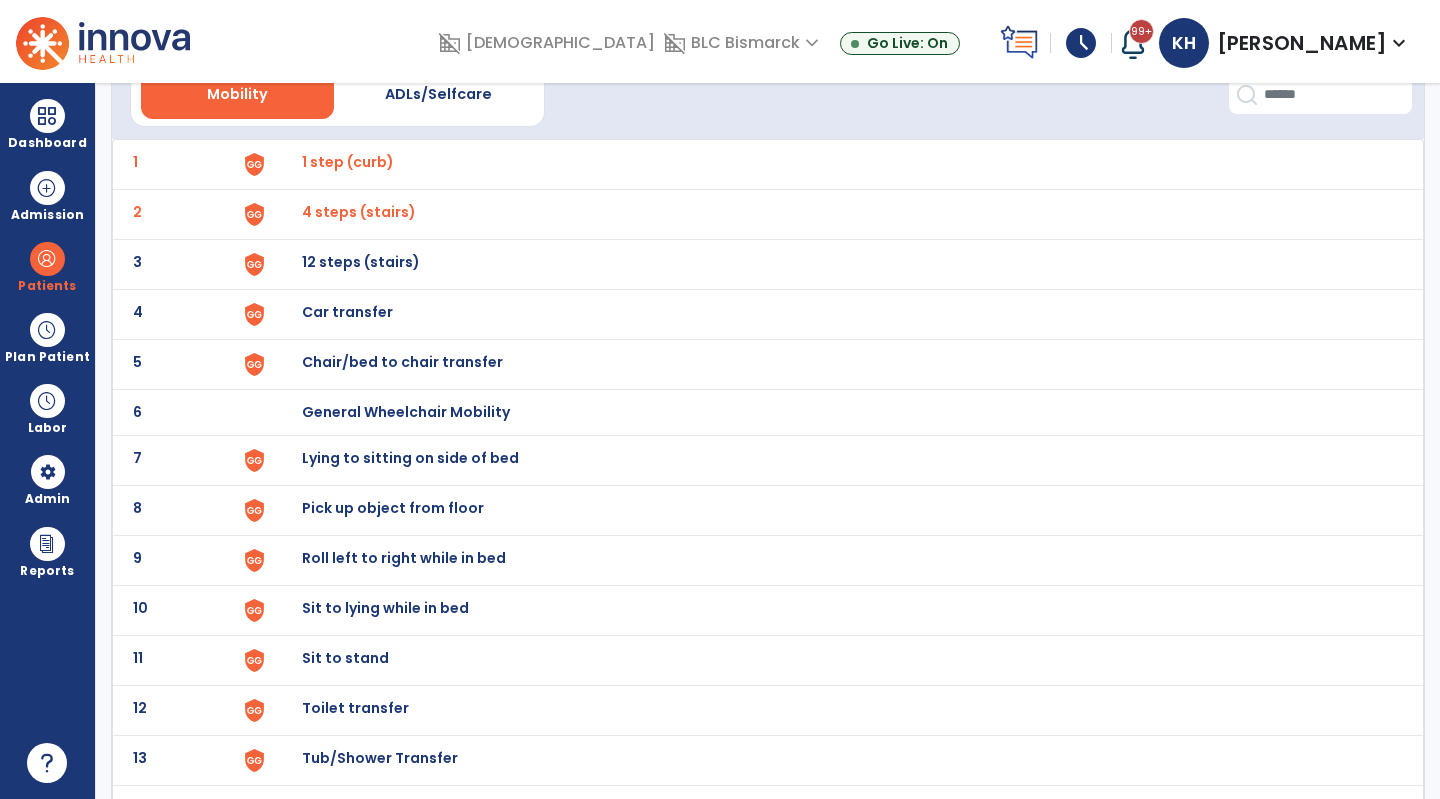 click on "12 steps (stairs)" at bounding box center [348, 162] 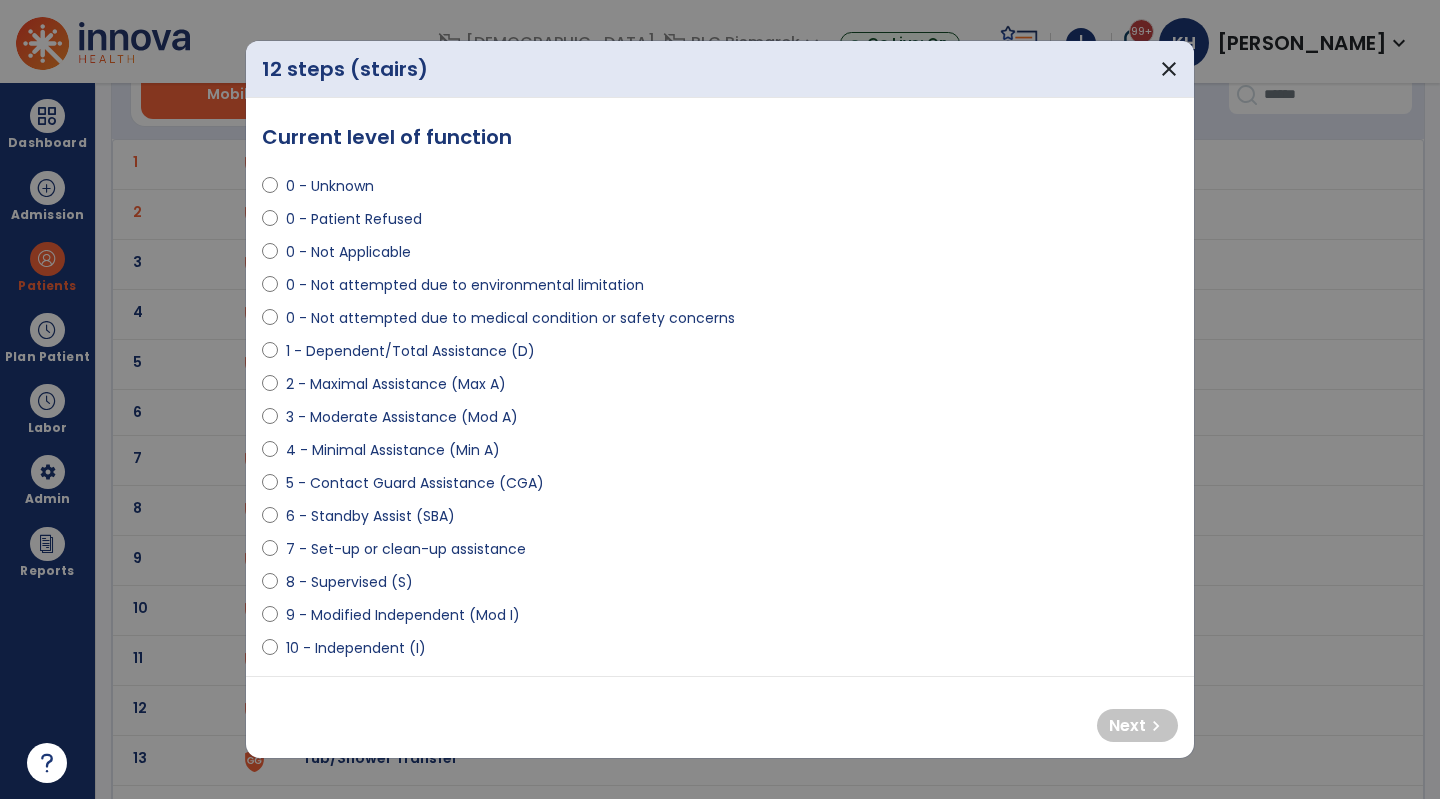 click on "0 - Not attempted due to medical condition or safety concerns" at bounding box center (510, 318) 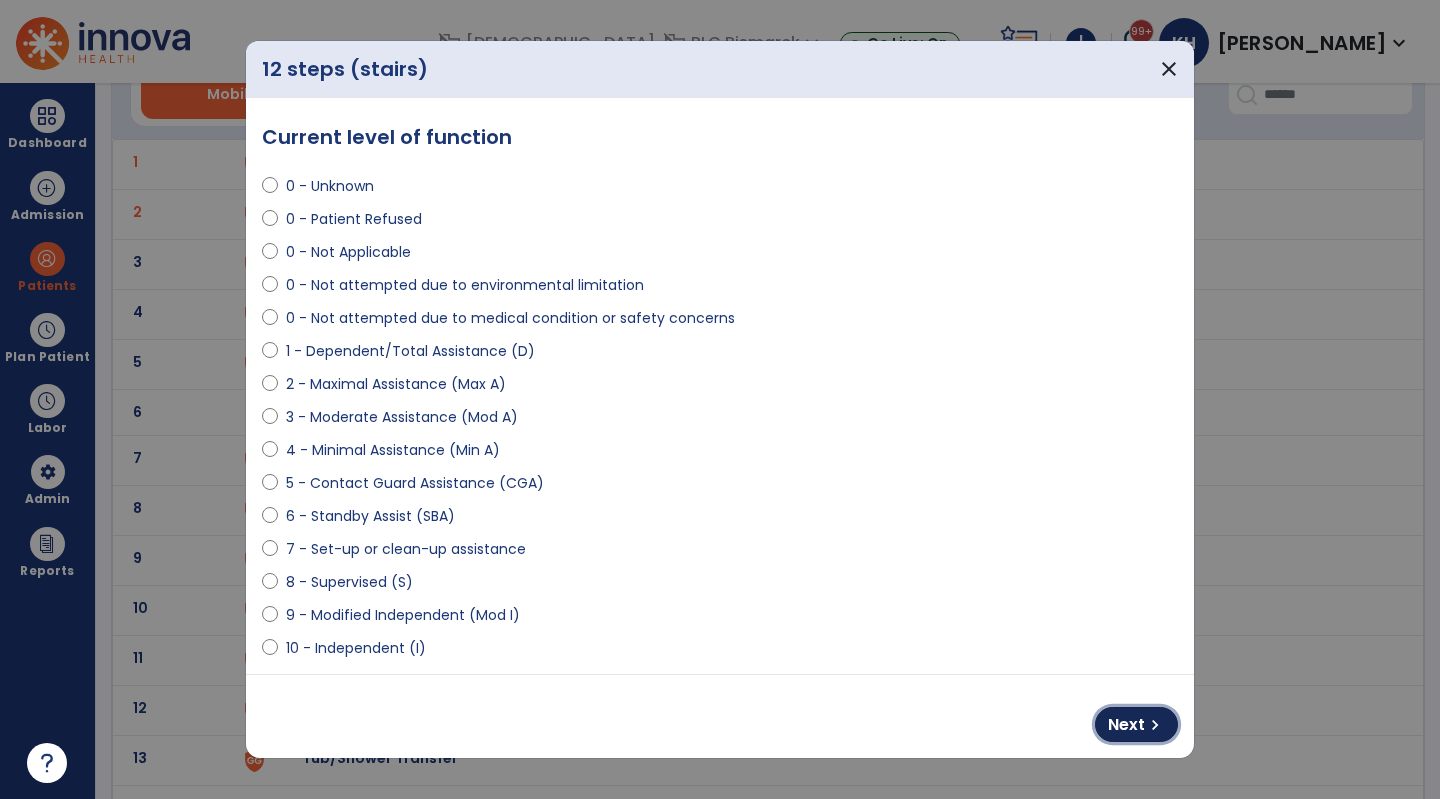 click on "Next  chevron_right" at bounding box center [1136, 724] 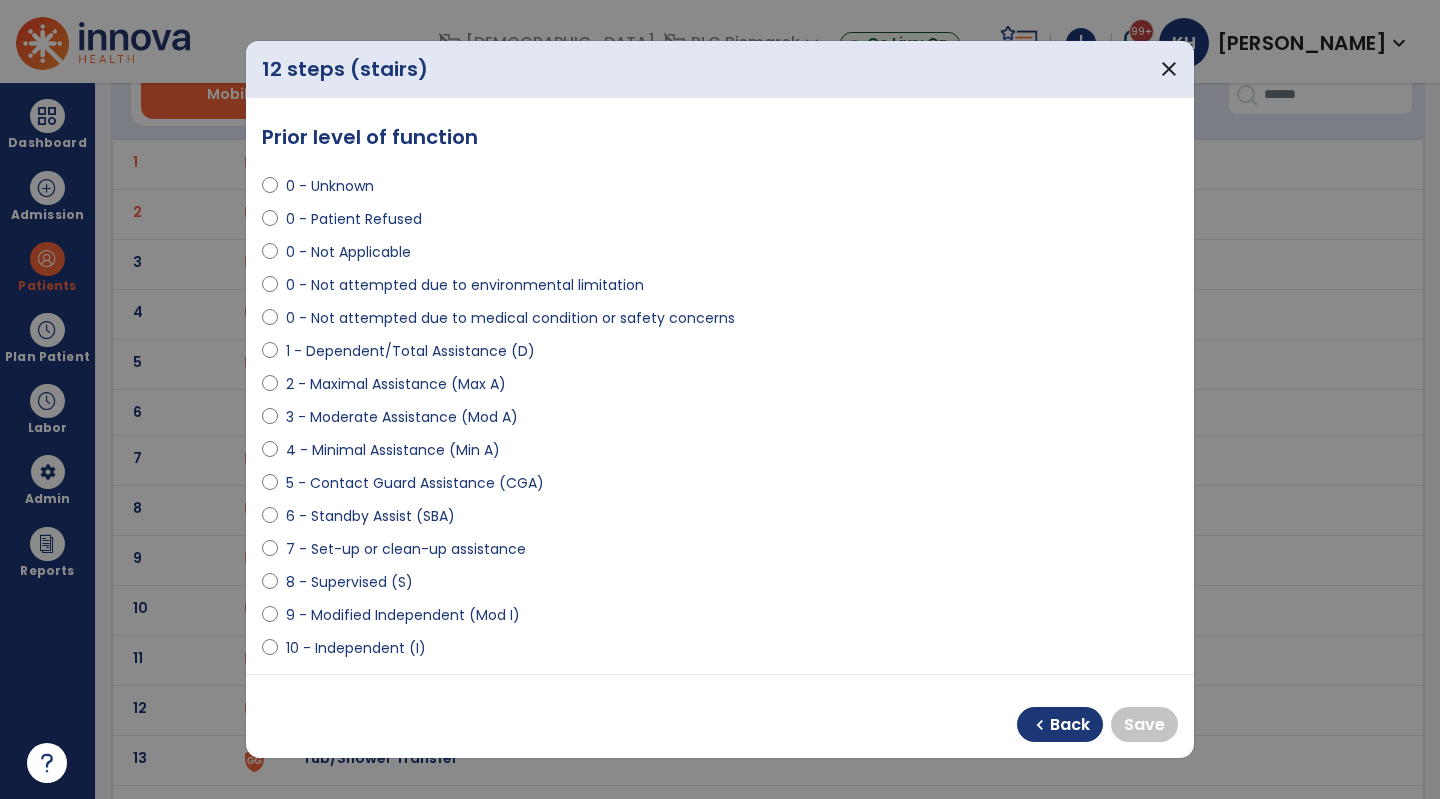 click on "0 - Not Applicable" at bounding box center (348, 252) 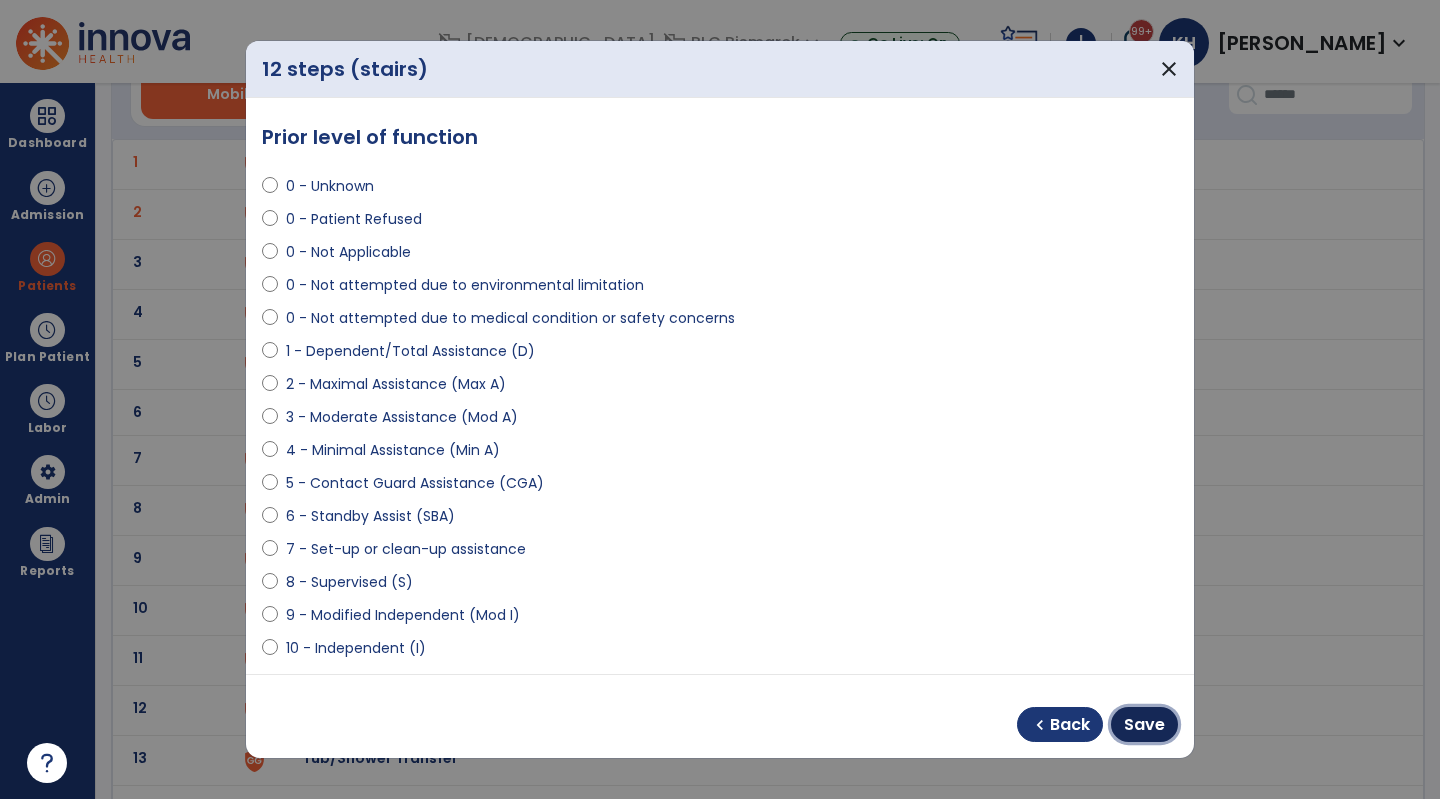click on "Save" at bounding box center (1144, 725) 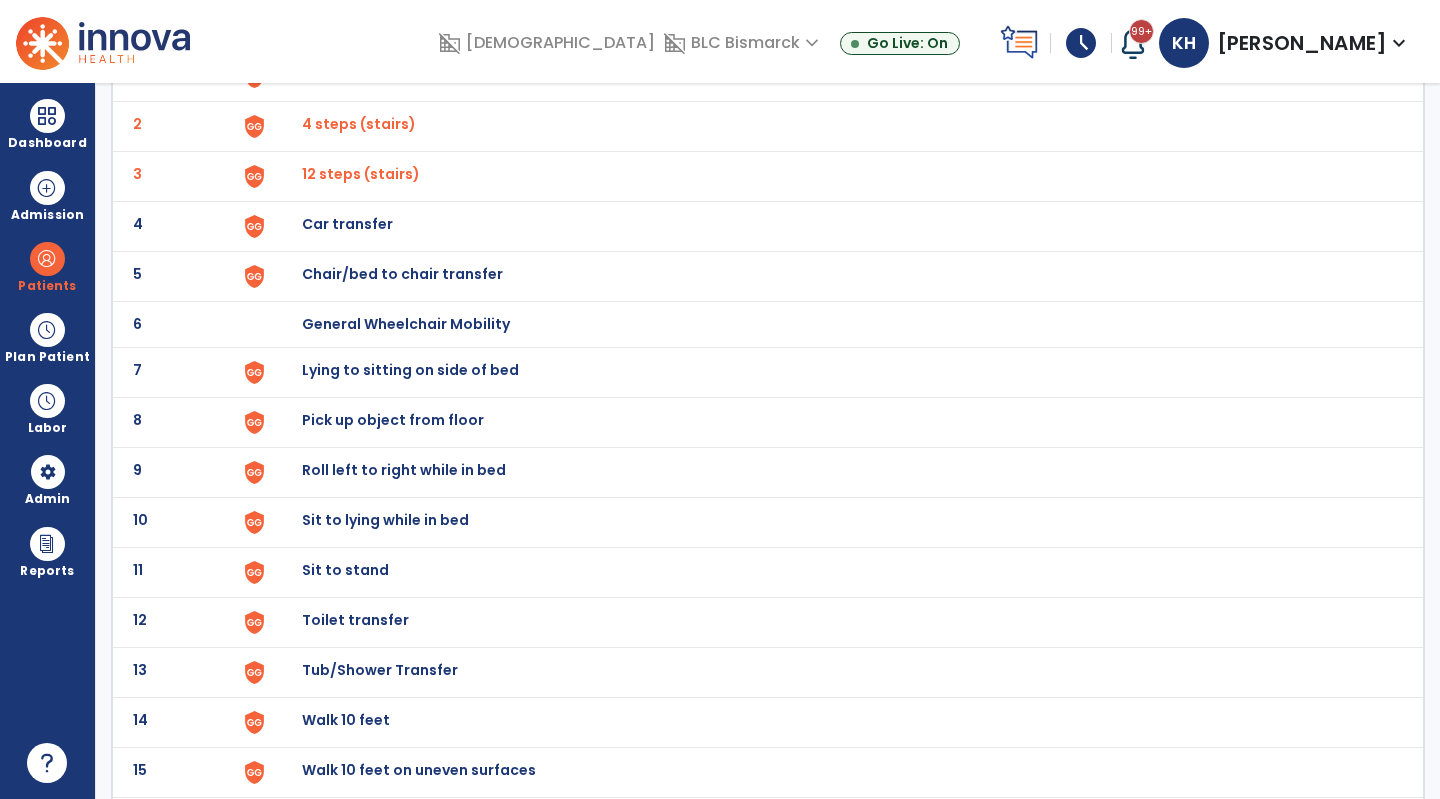 scroll, scrollTop: 200, scrollLeft: 0, axis: vertical 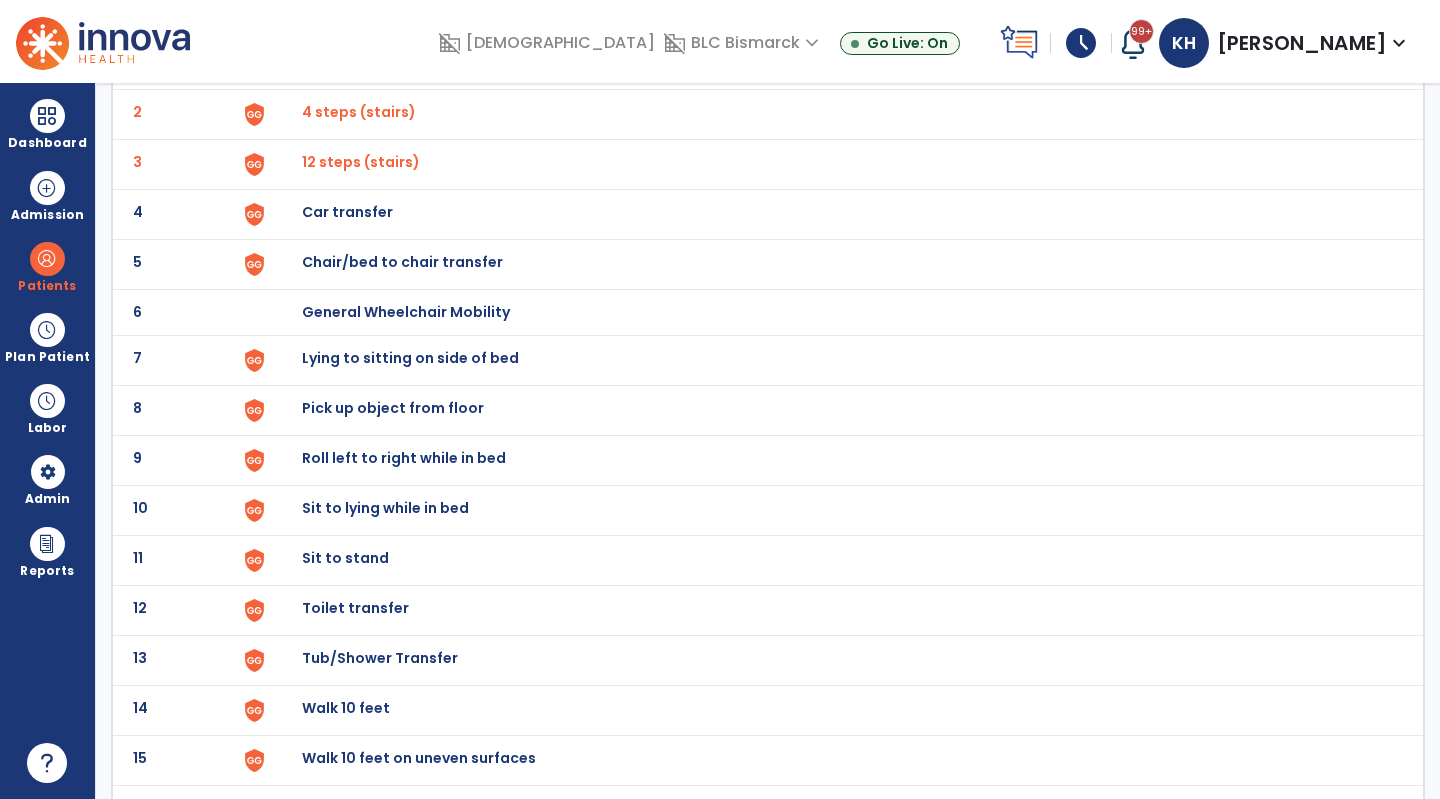 click on "Car transfer" at bounding box center [348, 62] 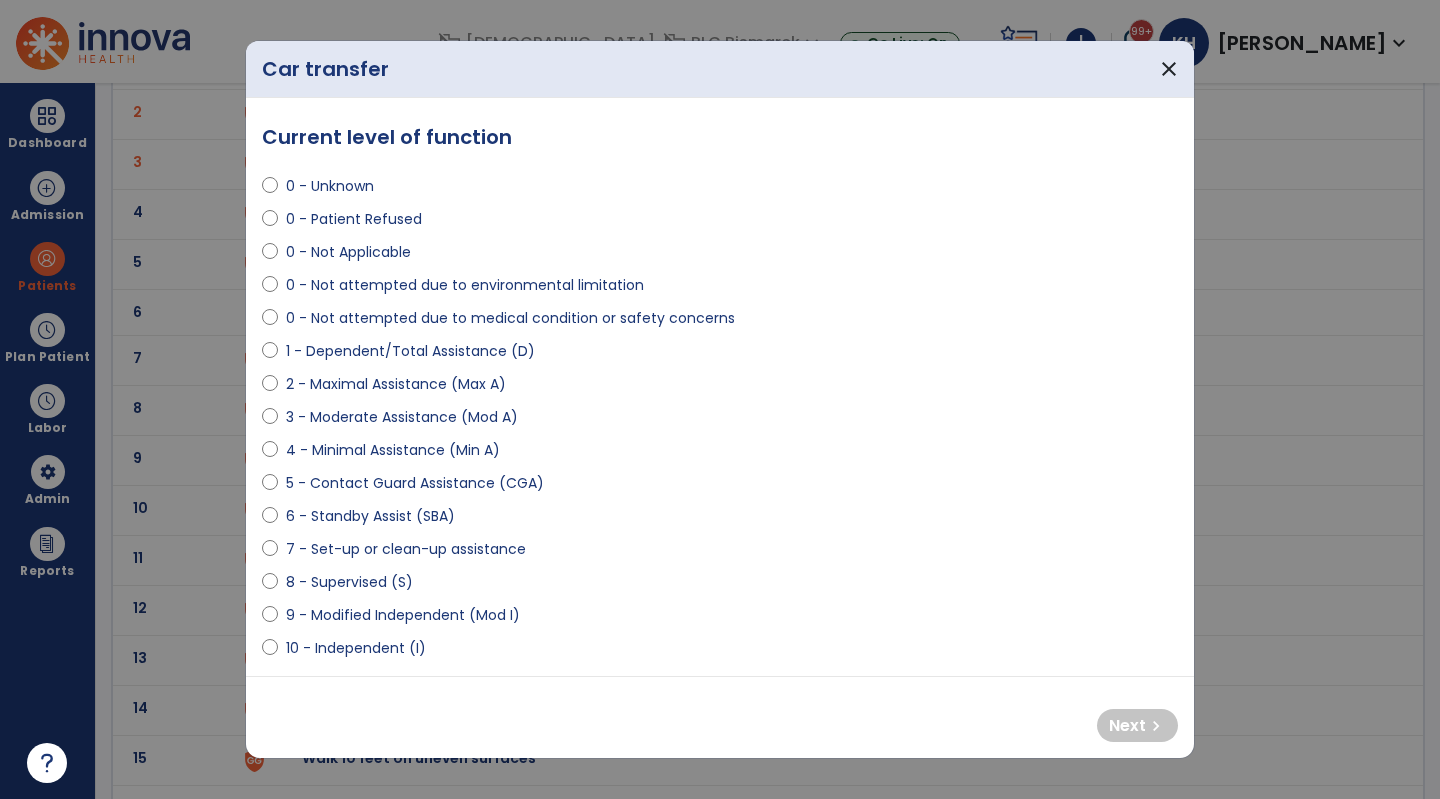 click on "0 - Not attempted due to medical condition or safety concerns" at bounding box center (510, 318) 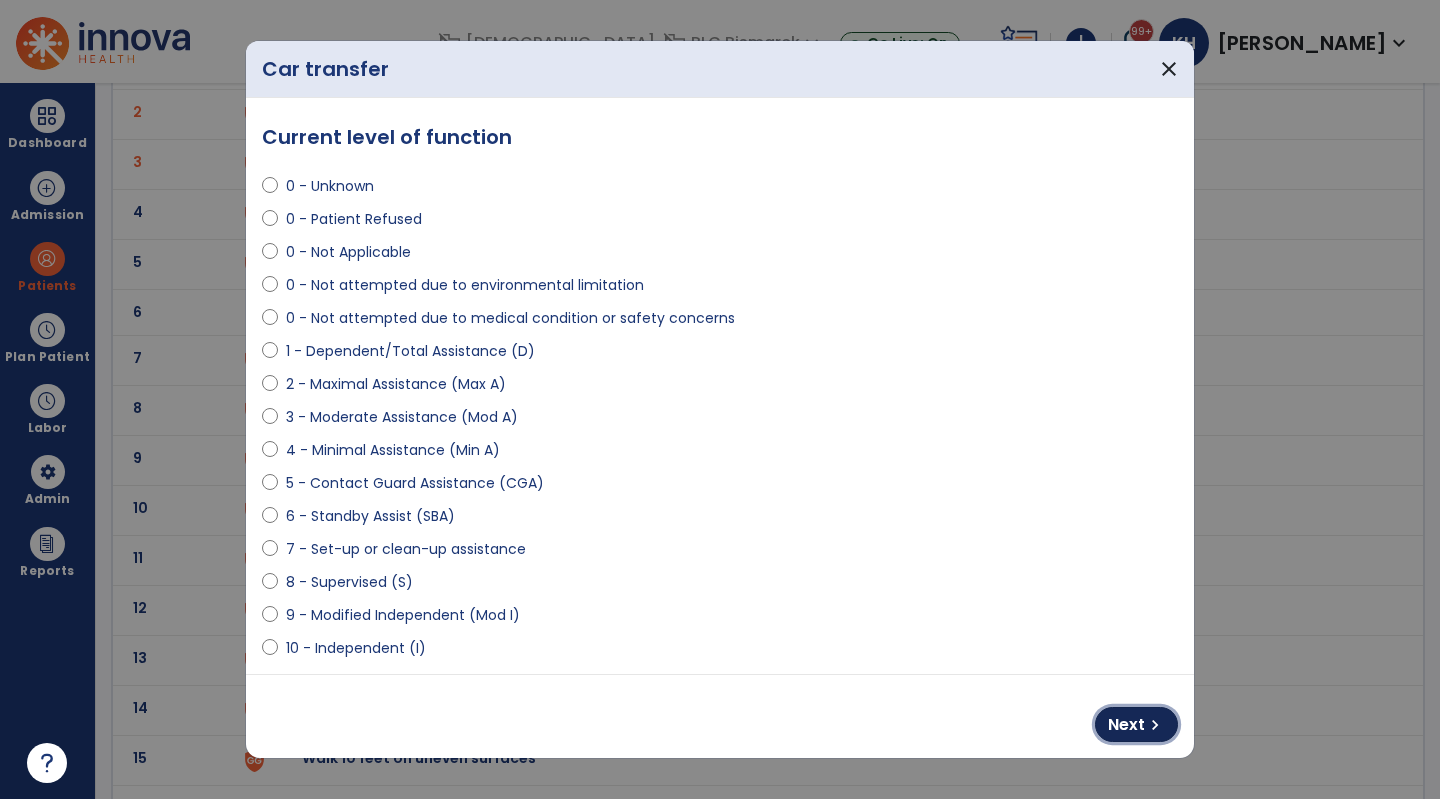 click on "Next" at bounding box center [1126, 725] 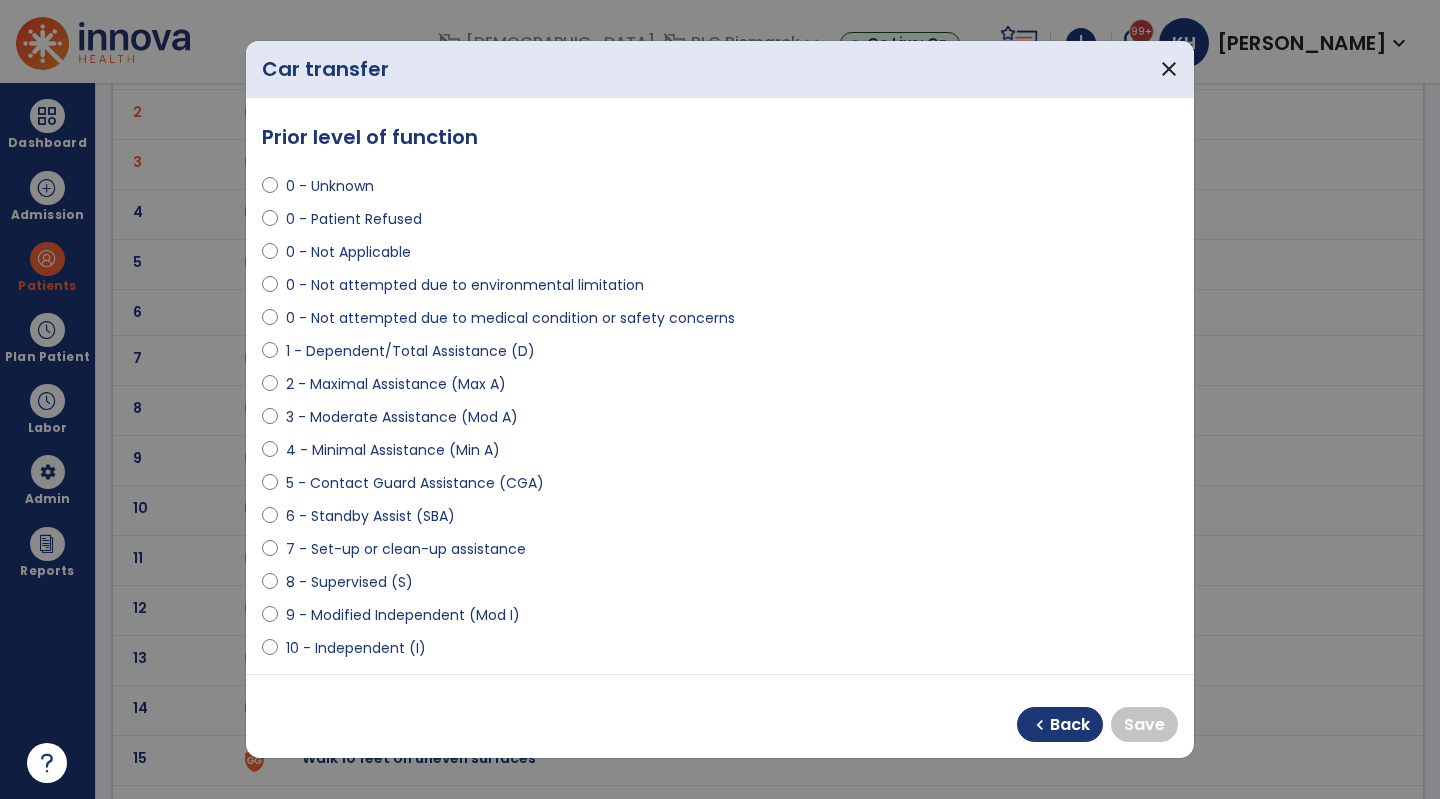 click on "10 - Independent (I)" at bounding box center [356, 648] 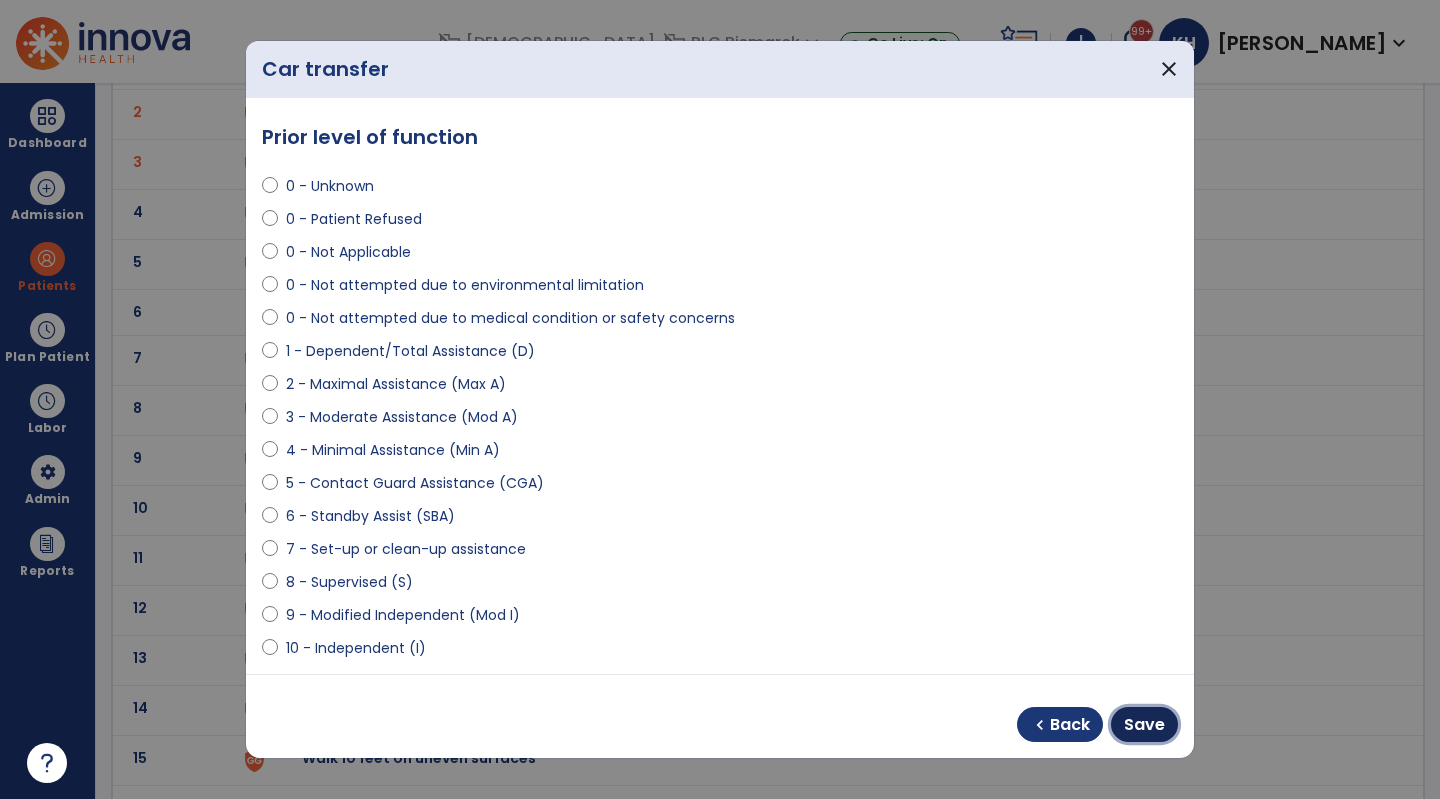 click on "Save" at bounding box center (1144, 725) 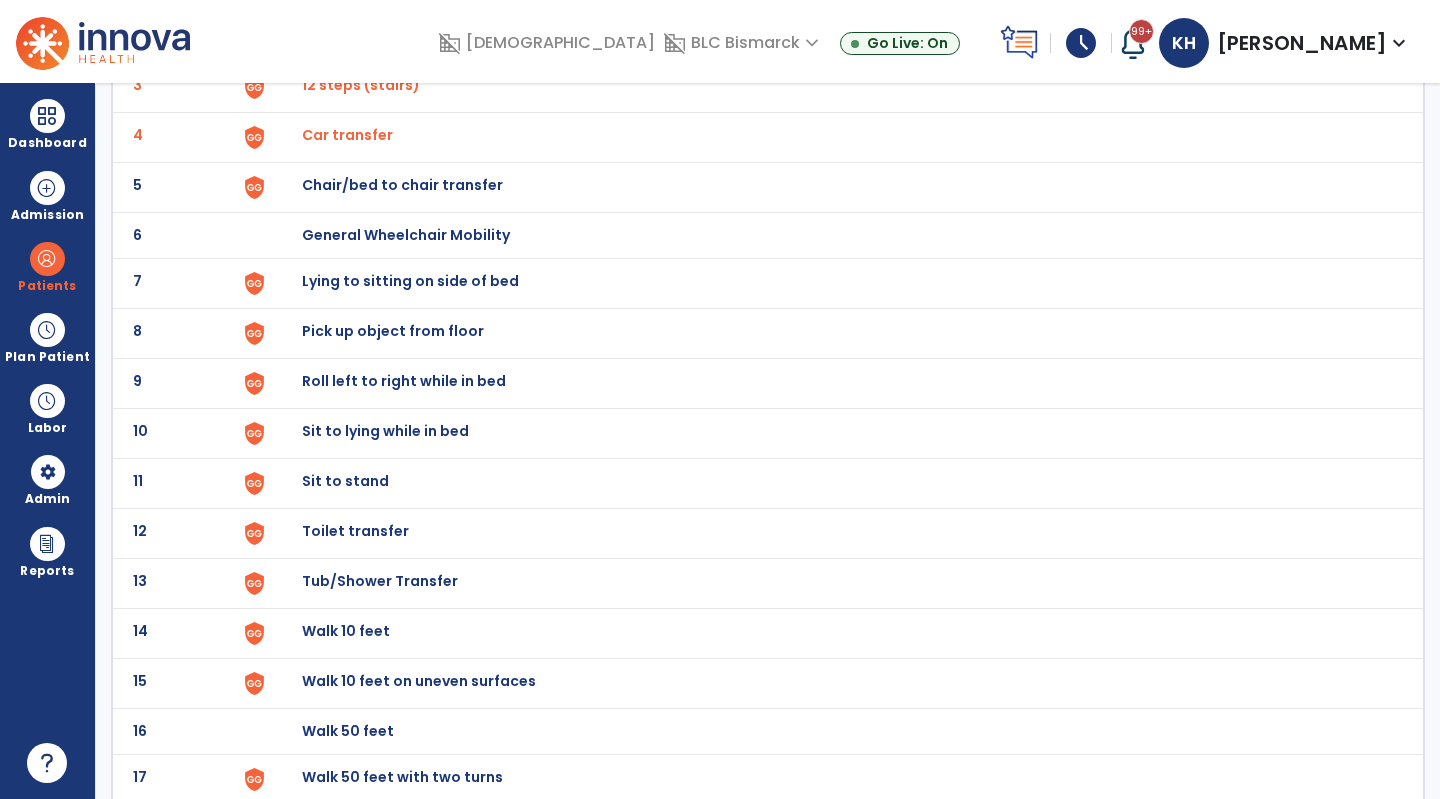 scroll, scrollTop: 300, scrollLeft: 0, axis: vertical 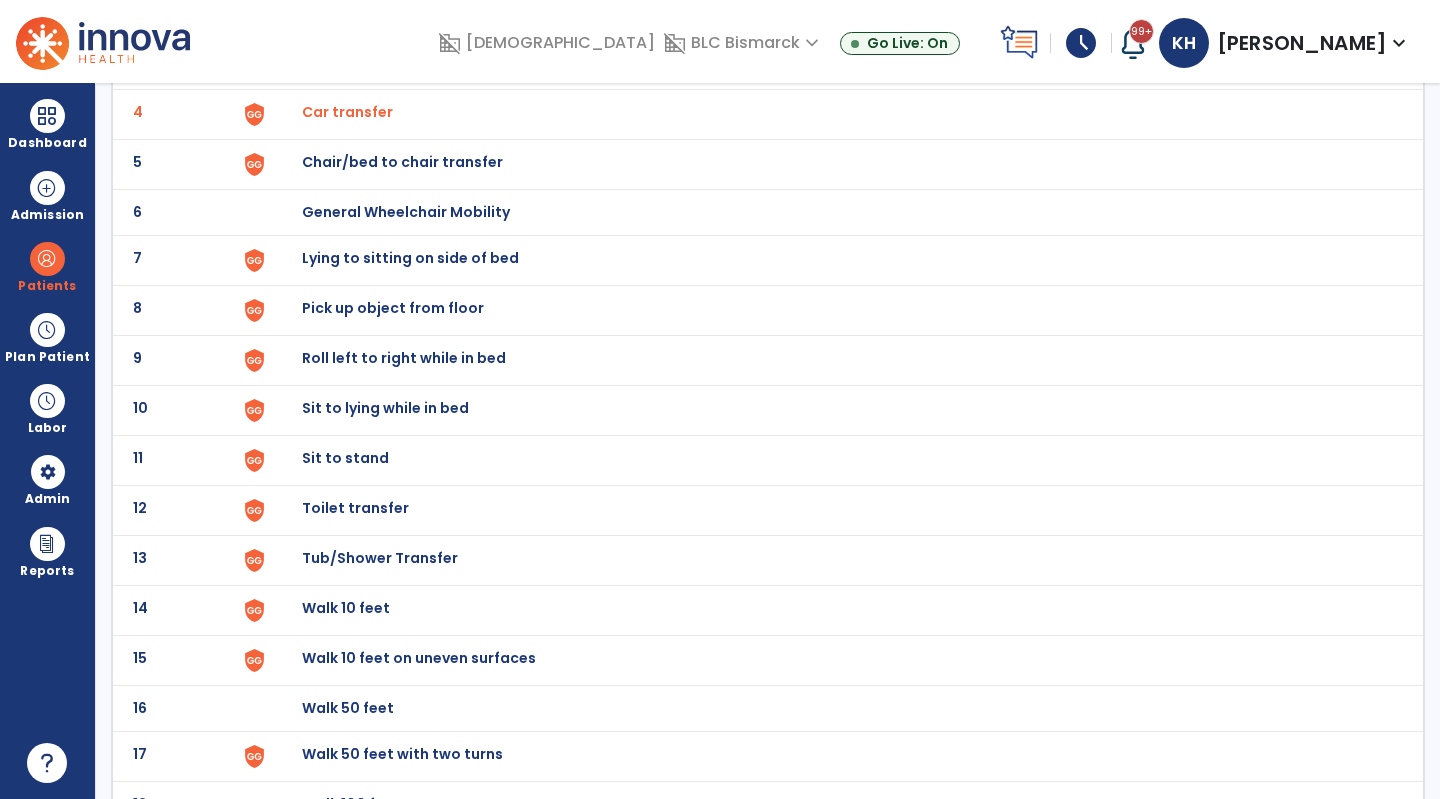click on "Chair/bed to chair transfer" at bounding box center [348, -38] 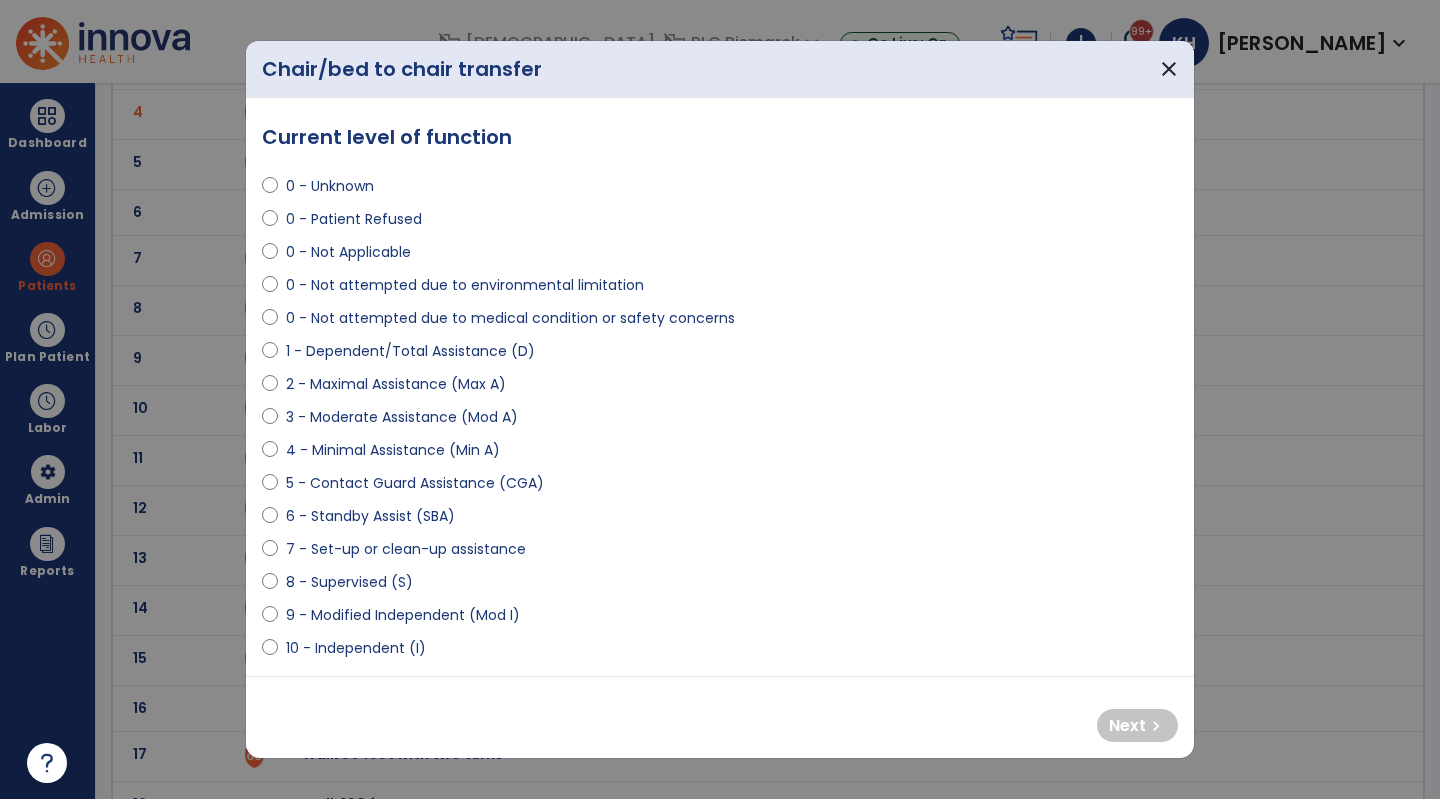 click on "1 - Dependent/Total Assistance (D)" at bounding box center [410, 351] 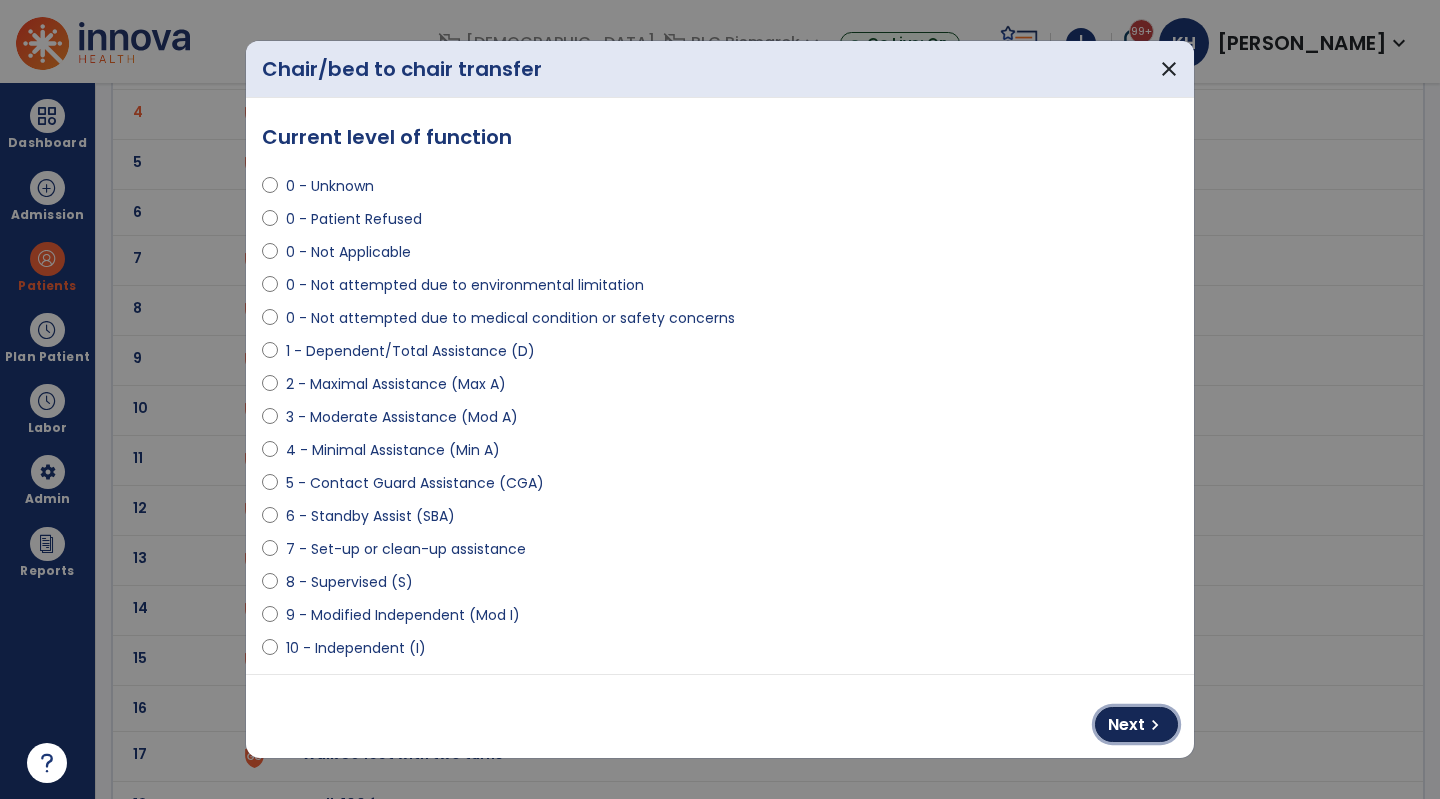 click on "Next" at bounding box center (1126, 725) 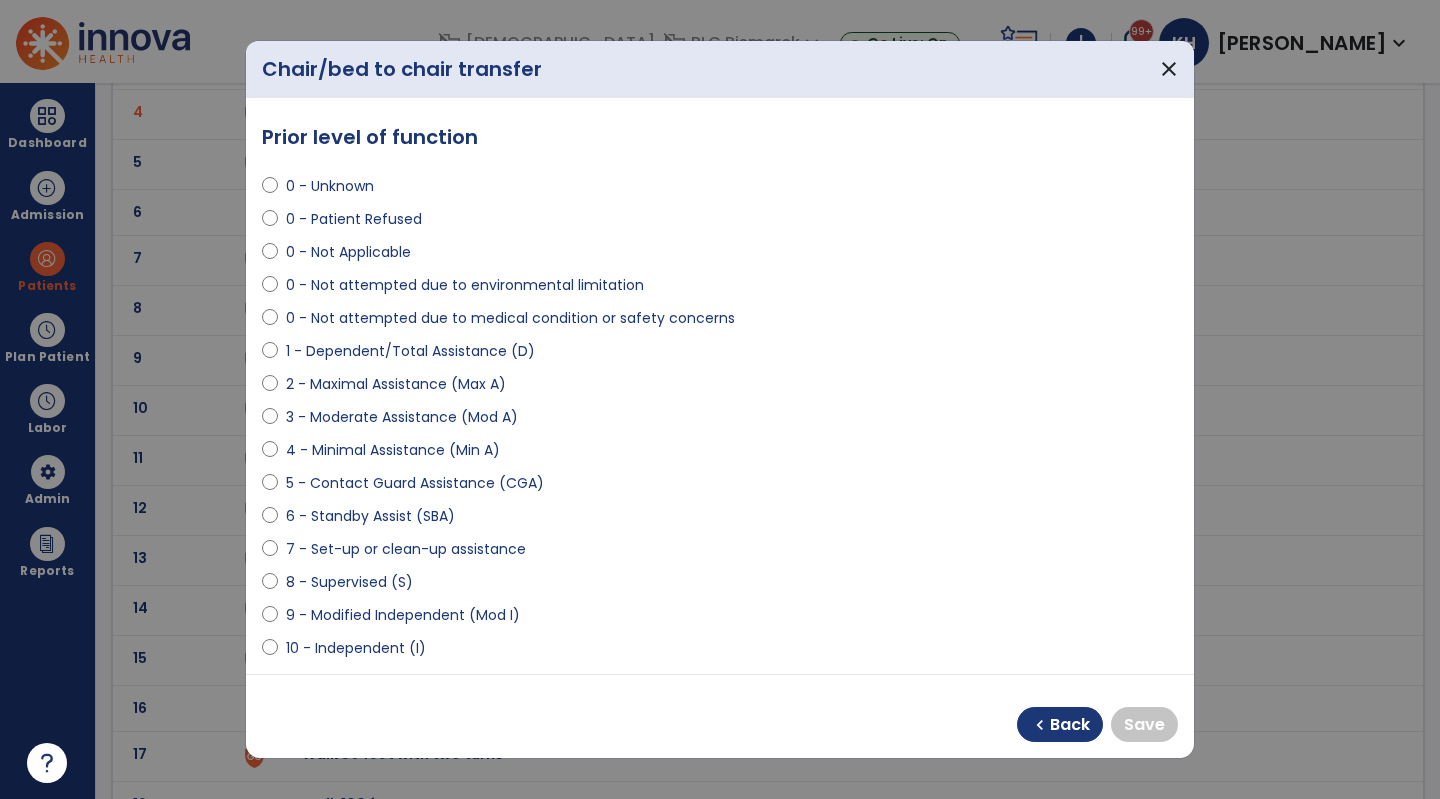 click on "10 - Independent (I)" at bounding box center [356, 648] 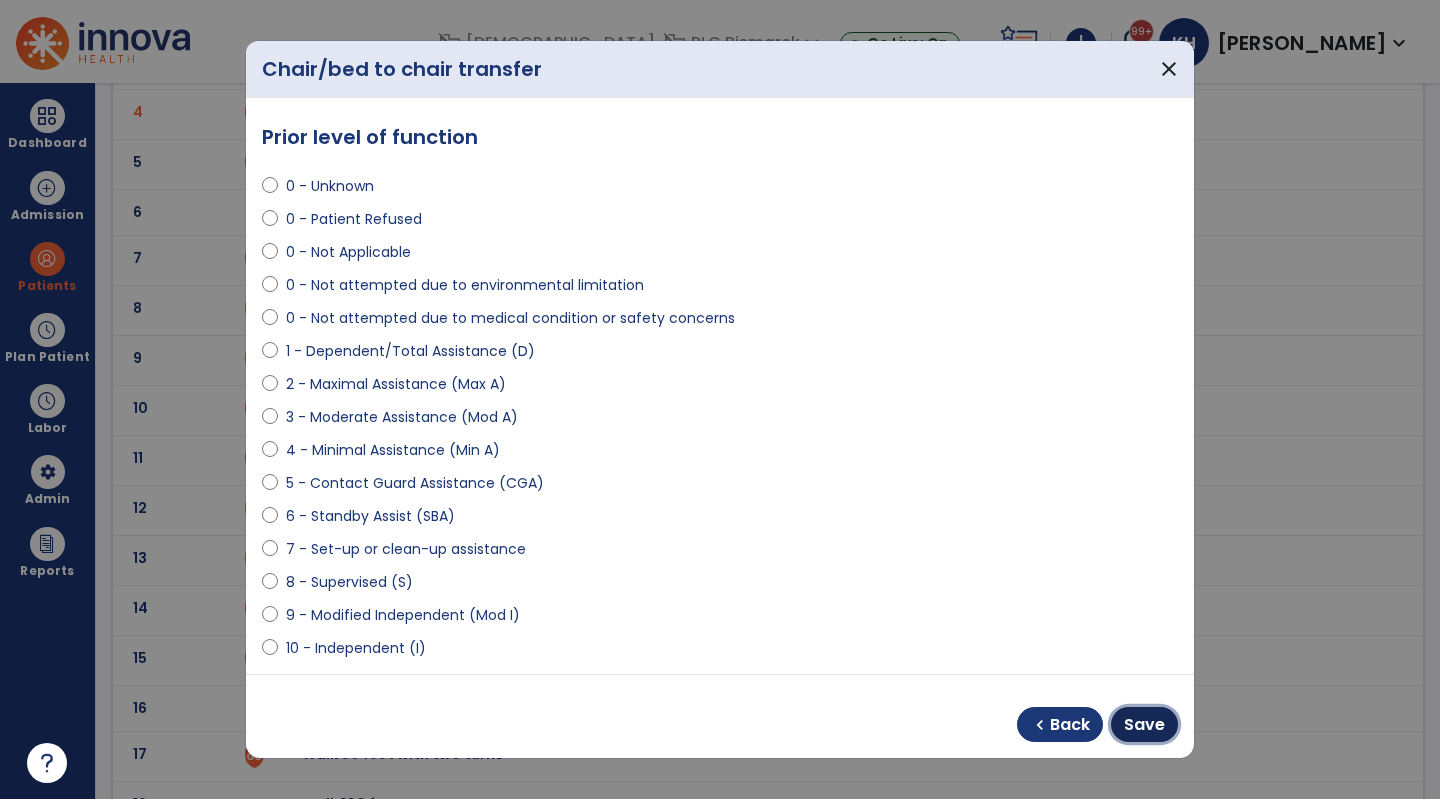 click on "Save" at bounding box center (1144, 725) 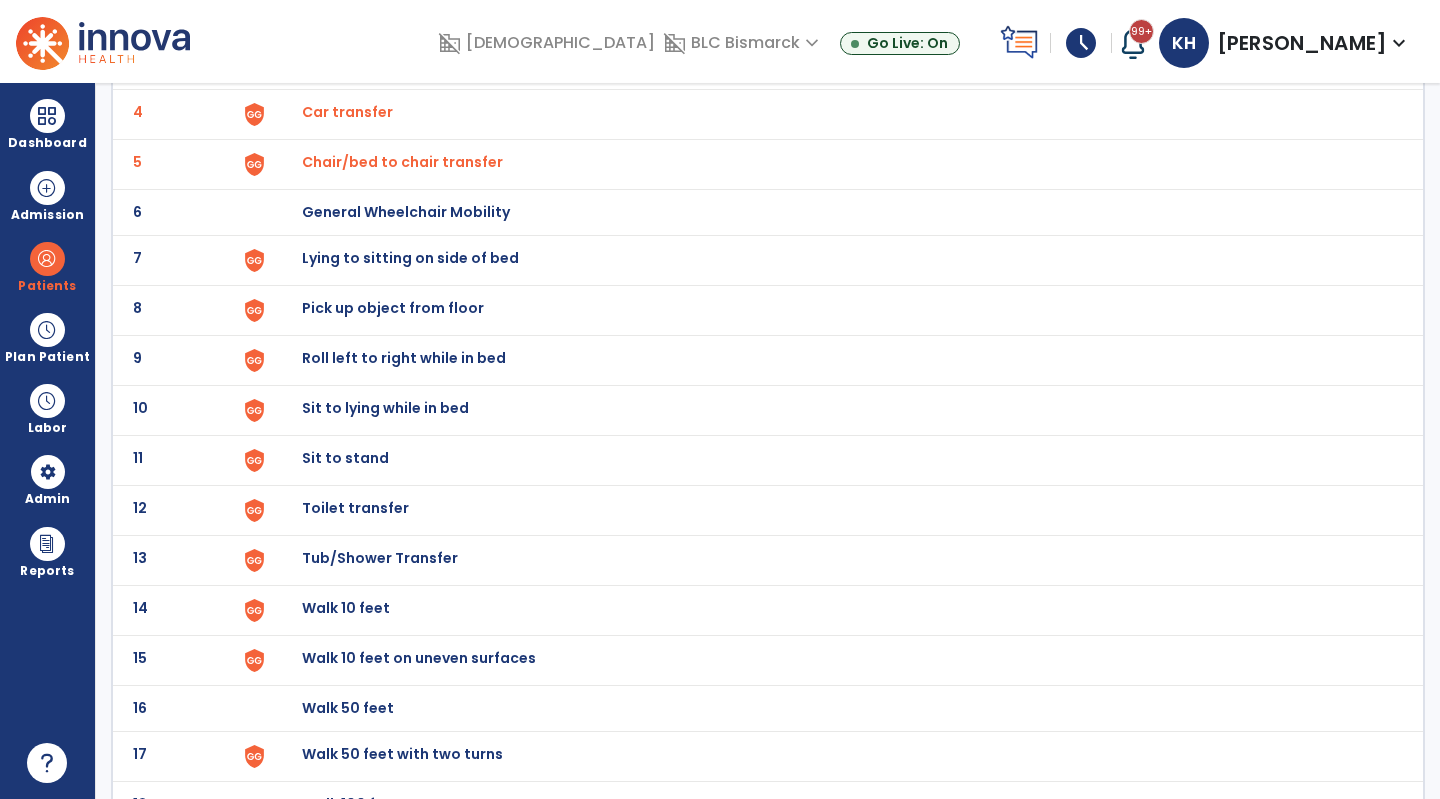 click at bounding box center [284, -36] 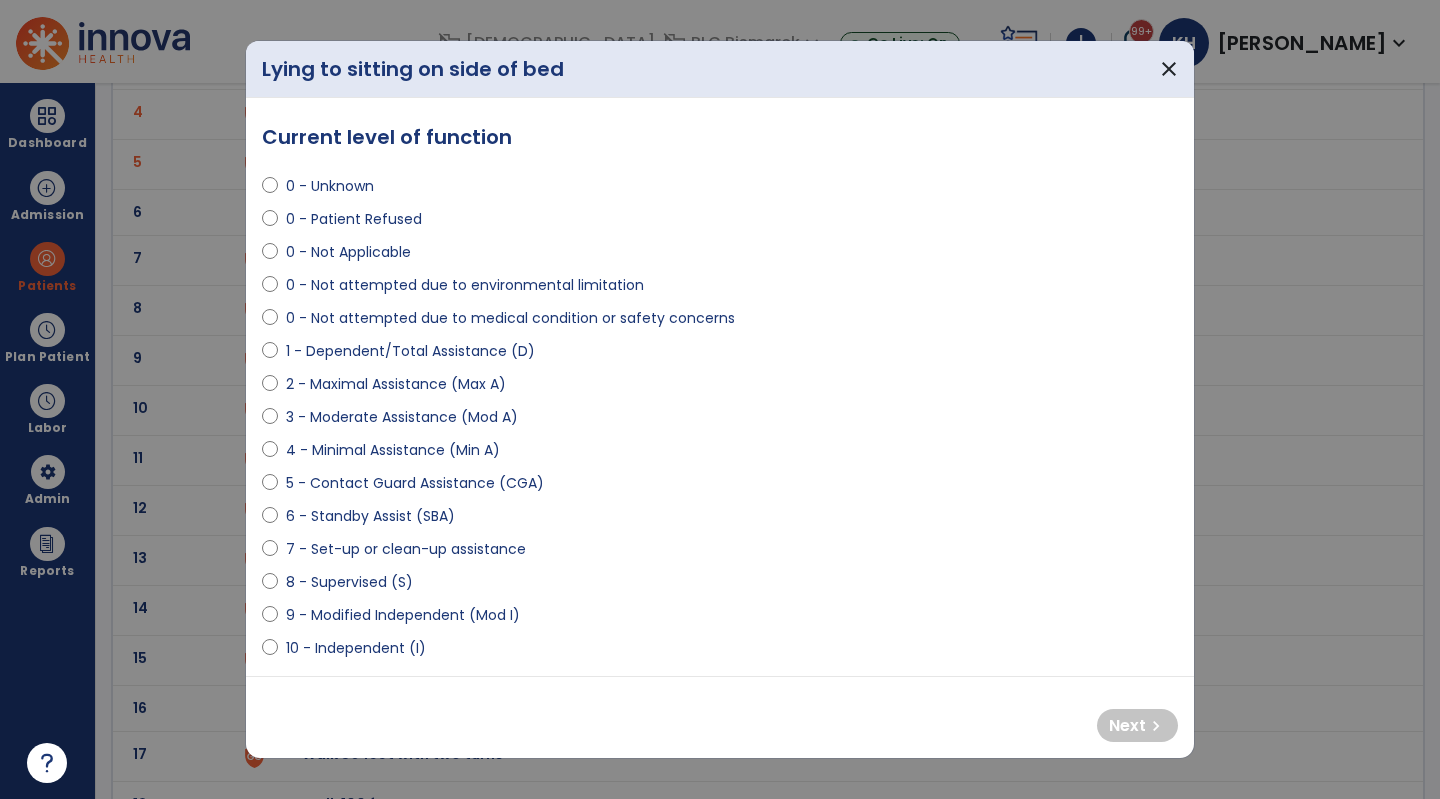 click on "1 - Dependent/Total Assistance (D)" at bounding box center (410, 351) 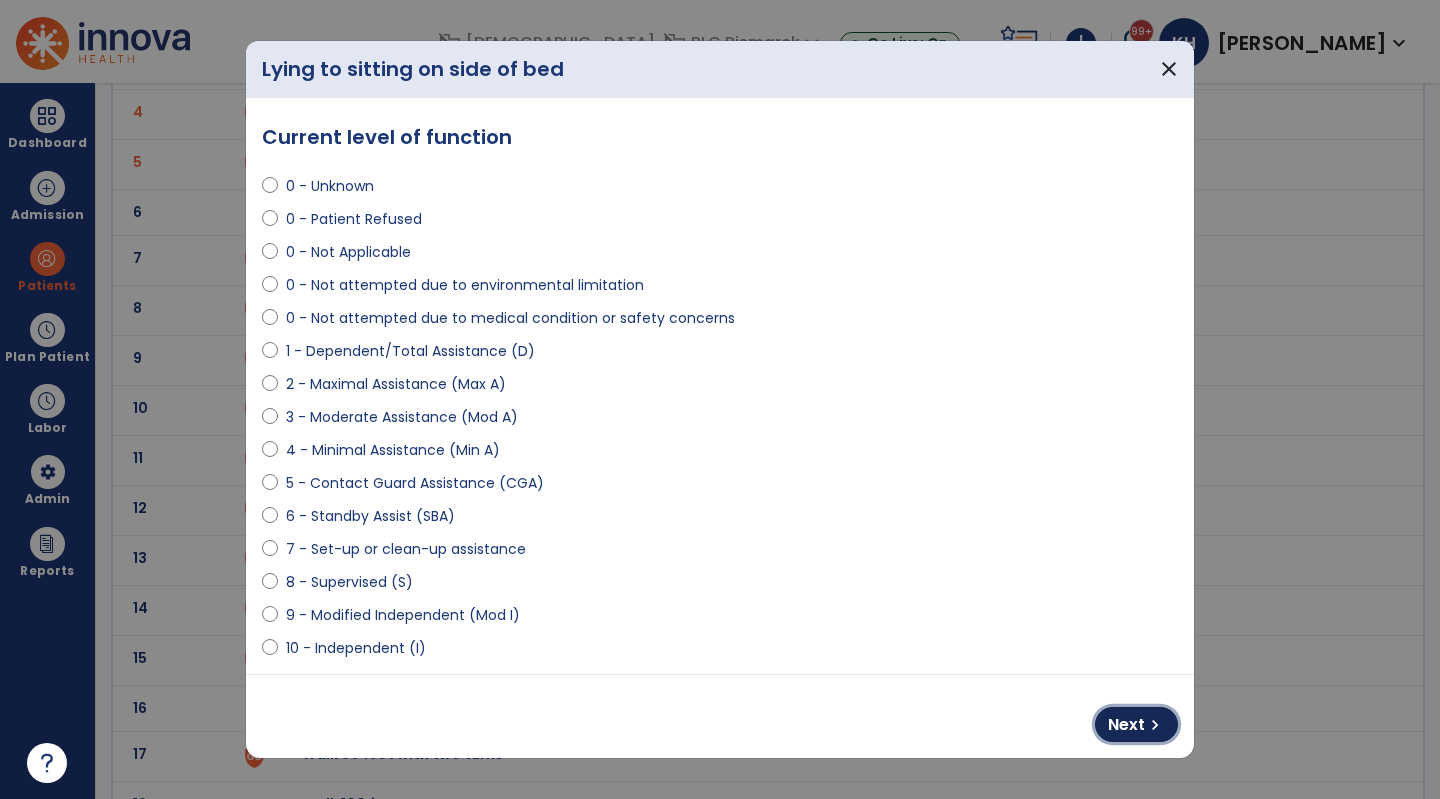 click on "Next" at bounding box center [1126, 725] 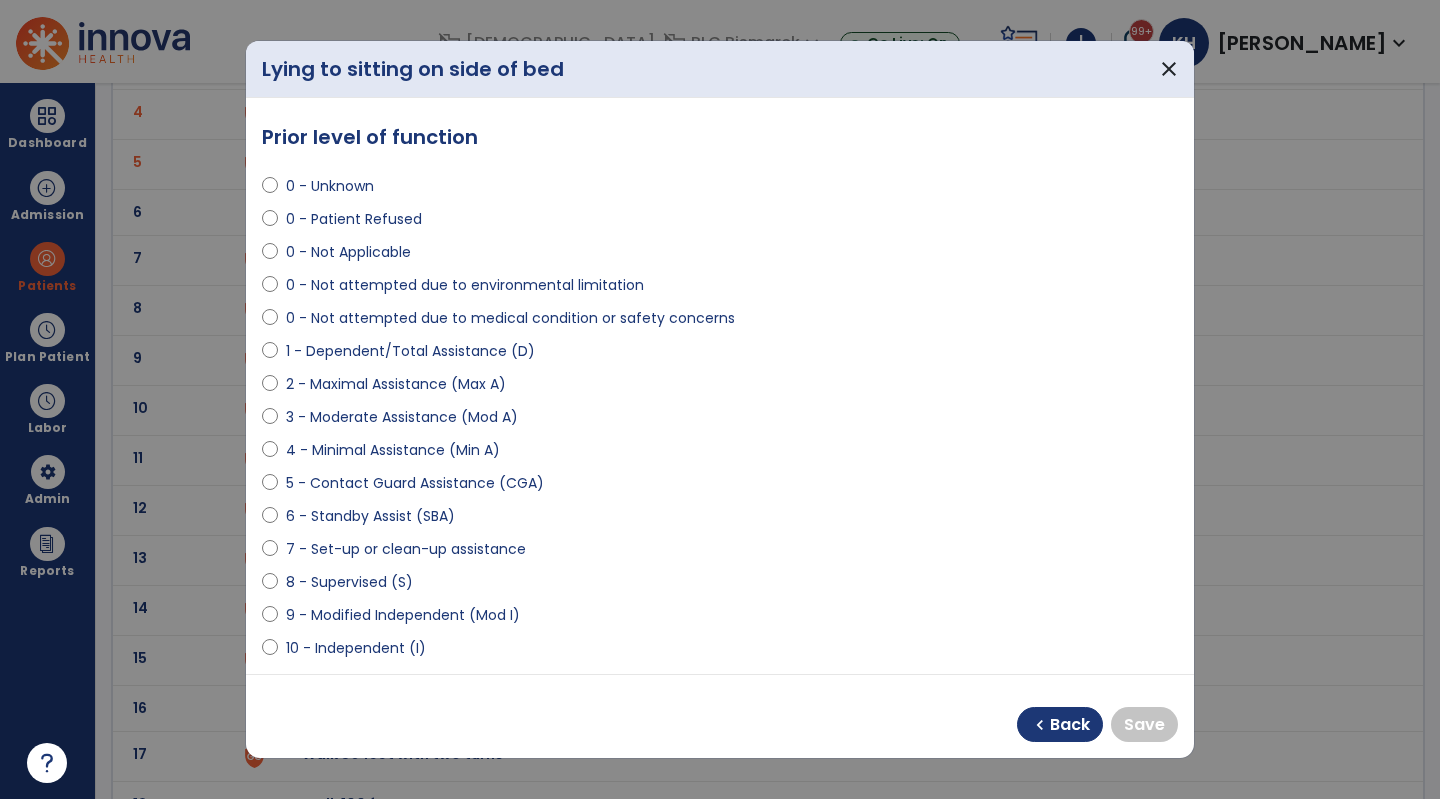 click on "10 - Independent (I)" at bounding box center [356, 648] 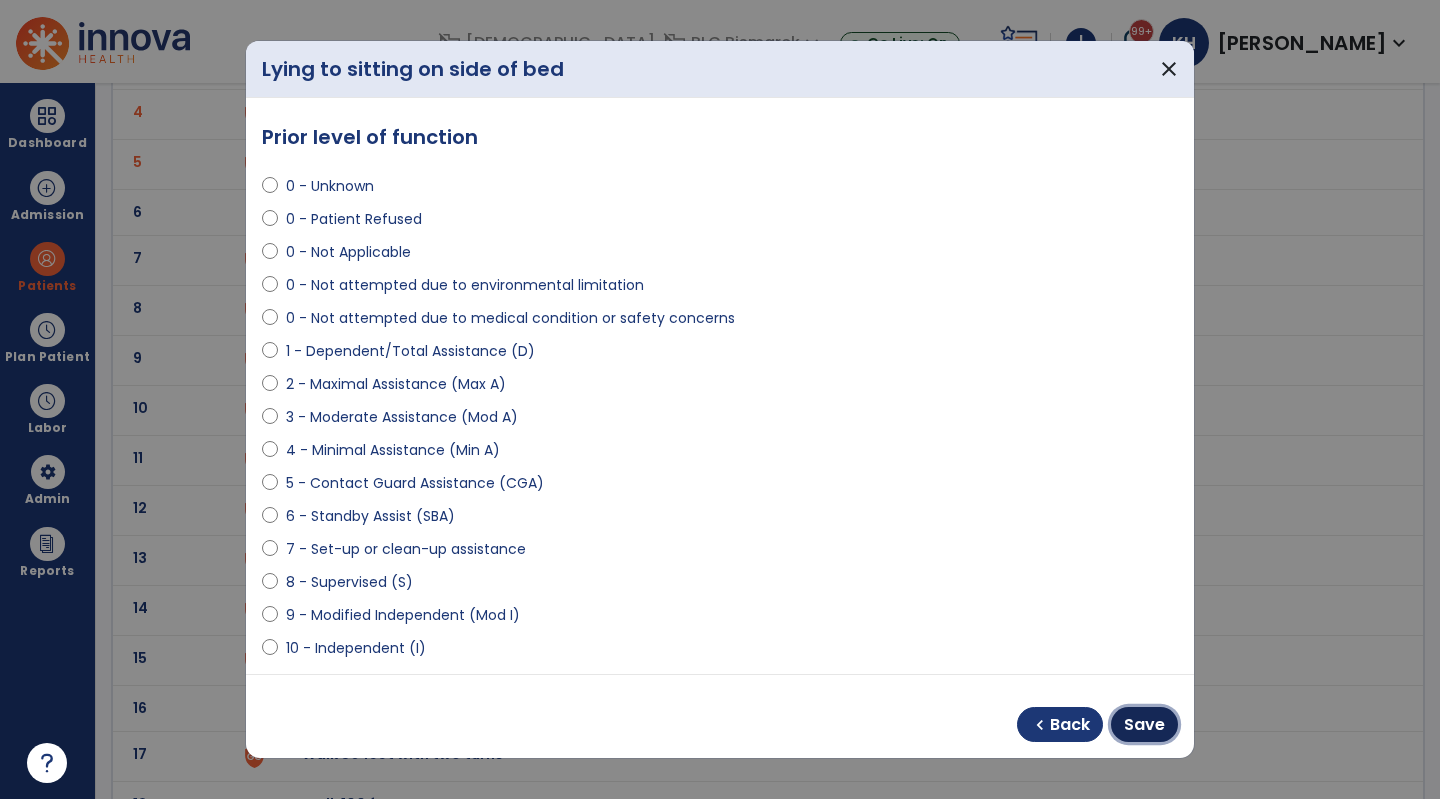 click on "Save" at bounding box center [1144, 724] 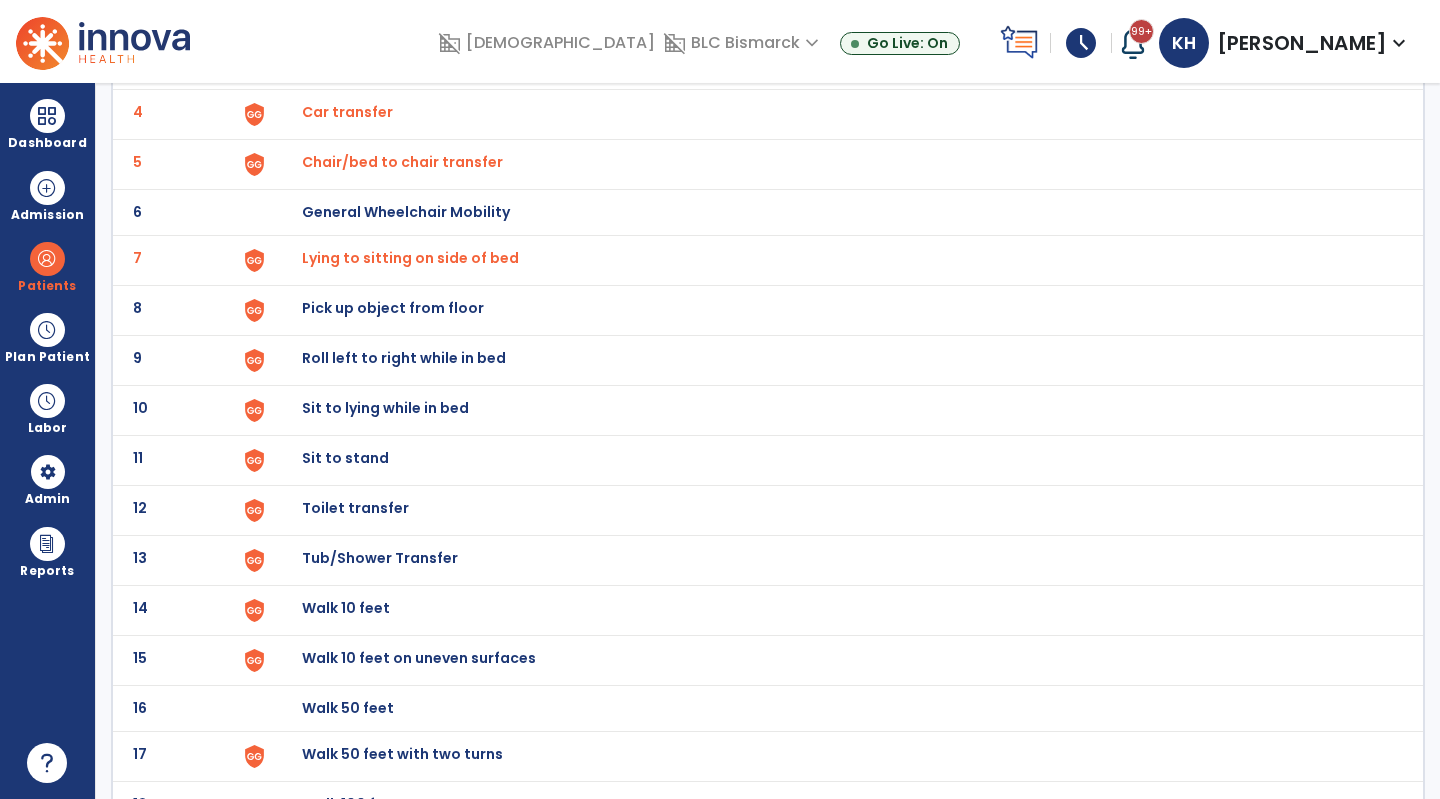 click on "Roll left to right while in bed" at bounding box center (348, -38) 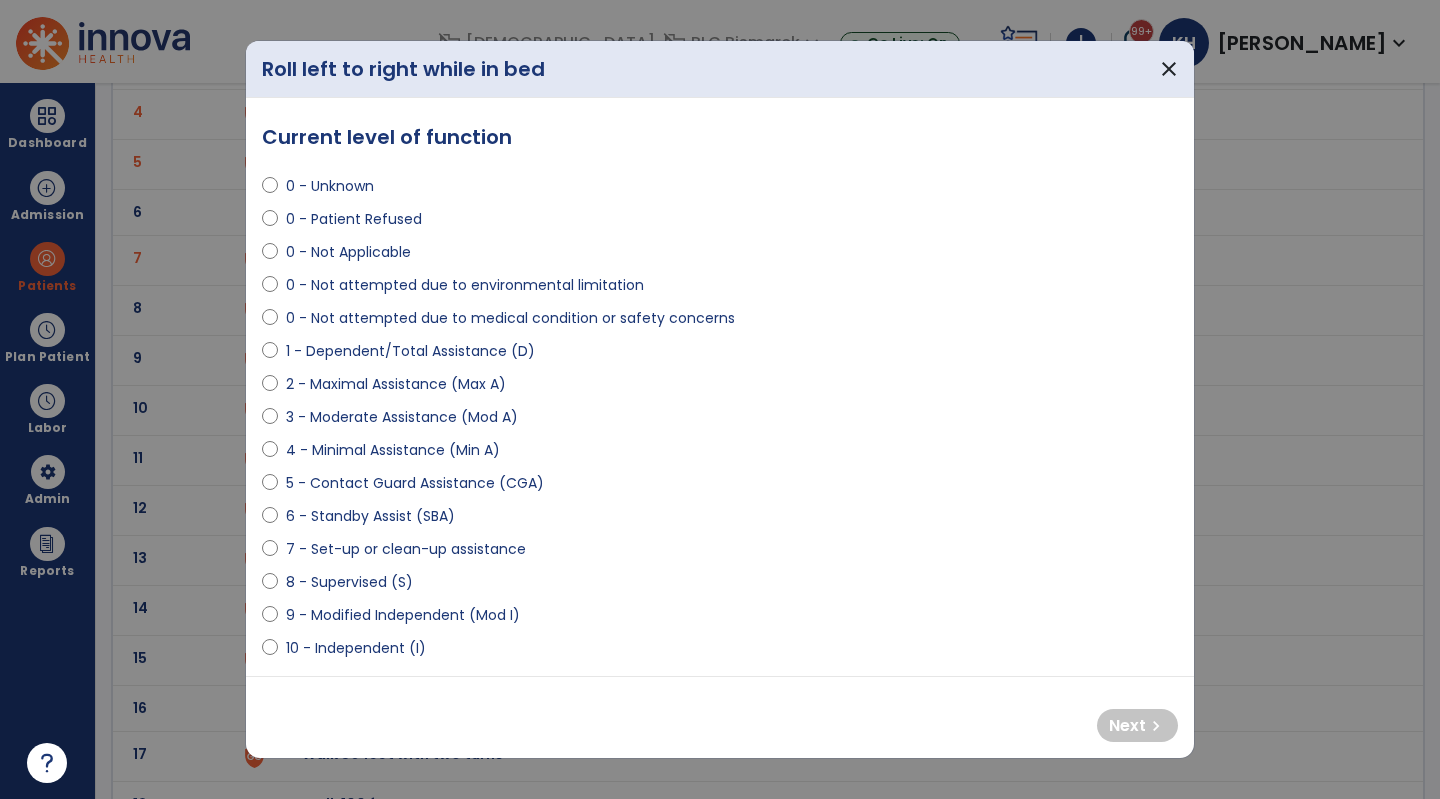 click on "1 - Dependent/Total Assistance (D)" at bounding box center [410, 351] 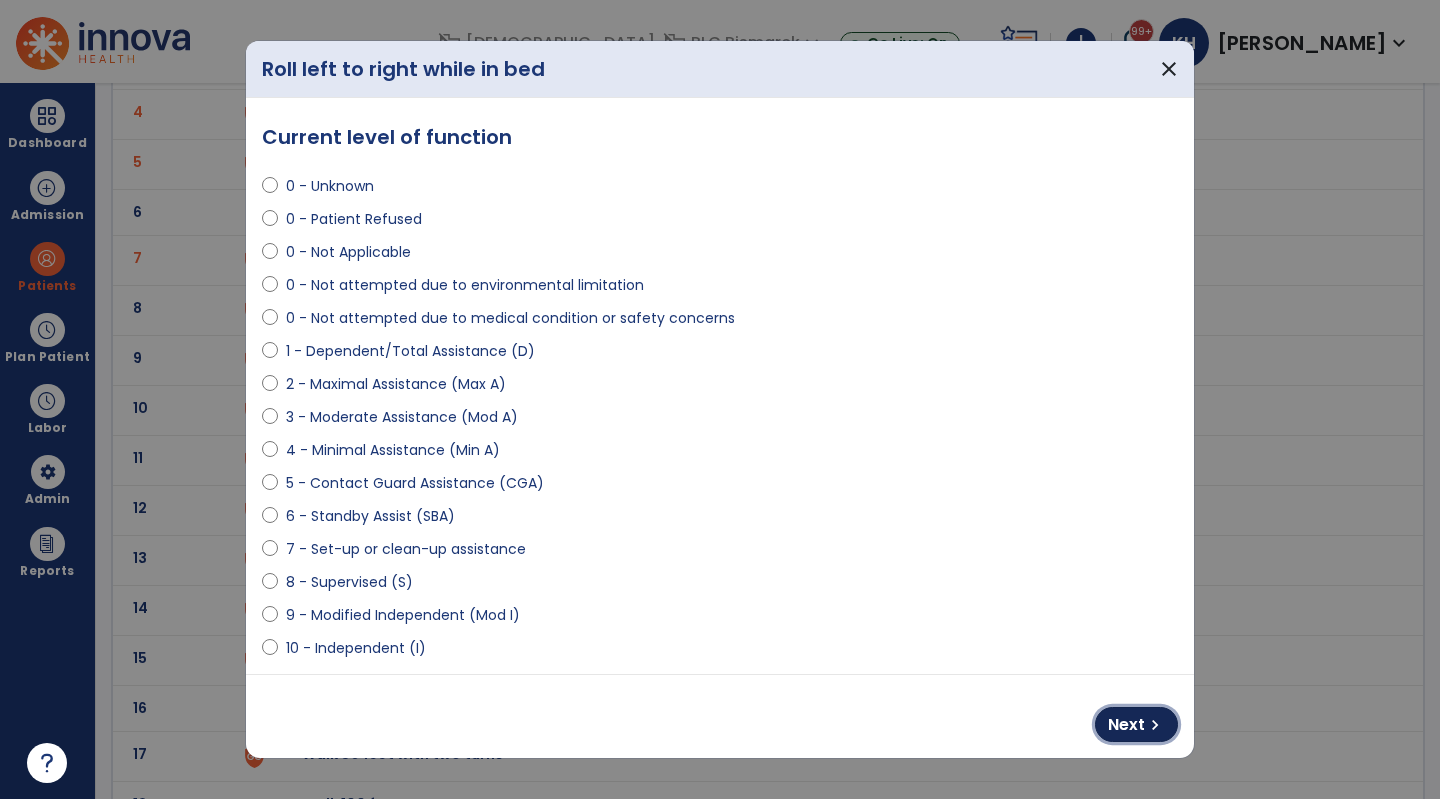 click on "Next  chevron_right" at bounding box center (1136, 724) 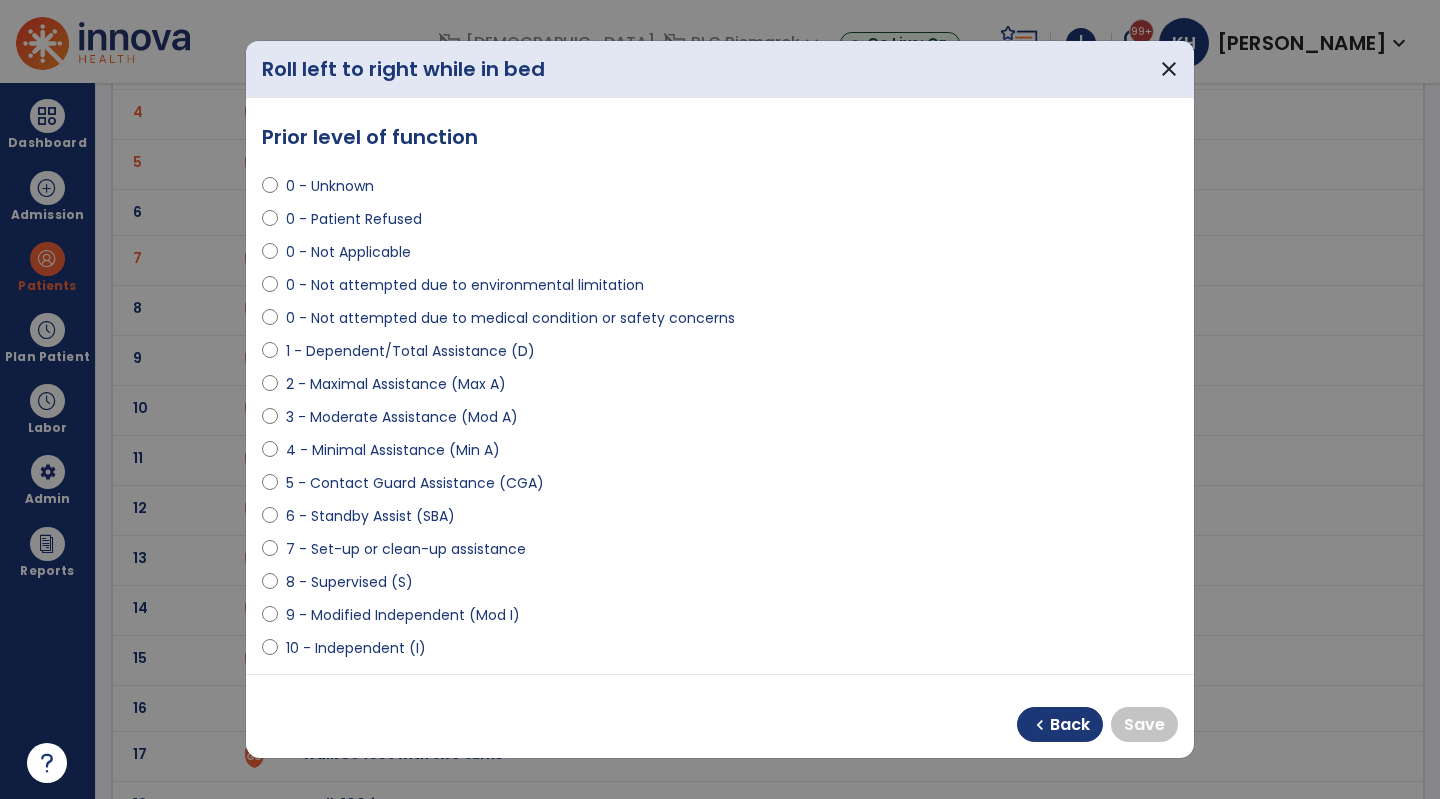 click on "9 - Modified Independent (Mod I)" at bounding box center [720, 619] 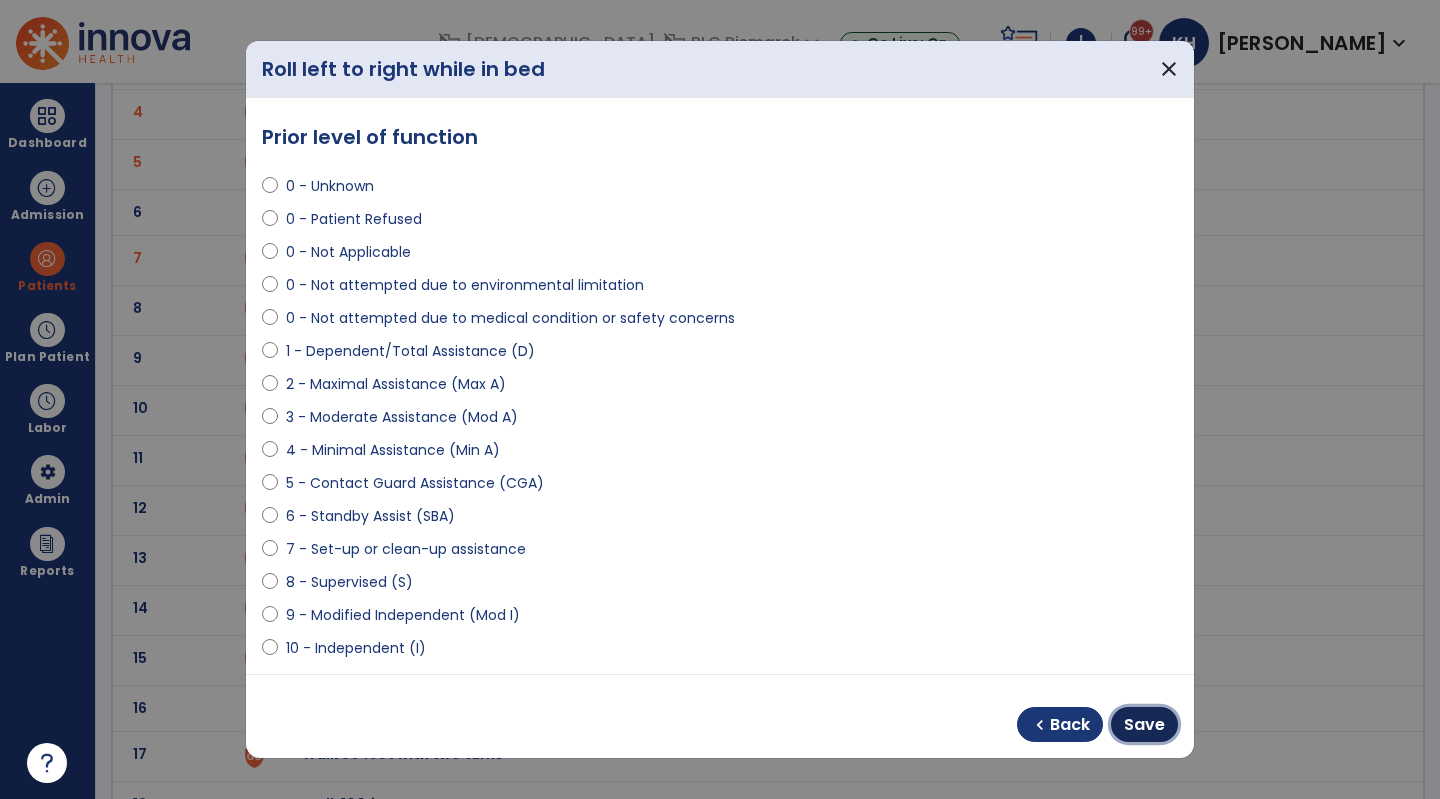 click on "Save" at bounding box center [1144, 725] 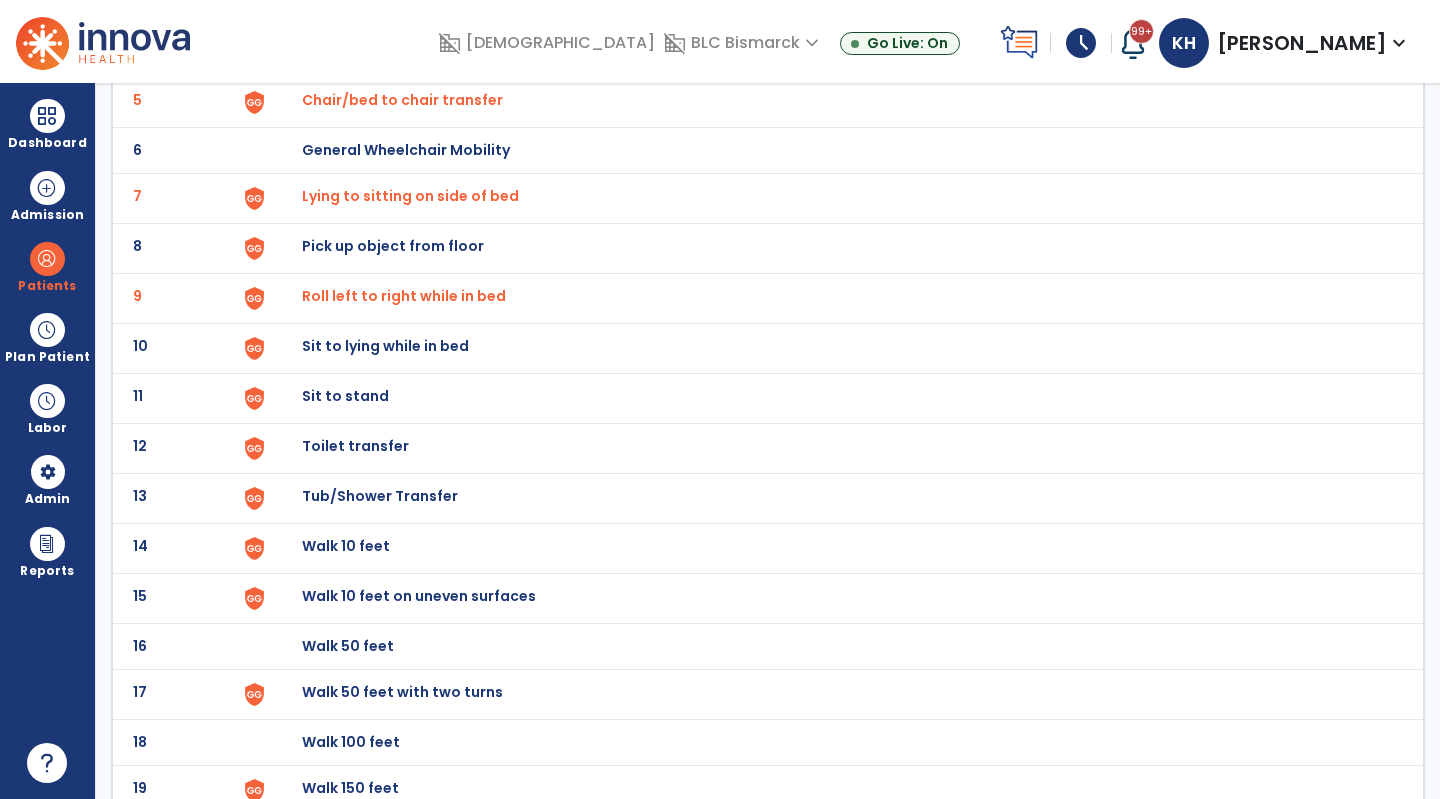 scroll, scrollTop: 400, scrollLeft: 0, axis: vertical 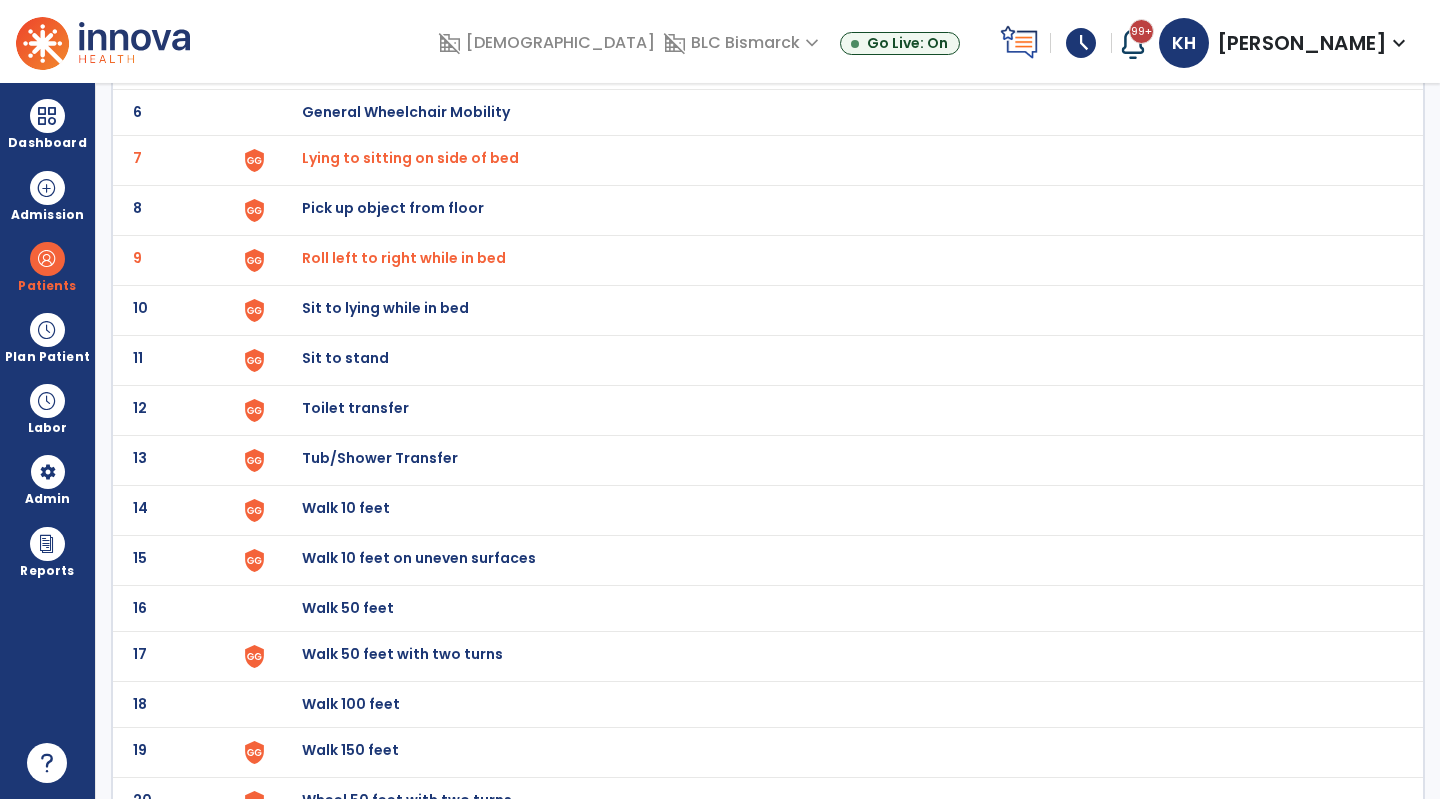 click on "Sit to lying while in bed" at bounding box center (348, -138) 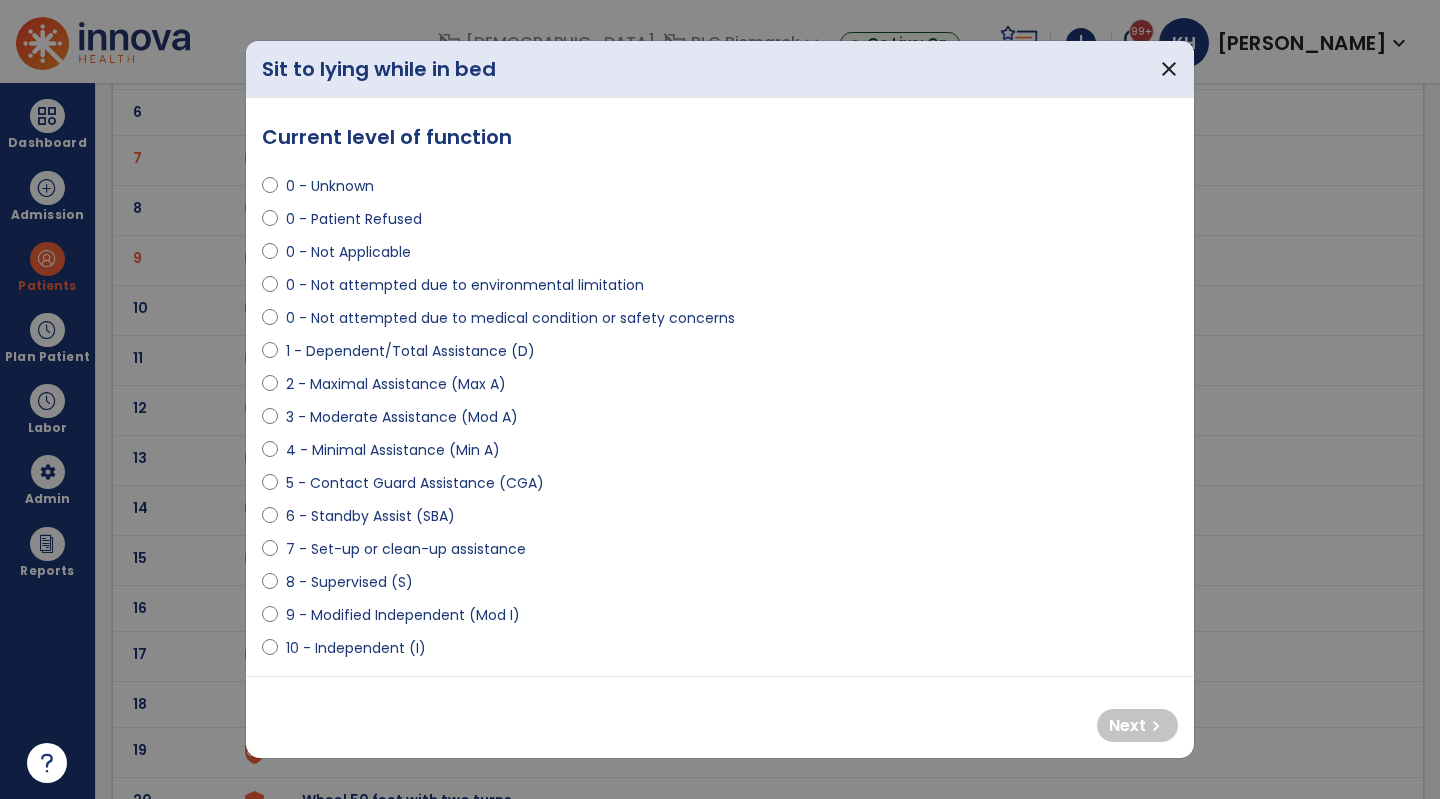 click on "1 - Dependent/Total Assistance (D)" at bounding box center [410, 351] 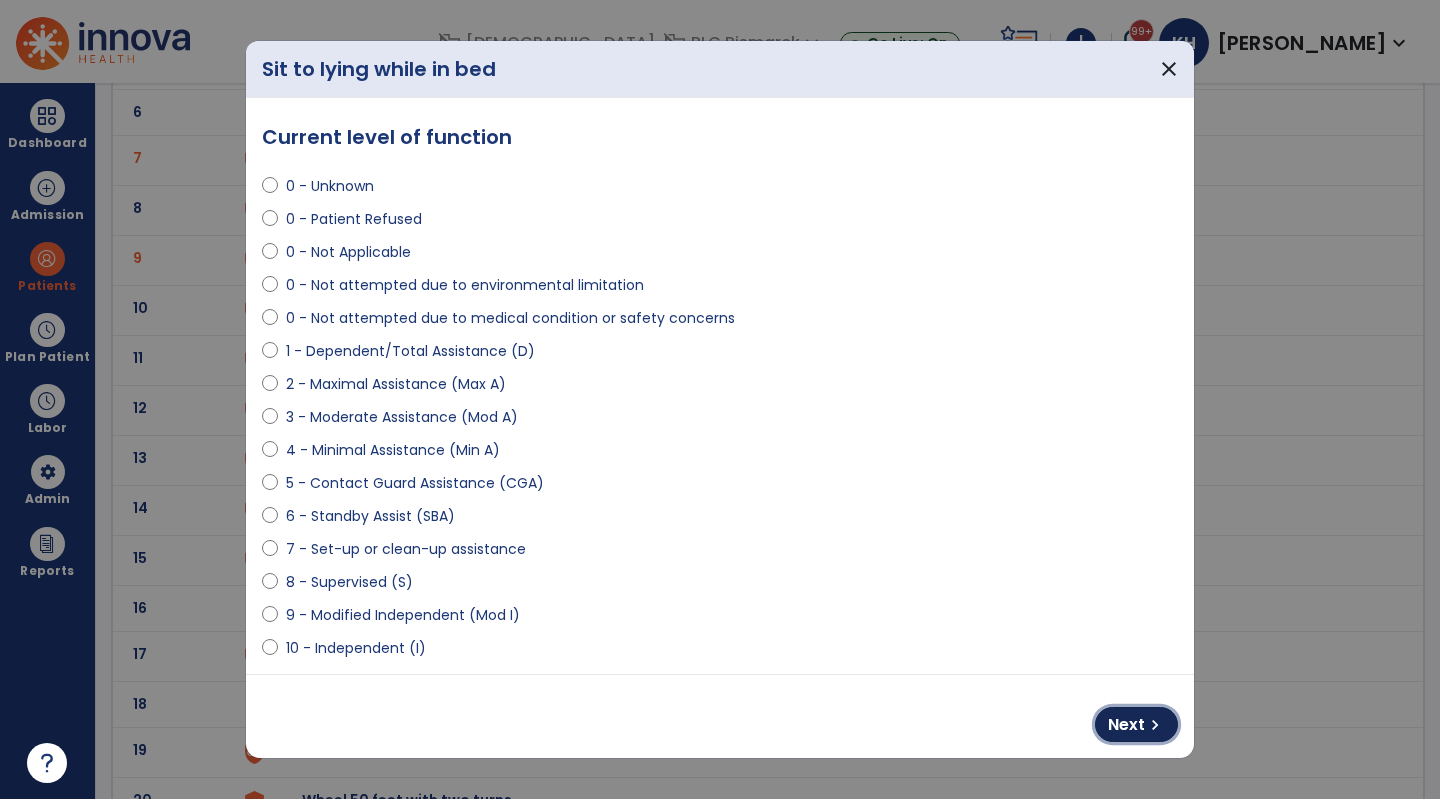 click on "chevron_right" at bounding box center (1155, 725) 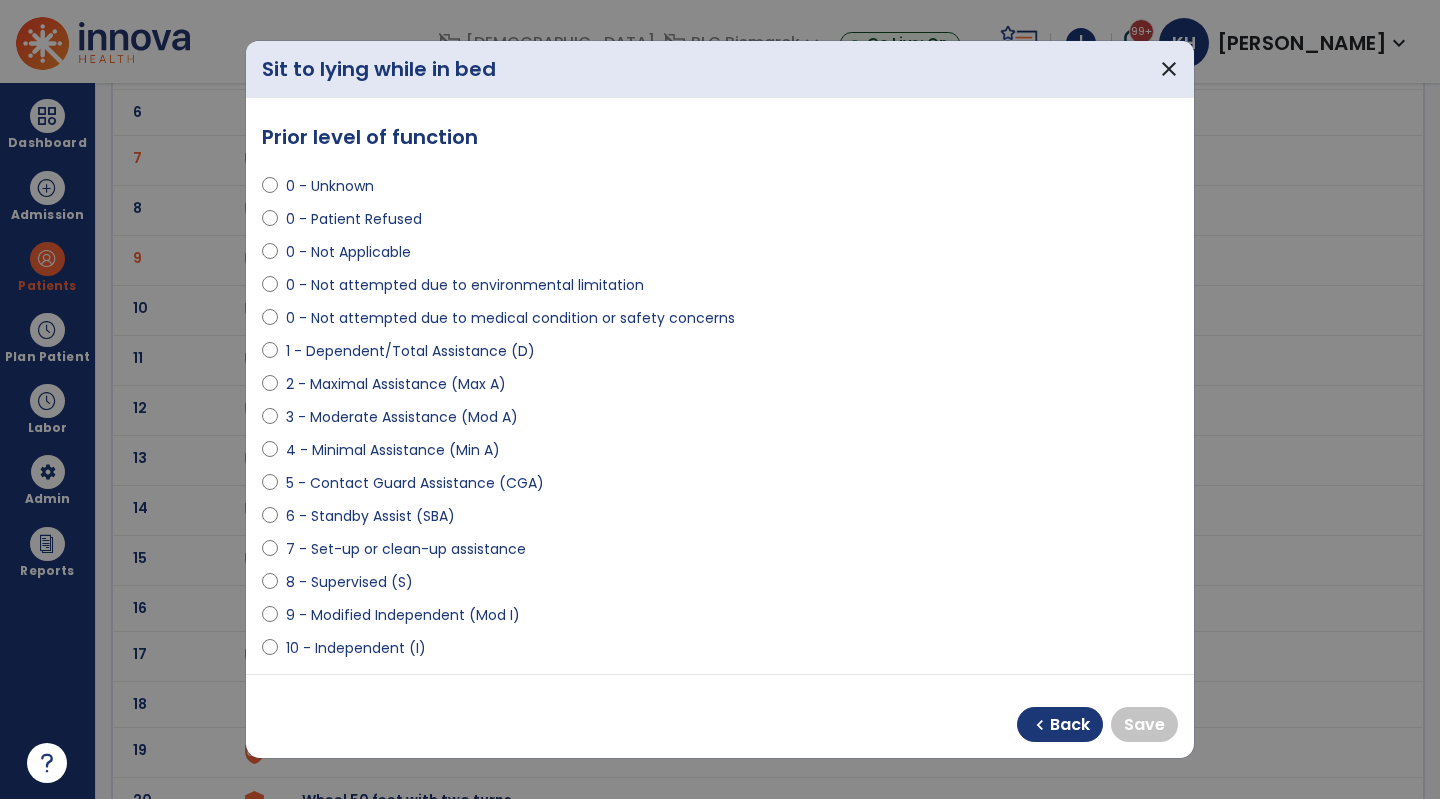 click on "10 - Independent (I)" at bounding box center (356, 648) 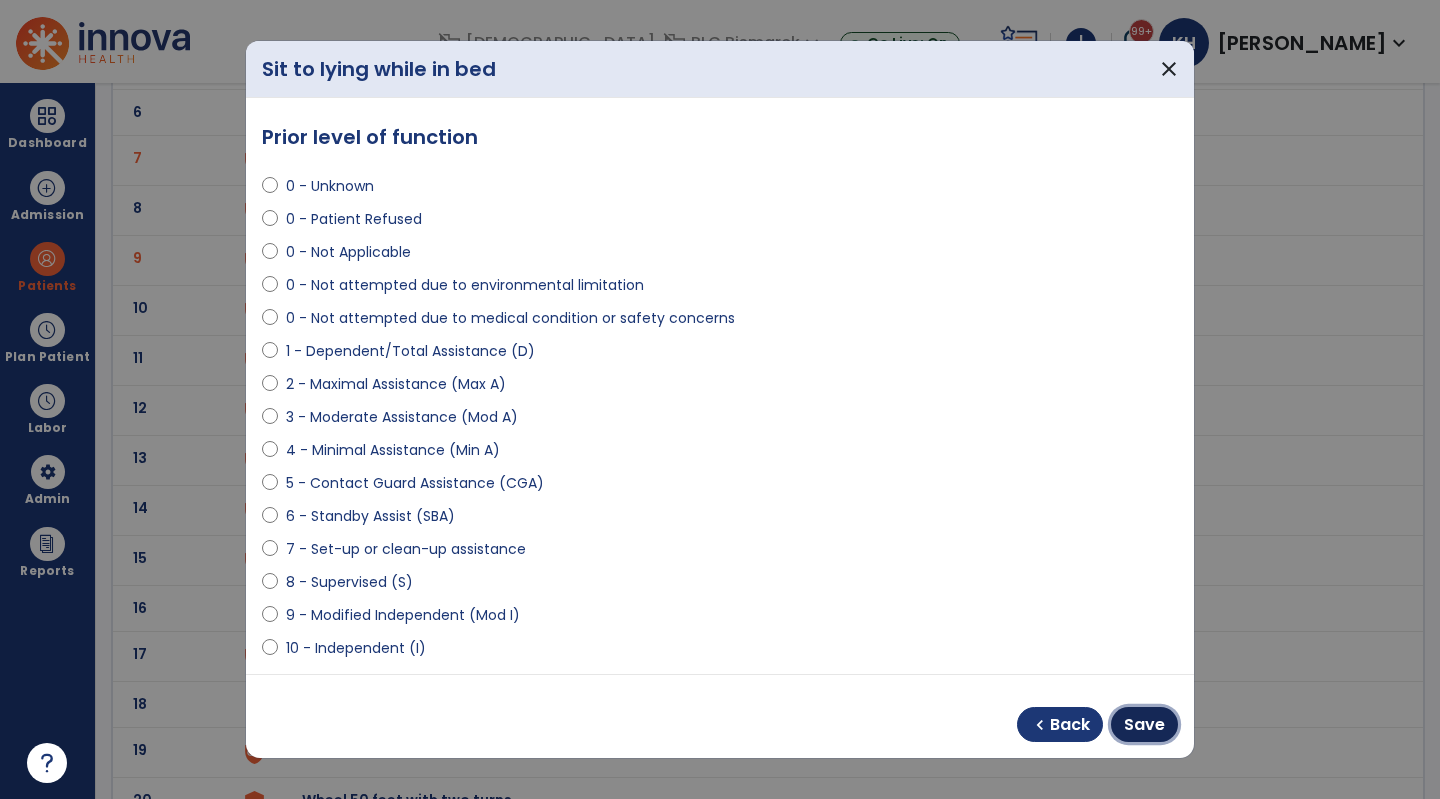 click on "Save" at bounding box center (1144, 725) 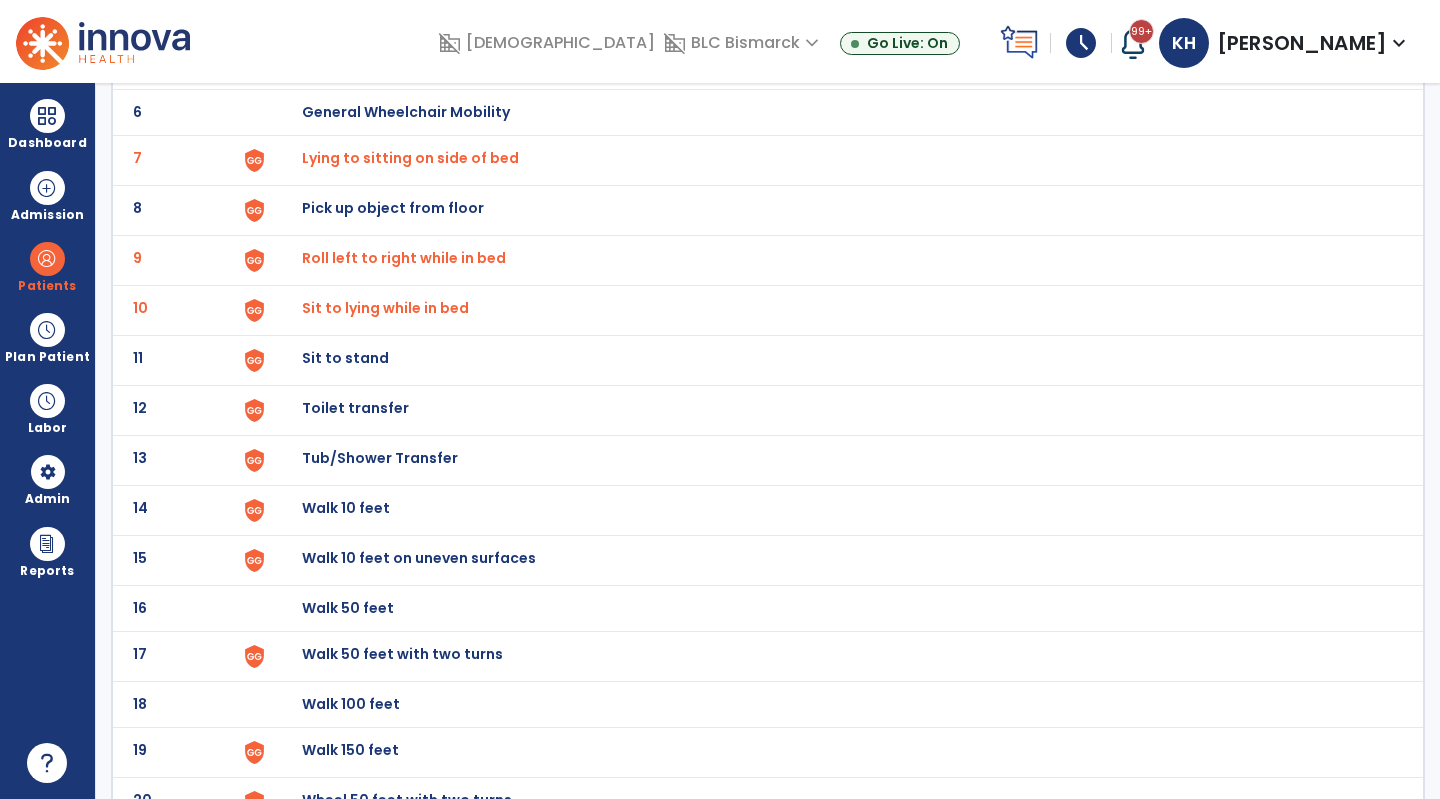 click on "Sit to stand" at bounding box center [348, -138] 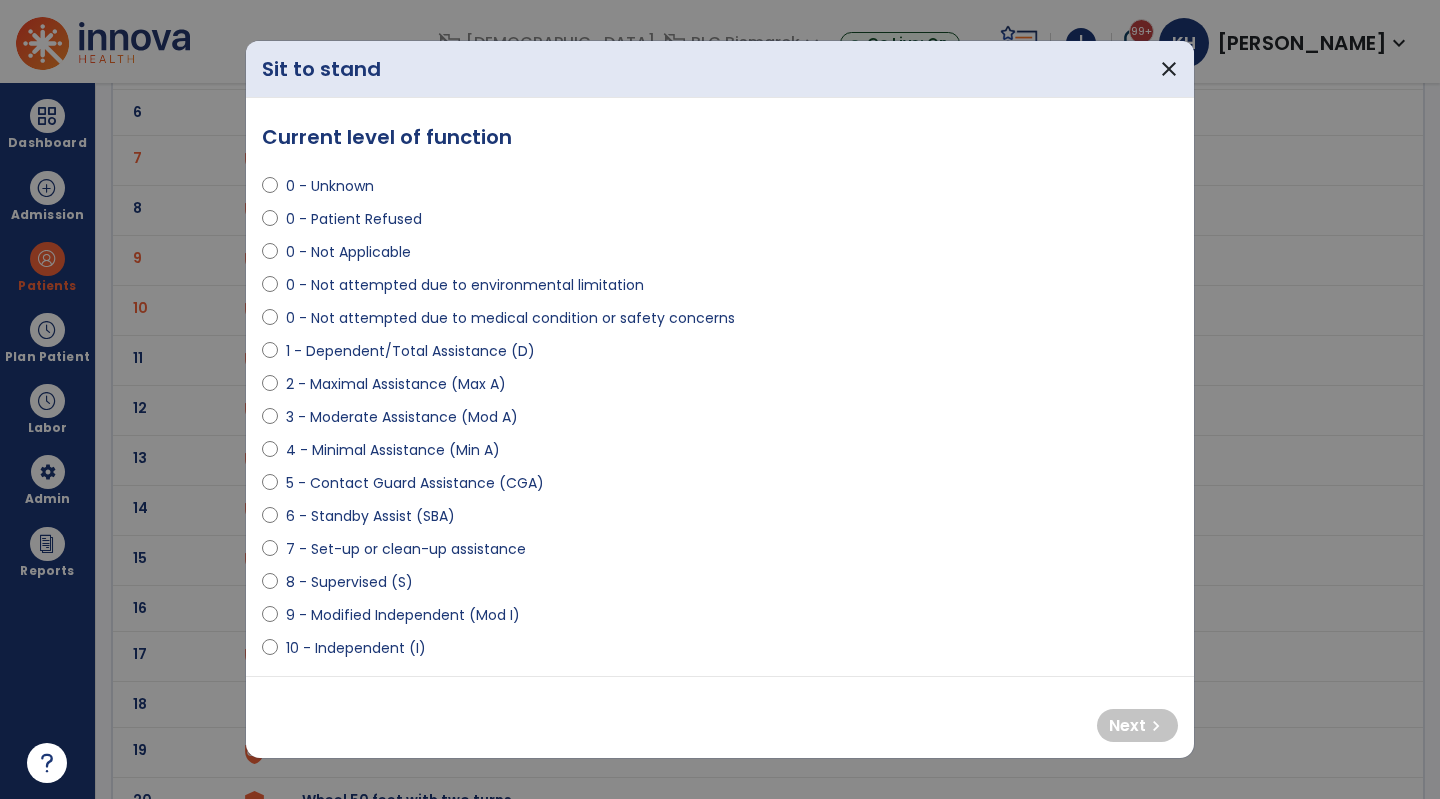 click on "0 - Not attempted due to medical condition or safety concerns" at bounding box center [510, 318] 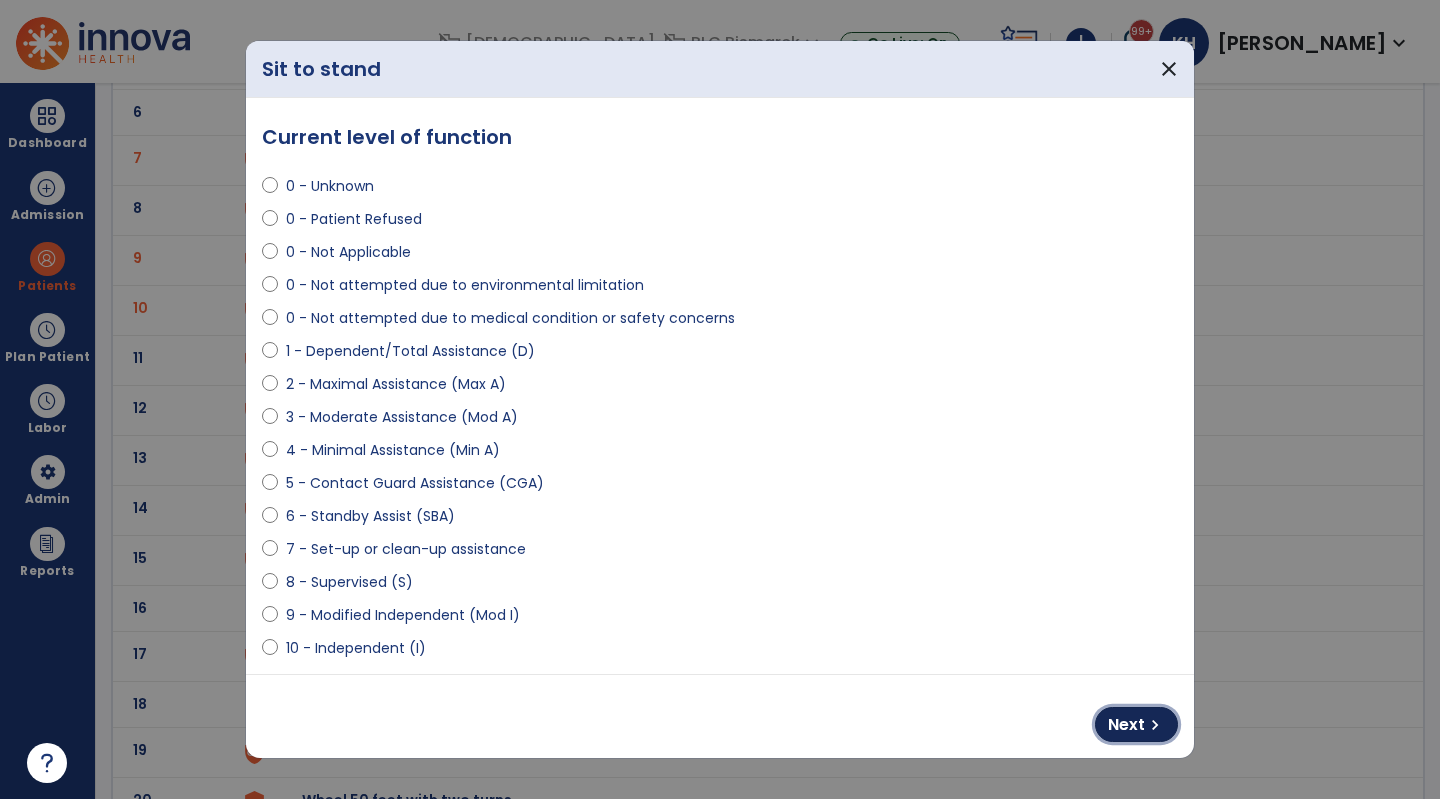 click on "Next" at bounding box center [1126, 725] 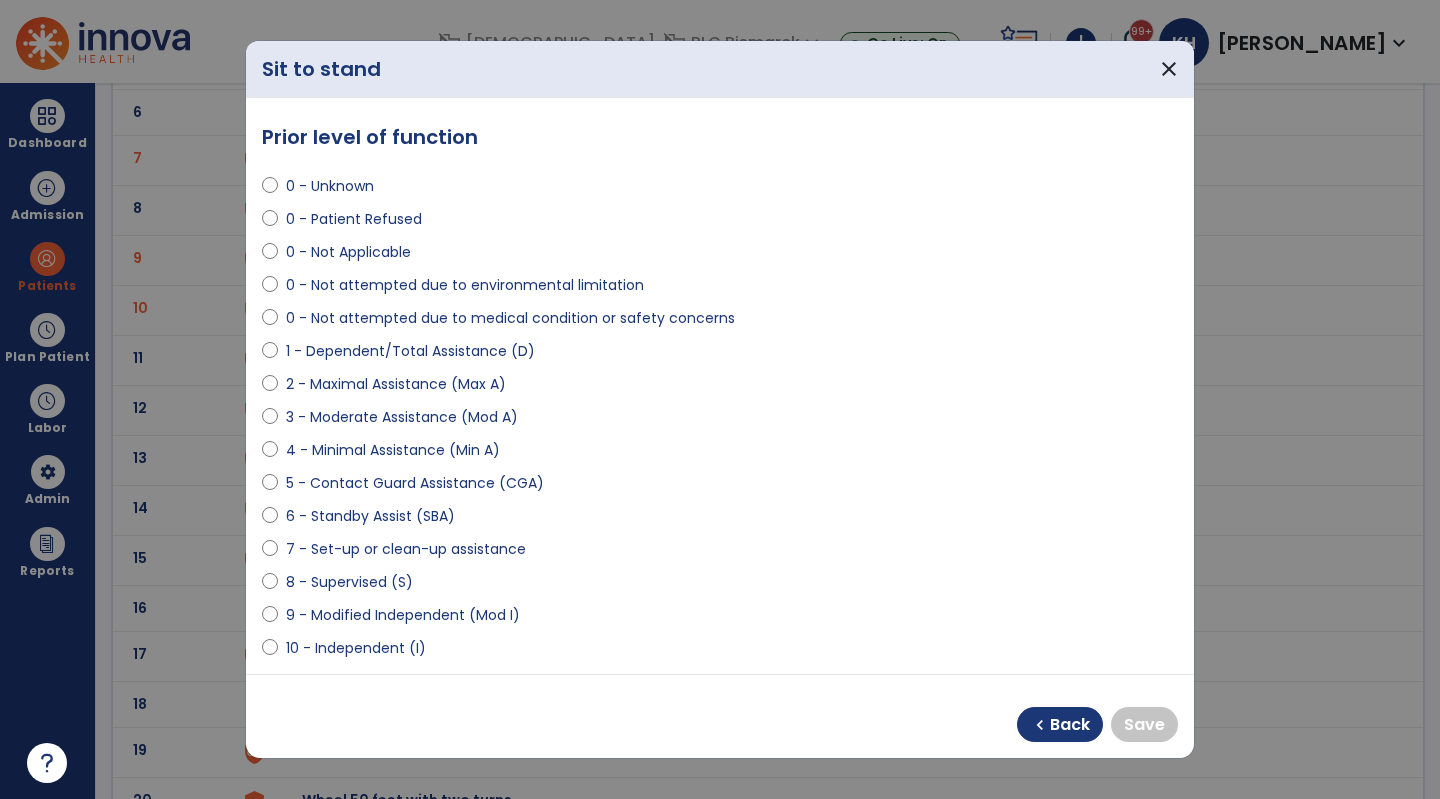 click on "10 - Independent (I)" at bounding box center [356, 648] 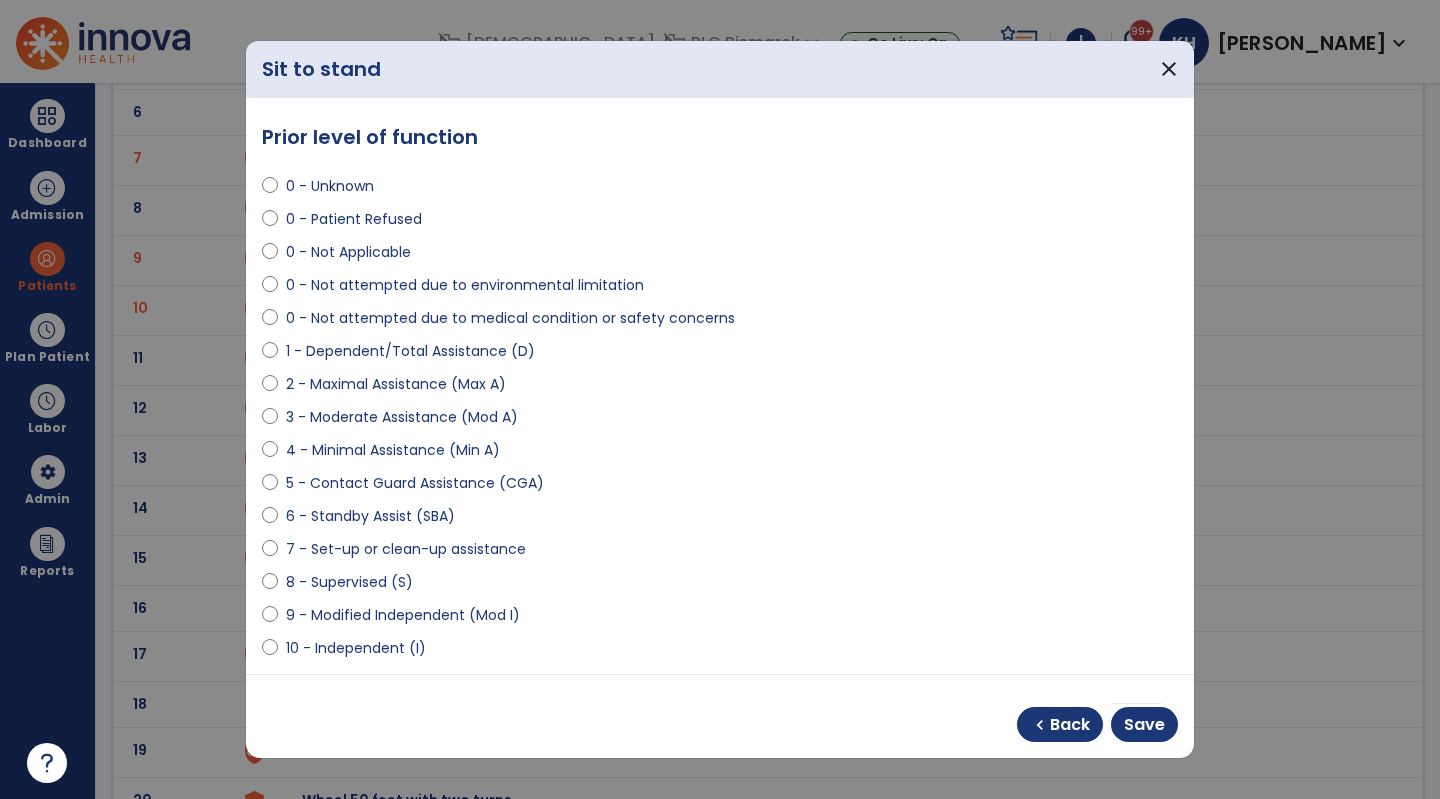 select on "**********" 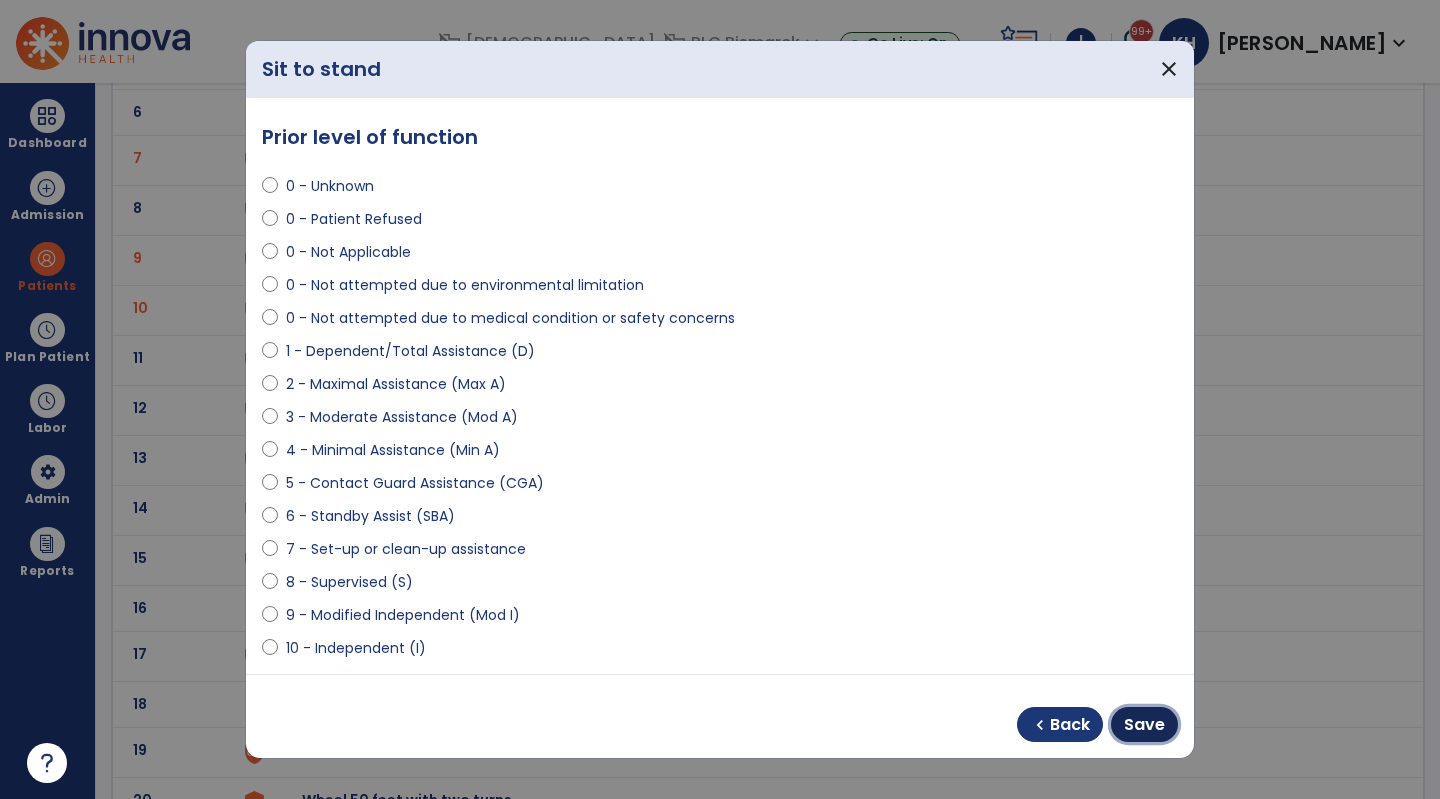 click on "Save" at bounding box center [1144, 725] 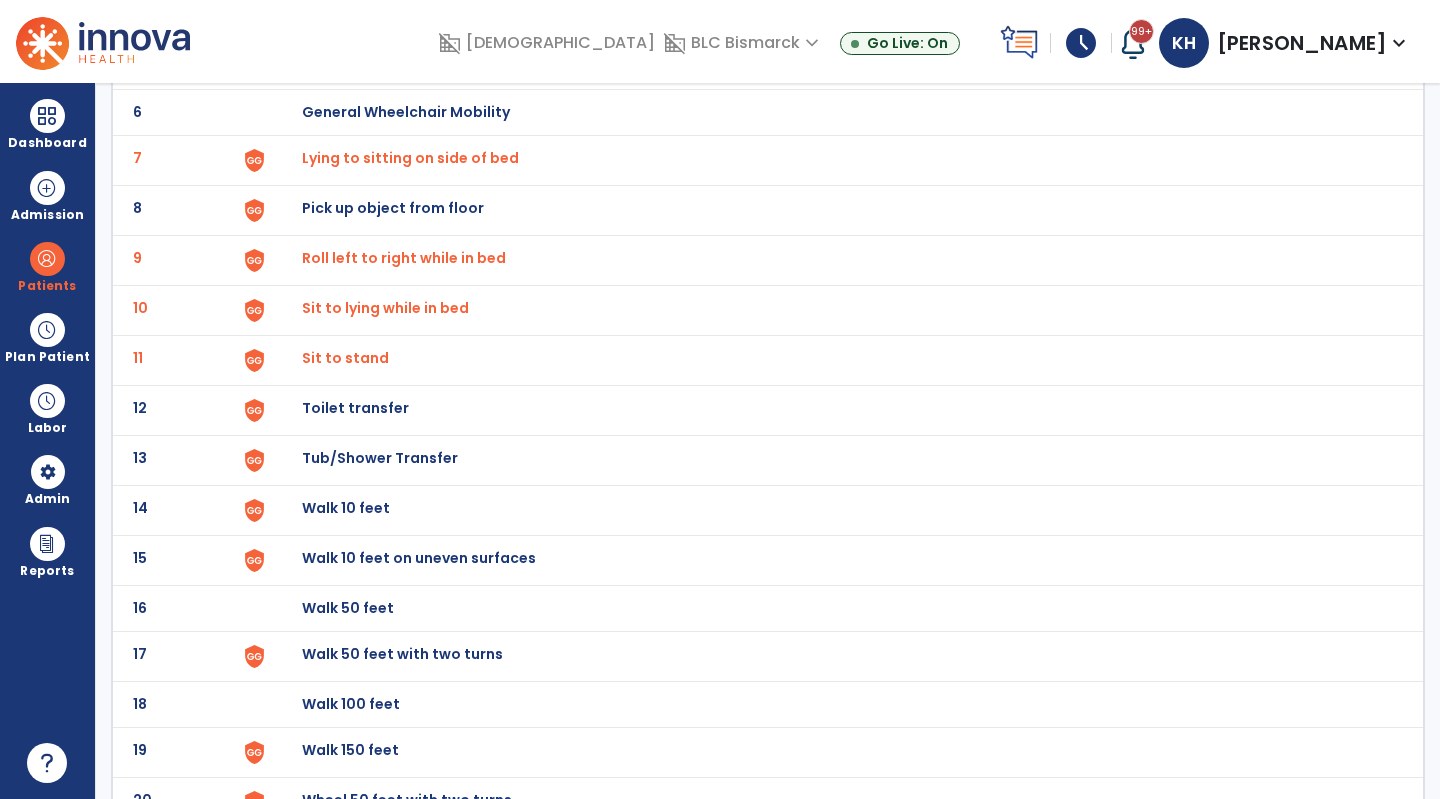 click on "Toilet transfer" at bounding box center (348, -138) 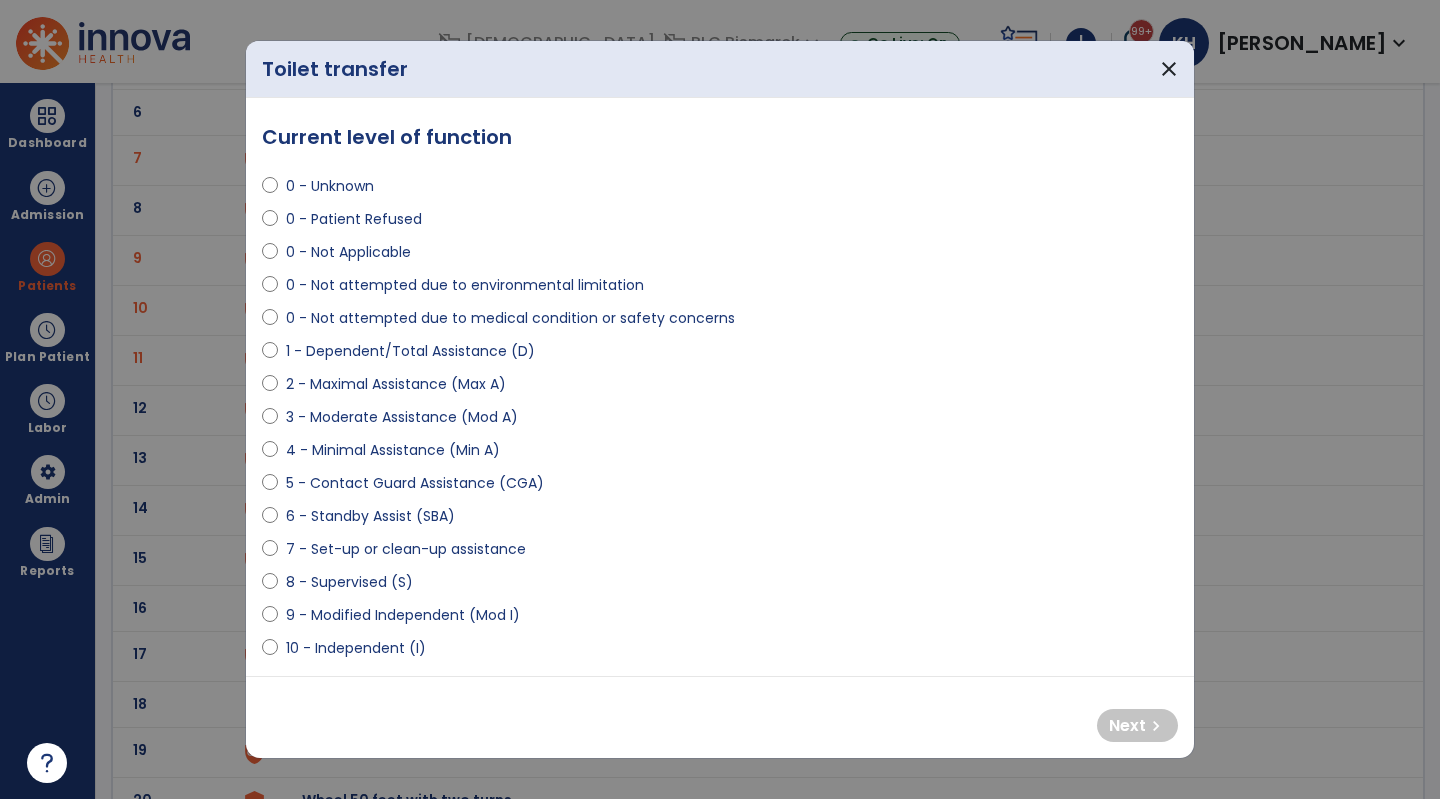 click on "1 - Dependent/Total Assistance (D)" at bounding box center [410, 351] 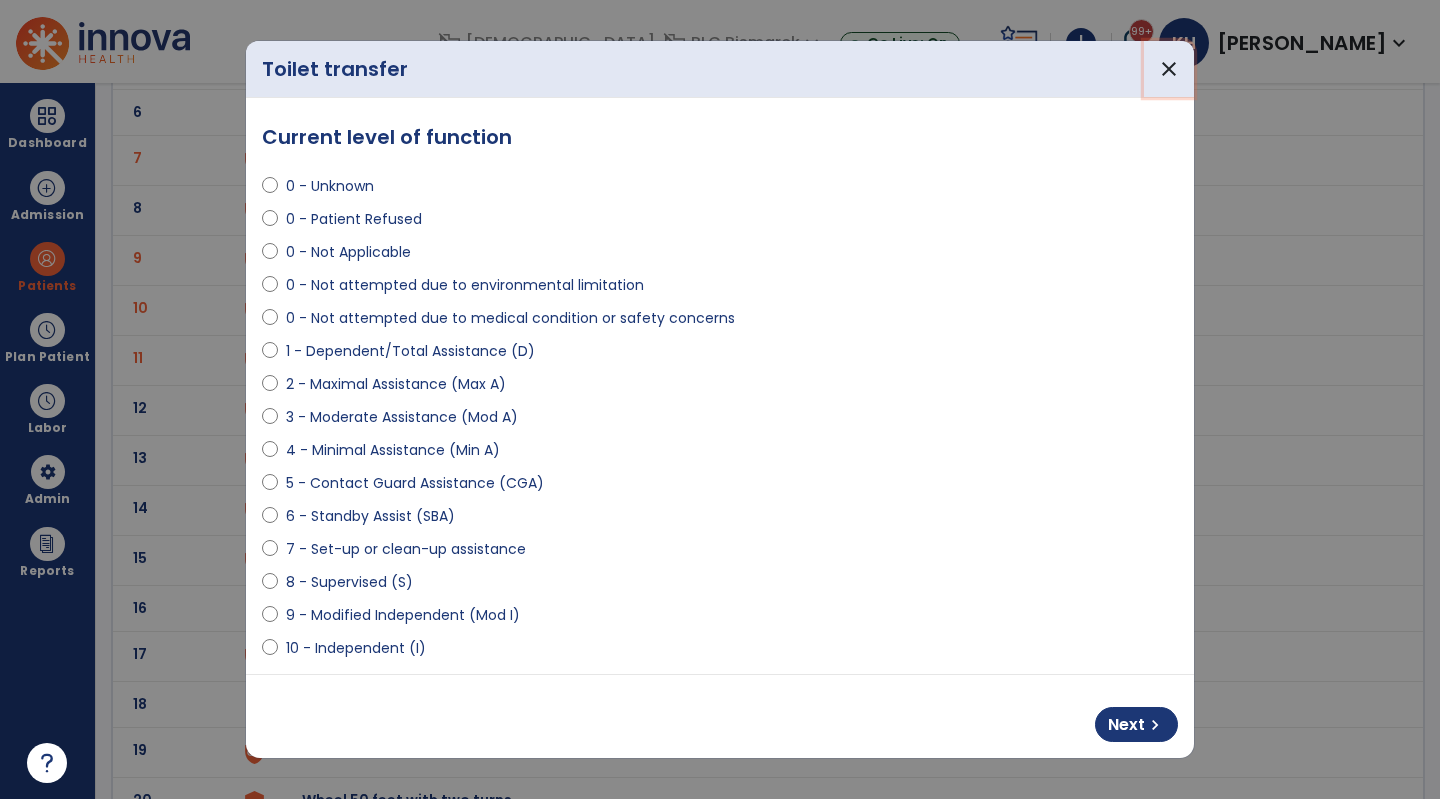 click on "close" at bounding box center (1169, 69) 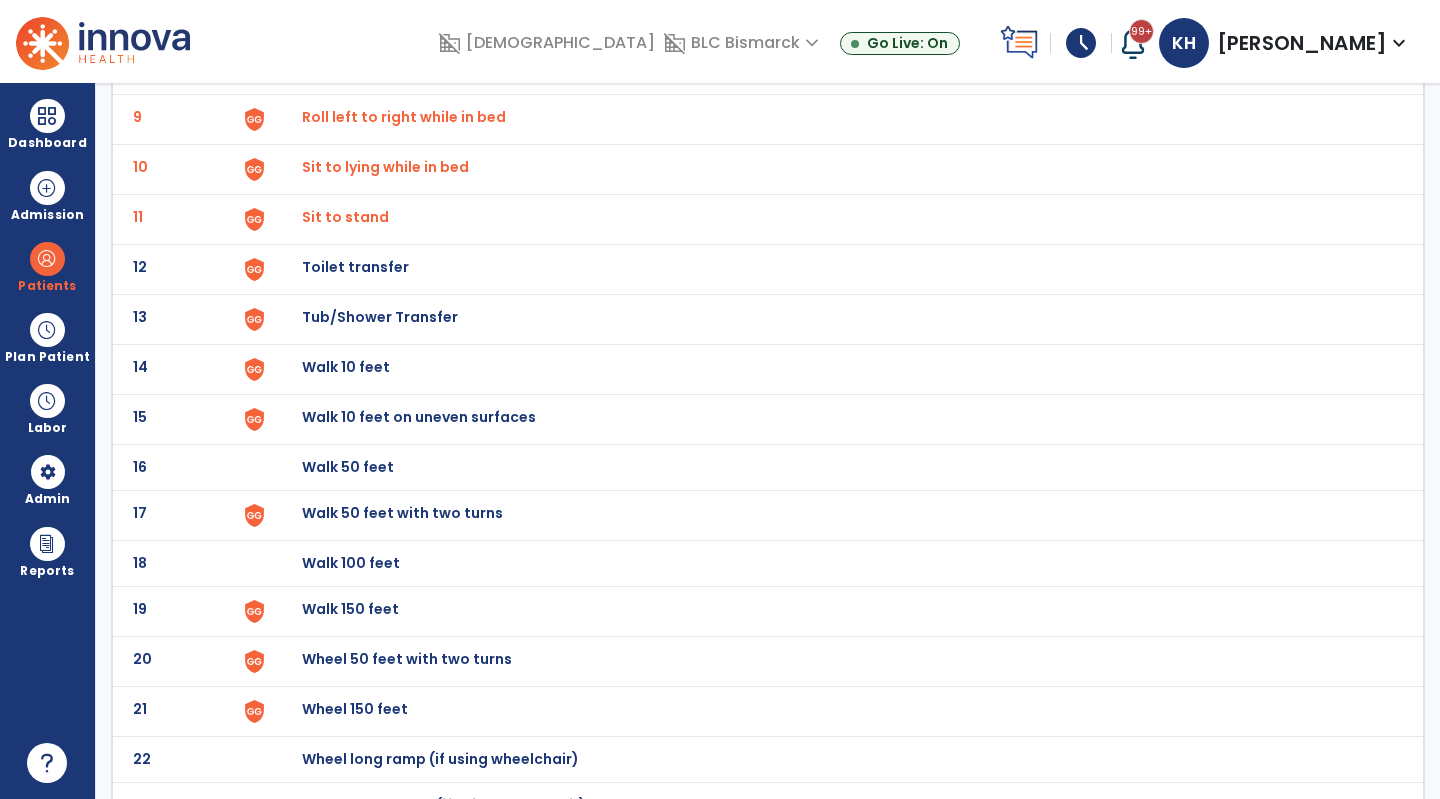 scroll, scrollTop: 572, scrollLeft: 0, axis: vertical 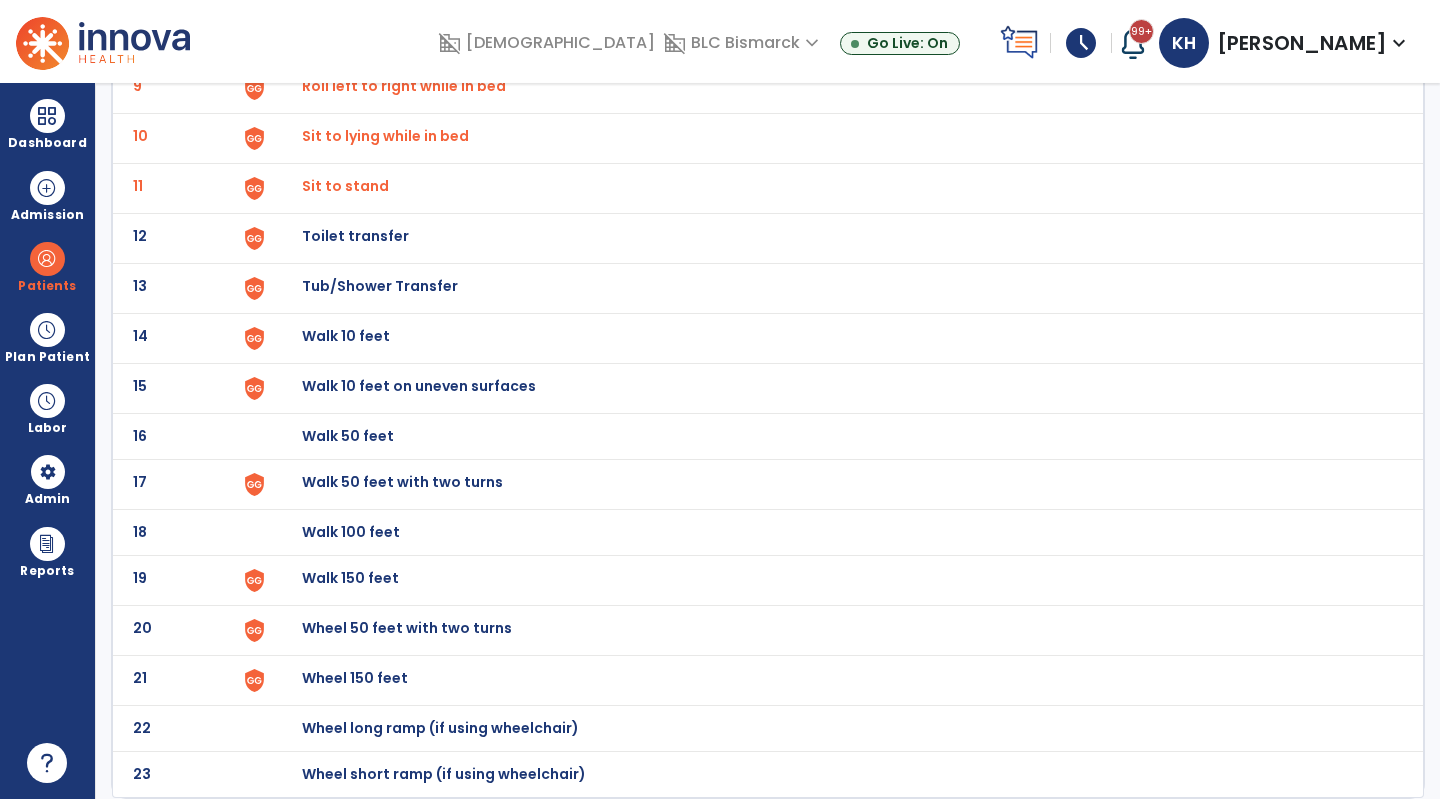 click on "Walk 10 feet" at bounding box center [348, -310] 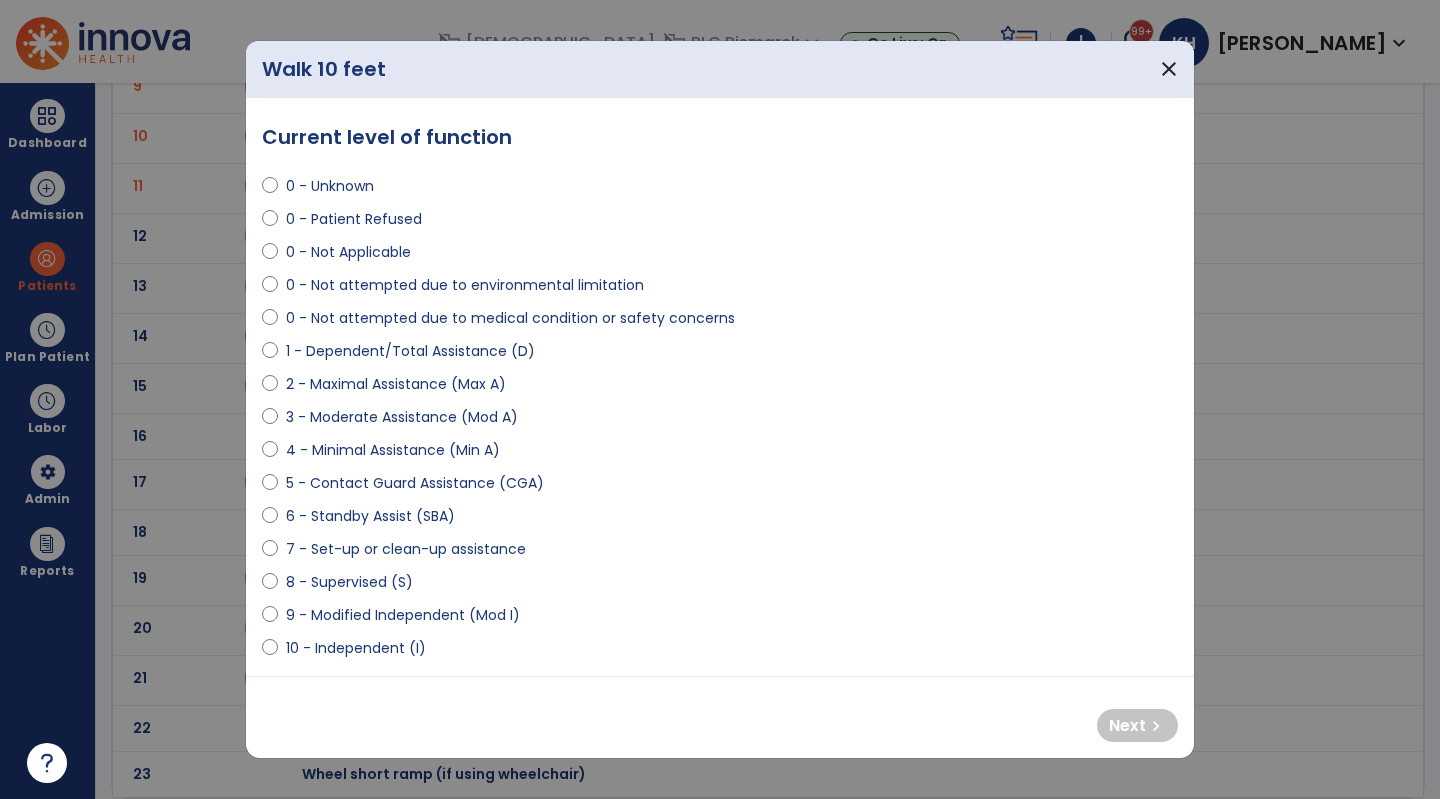 click on "0 - Not attempted due to medical condition or safety concerns" at bounding box center [510, 318] 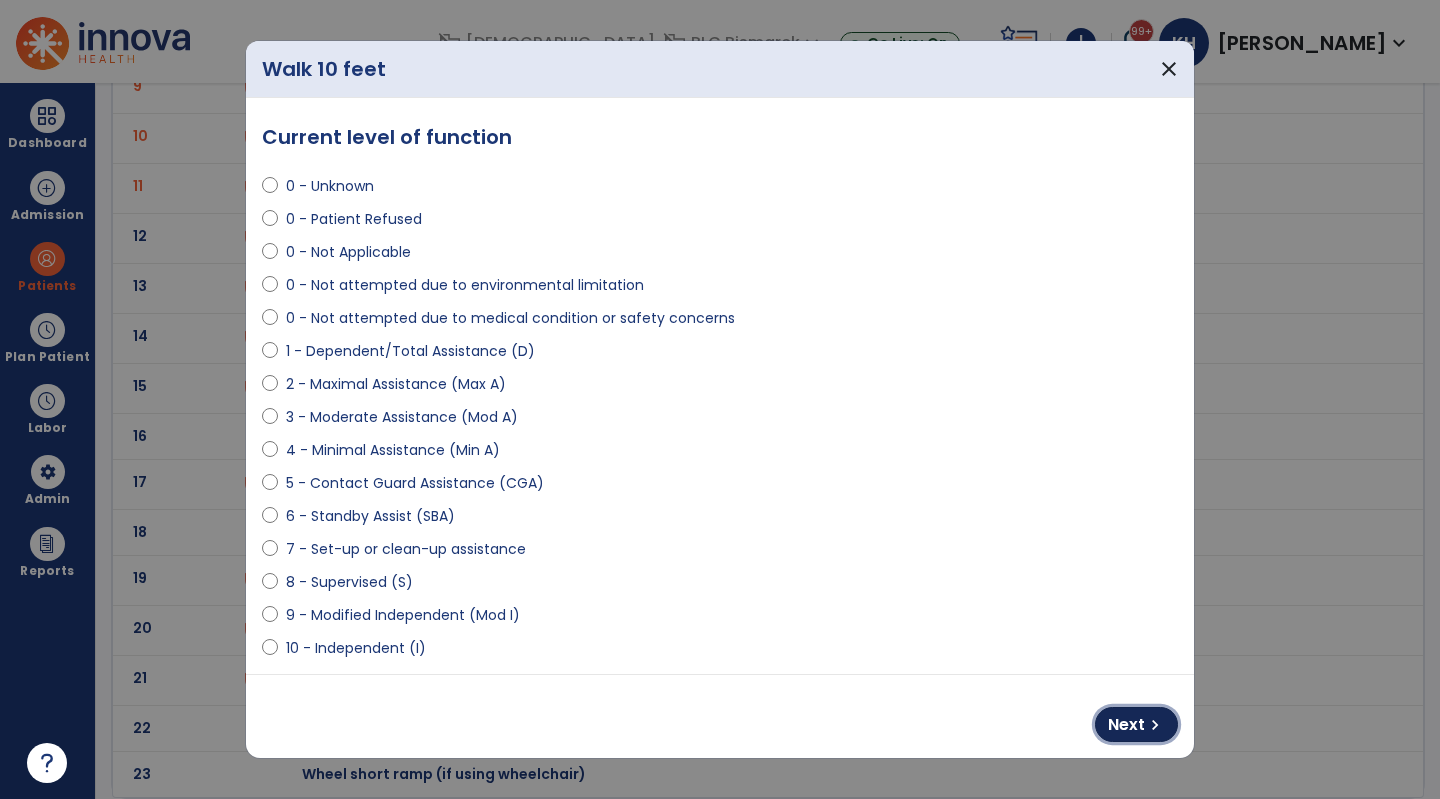 click on "Next" at bounding box center (1126, 725) 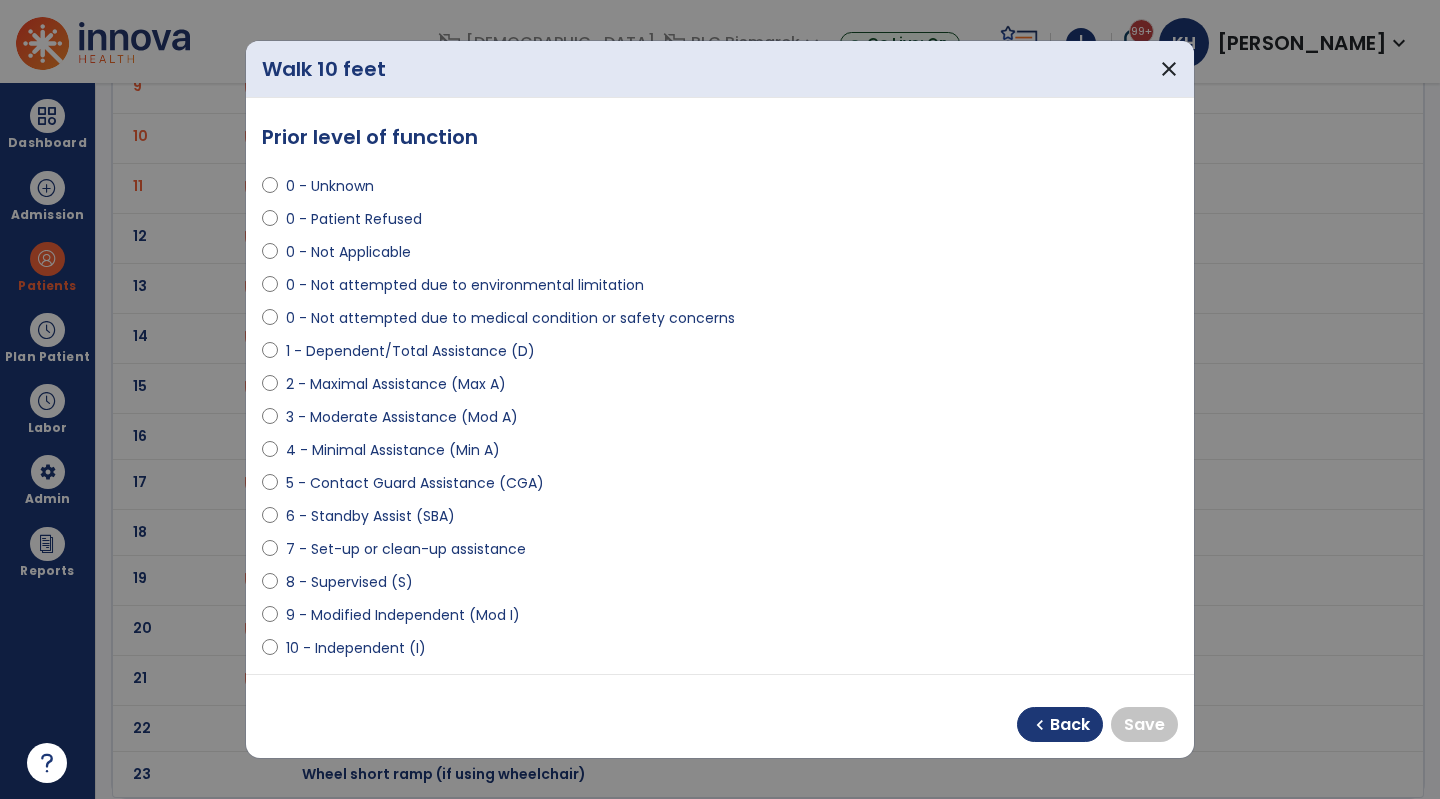 click on "10 - Independent (I)" at bounding box center [356, 648] 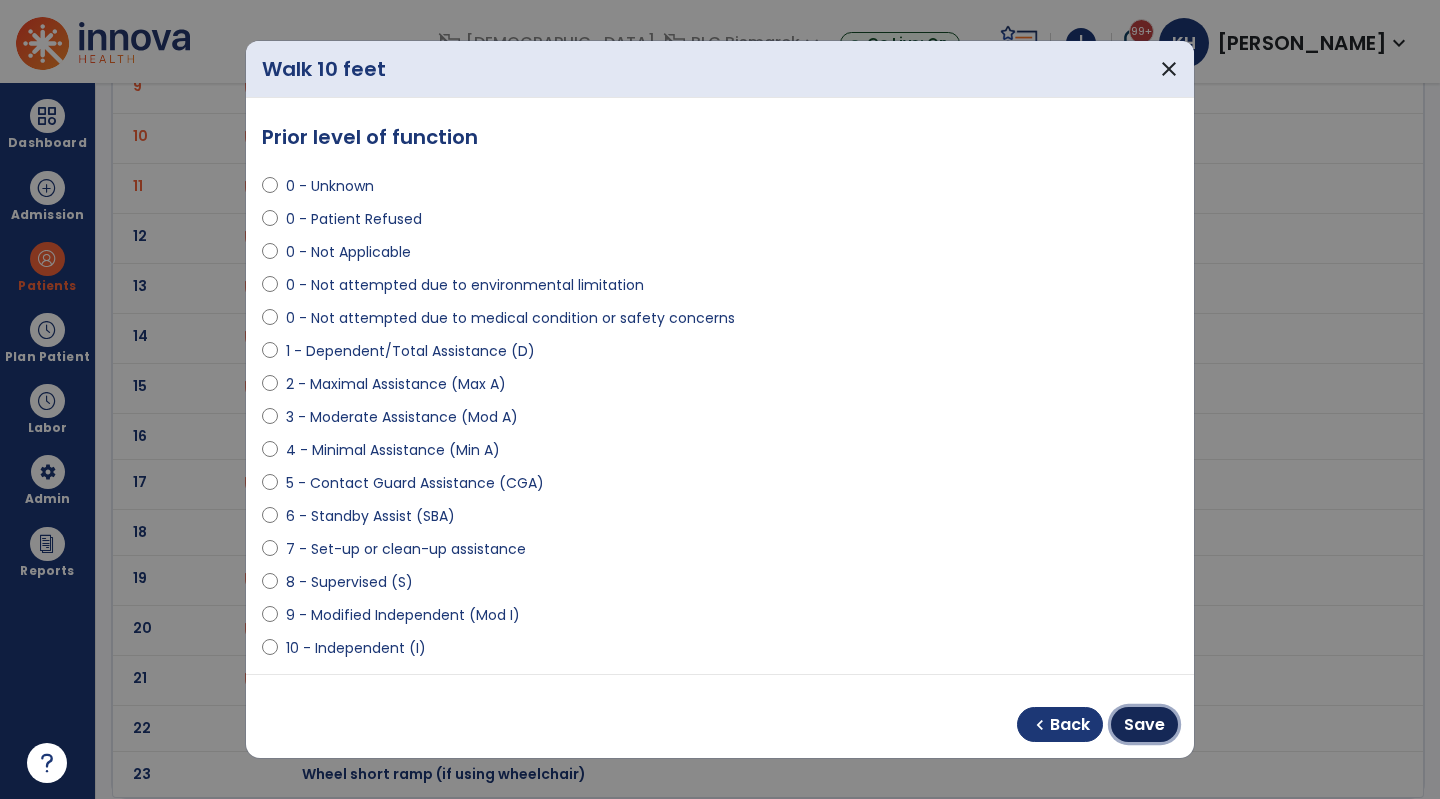 click on "Save" at bounding box center (1144, 724) 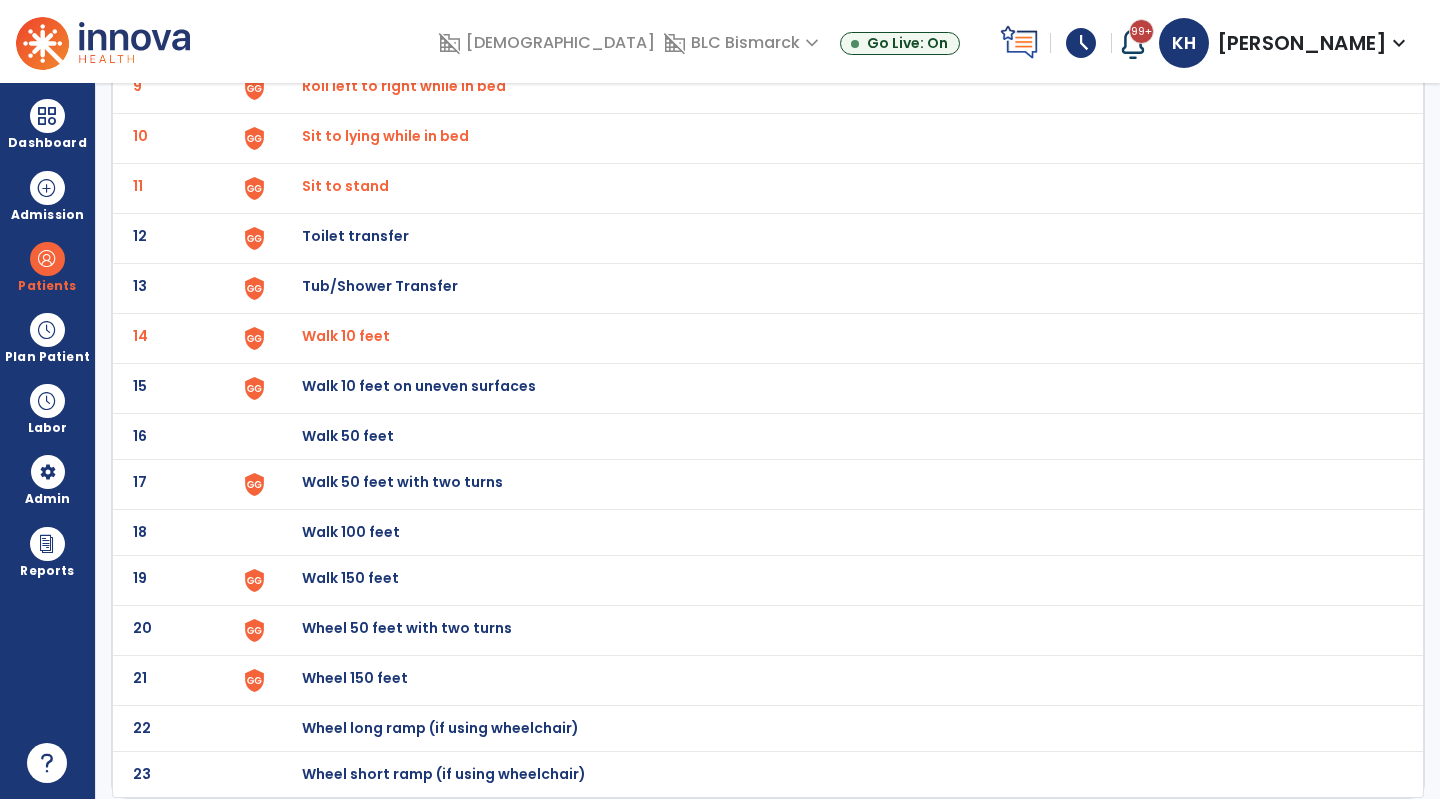 click on "Walk 10 feet on uneven surfaces" at bounding box center (348, -310) 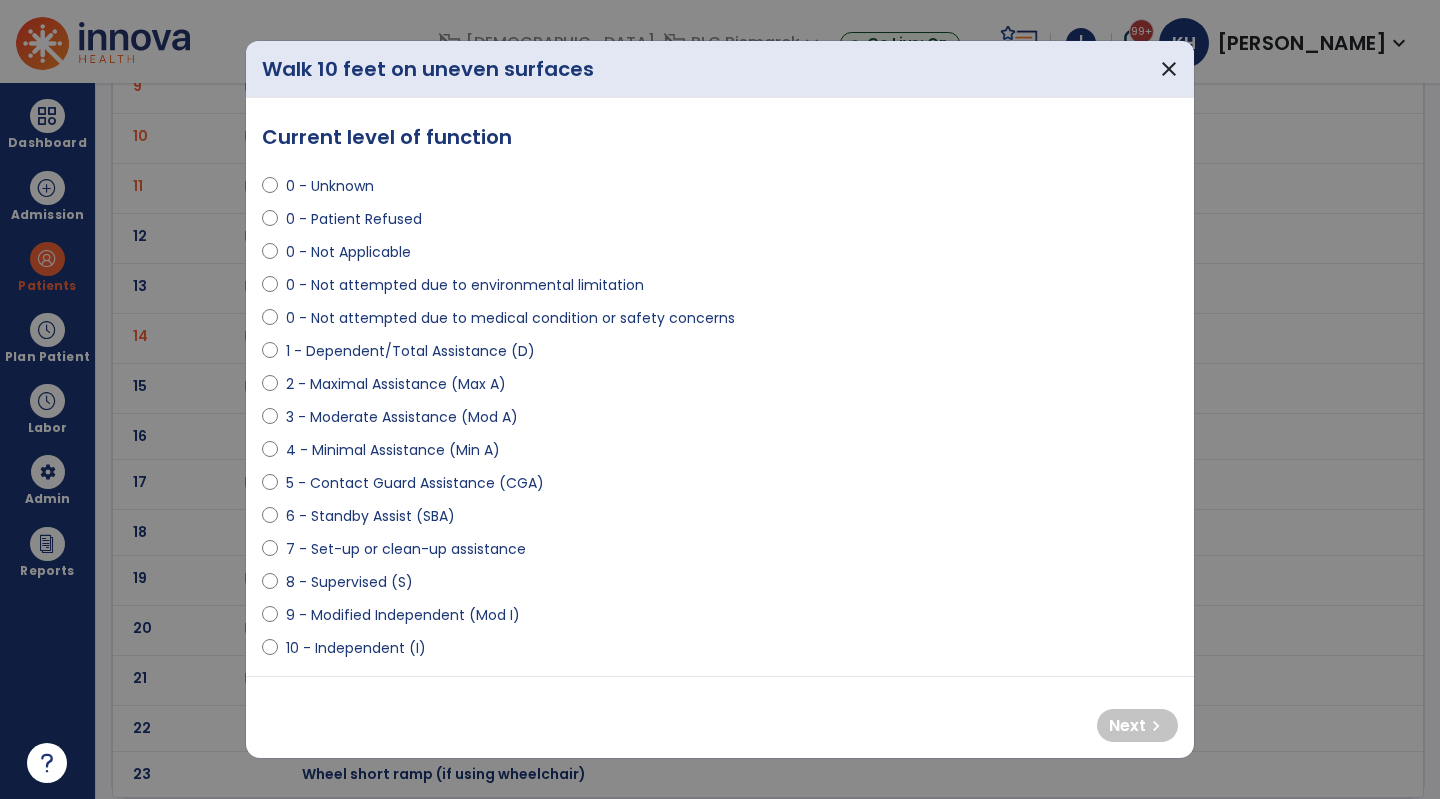 click on "0 - Not attempted due to medical condition or safety concerns" at bounding box center [510, 318] 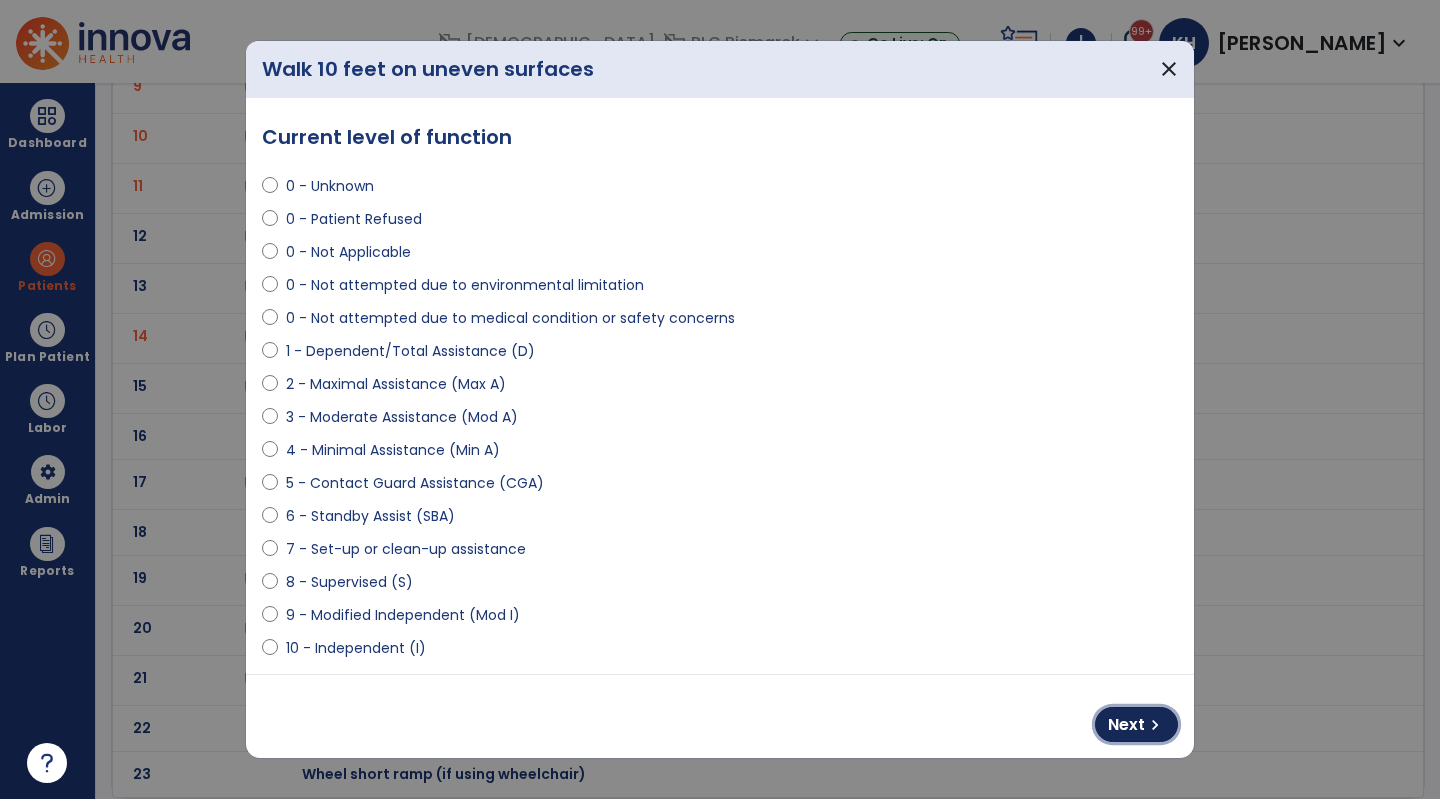 click on "chevron_right" at bounding box center (1155, 725) 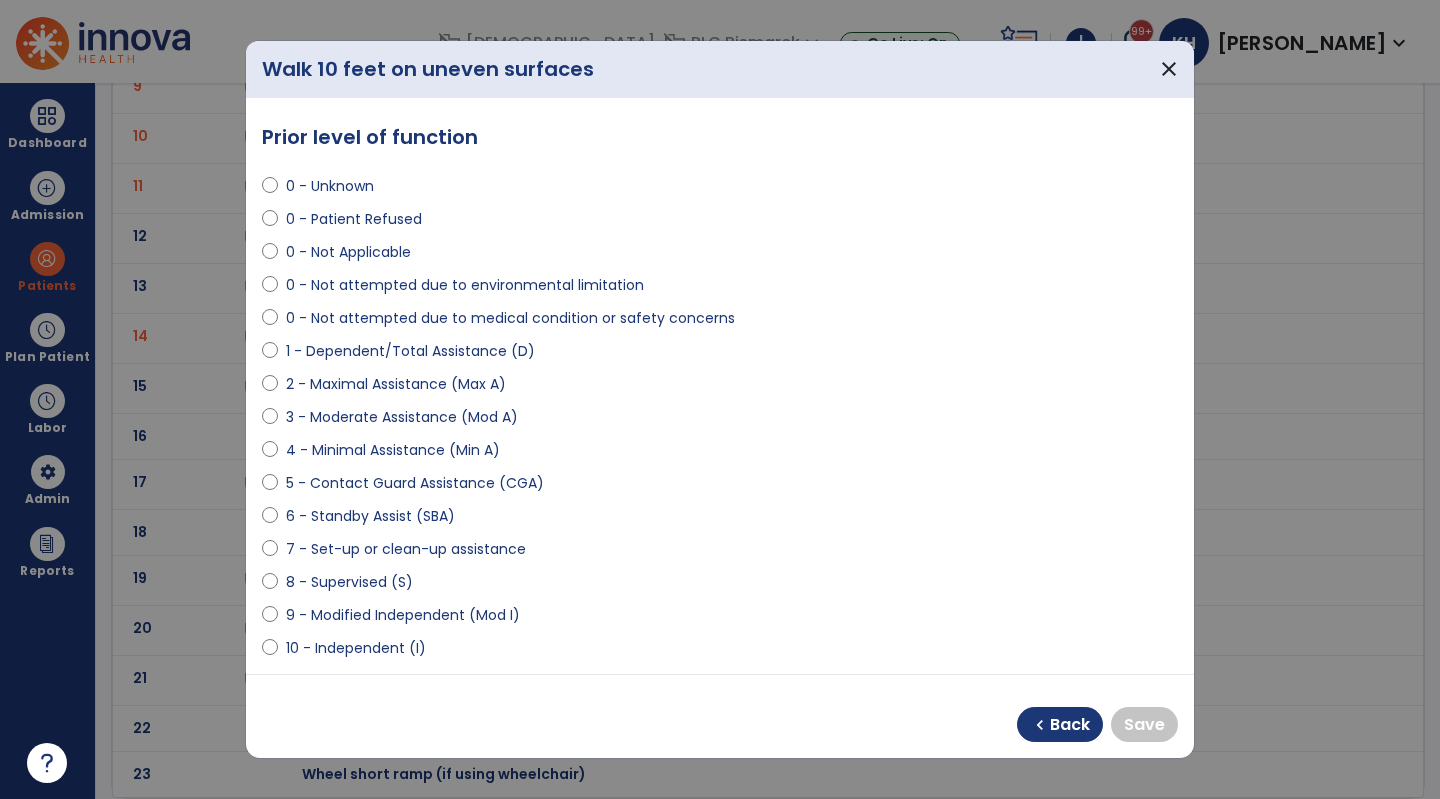 drag, startPoint x: 382, startPoint y: 636, endPoint x: 393, endPoint y: 636, distance: 11 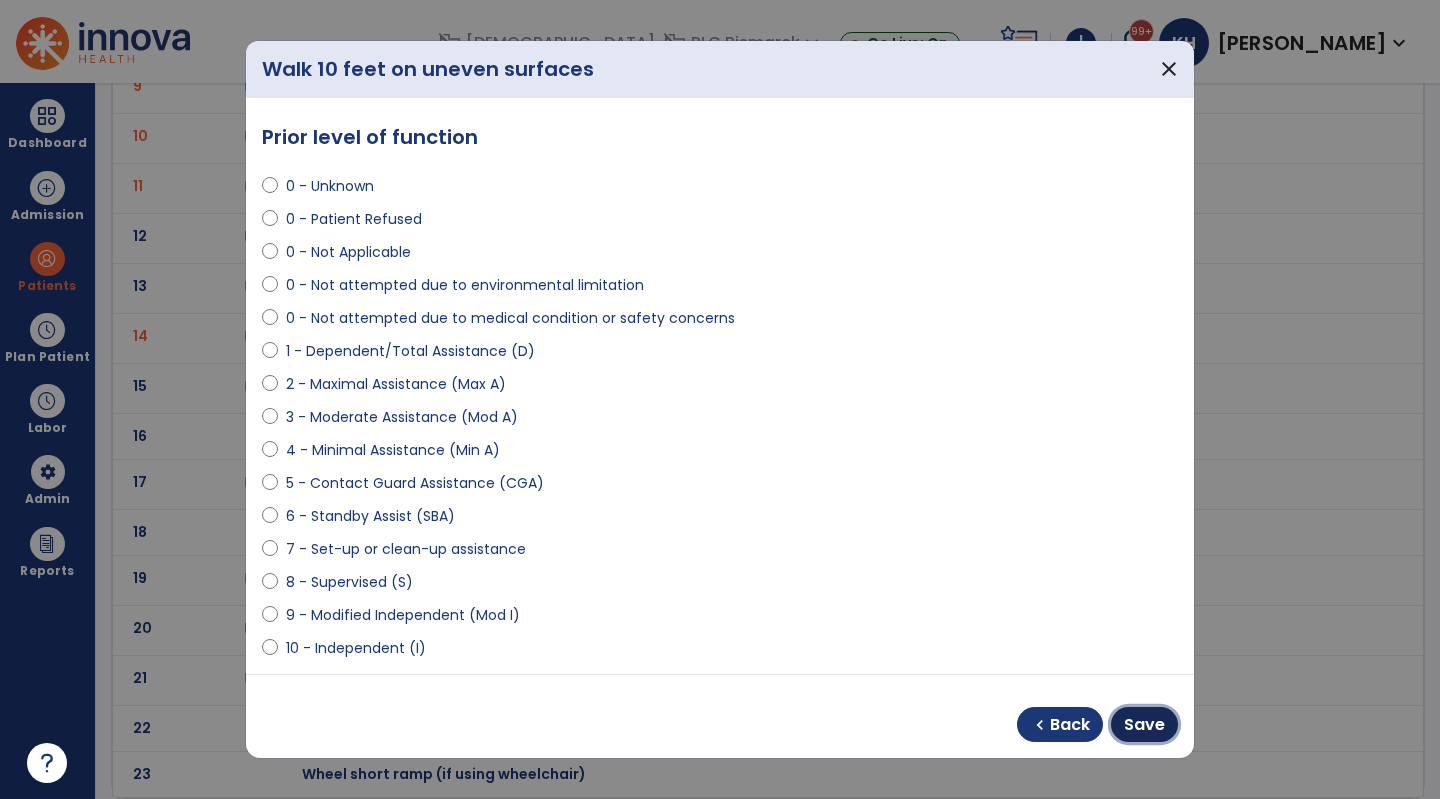click on "Save" at bounding box center [1144, 725] 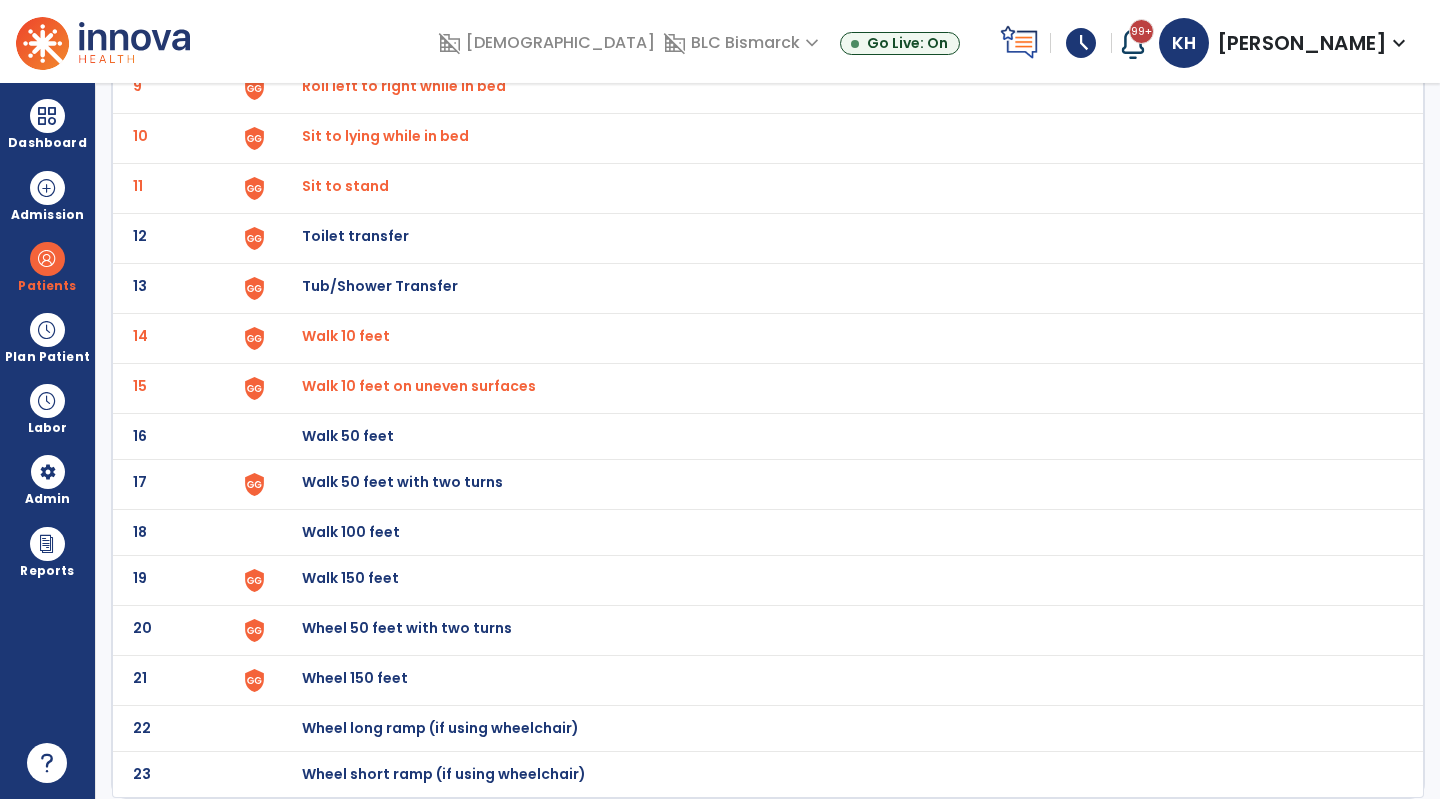 click on "Walk 50 feet" at bounding box center [348, -310] 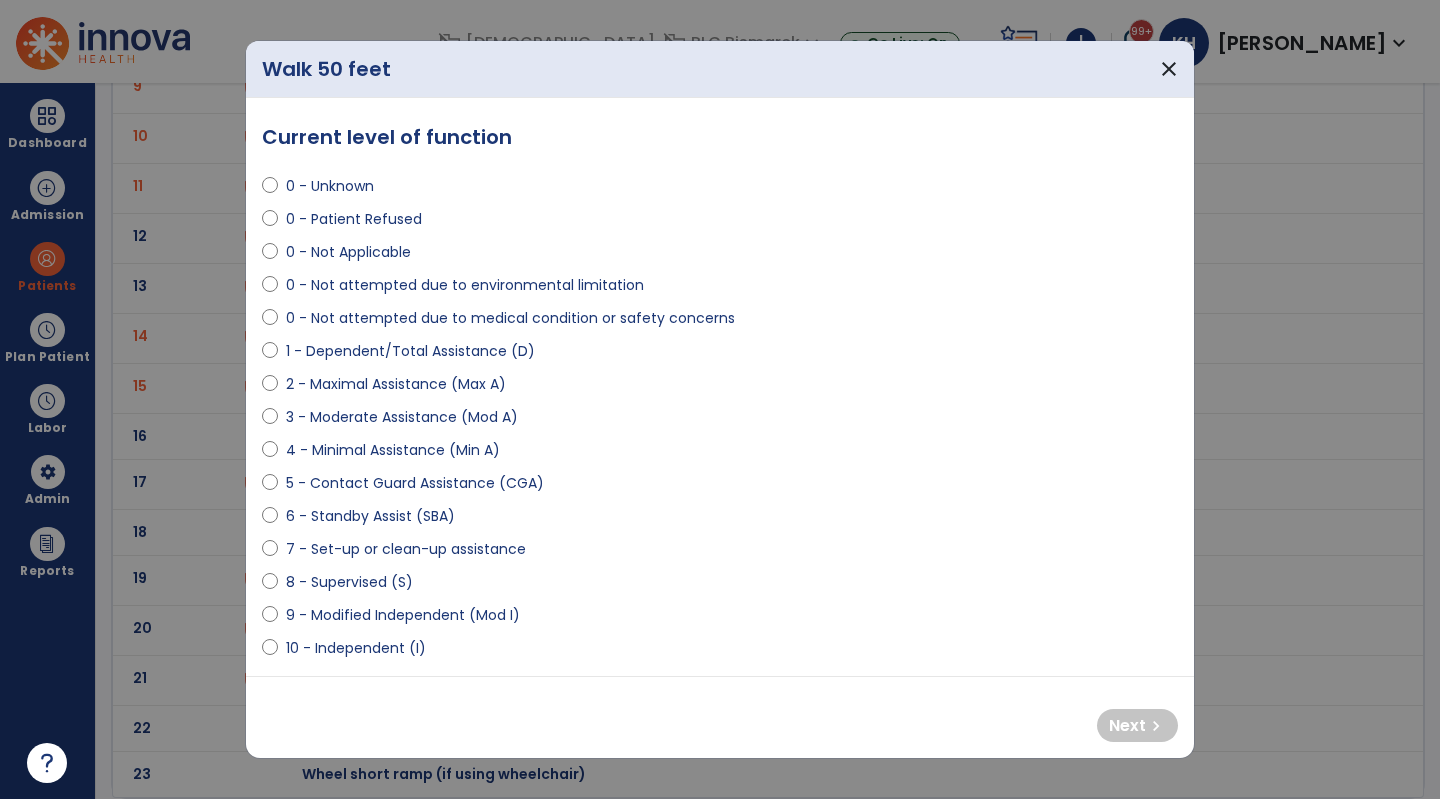click on "0 - Not attempted due to medical condition or safety concerns" at bounding box center (510, 318) 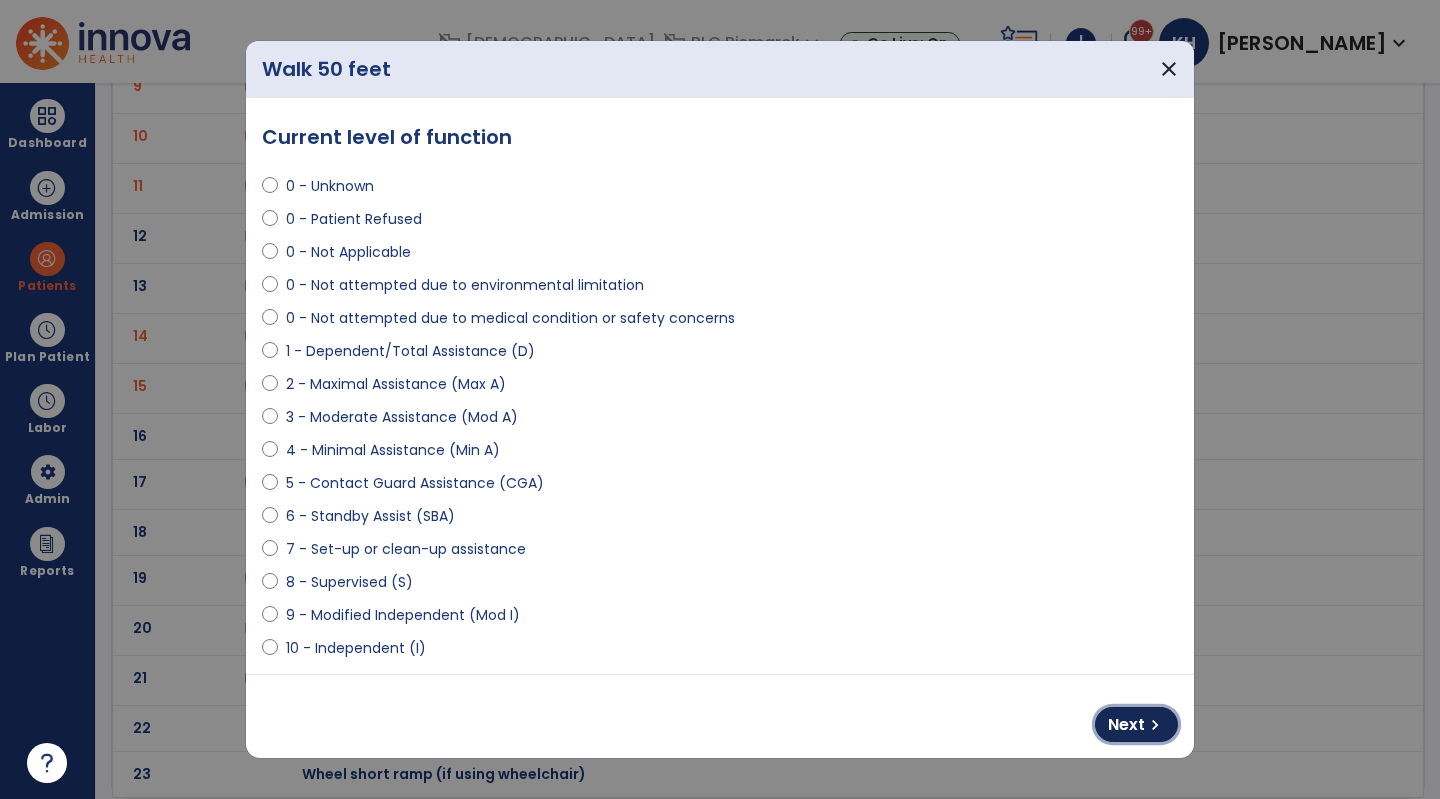 click on "Next" at bounding box center (1126, 725) 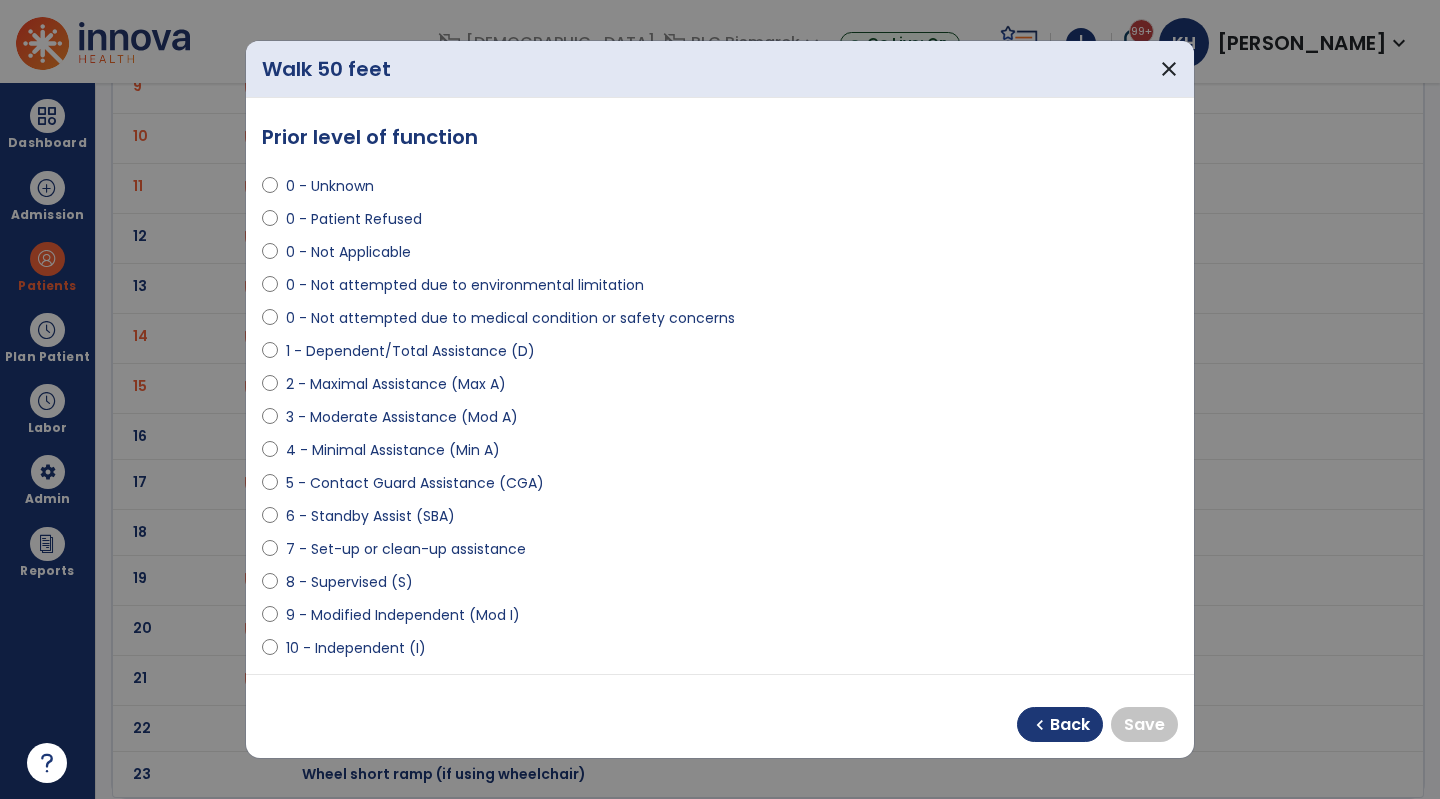 click on "10 - Independent (I)" at bounding box center [356, 648] 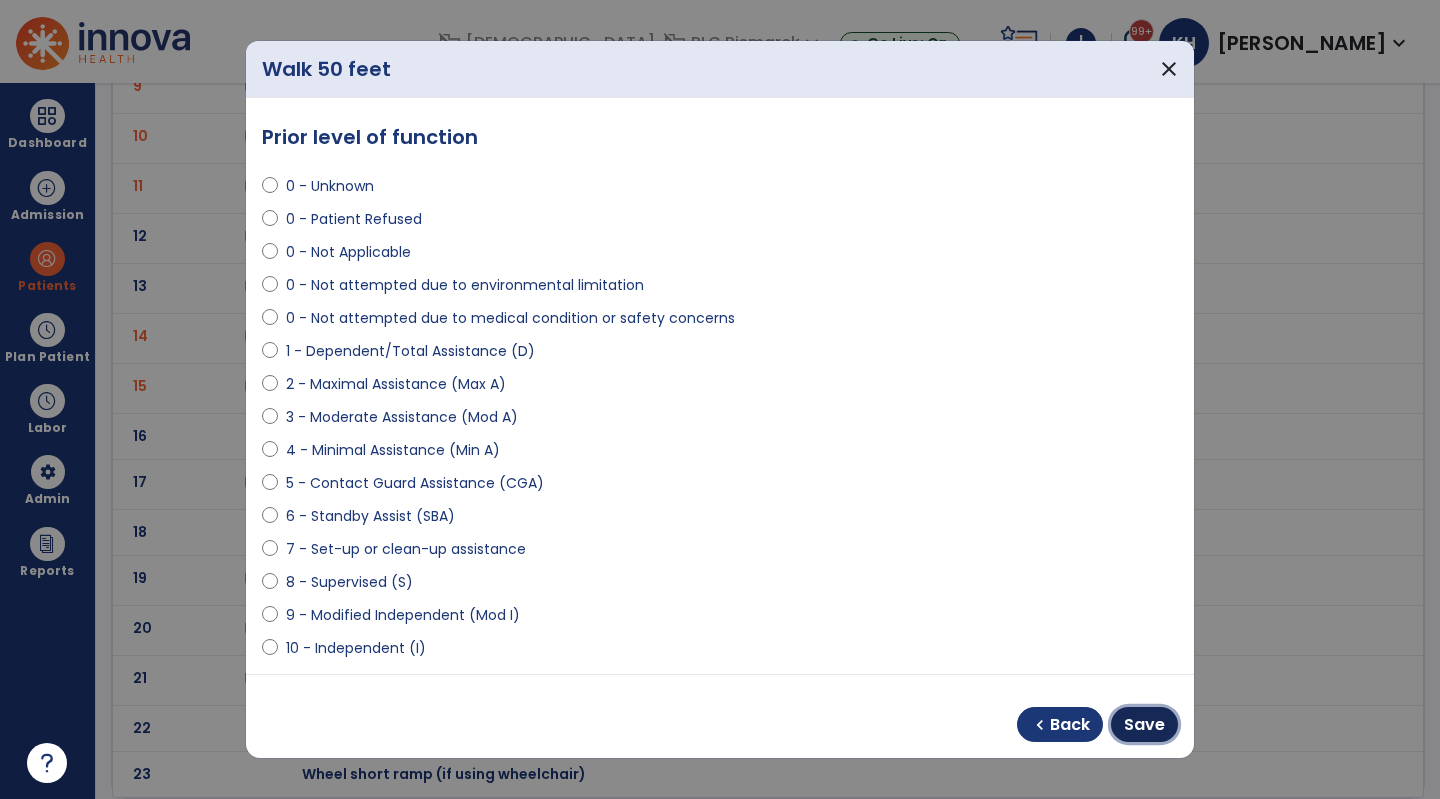 click on "Save" at bounding box center [1144, 725] 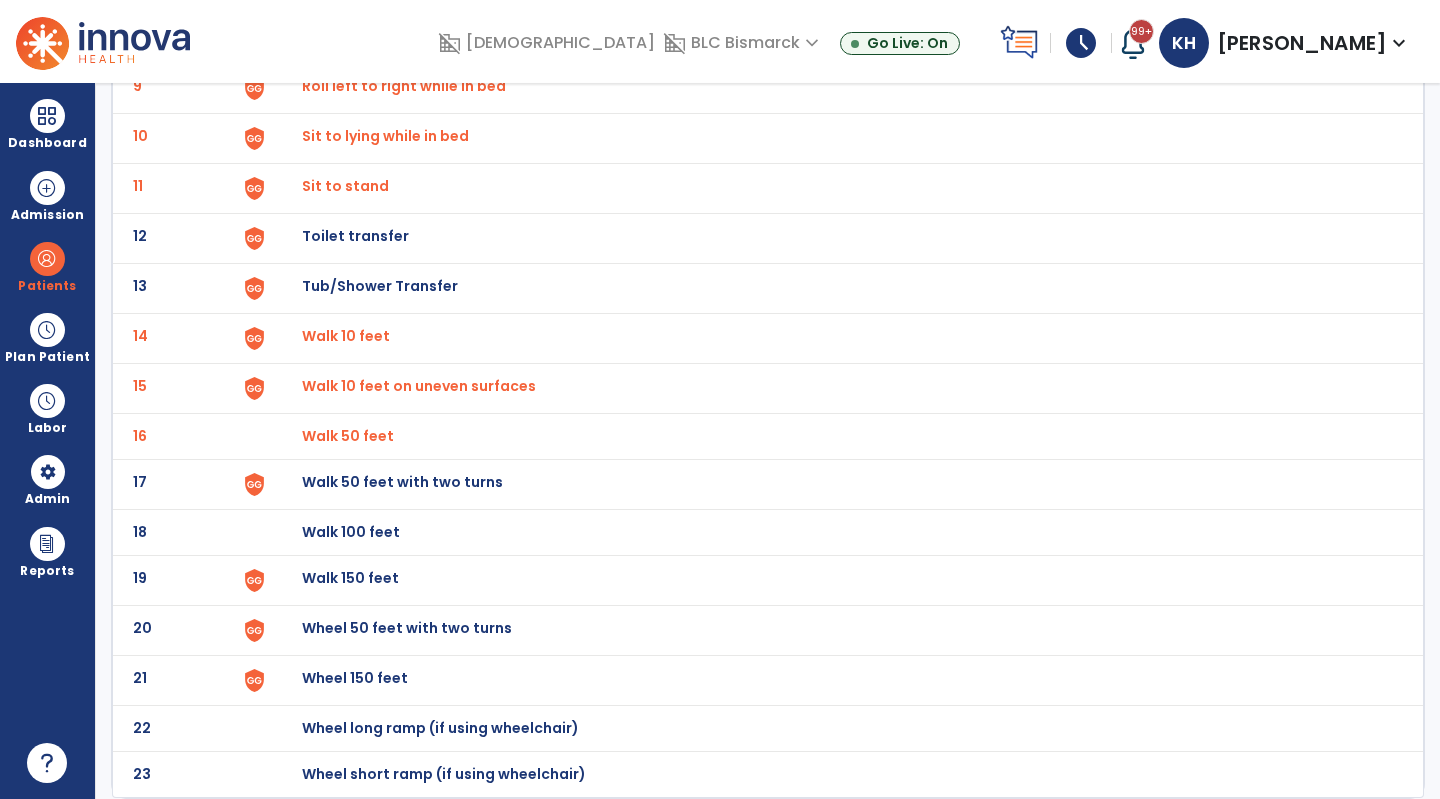 click on "Walk 50 feet with two turns" at bounding box center (348, -310) 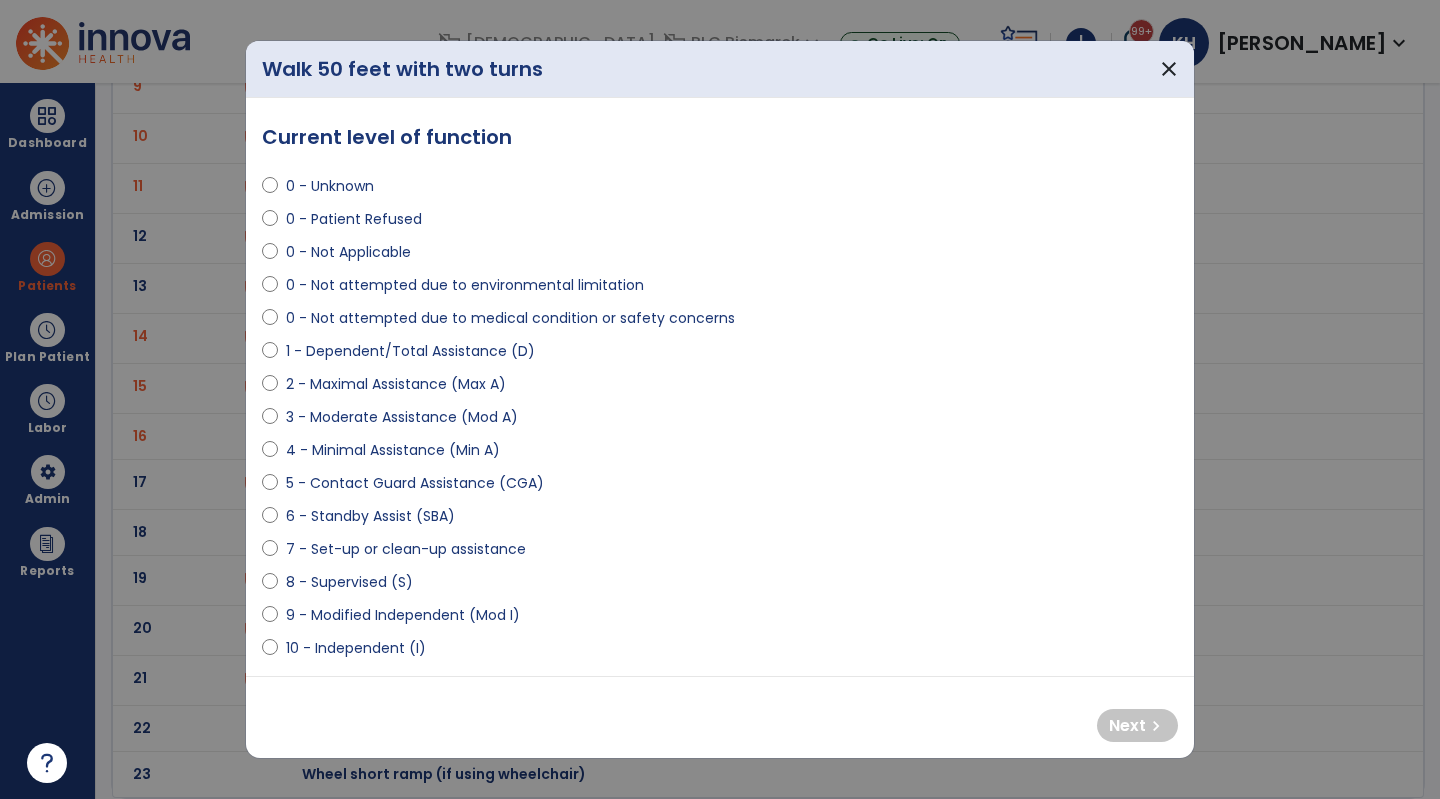 click on "0 - Not attempted due to medical condition or safety concerns" at bounding box center (510, 318) 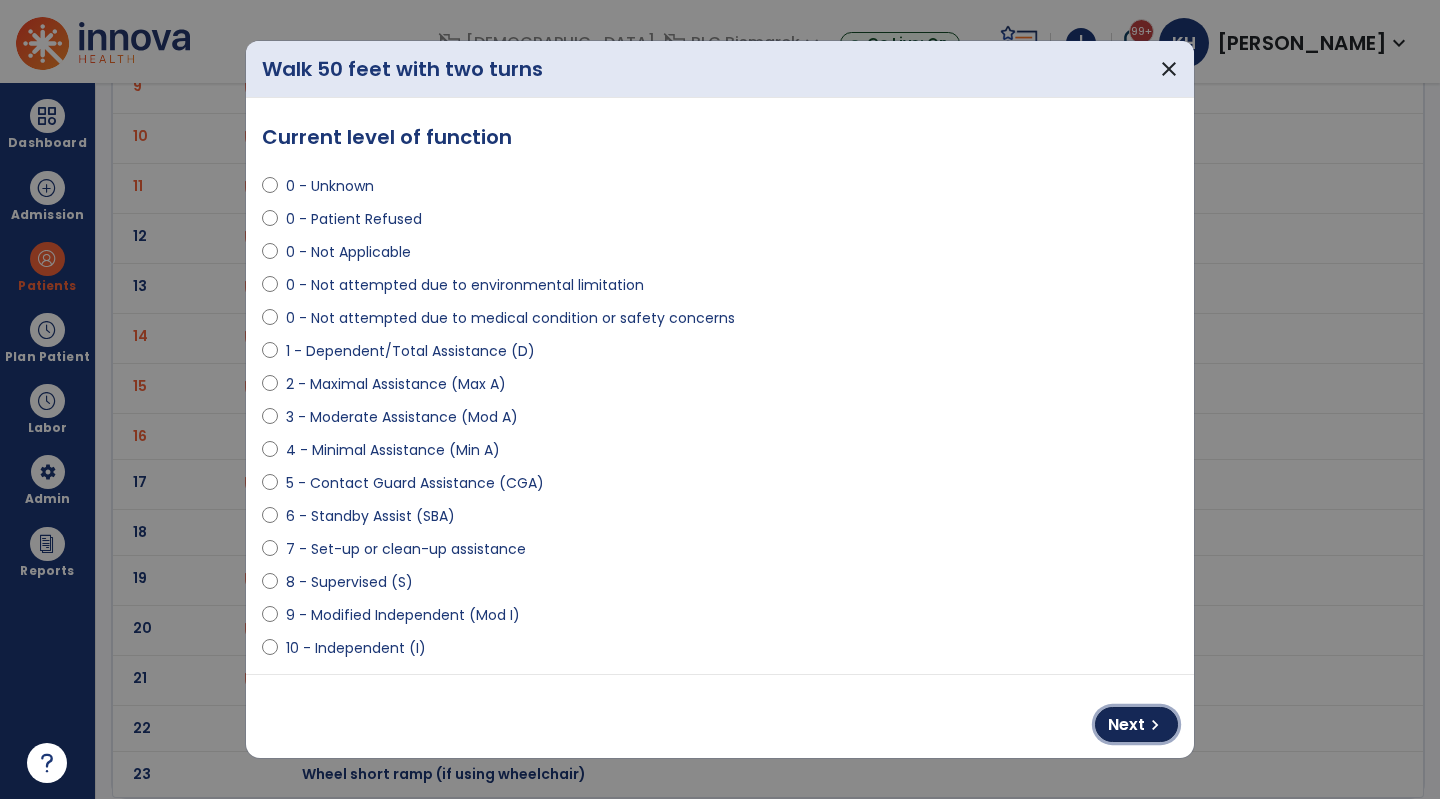 click on "Next" at bounding box center [1126, 725] 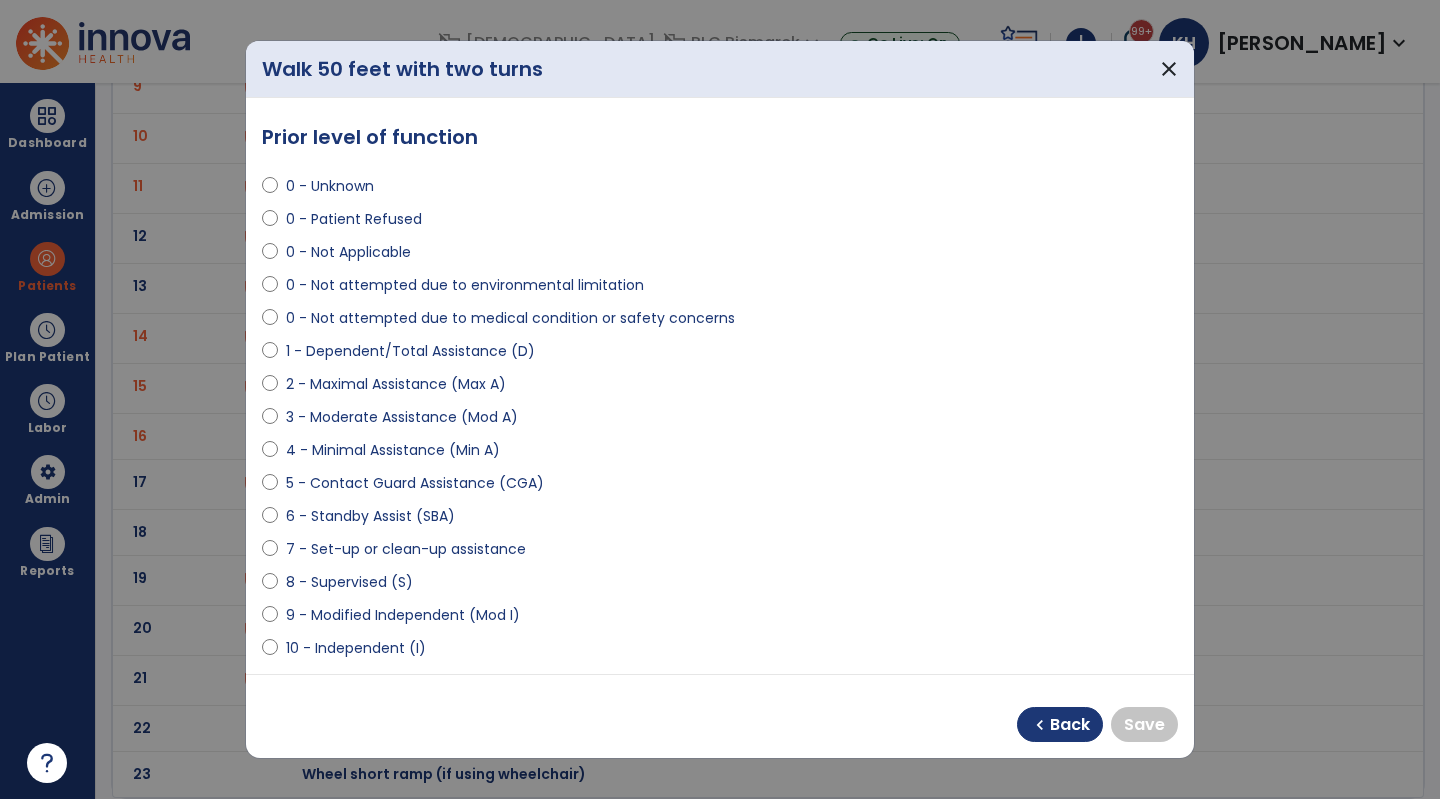 click on "0 - Unknown 0 - Patient Refused 0 - Not Applicable 0 - Not attempted due to environmental limitation 0 - Not attempted due to medical condition or safety concerns 1 - Dependent/Total Assistance (D) 2 - Maximal Assistance (Max A) 3 - Moderate Assistance (Mod A) 4 - Minimal Assistance (Min A) 5 - Contact Guard Assistance (CGA) 6 - Standby Assist (SBA) 7 - Set-up or clean-up assistance 8 - Supervised (S) 9 - Modified Independent (Mod I) 10 - Independent (I)" at bounding box center (720, 409) 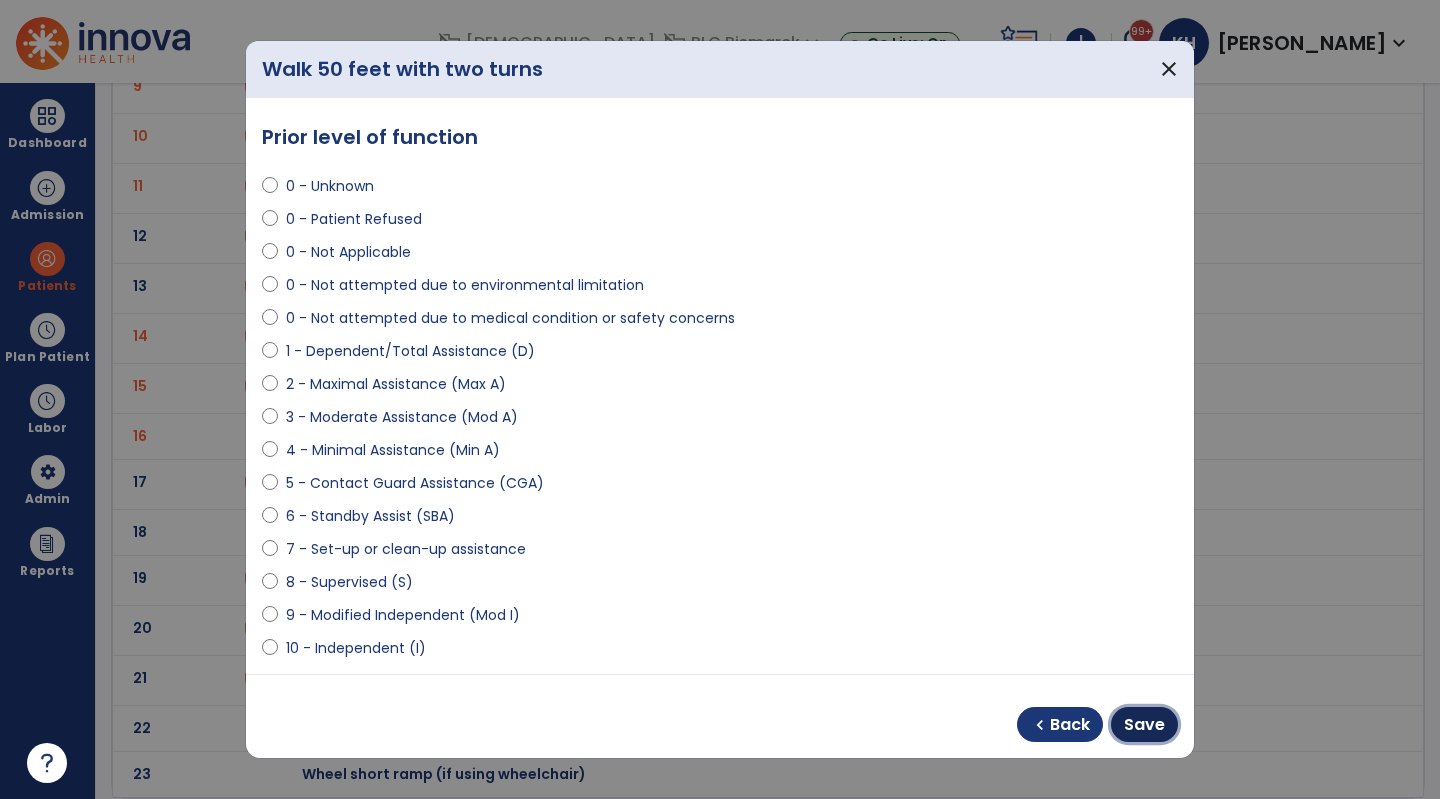 click on "Save" at bounding box center [1144, 725] 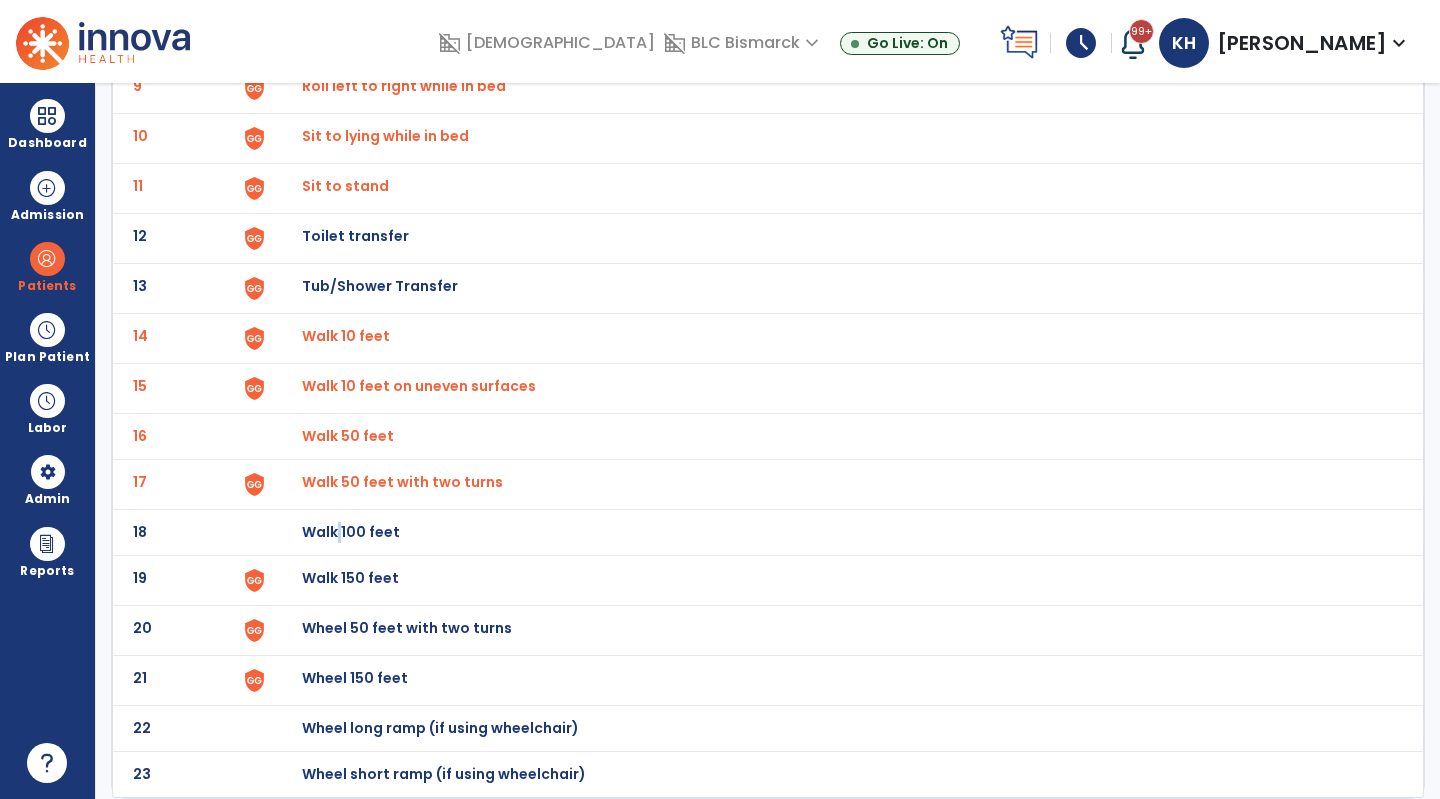 click on "Walk 100 feet" at bounding box center (348, -310) 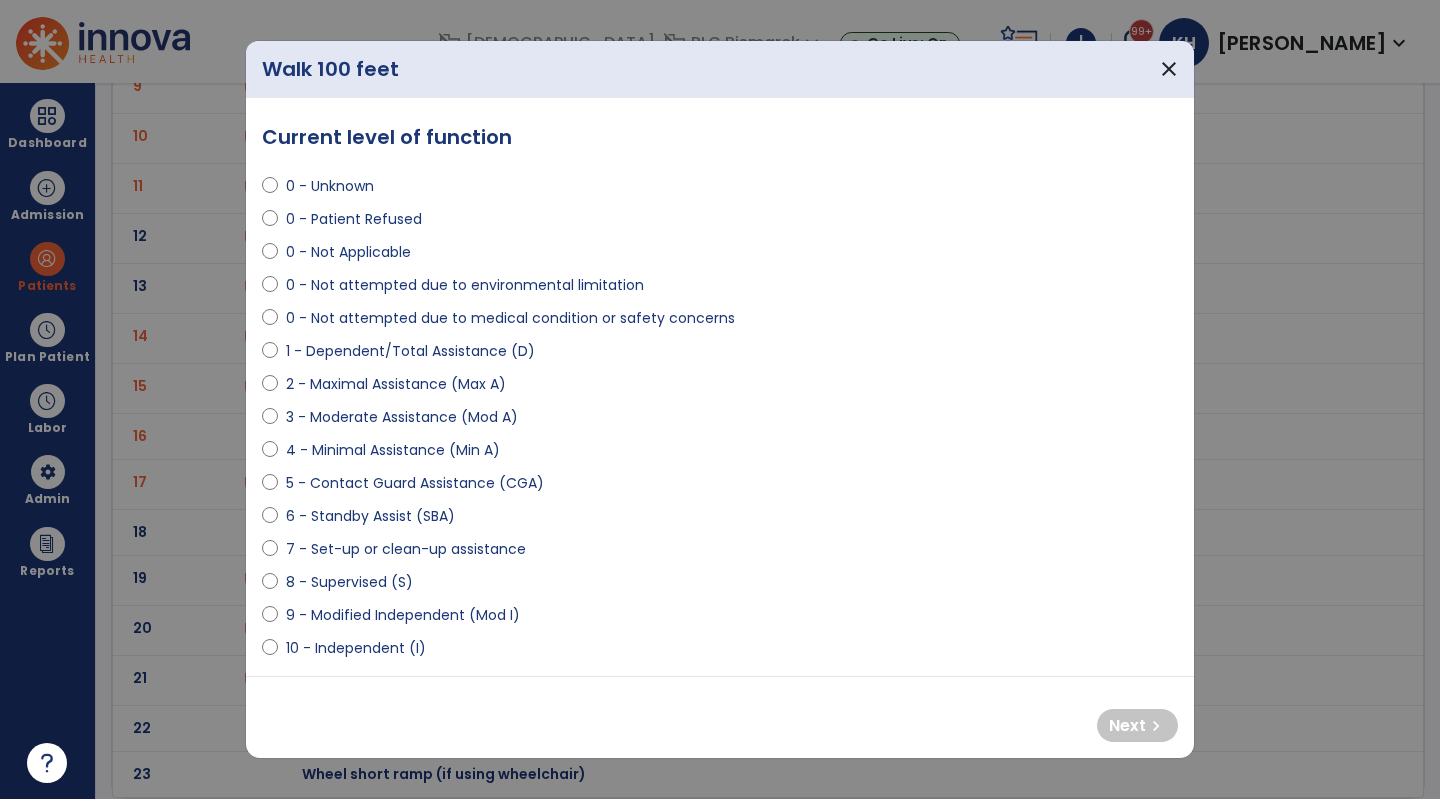 click on "0 - Not attempted due to medical condition or safety concerns" at bounding box center (510, 318) 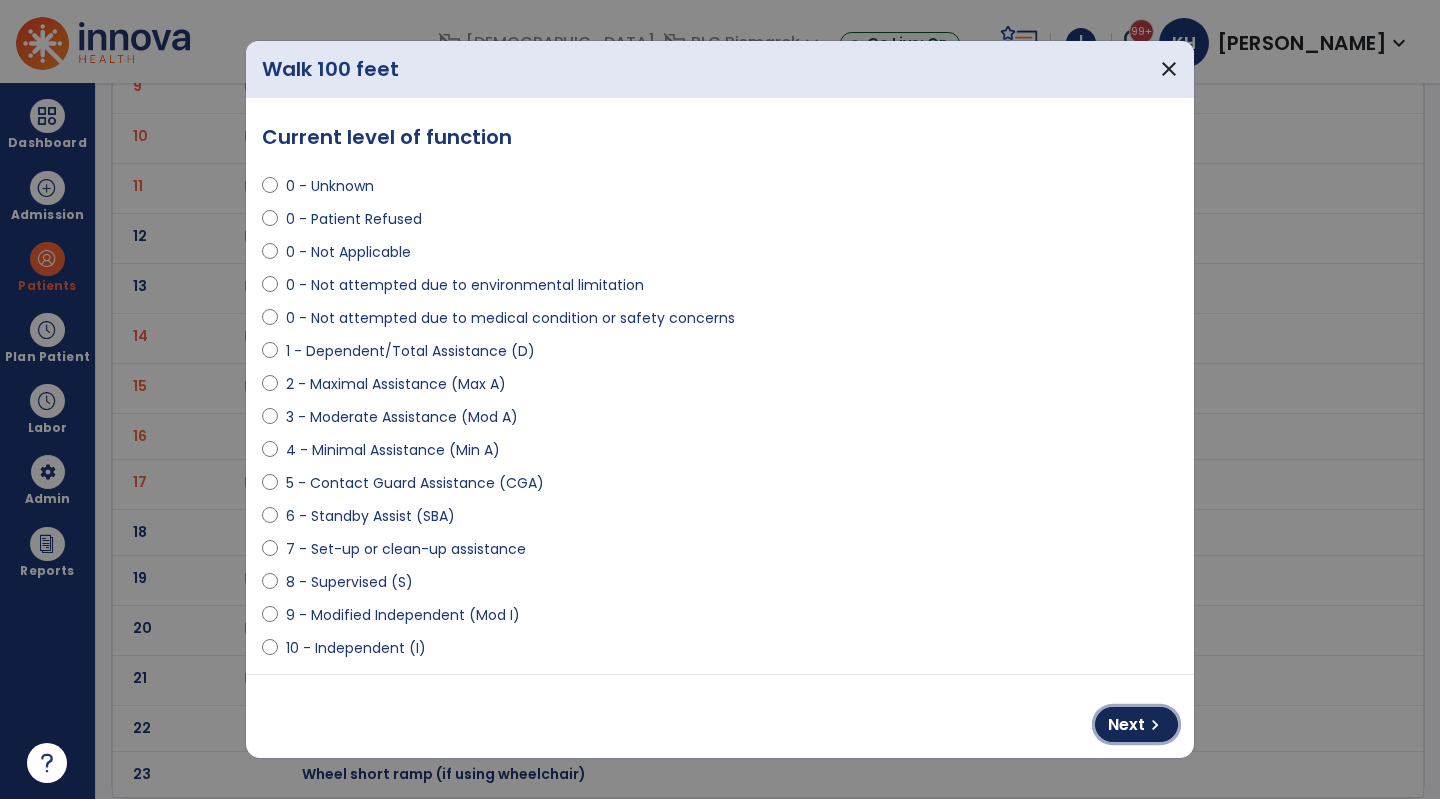 click on "chevron_right" at bounding box center [1155, 725] 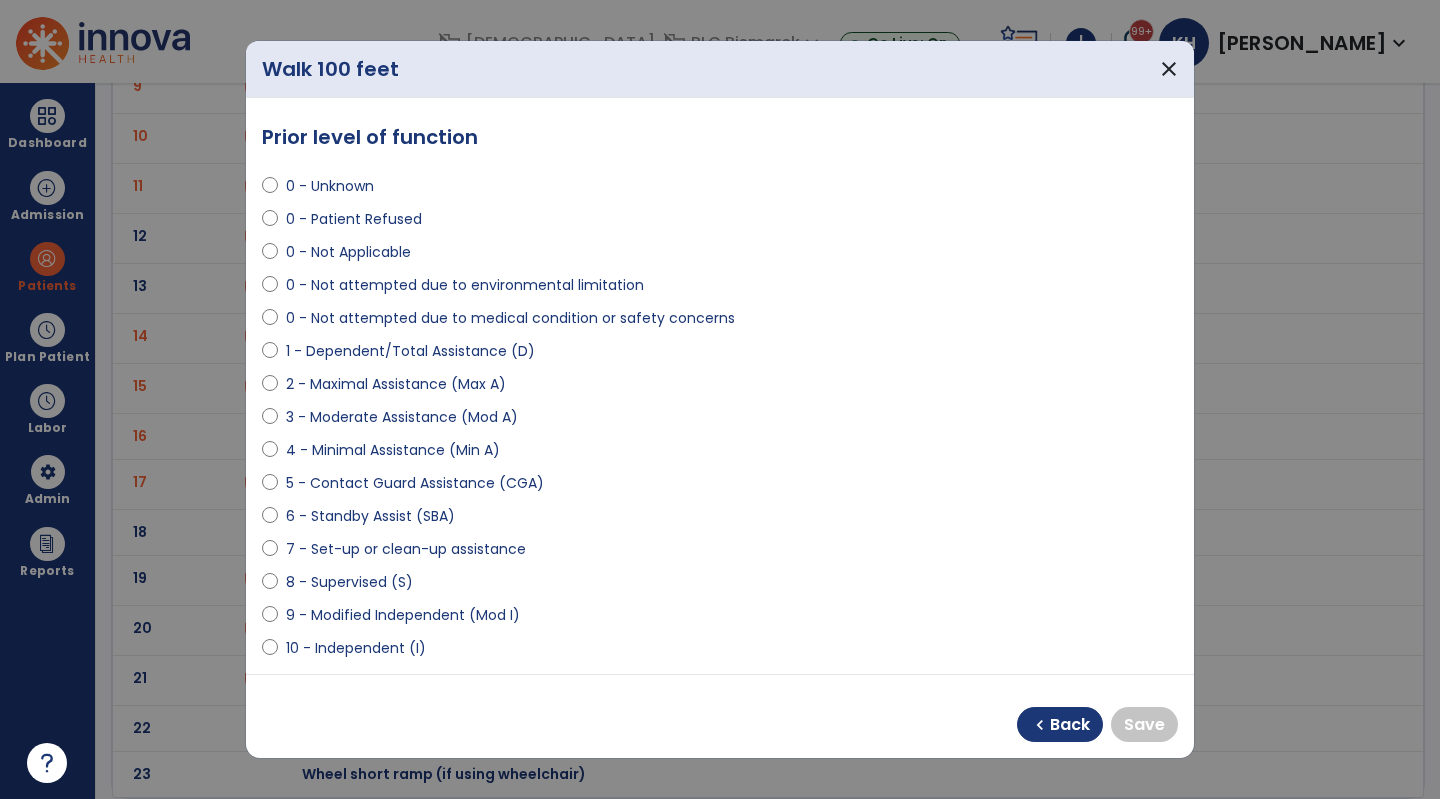 drag, startPoint x: 414, startPoint y: 645, endPoint x: 714, endPoint y: 671, distance: 301.12457 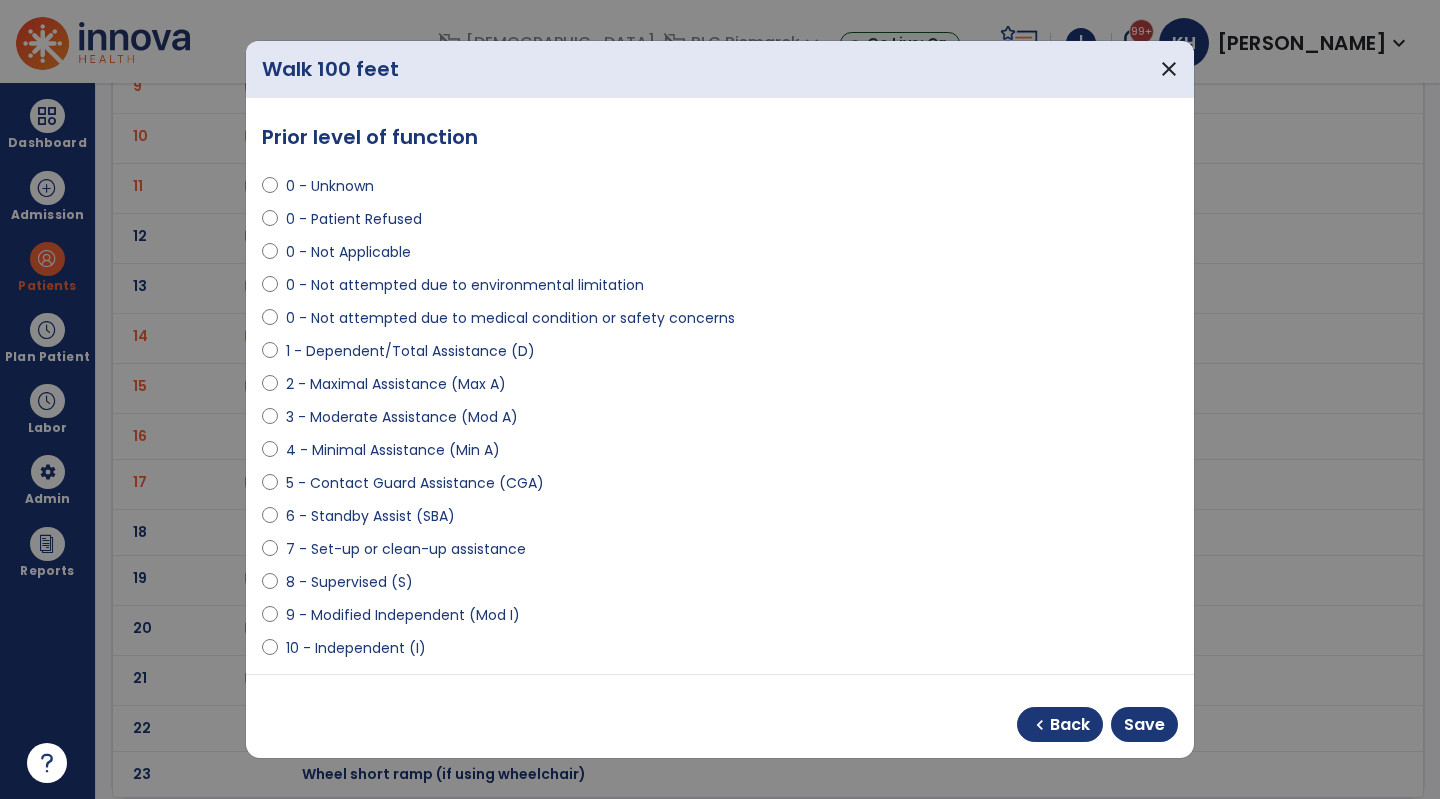 click on "chevron_left  Back Save" at bounding box center (1097, 724) 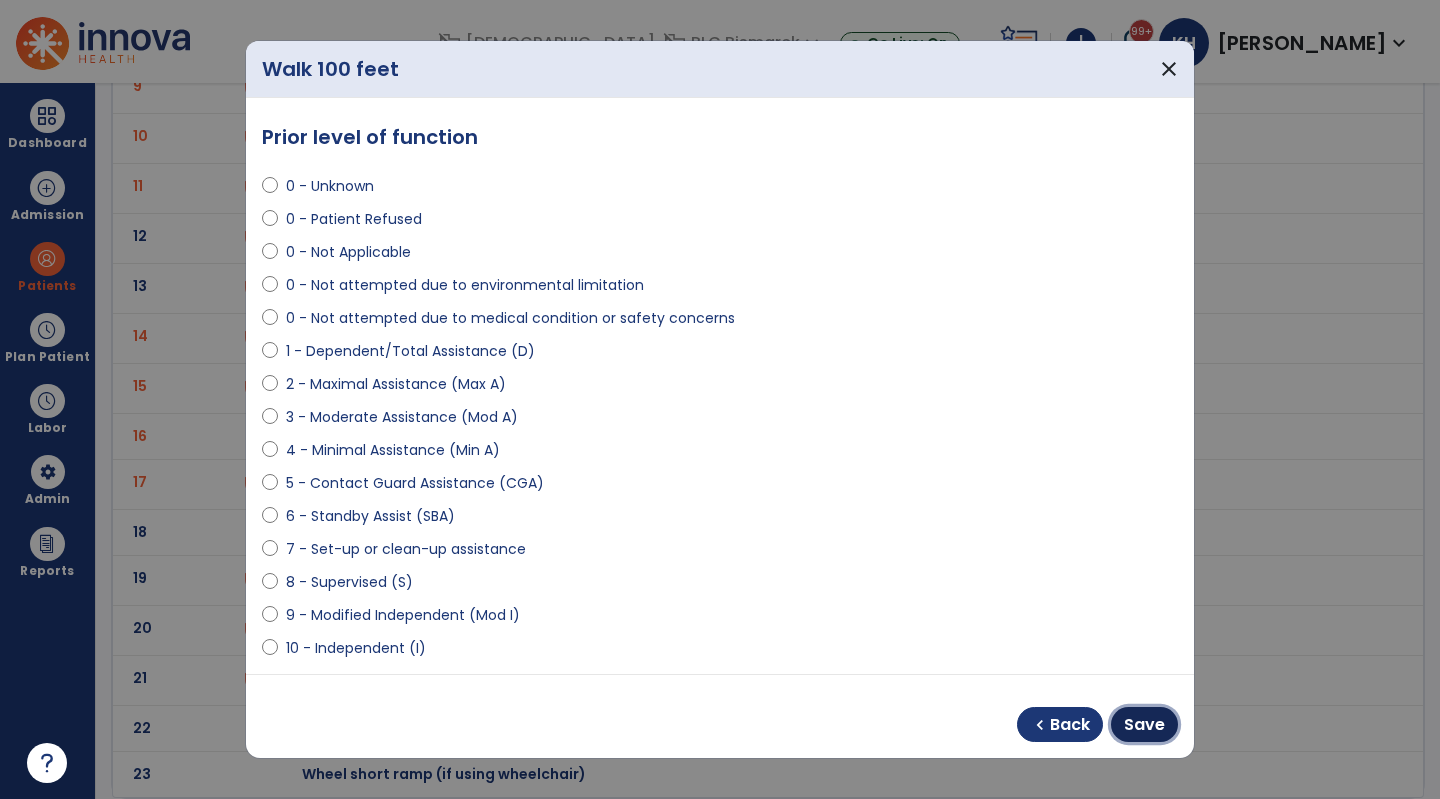 click on "Save" at bounding box center [1144, 725] 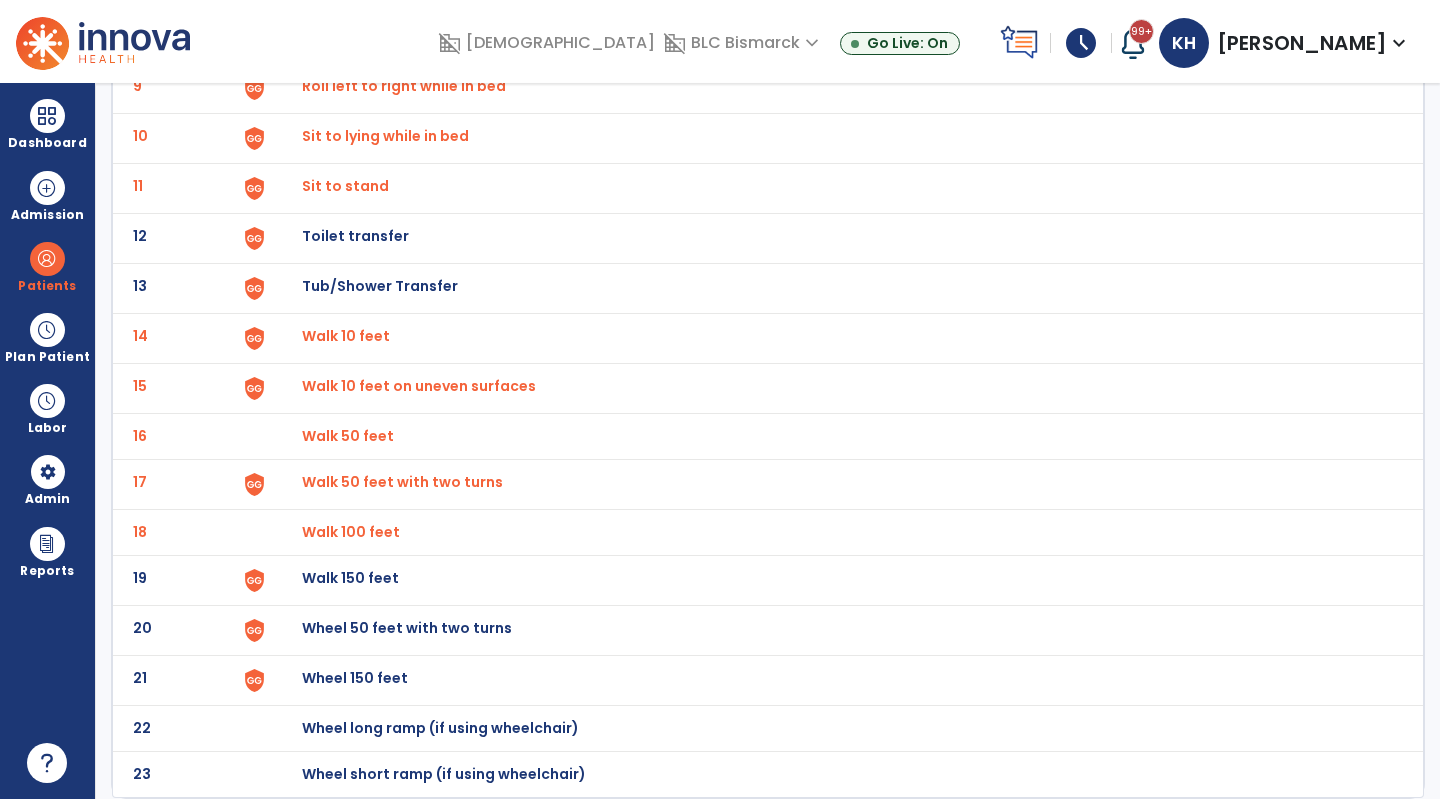 click on "19 Walk 150 feet" 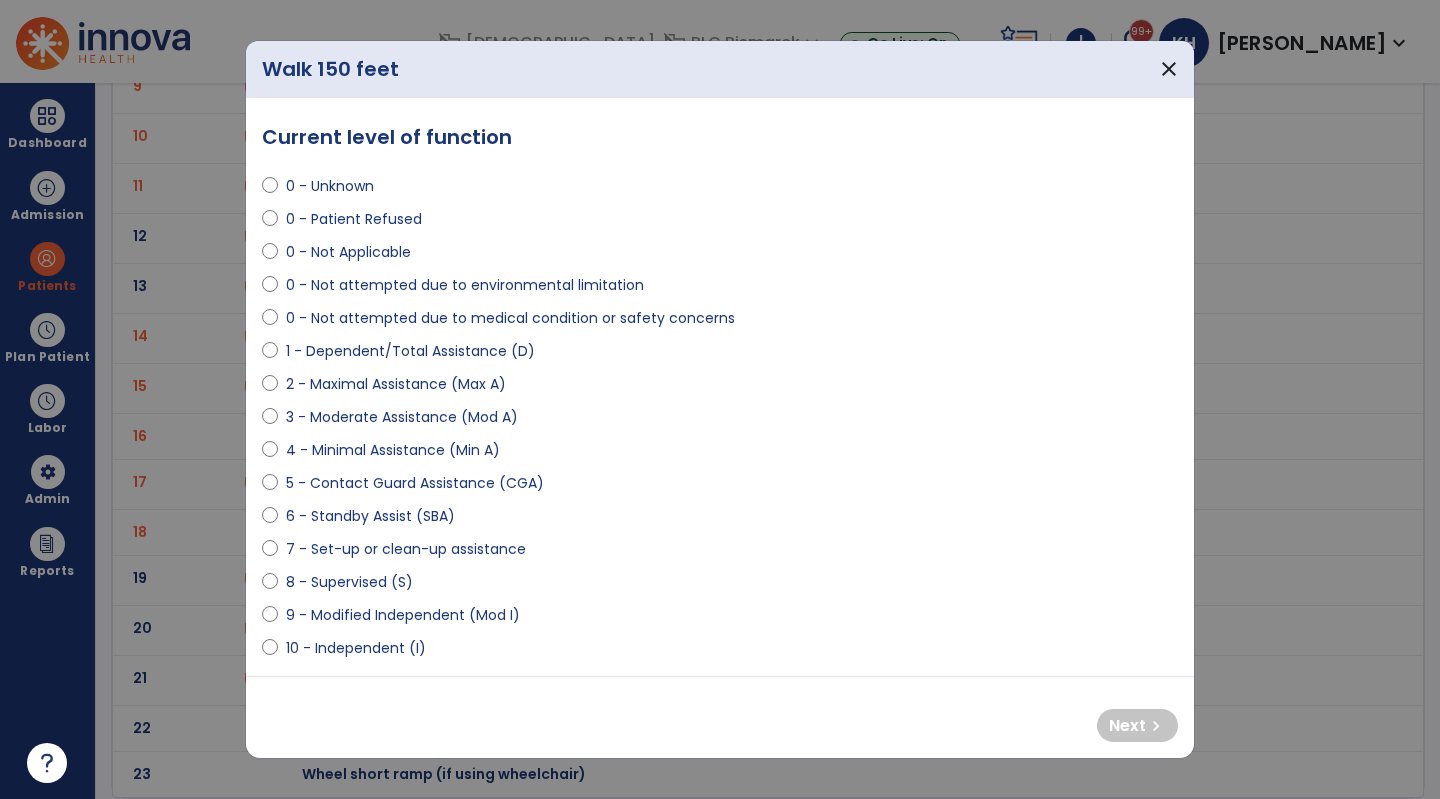 click on "0 - Not attempted due to medical condition or safety concerns" at bounding box center [510, 318] 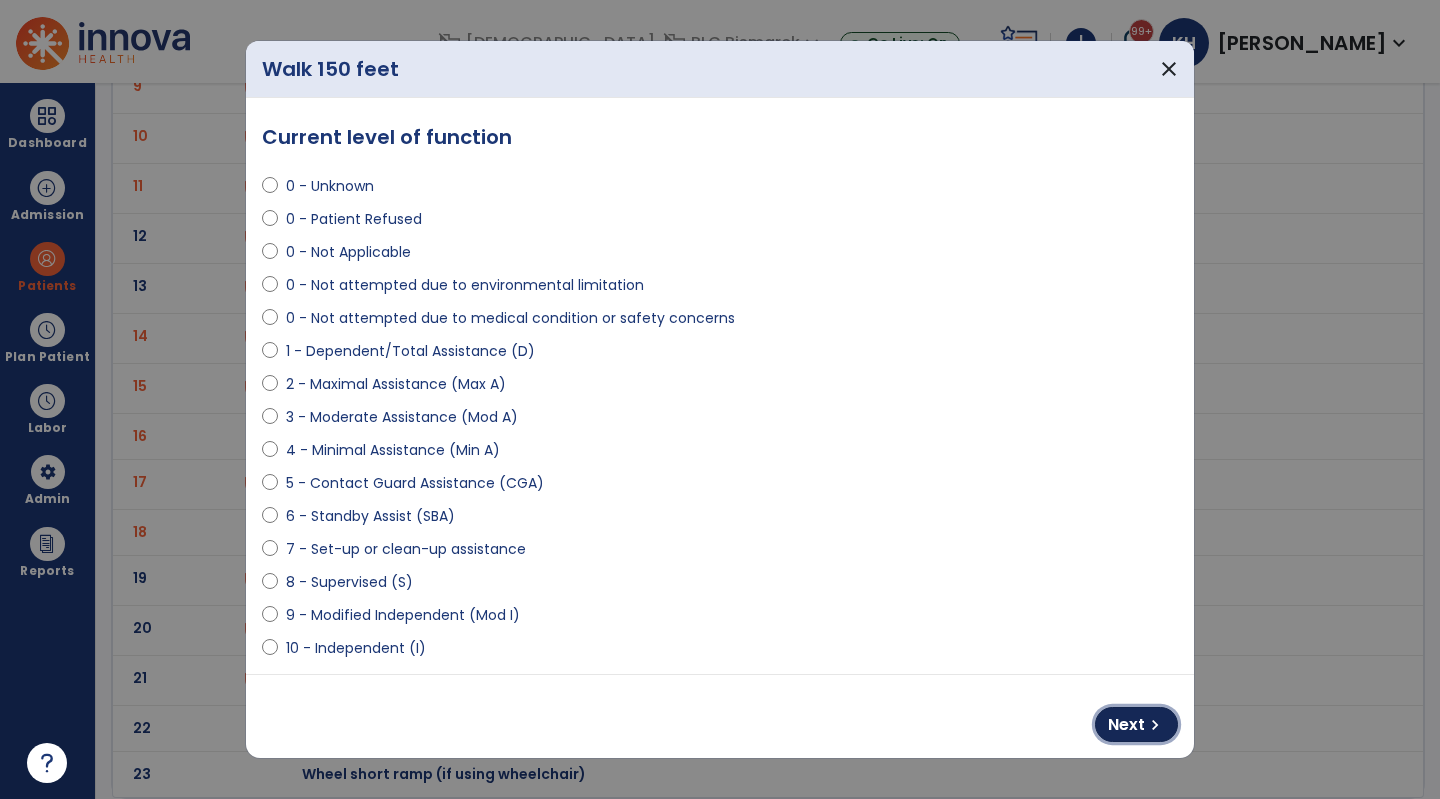 click on "Next" at bounding box center [1126, 725] 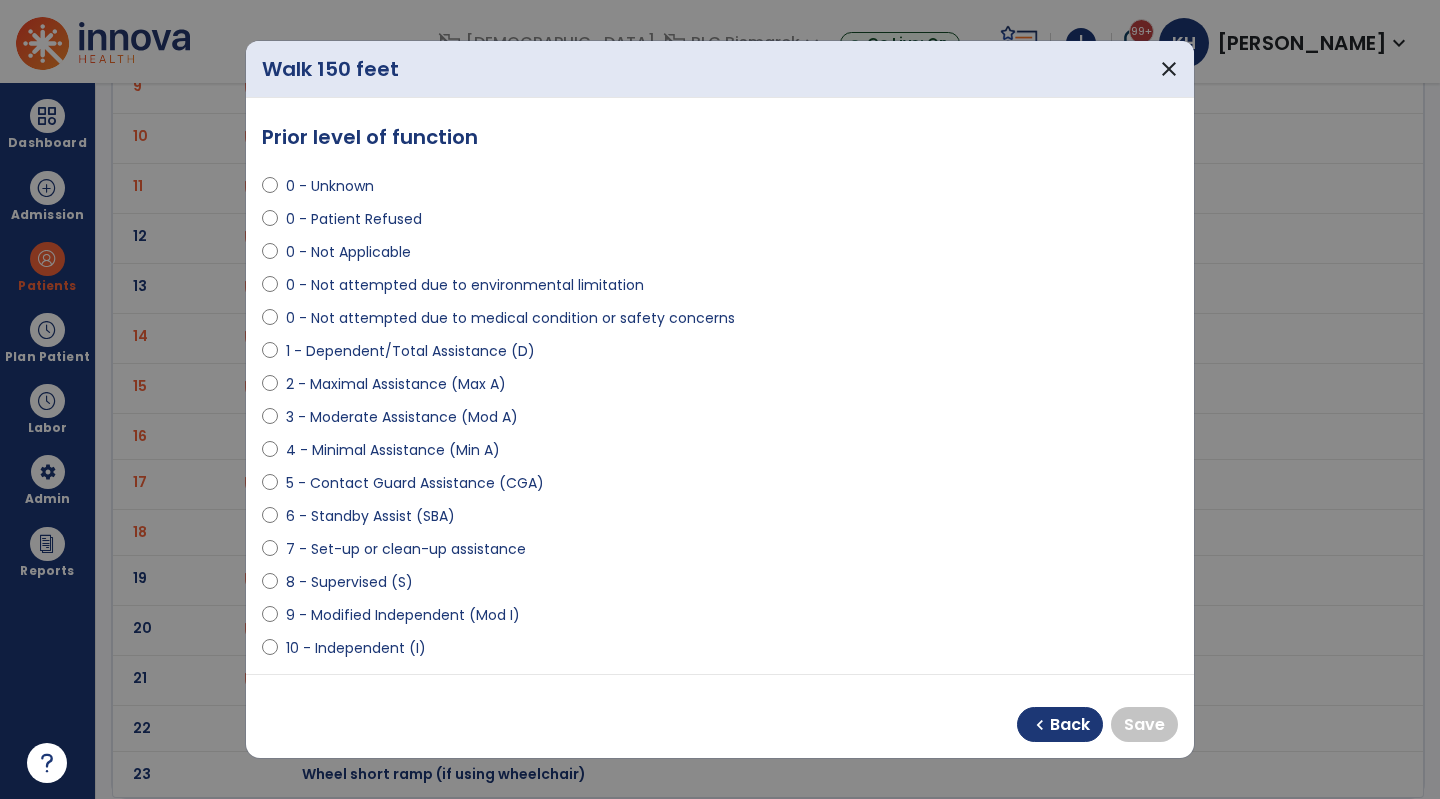 click on "10 - Independent (I)" at bounding box center [356, 648] 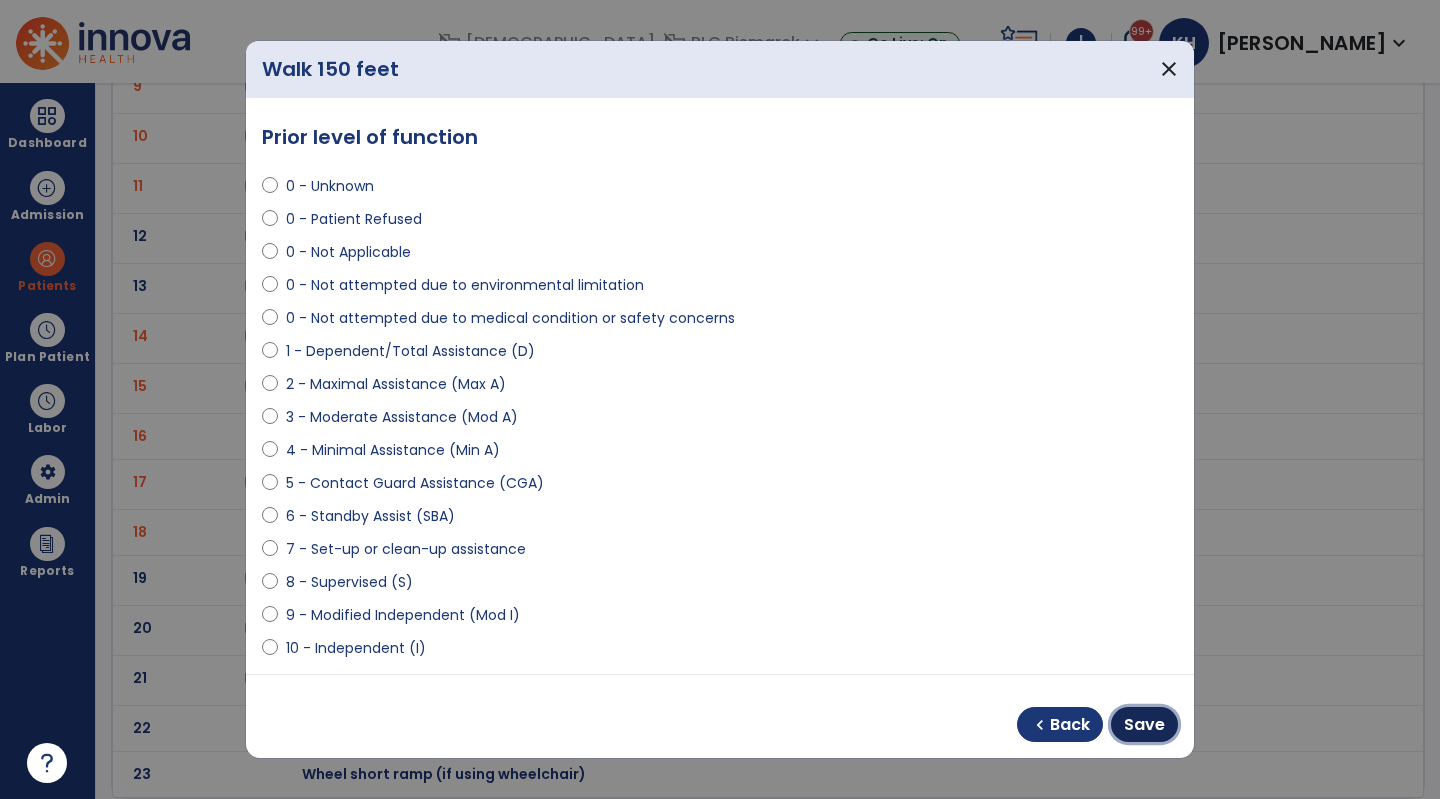 click on "Save" at bounding box center [1144, 725] 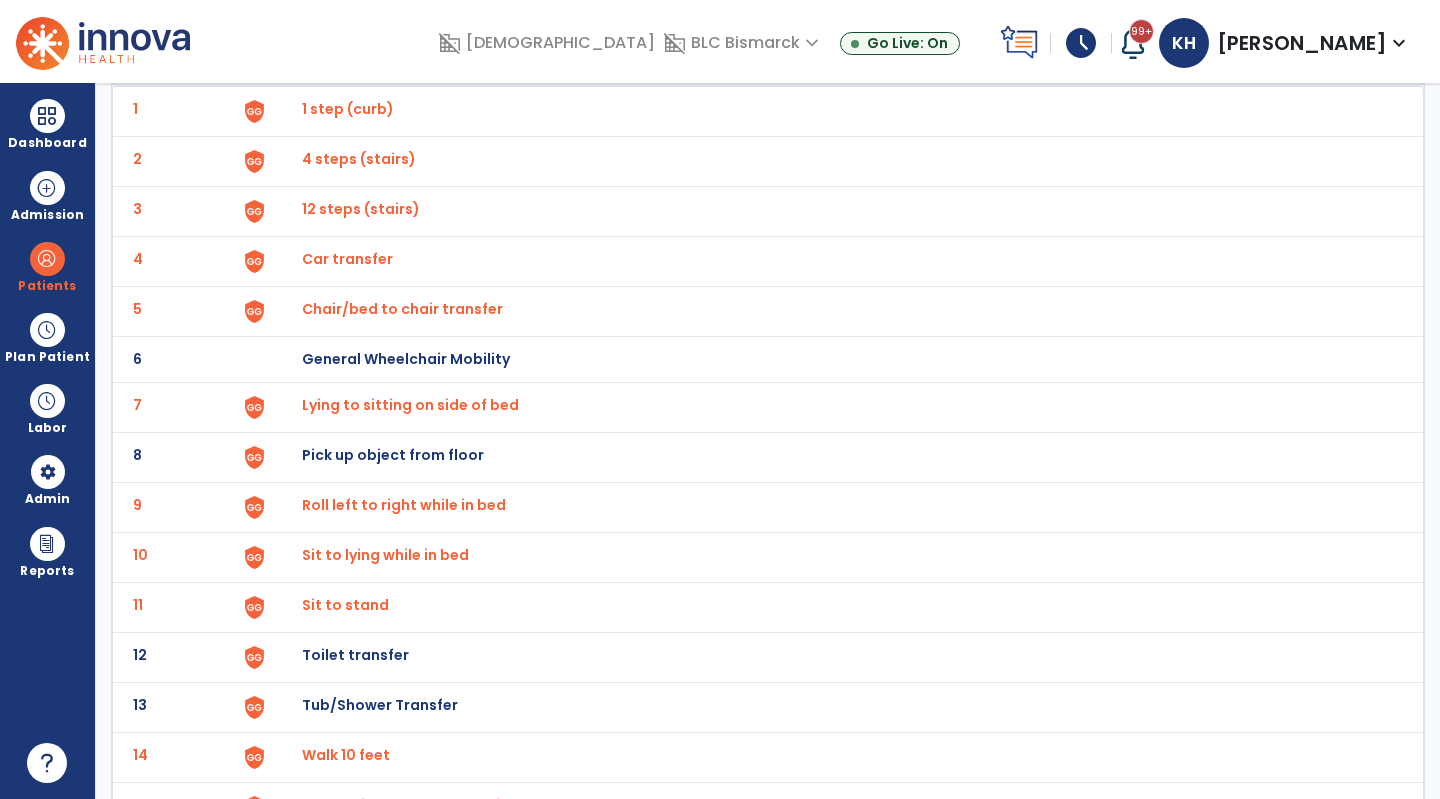 scroll, scrollTop: 0, scrollLeft: 0, axis: both 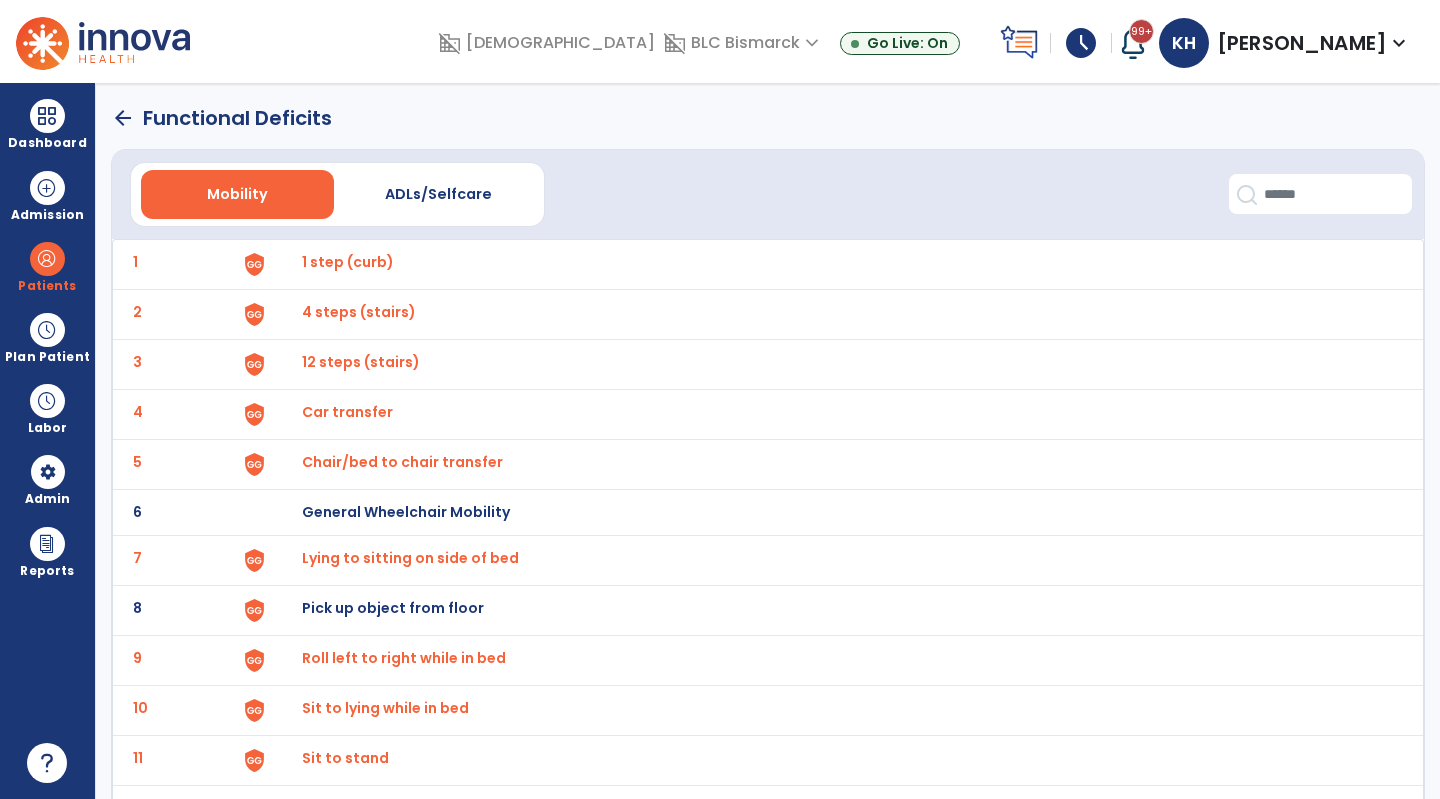 click on "arrow_back" 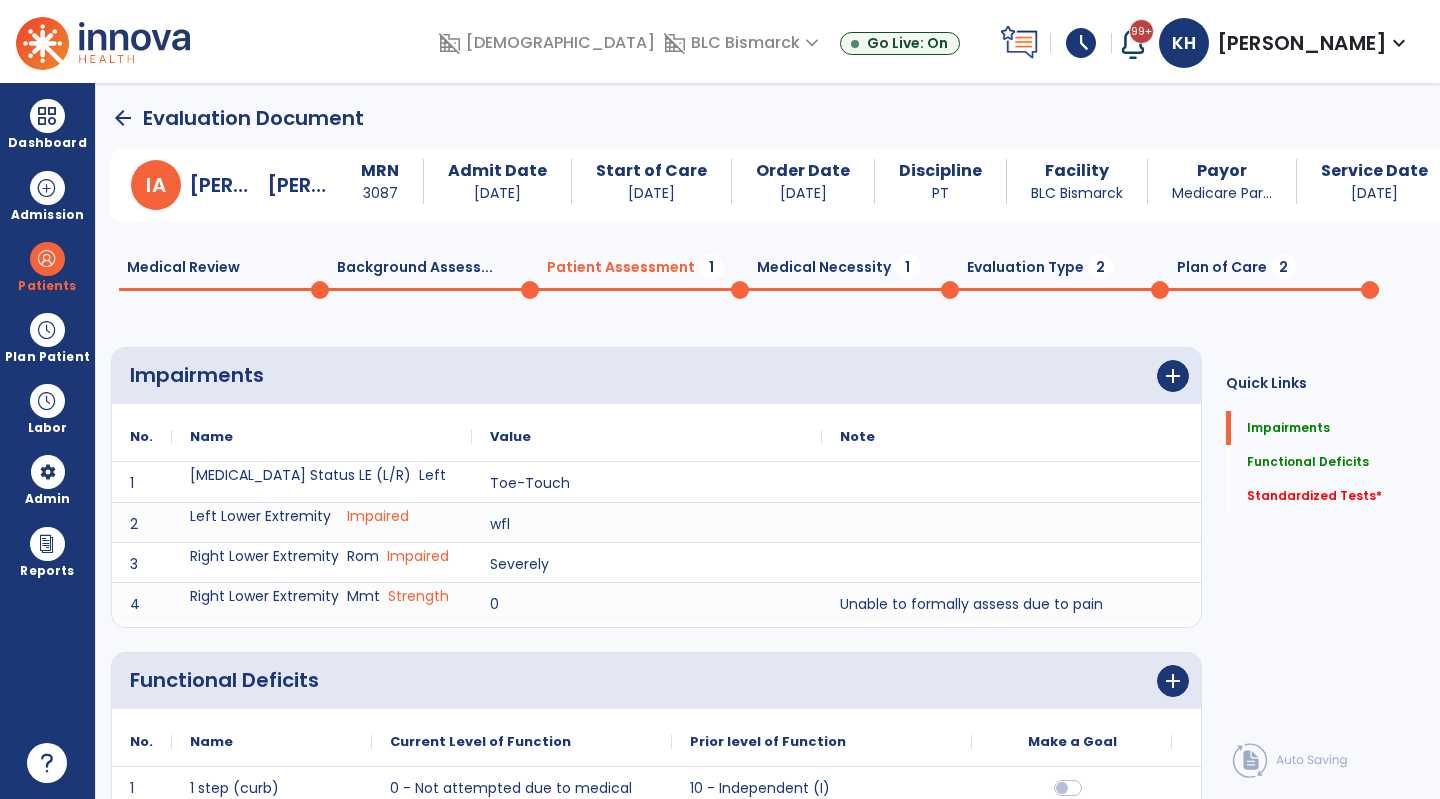 scroll, scrollTop: 1, scrollLeft: 0, axis: vertical 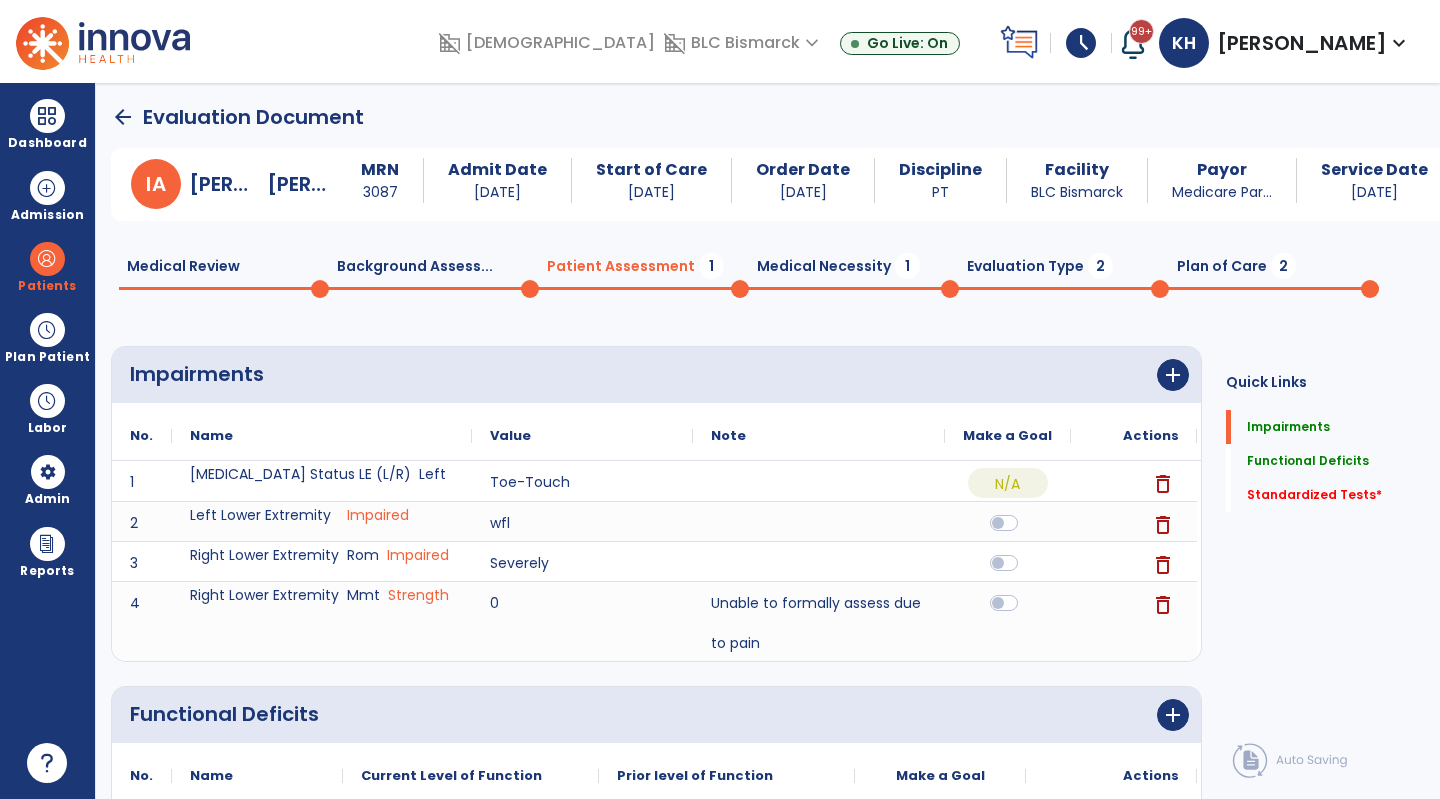 click on "Standardized Tests   *" 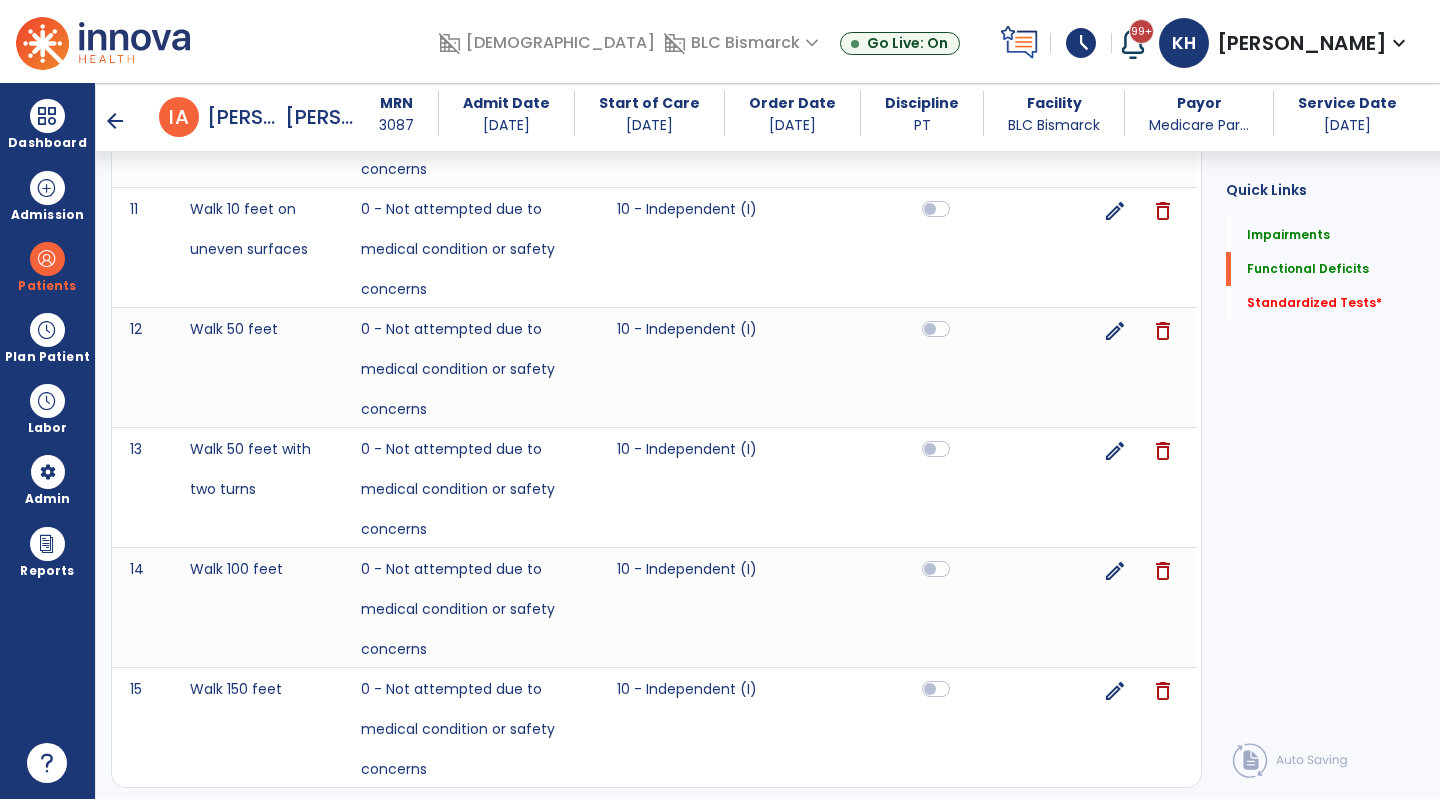 scroll, scrollTop: 1887, scrollLeft: 0, axis: vertical 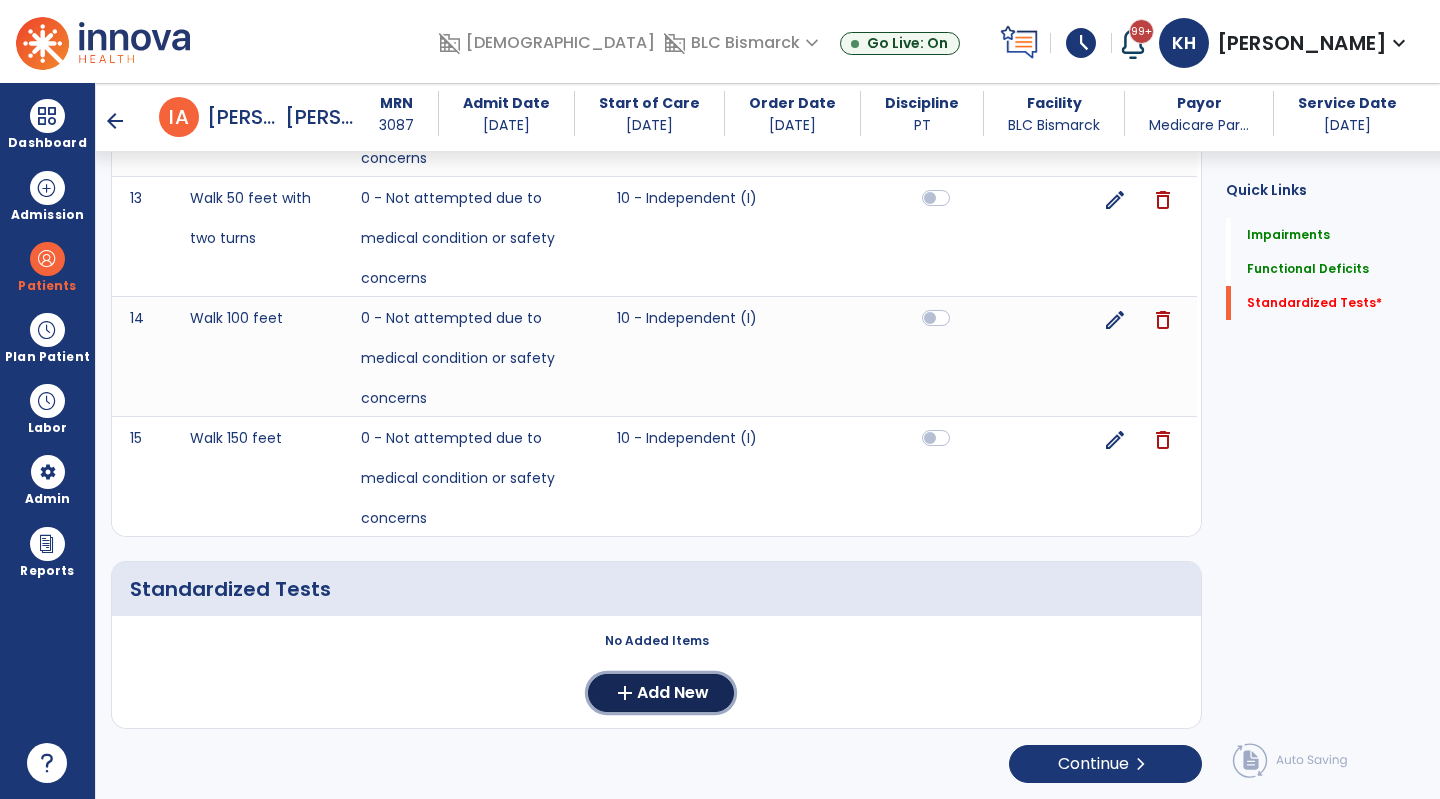 click on "add" 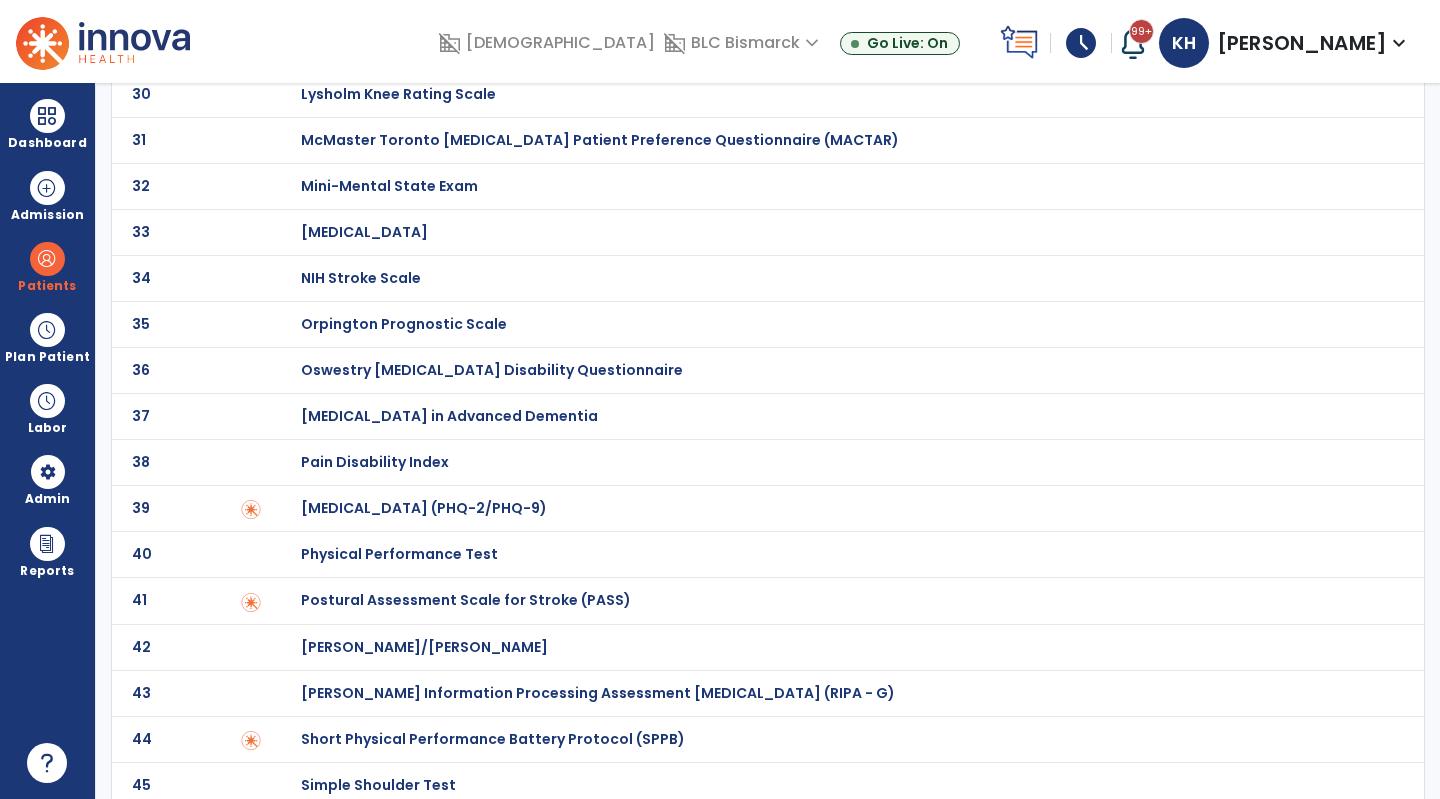 scroll, scrollTop: 1700, scrollLeft: 0, axis: vertical 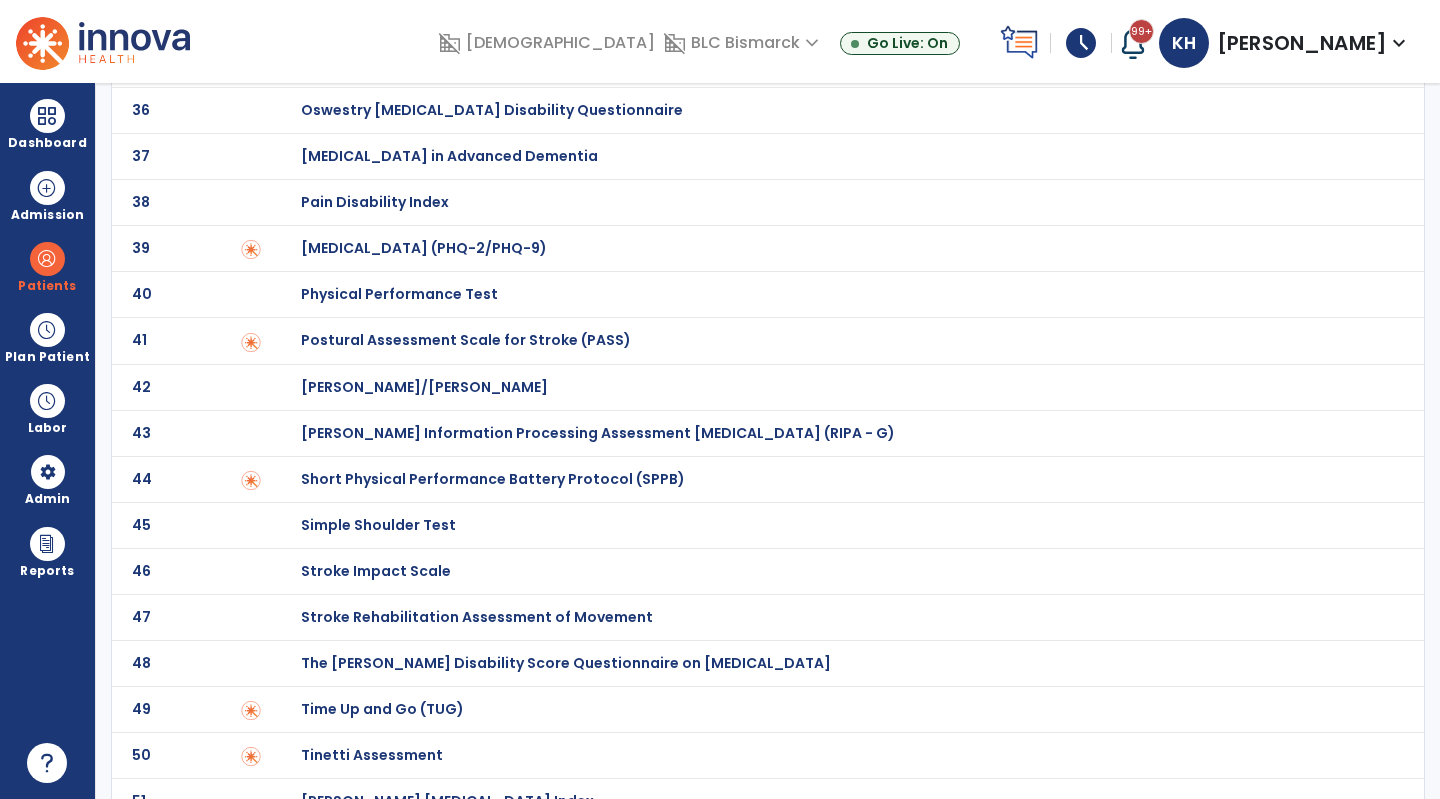 click on "Time Up and Go (TUG)" at bounding box center (372, -1500) 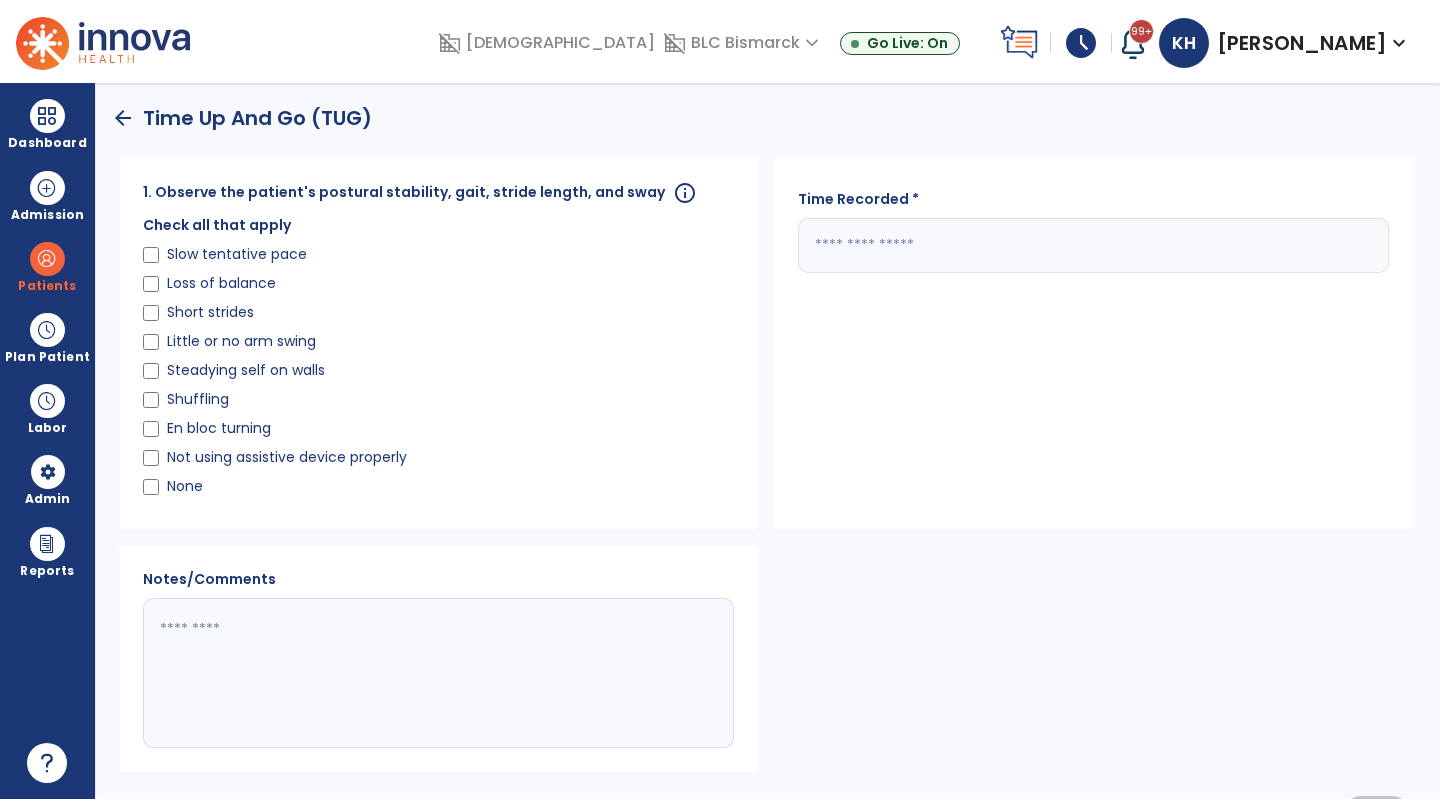 click 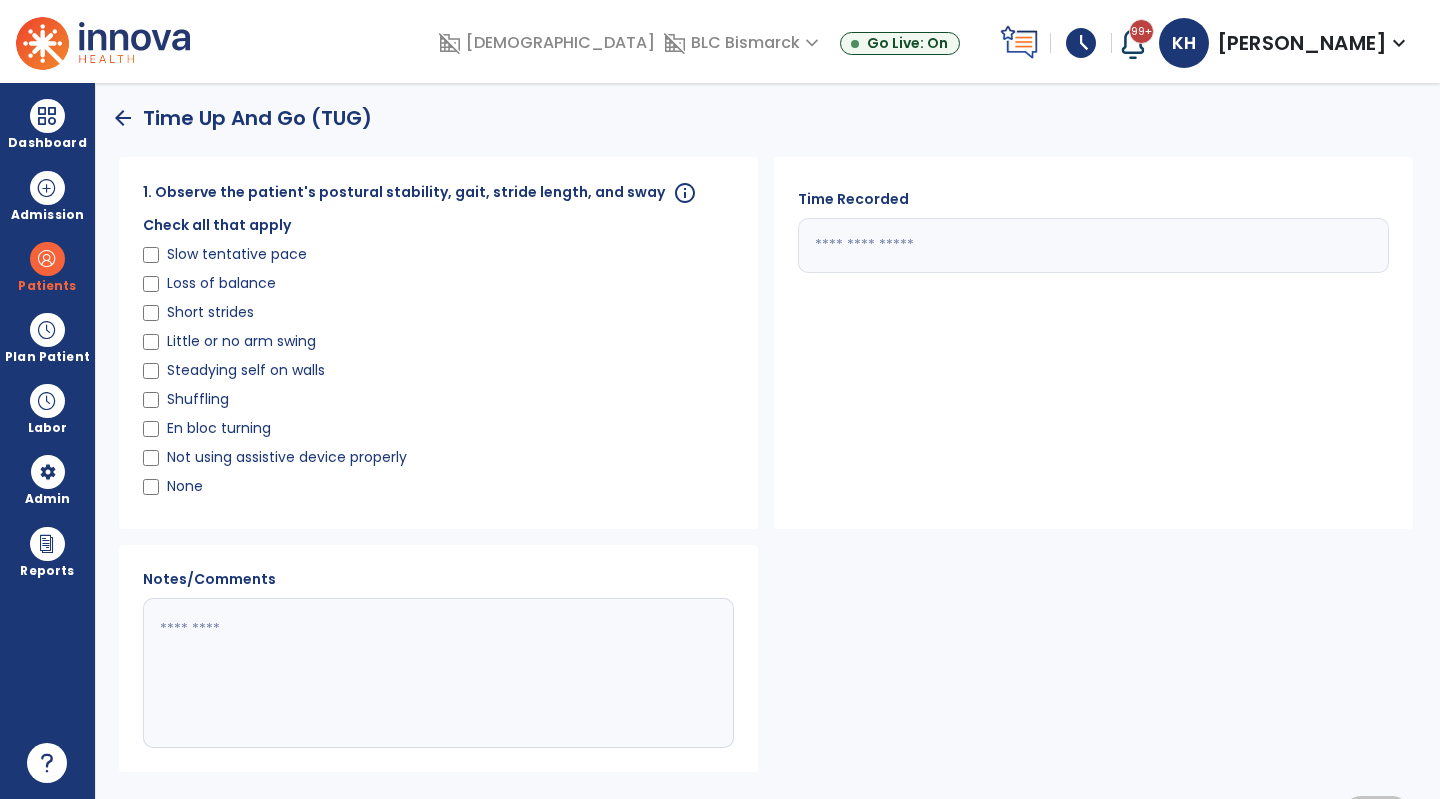 type on "*" 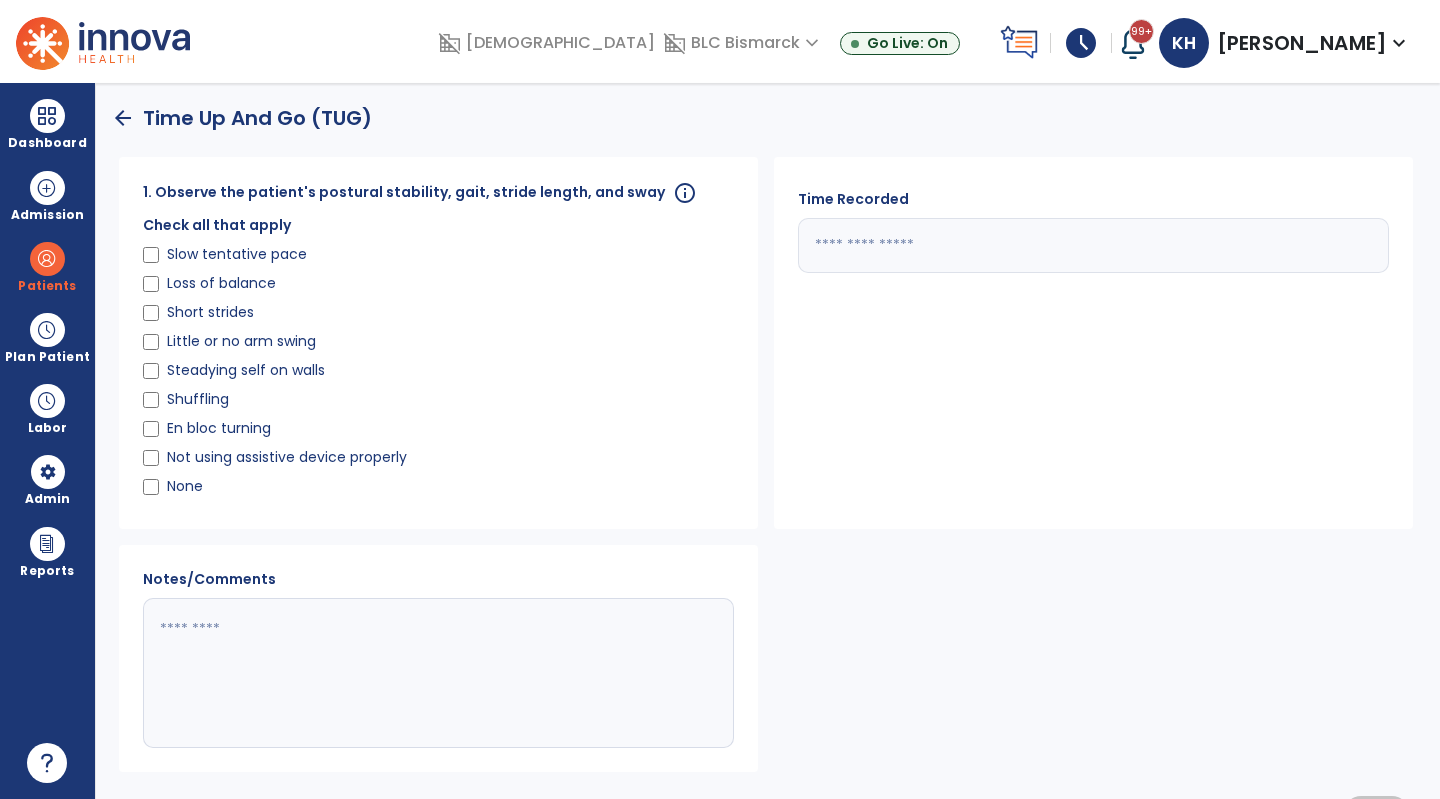 click 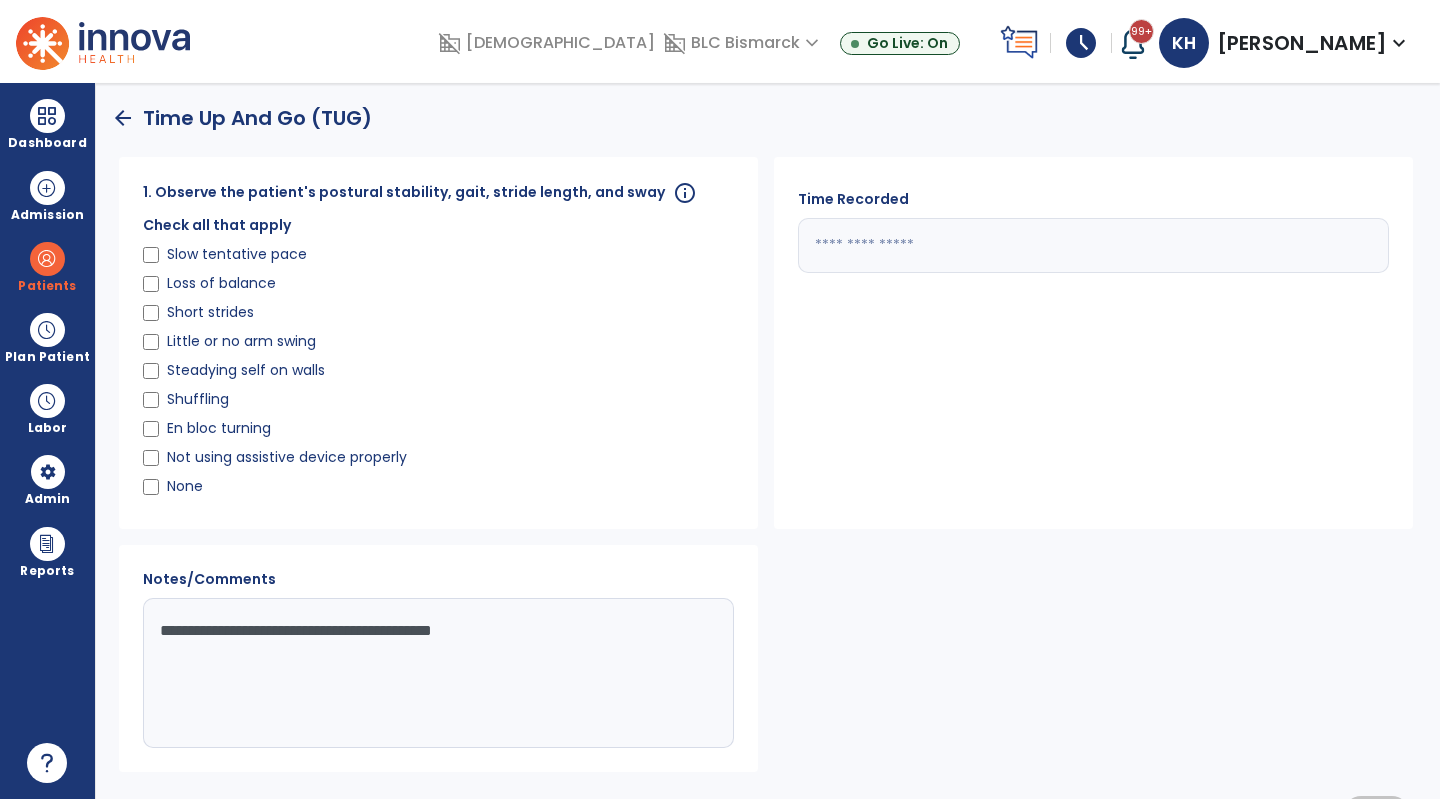 type on "**********" 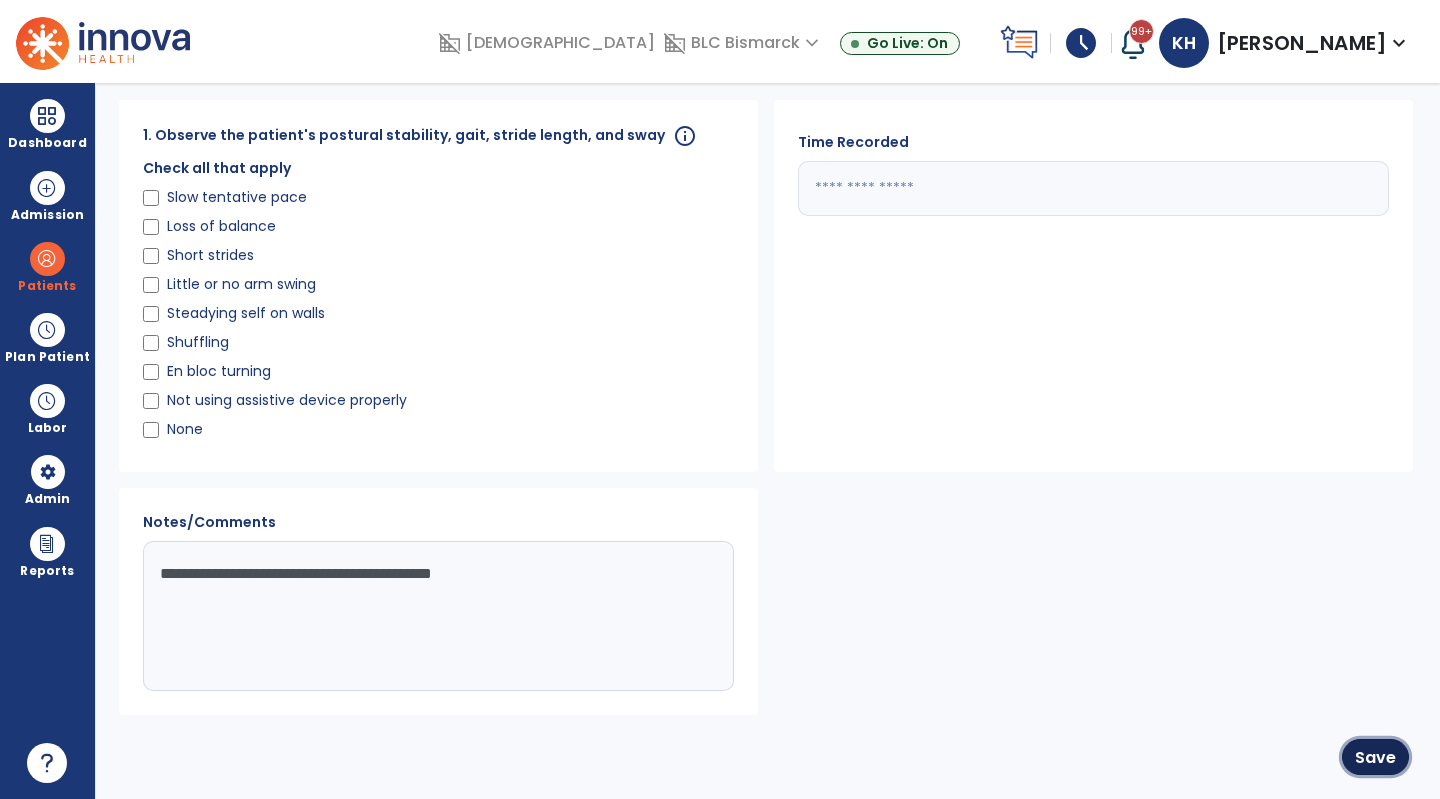click on "Save" 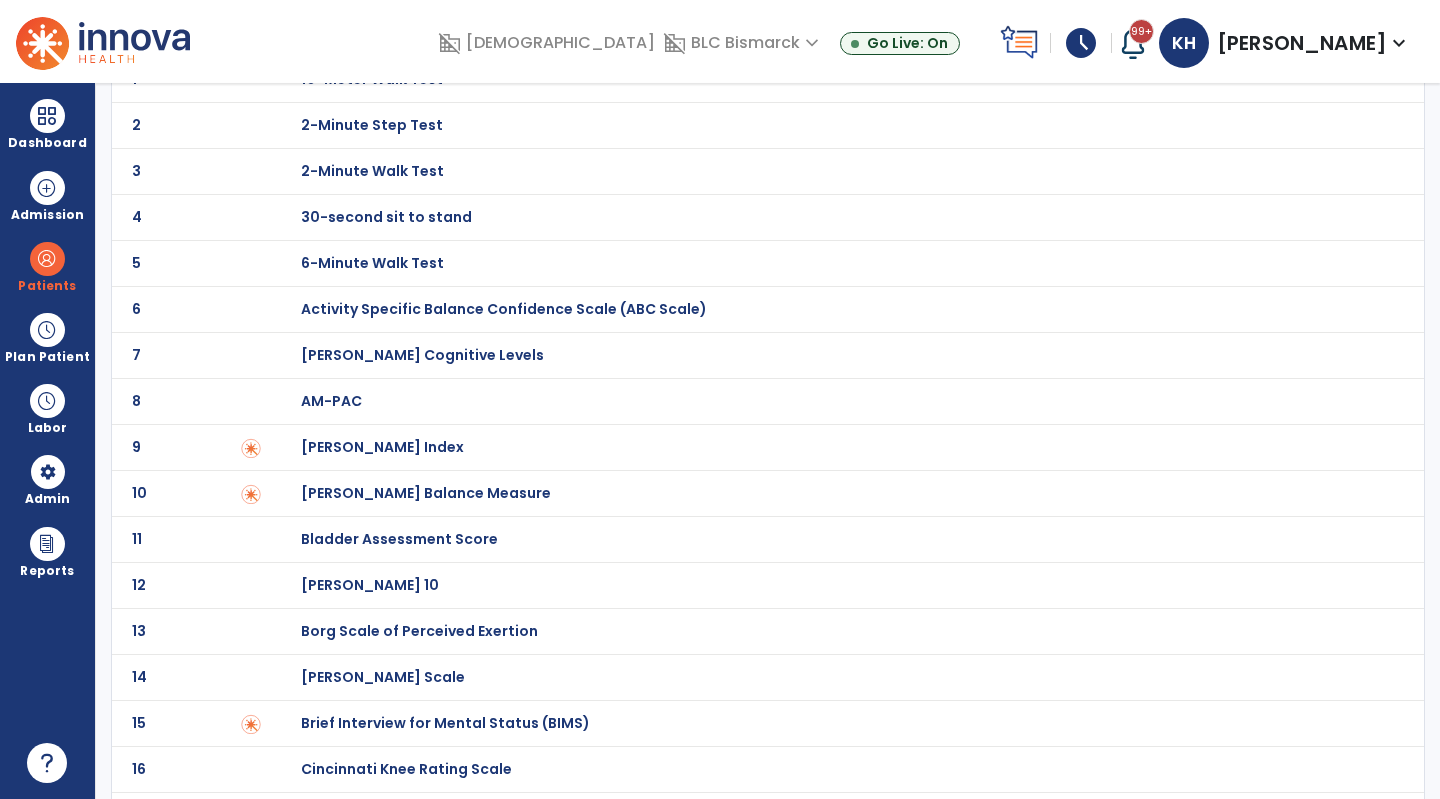 scroll, scrollTop: 0, scrollLeft: 0, axis: both 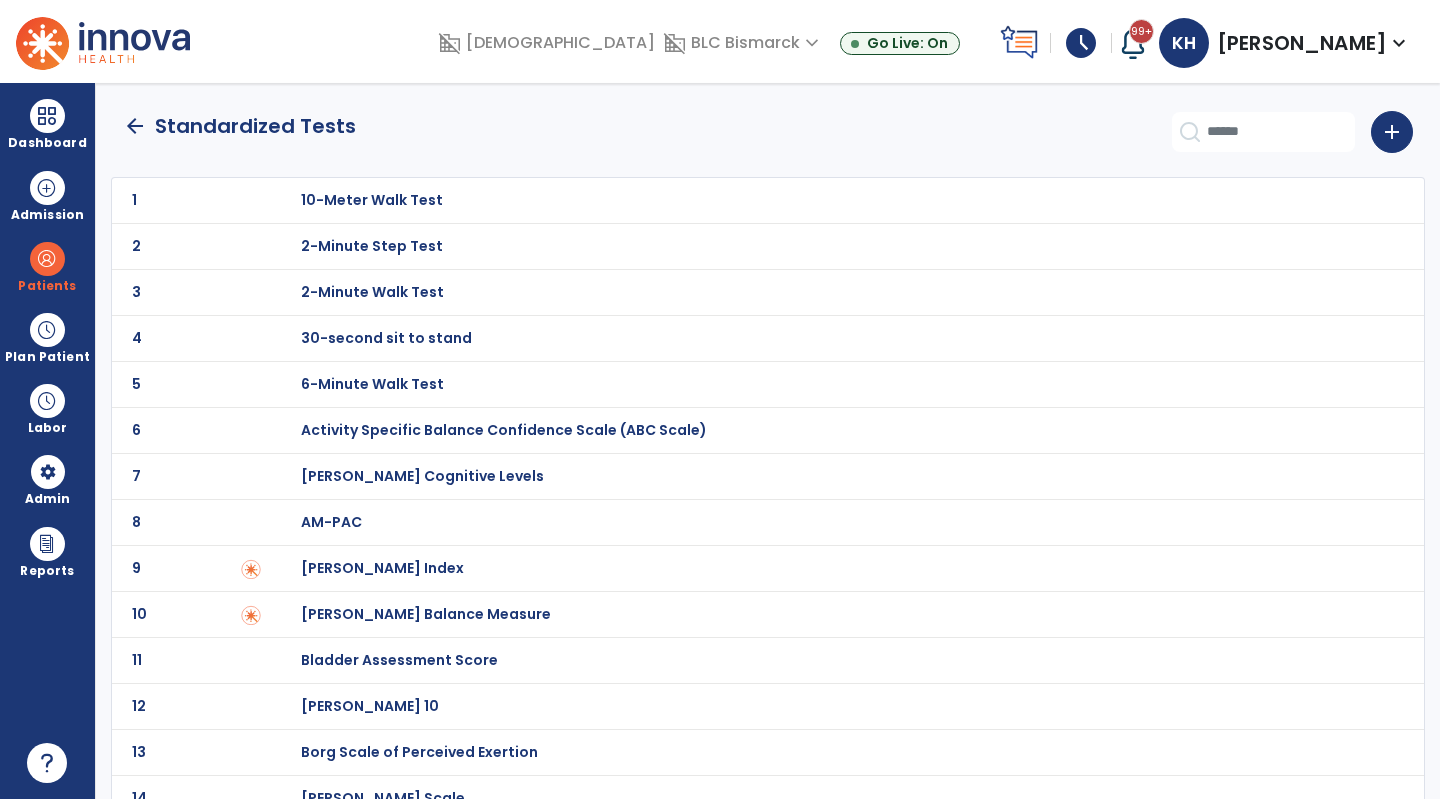 click on "arrow_back" 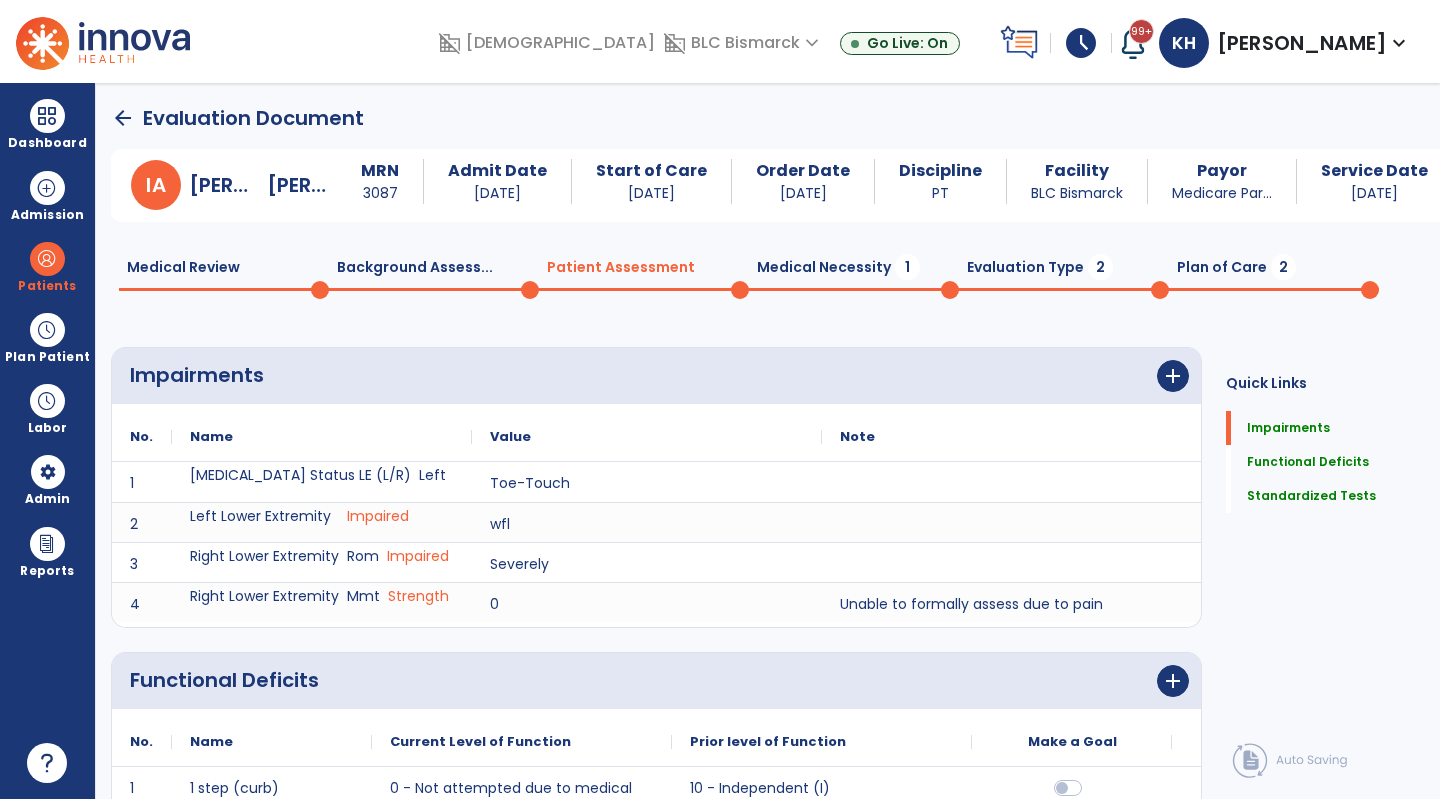 scroll, scrollTop: 1, scrollLeft: 0, axis: vertical 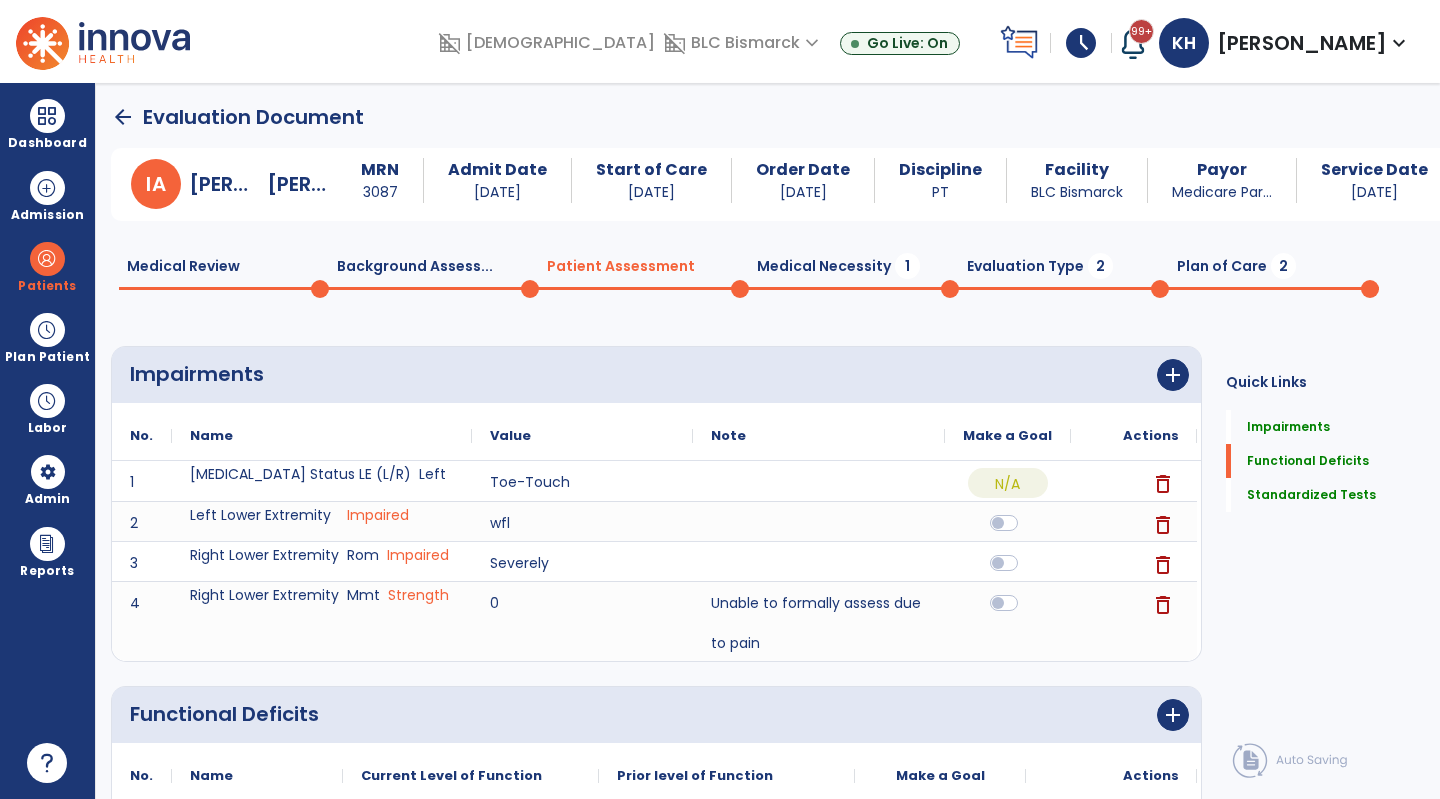 click 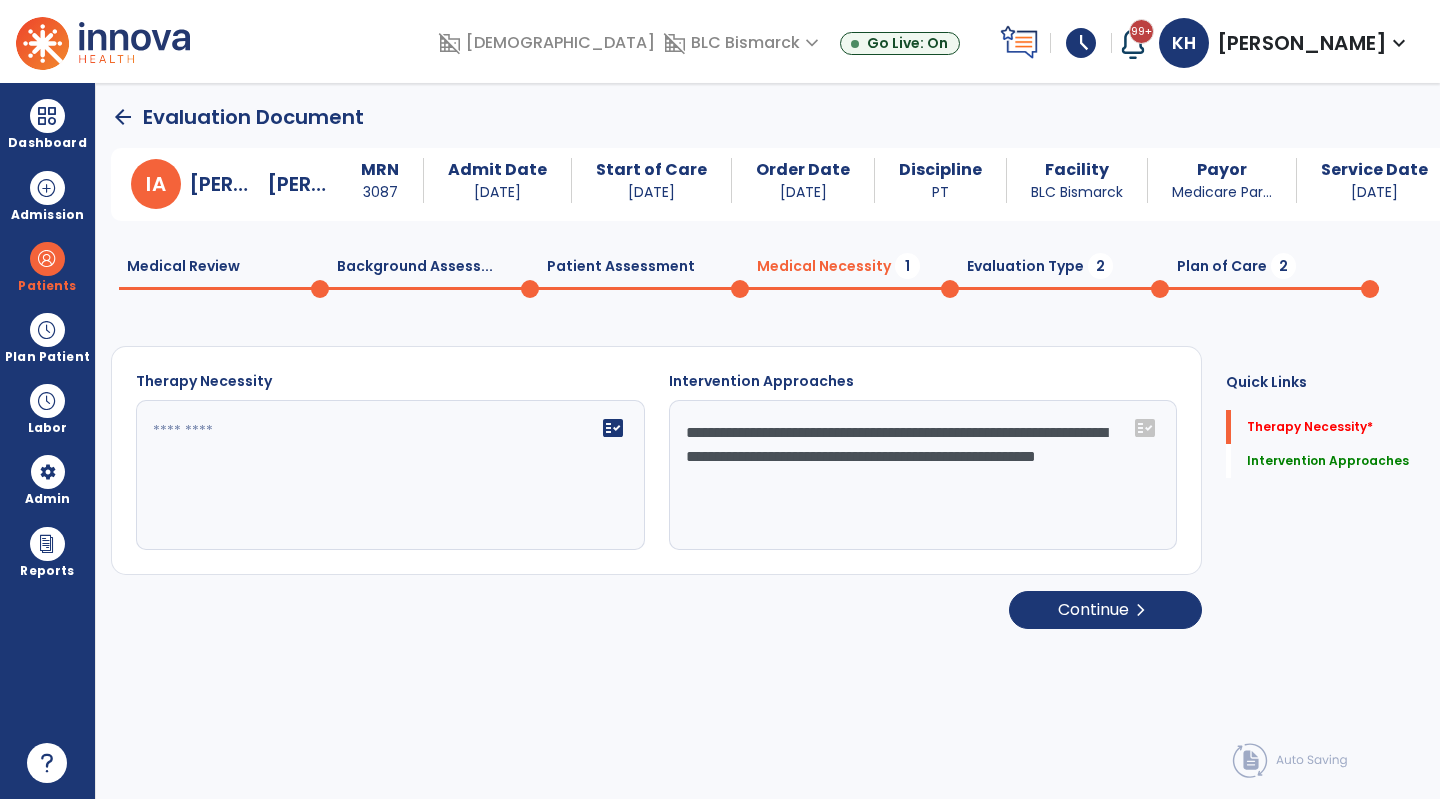 click on "fact_check" 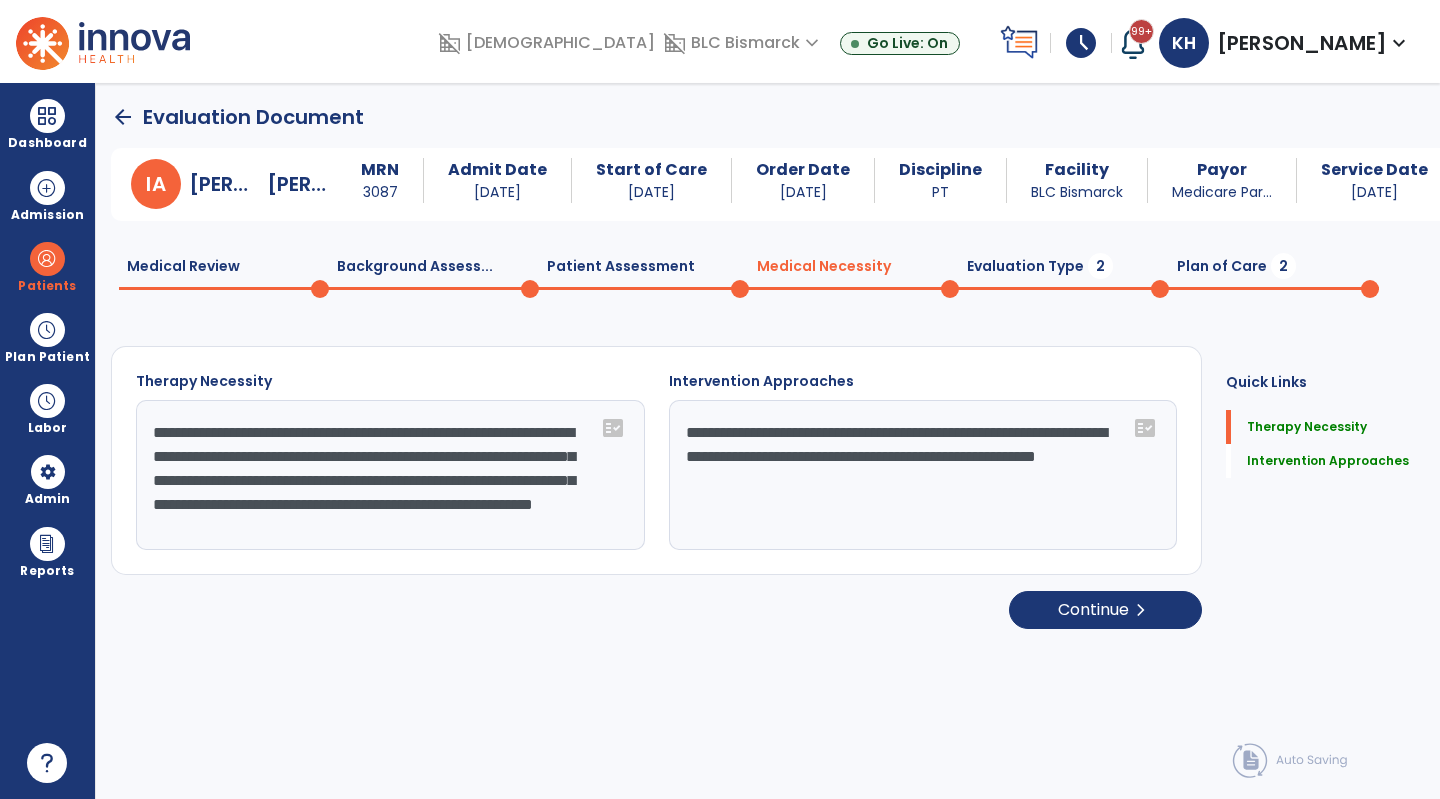 scroll, scrollTop: 15, scrollLeft: 0, axis: vertical 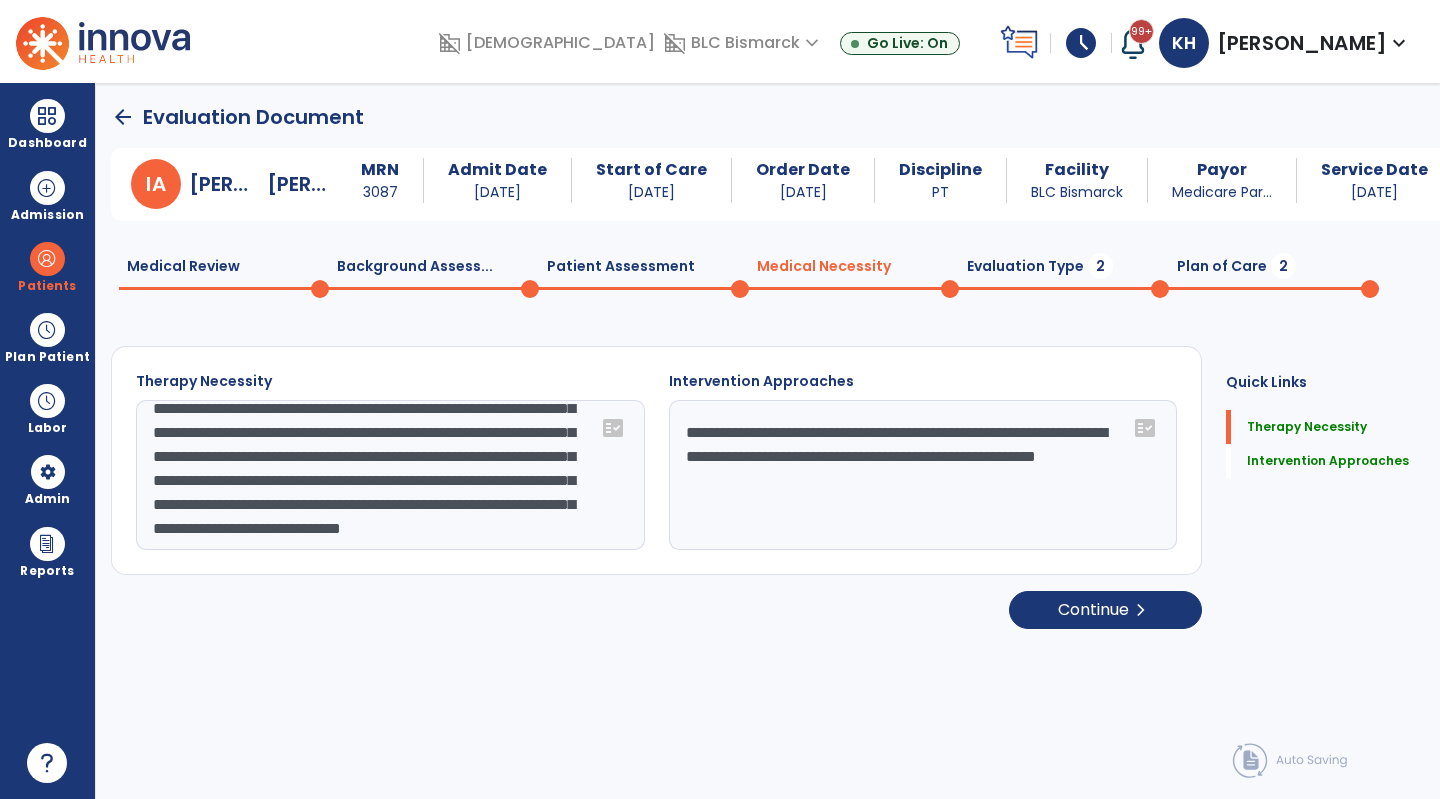 type on "**********" 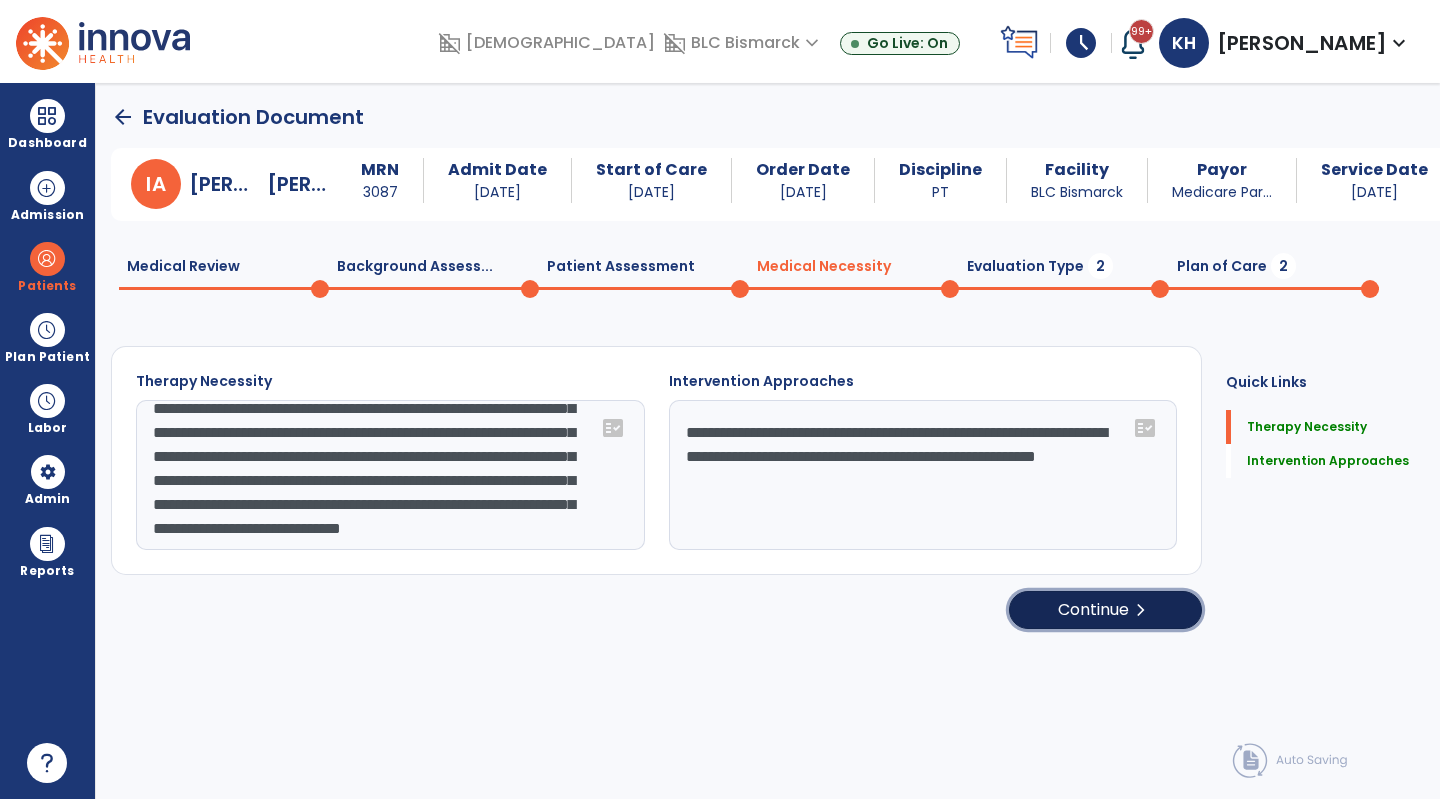click on "Continue  chevron_right" 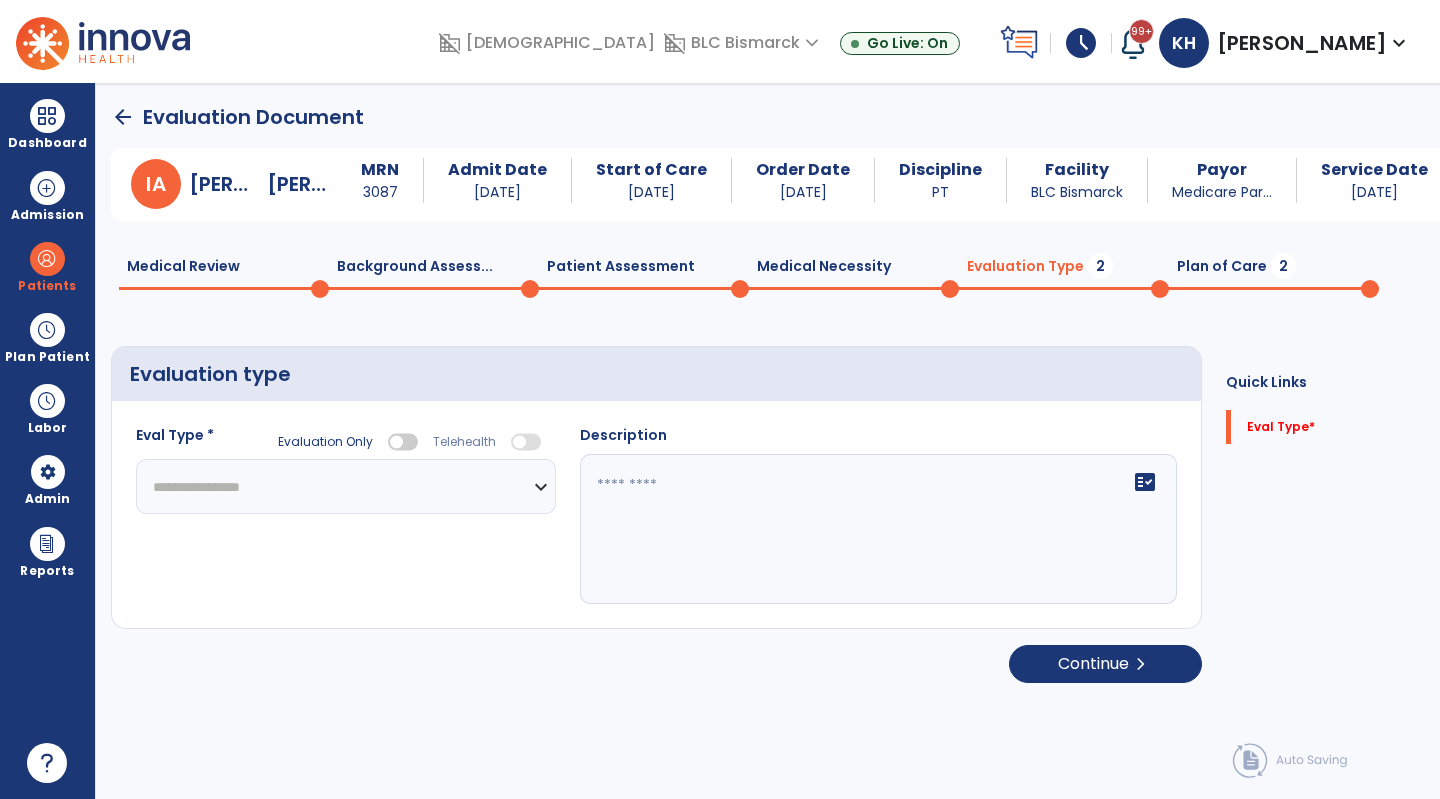 click on "**********" 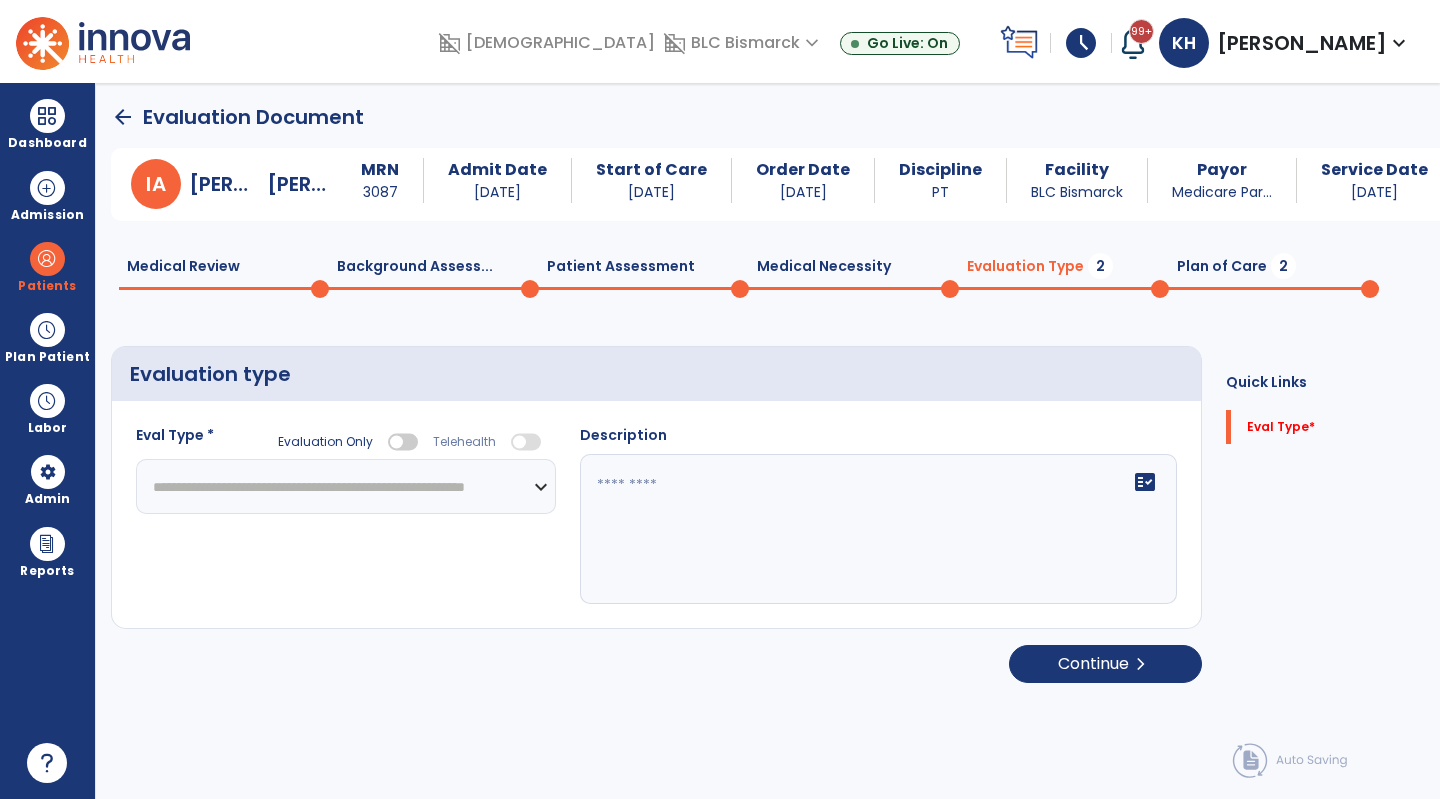 click on "**********" 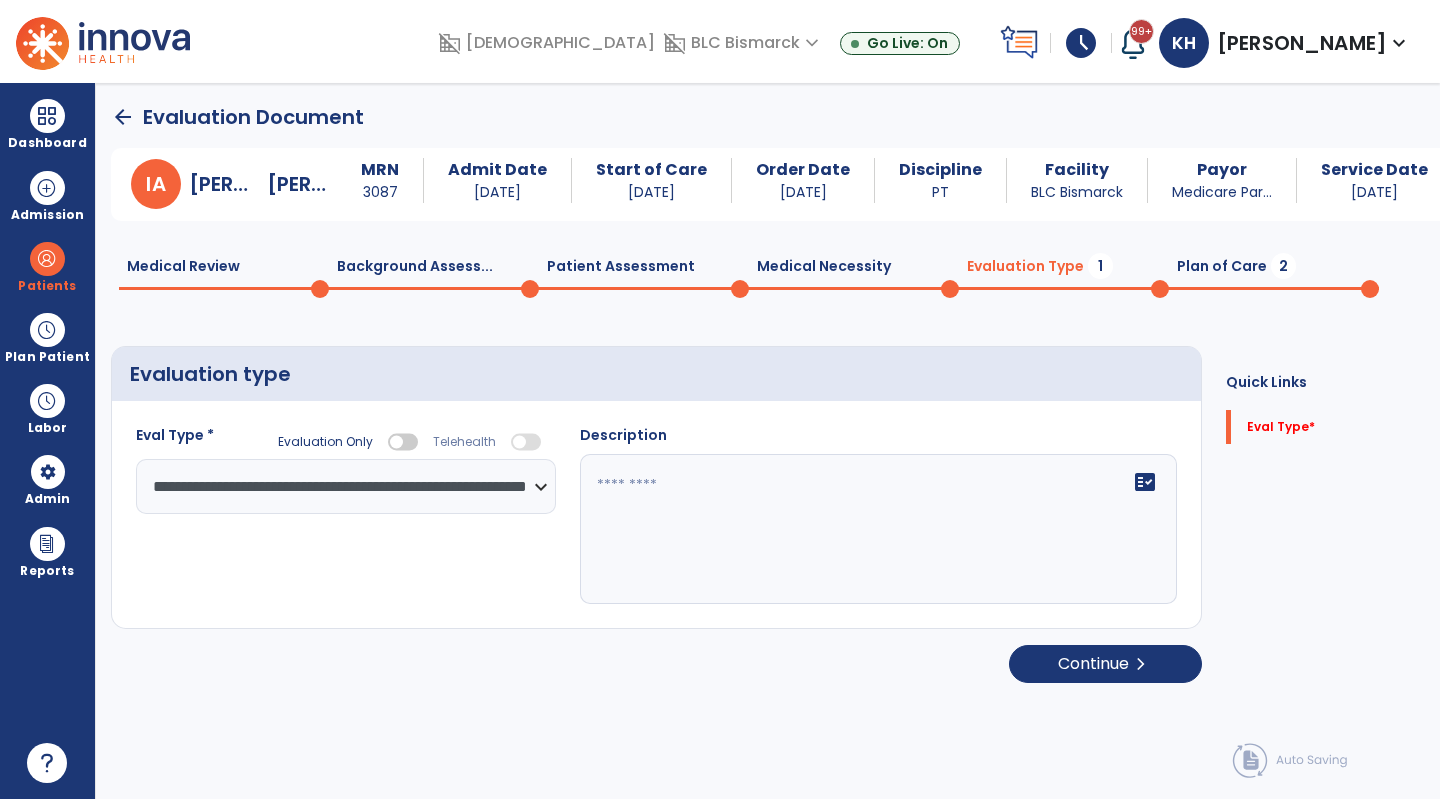 click on "fact_check" 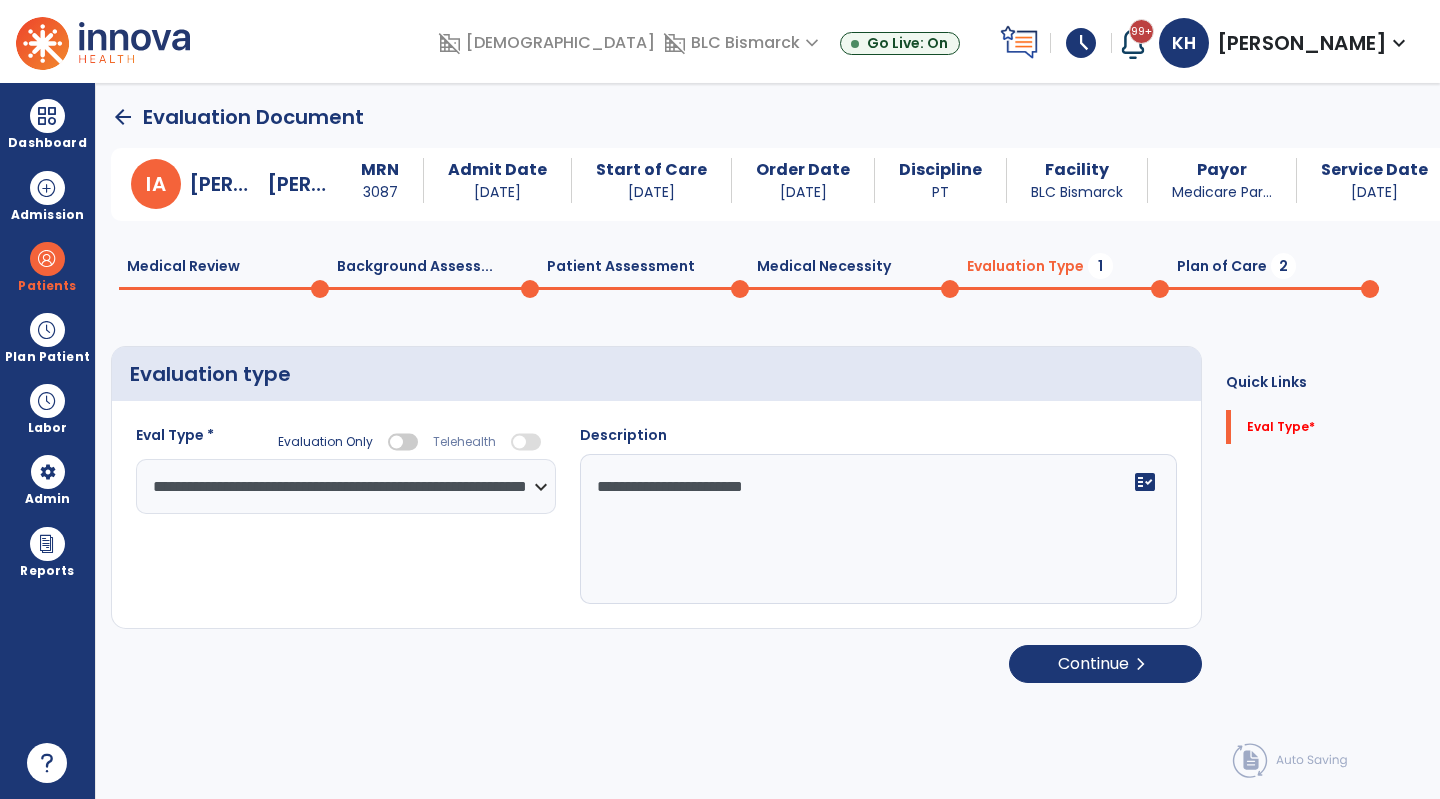 type on "**********" 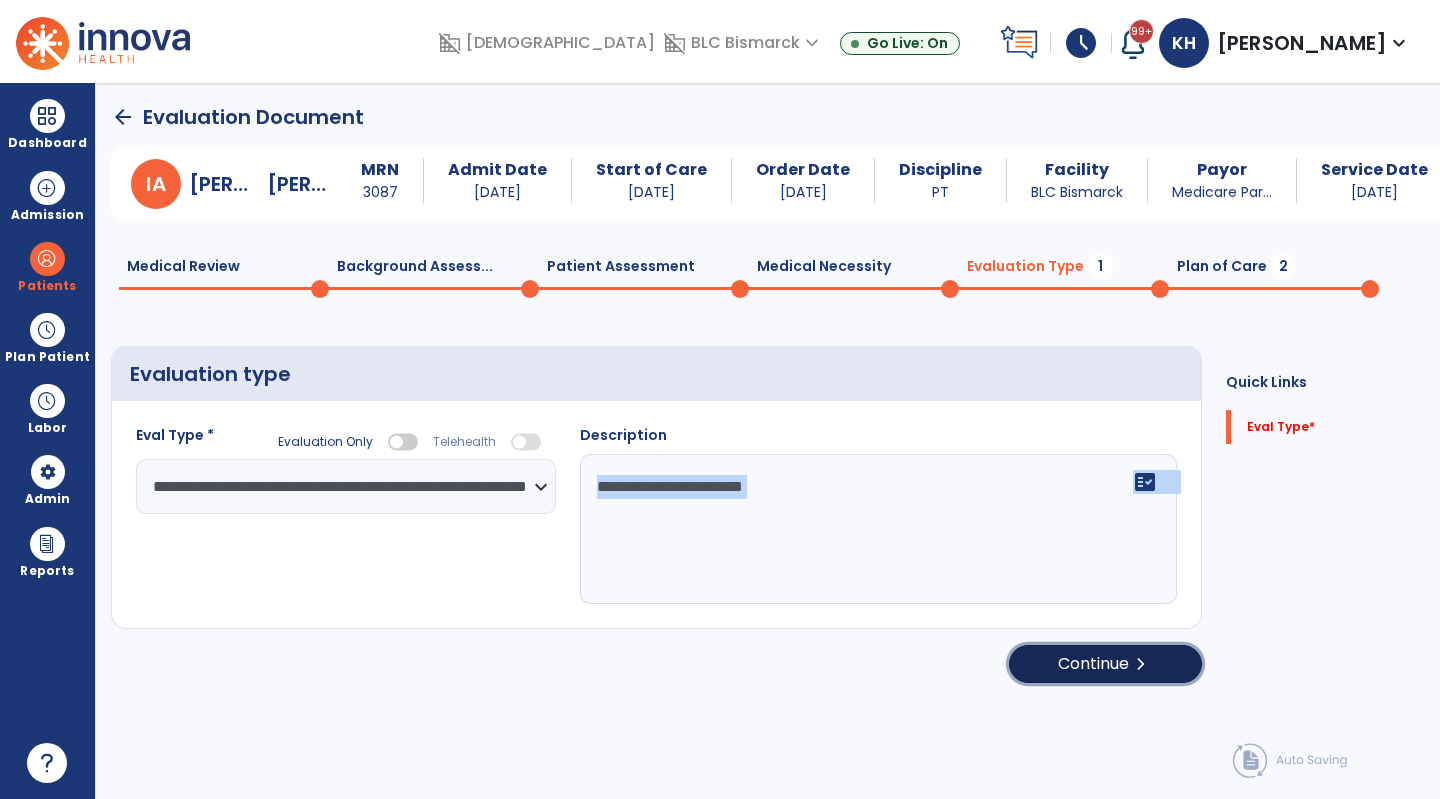 click on "Continue  chevron_right" 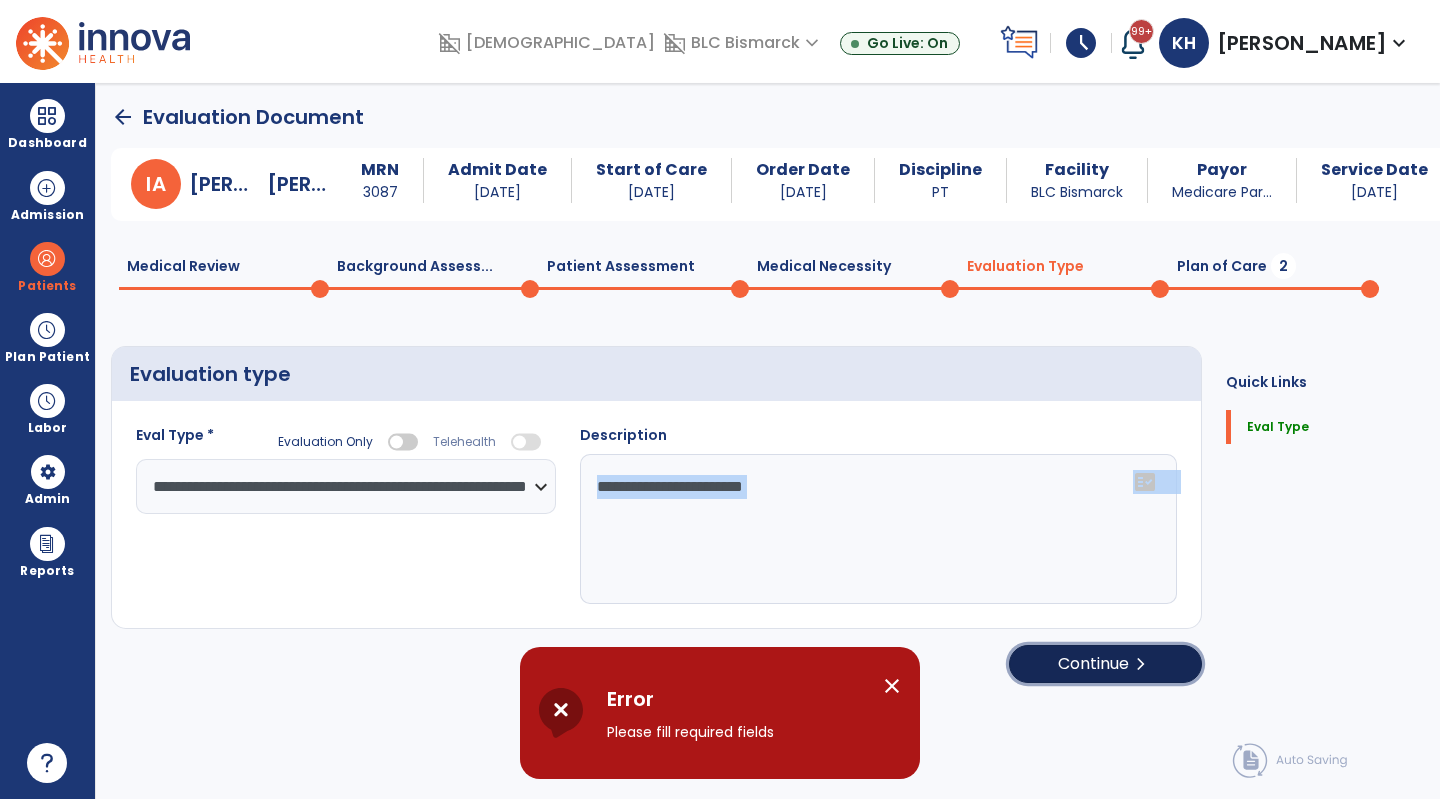 click on "Continue  chevron_right" 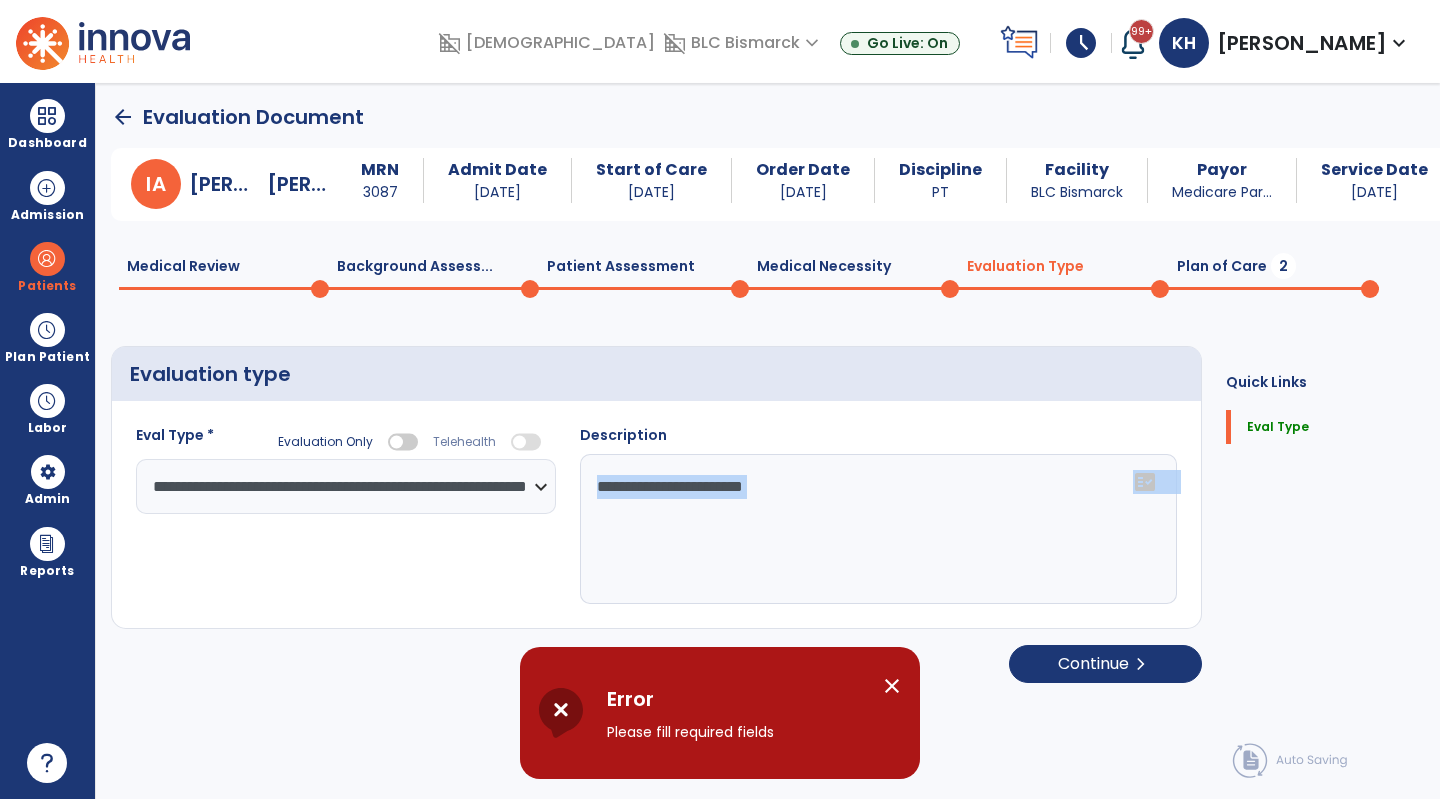 select on "**" 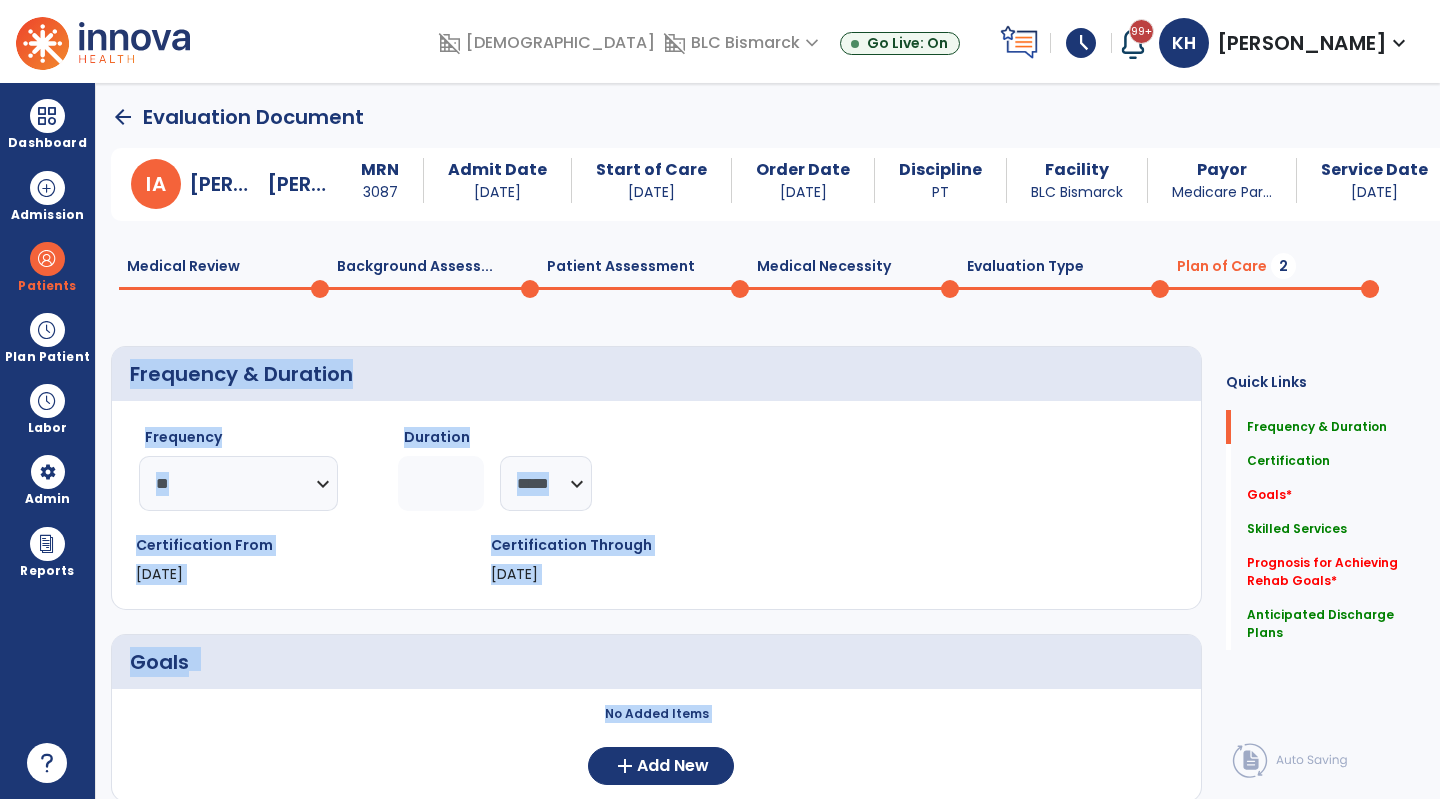 click on "Frequency  ********* ** ** ** ** ** ** **  Duration  ** ******** *****" 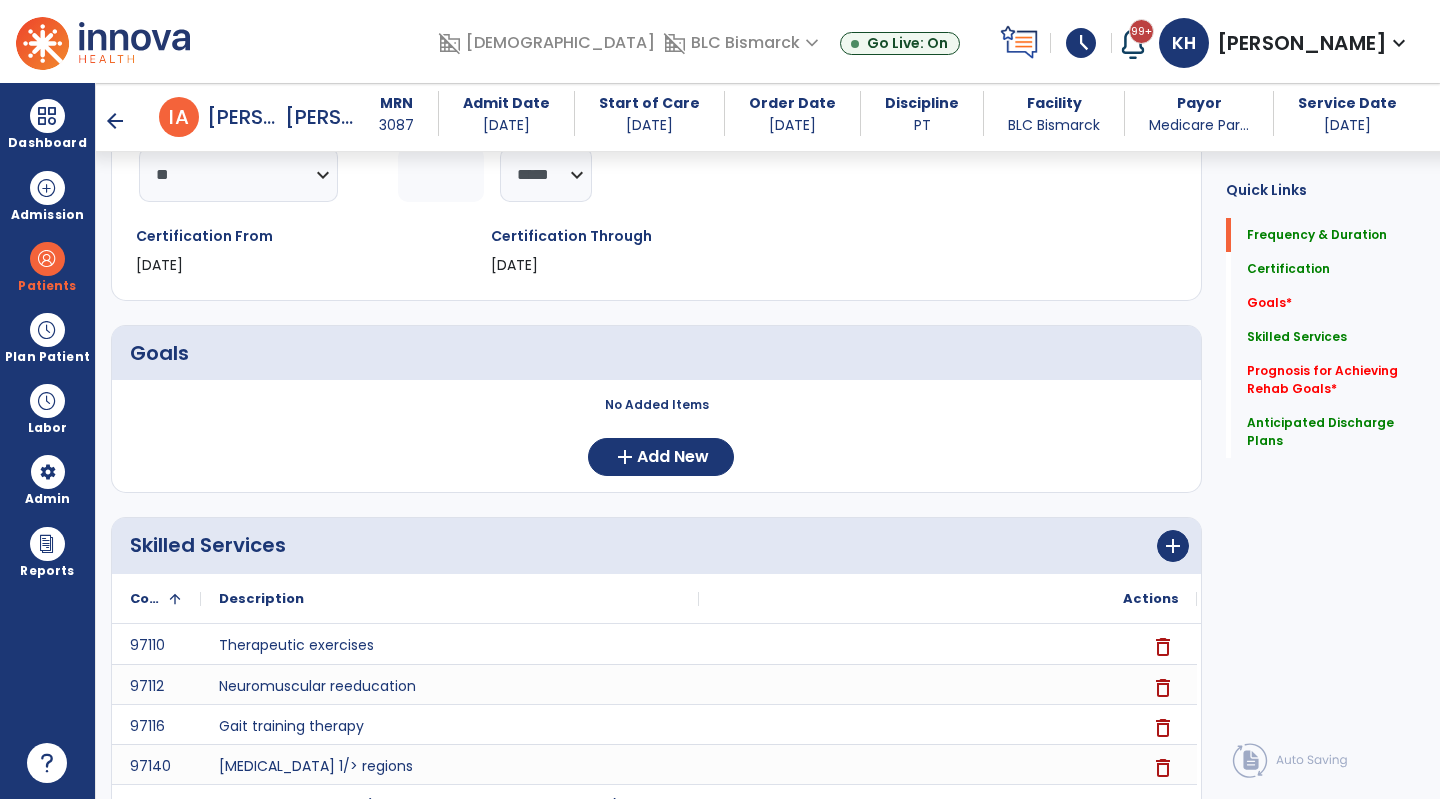 scroll, scrollTop: 301, scrollLeft: 0, axis: vertical 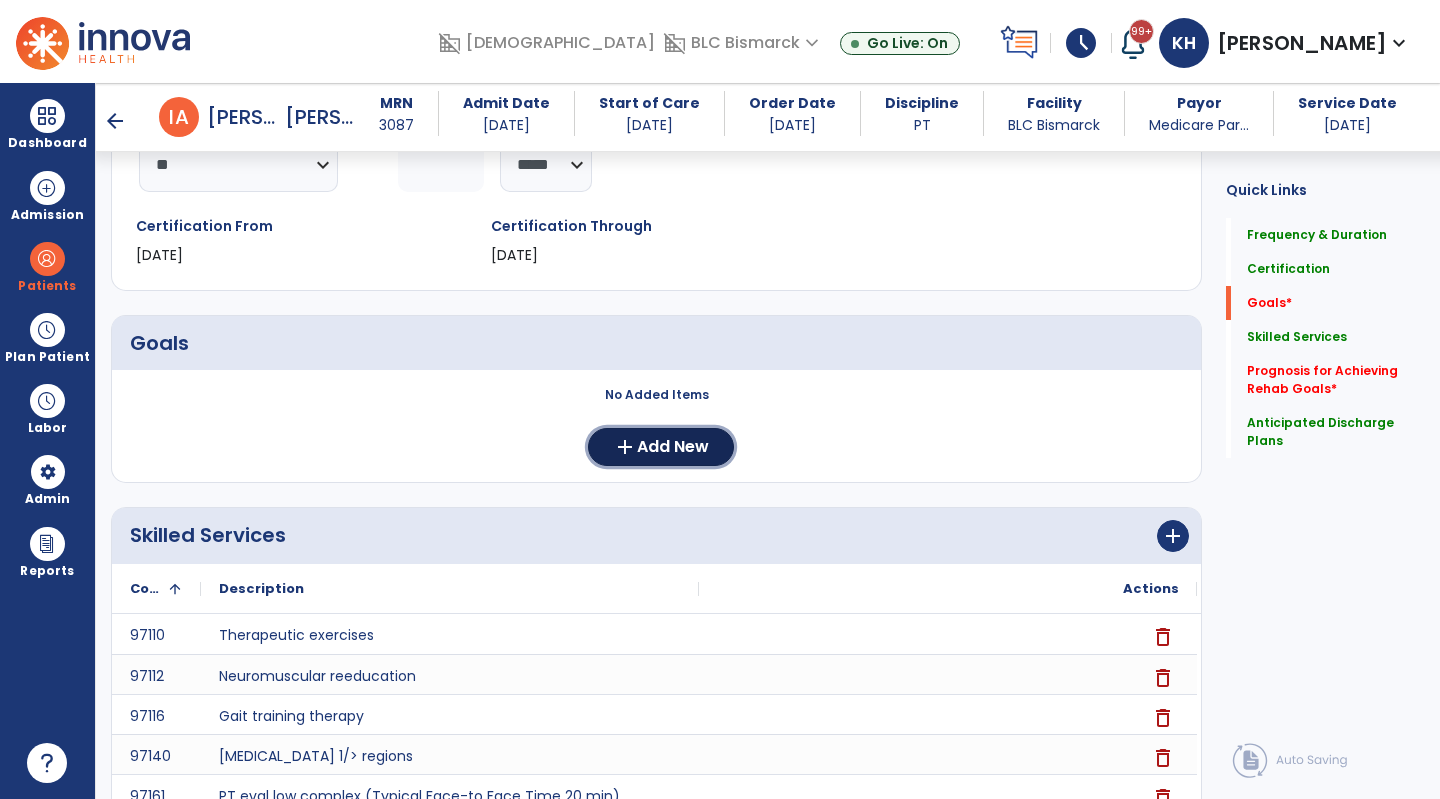click on "Add New" at bounding box center (673, 447) 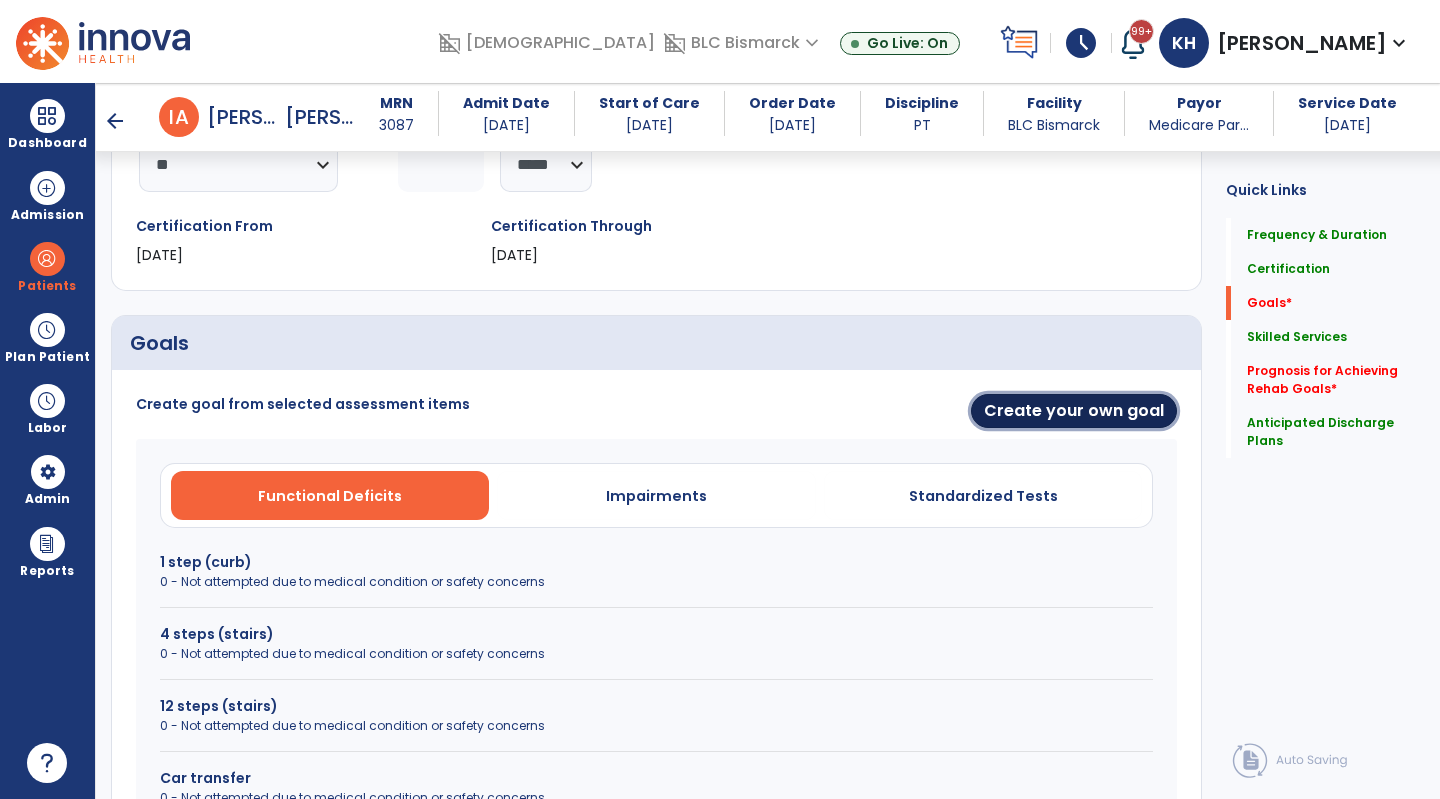 click on "Create your own goal" at bounding box center (1074, 411) 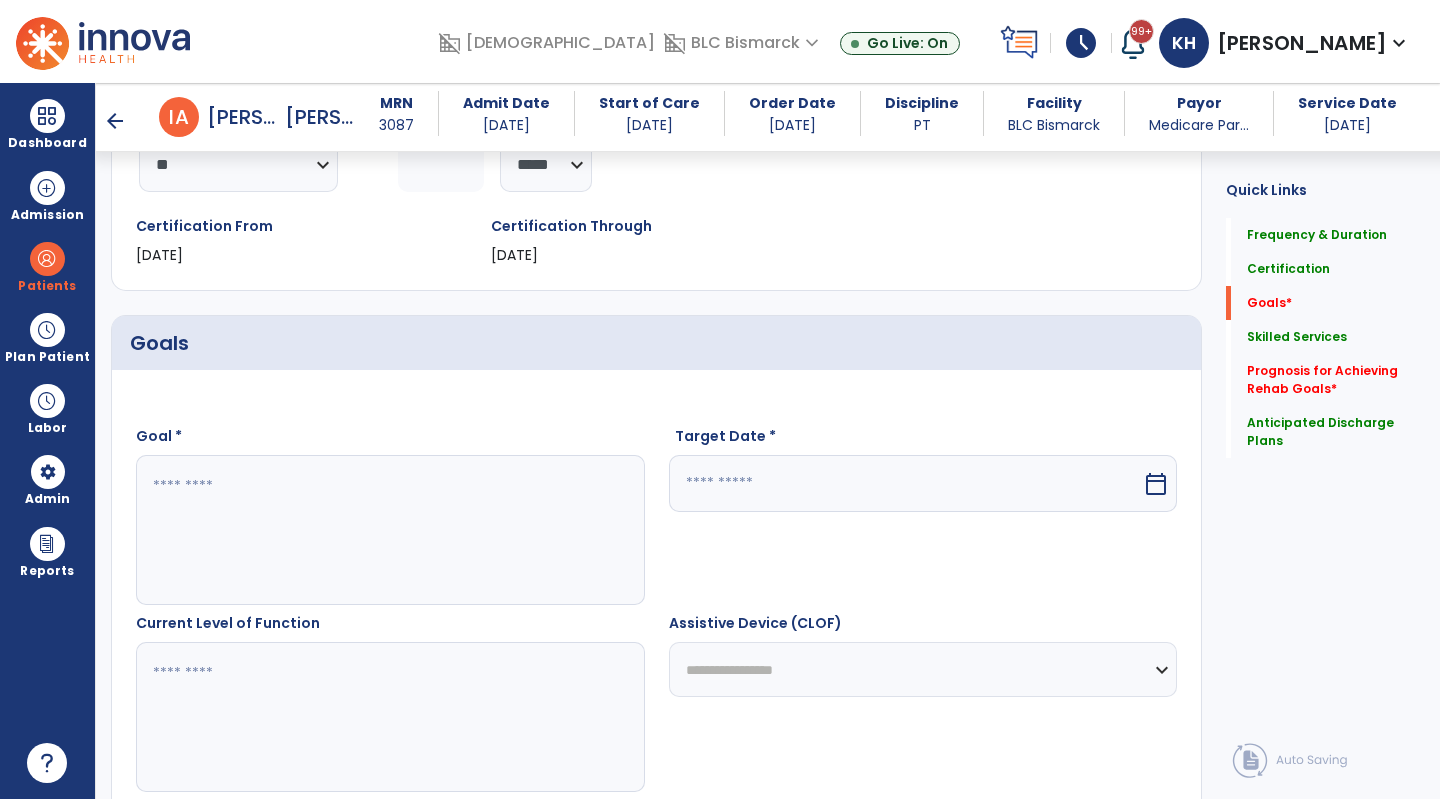 click at bounding box center [389, 530] 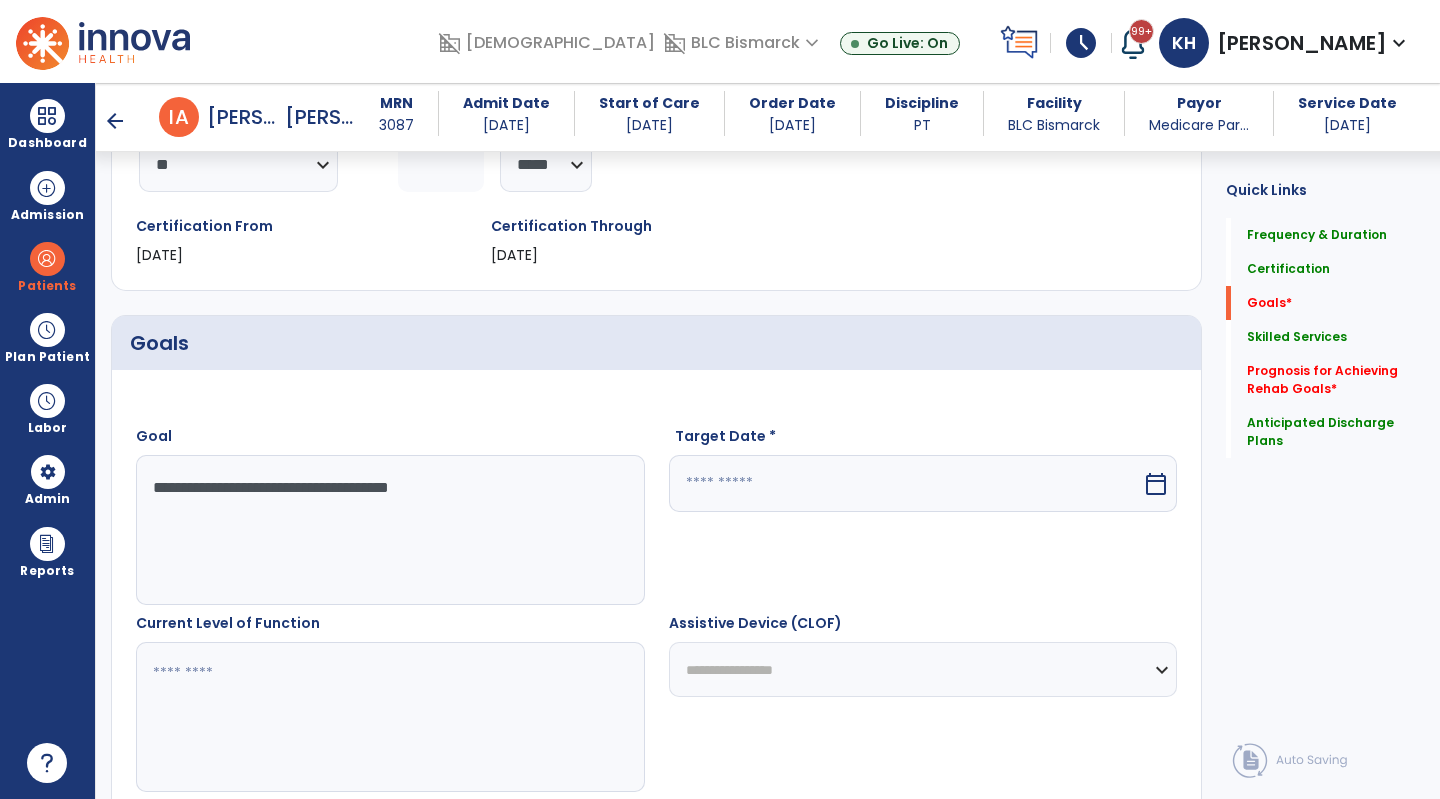 type on "**********" 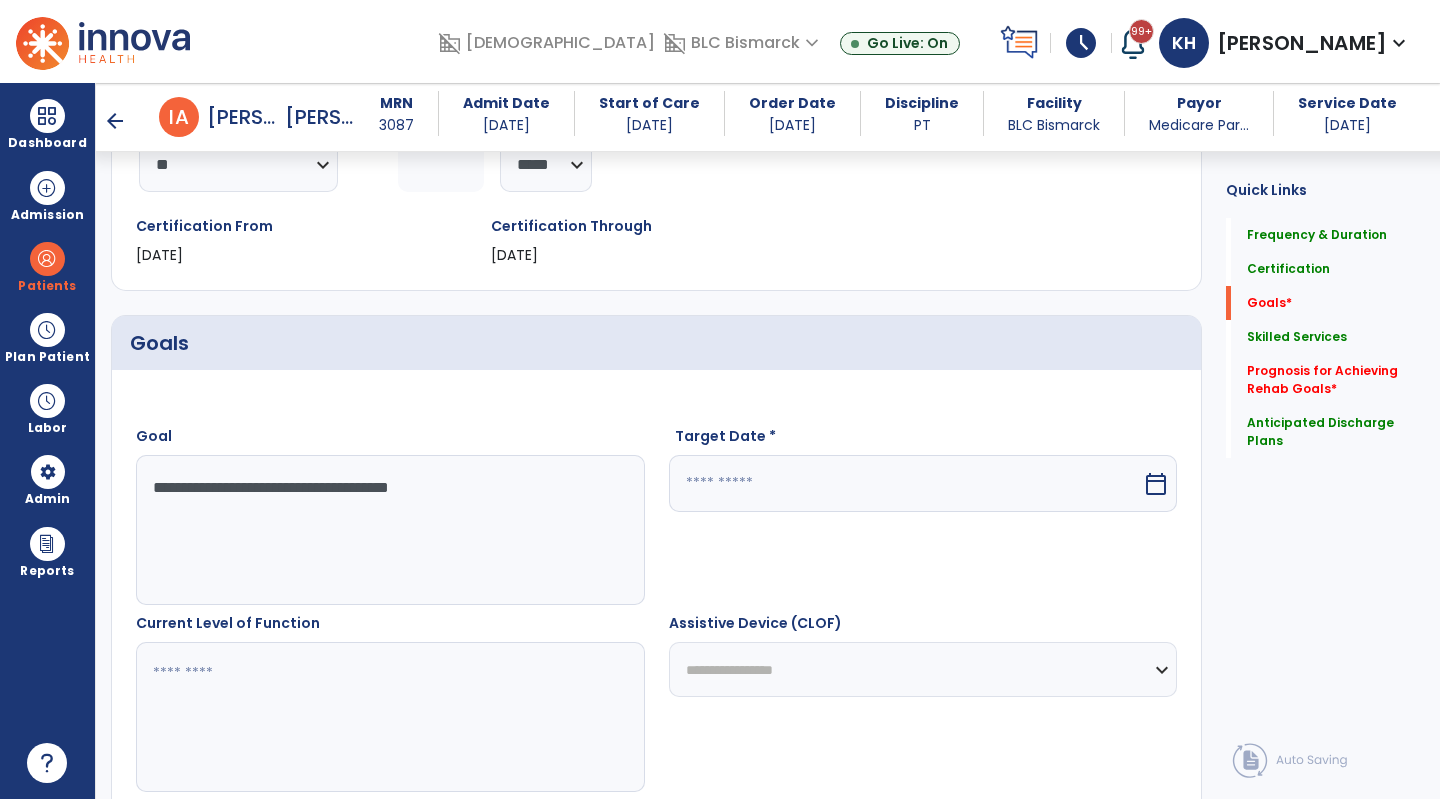 click at bounding box center [906, 483] 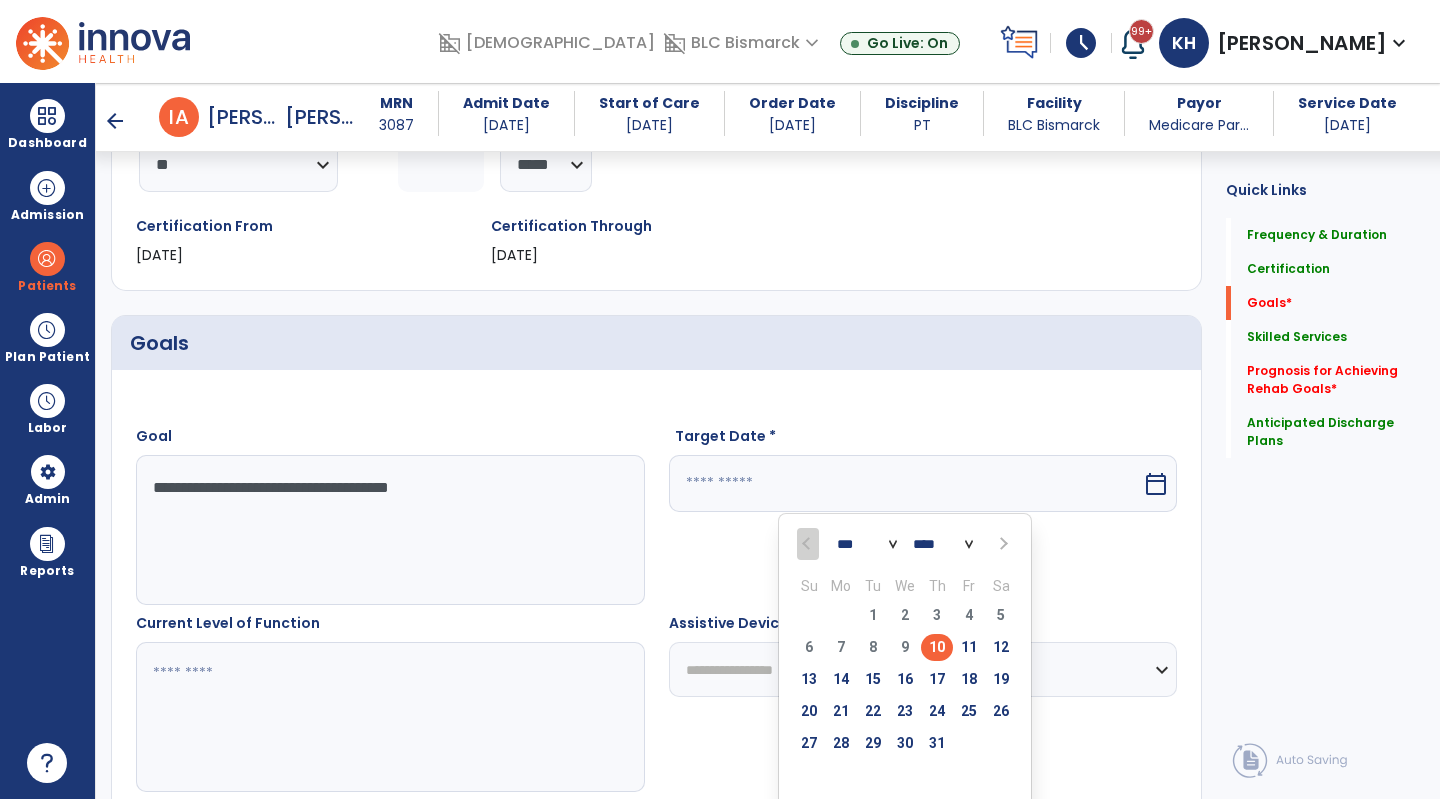 click at bounding box center [1001, 544] 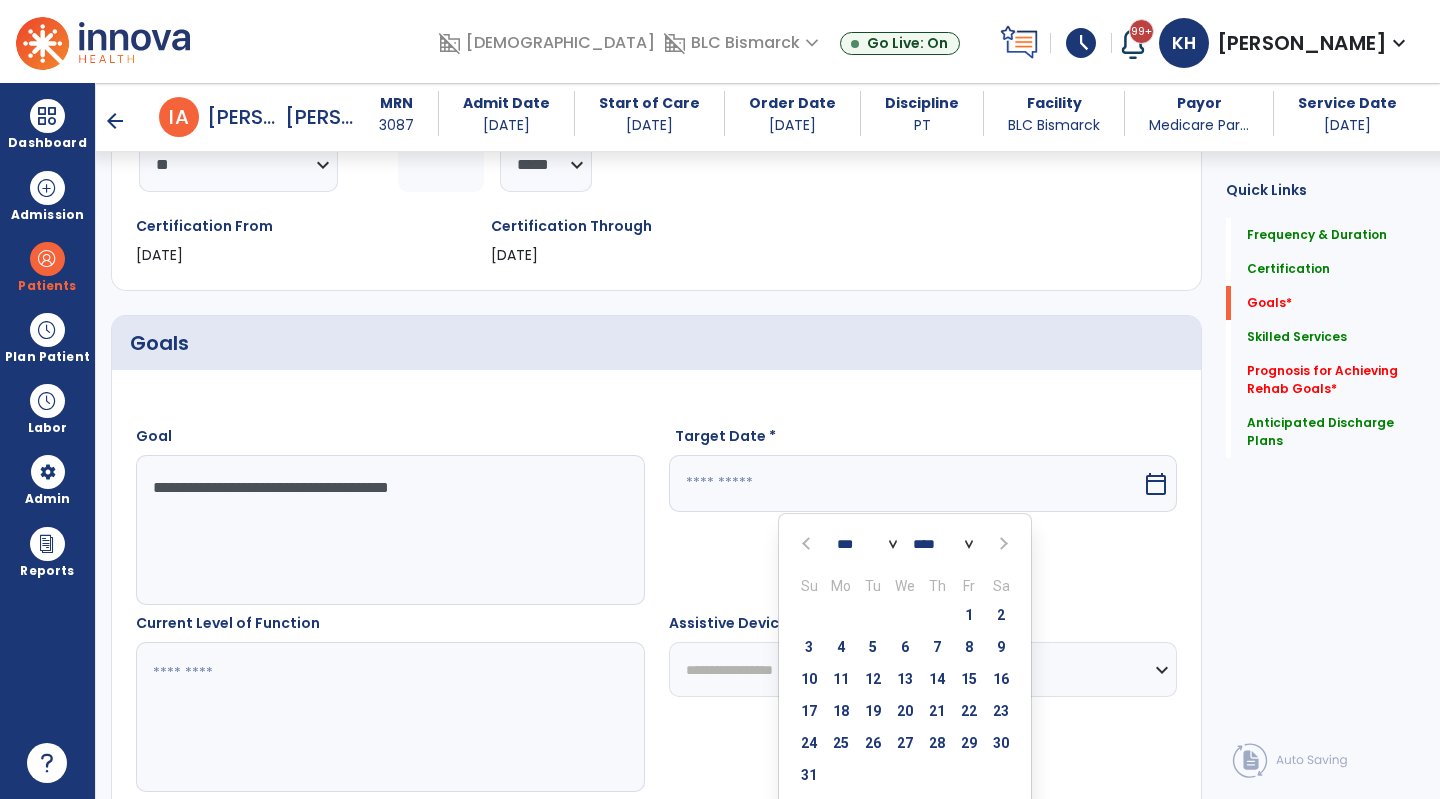 click at bounding box center [1001, 544] 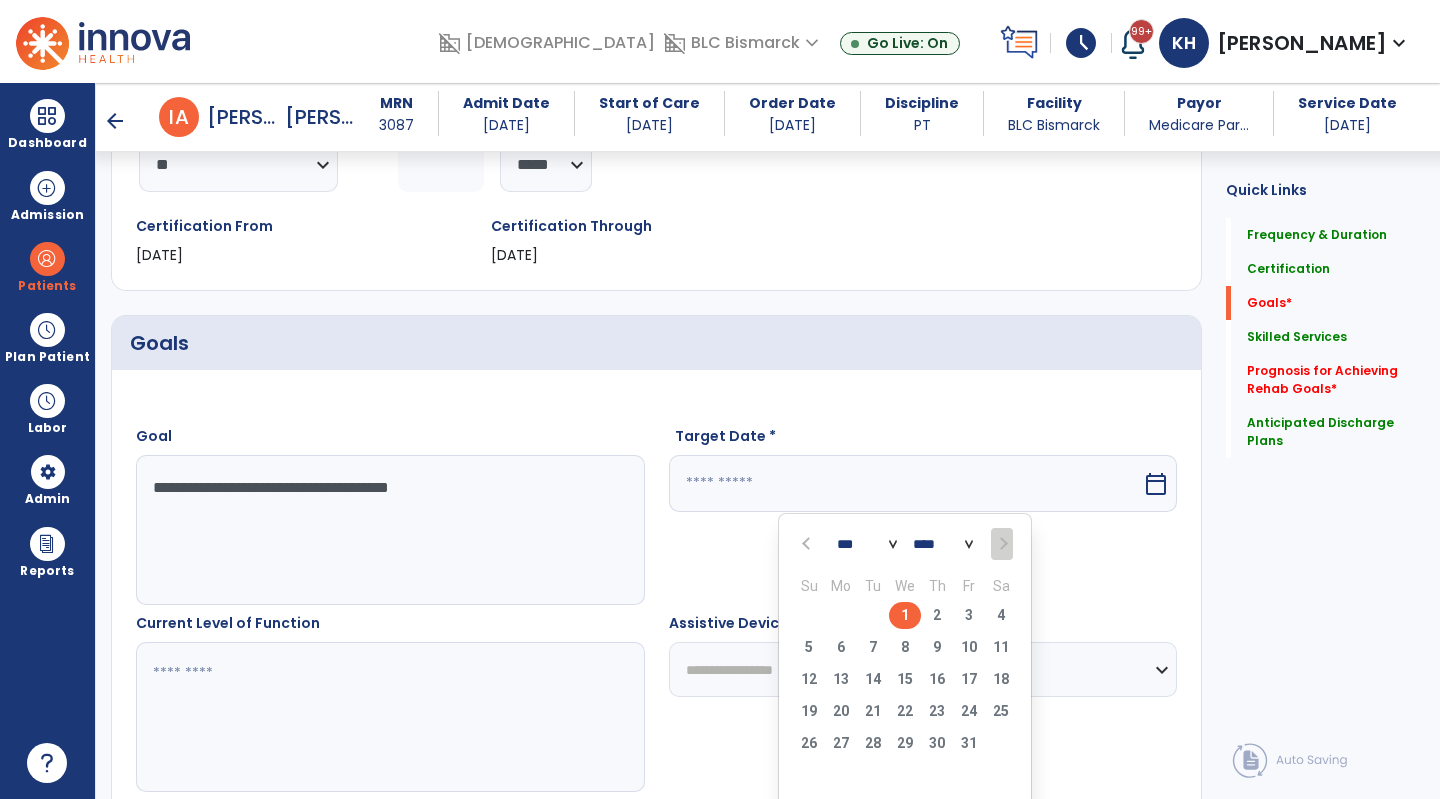 click on "1" at bounding box center [905, 615] 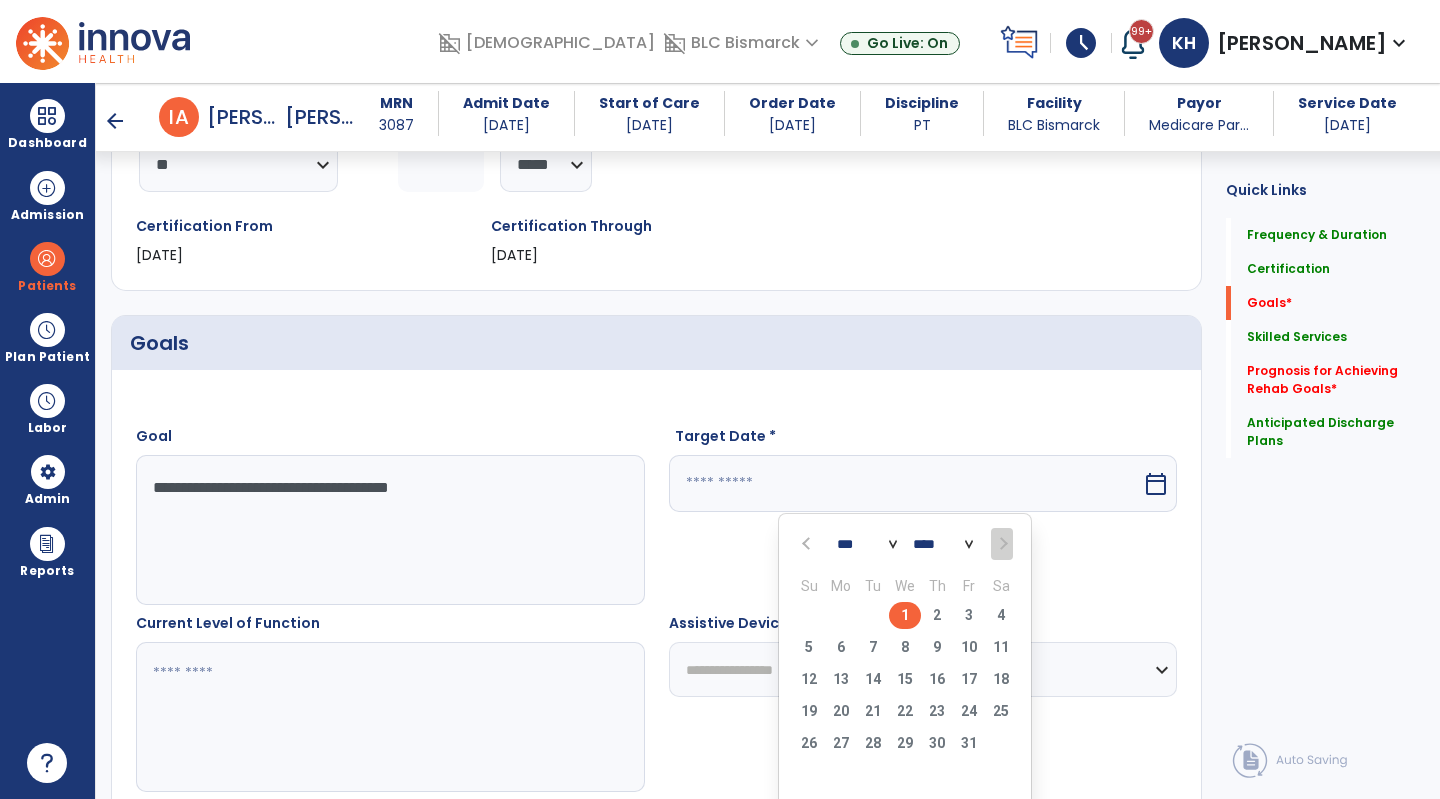 type on "*********" 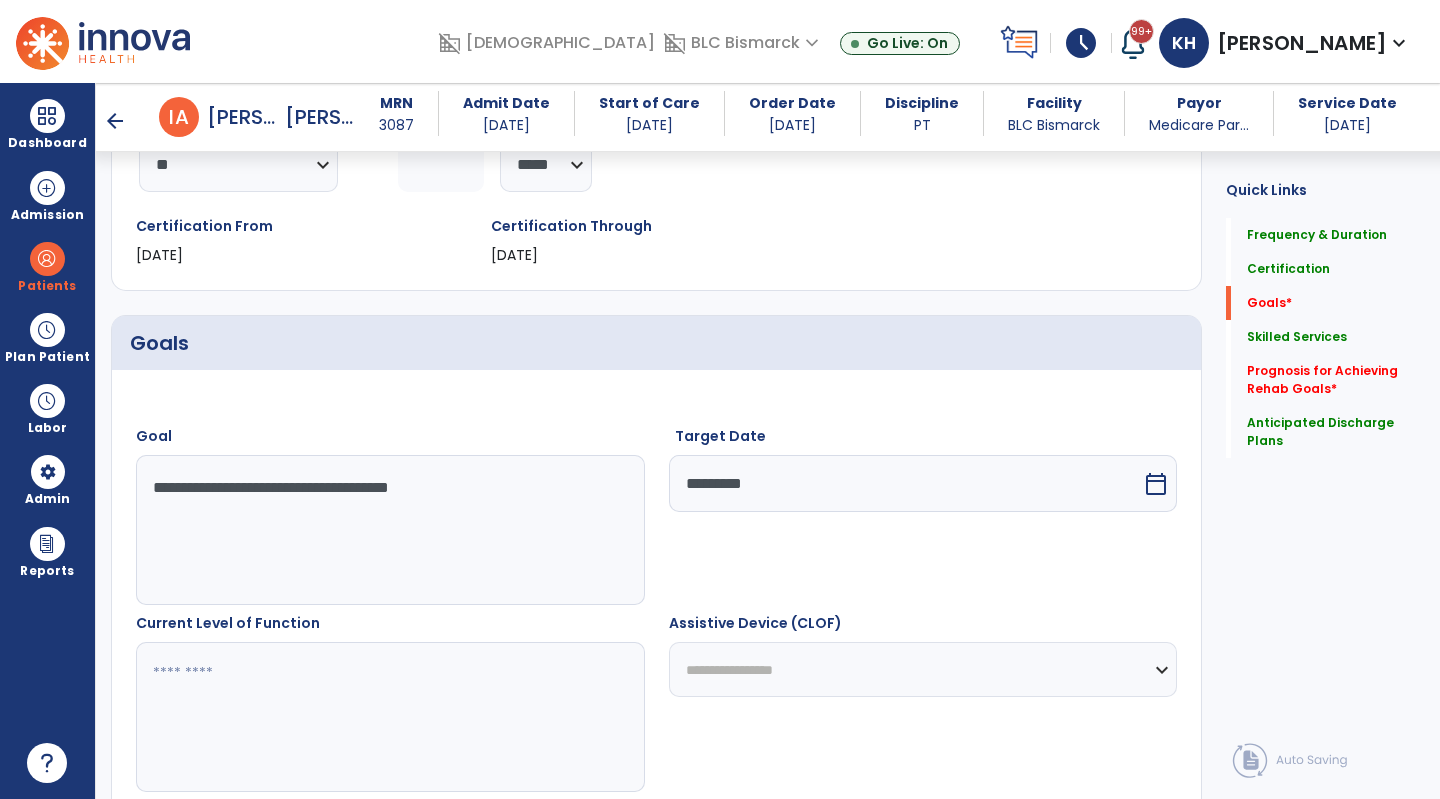 scroll, scrollTop: 601, scrollLeft: 0, axis: vertical 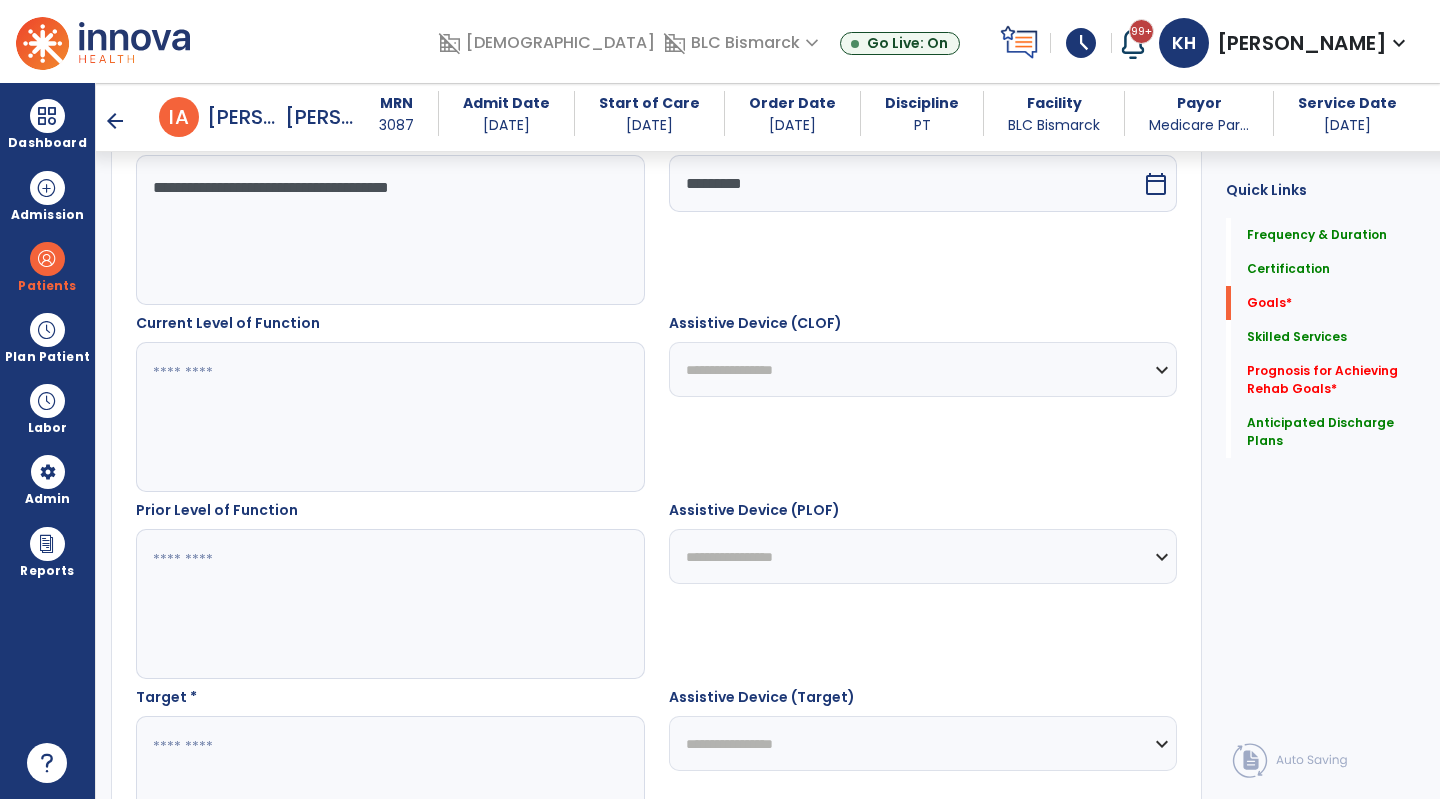 click at bounding box center [389, 417] 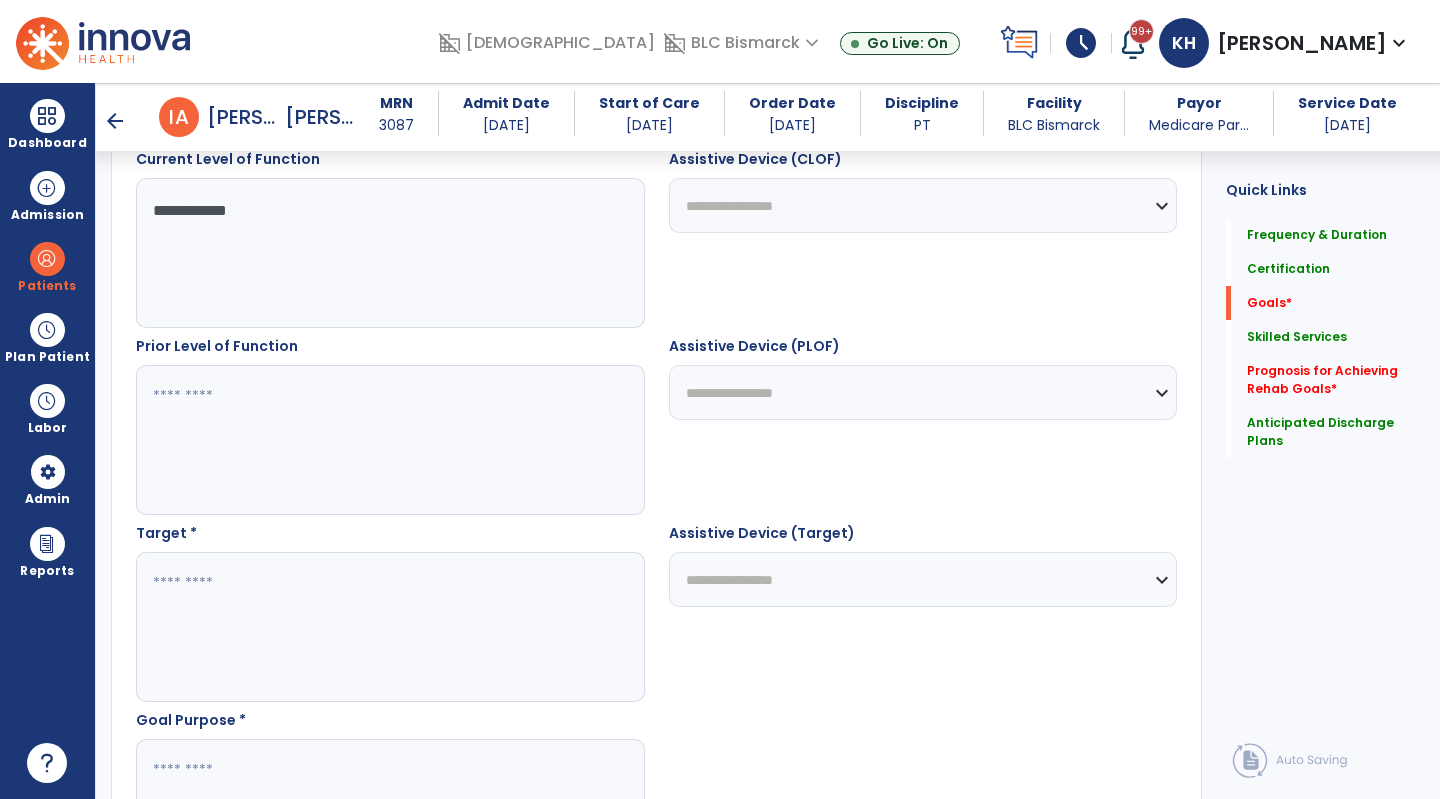scroll, scrollTop: 801, scrollLeft: 0, axis: vertical 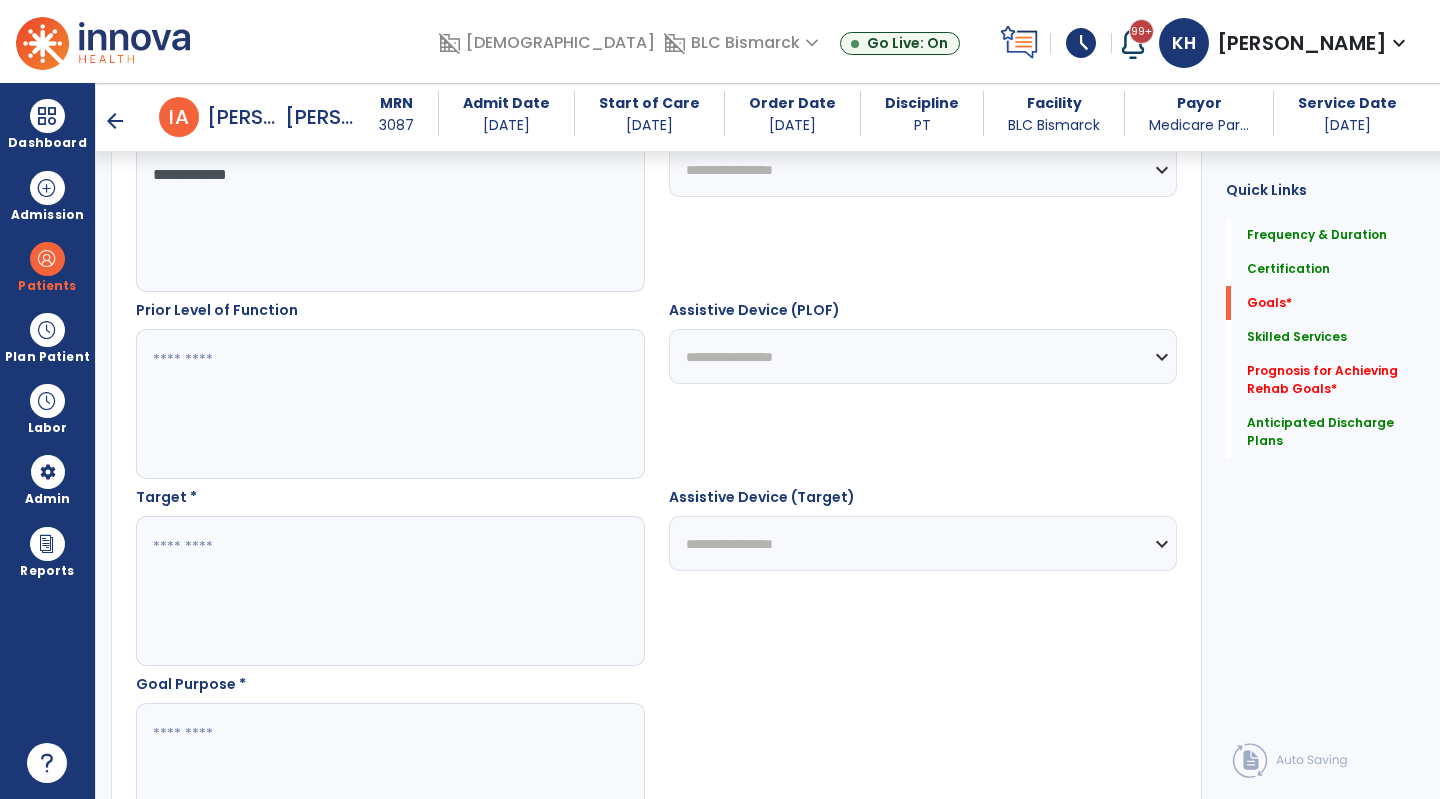type on "**********" 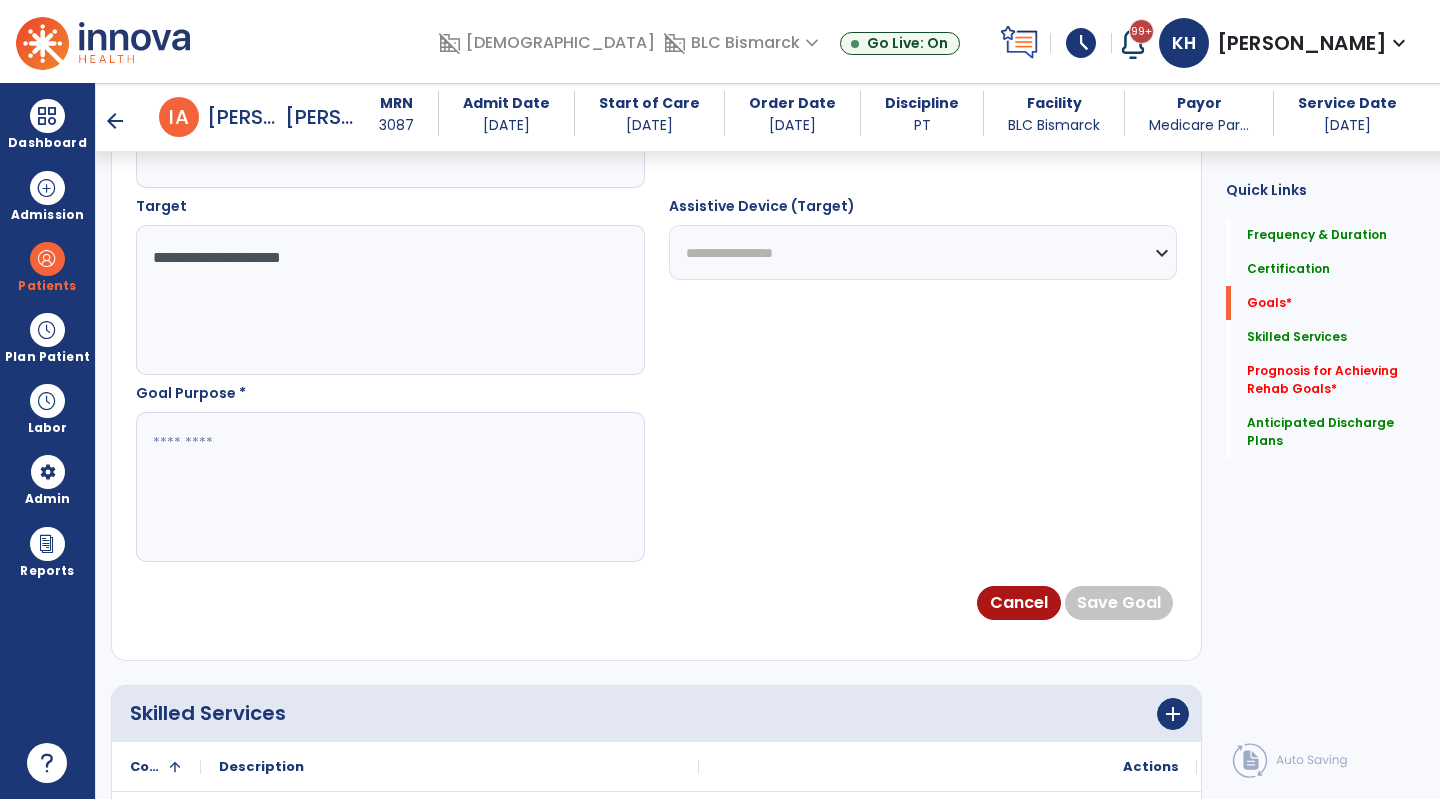 scroll, scrollTop: 1101, scrollLeft: 0, axis: vertical 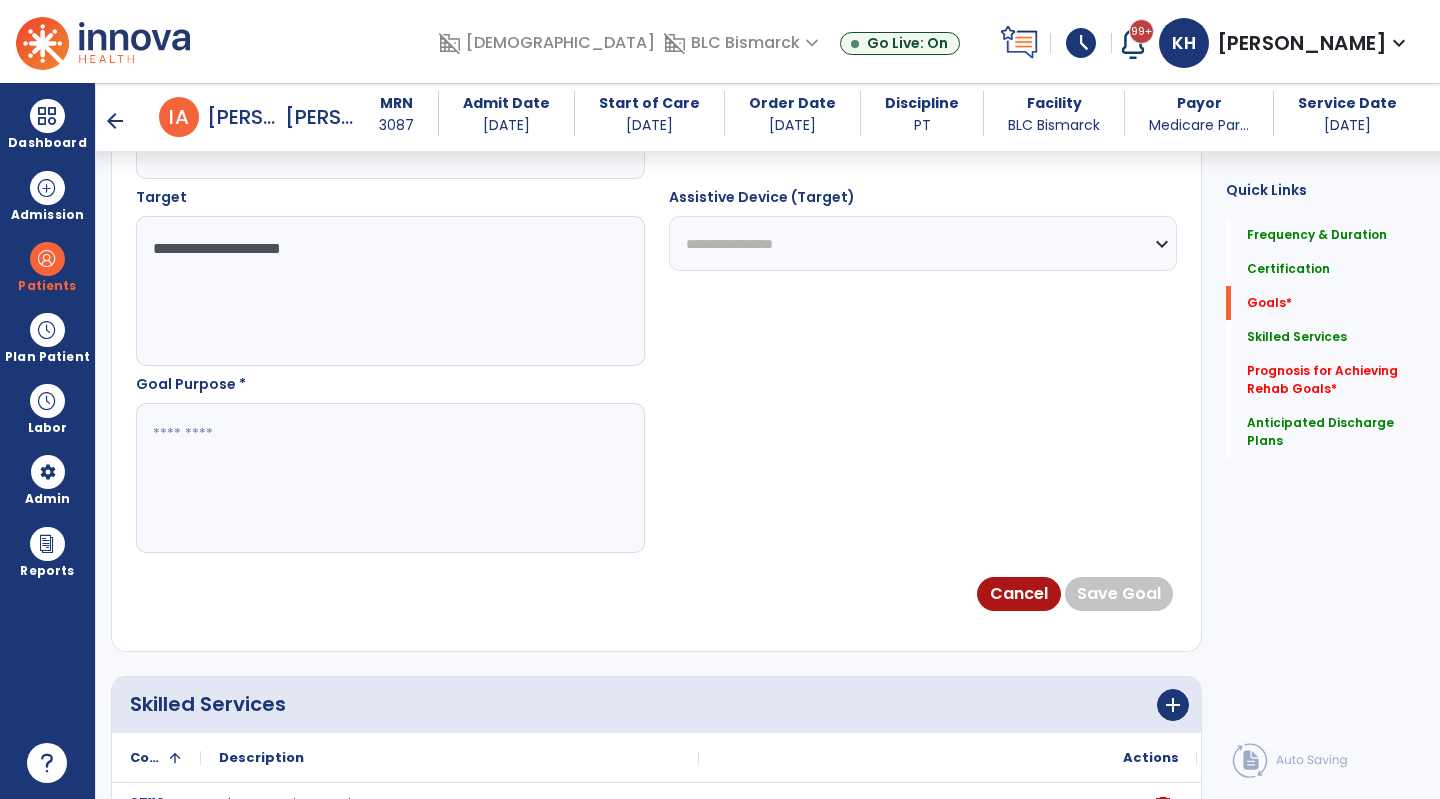 type on "**********" 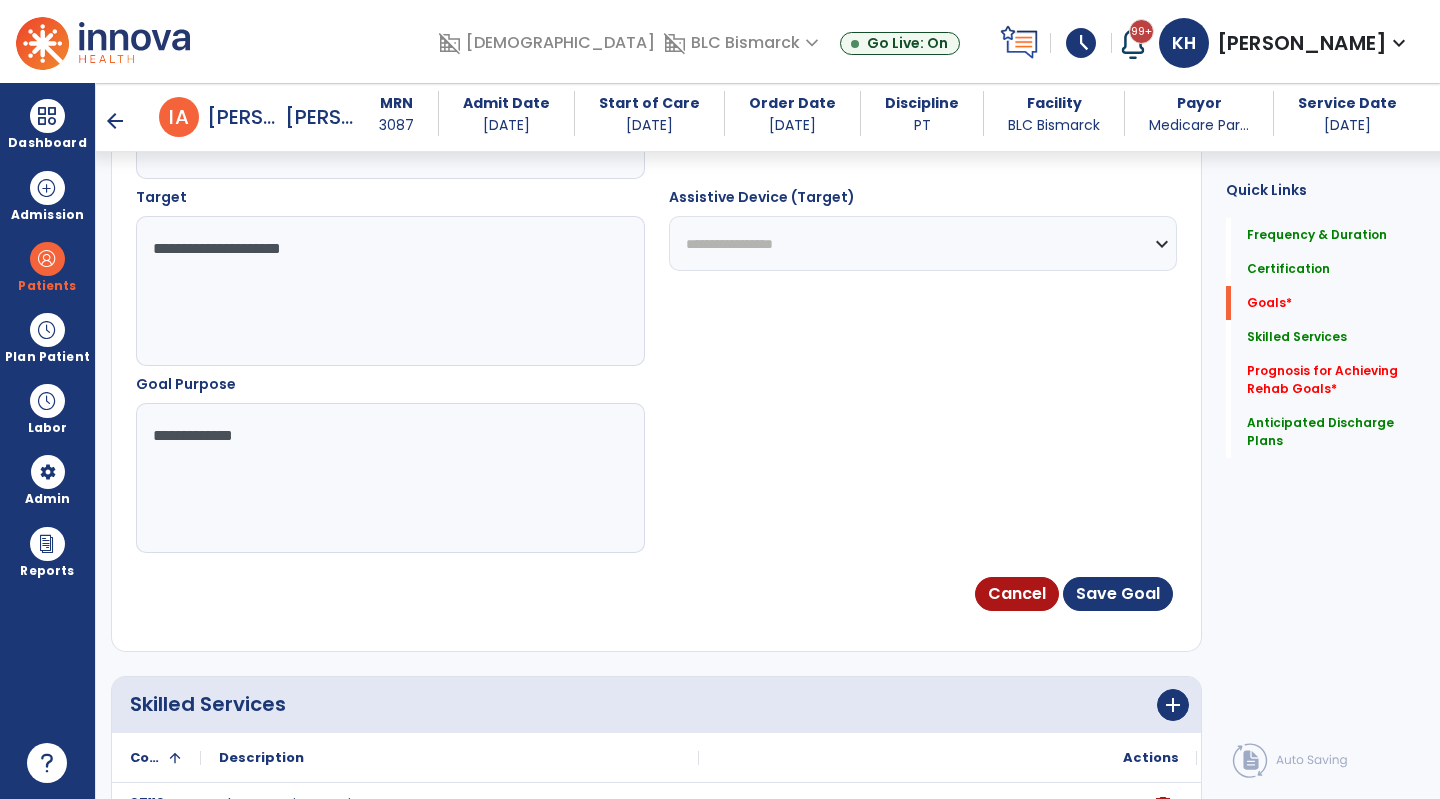 type on "**********" 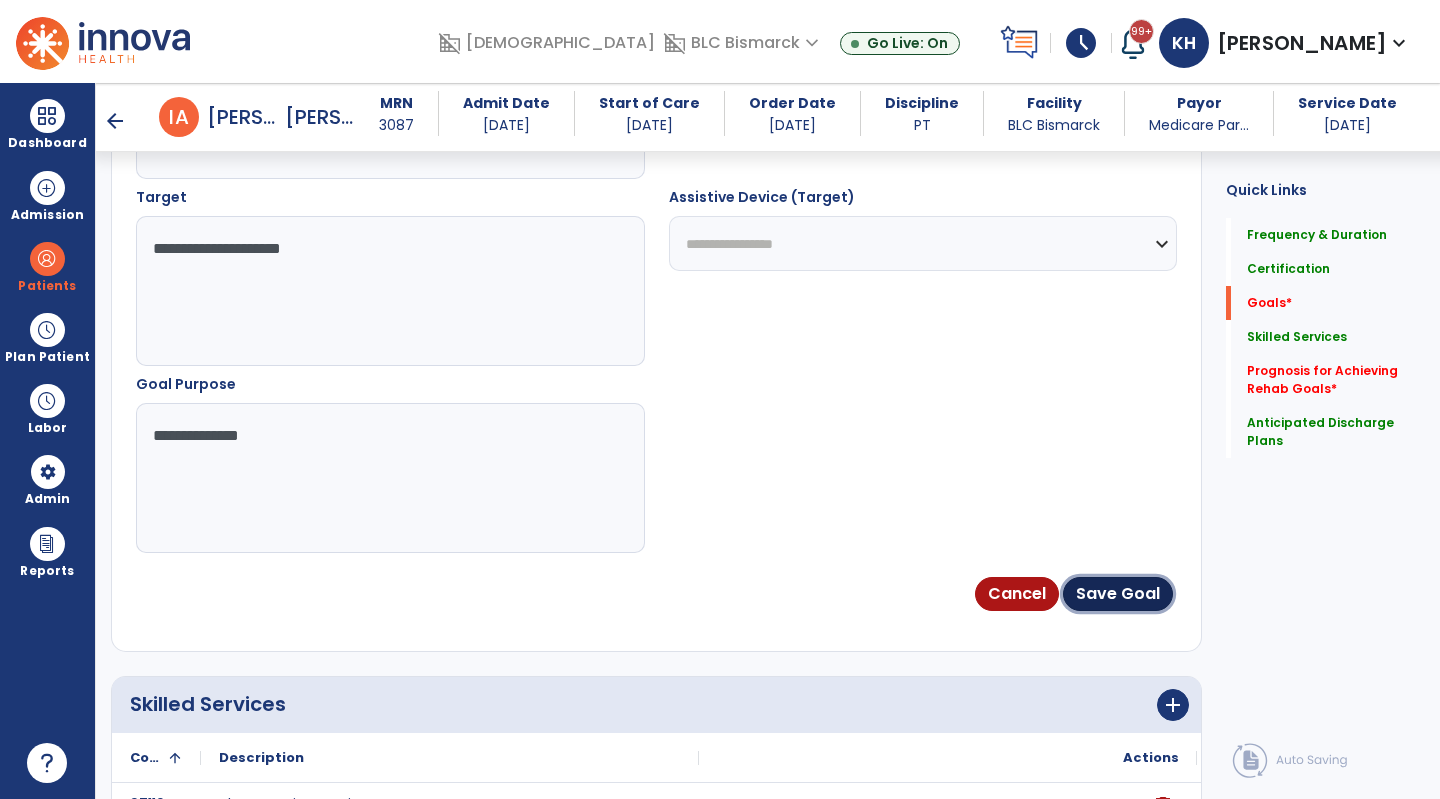 click on "Save Goal" at bounding box center [1118, 594] 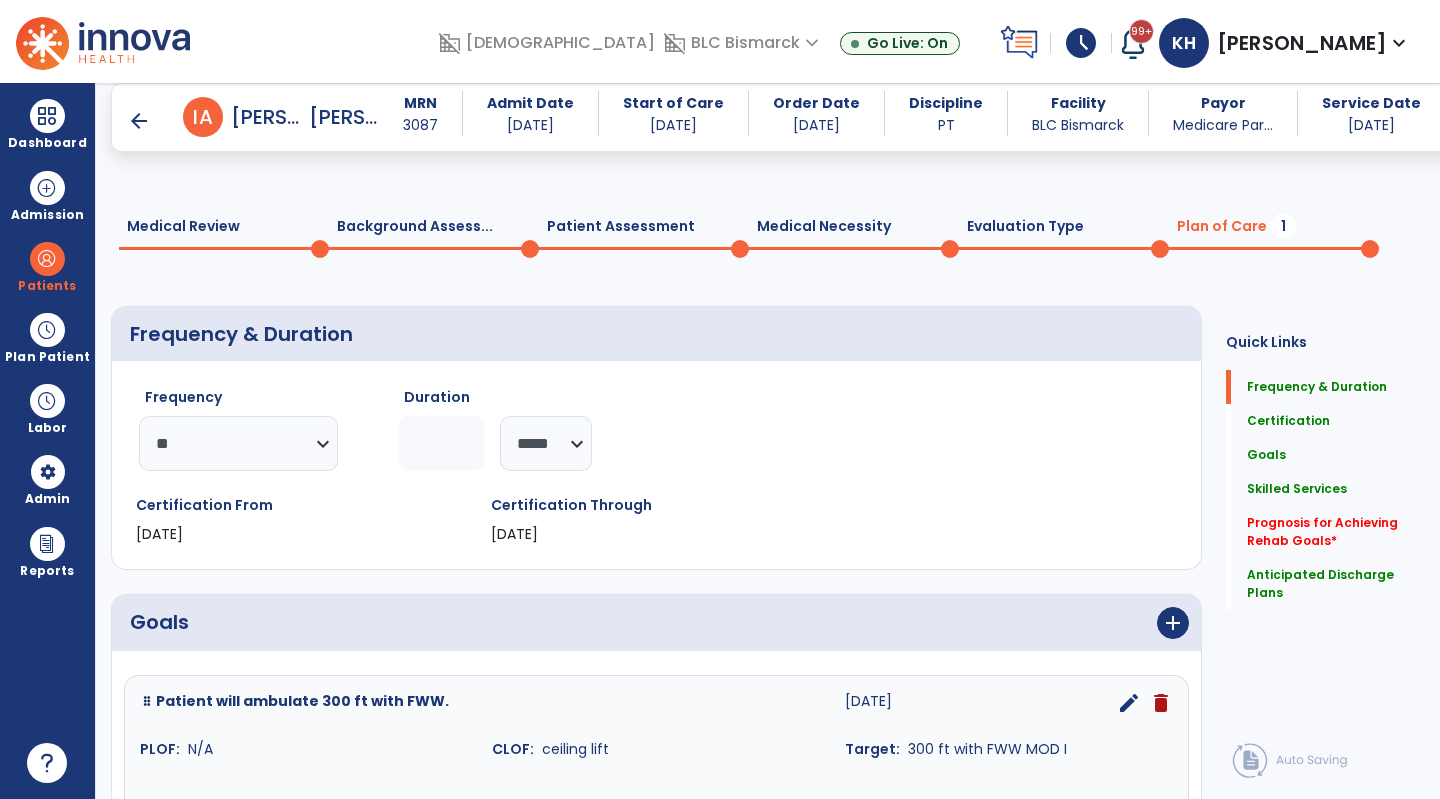 scroll, scrollTop: 422, scrollLeft: 0, axis: vertical 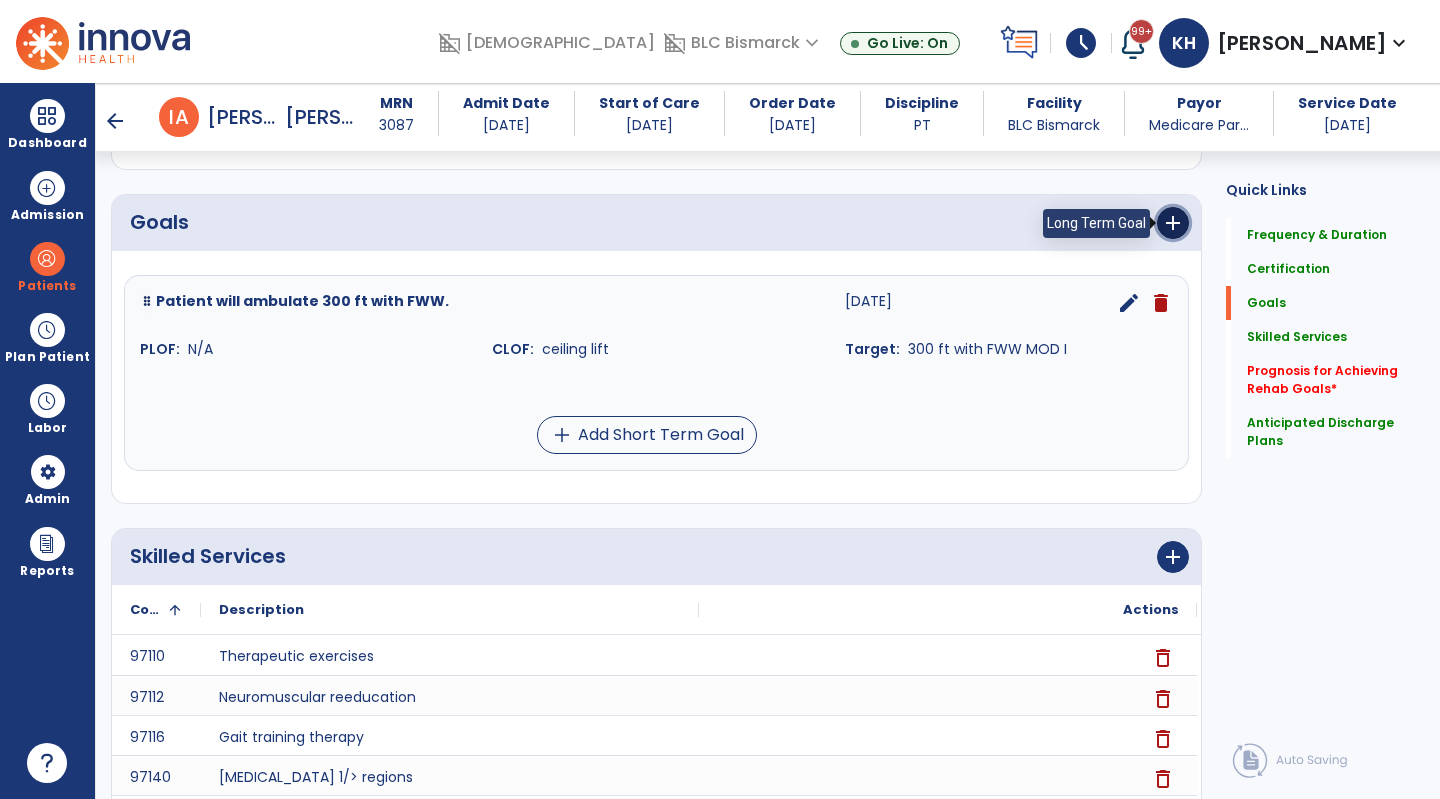 click on "add" at bounding box center (1173, 223) 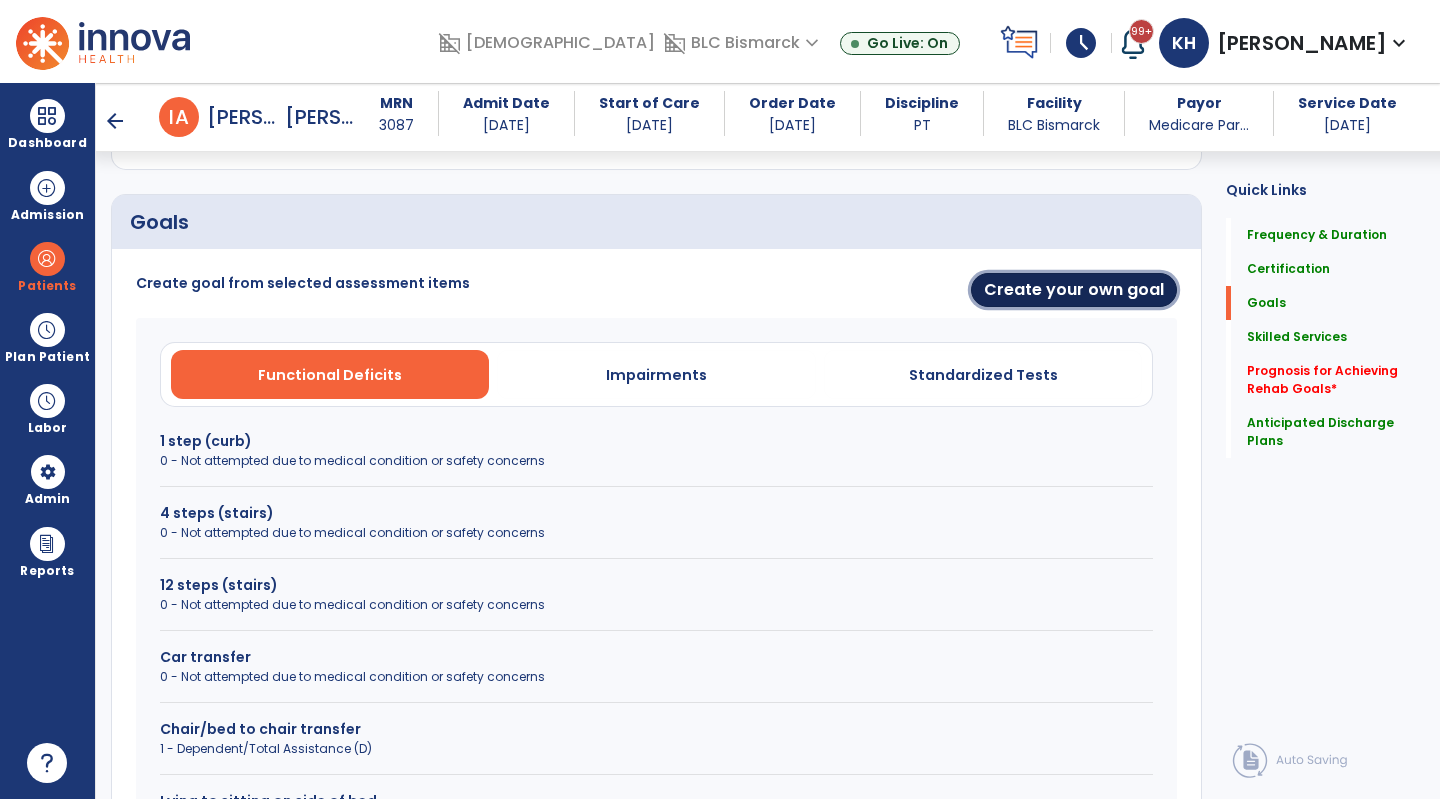 click on "Create your own goal" at bounding box center [1074, 290] 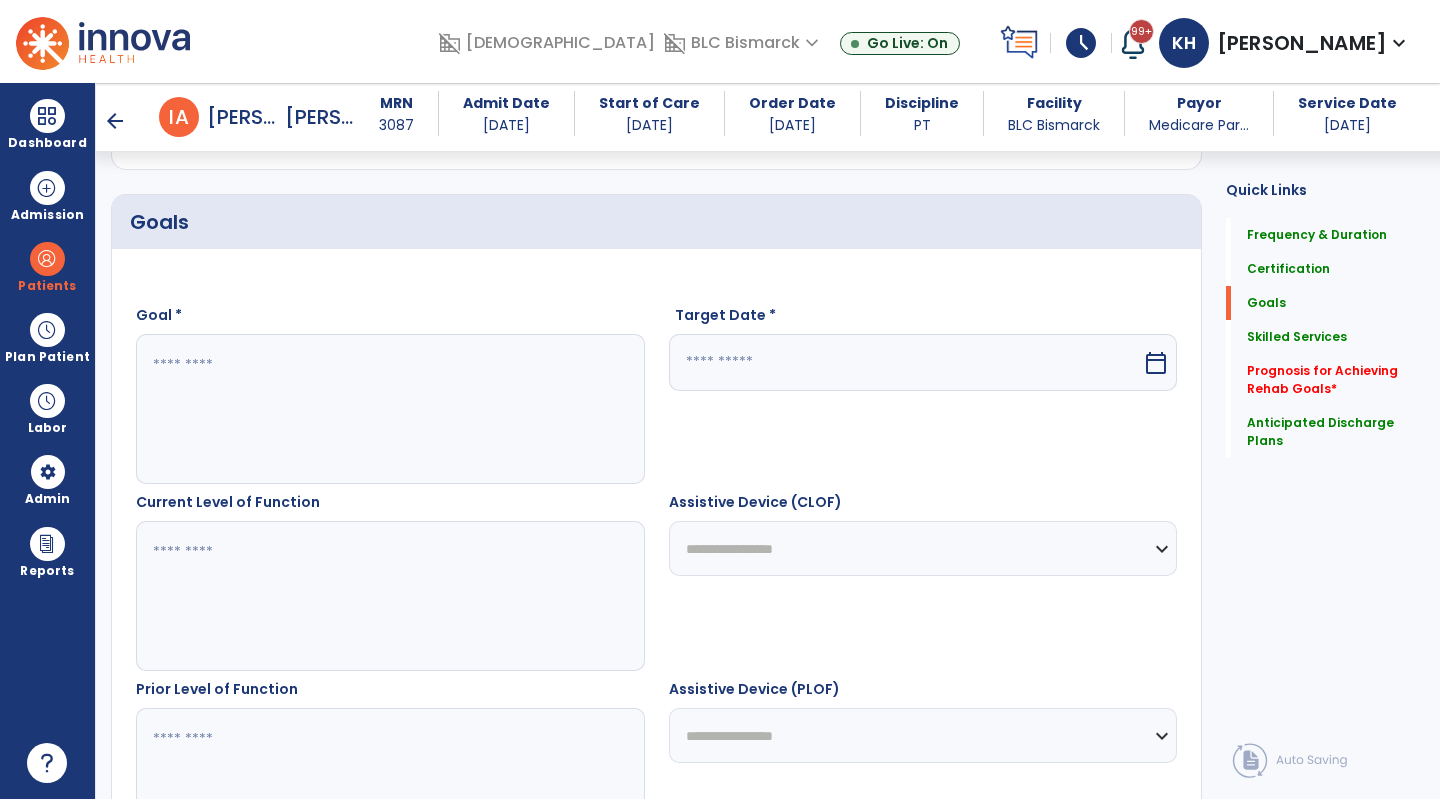 click at bounding box center (389, 409) 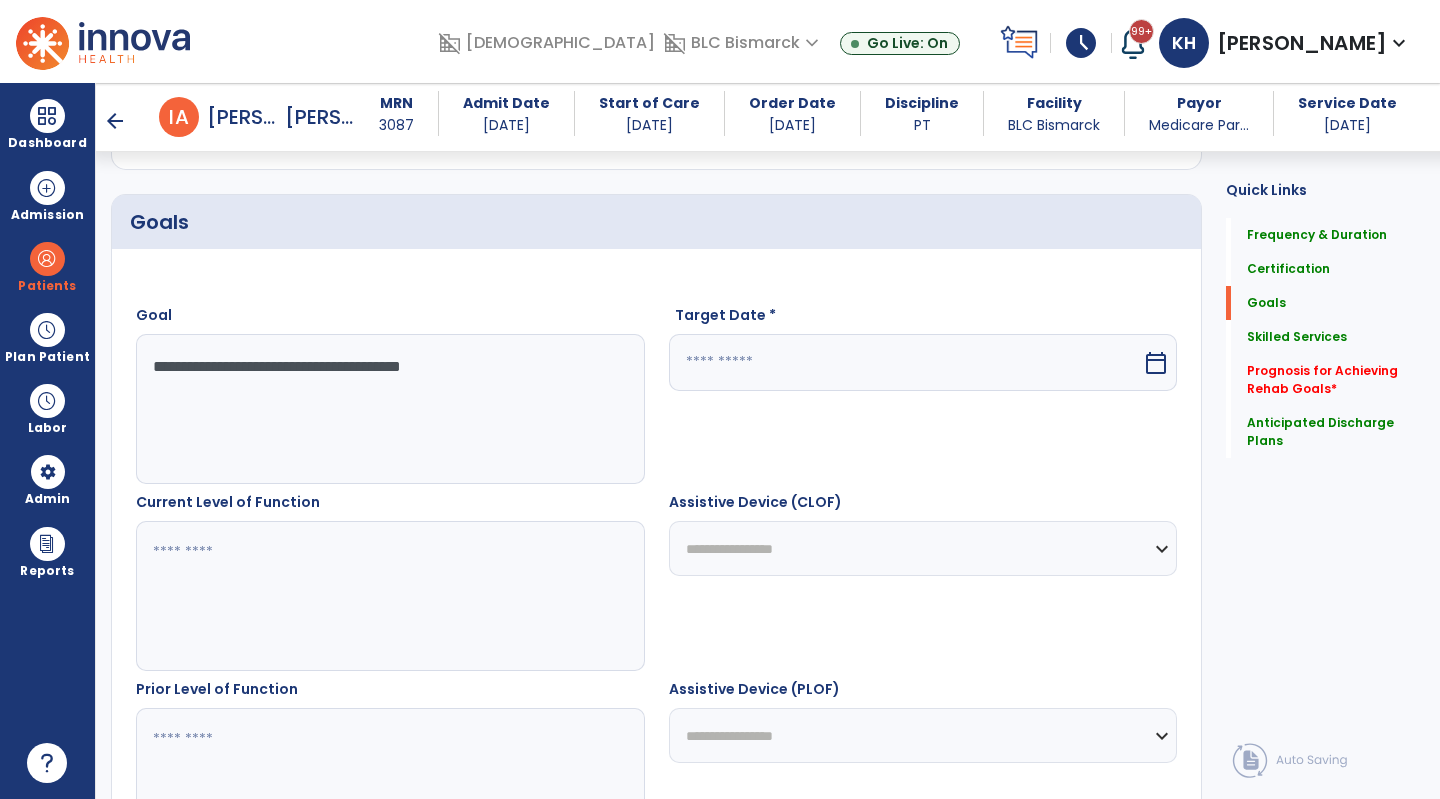 type on "**********" 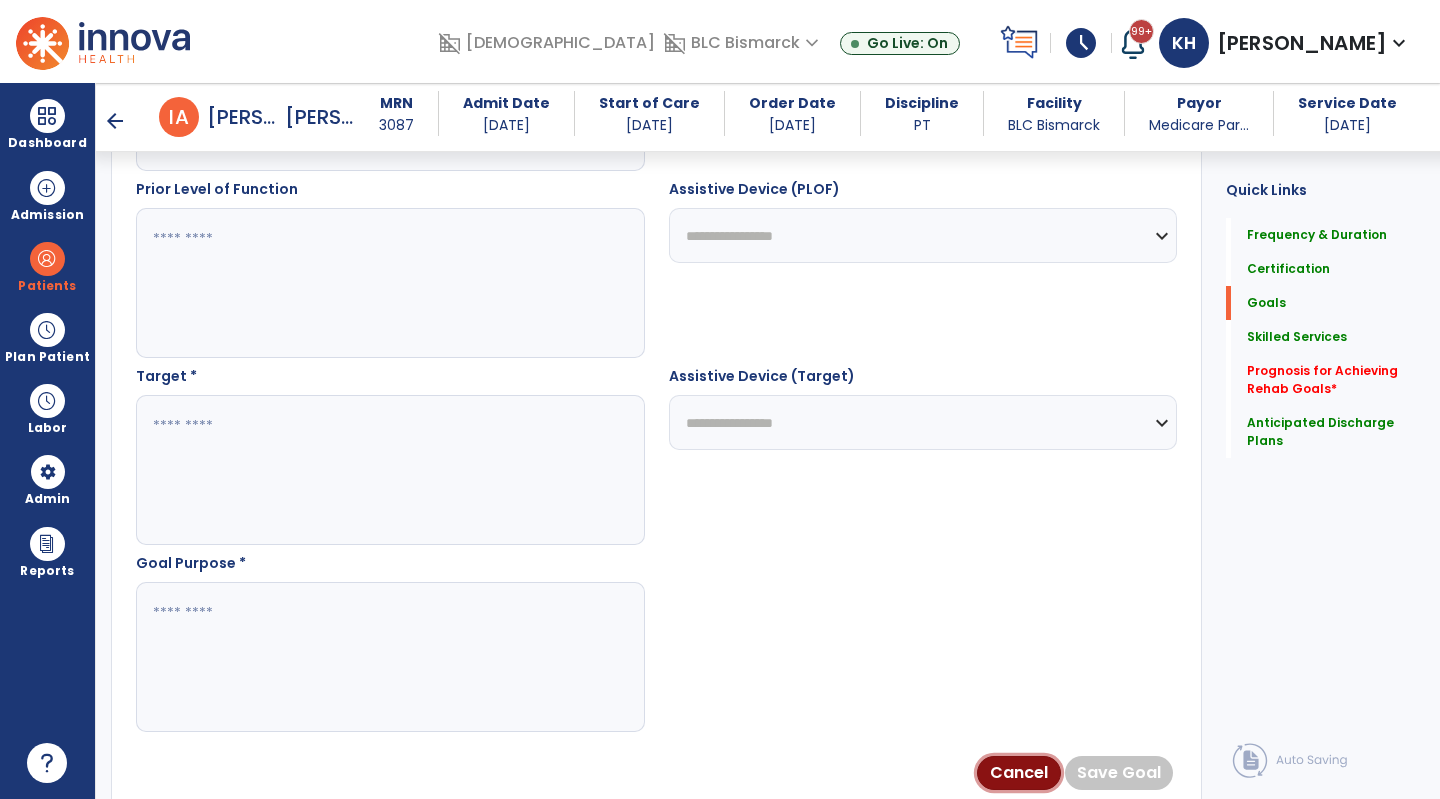 click on "Cancel" at bounding box center (1019, 773) 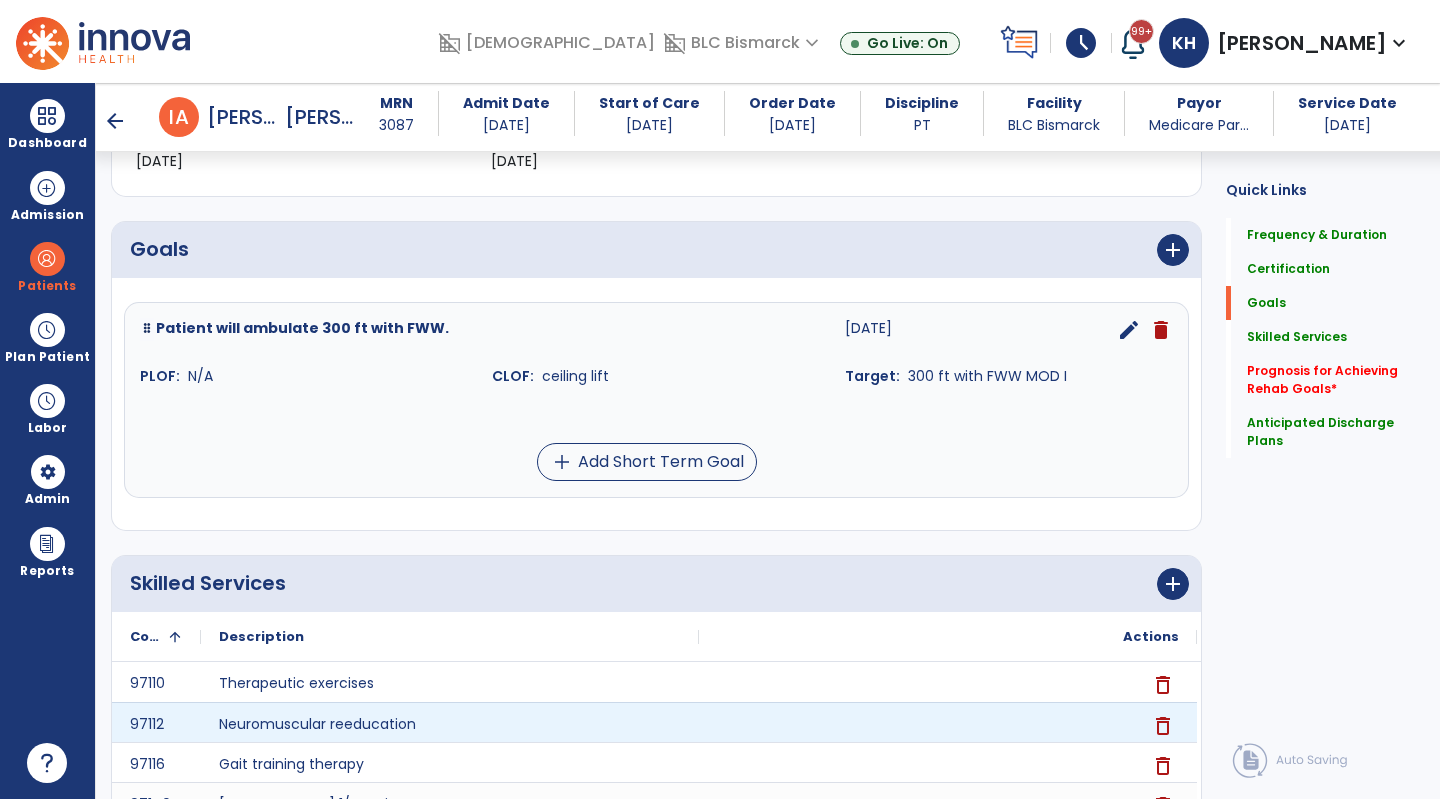 scroll, scrollTop: 324, scrollLeft: 0, axis: vertical 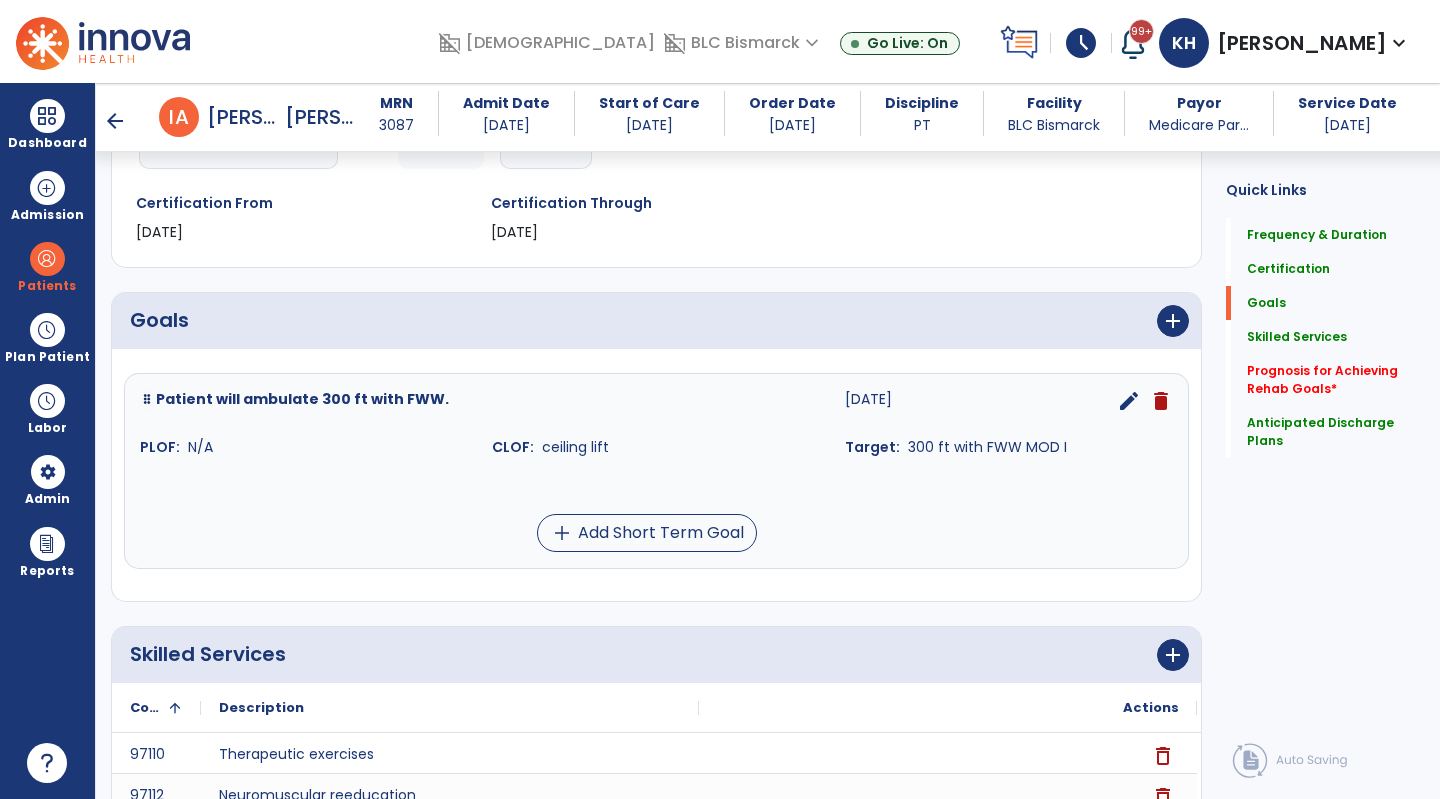 click on "delete" at bounding box center (1161, 401) 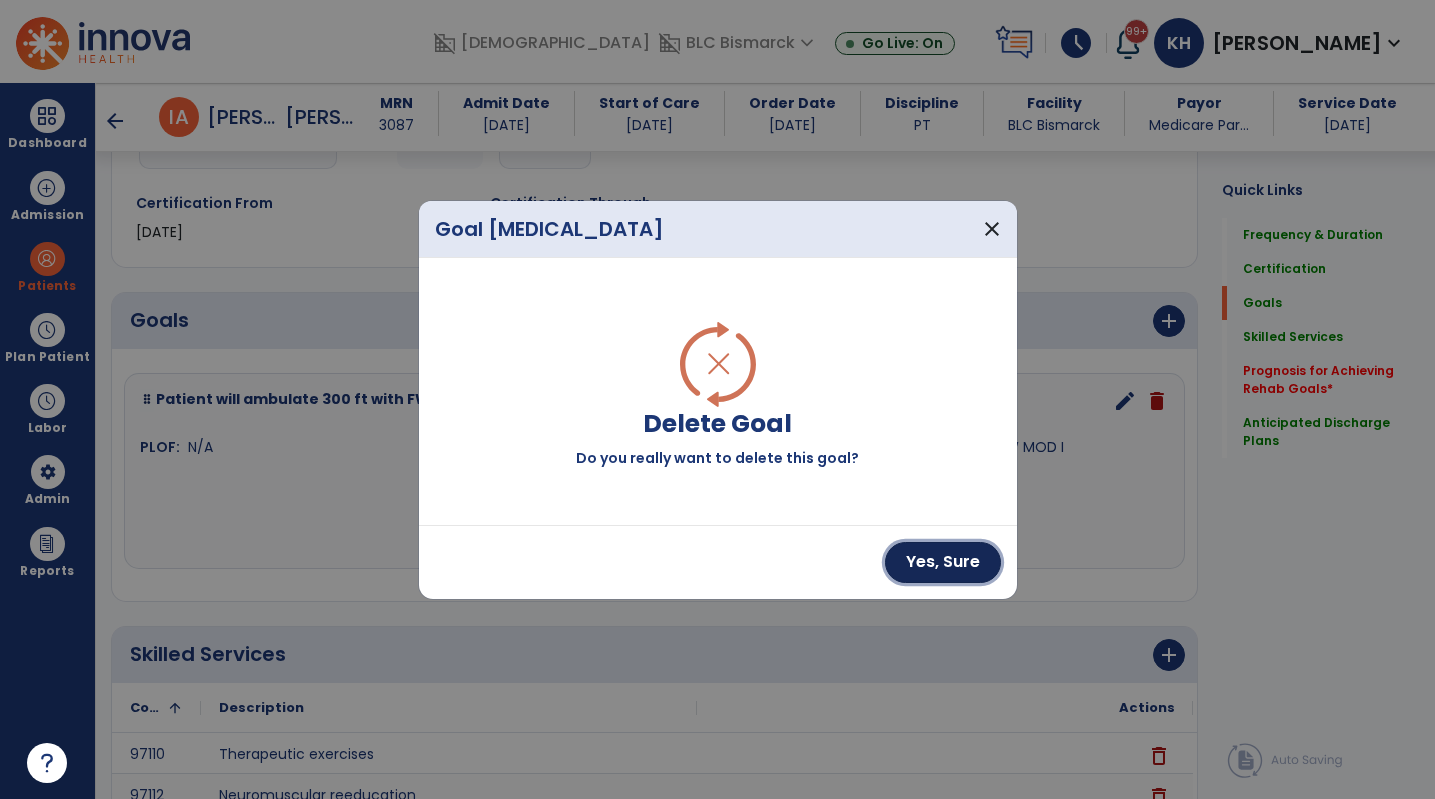drag, startPoint x: 925, startPoint y: 550, endPoint x: 970, endPoint y: 506, distance: 62.936478 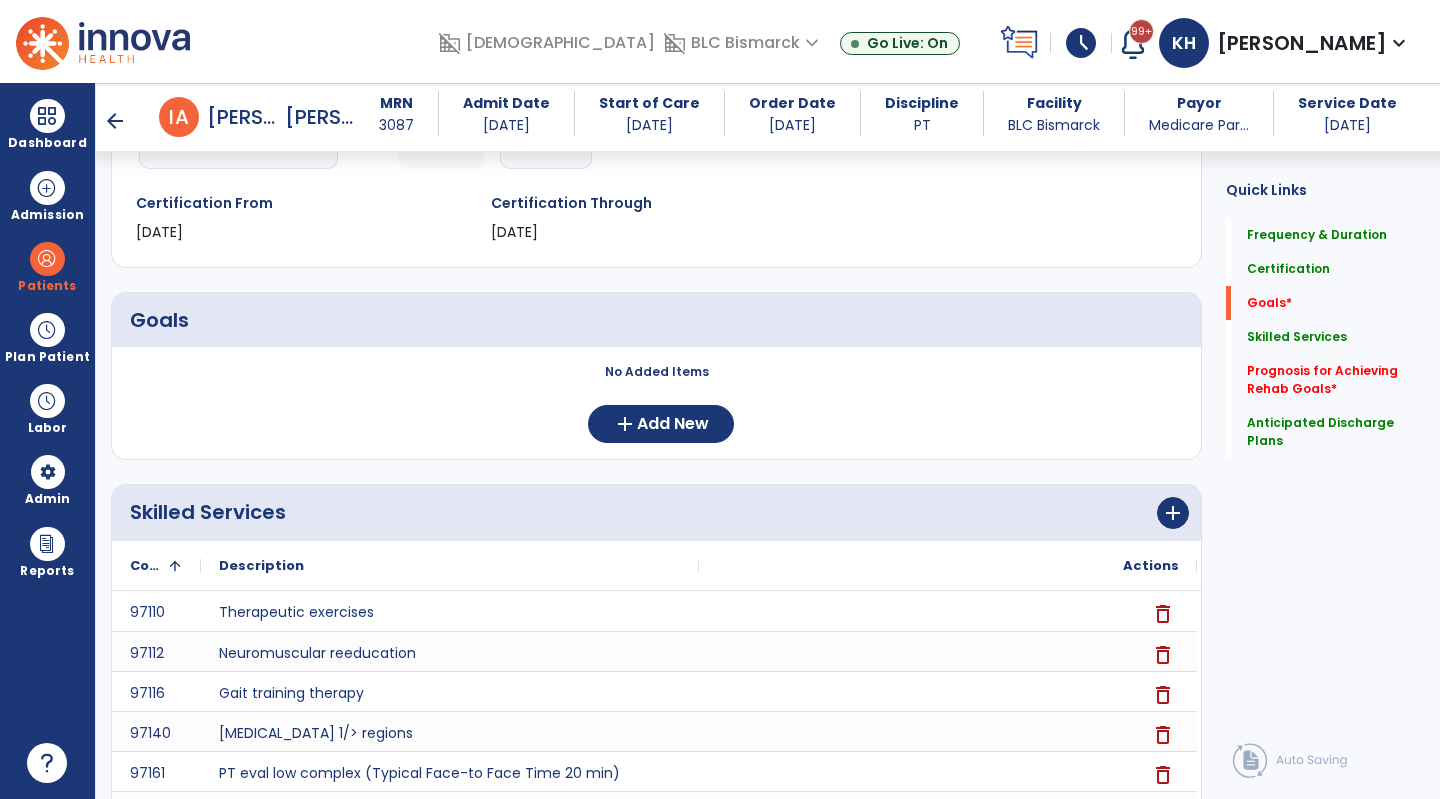 drag, startPoint x: 1176, startPoint y: 328, endPoint x: 1009, endPoint y: 371, distance: 172.4471 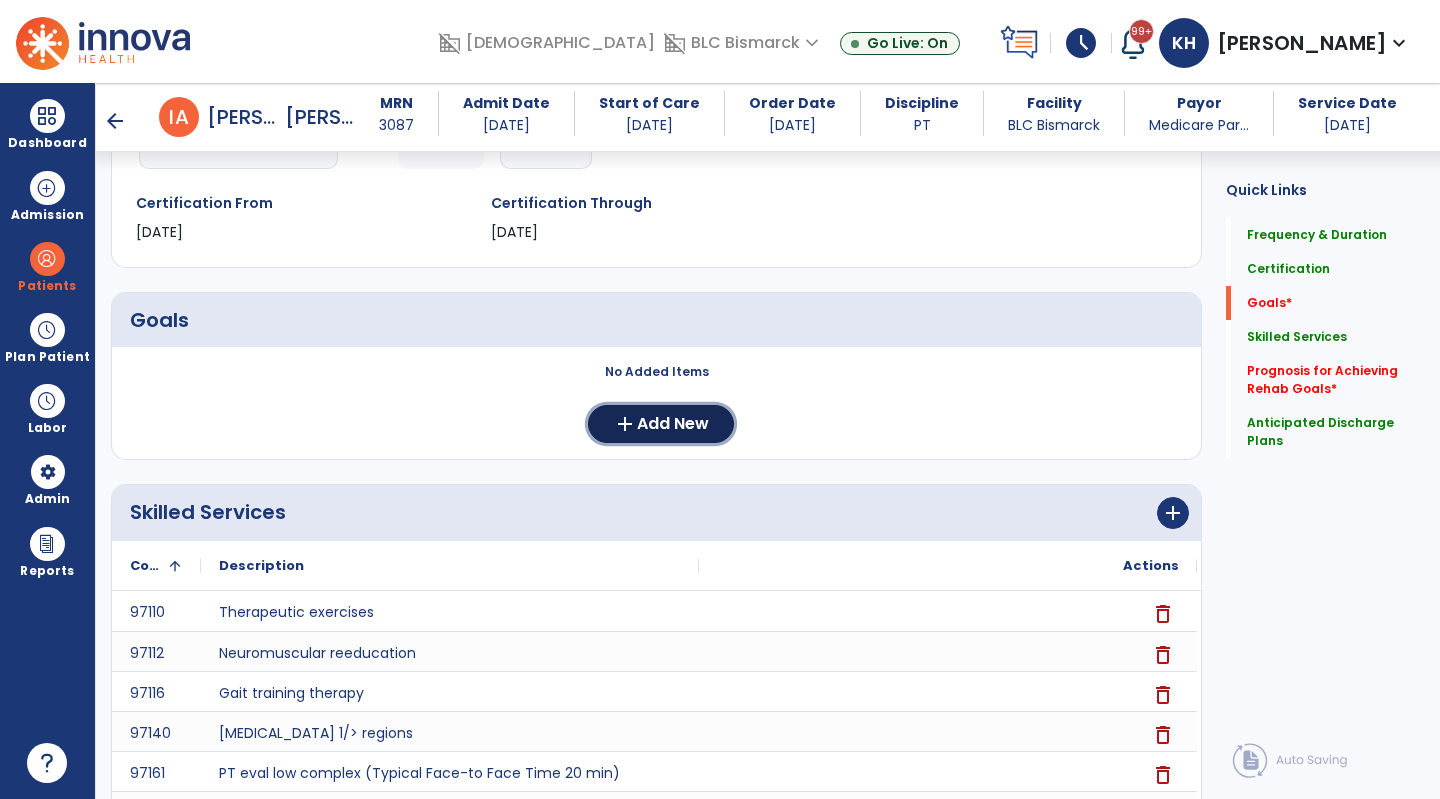 click on "add" at bounding box center [625, 424] 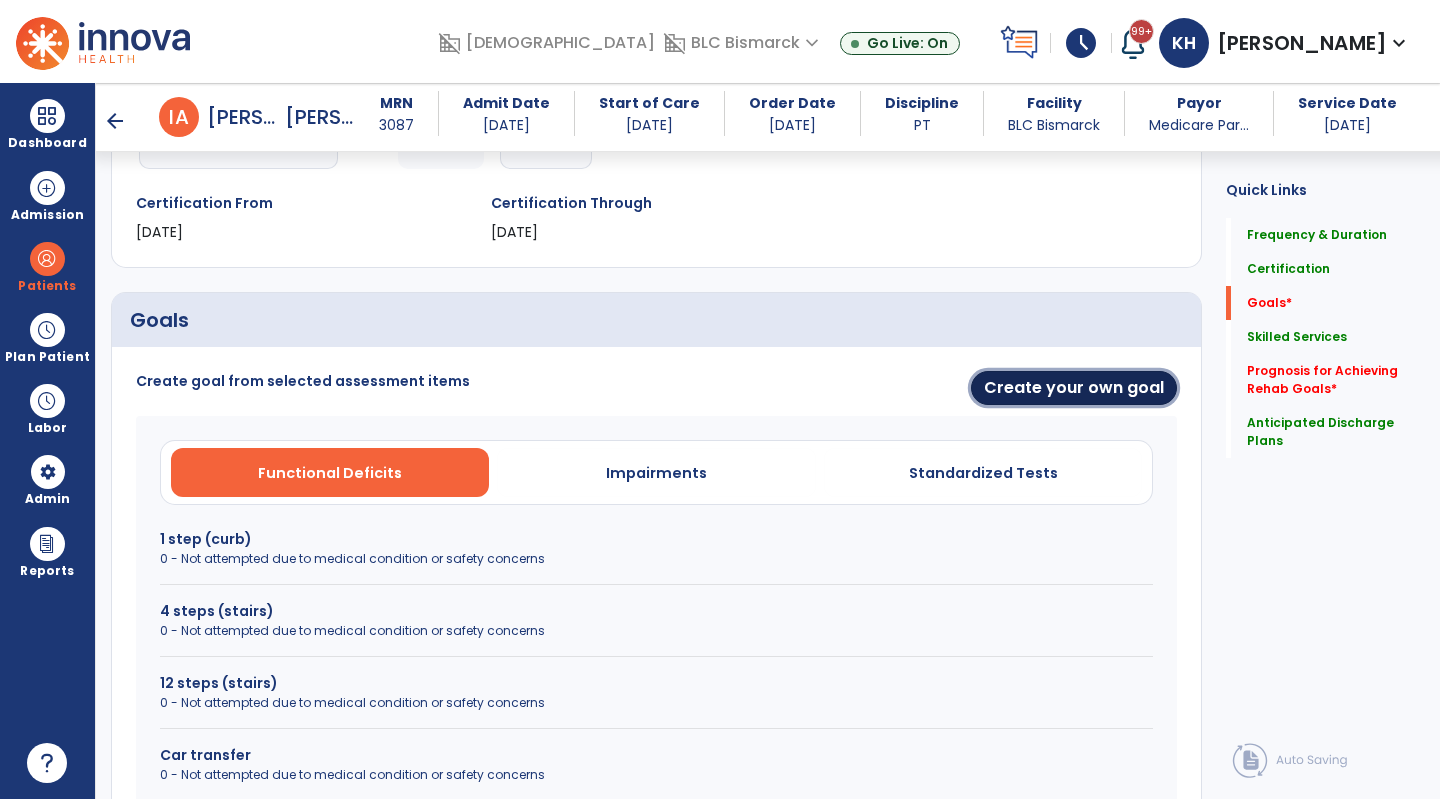 drag, startPoint x: 1014, startPoint y: 378, endPoint x: 945, endPoint y: 397, distance: 71.568146 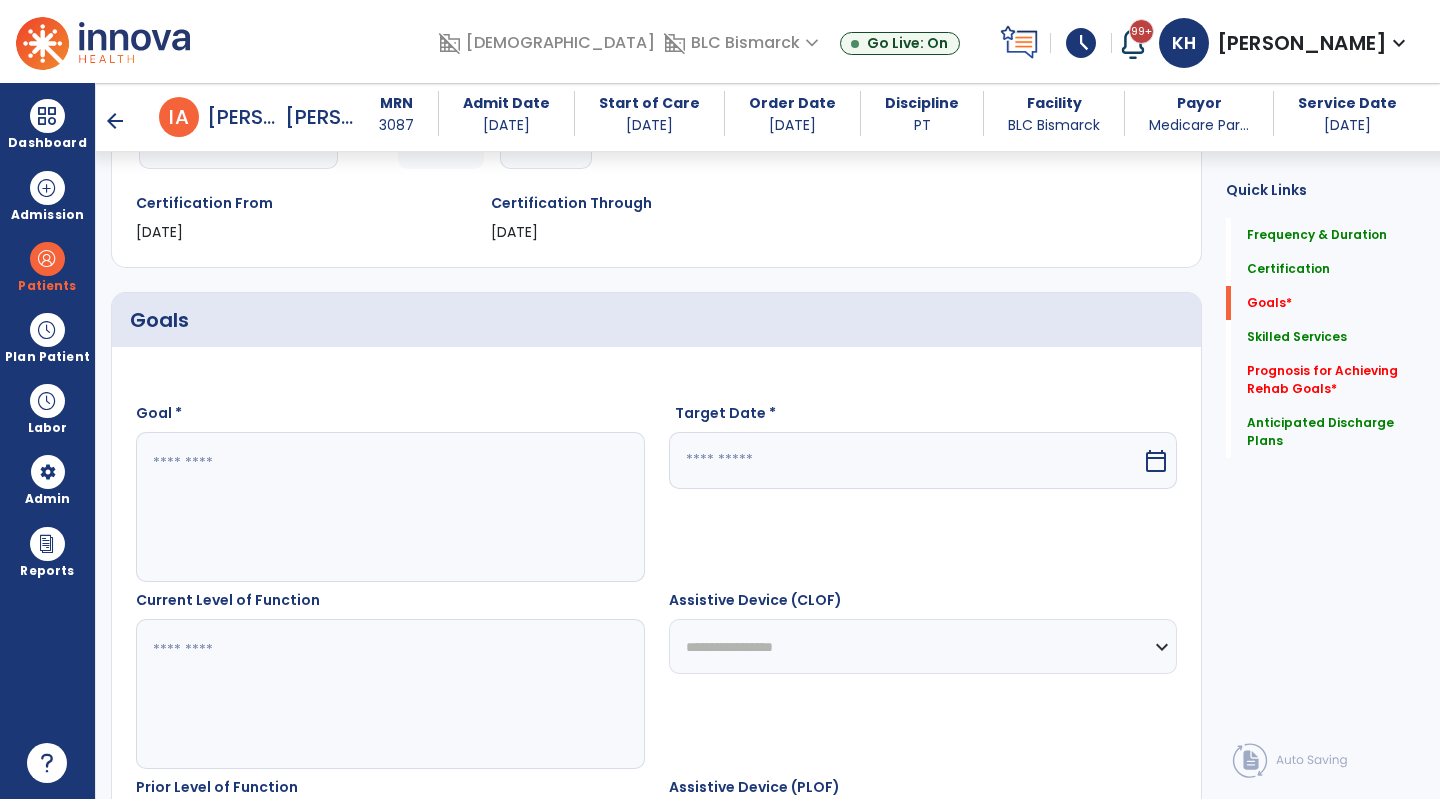click at bounding box center [389, 507] 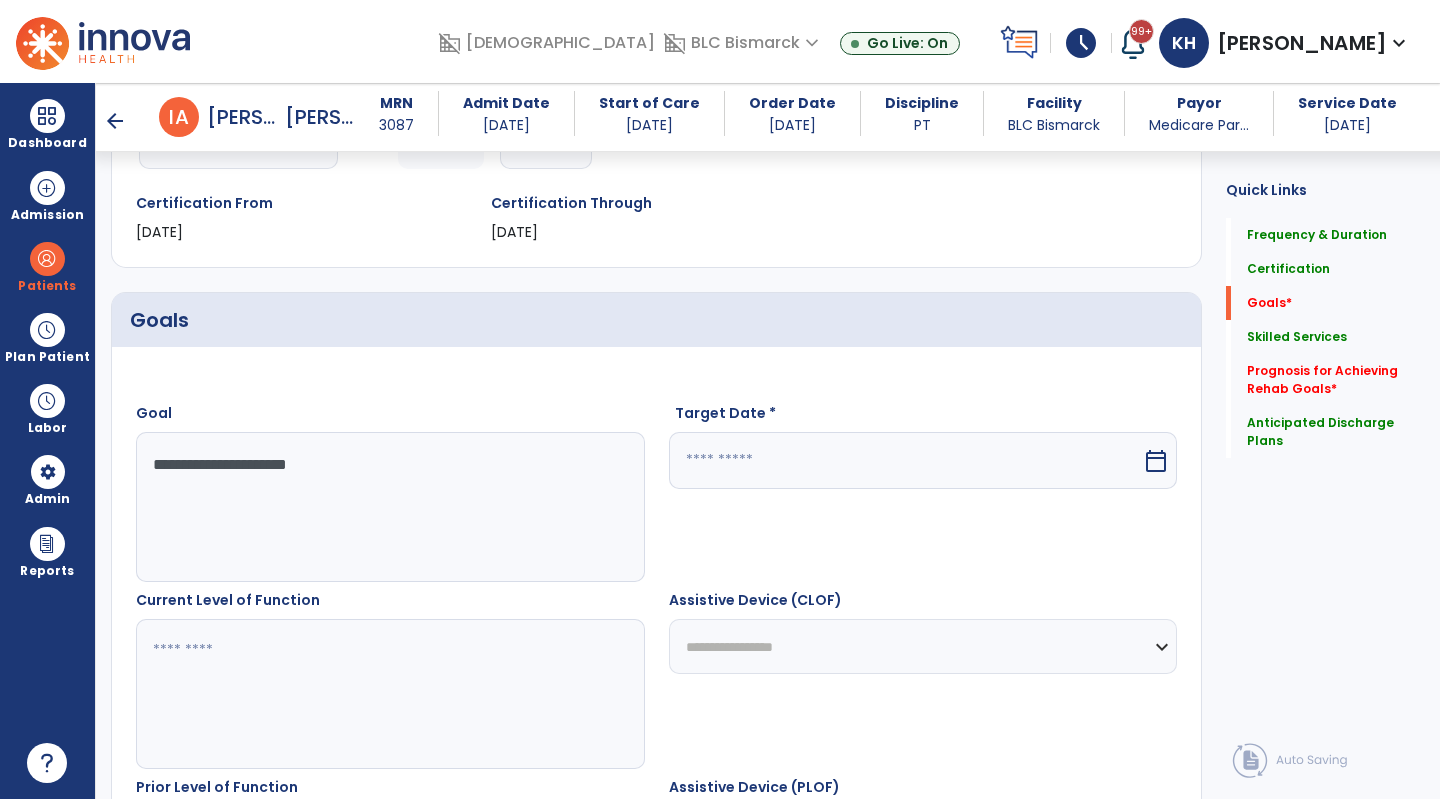 click on "**********" at bounding box center [389, 507] 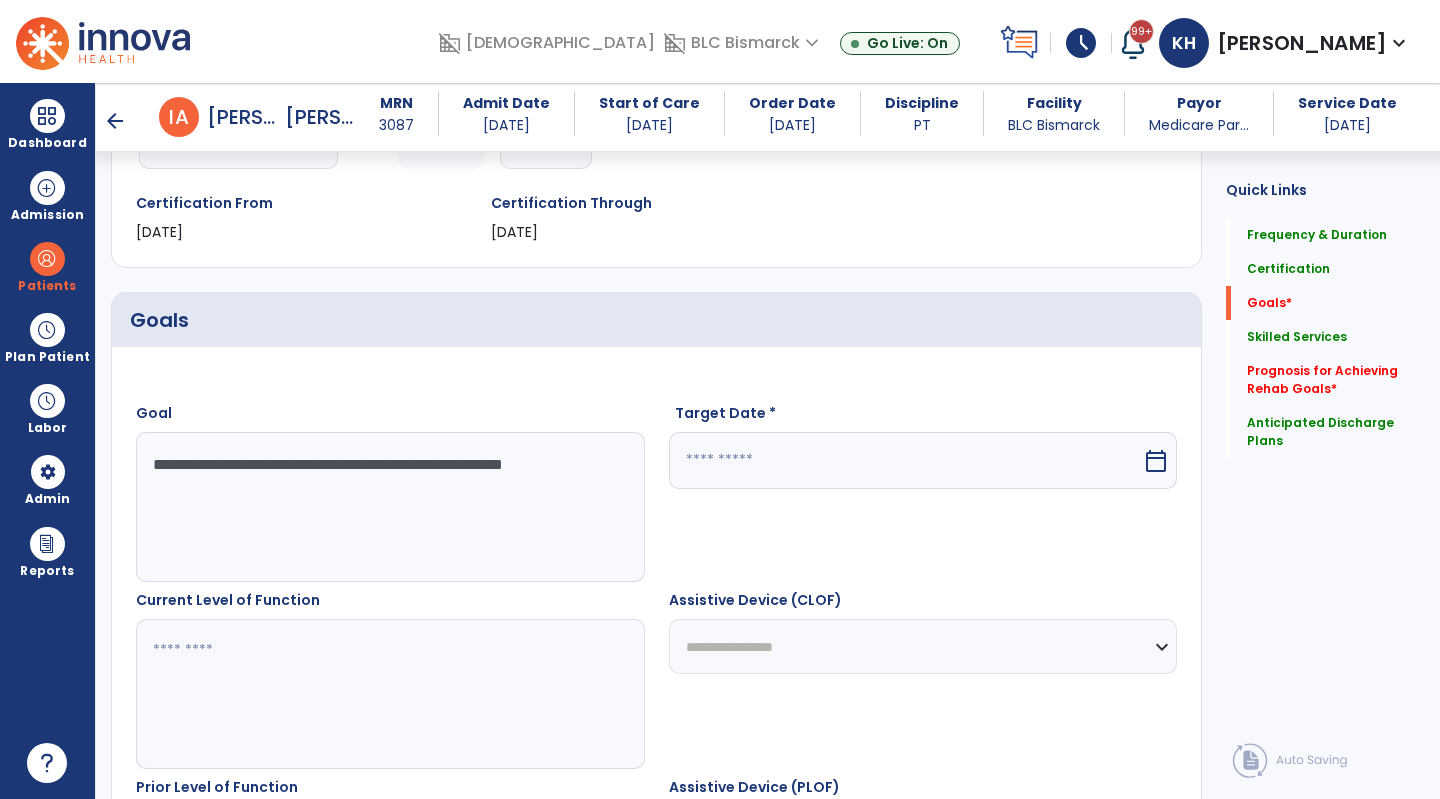 type on "**********" 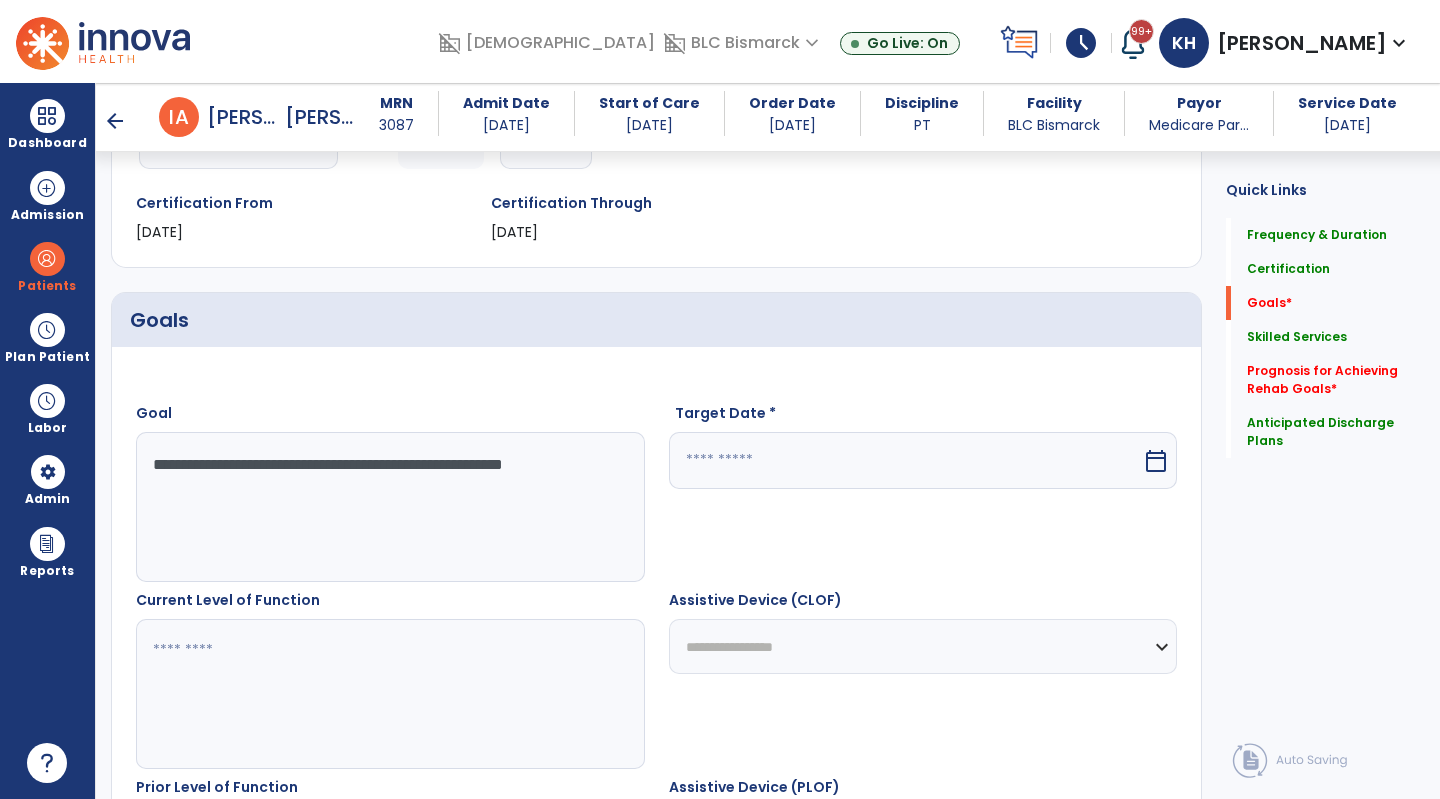 click at bounding box center (906, 460) 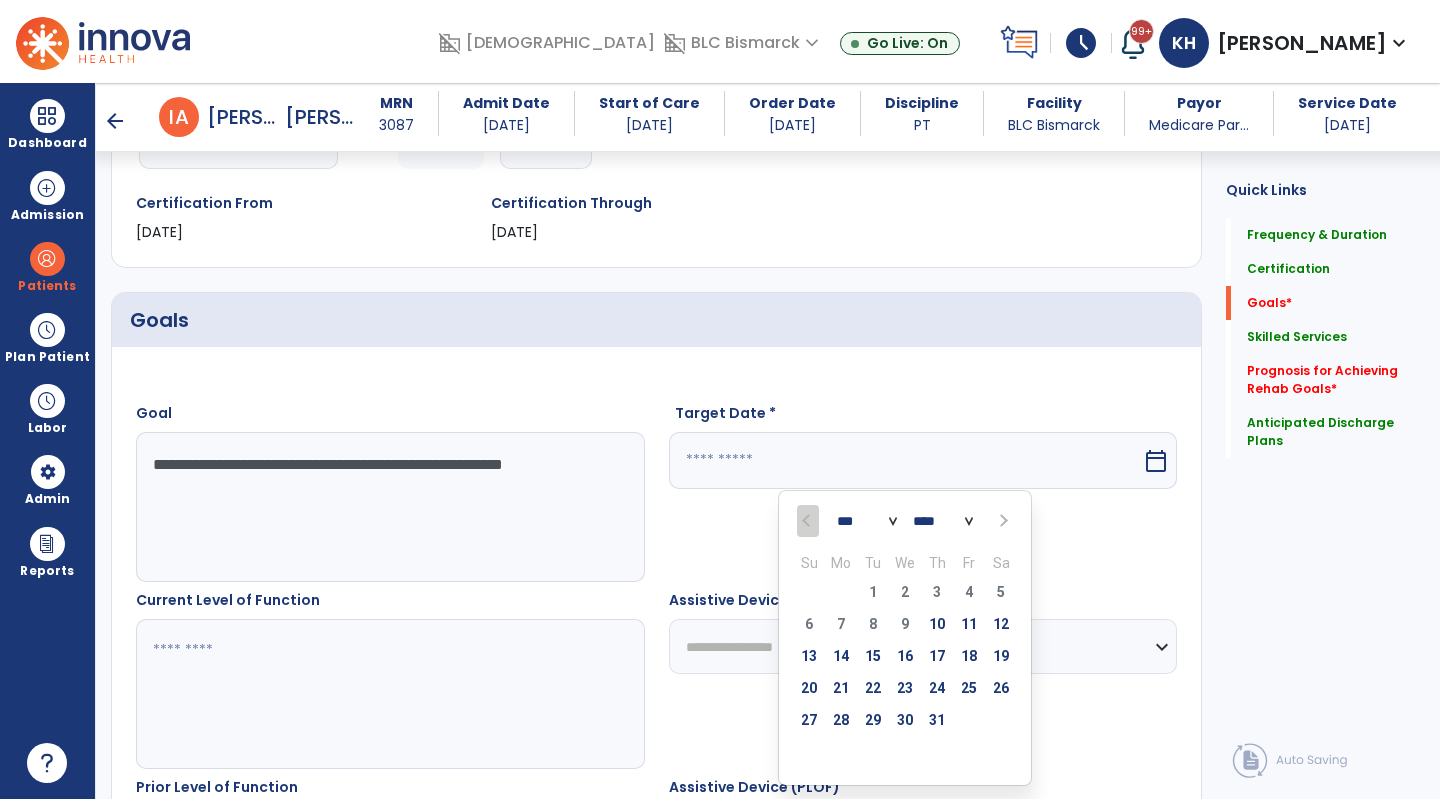 click at bounding box center (1001, 521) 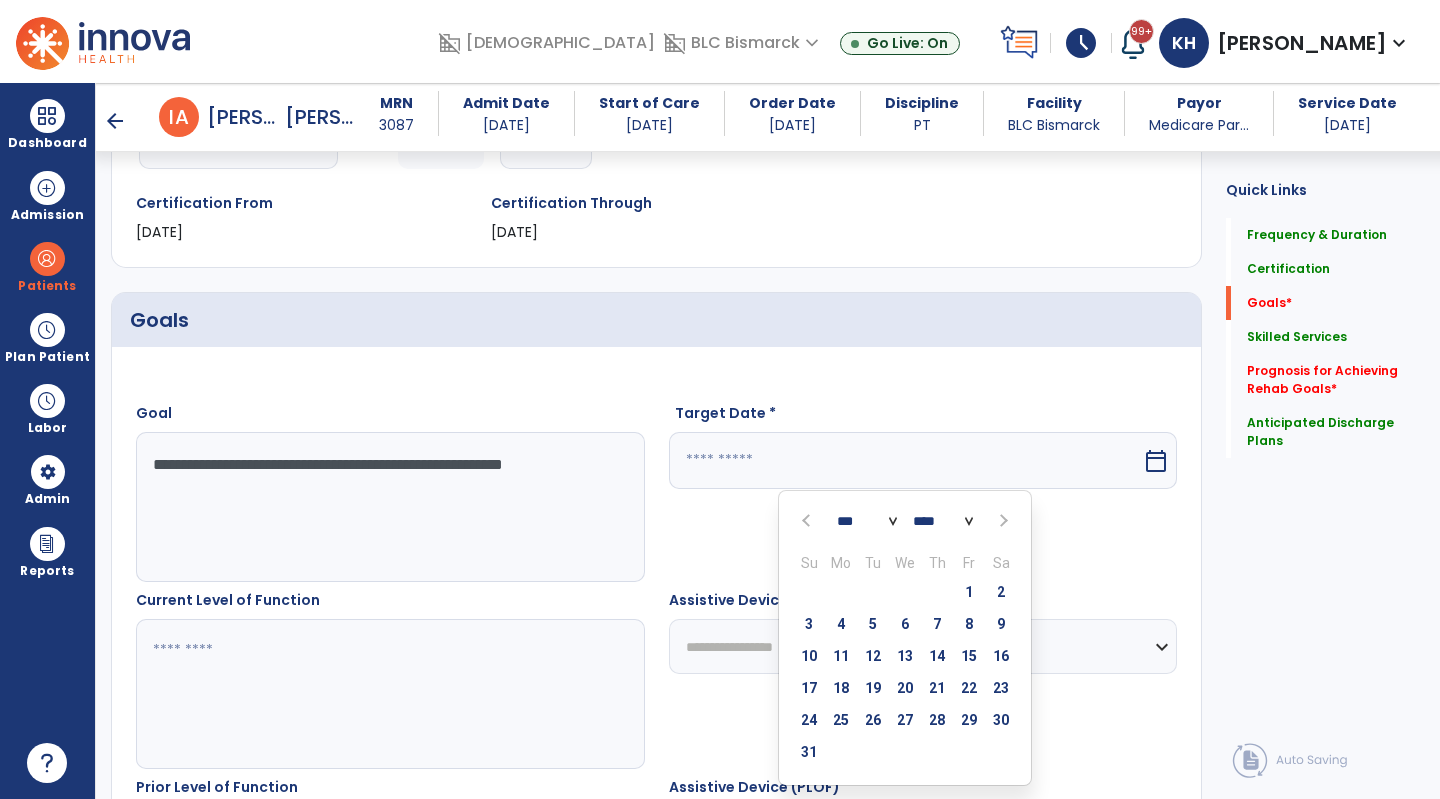 click at bounding box center [1002, 521] 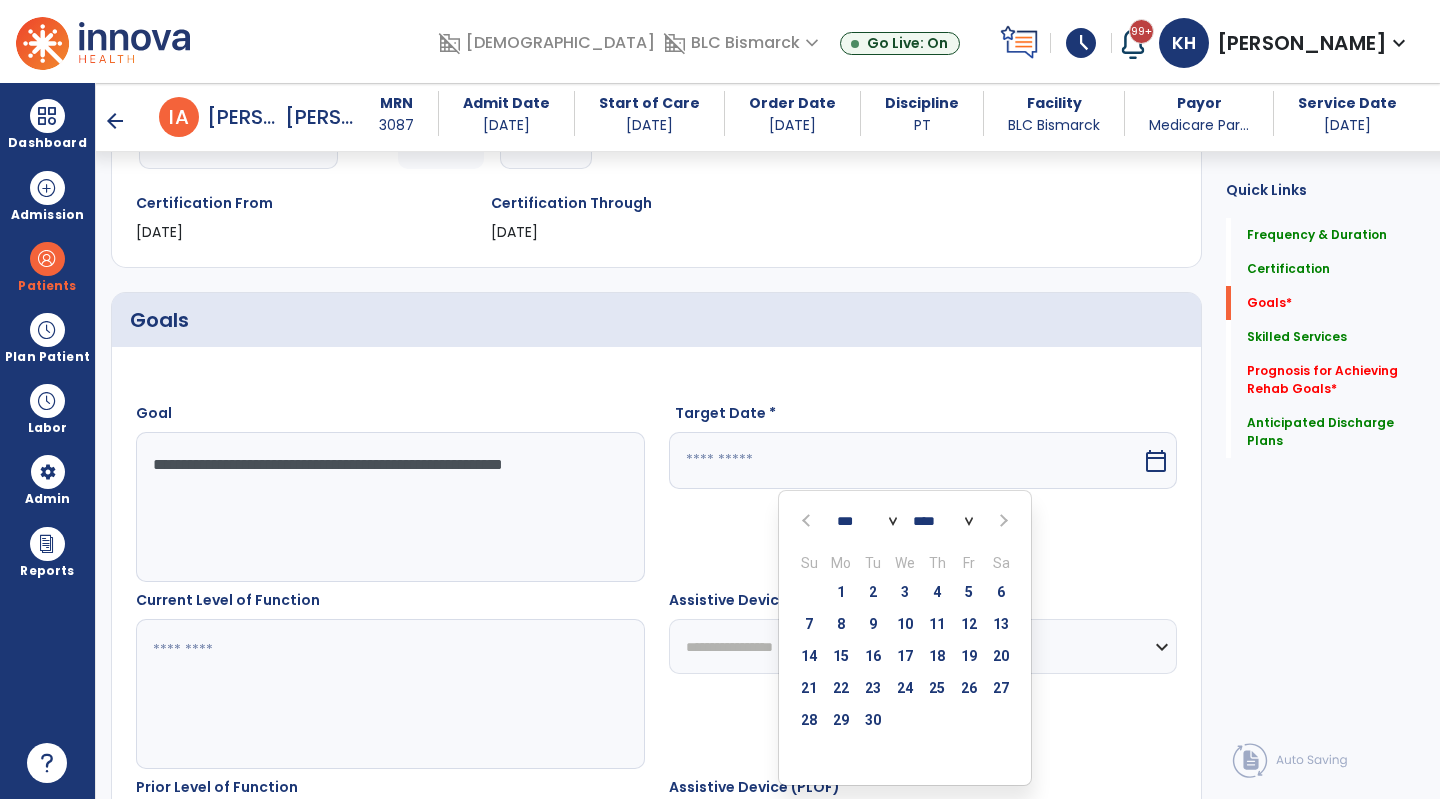 click at bounding box center (1002, 521) 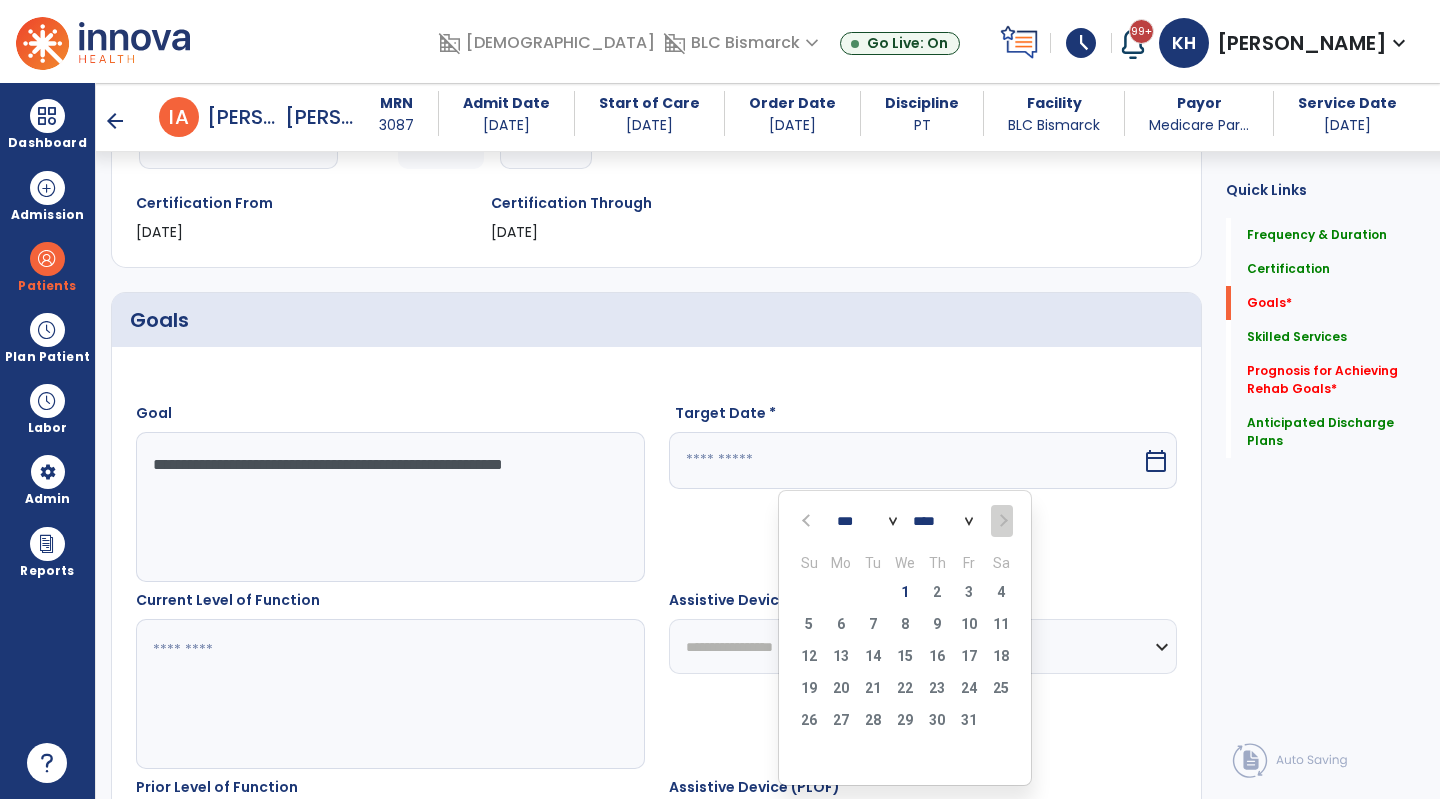 click on "28   29   30   1   2   3   4" at bounding box center (905, 595) 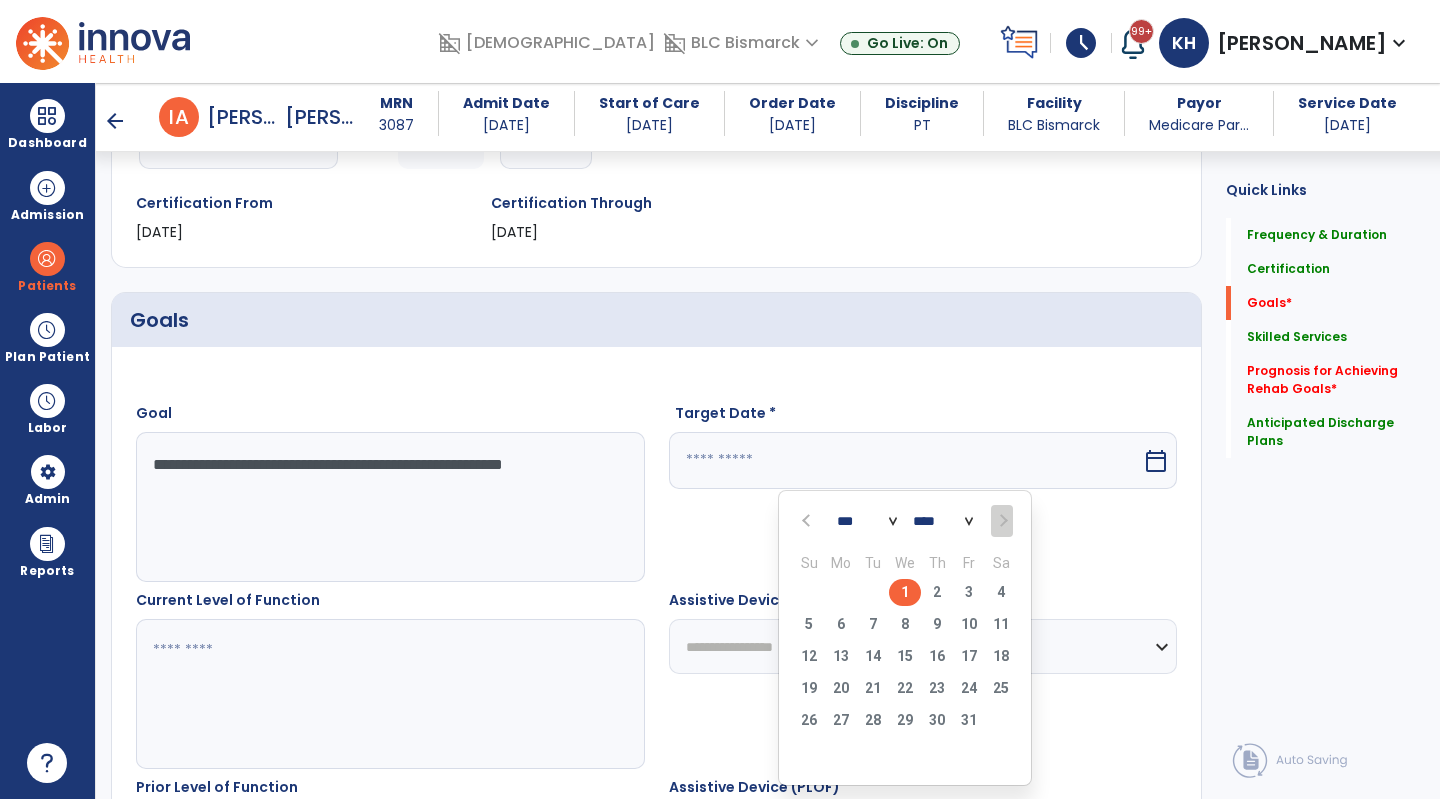 click on "1" at bounding box center (905, 592) 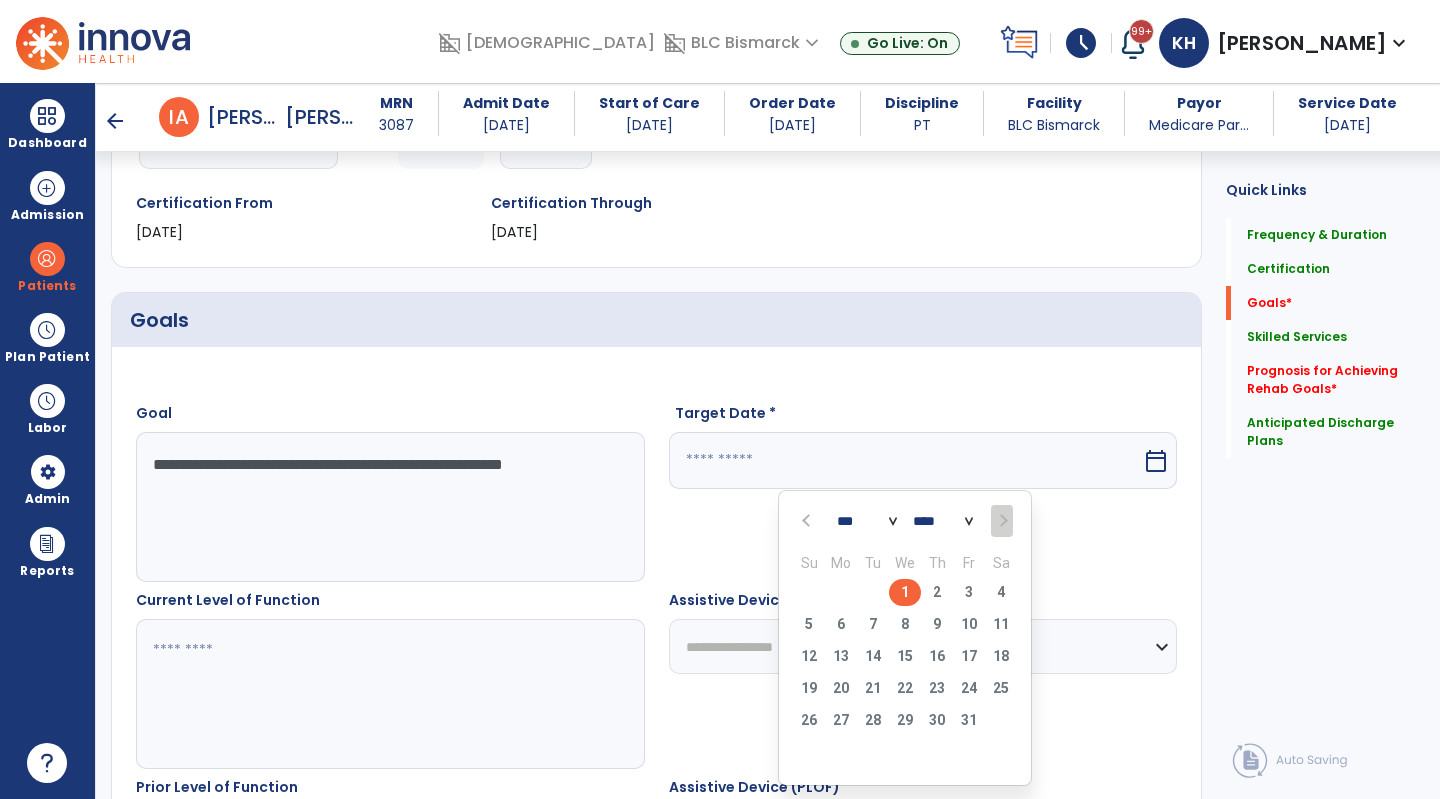 type on "*********" 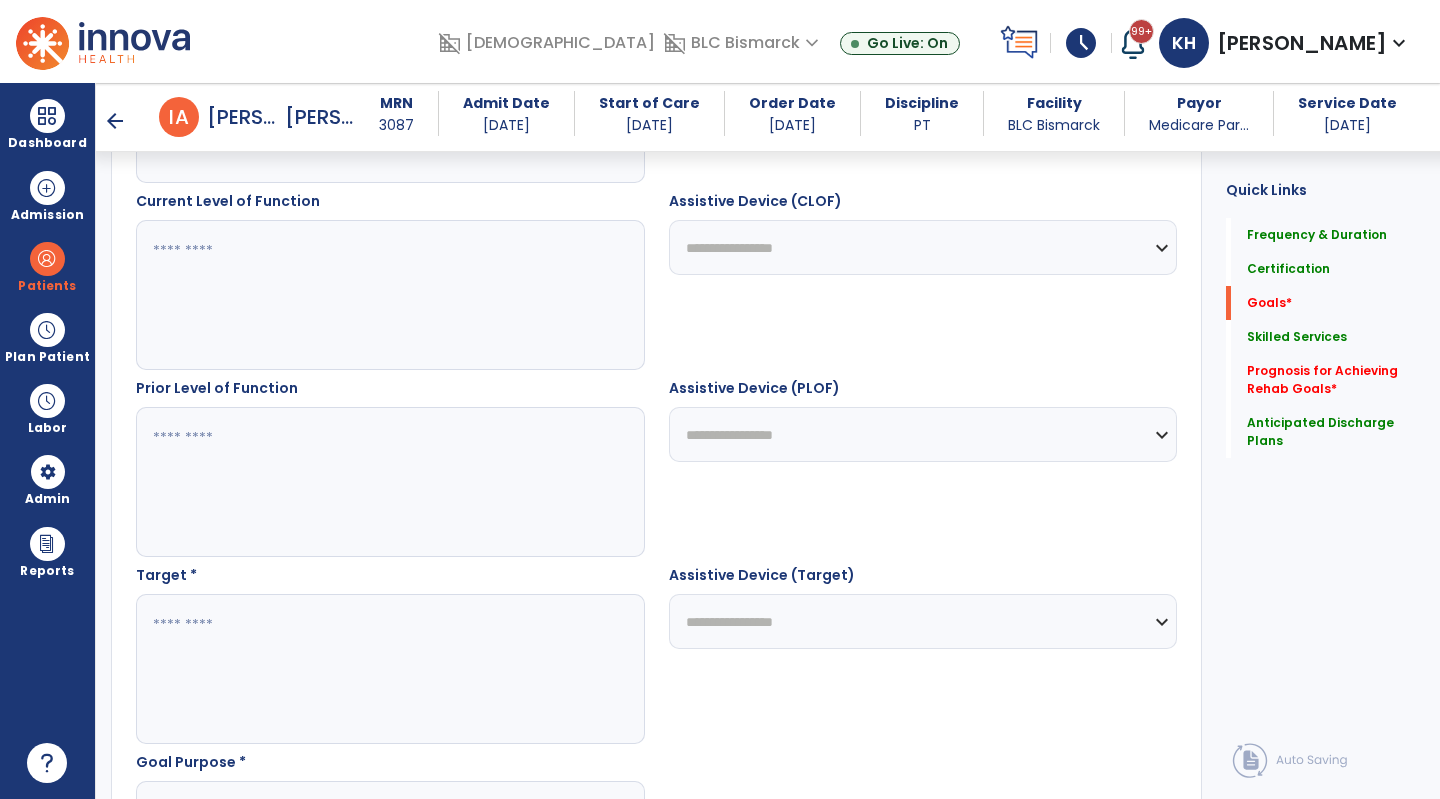 scroll, scrollTop: 724, scrollLeft: 0, axis: vertical 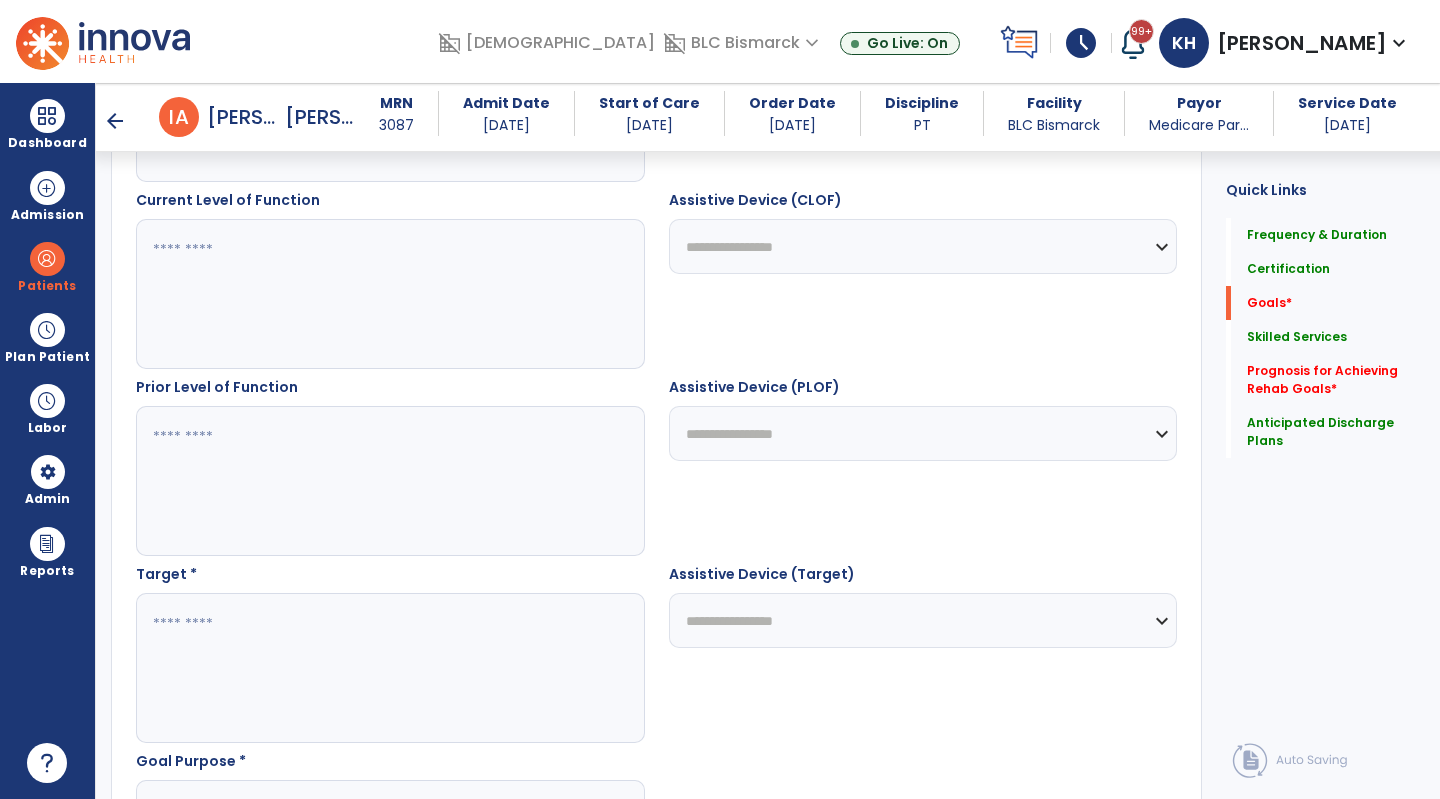 click at bounding box center (389, 294) 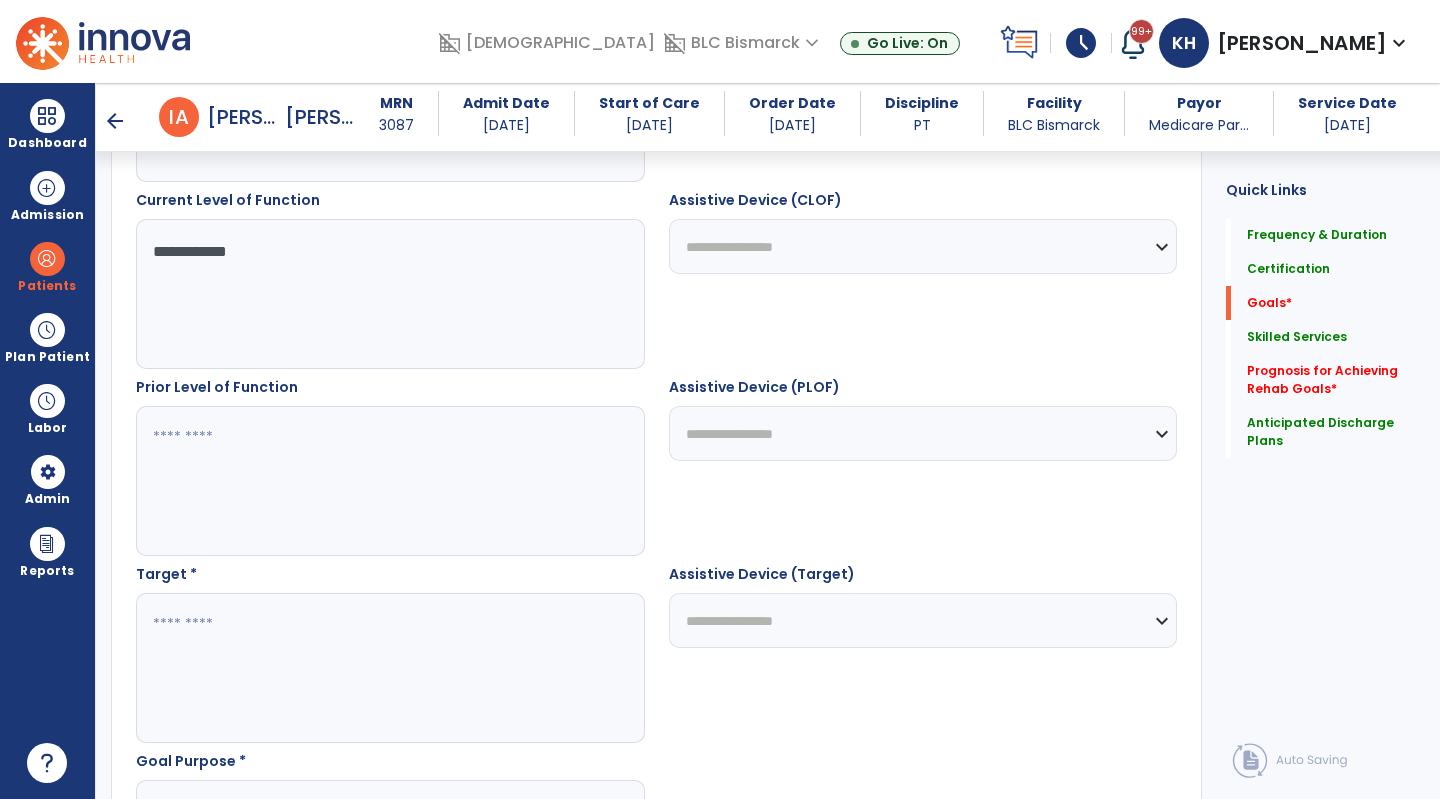 type on "**********" 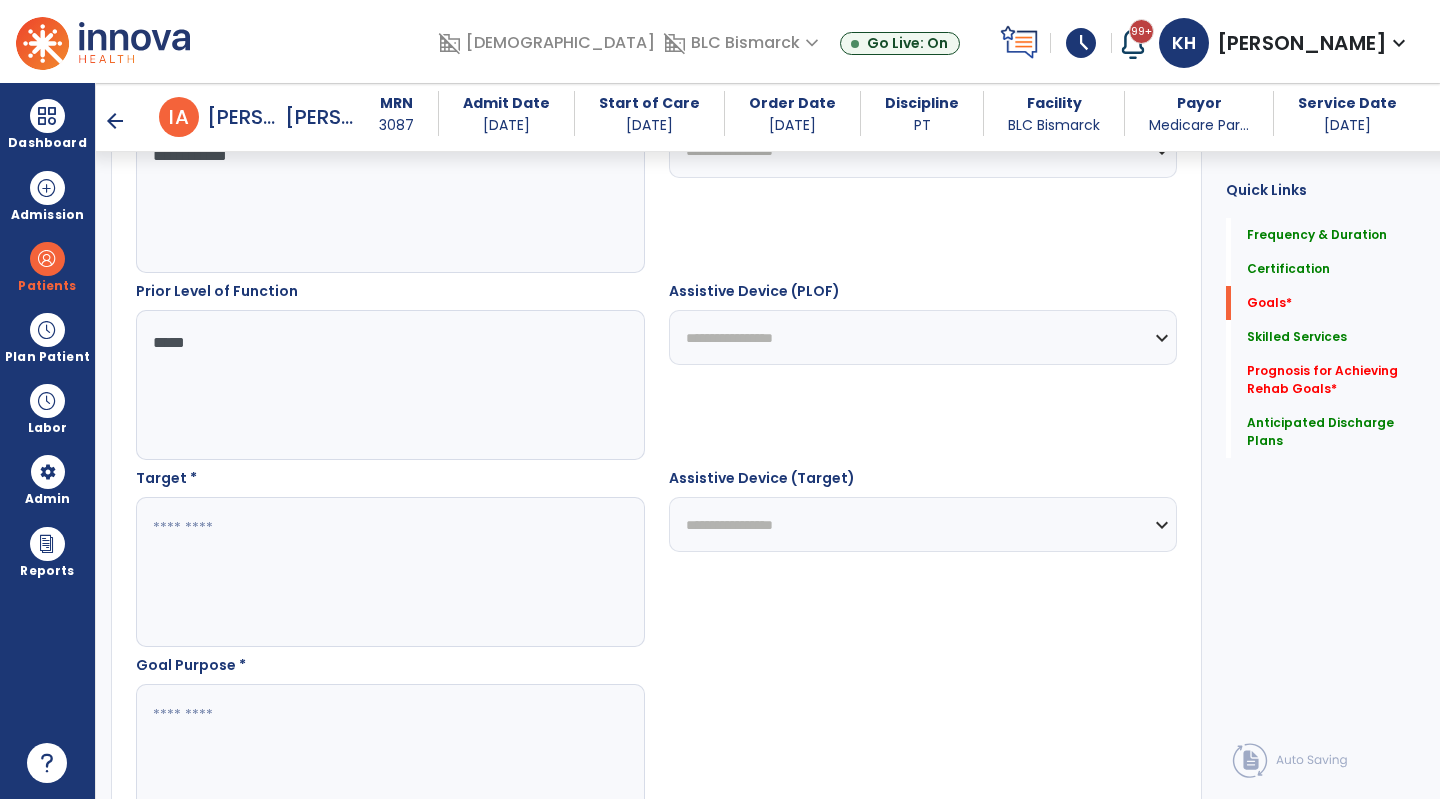 scroll, scrollTop: 824, scrollLeft: 0, axis: vertical 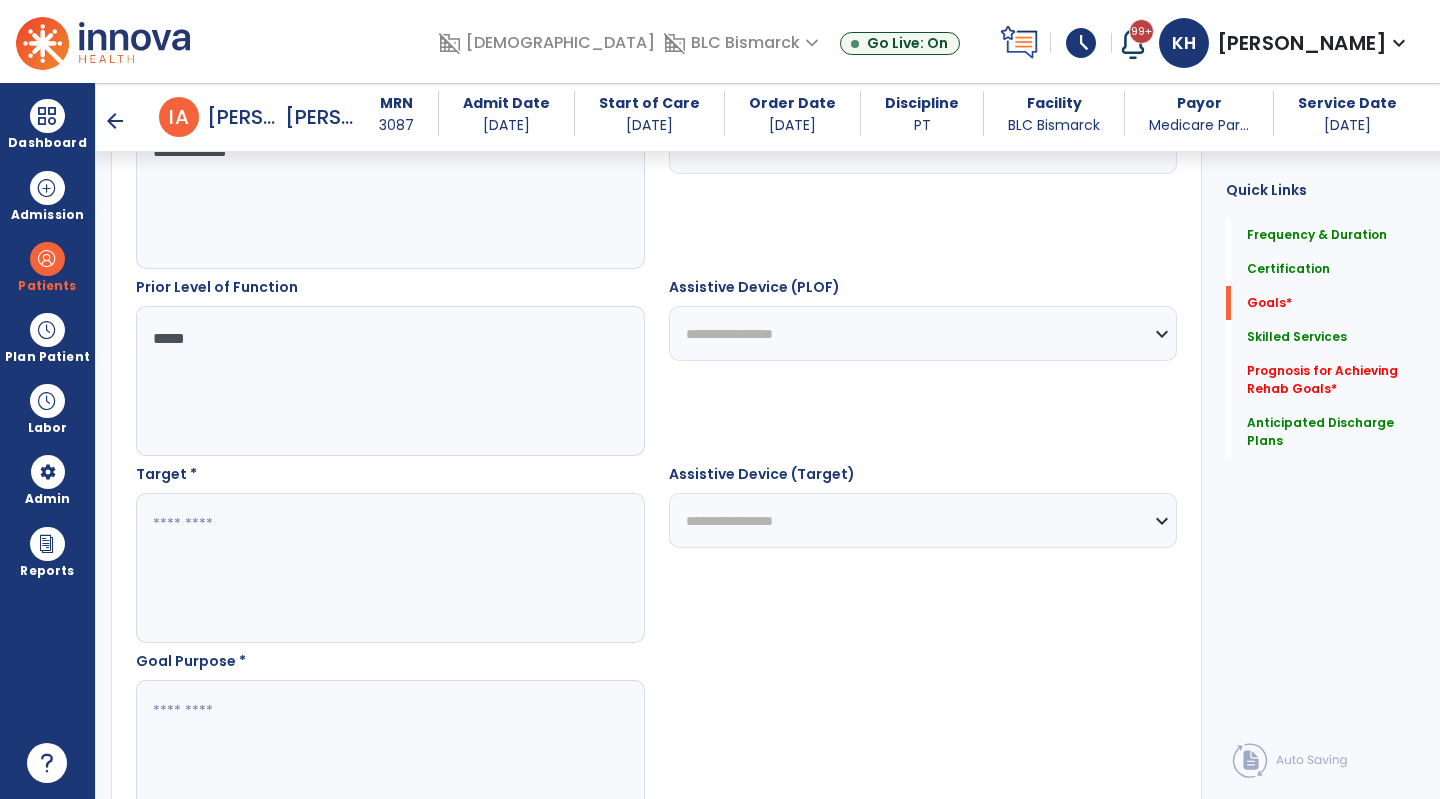 type on "*****" 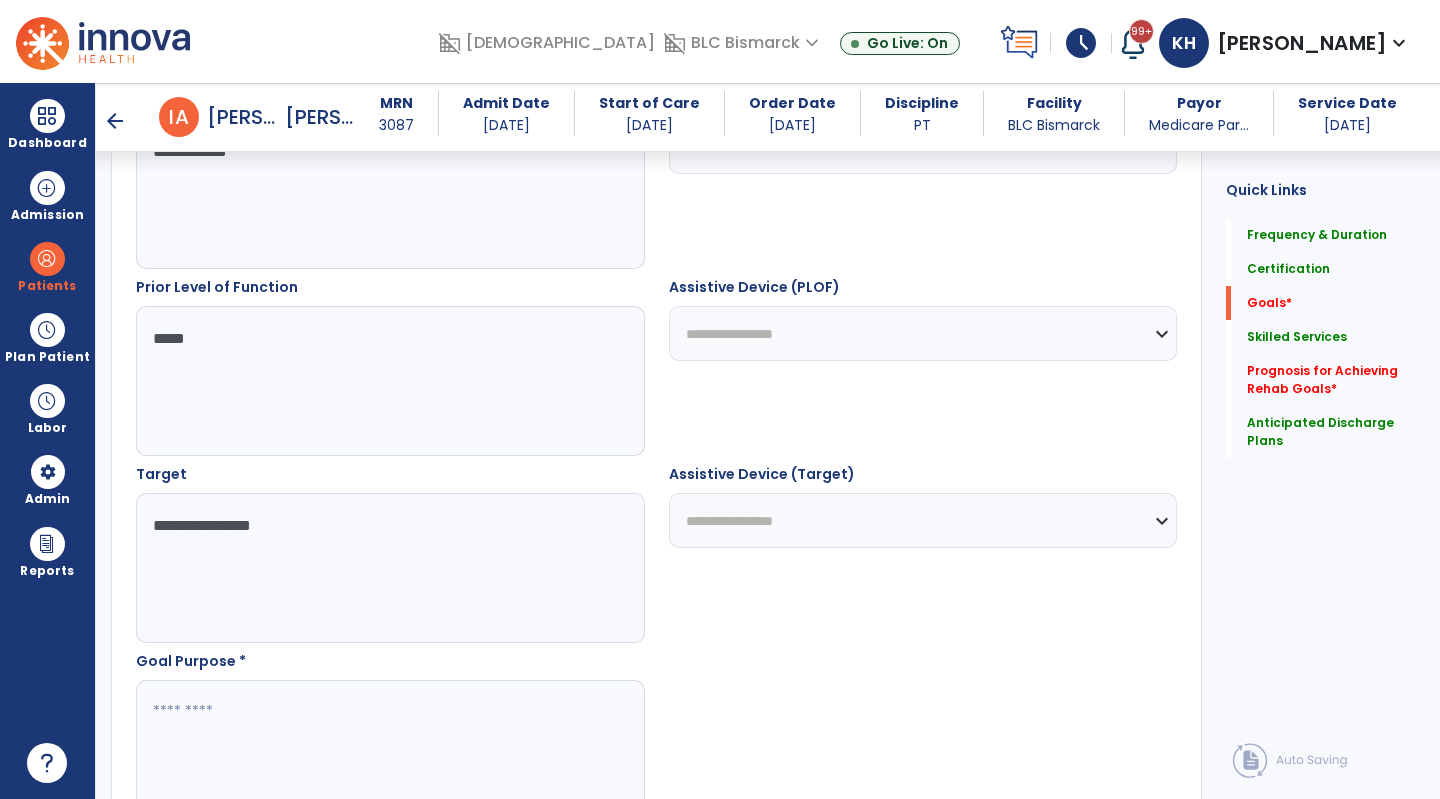 type on "**********" 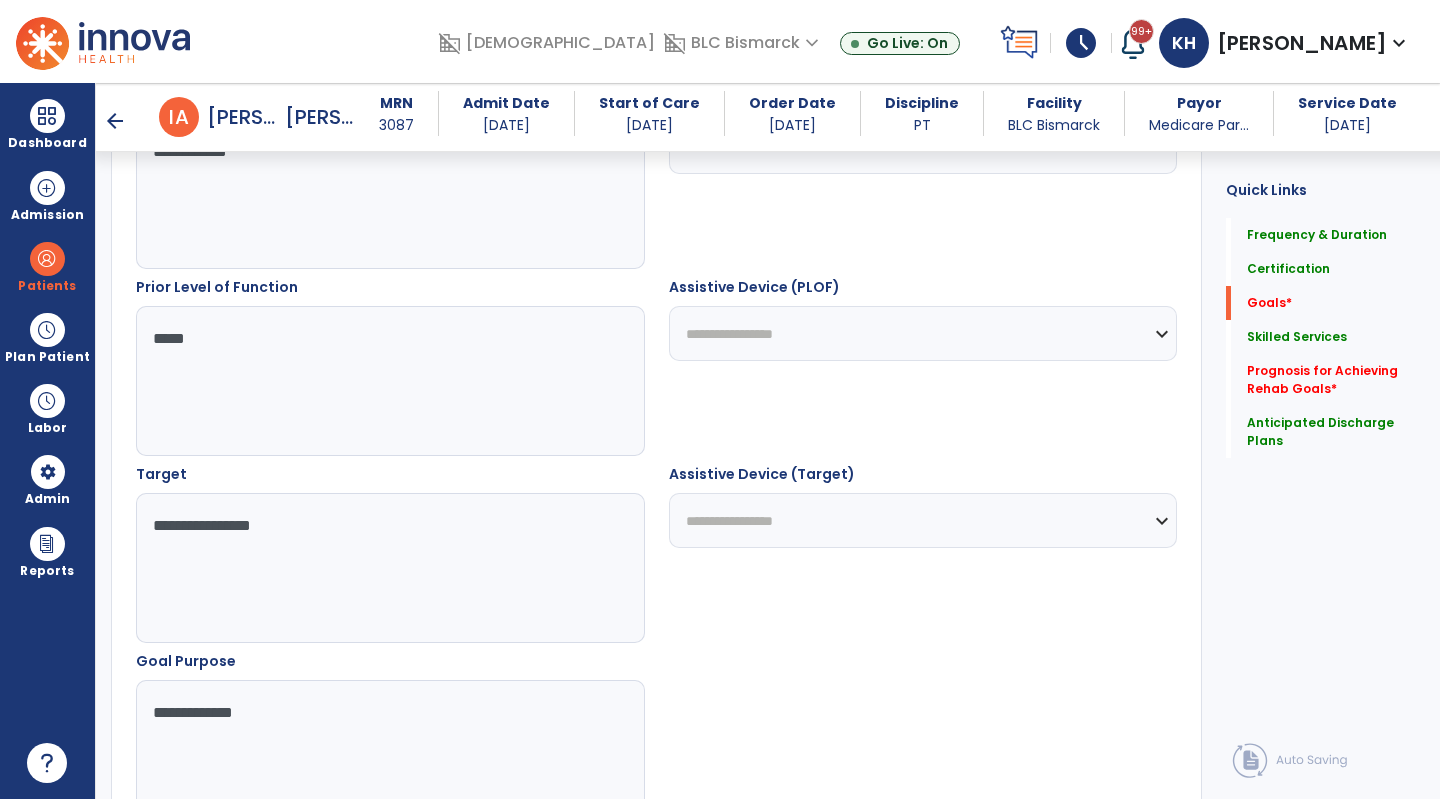 type on "**********" 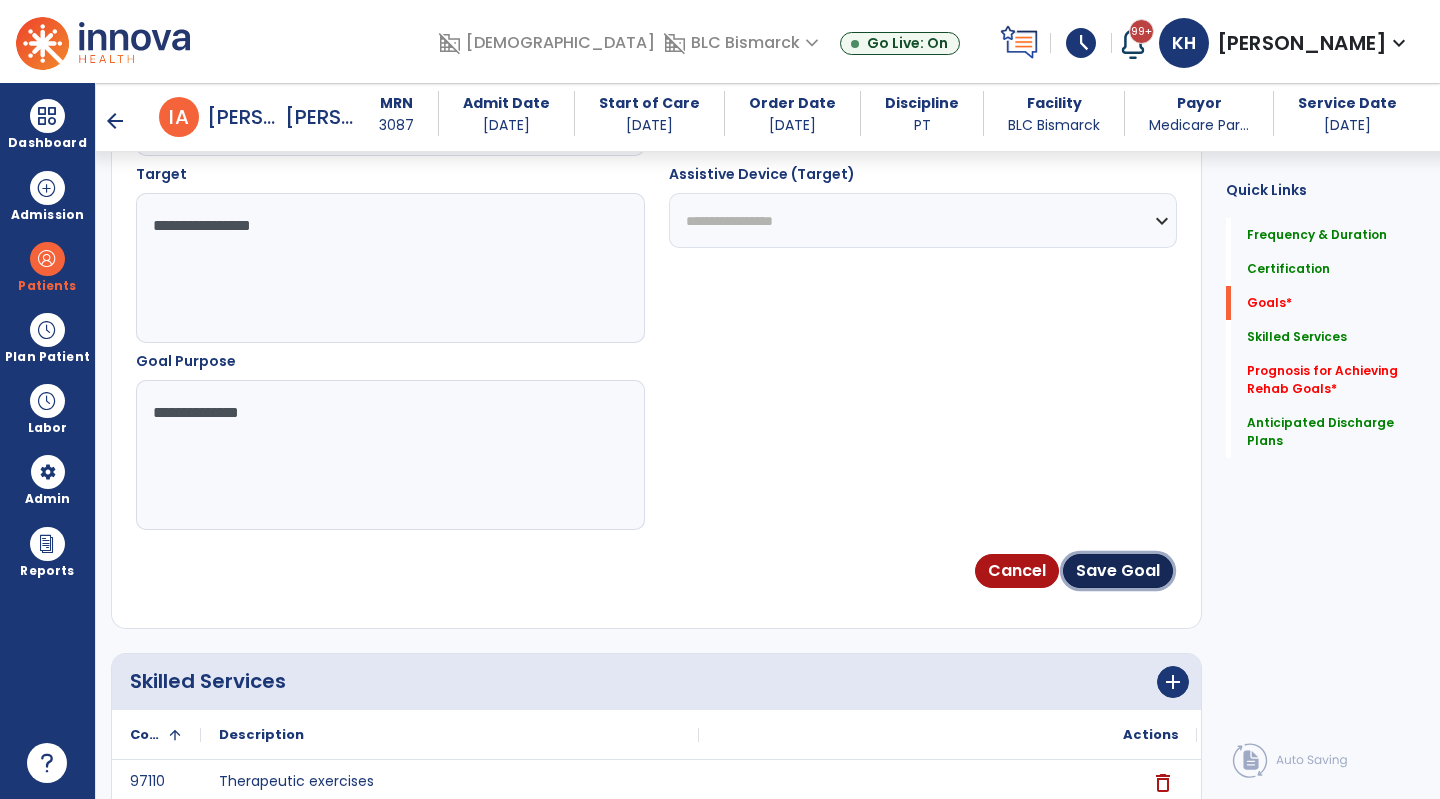 click on "Save Goal" at bounding box center (1118, 571) 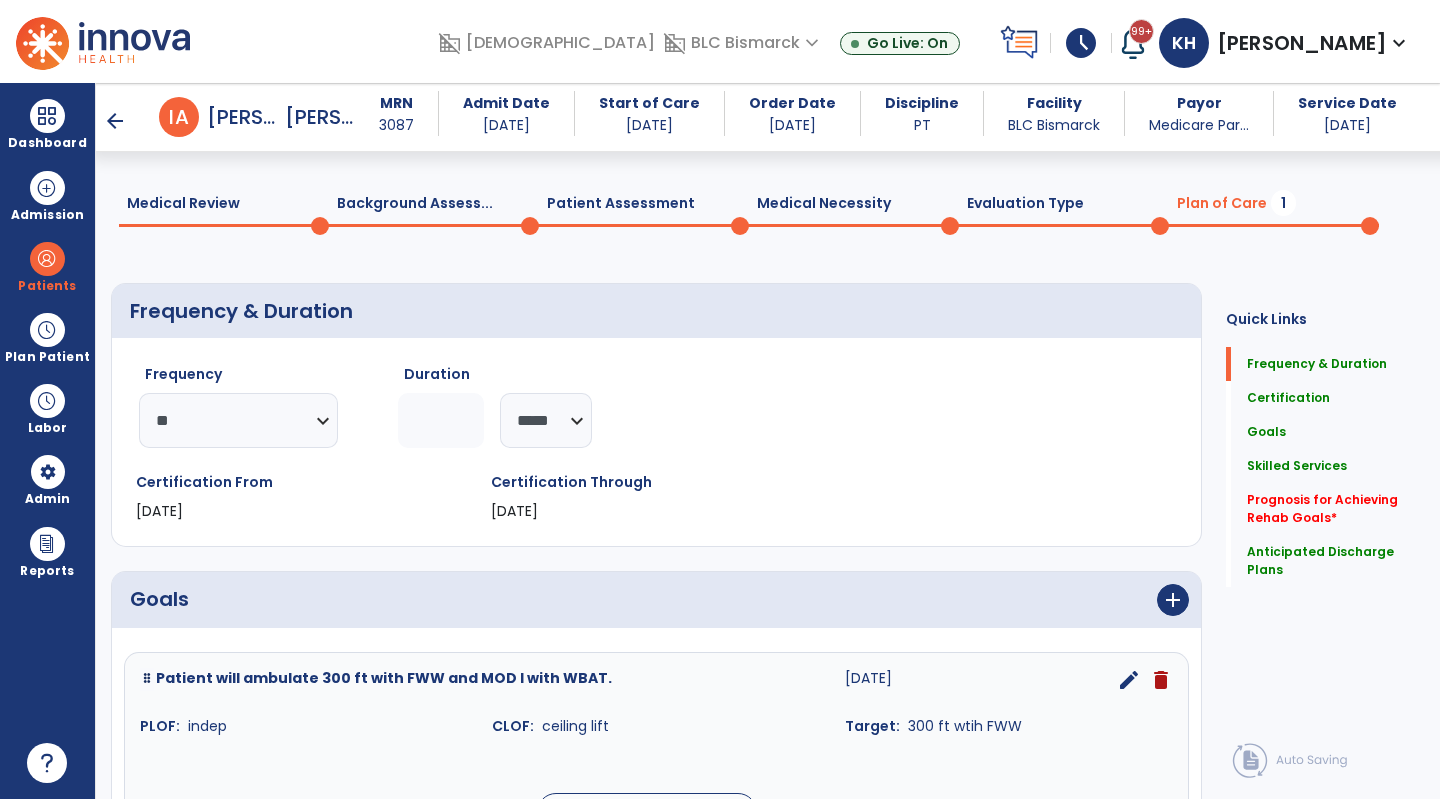 scroll, scrollTop: 345, scrollLeft: 0, axis: vertical 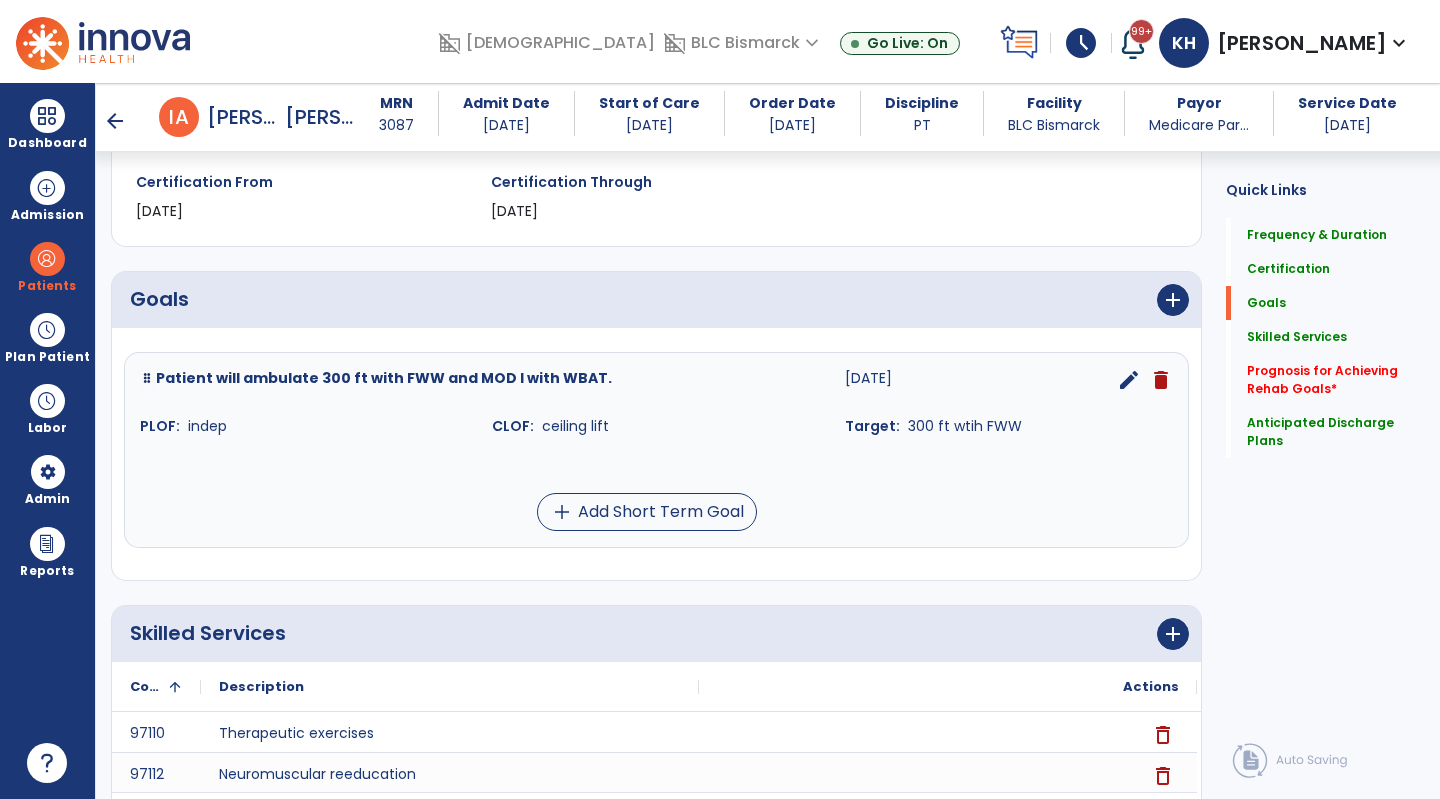 click on "Patient will ambulate 300 ft with FWW and MOD I with WBAT.  [DATE]  edit delete PLOF:    indep CLOF:    ceiling lift Target:    300 ft wtih FWW  add  Add Short Term Goal" at bounding box center [656, 449] 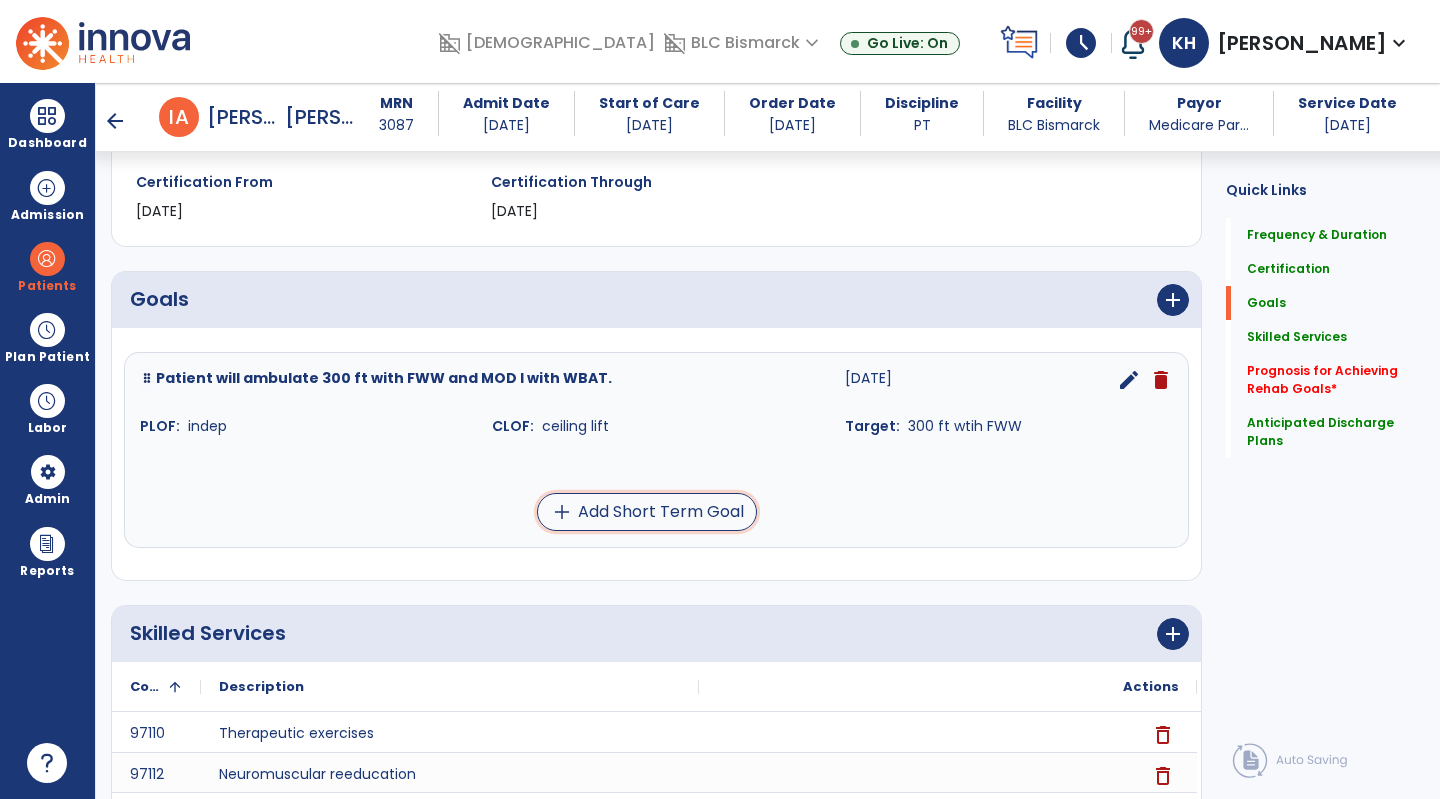 click on "add  Add Short Term Goal" at bounding box center [647, 512] 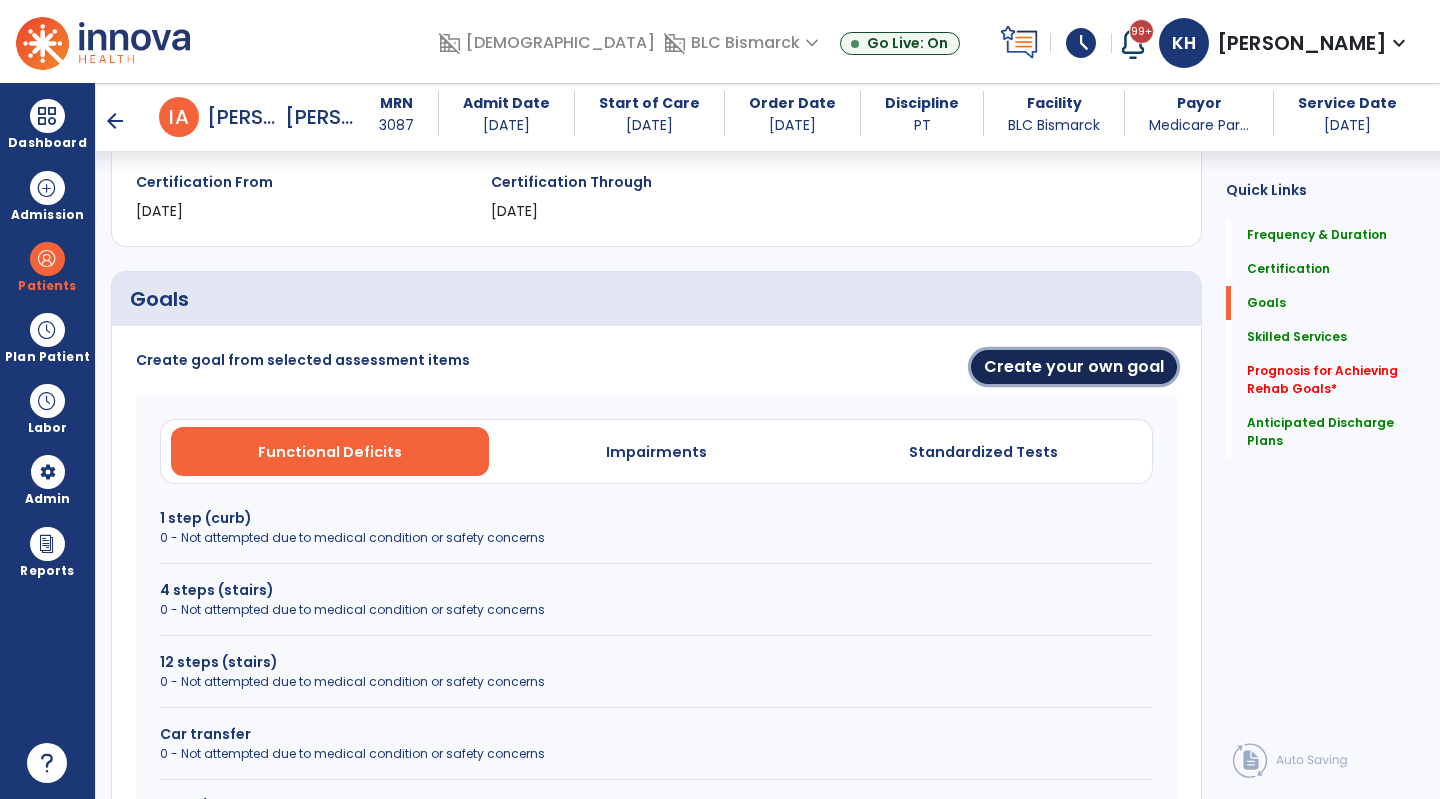 click on "Create your own goal" at bounding box center [1074, 367] 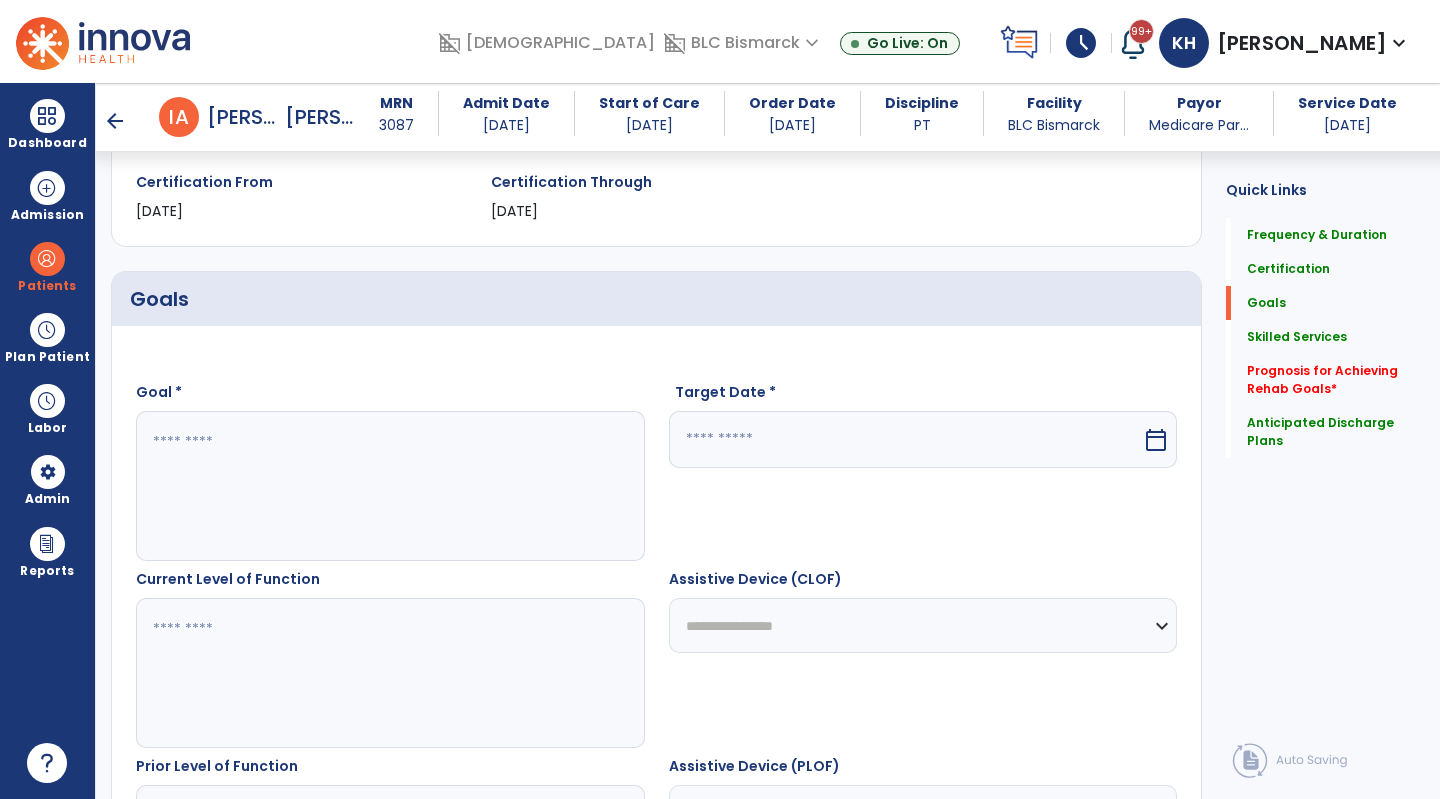 click at bounding box center (389, 486) 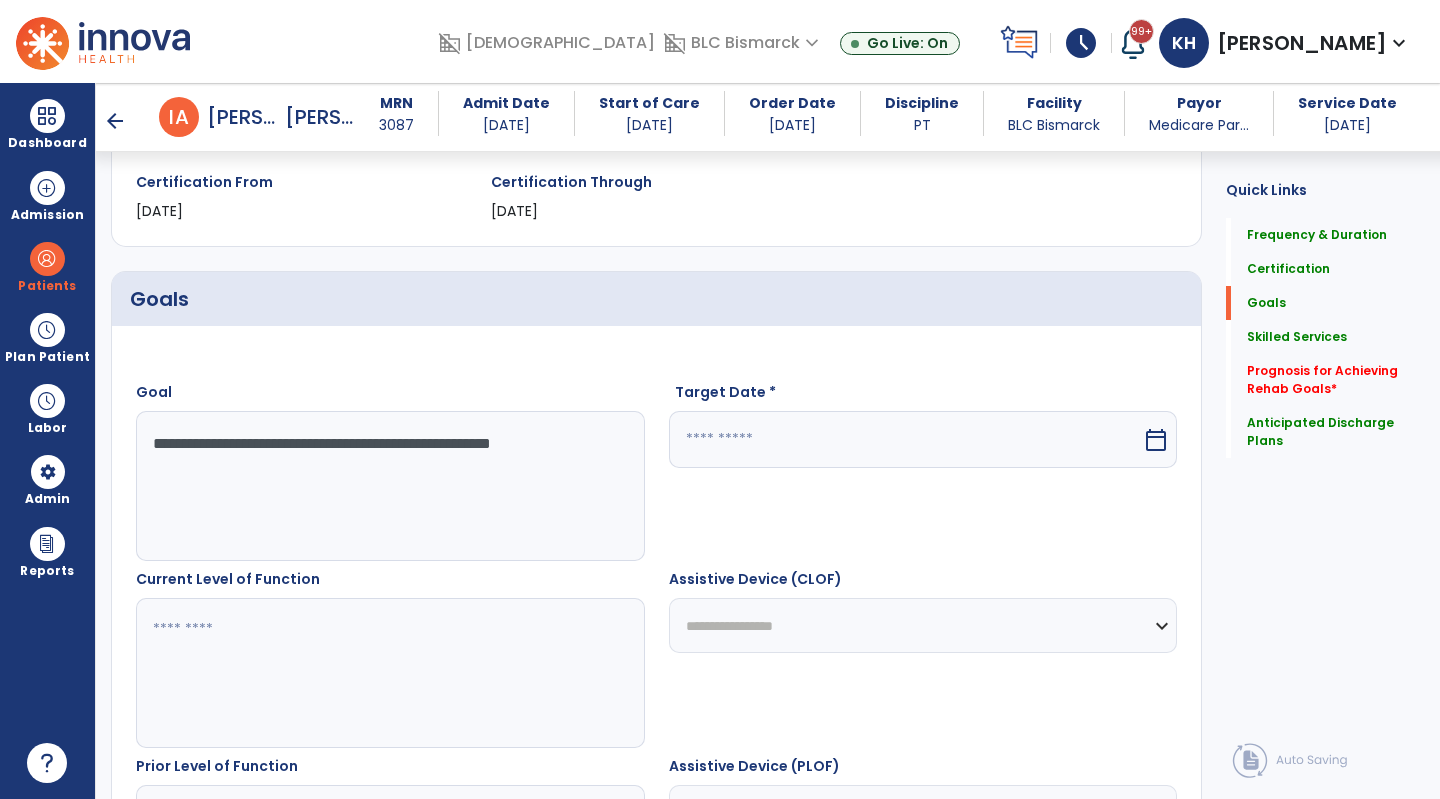 type on "**********" 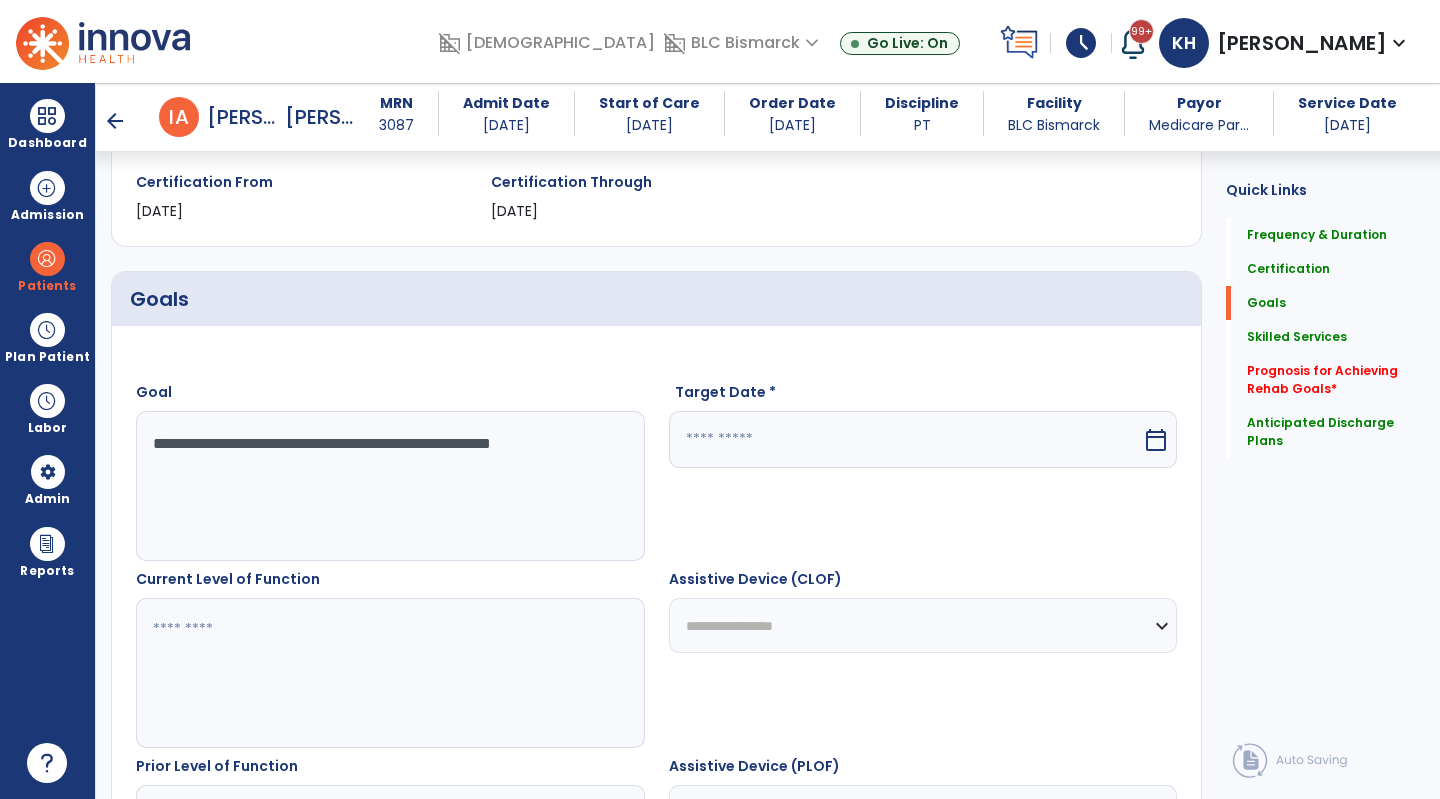 click at bounding box center [906, 439] 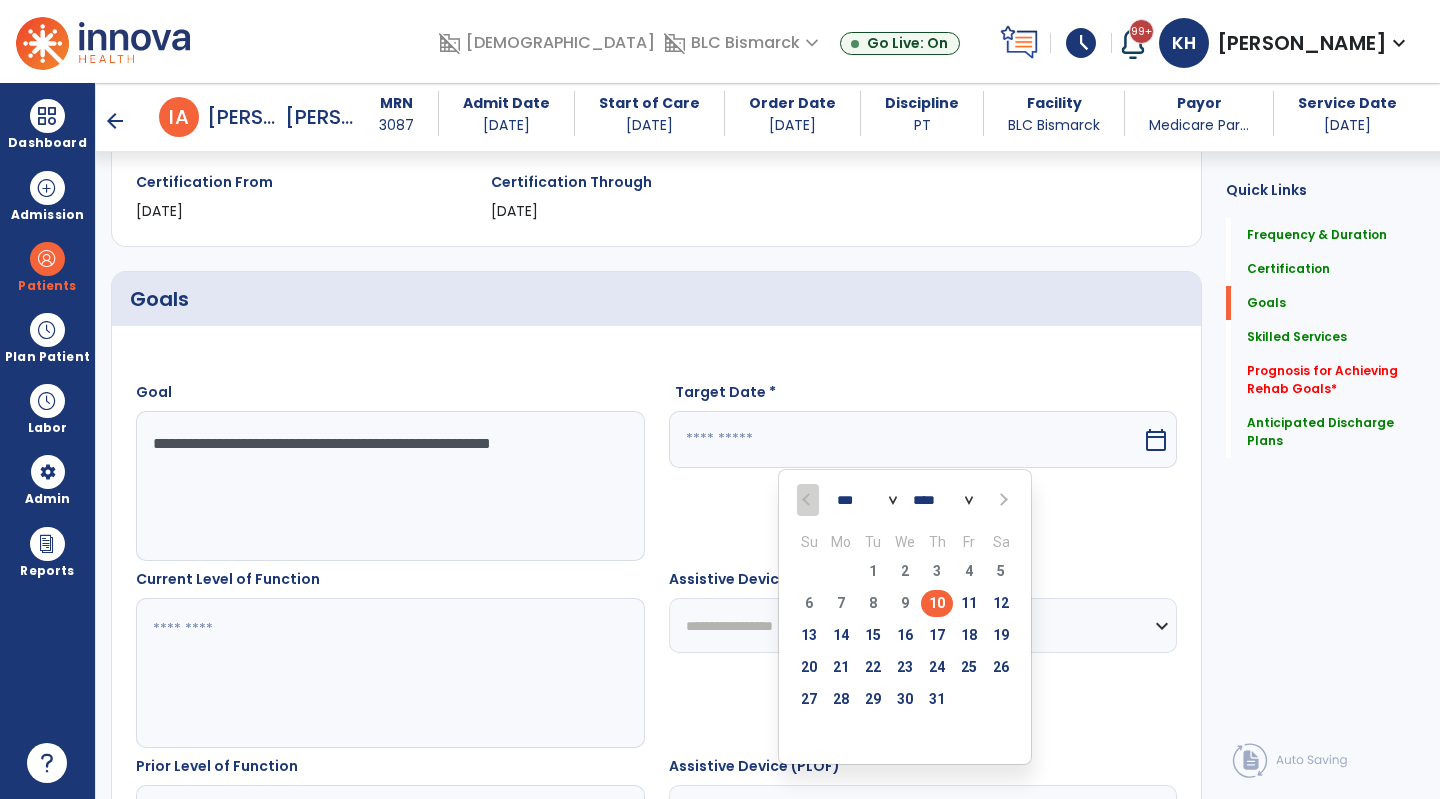 click at bounding box center [1002, 500] 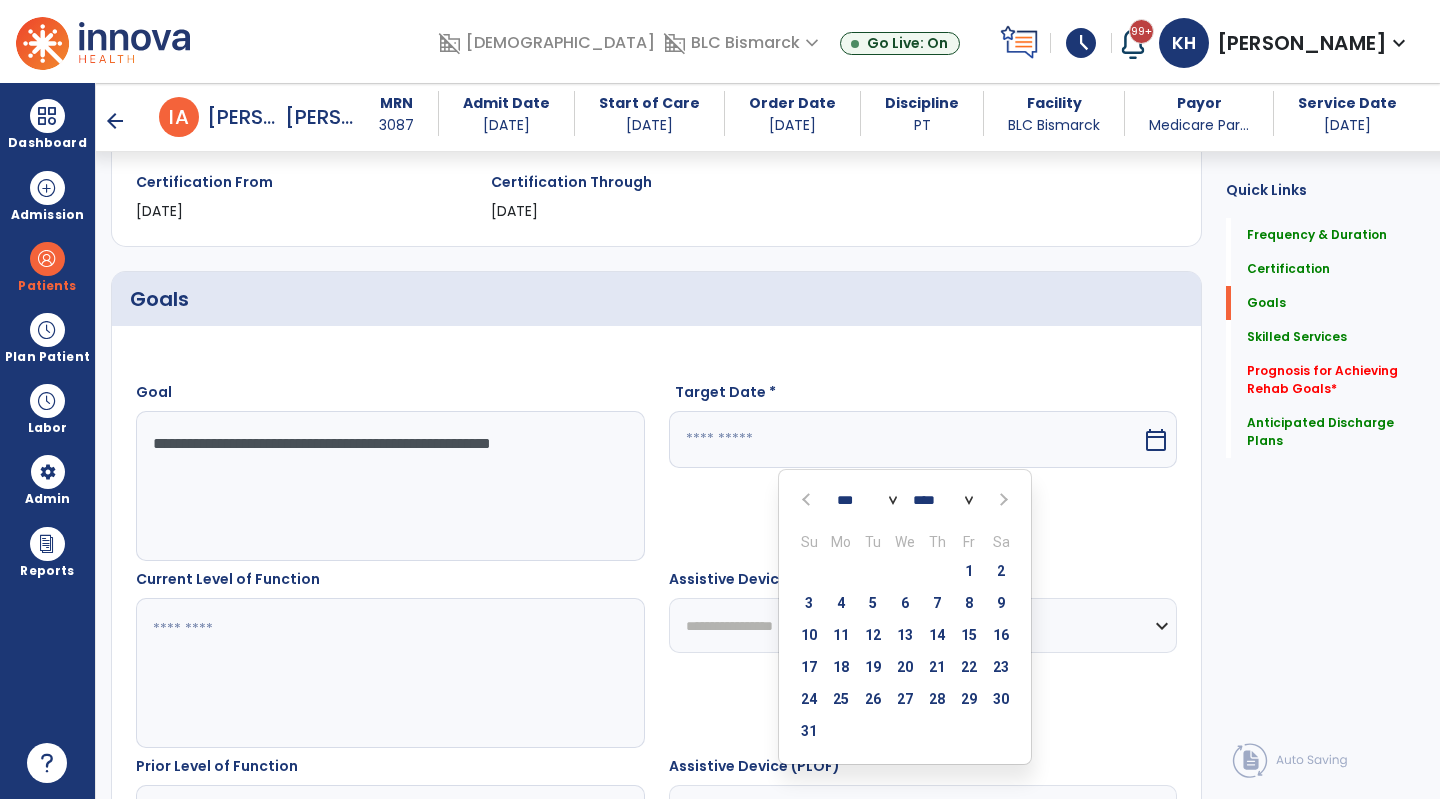click on "31" at bounding box center [809, 731] 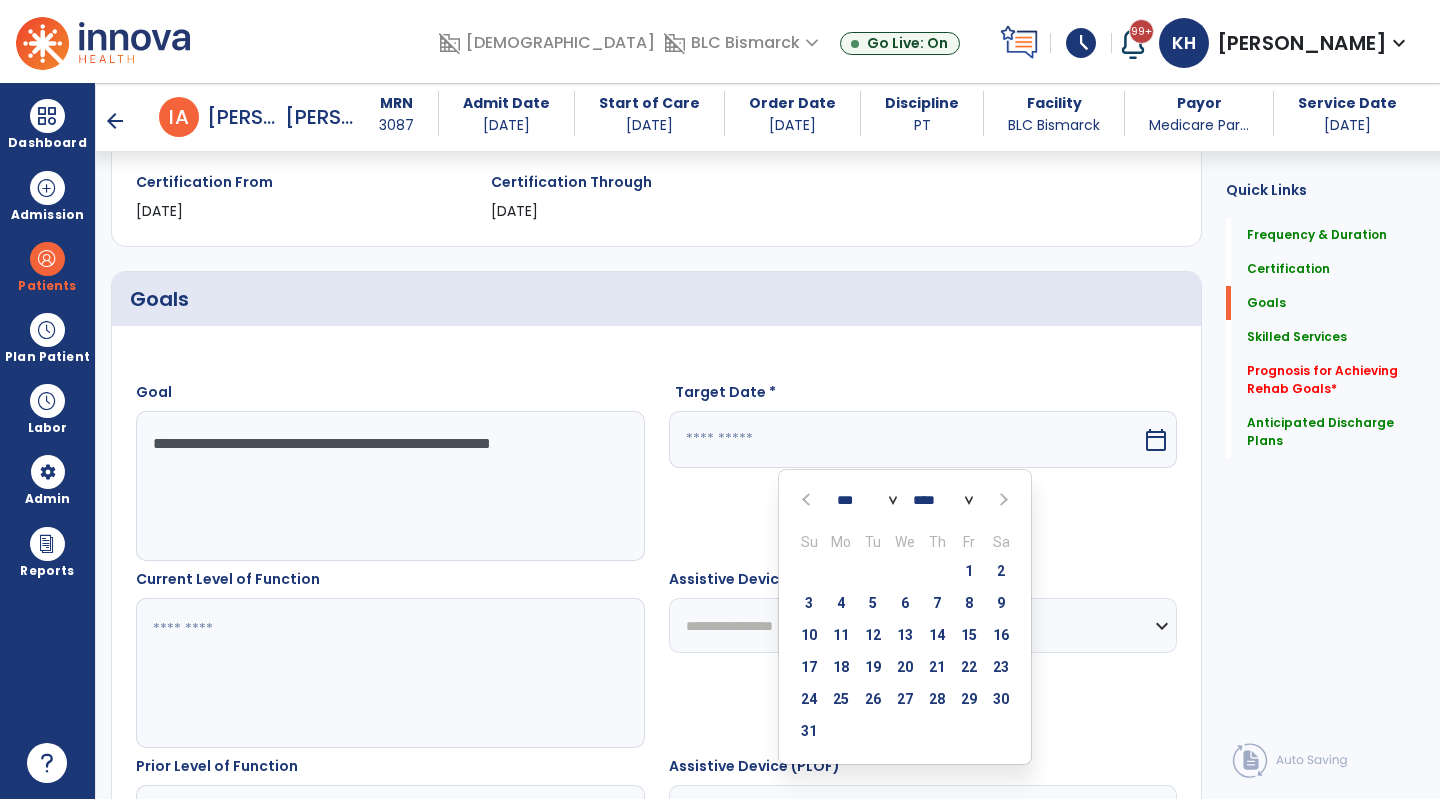 type on "*********" 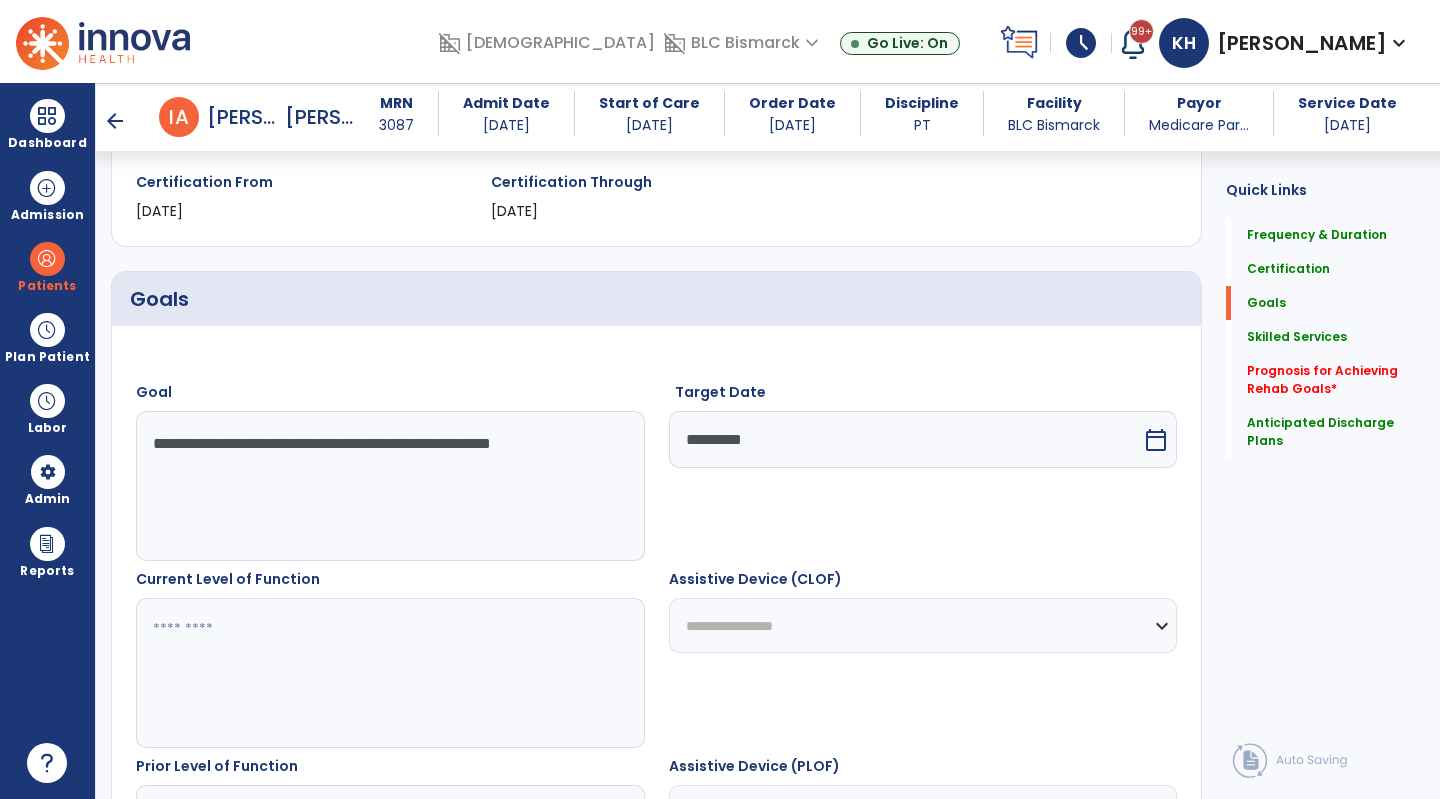 click at bounding box center [389, 673] 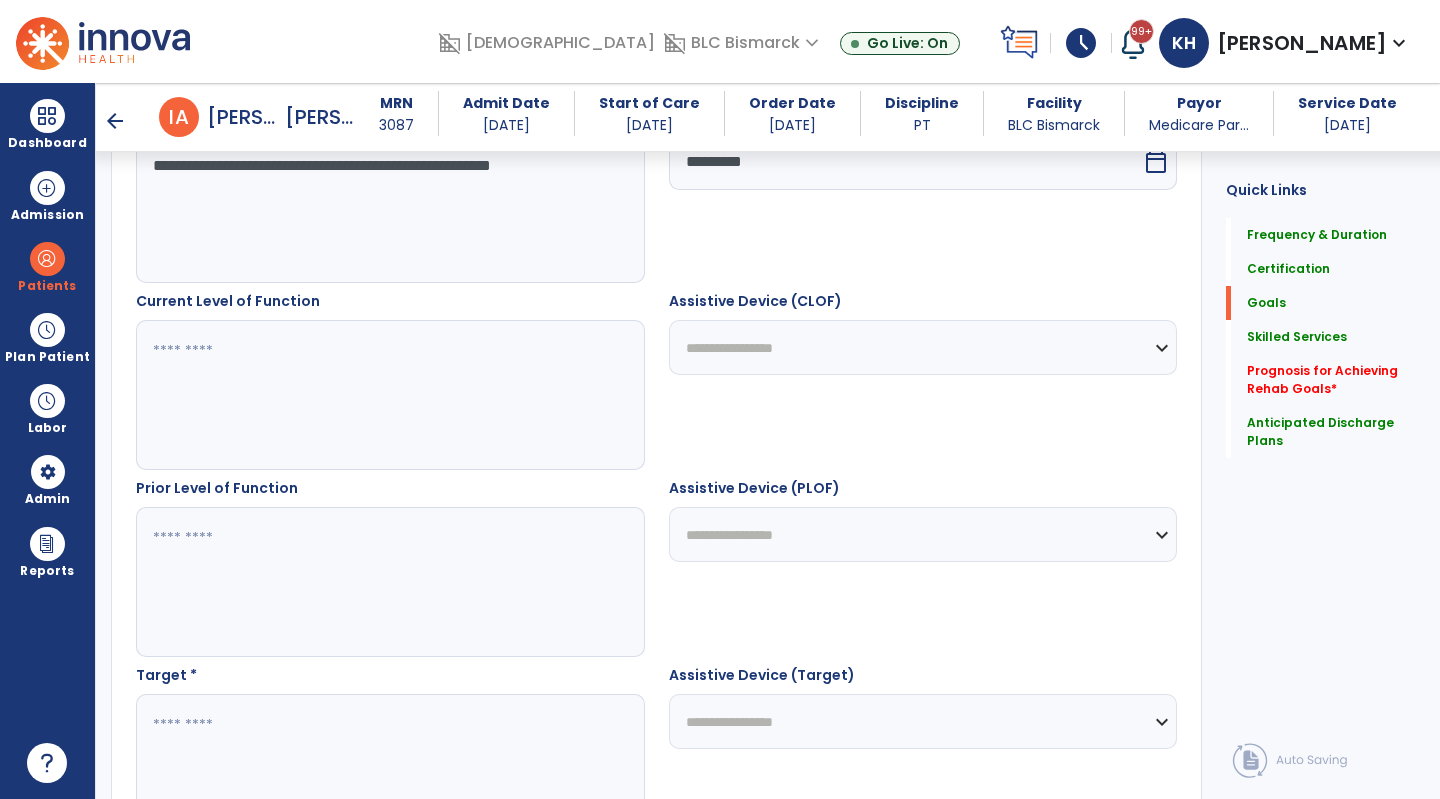 scroll, scrollTop: 745, scrollLeft: 0, axis: vertical 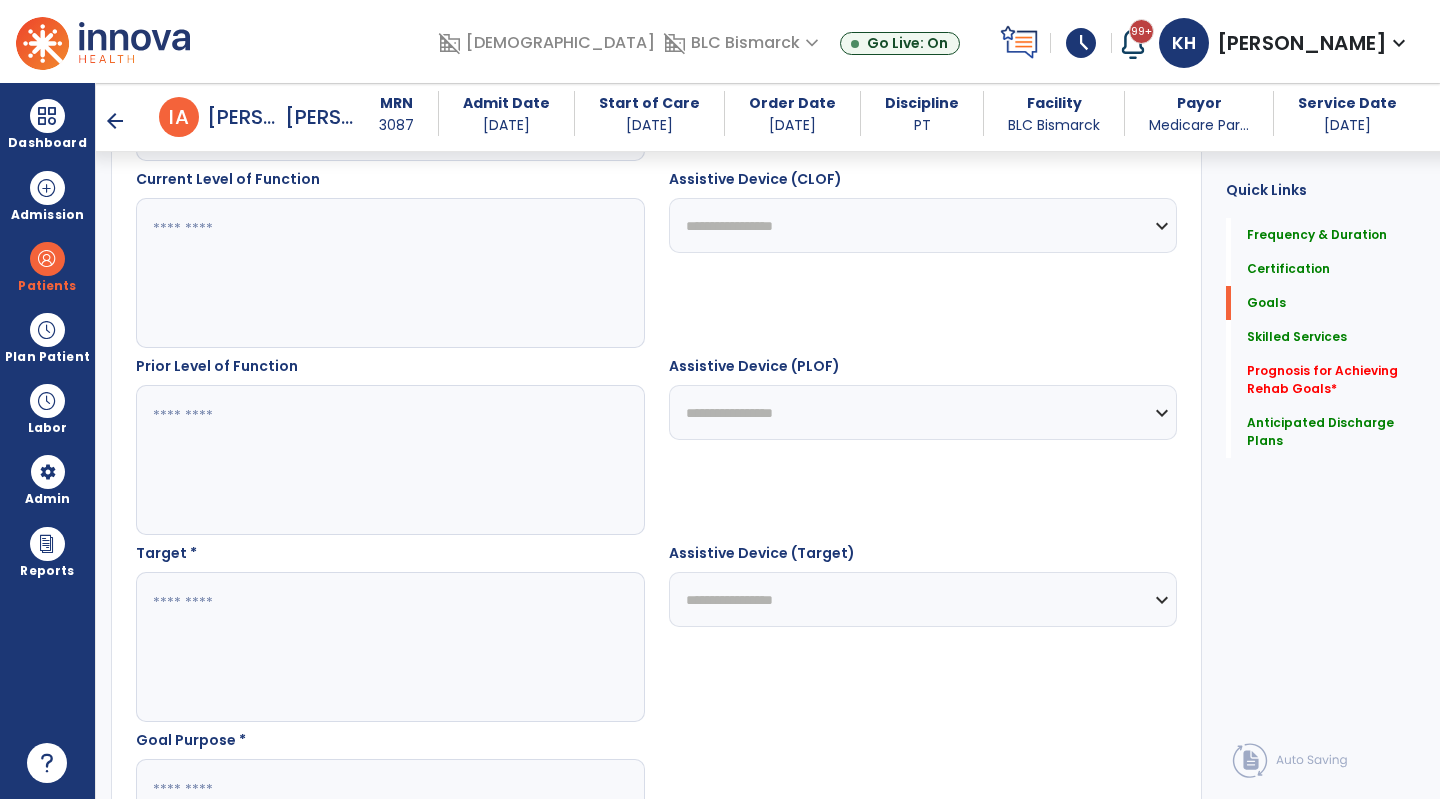 click at bounding box center [389, 647] 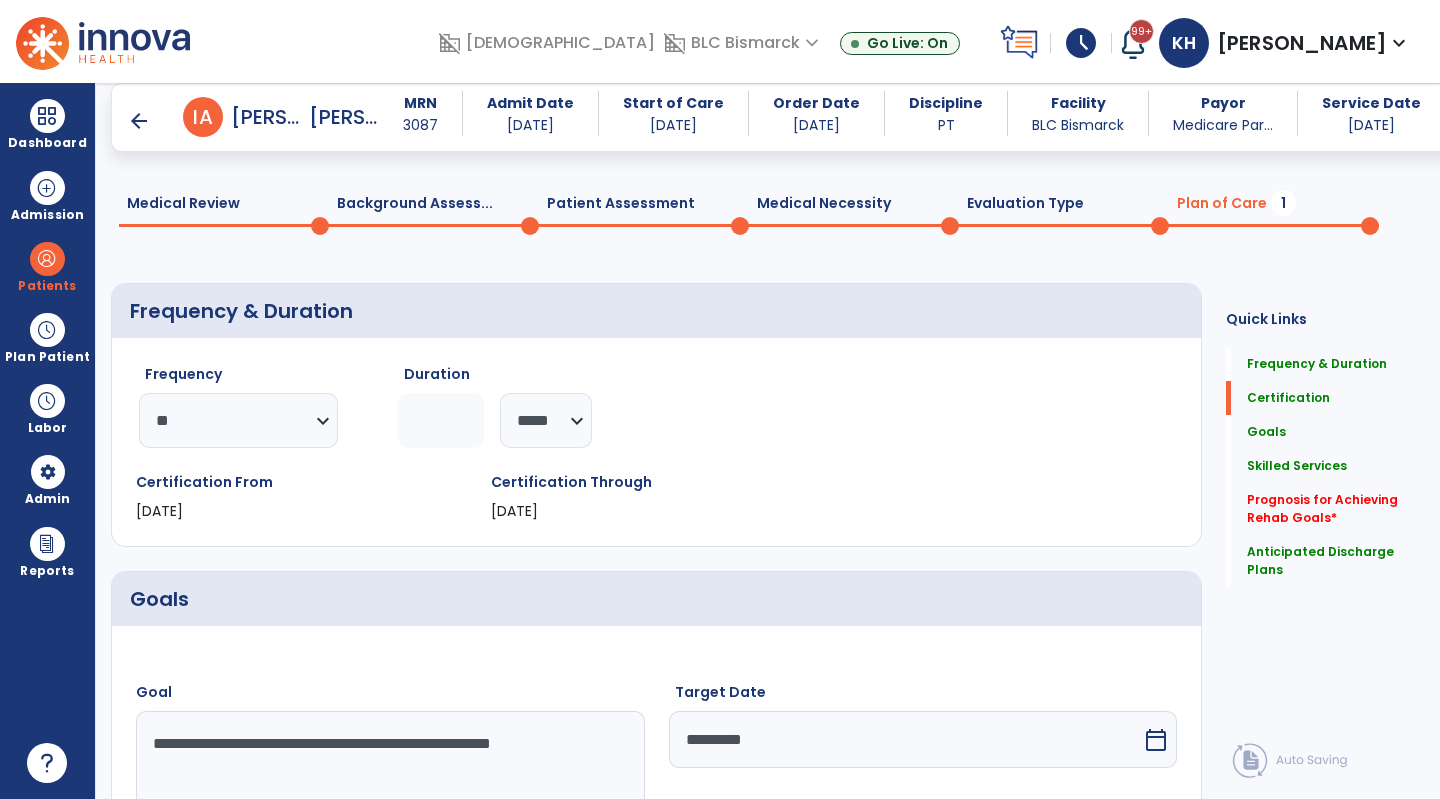 scroll, scrollTop: 245, scrollLeft: 0, axis: vertical 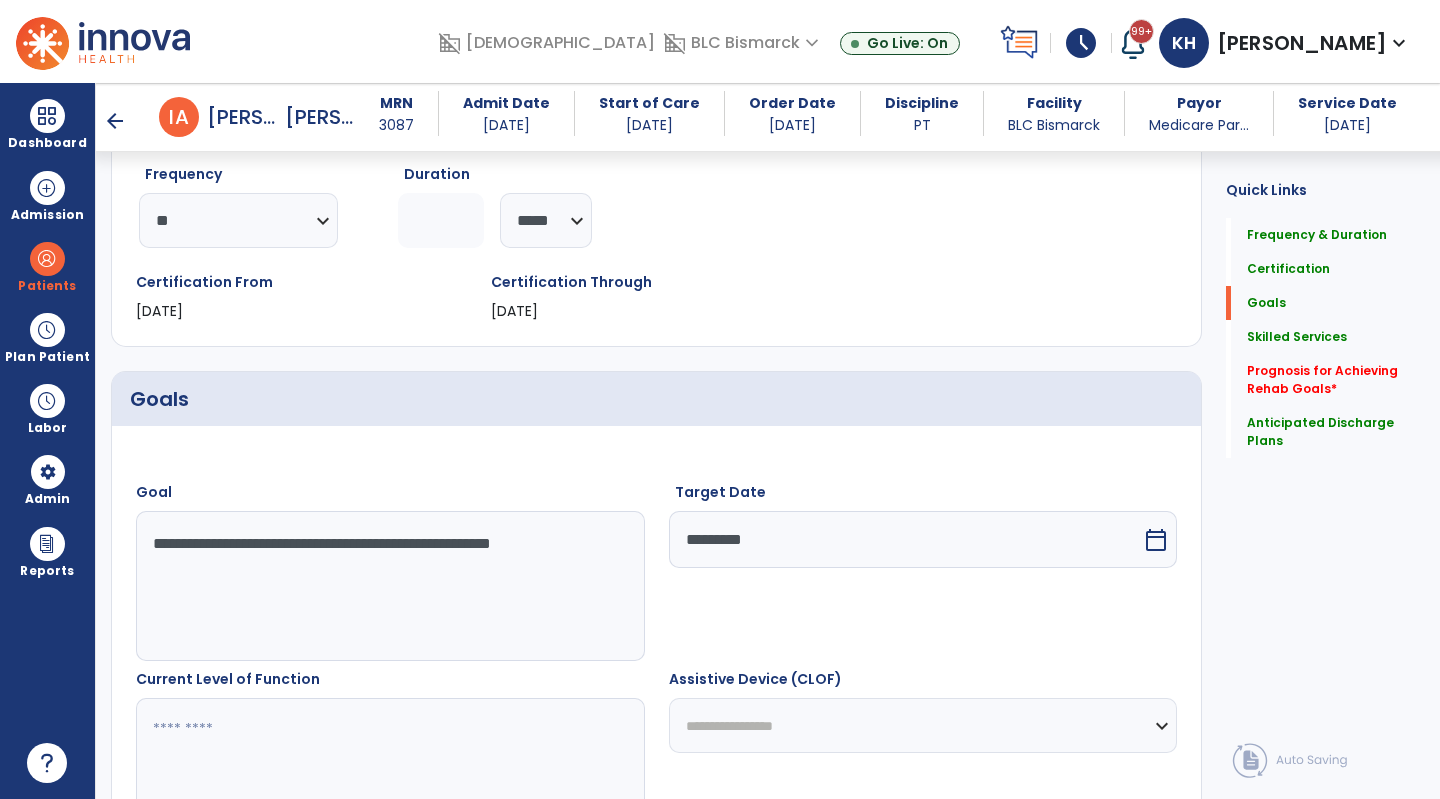 type on "**********" 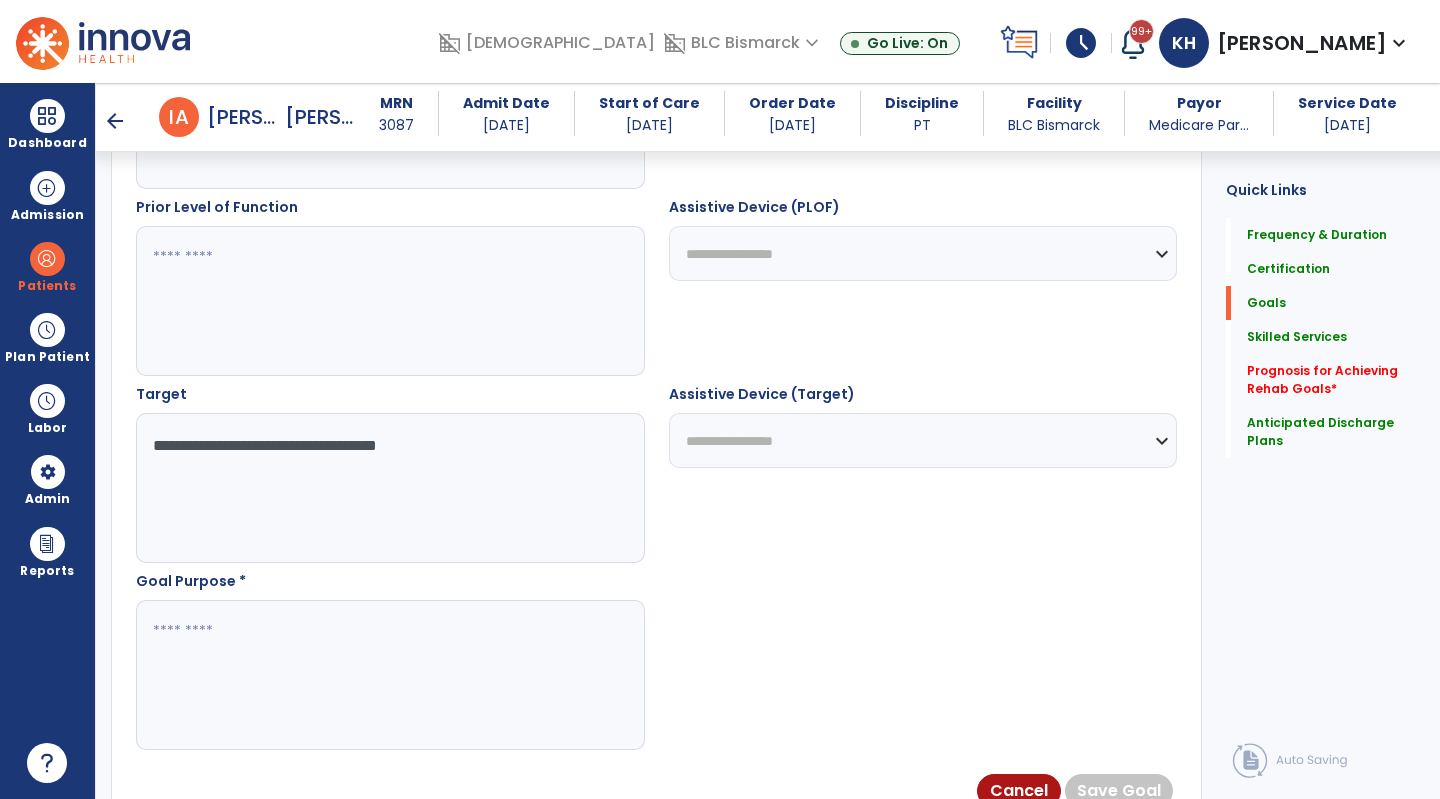 scroll, scrollTop: 1045, scrollLeft: 0, axis: vertical 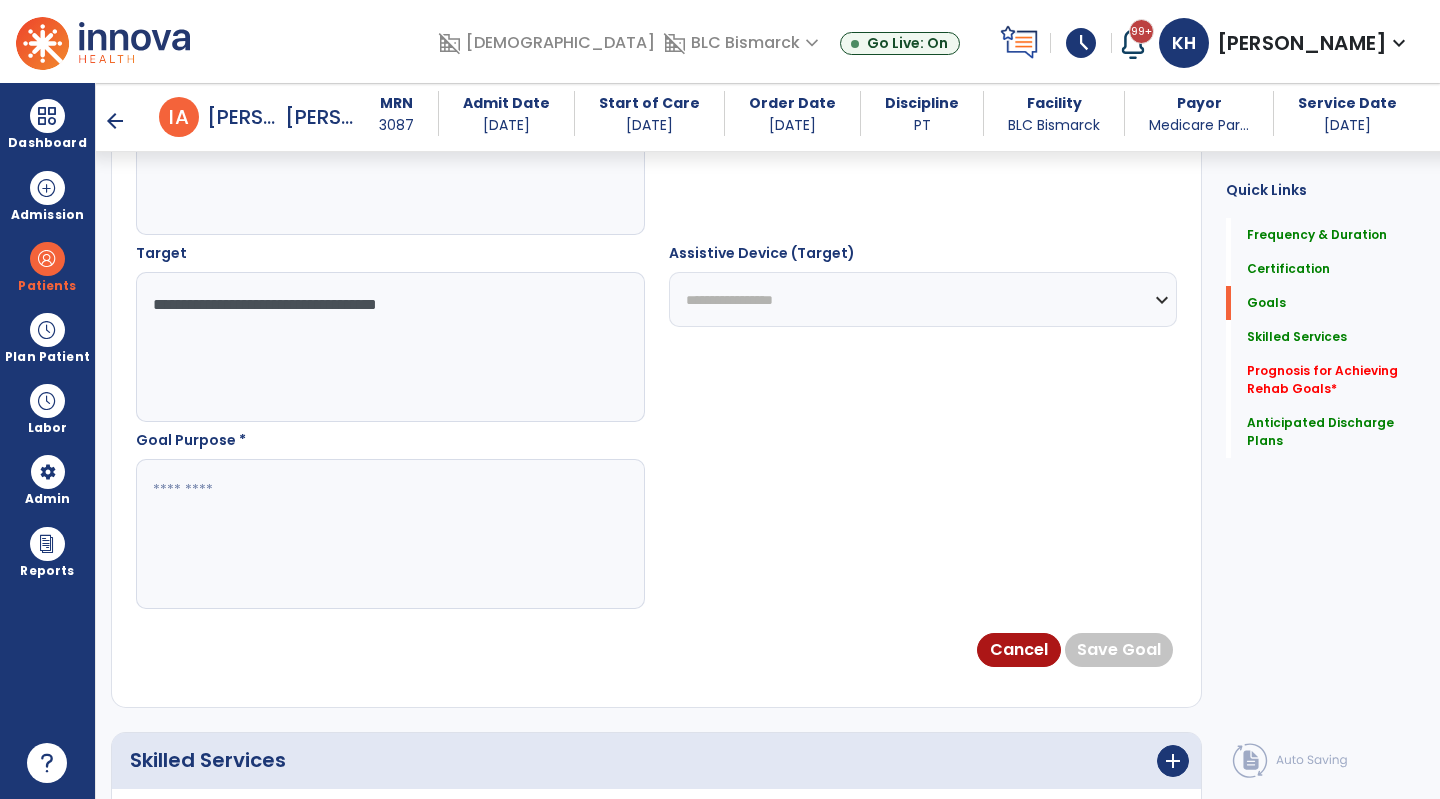 type on "**********" 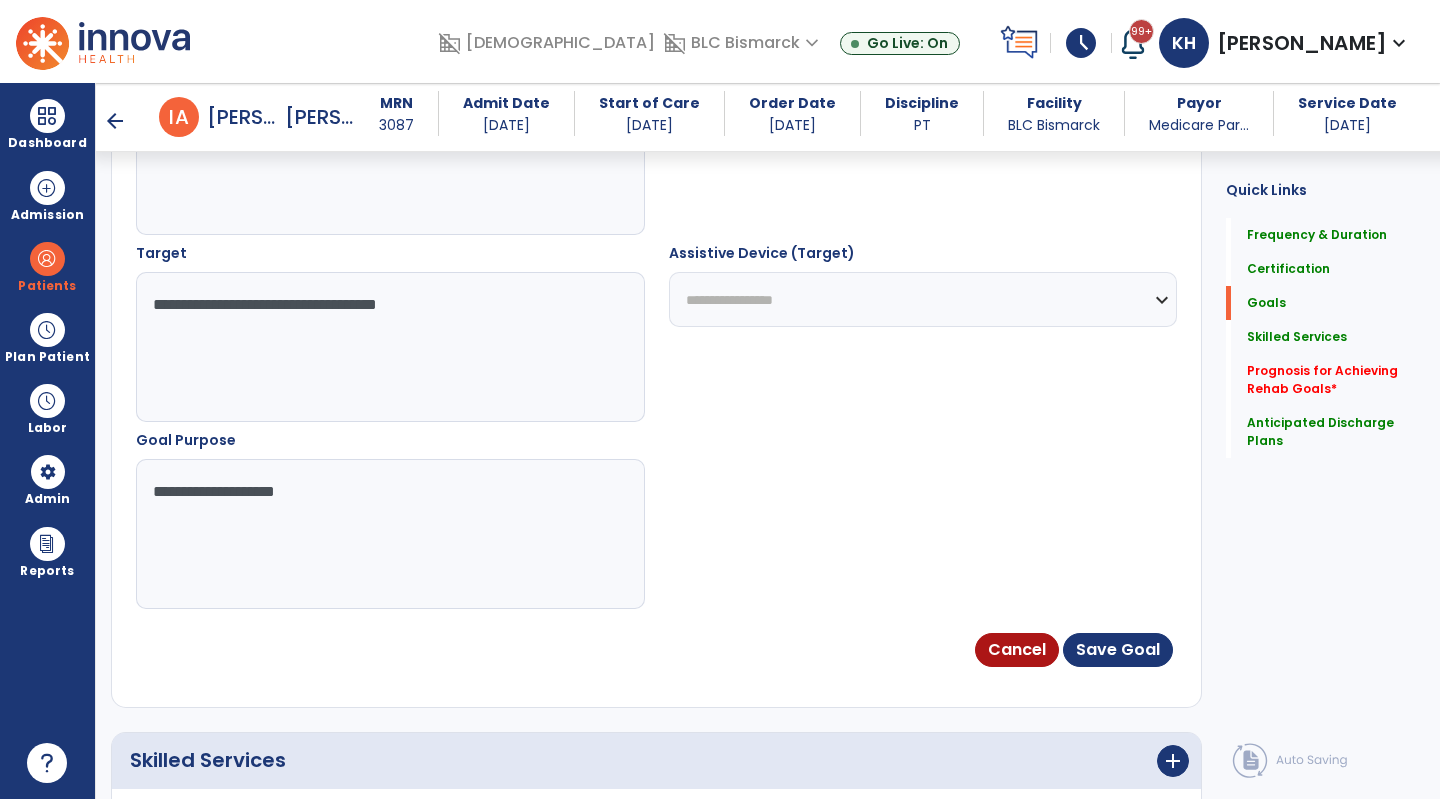 type on "**********" 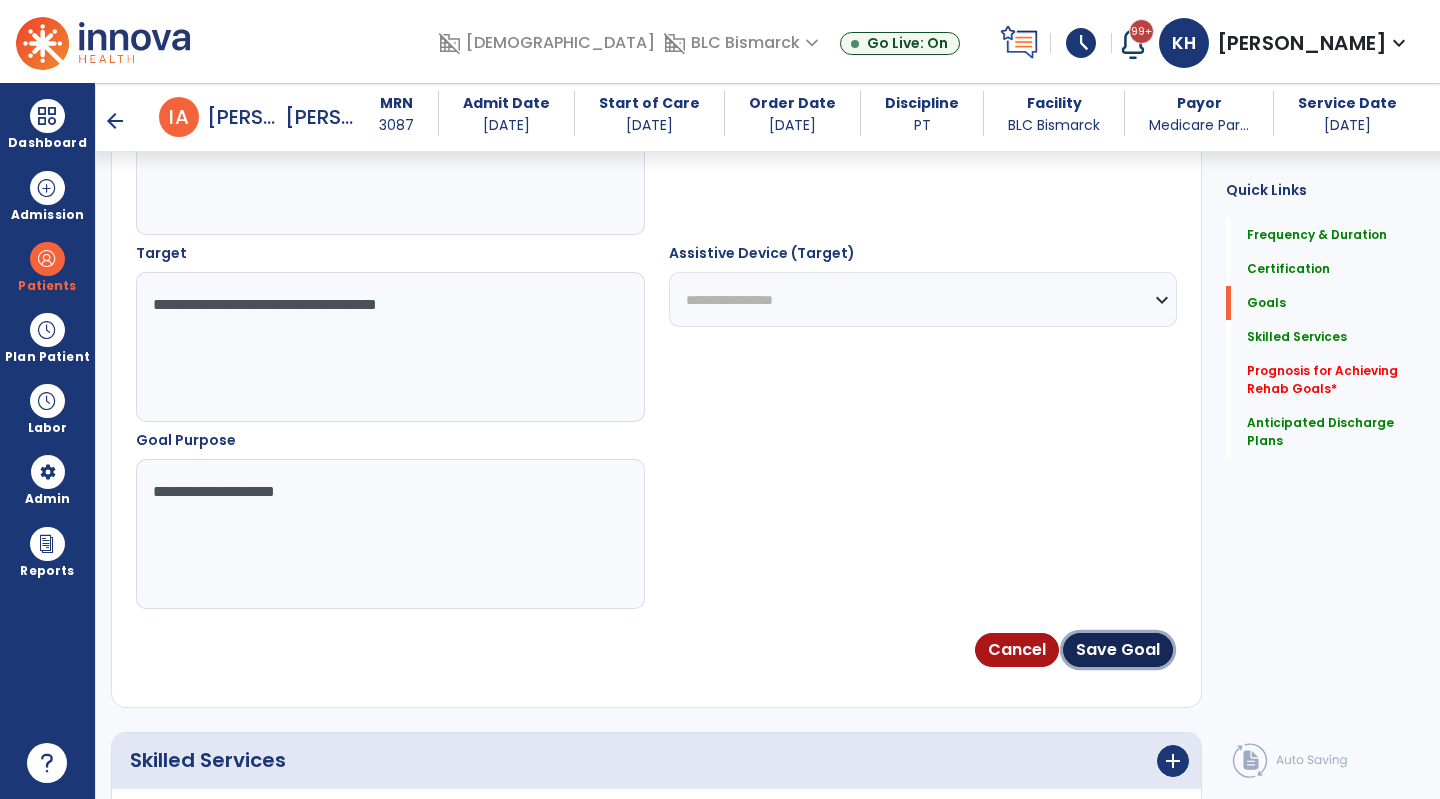 click on "Save Goal" at bounding box center (1118, 650) 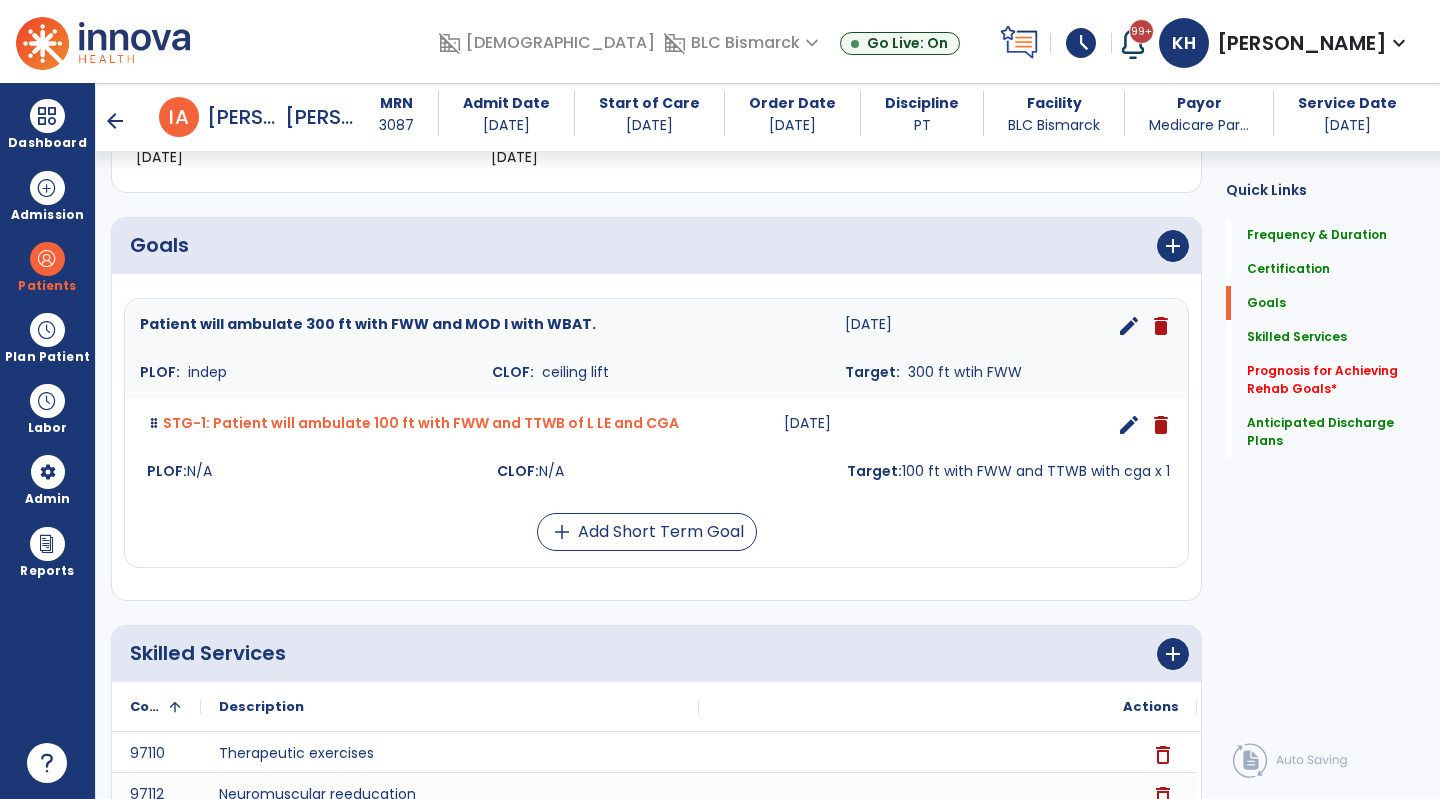 scroll, scrollTop: 400, scrollLeft: 0, axis: vertical 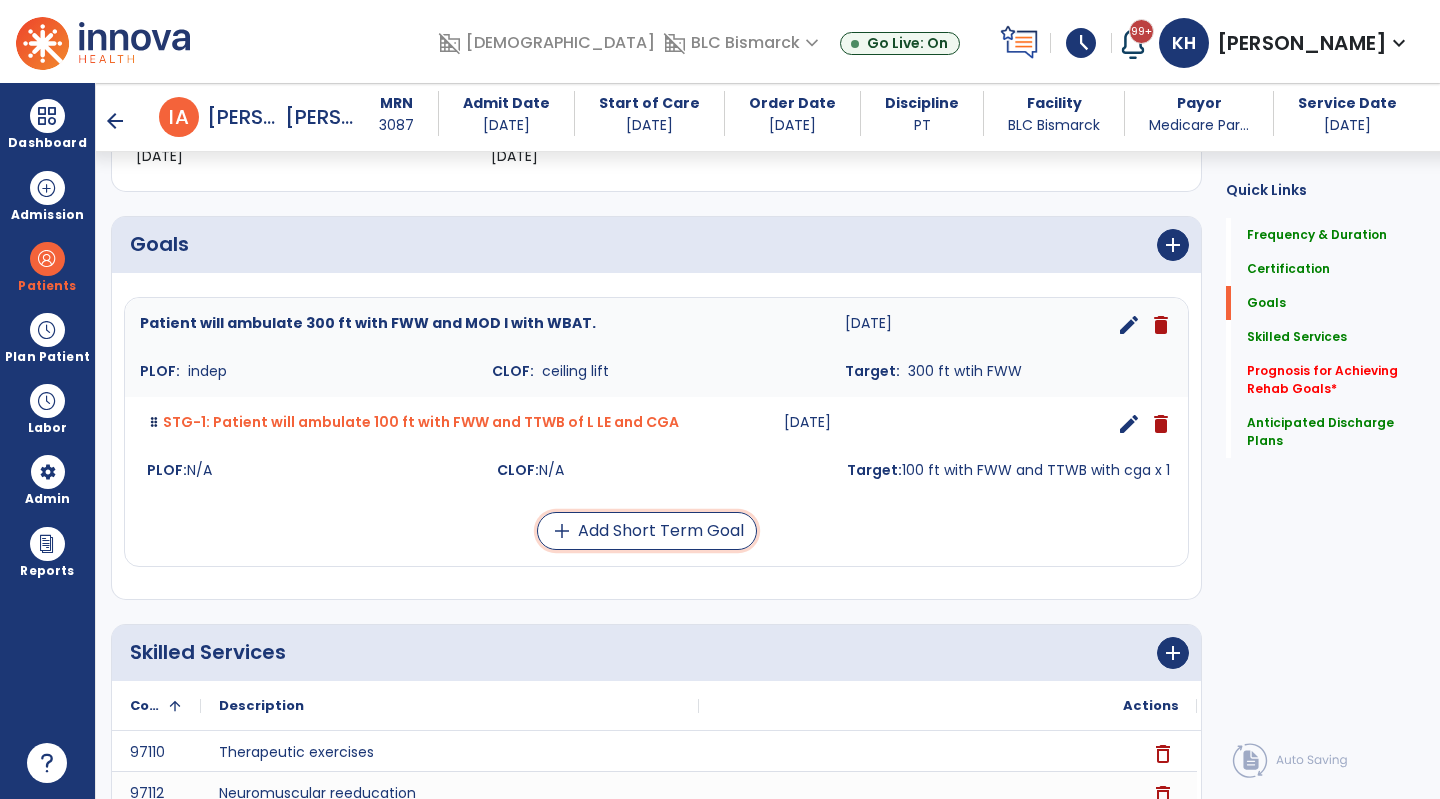 click on "add  Add Short Term Goal" at bounding box center (647, 531) 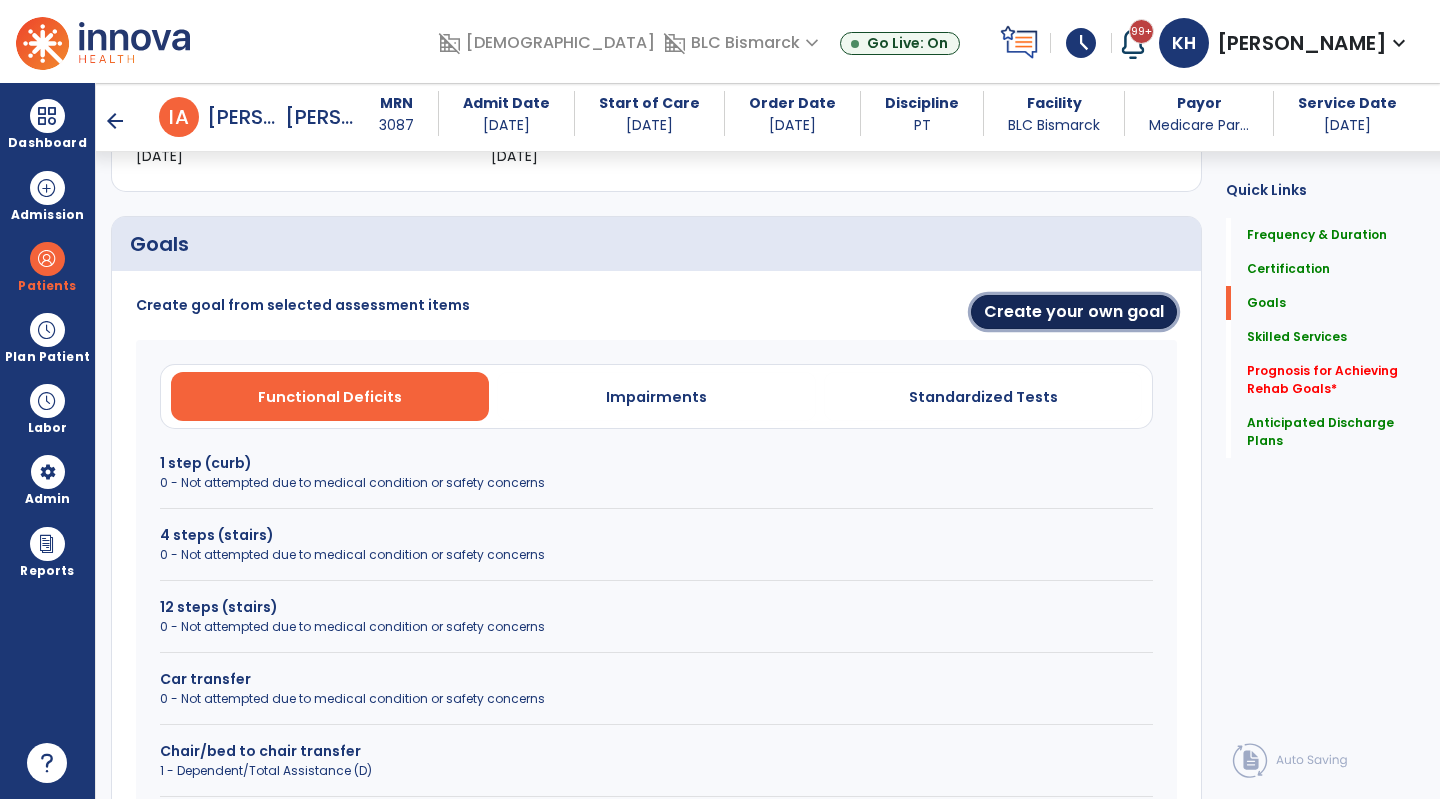 click on "Create your own goal" at bounding box center [1074, 312] 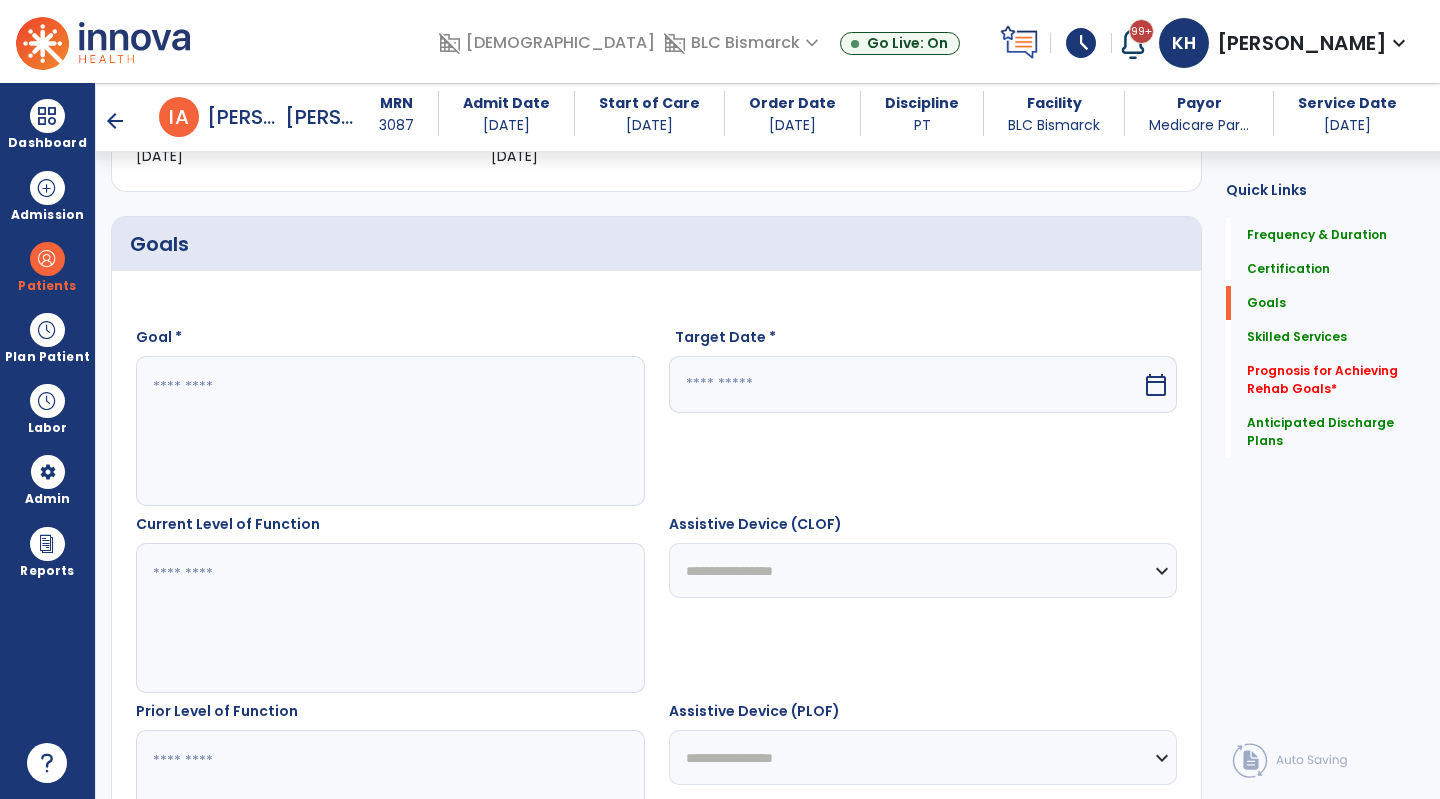 click at bounding box center [389, 431] 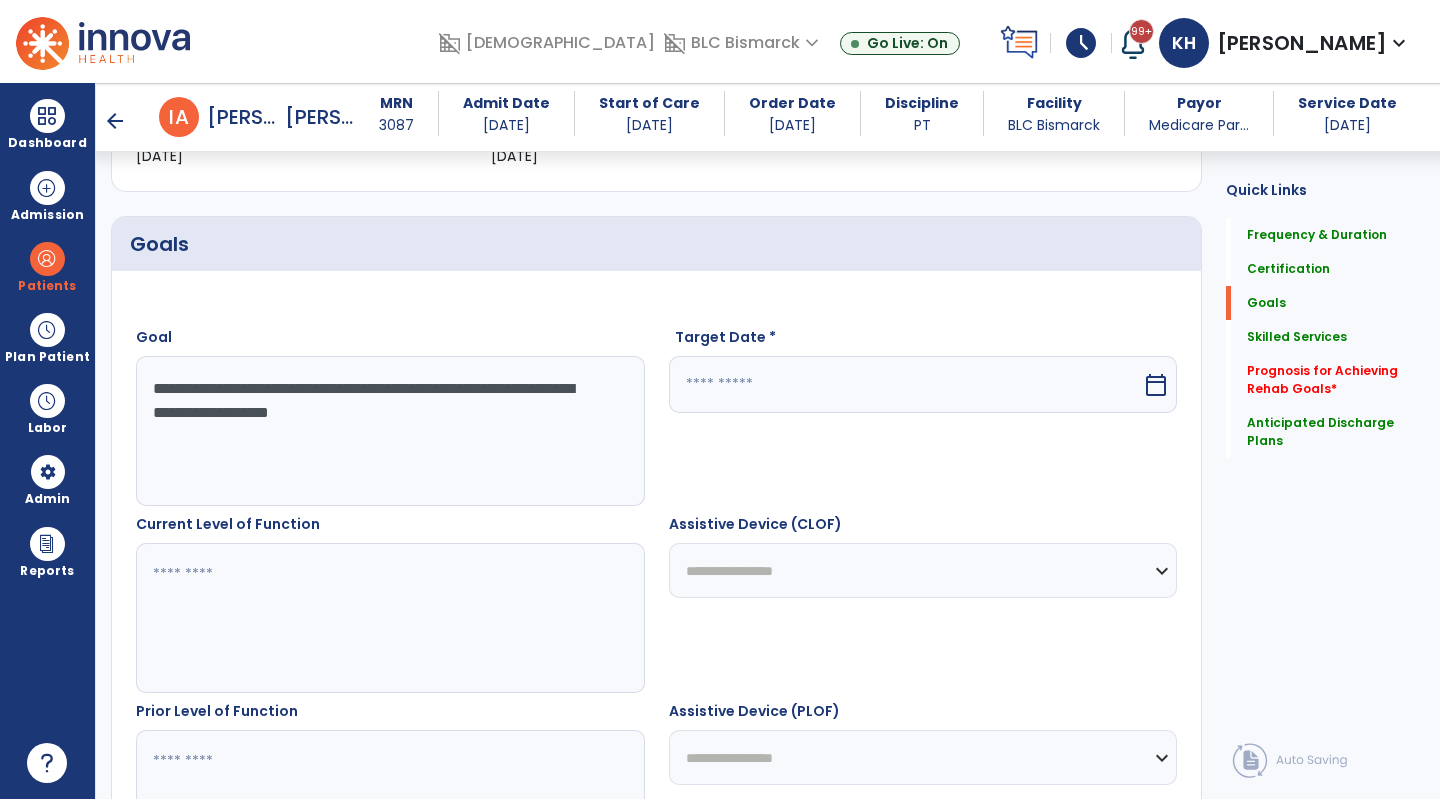 type on "**********" 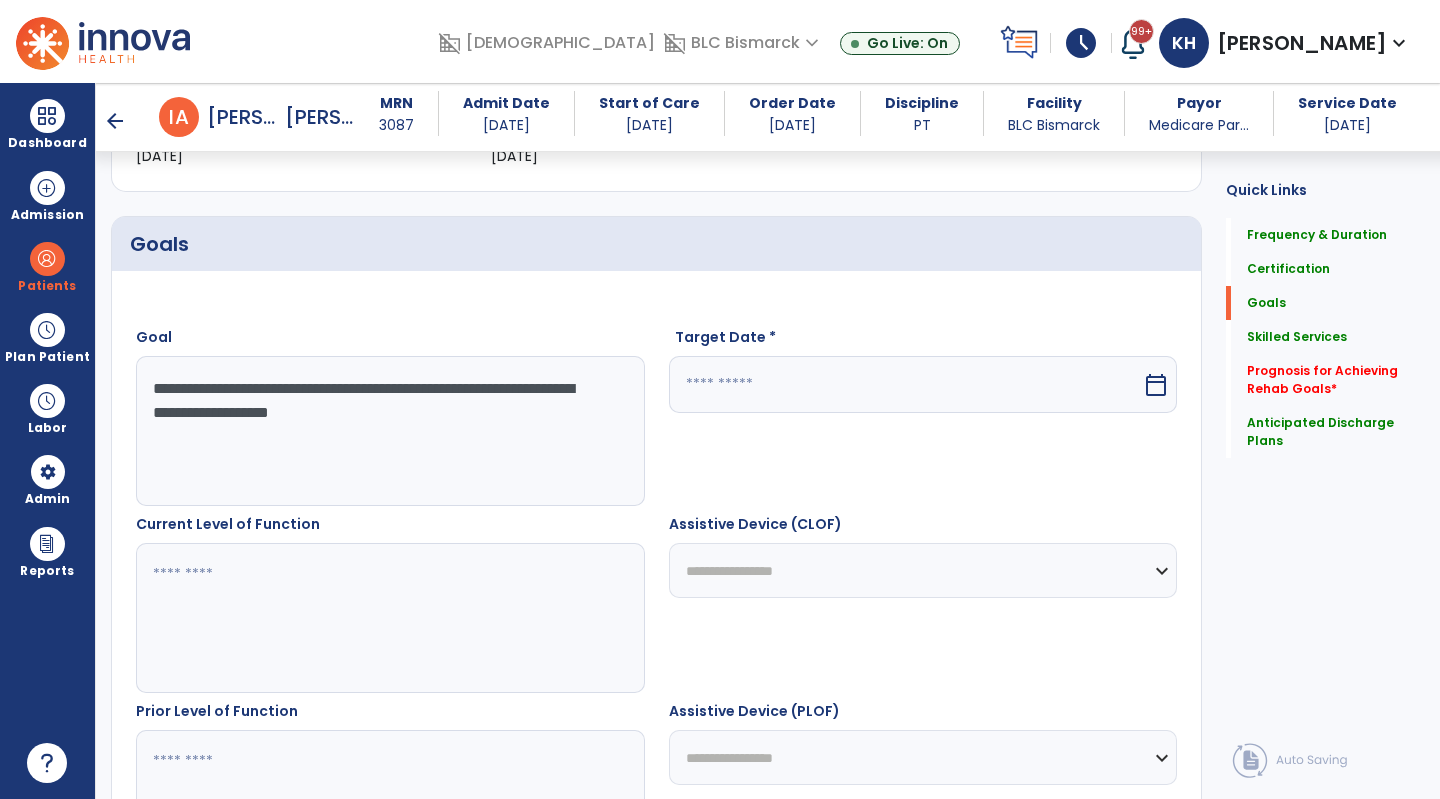 click at bounding box center [906, 384] 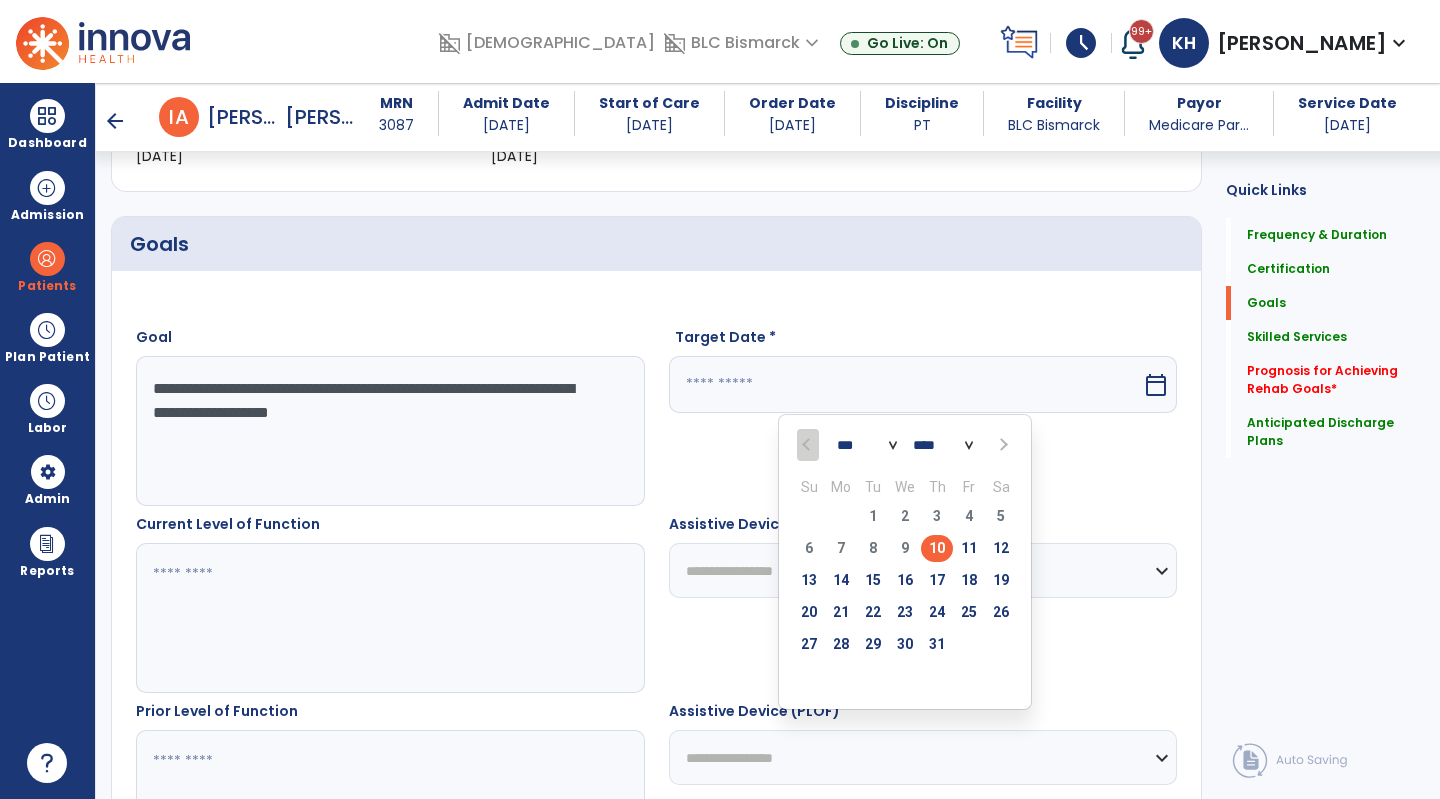 click on "31" at bounding box center (937, 644) 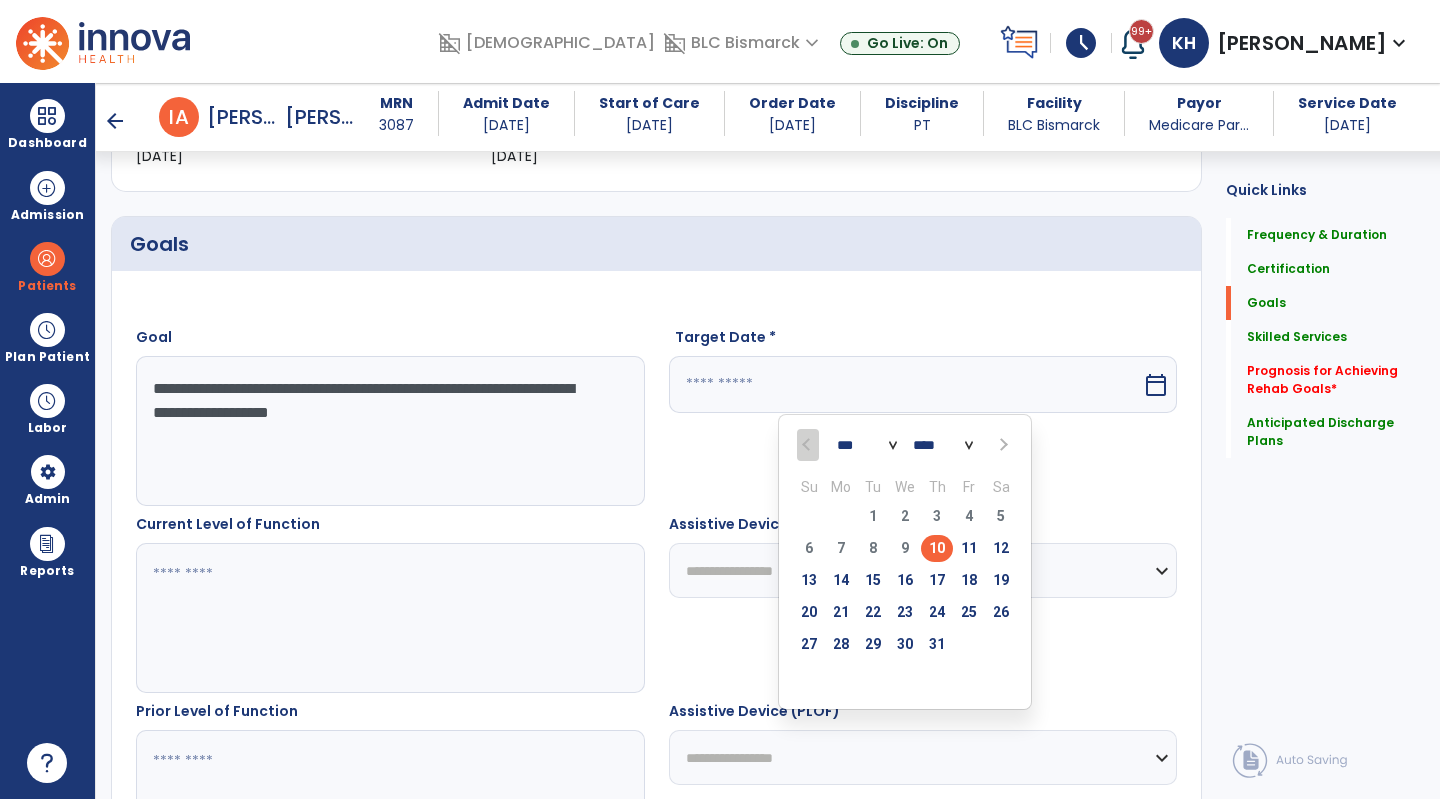 type on "*********" 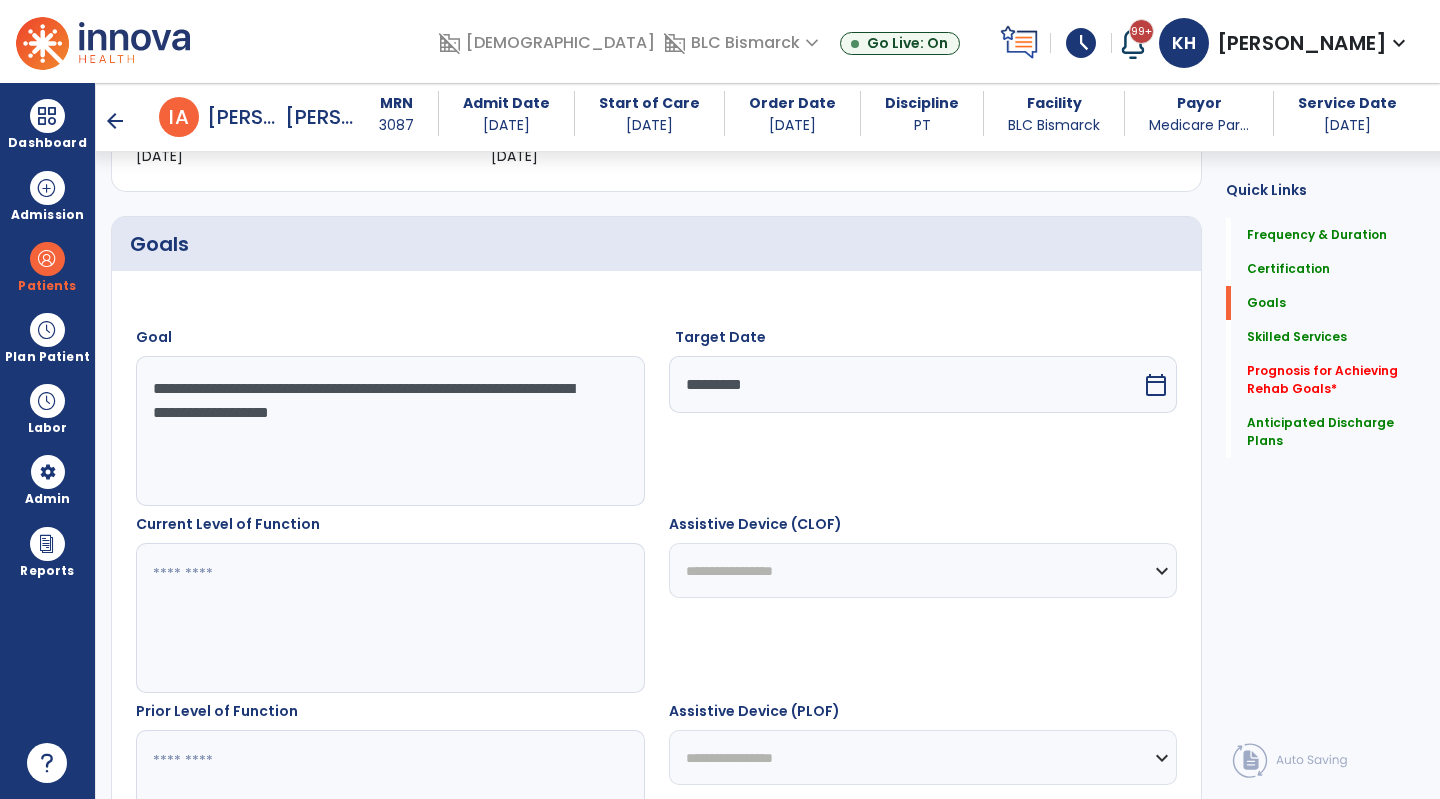 click at bounding box center [389, 618] 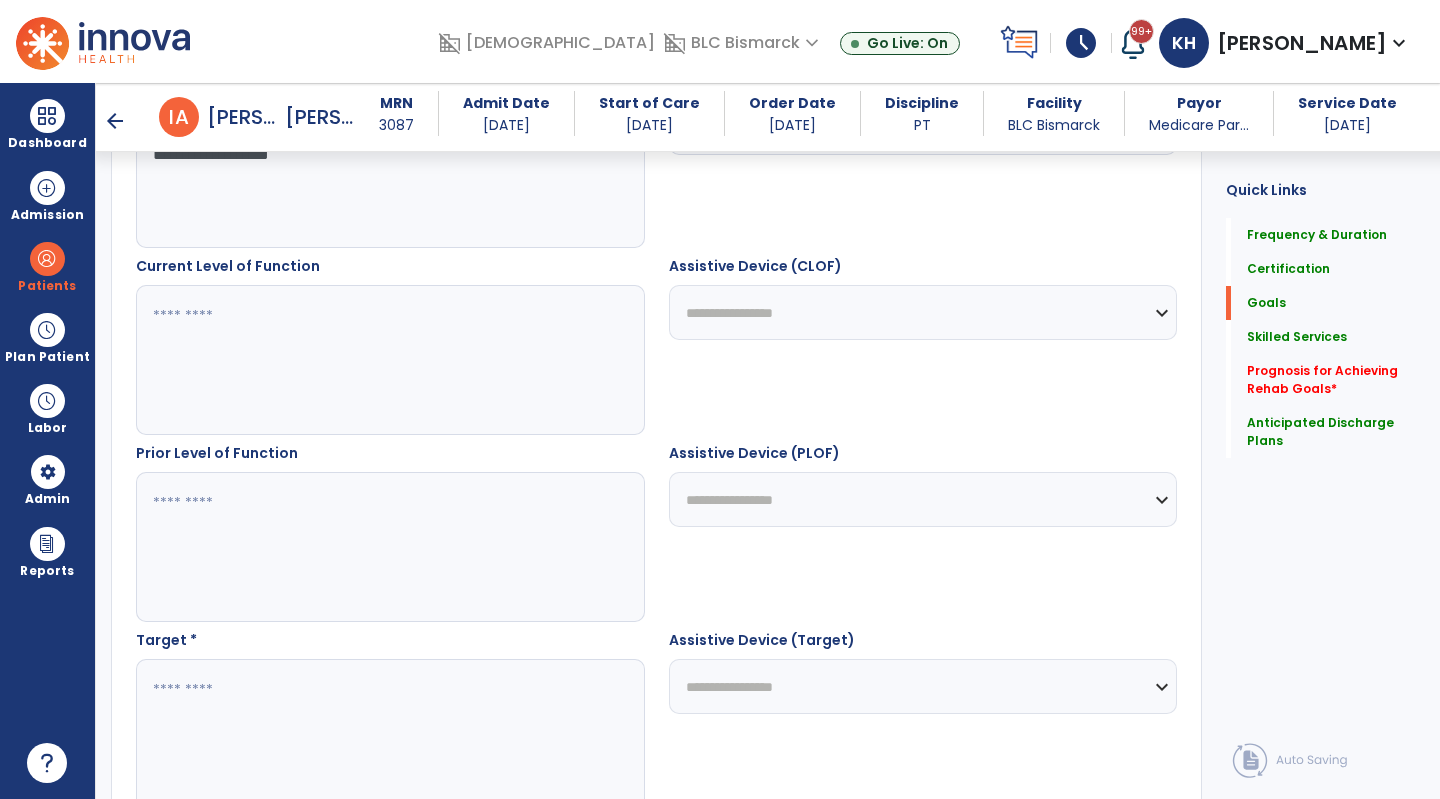 scroll, scrollTop: 800, scrollLeft: 0, axis: vertical 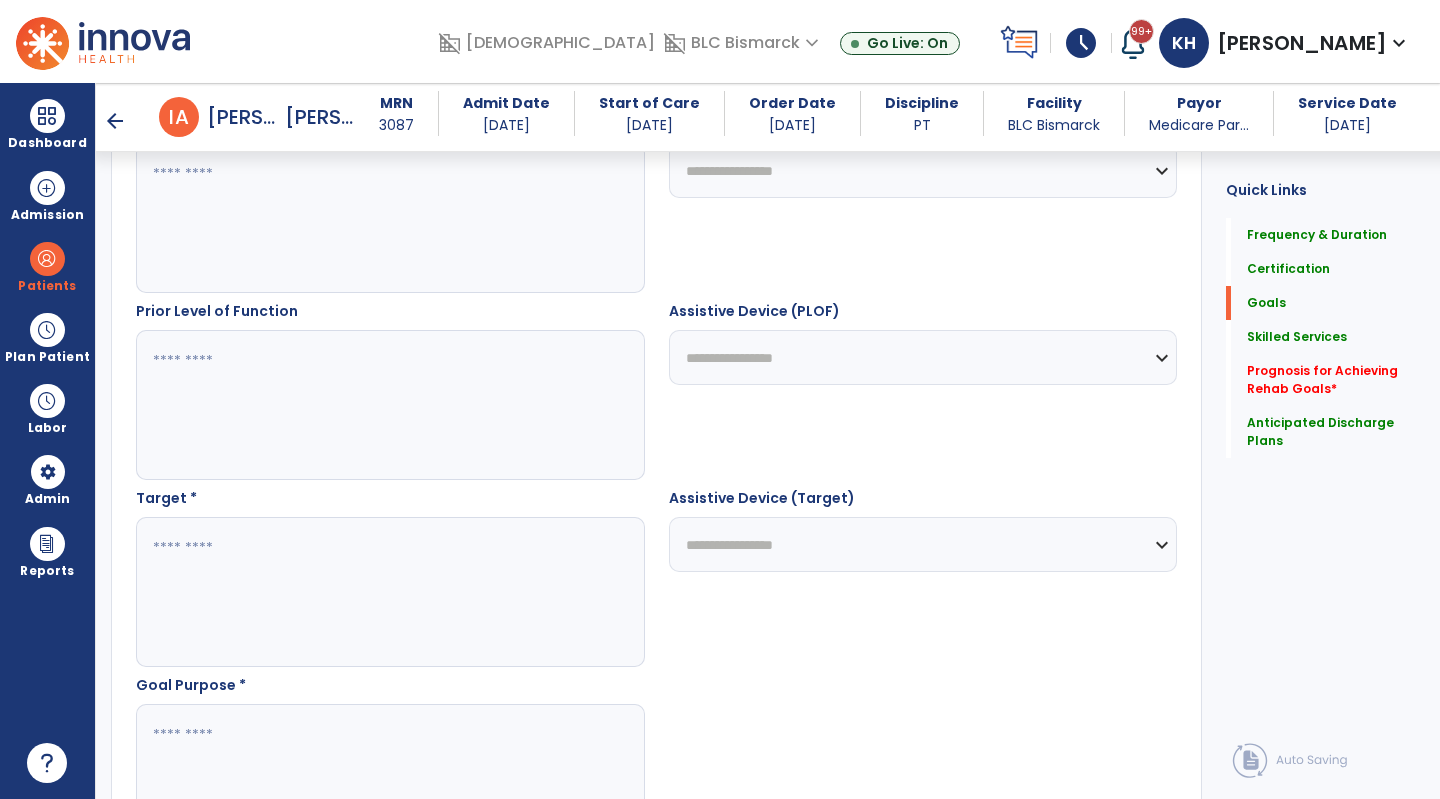 click at bounding box center (389, 405) 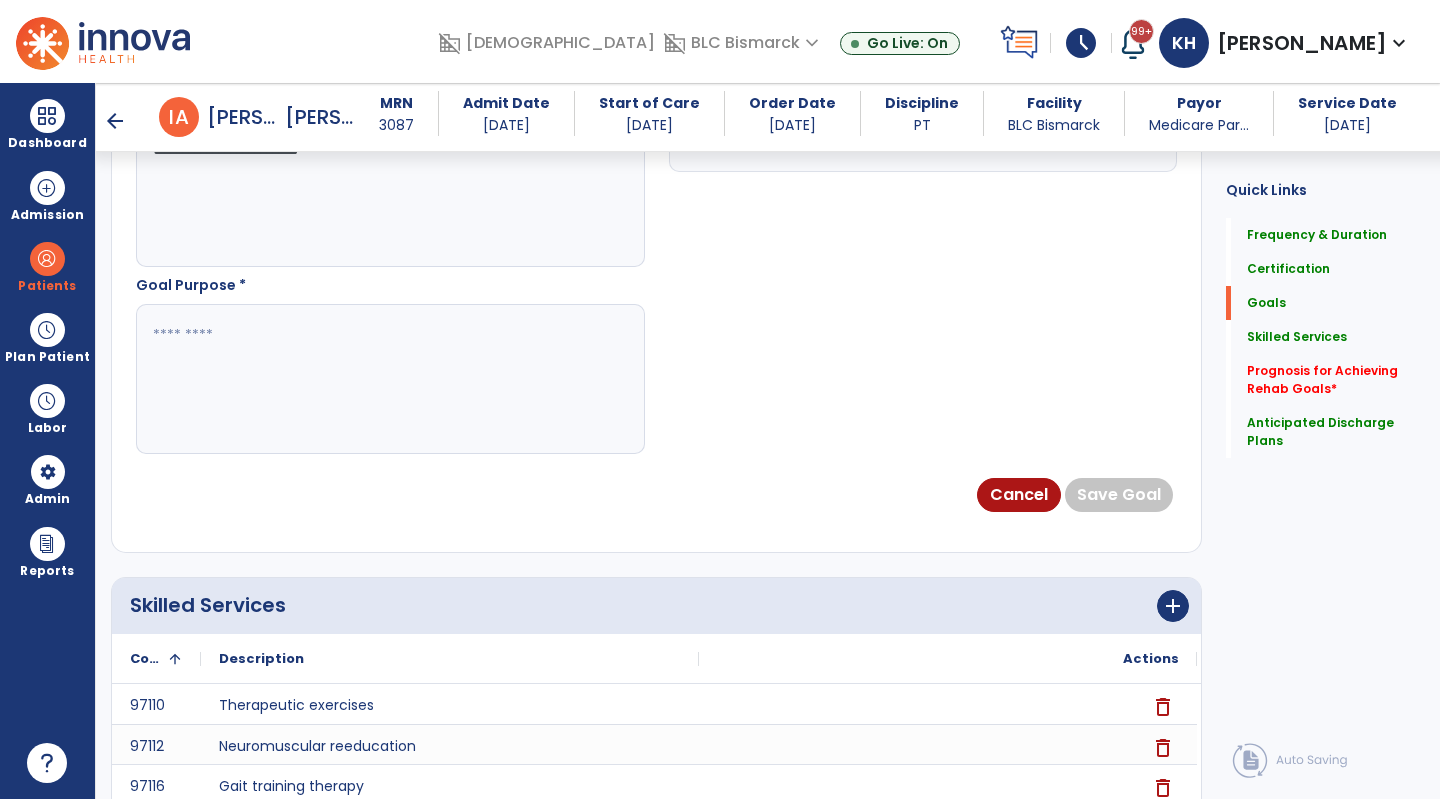 click on "Goal Purpose *" at bounding box center [390, 364] 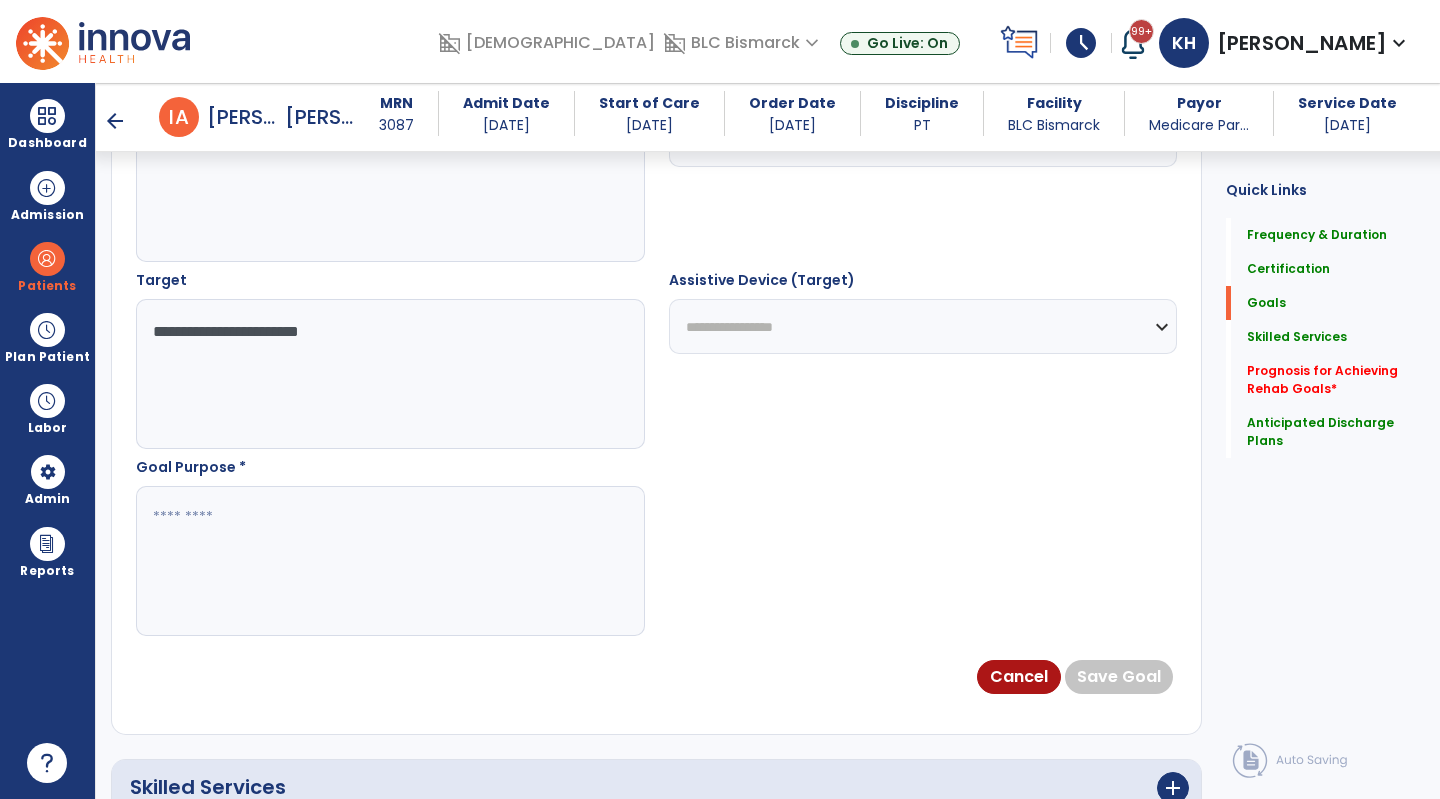 scroll, scrollTop: 1000, scrollLeft: 0, axis: vertical 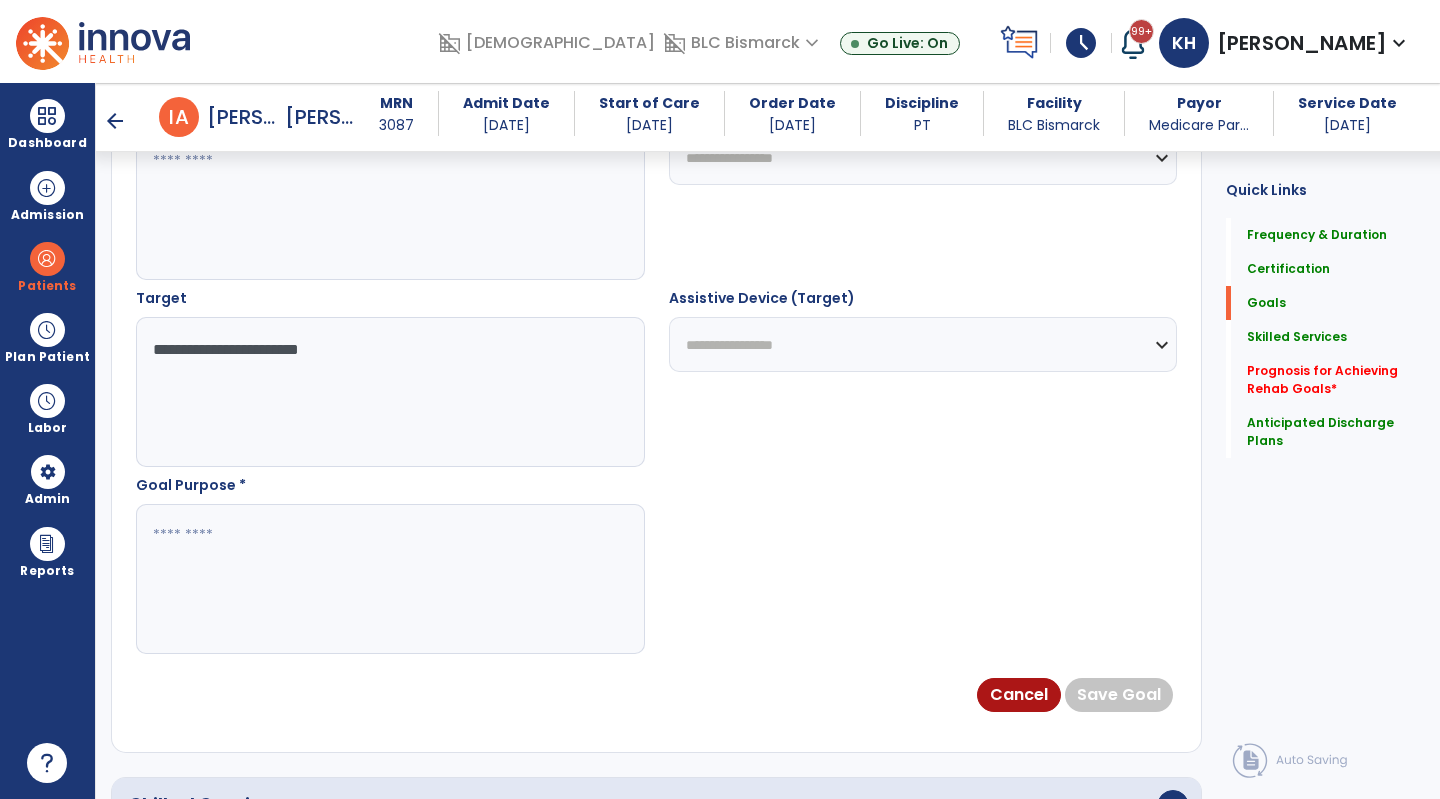 click at bounding box center [389, 205] 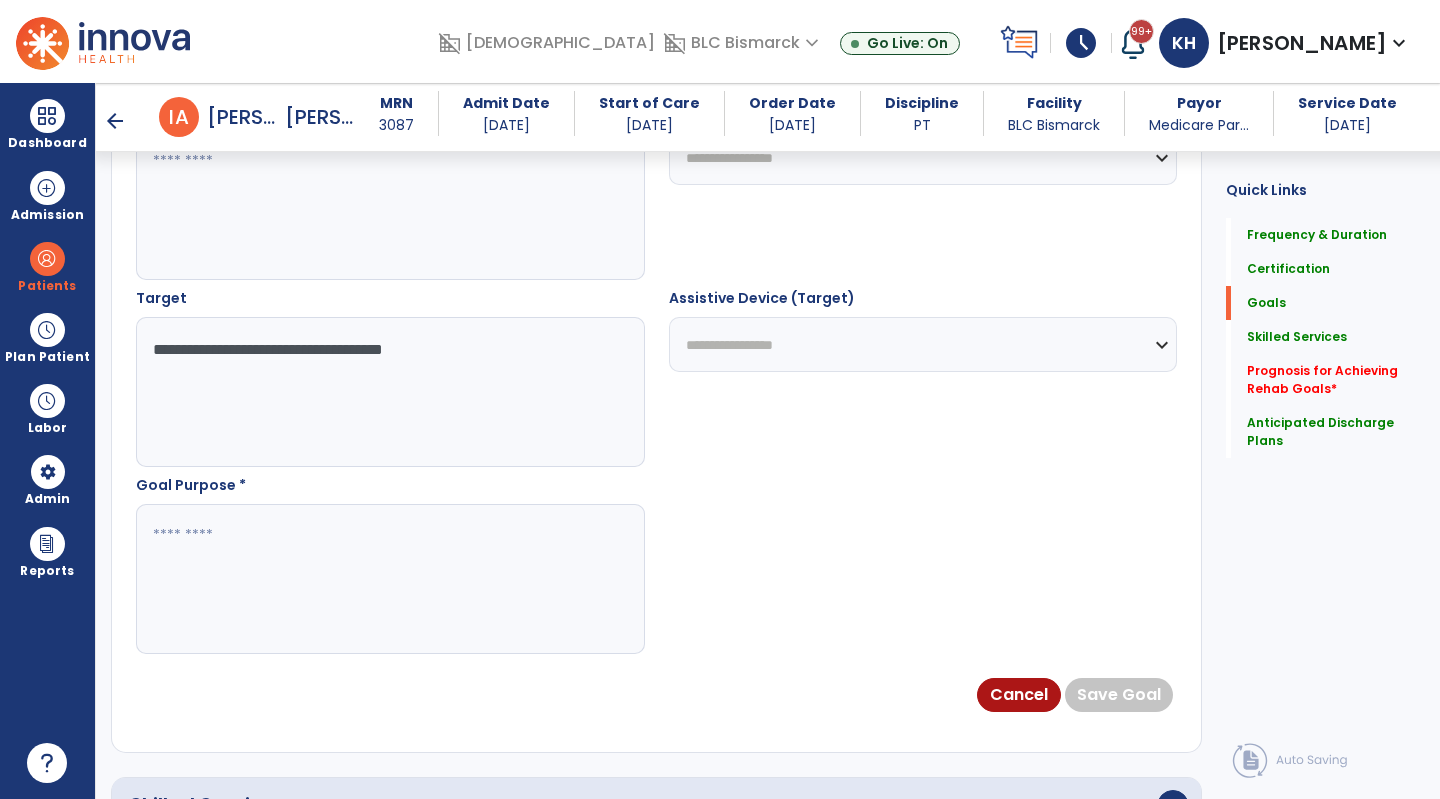 type on "**********" 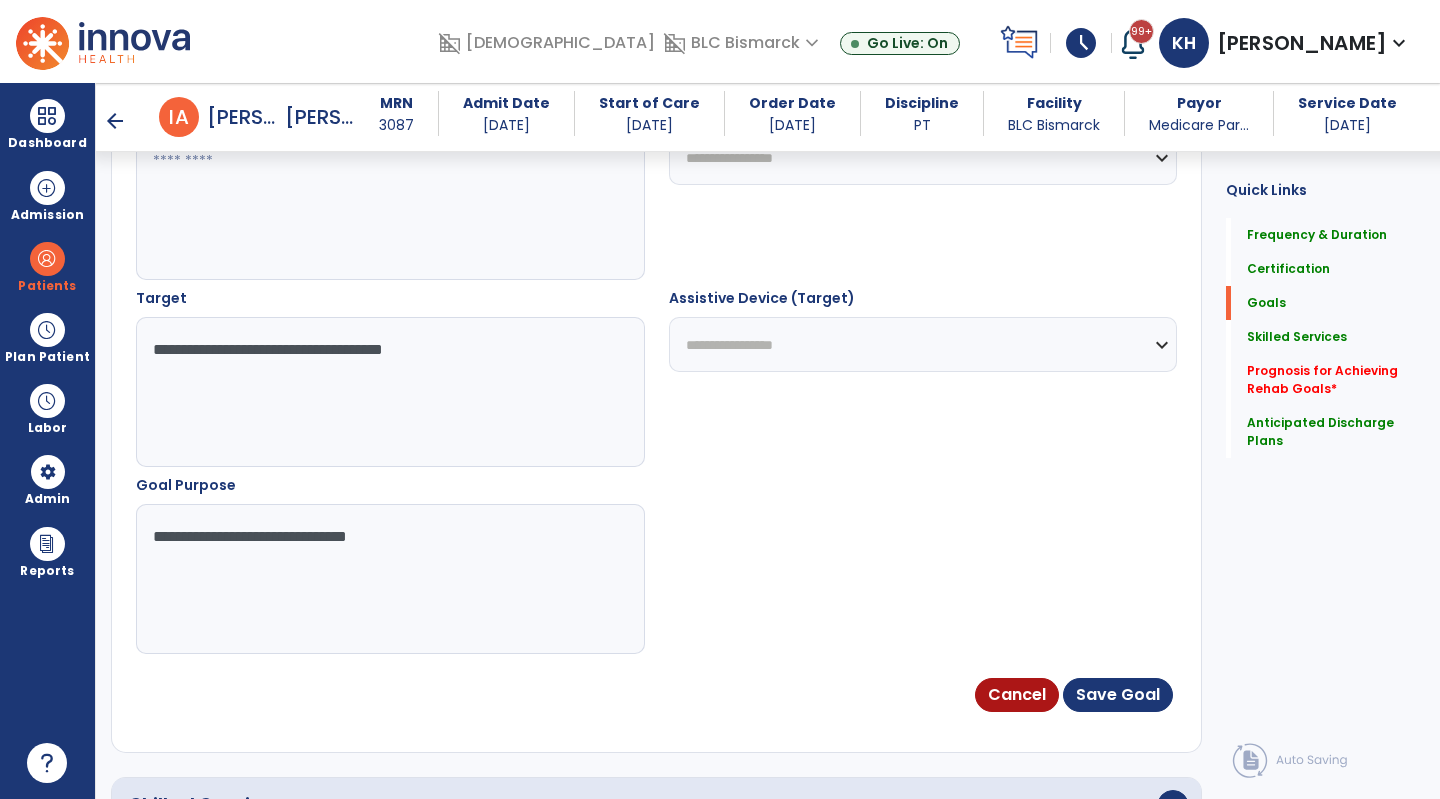 type on "**********" 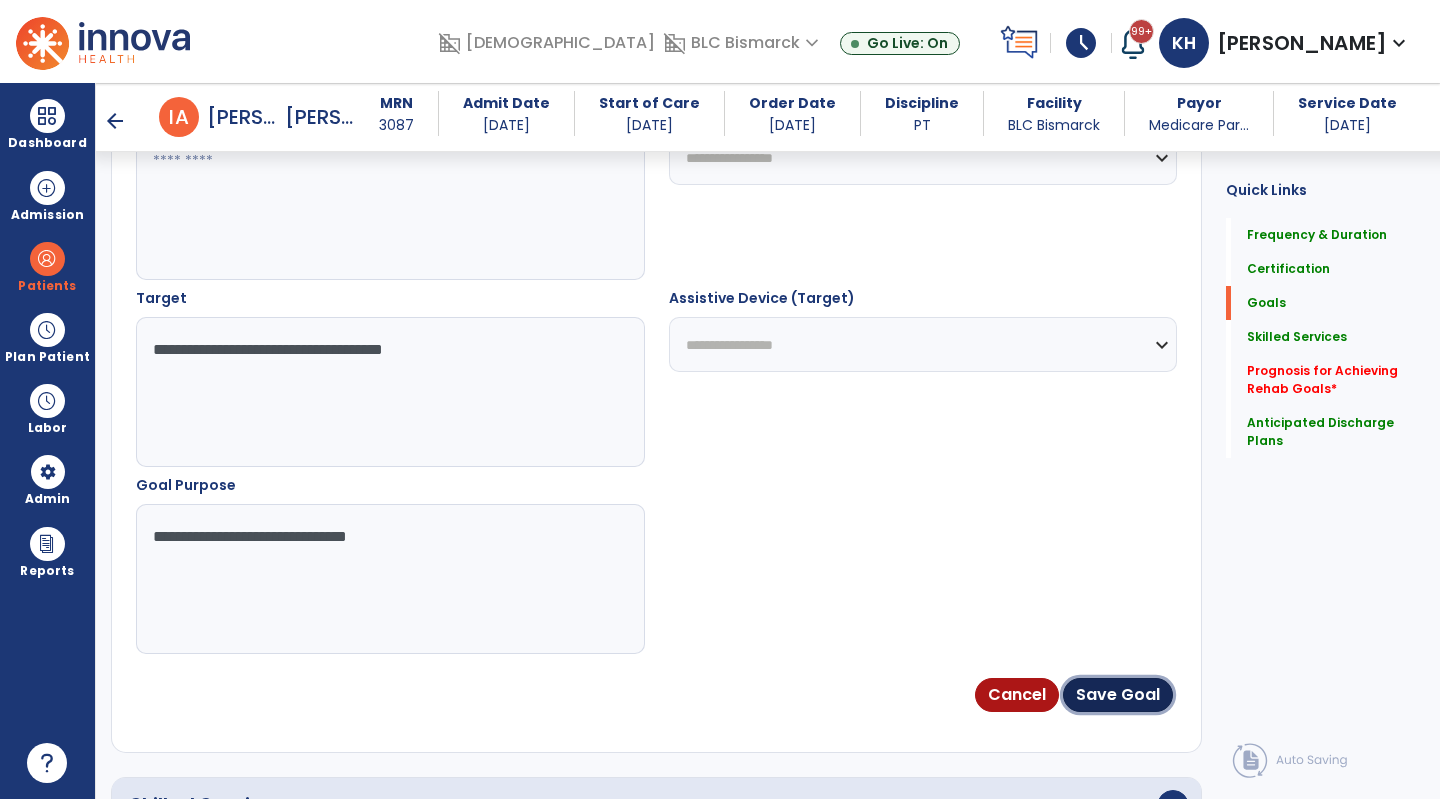 click on "Save Goal" at bounding box center (1118, 695) 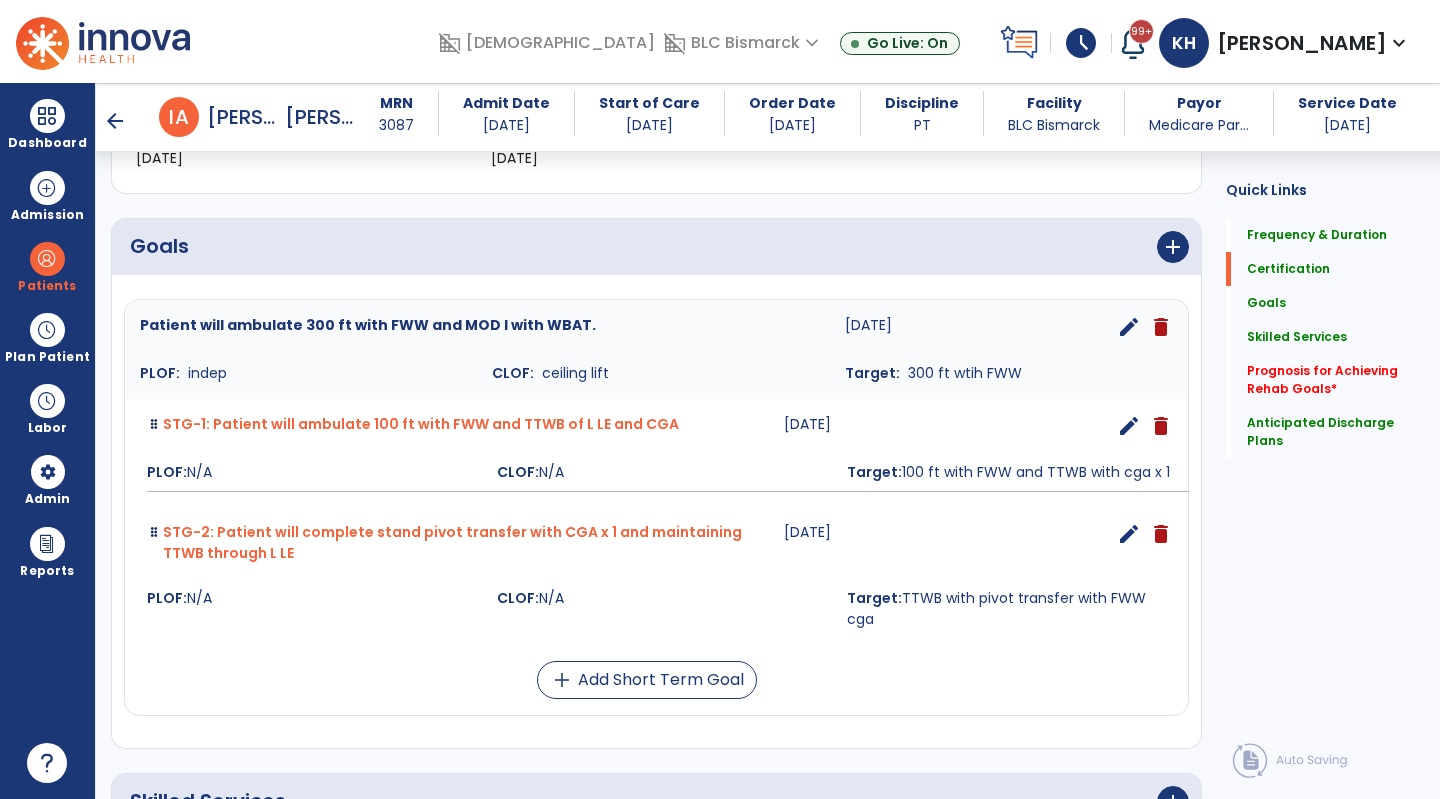 scroll, scrollTop: 400, scrollLeft: 0, axis: vertical 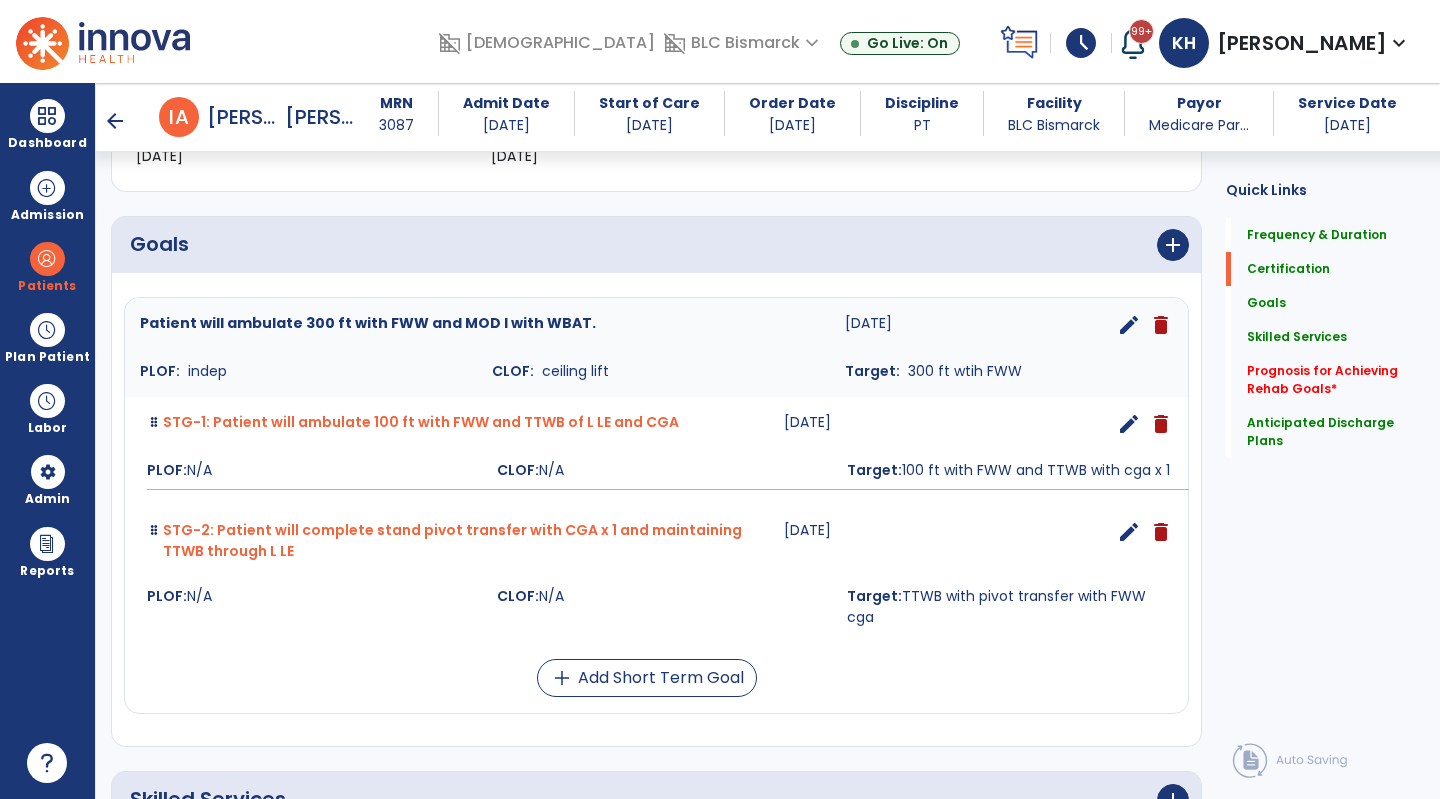 click on "edit" at bounding box center [1129, 424] 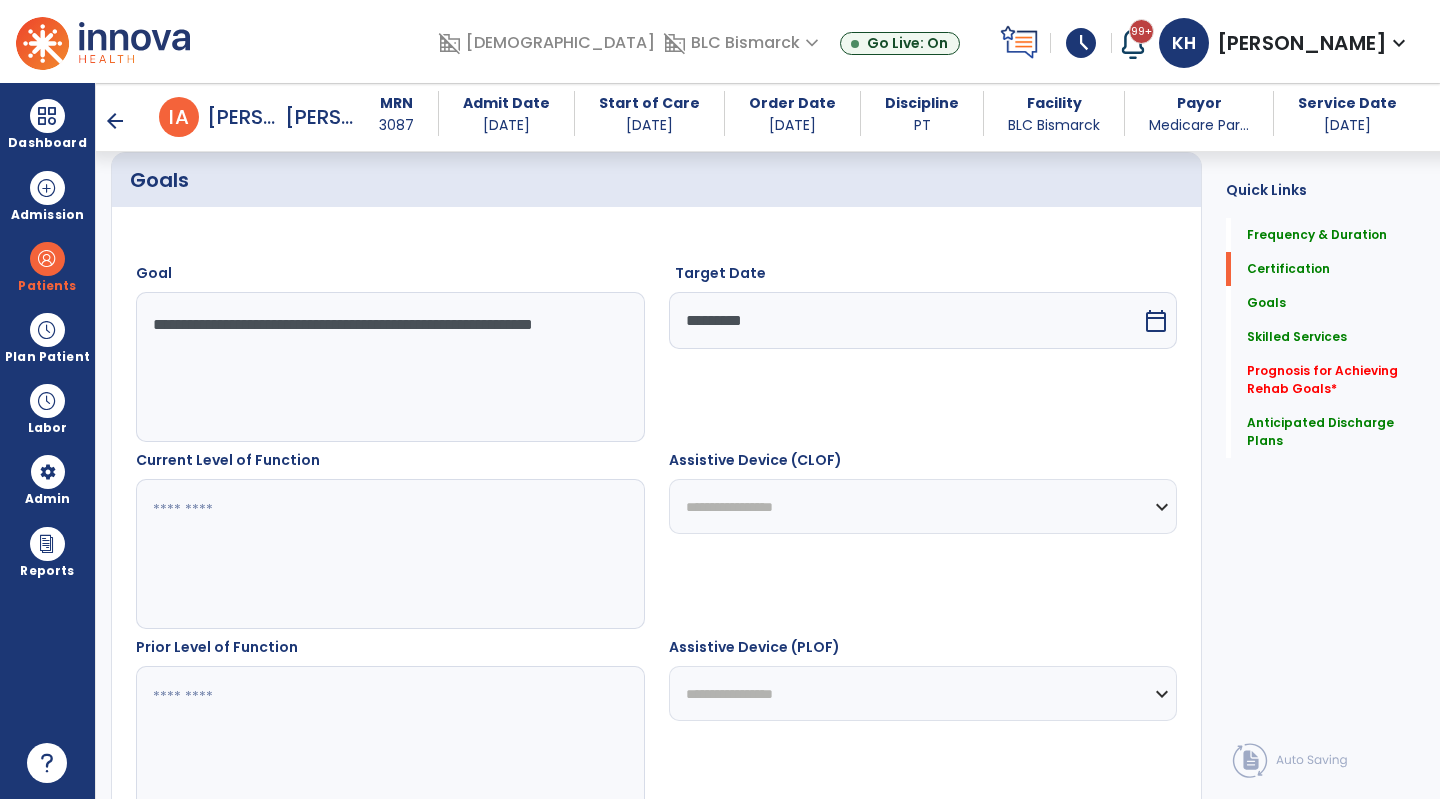 scroll, scrollTop: 535, scrollLeft: 0, axis: vertical 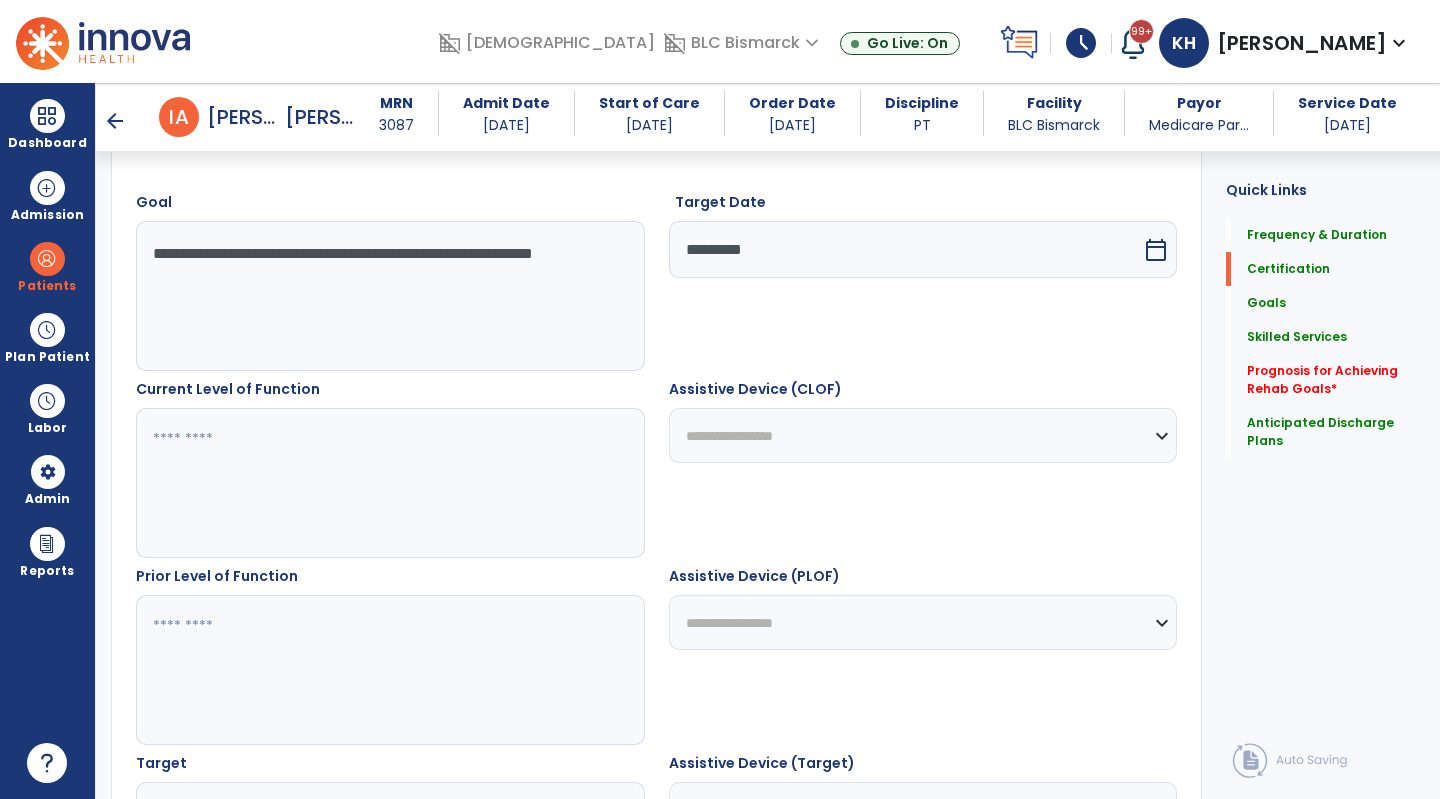click on "**********" at bounding box center [389, 296] 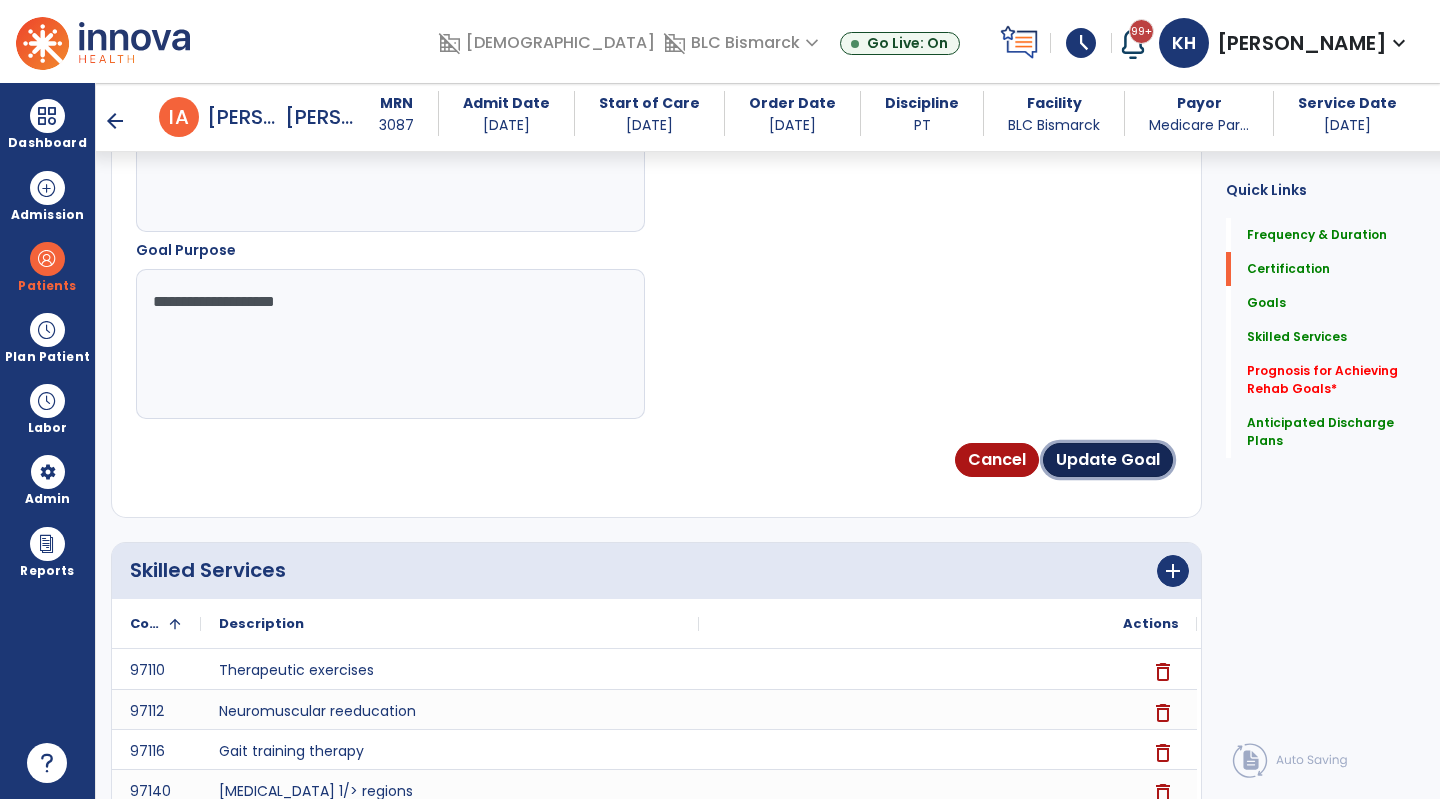 click on "Update Goal" at bounding box center [1108, 460] 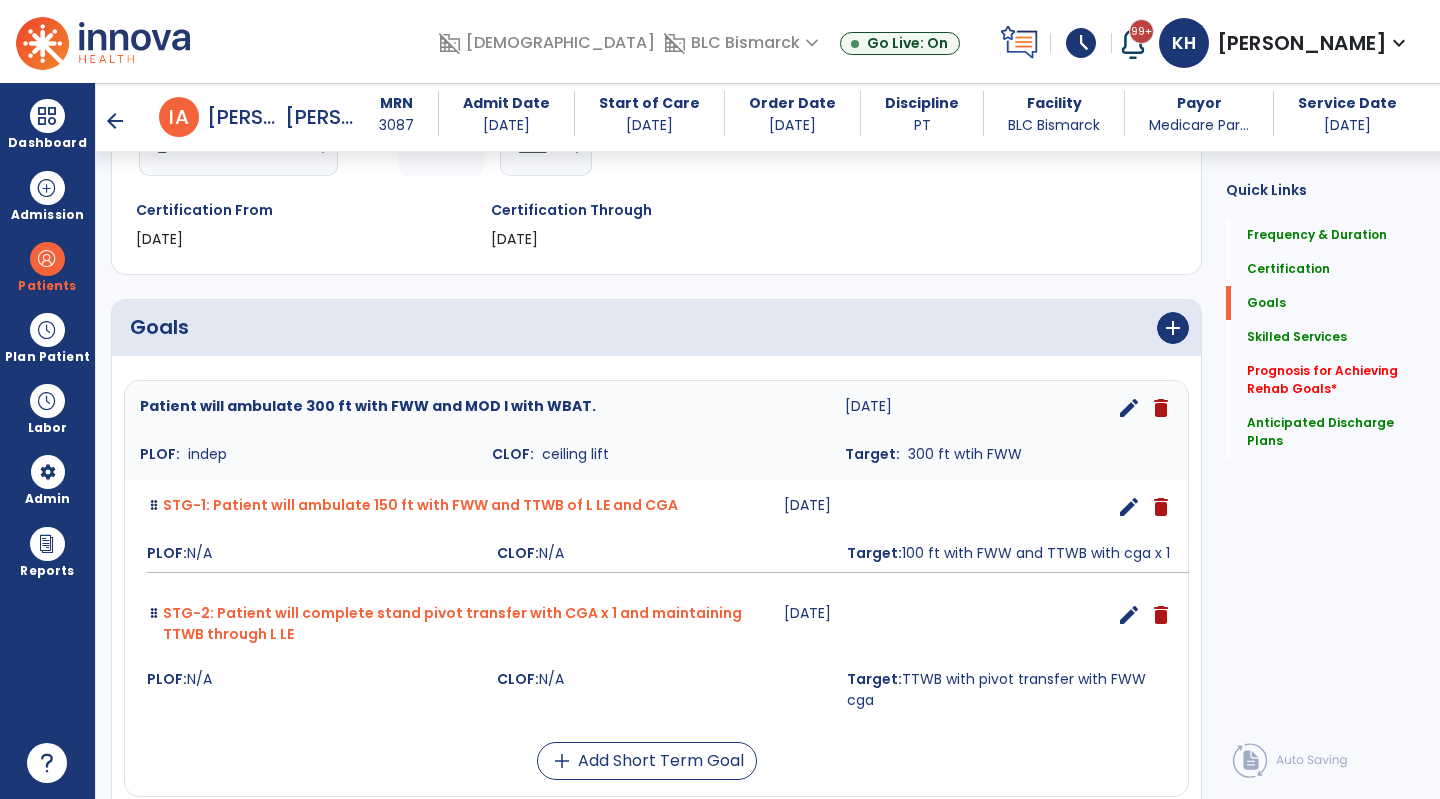 scroll, scrollTop: 254, scrollLeft: 0, axis: vertical 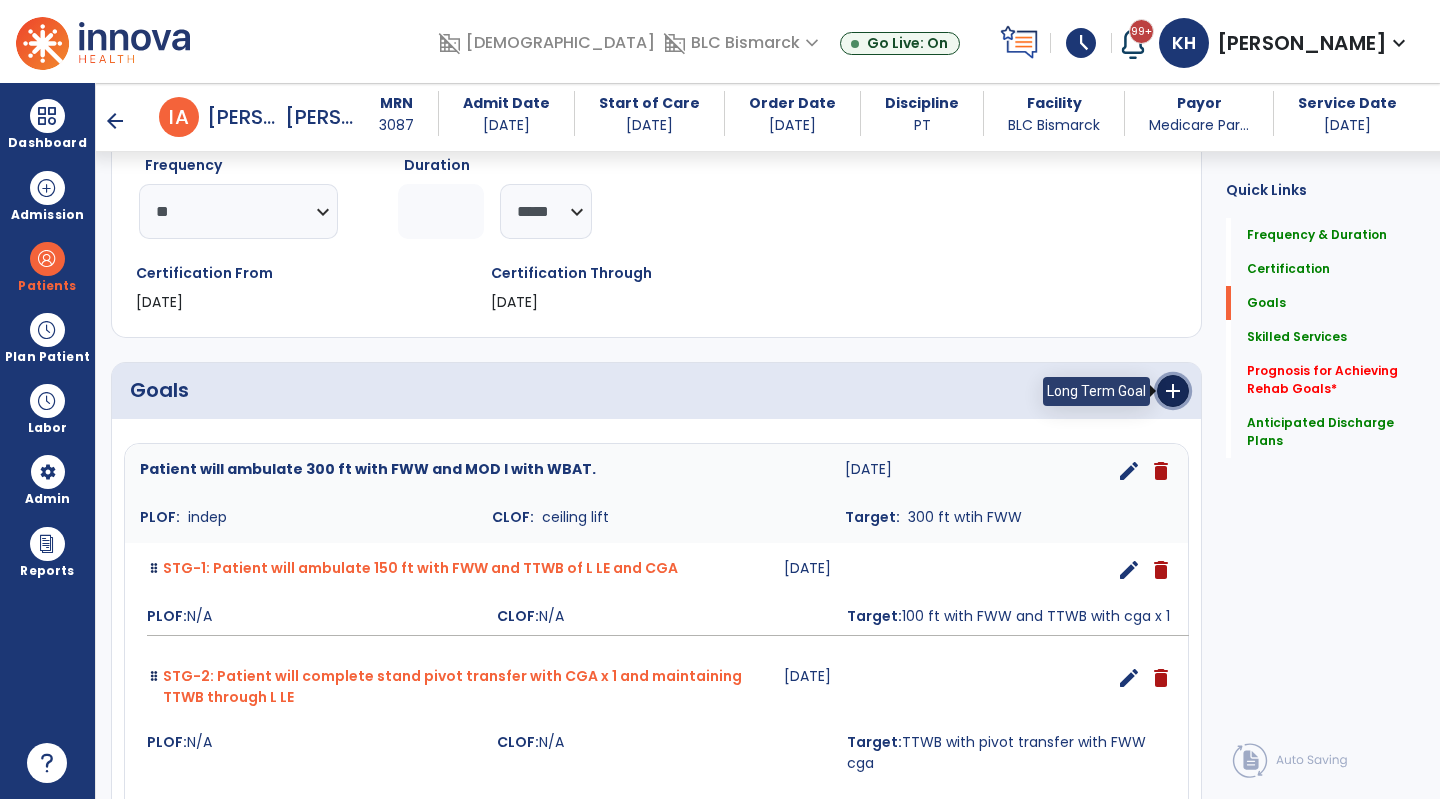 click on "add" at bounding box center [1173, 391] 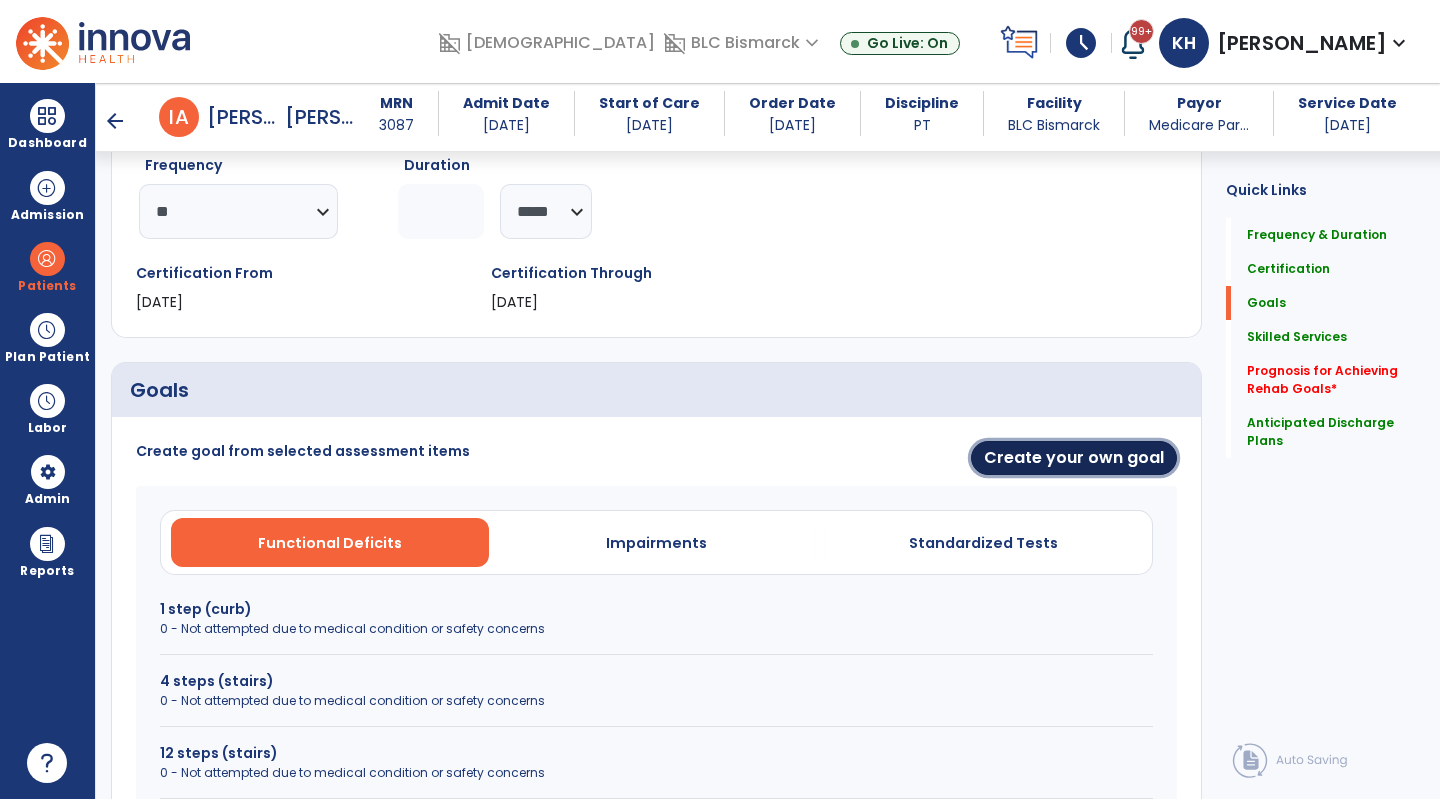 click on "Create your own goal" at bounding box center (1074, 458) 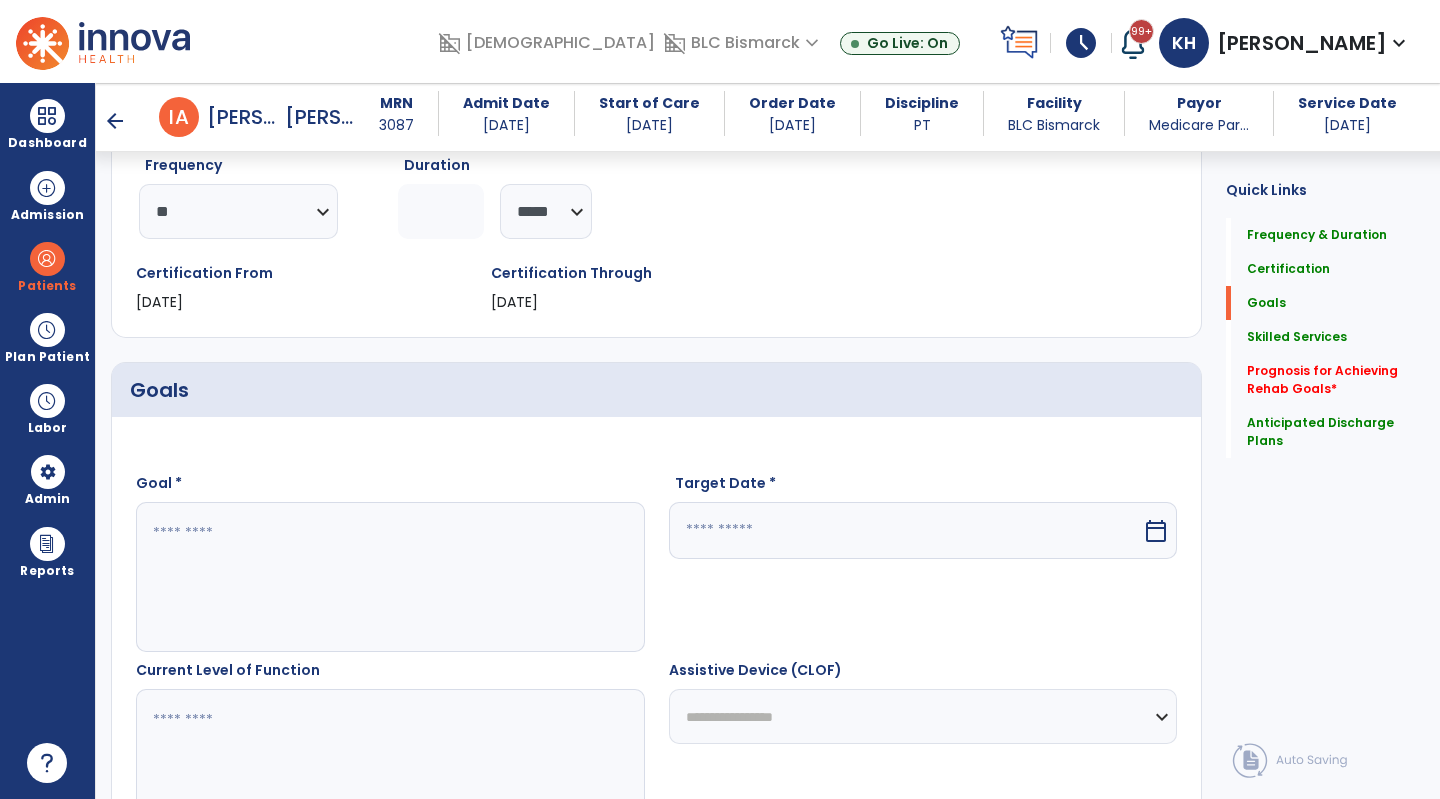 drag, startPoint x: 528, startPoint y: 492, endPoint x: 508, endPoint y: 530, distance: 42.941822 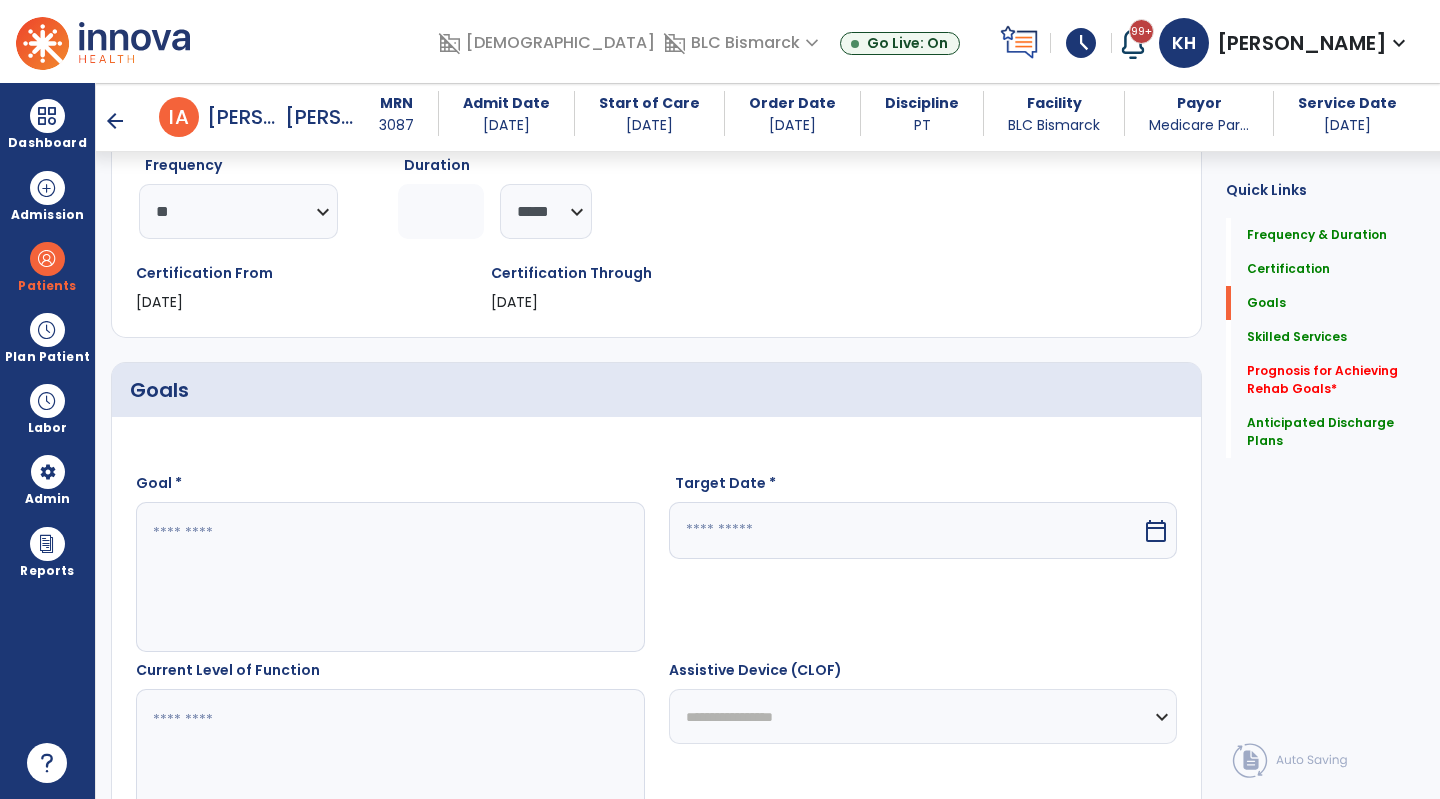 click on "Goal *" at bounding box center (390, 562) 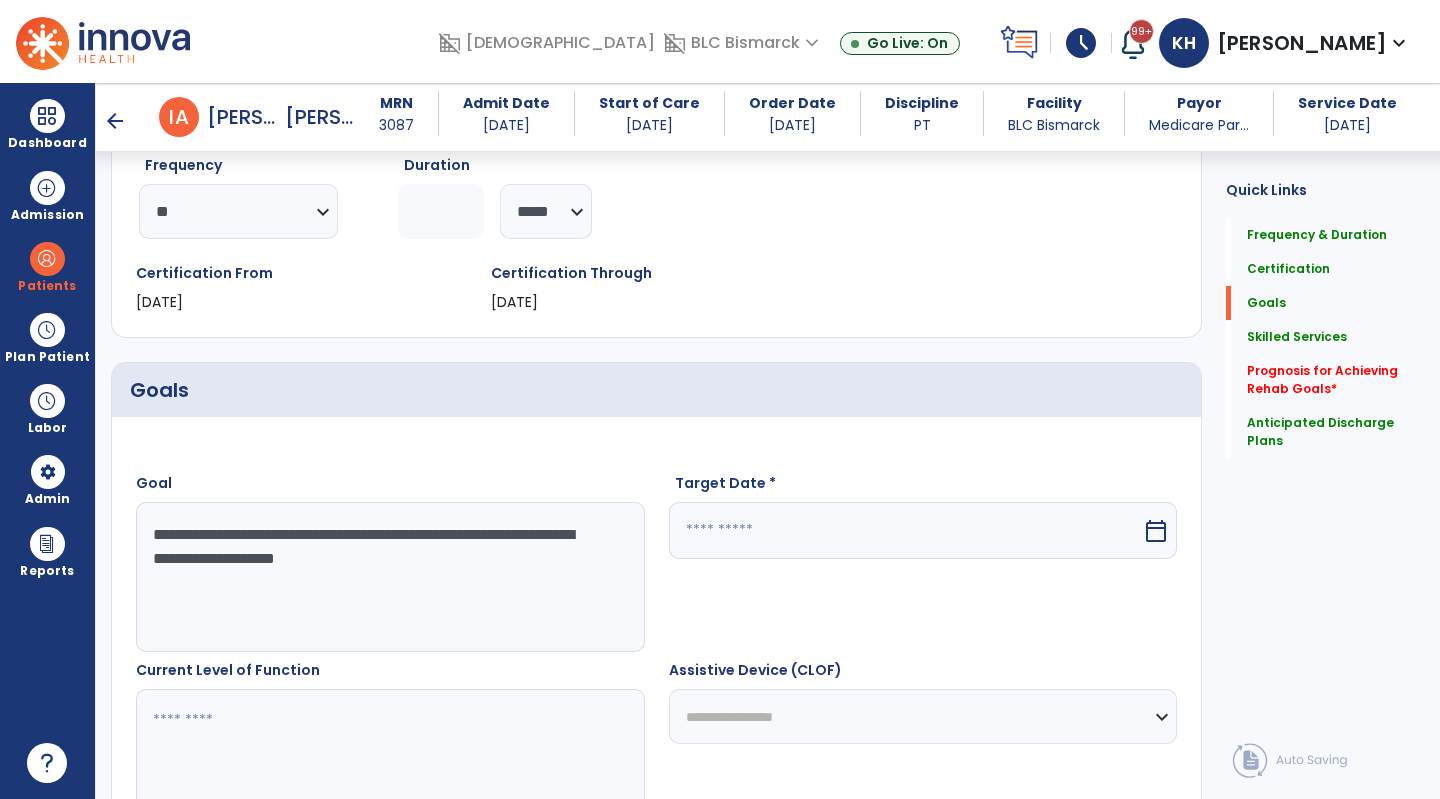 type on "**********" 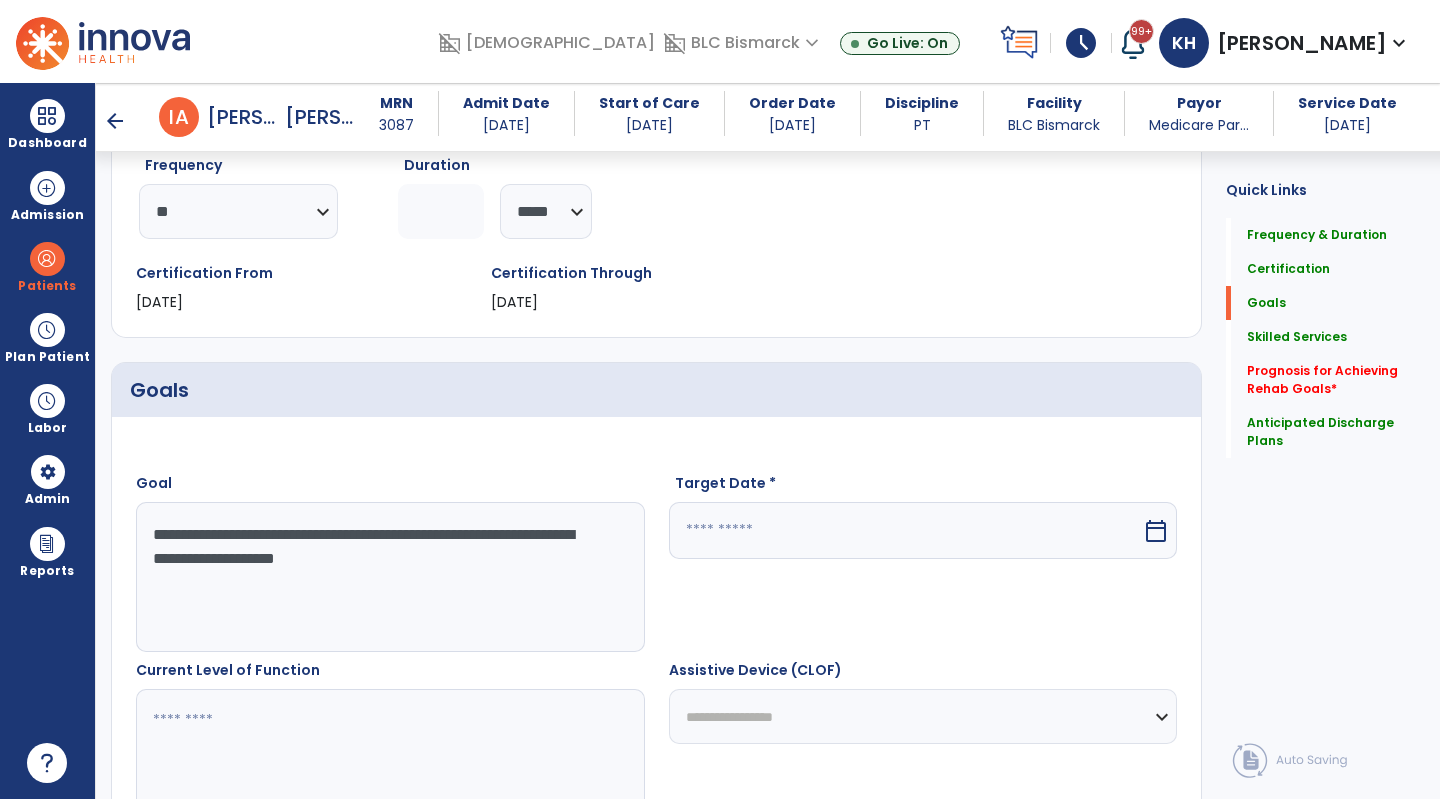 drag, startPoint x: 890, startPoint y: 522, endPoint x: 1088, endPoint y: 510, distance: 198.3633 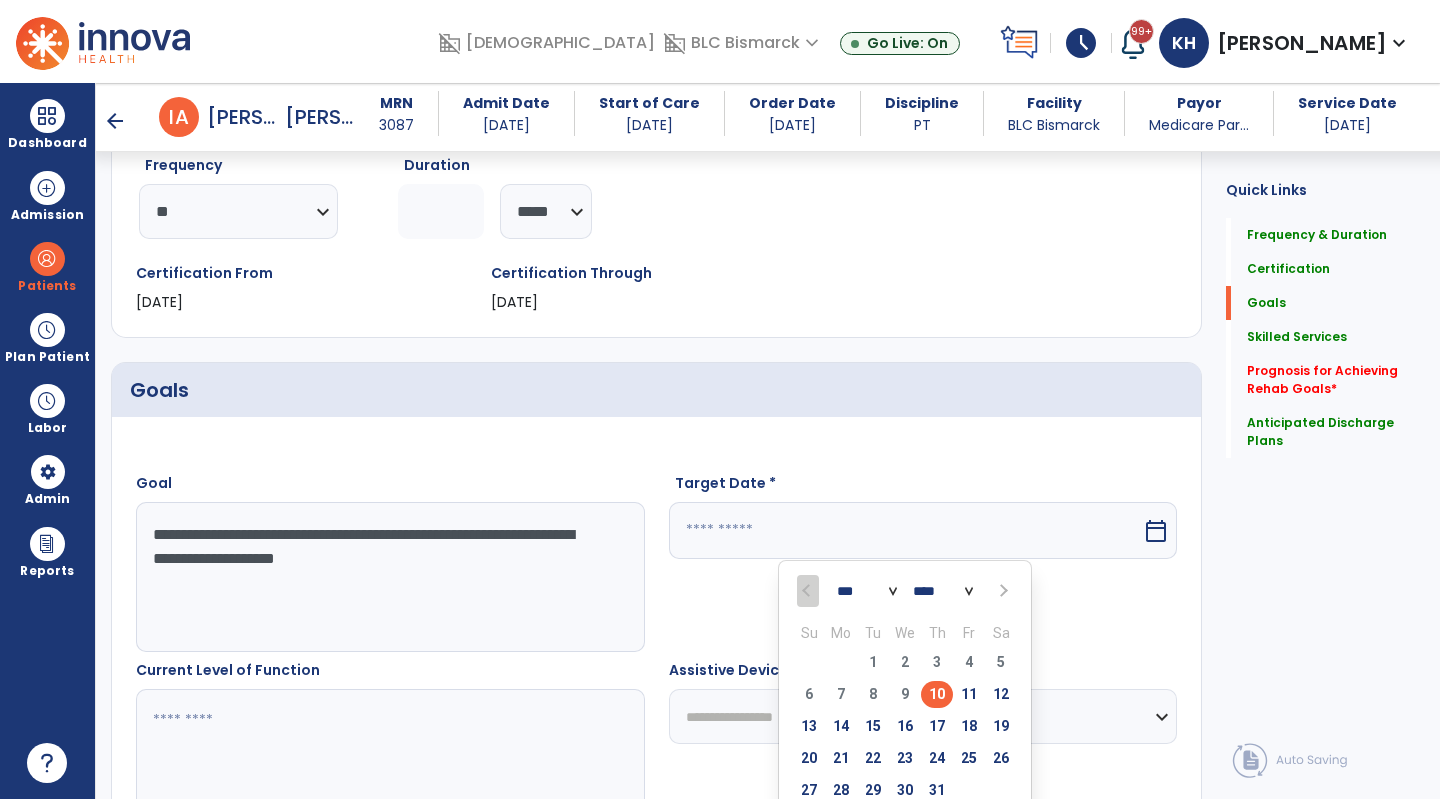 click on "calendar_today" at bounding box center [1156, 531] 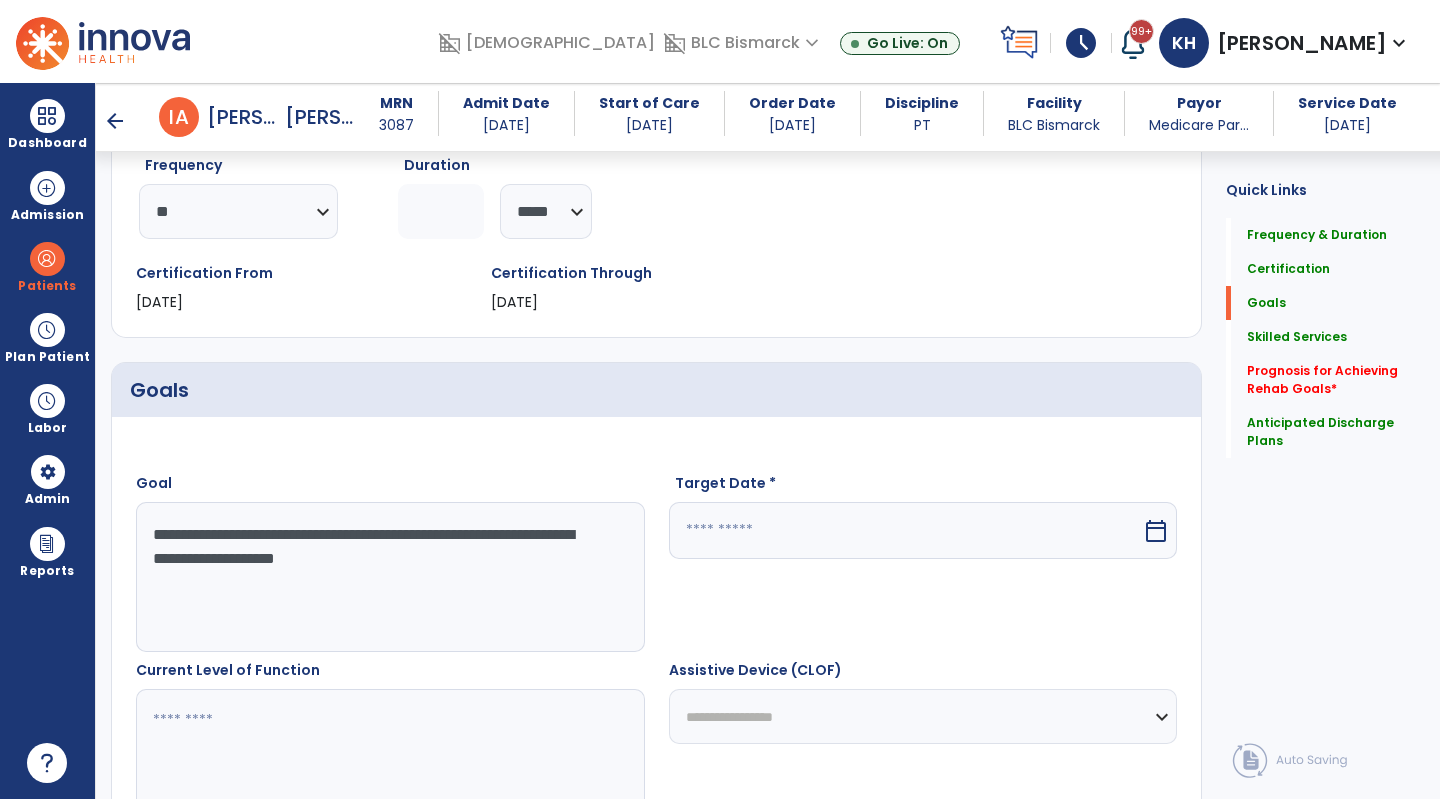 click on "calendar_today" at bounding box center (1156, 531) 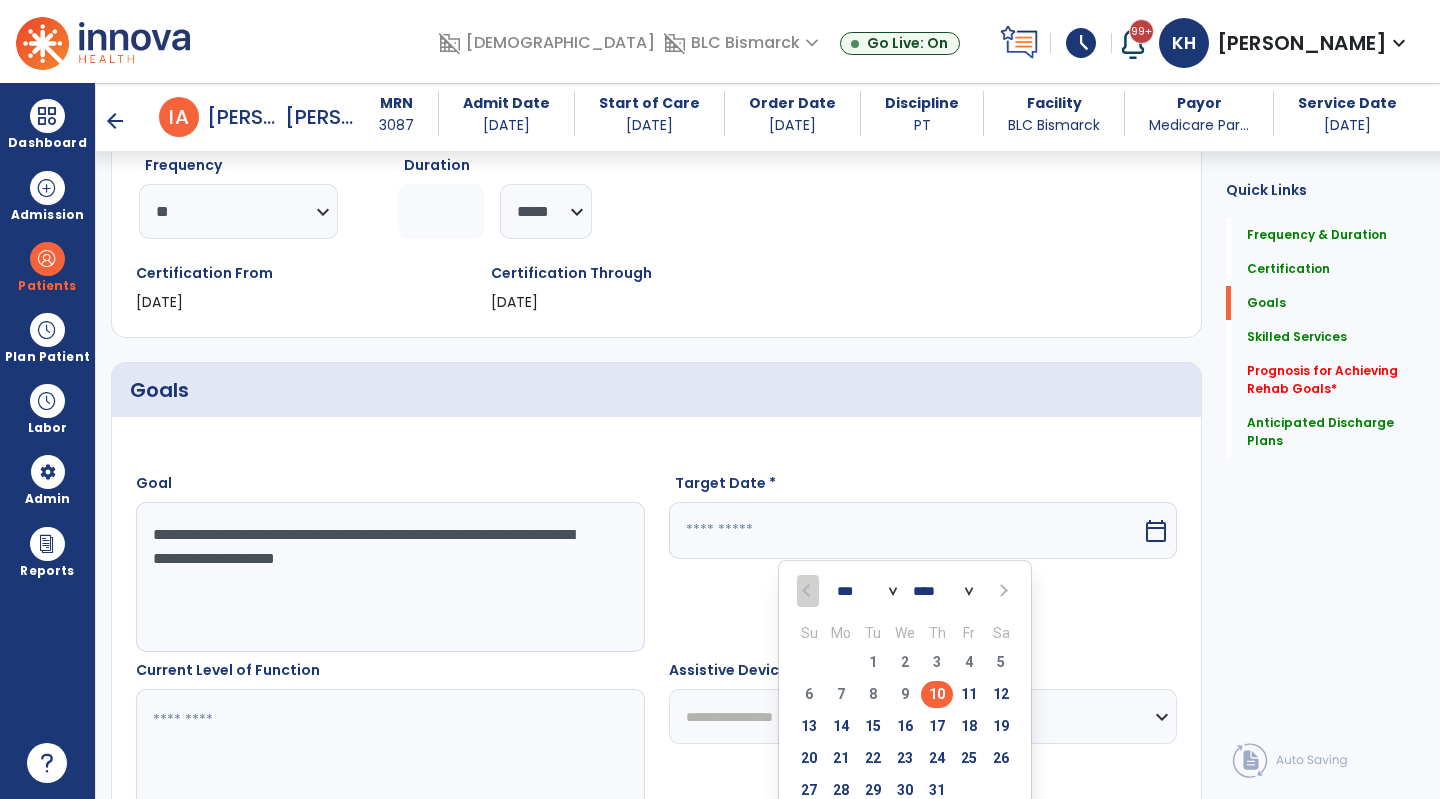 click at bounding box center [1002, 591] 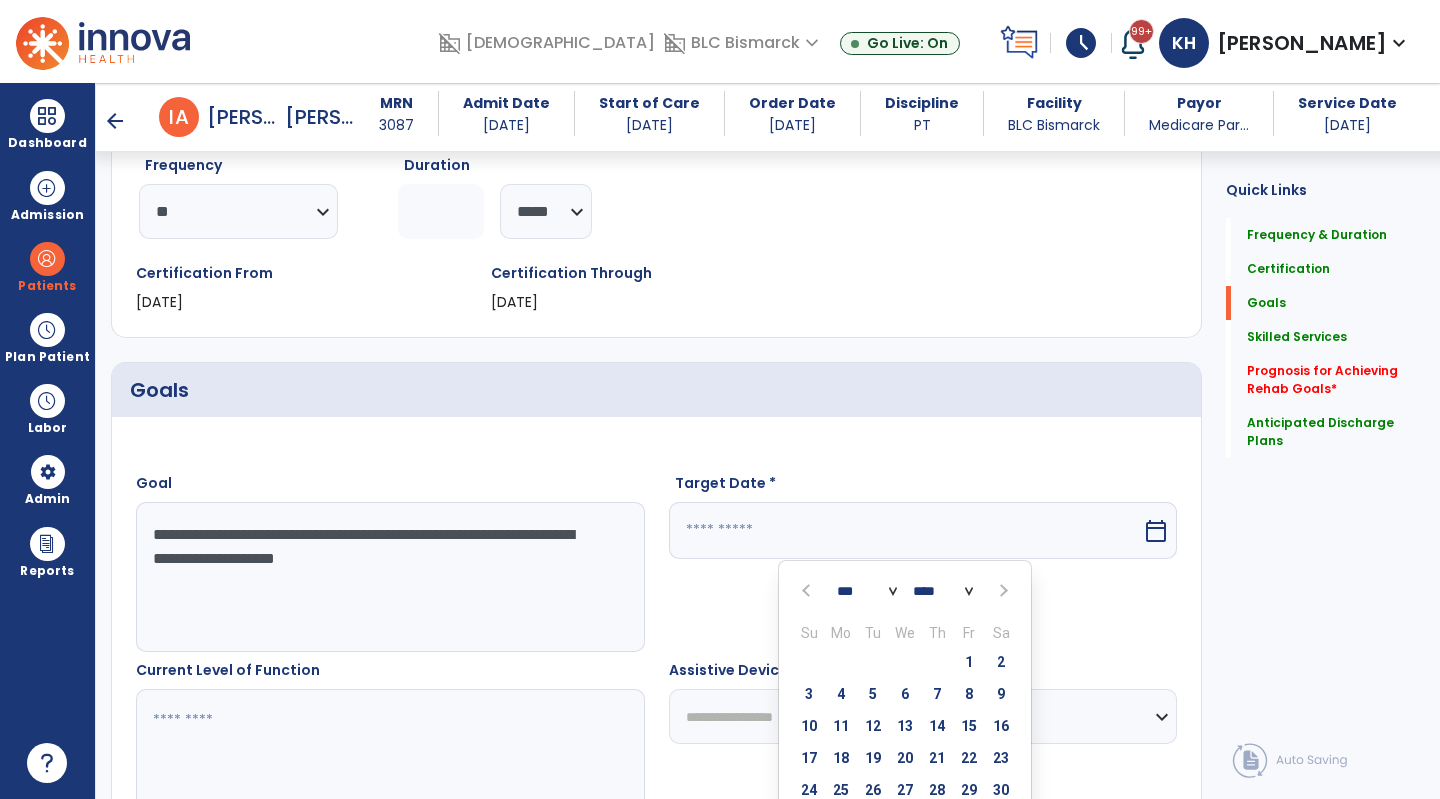 click at bounding box center [1002, 591] 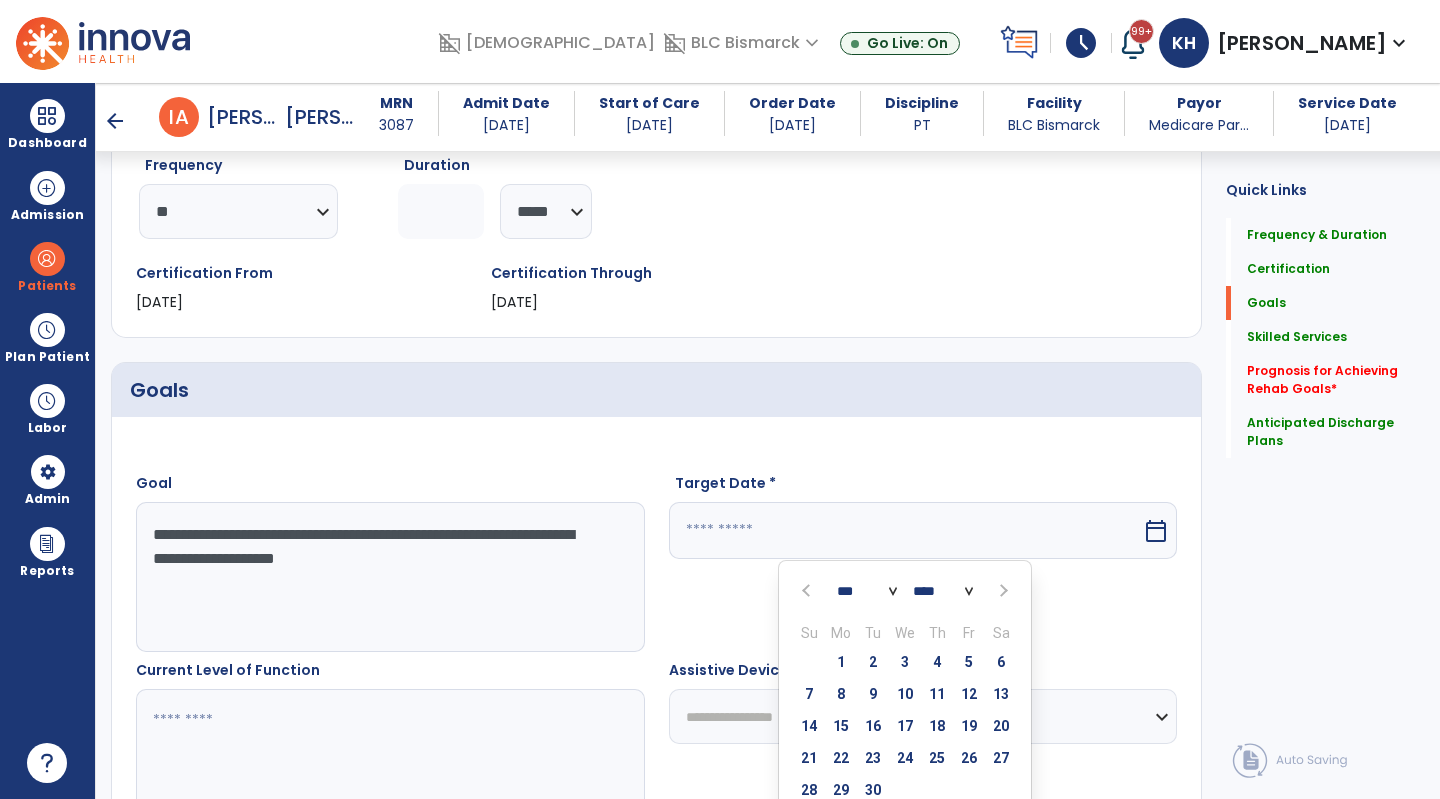 click at bounding box center (1002, 591) 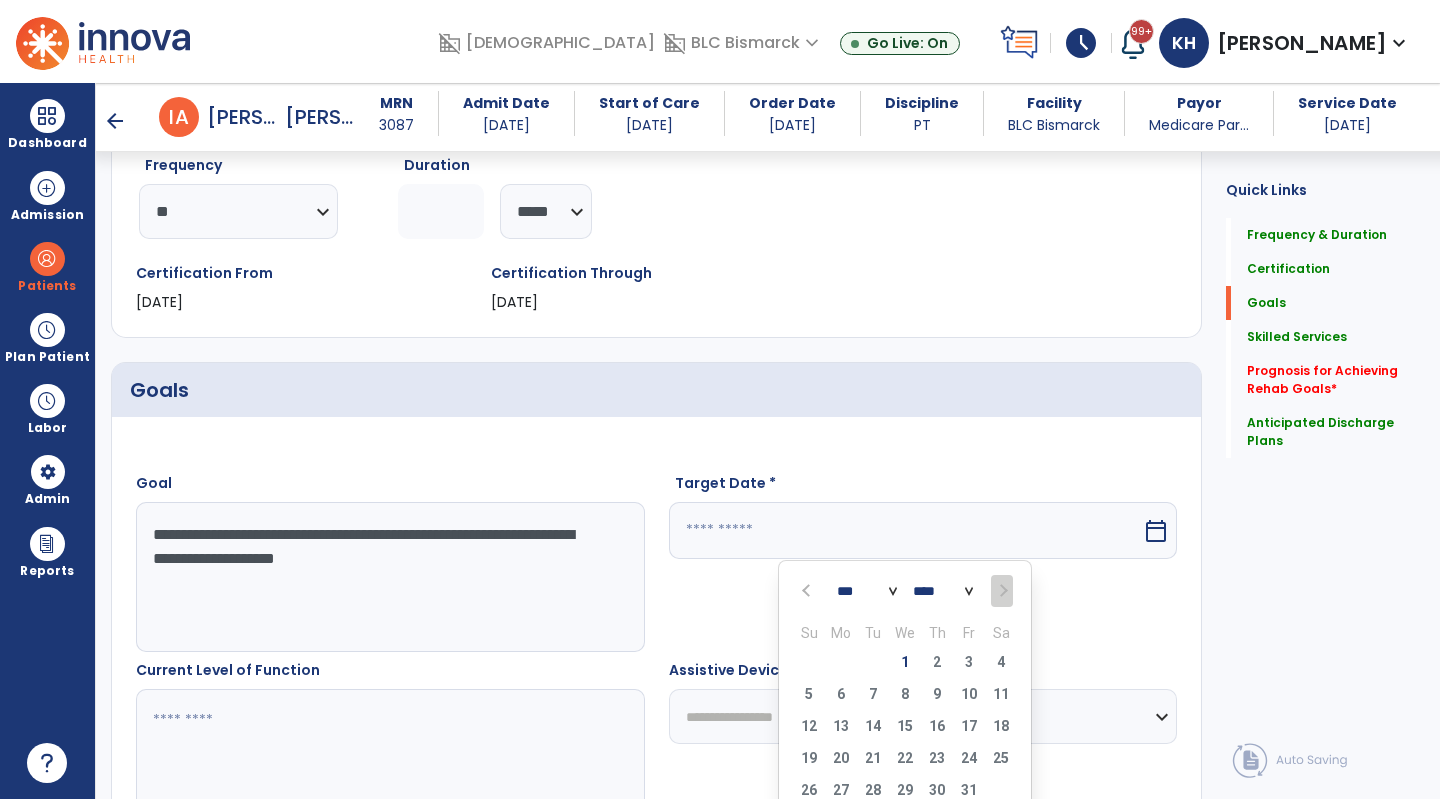 drag, startPoint x: 907, startPoint y: 650, endPoint x: 900, endPoint y: 659, distance: 11.401754 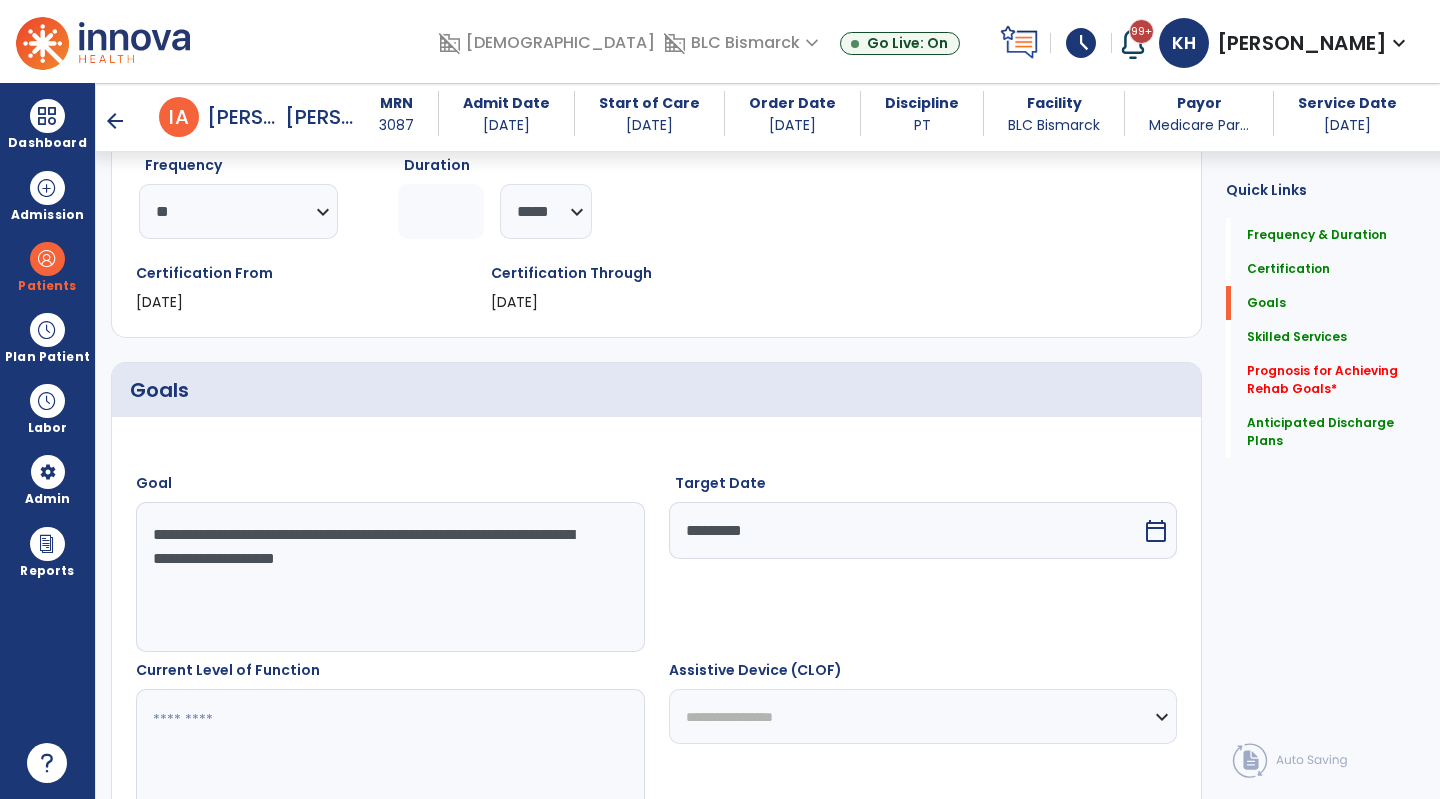 click on "**********" at bounding box center (389, 577) 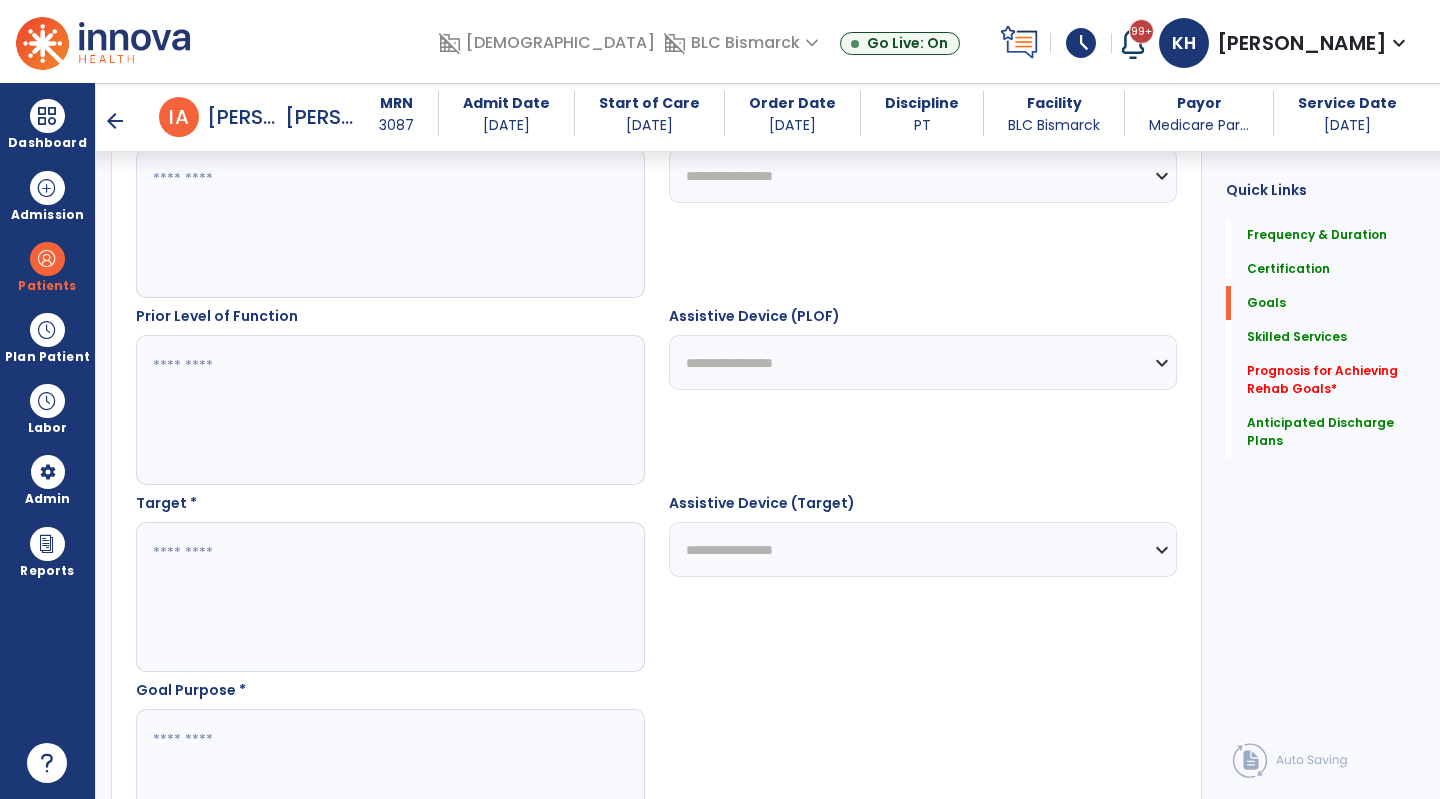 scroll, scrollTop: 854, scrollLeft: 0, axis: vertical 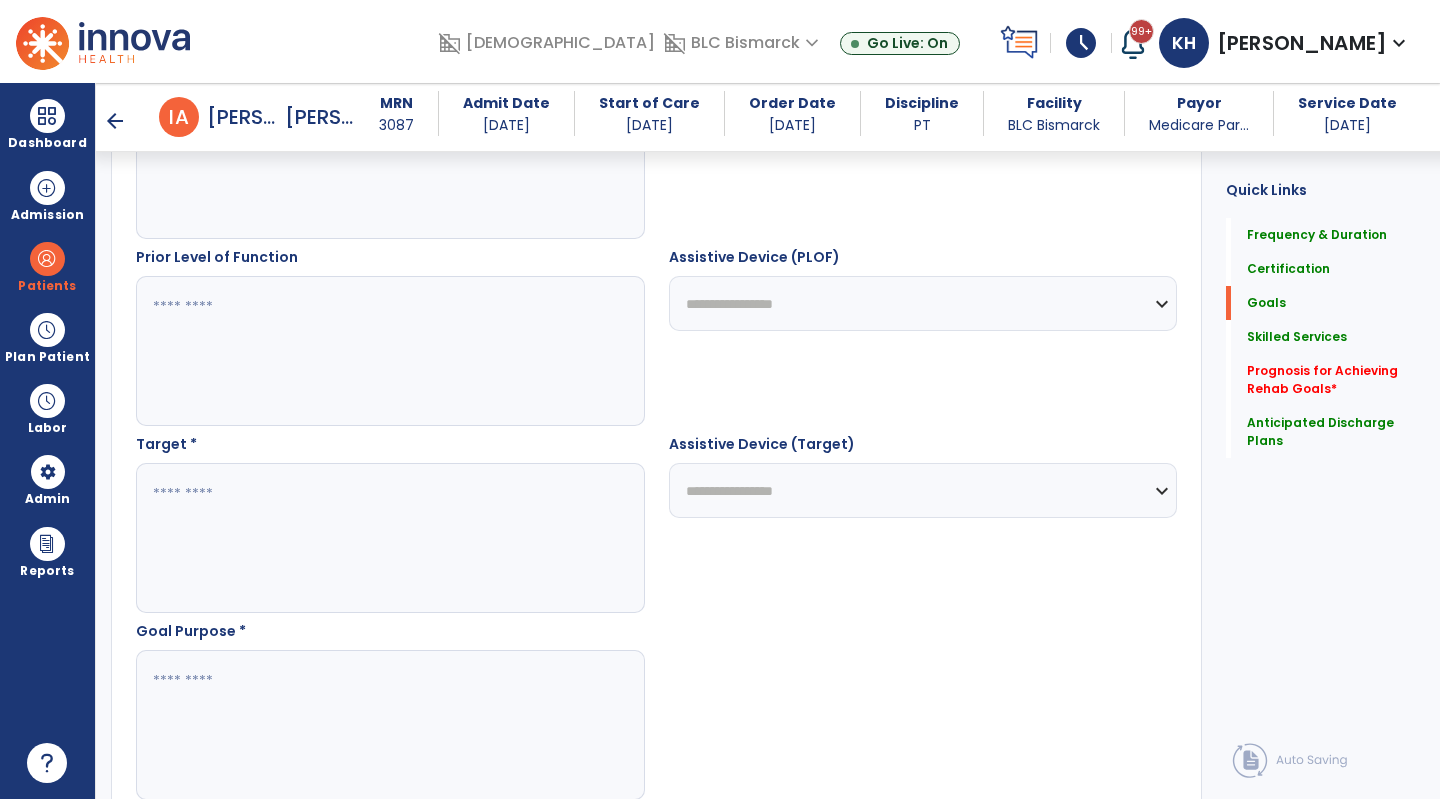 click at bounding box center (389, 538) 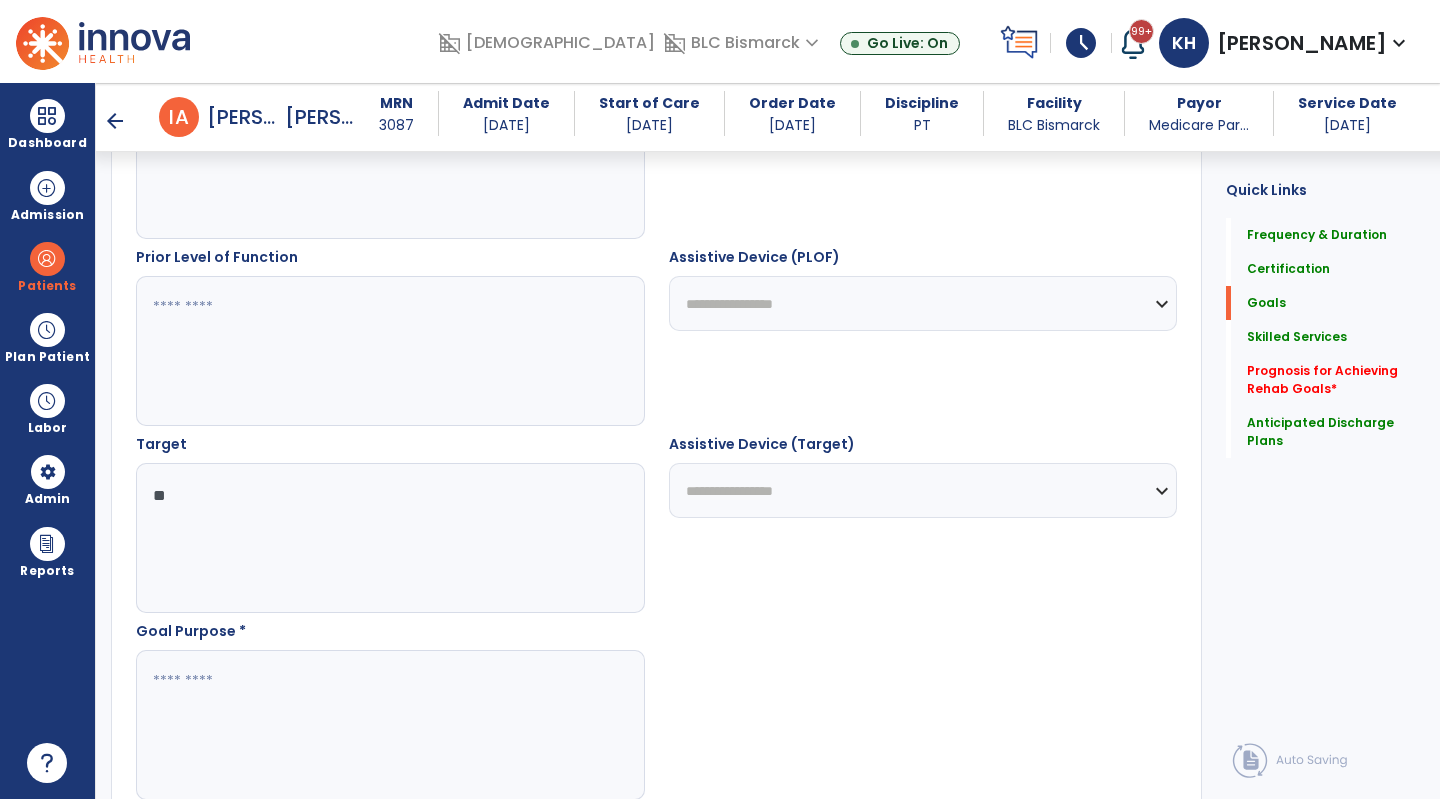 type on "*" 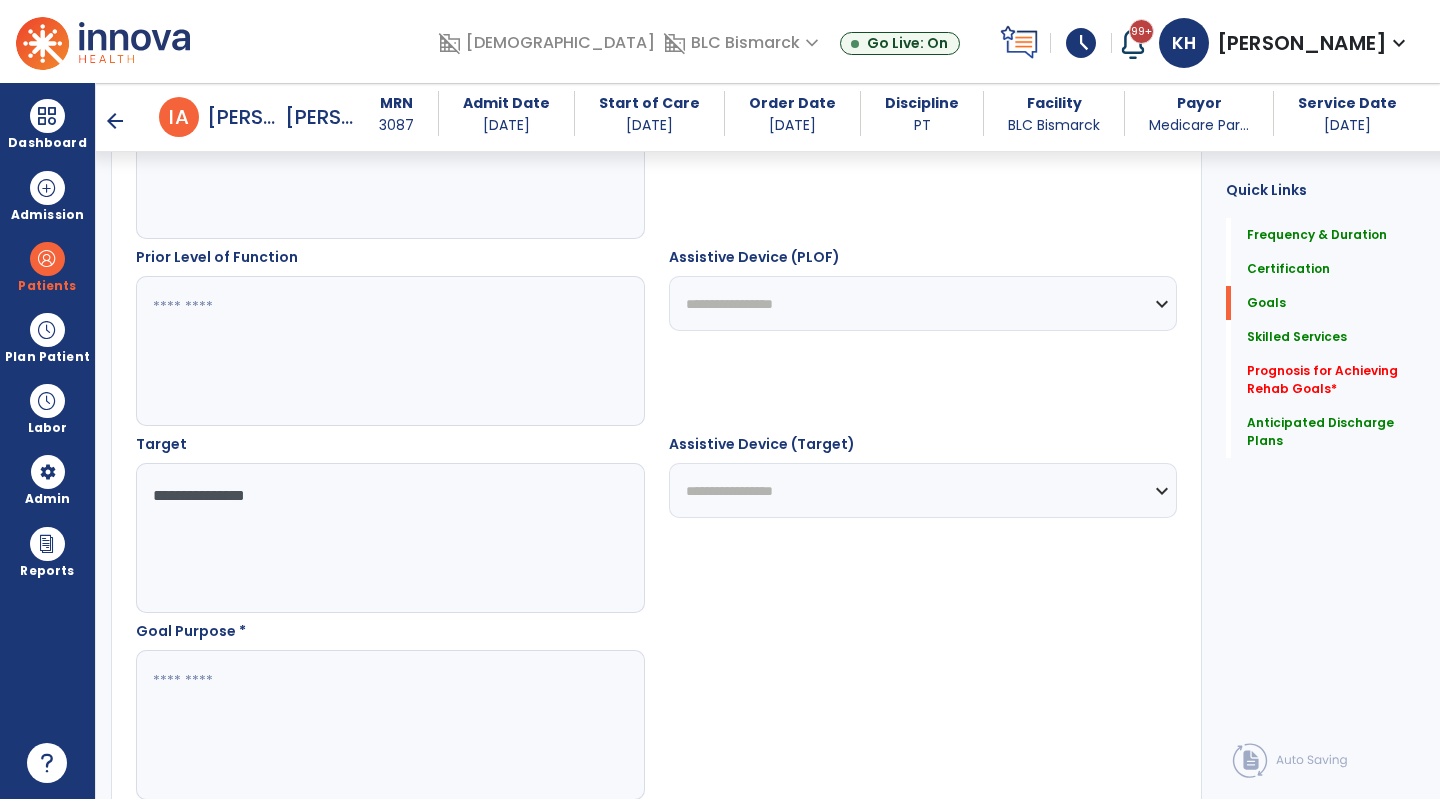 type on "**********" 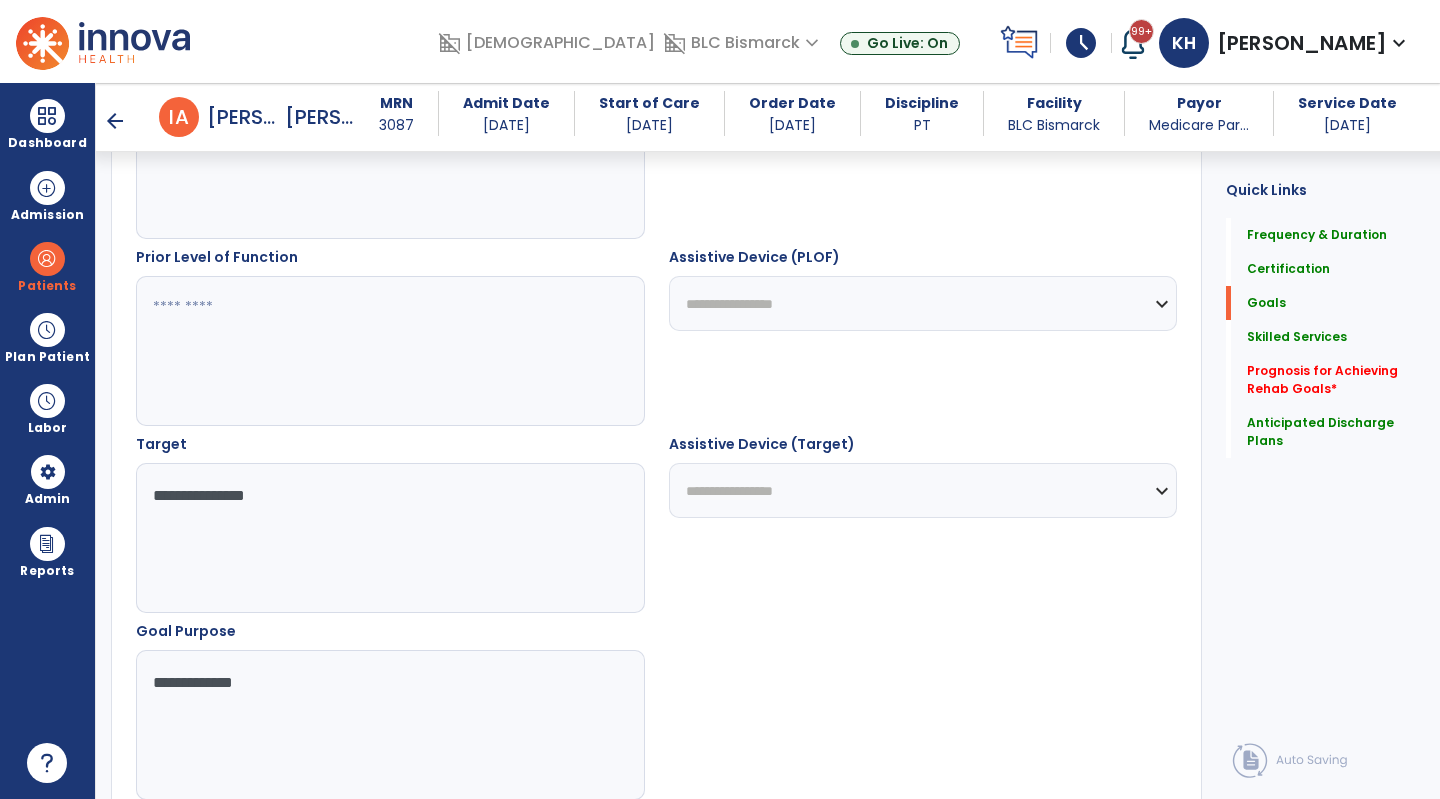 type on "**********" 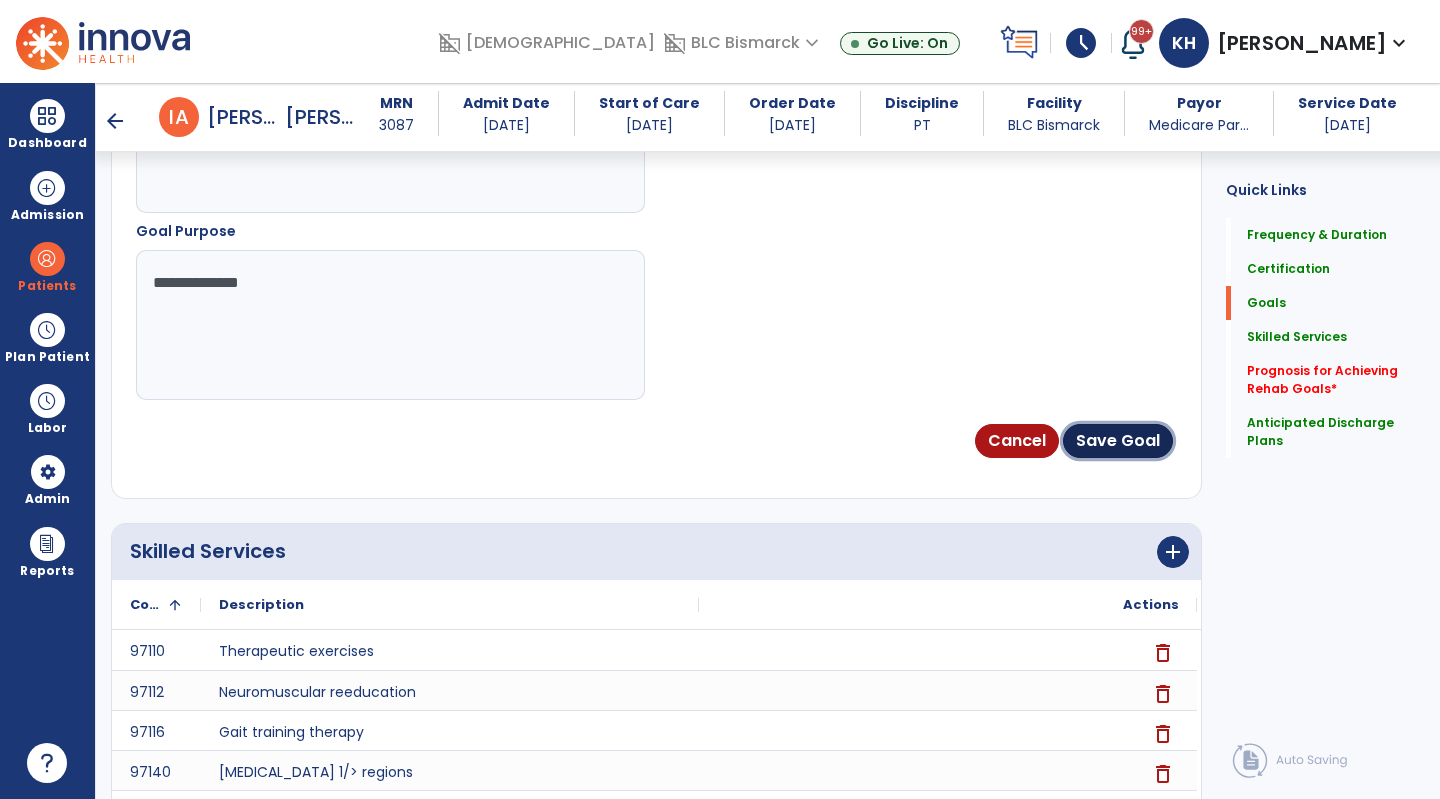 click on "Save Goal" at bounding box center [1118, 441] 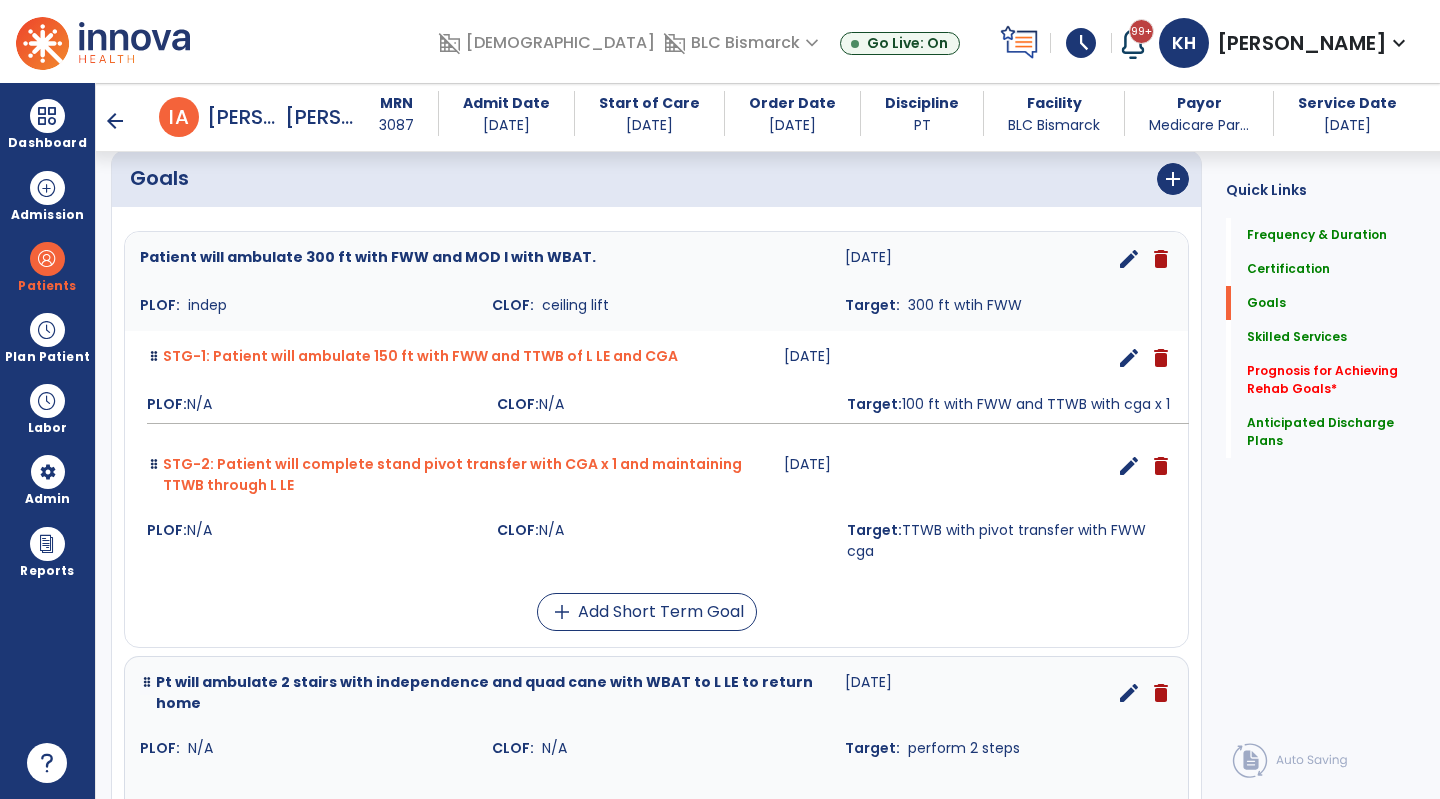scroll, scrollTop: 375, scrollLeft: 0, axis: vertical 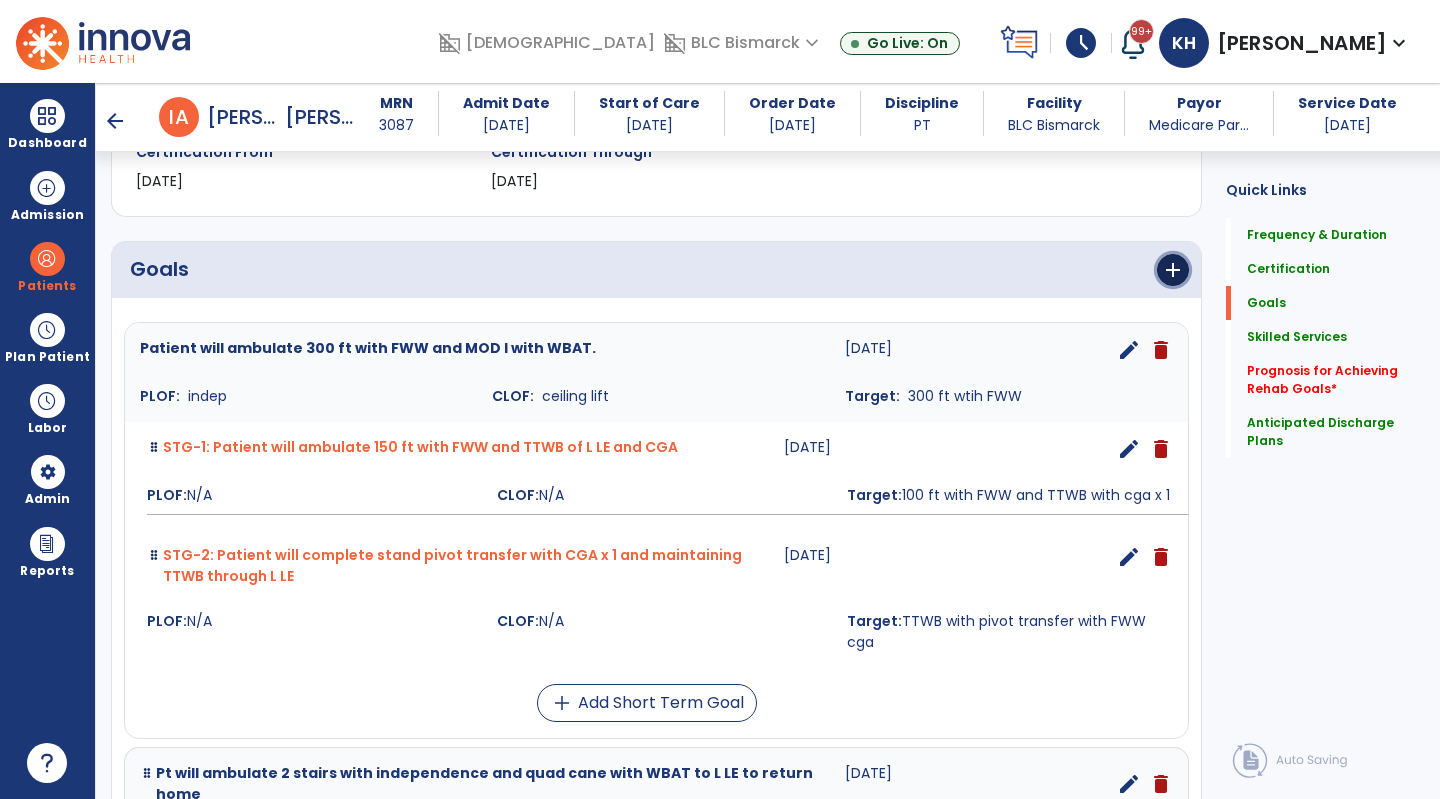click on "add" at bounding box center [1173, 270] 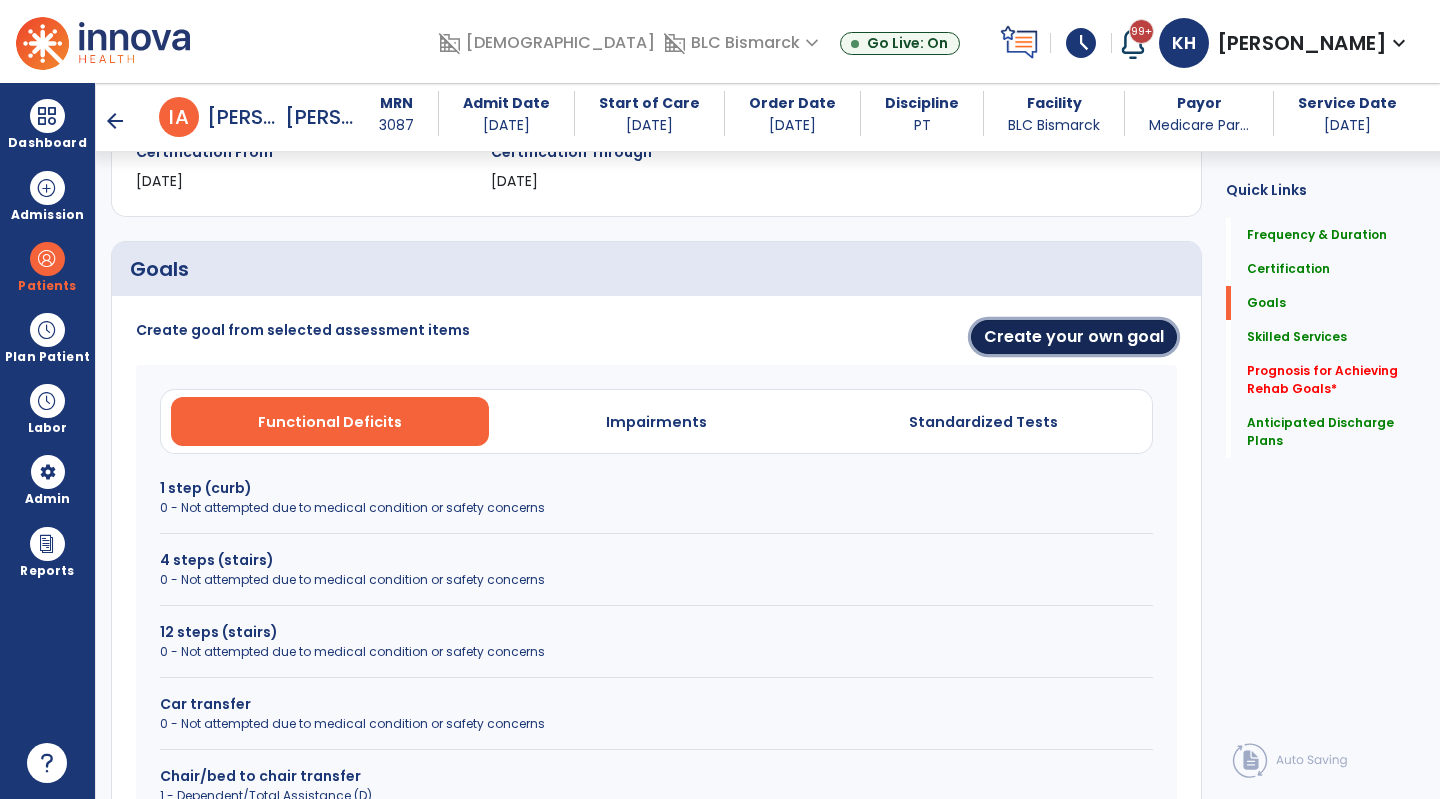 click on "Create your own goal" at bounding box center (1074, 337) 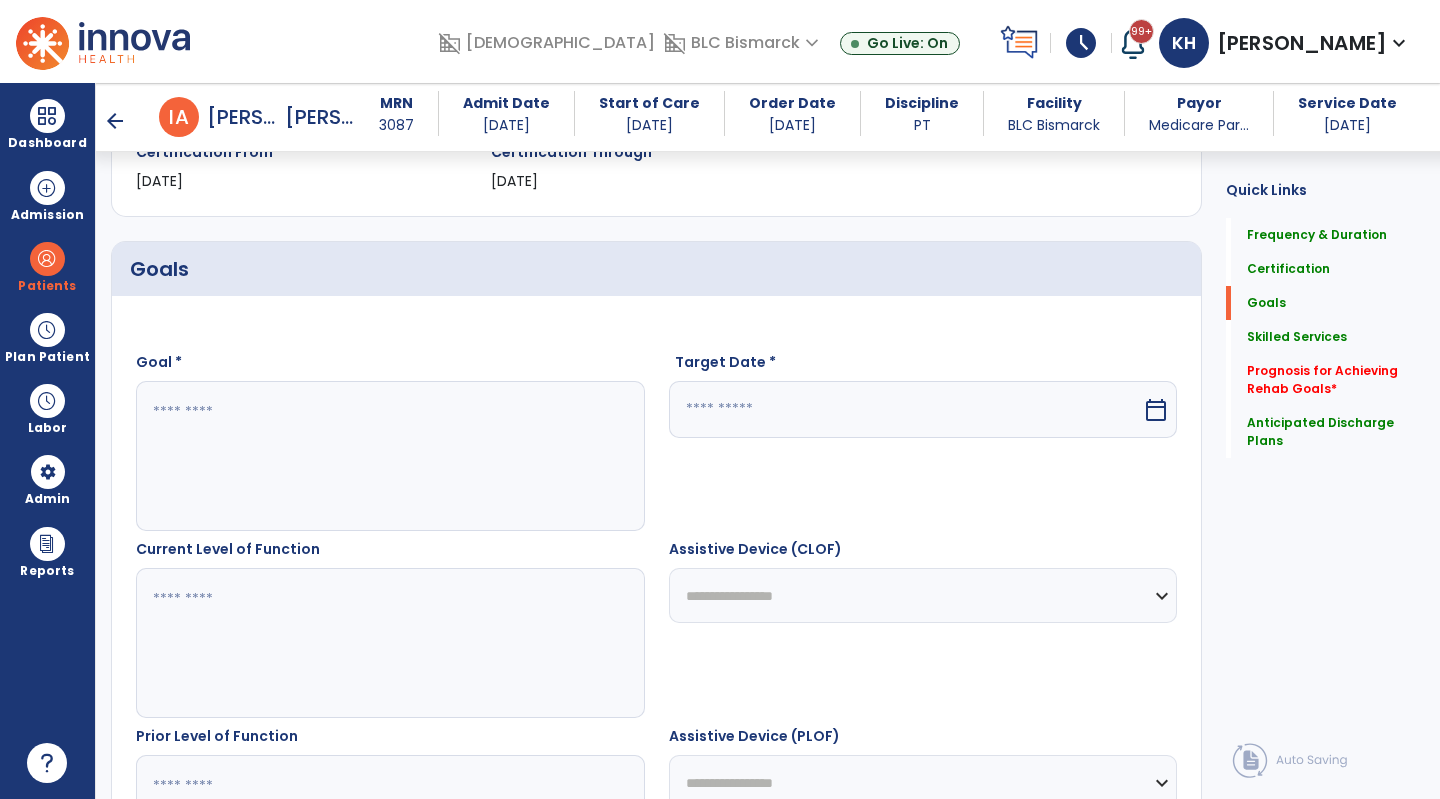 drag, startPoint x: 530, startPoint y: 521, endPoint x: 498, endPoint y: 517, distance: 32.24903 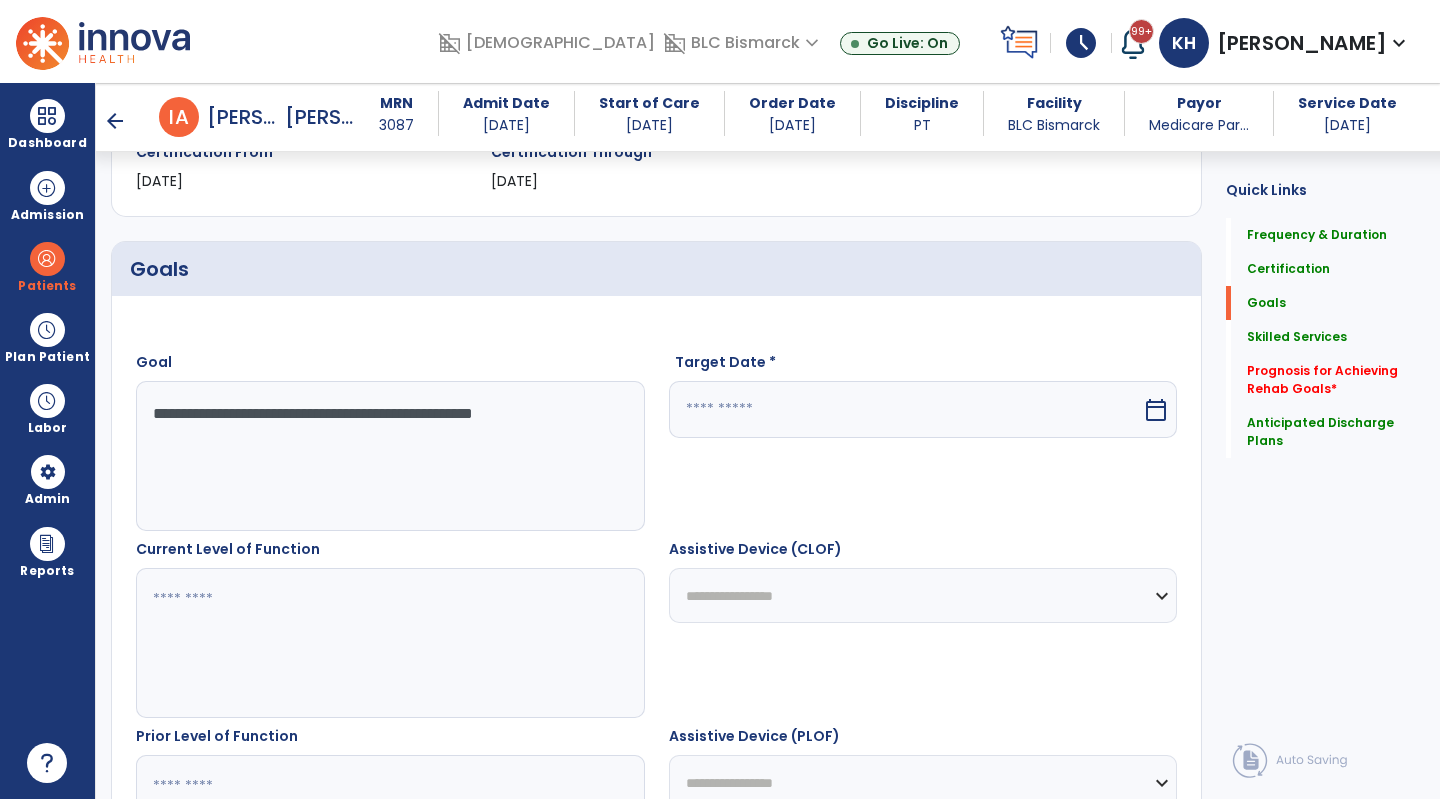 type on "**********" 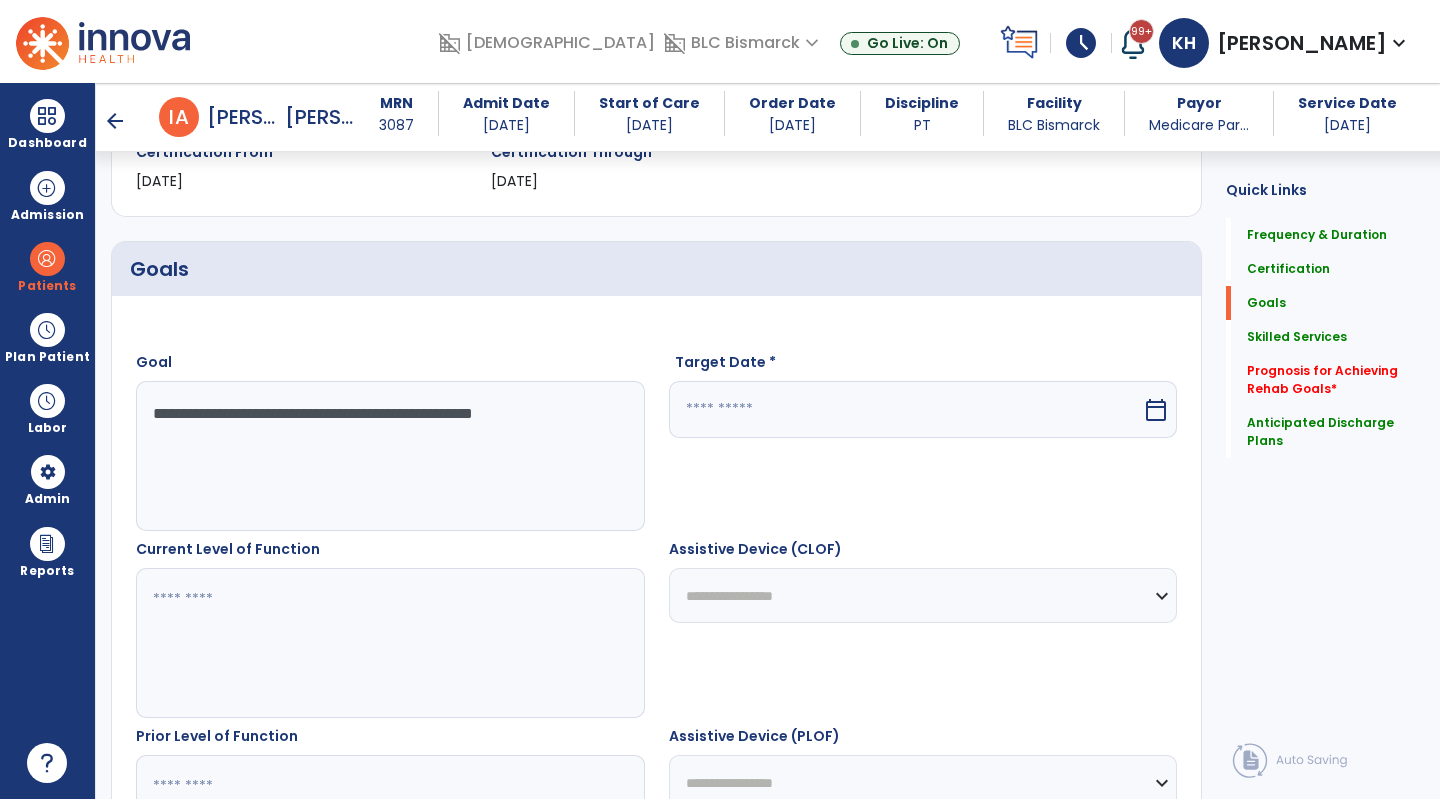 click at bounding box center [906, 409] 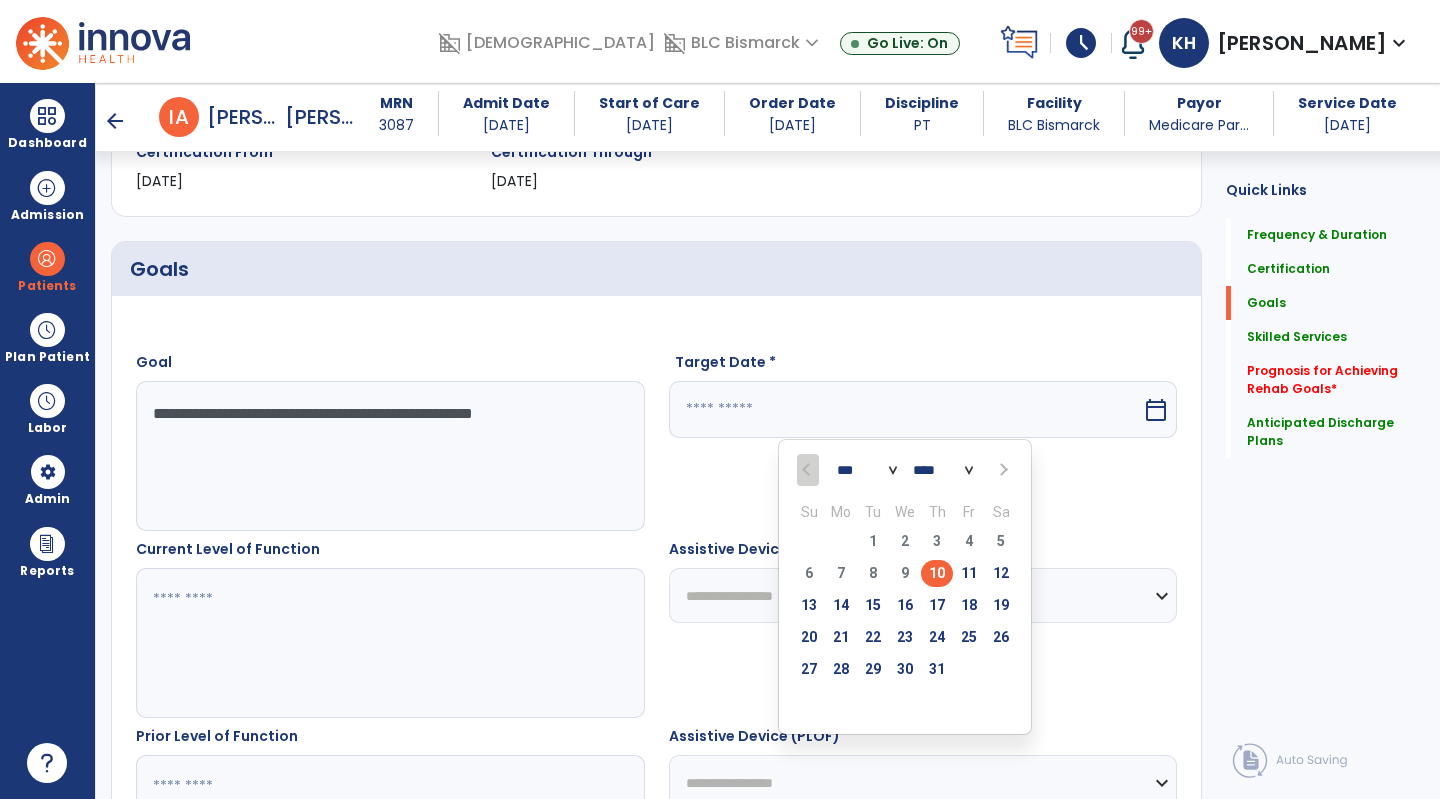 click at bounding box center [1001, 470] 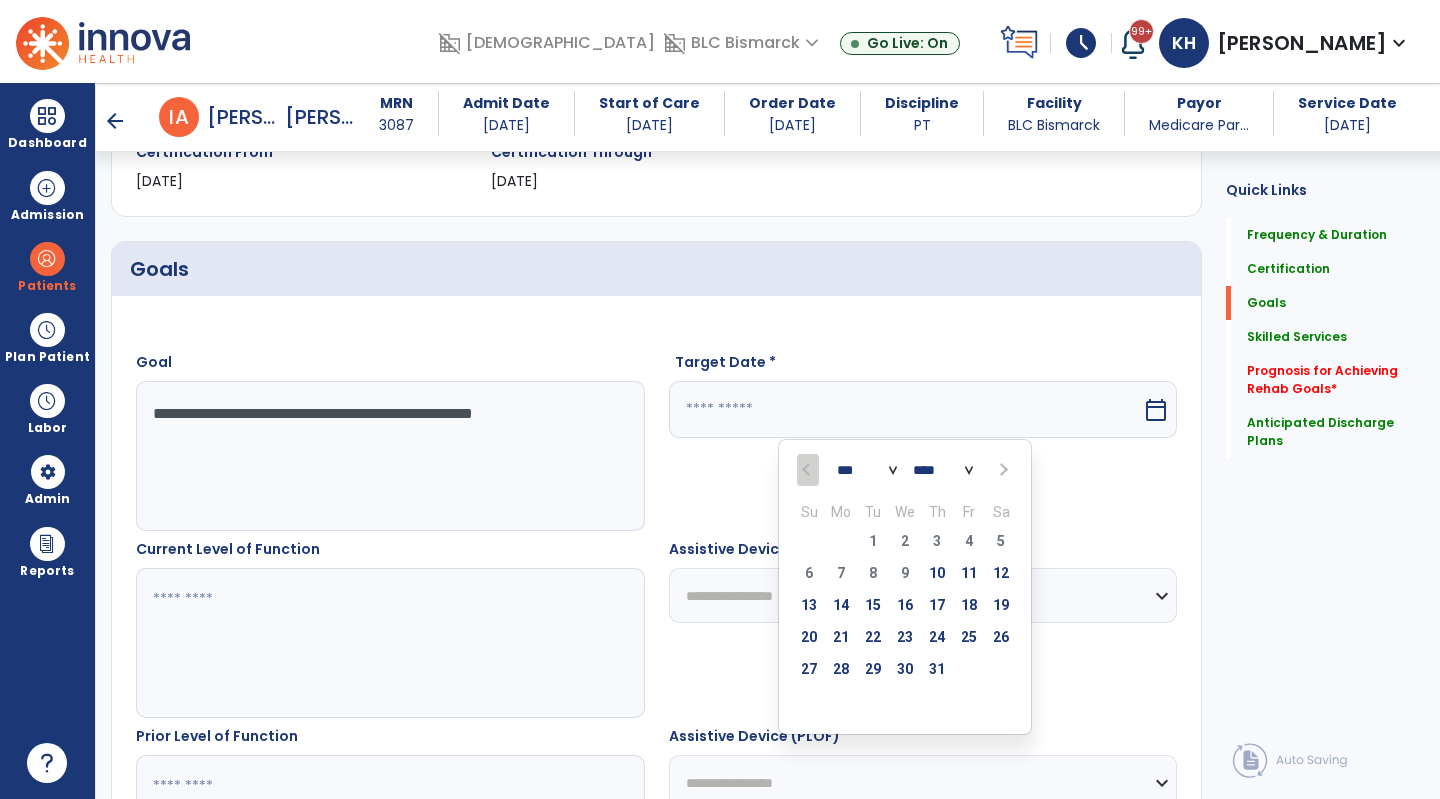 click at bounding box center (1001, 470) 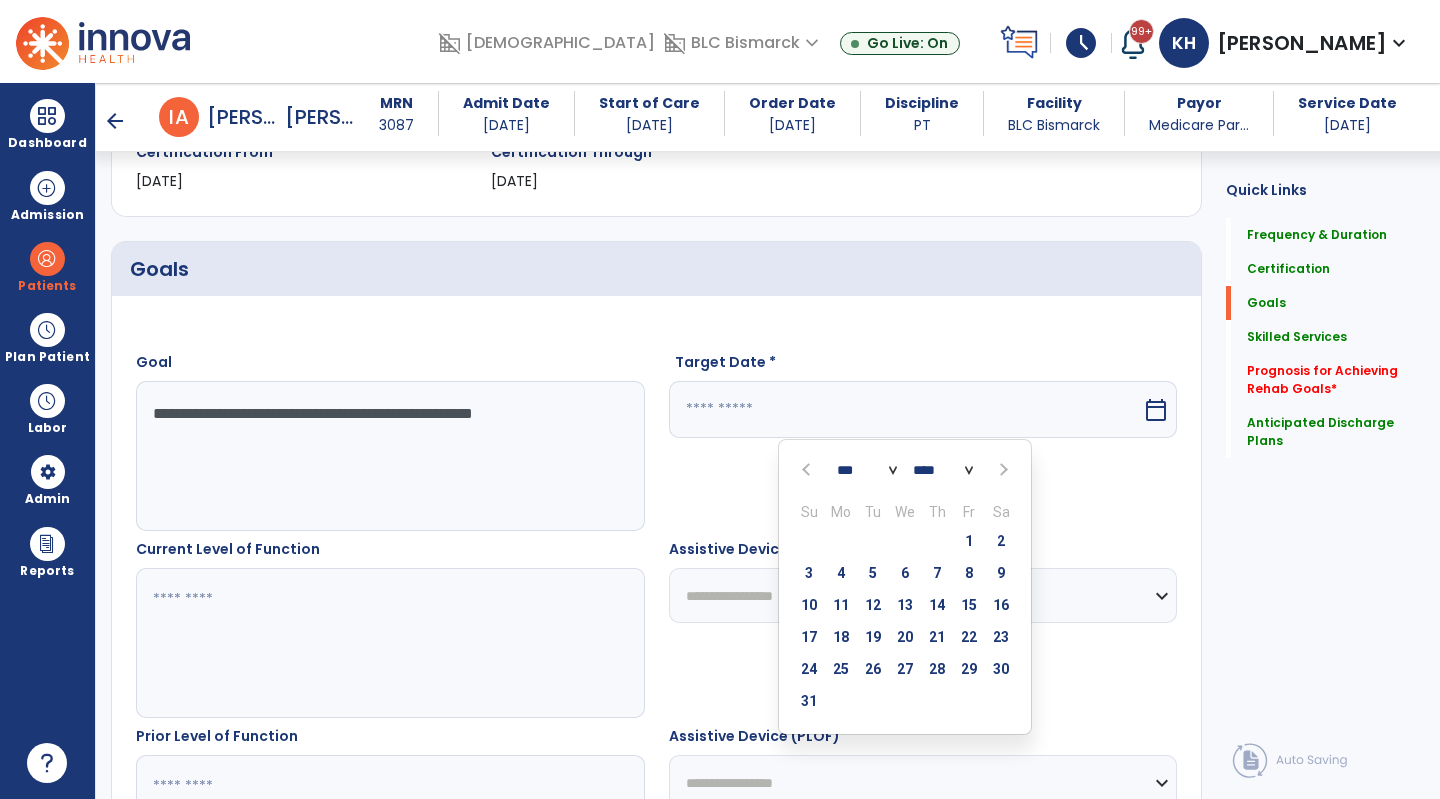 click at bounding box center (1002, 470) 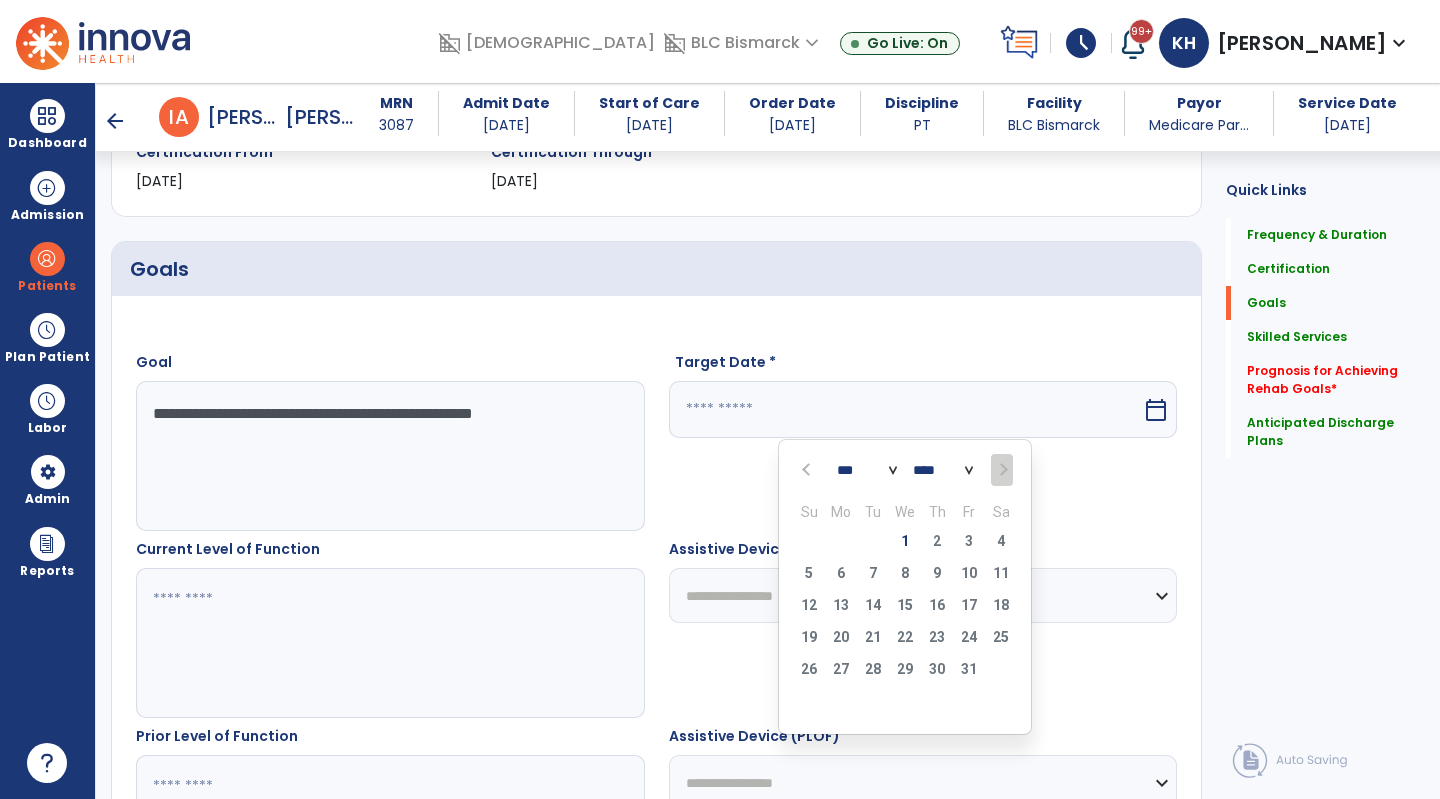 click on "1" at bounding box center (905, 541) 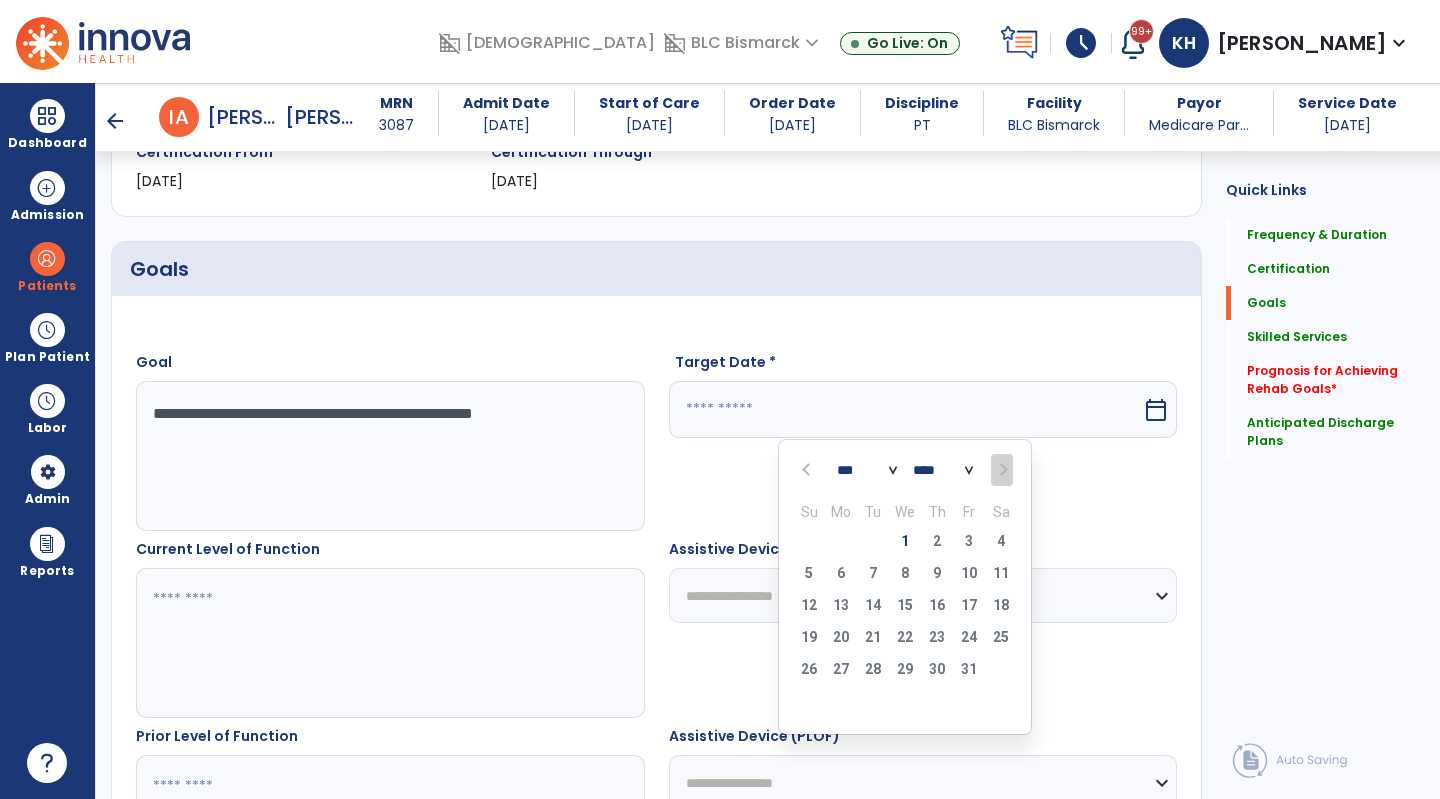 type on "*********" 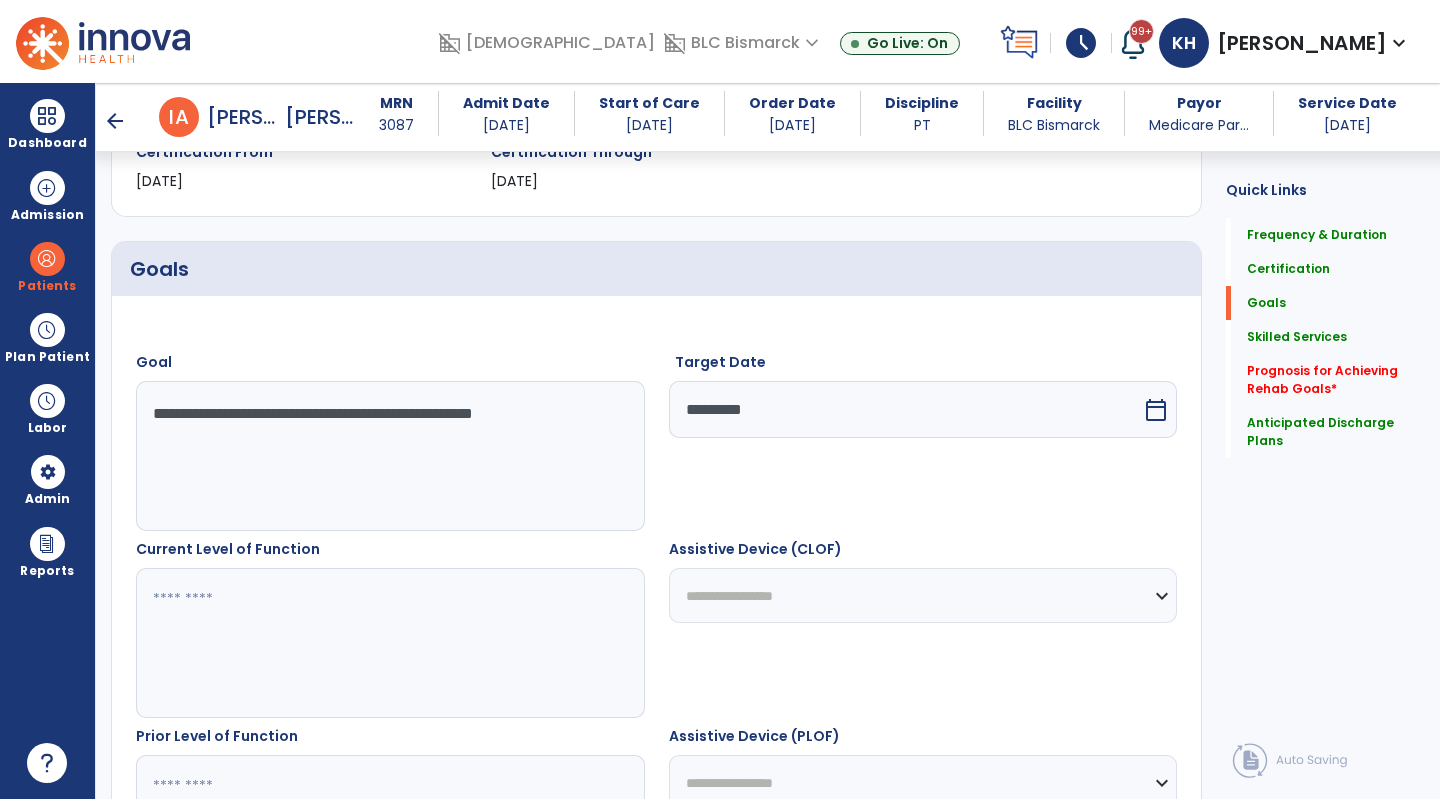 scroll, scrollTop: 775, scrollLeft: 0, axis: vertical 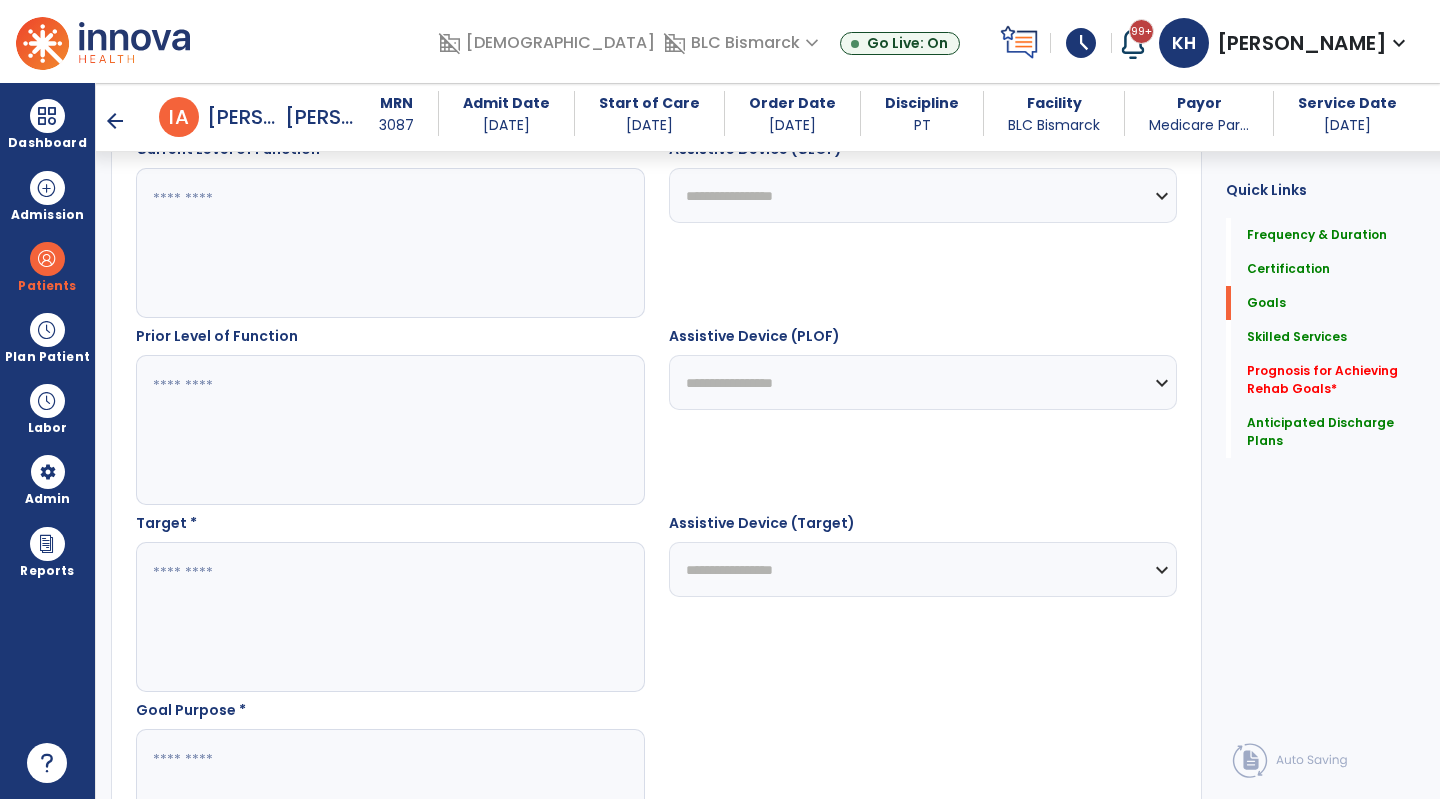 click at bounding box center (389, 617) 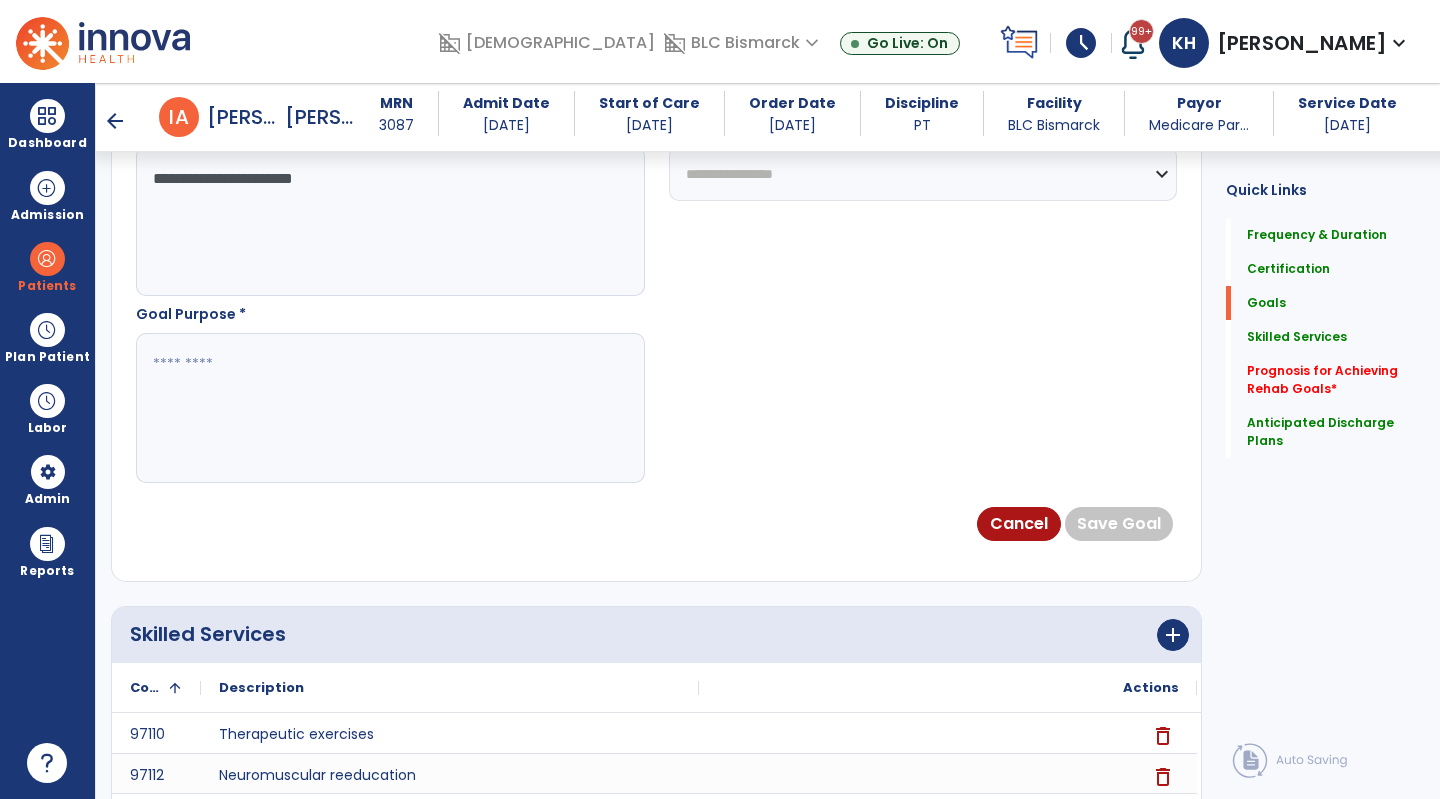 scroll, scrollTop: 1175, scrollLeft: 0, axis: vertical 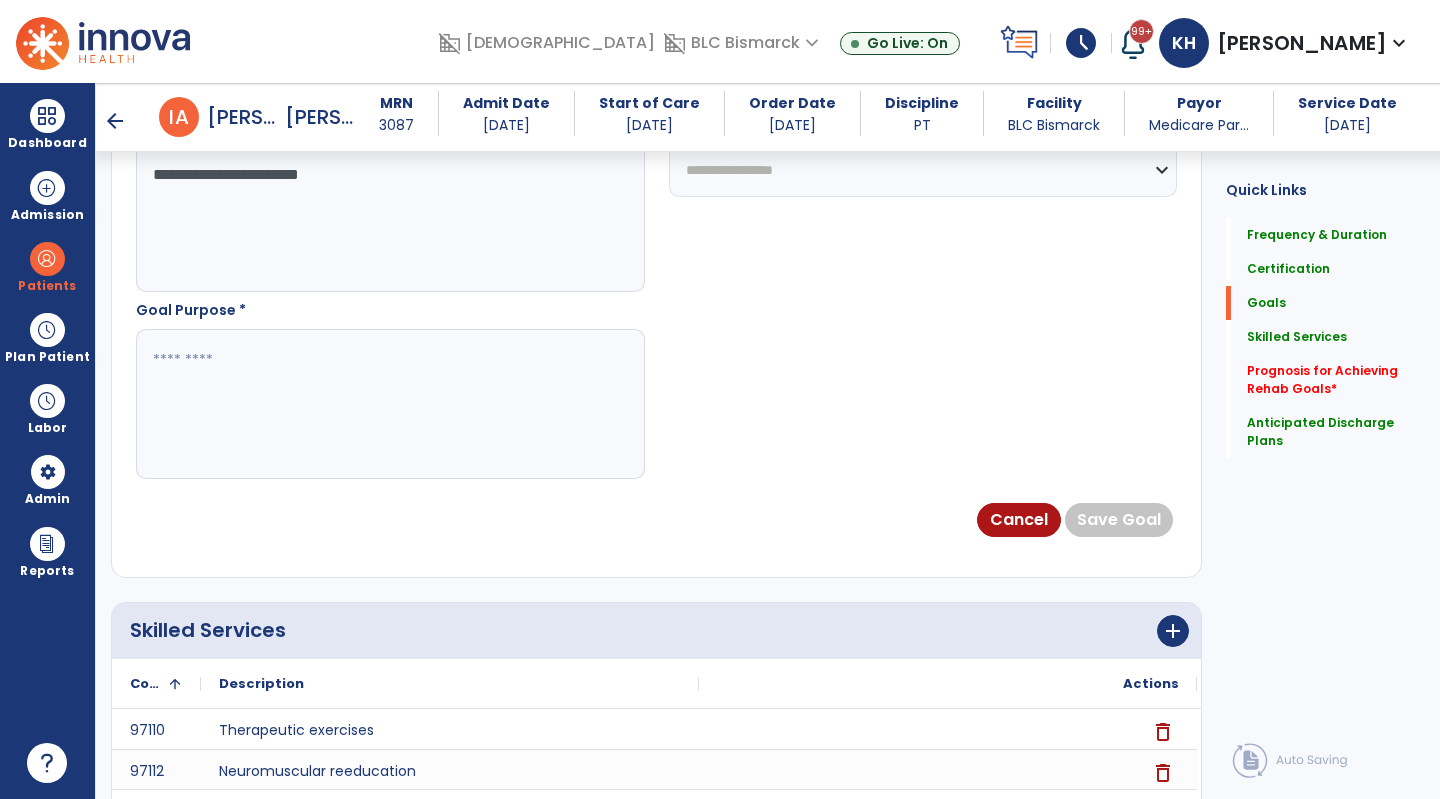 type on "**********" 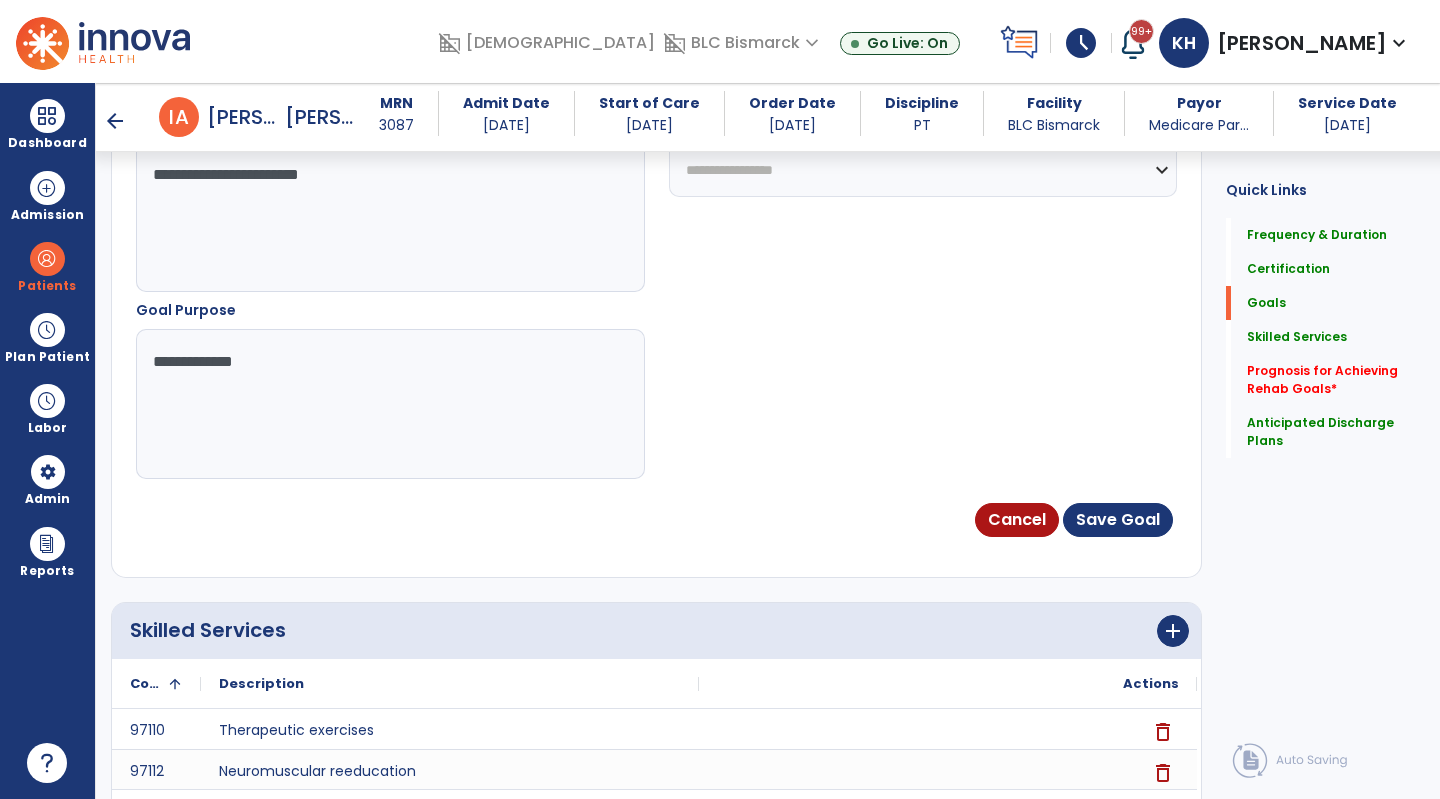 type on "**********" 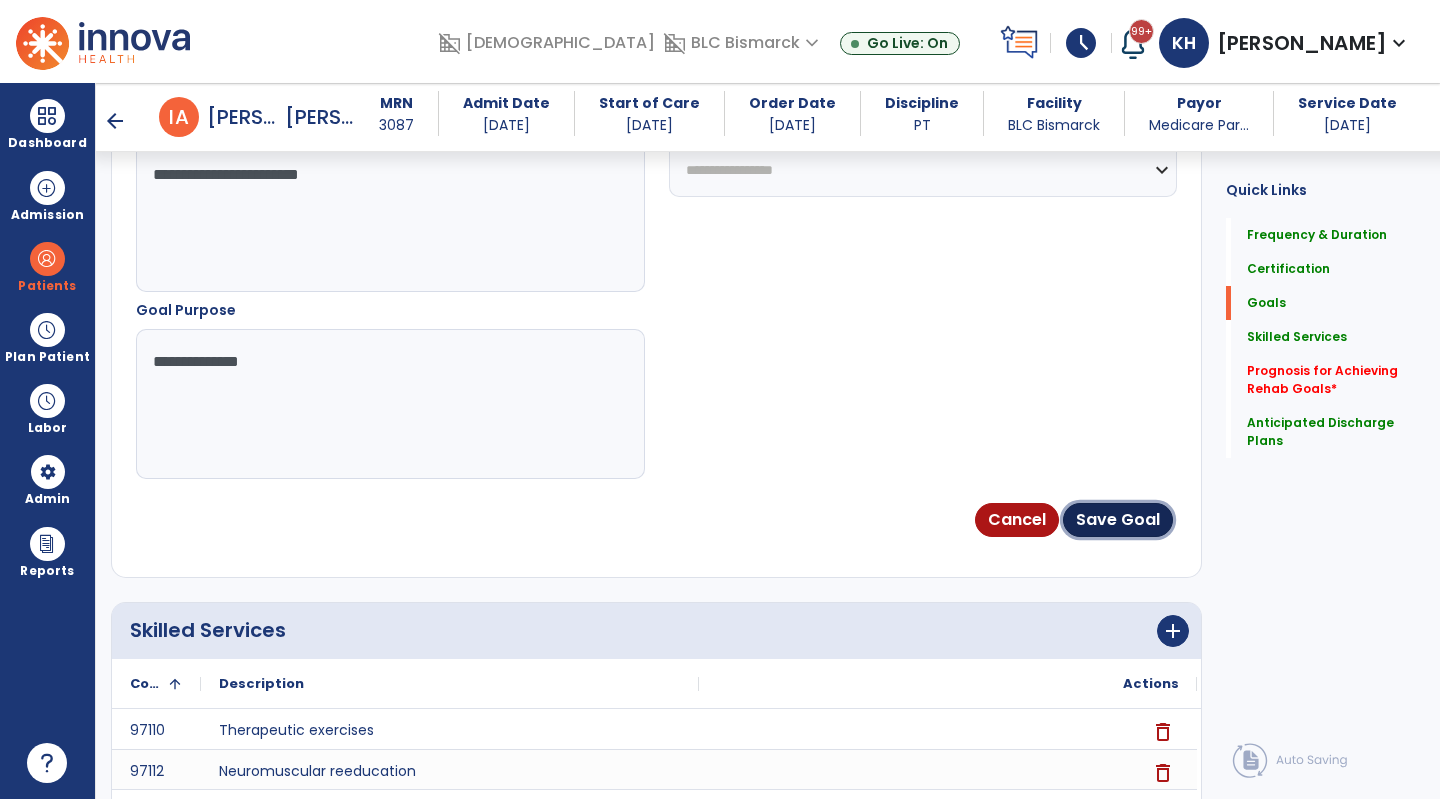 click on "Save Goal" at bounding box center [1118, 520] 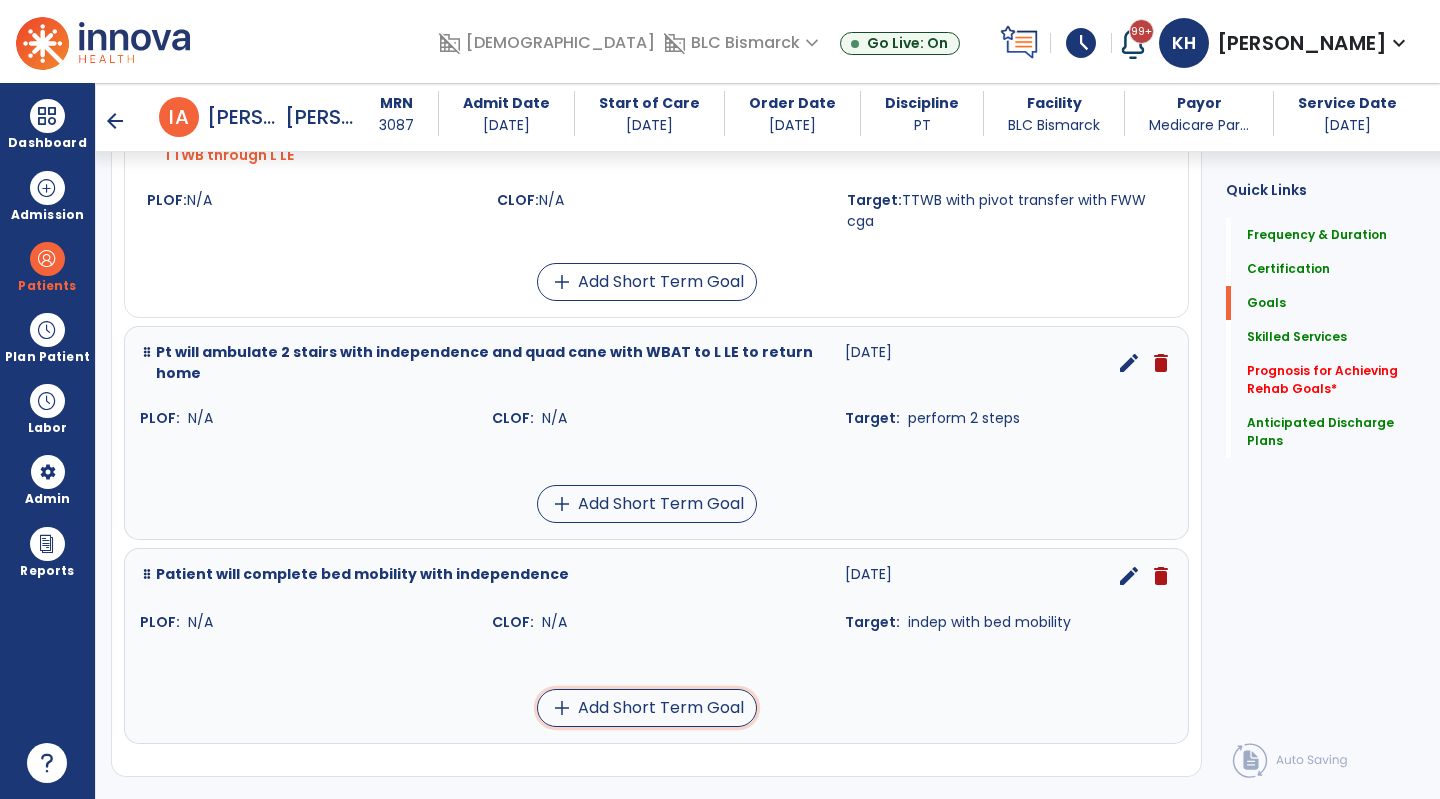click on "add  Add Short Term Goal" at bounding box center [647, 708] 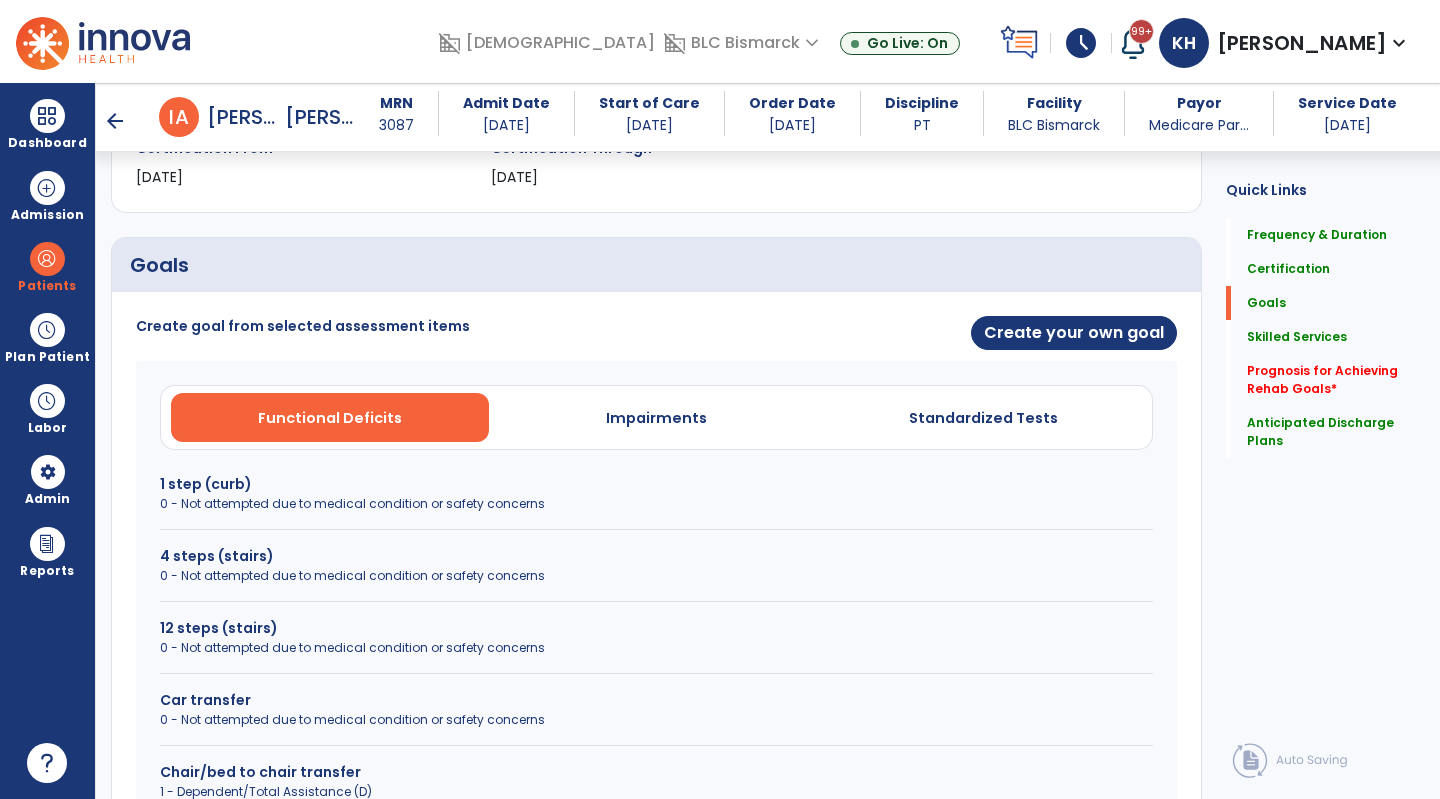 scroll, scrollTop: 377, scrollLeft: 0, axis: vertical 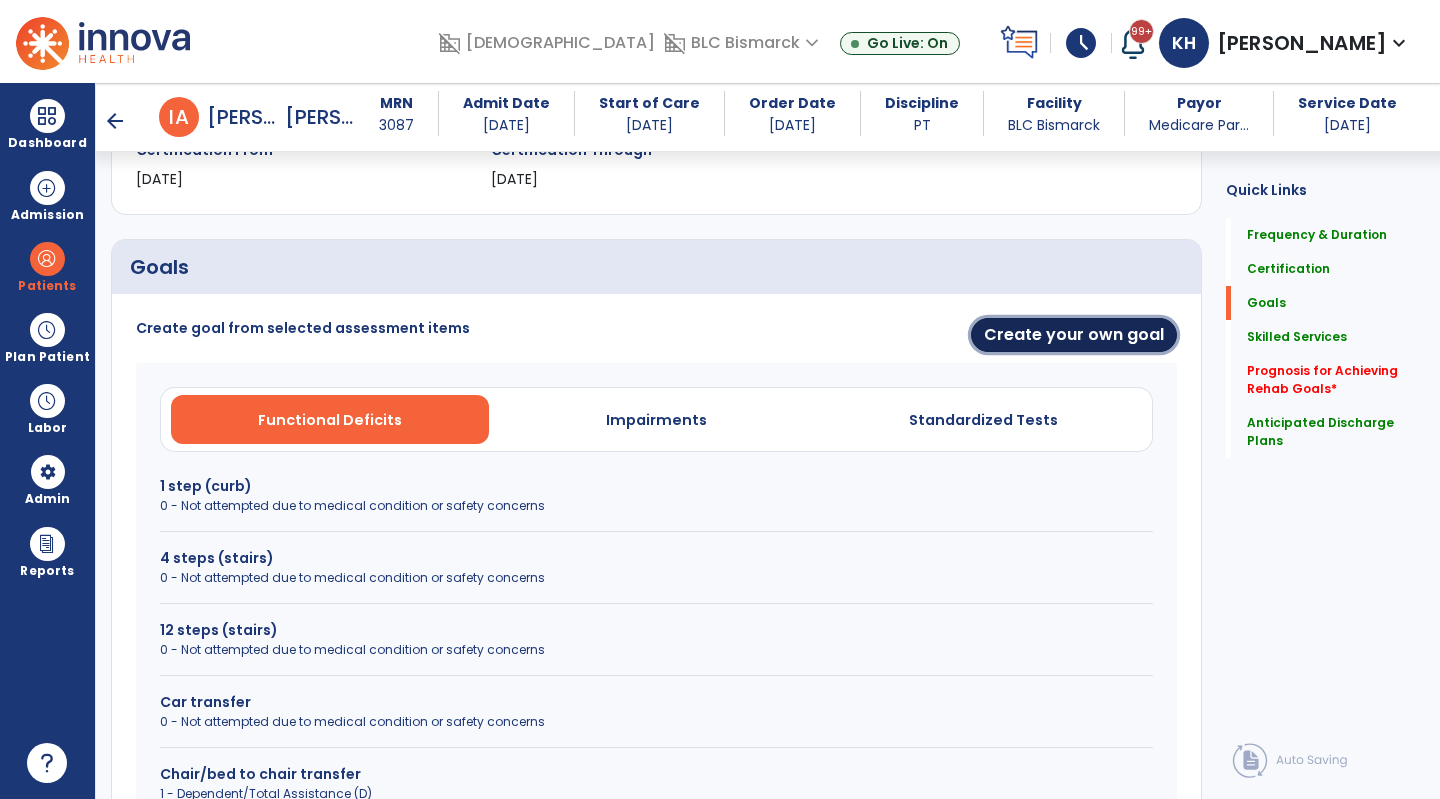 click on "Create your own goal" at bounding box center (1074, 335) 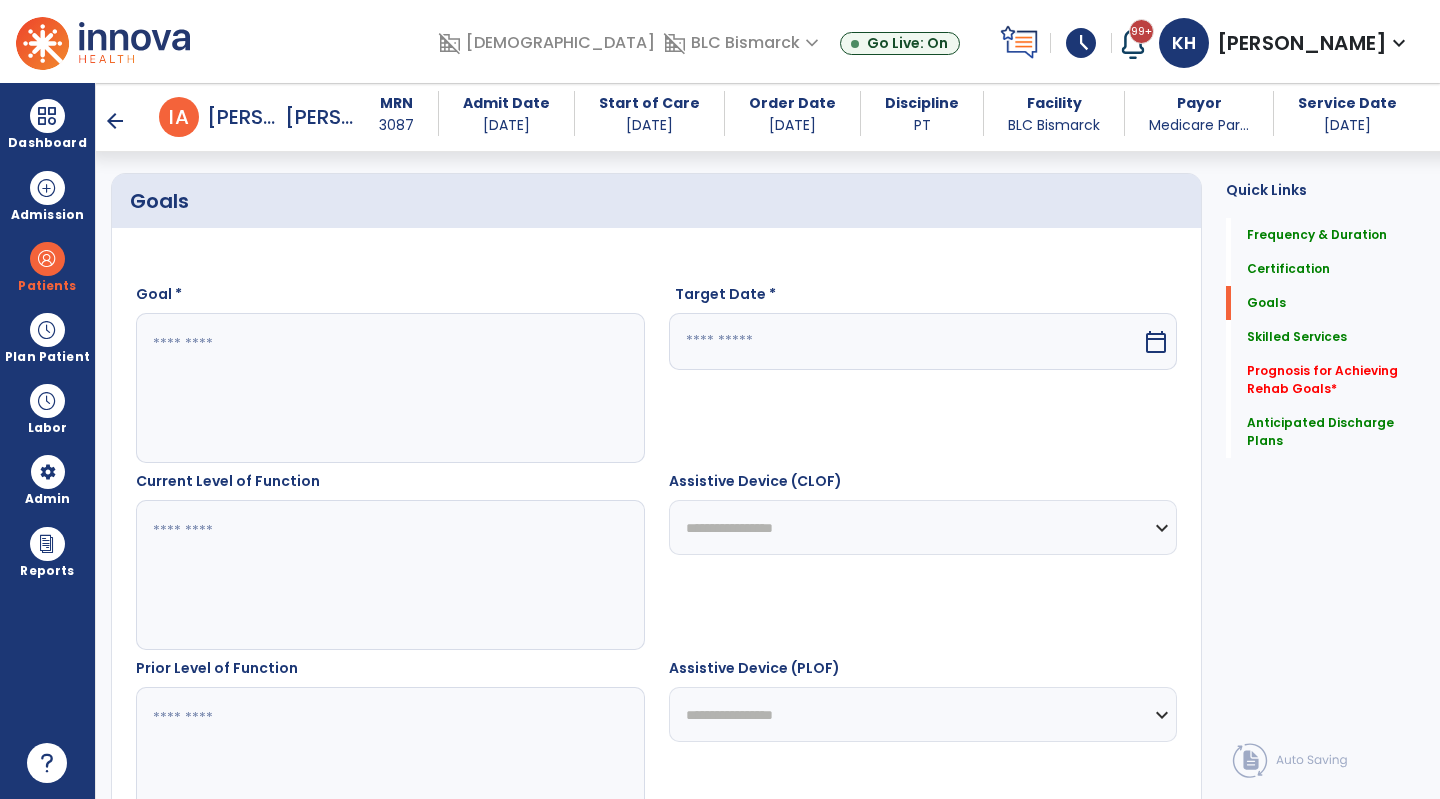 scroll, scrollTop: 477, scrollLeft: 0, axis: vertical 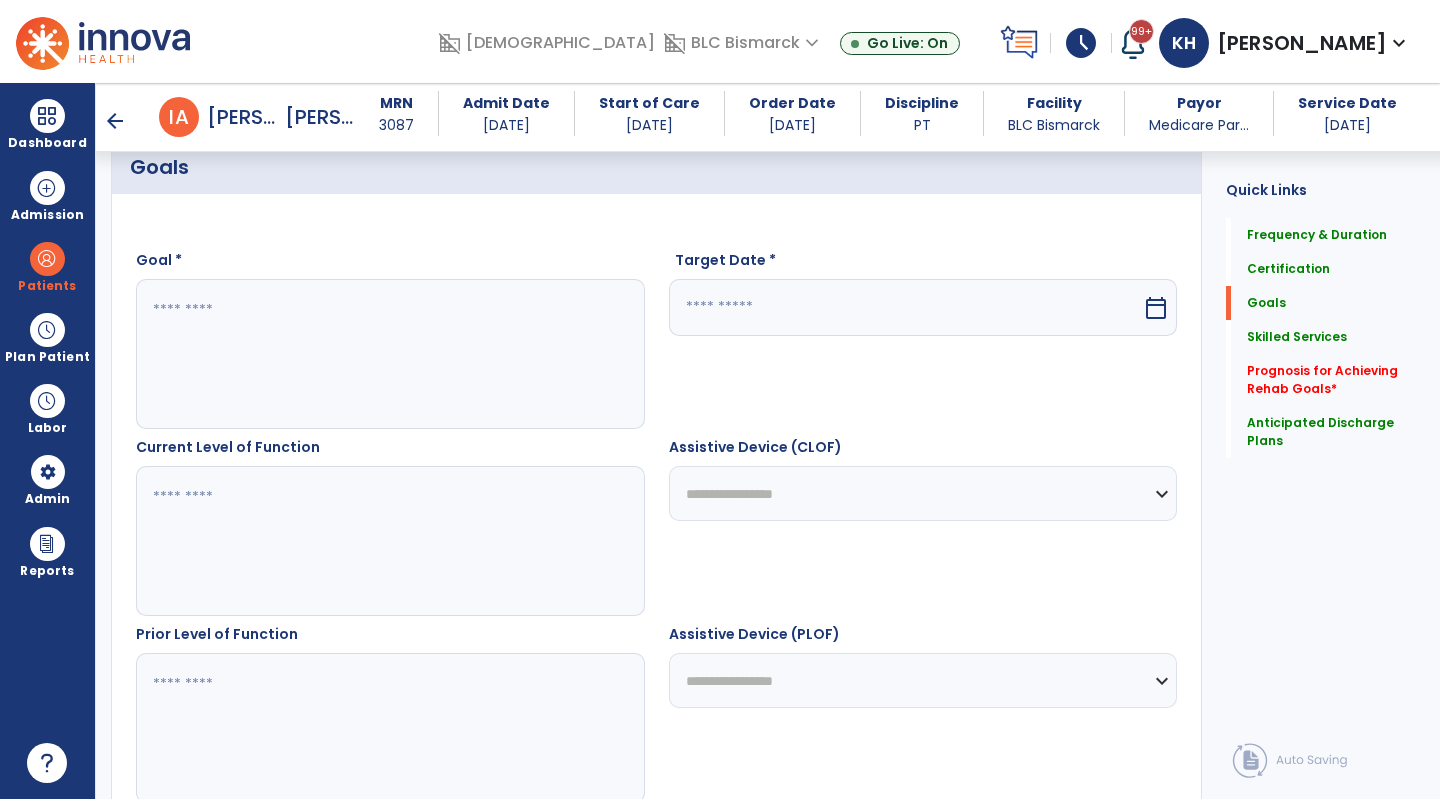 drag, startPoint x: 393, startPoint y: 474, endPoint x: 353, endPoint y: 335, distance: 144.64093 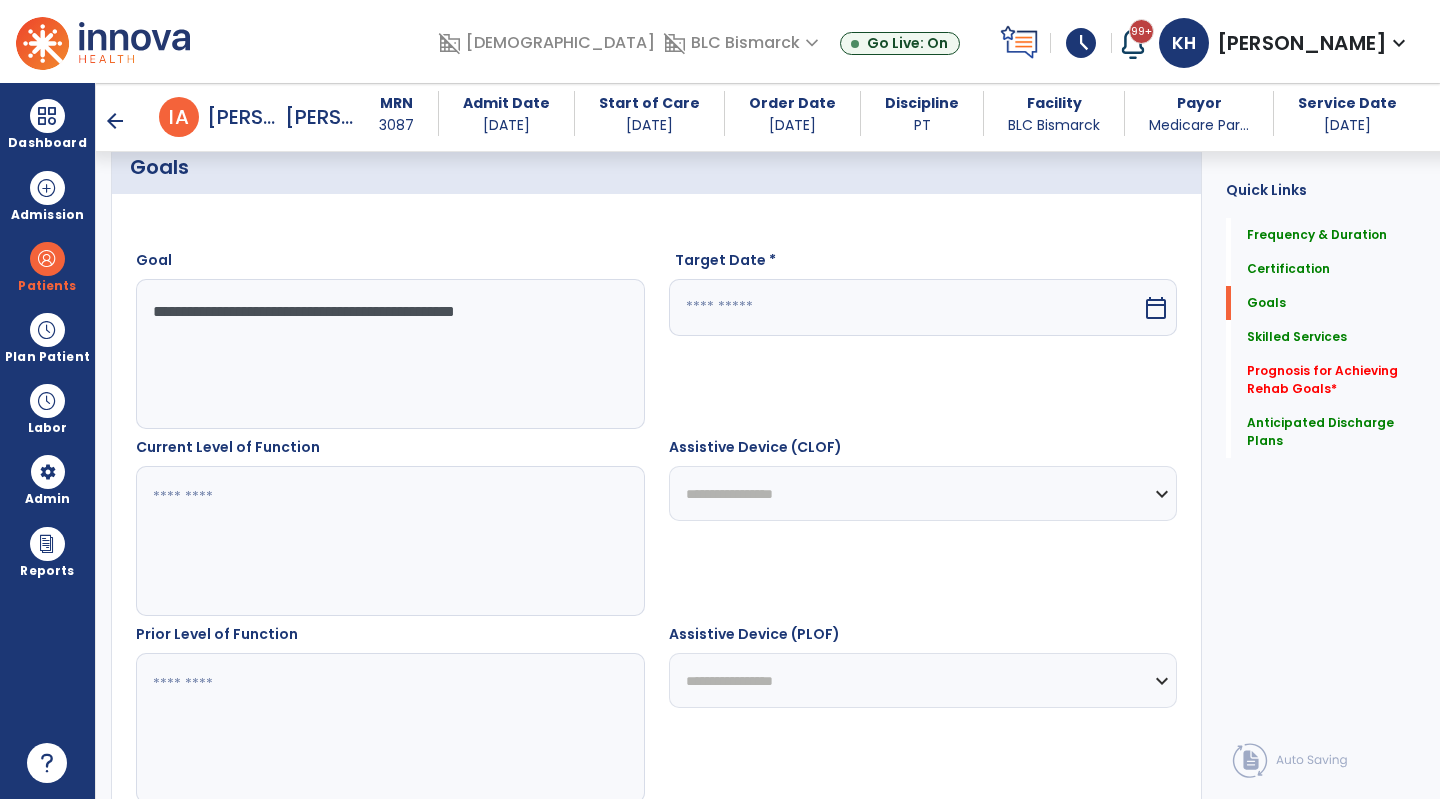 type on "**********" 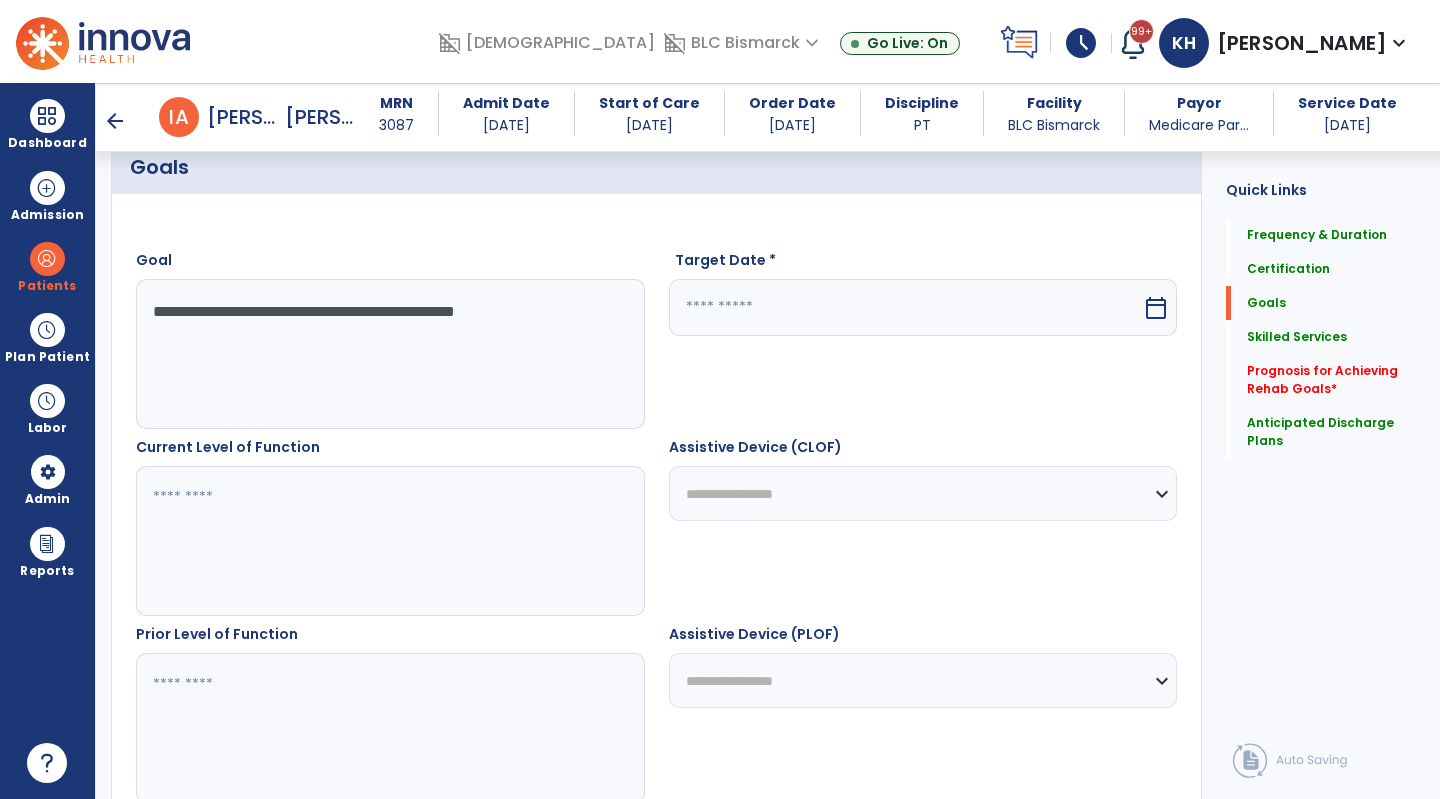 click at bounding box center (906, 307) 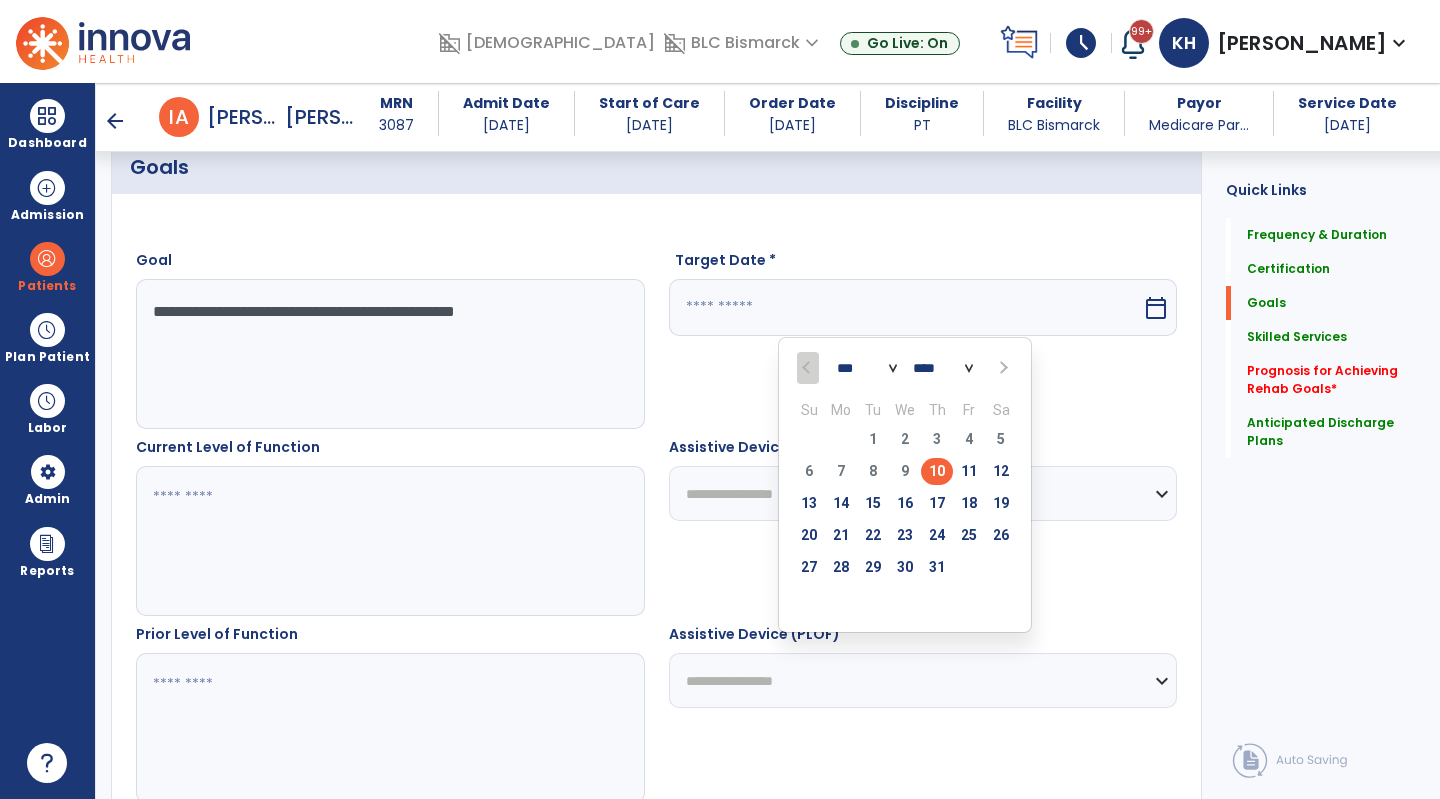 click at bounding box center [1001, 368] 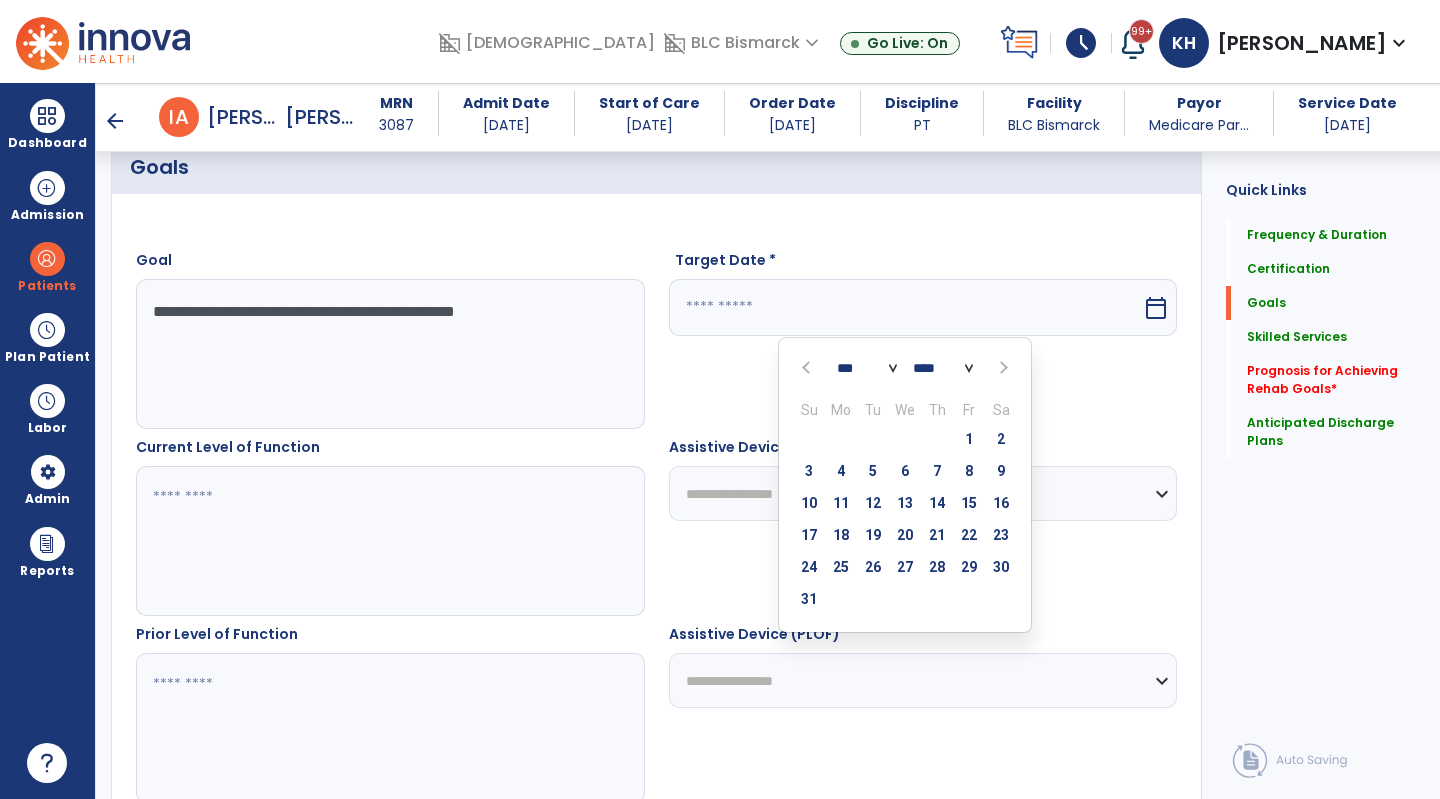 select on "*" 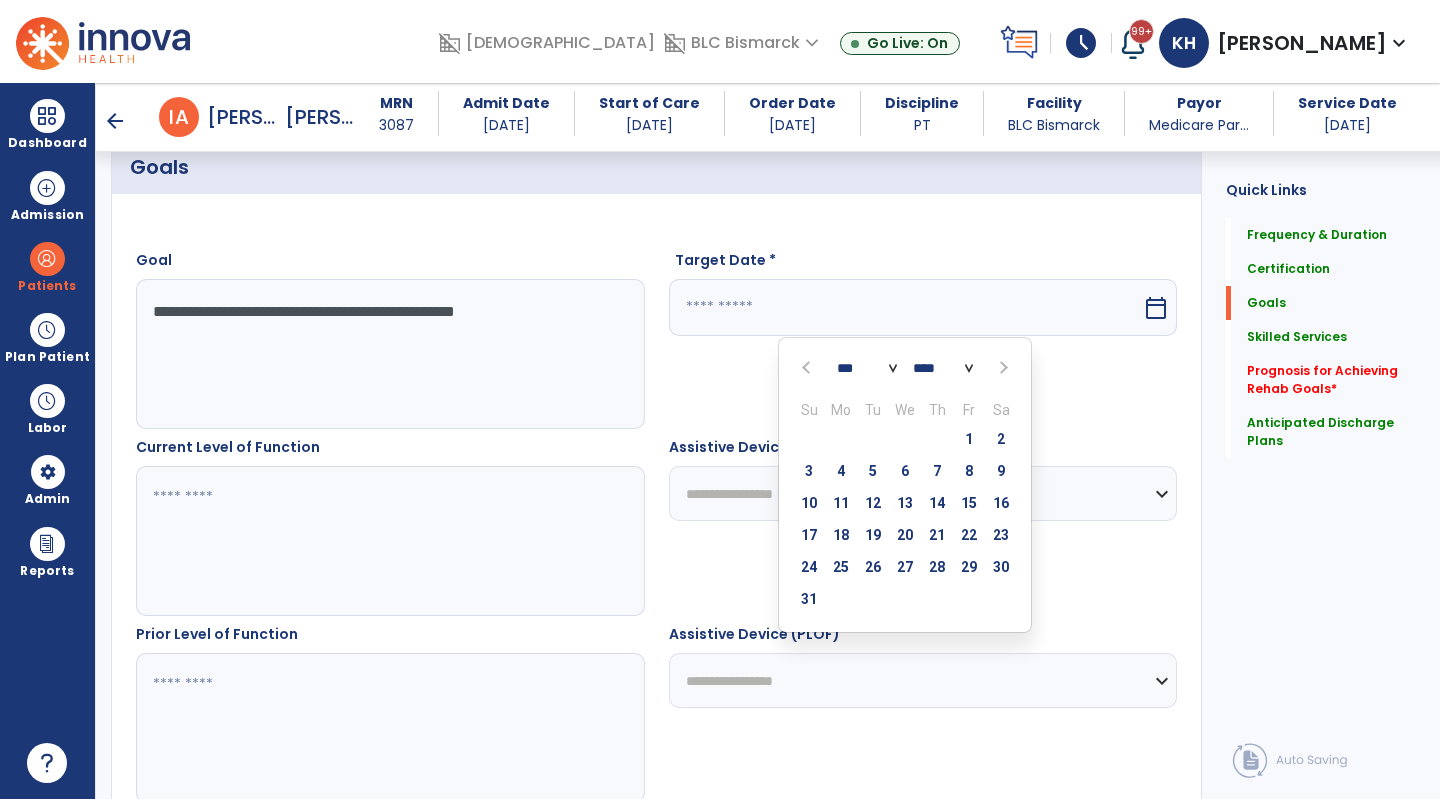 type on "*********" 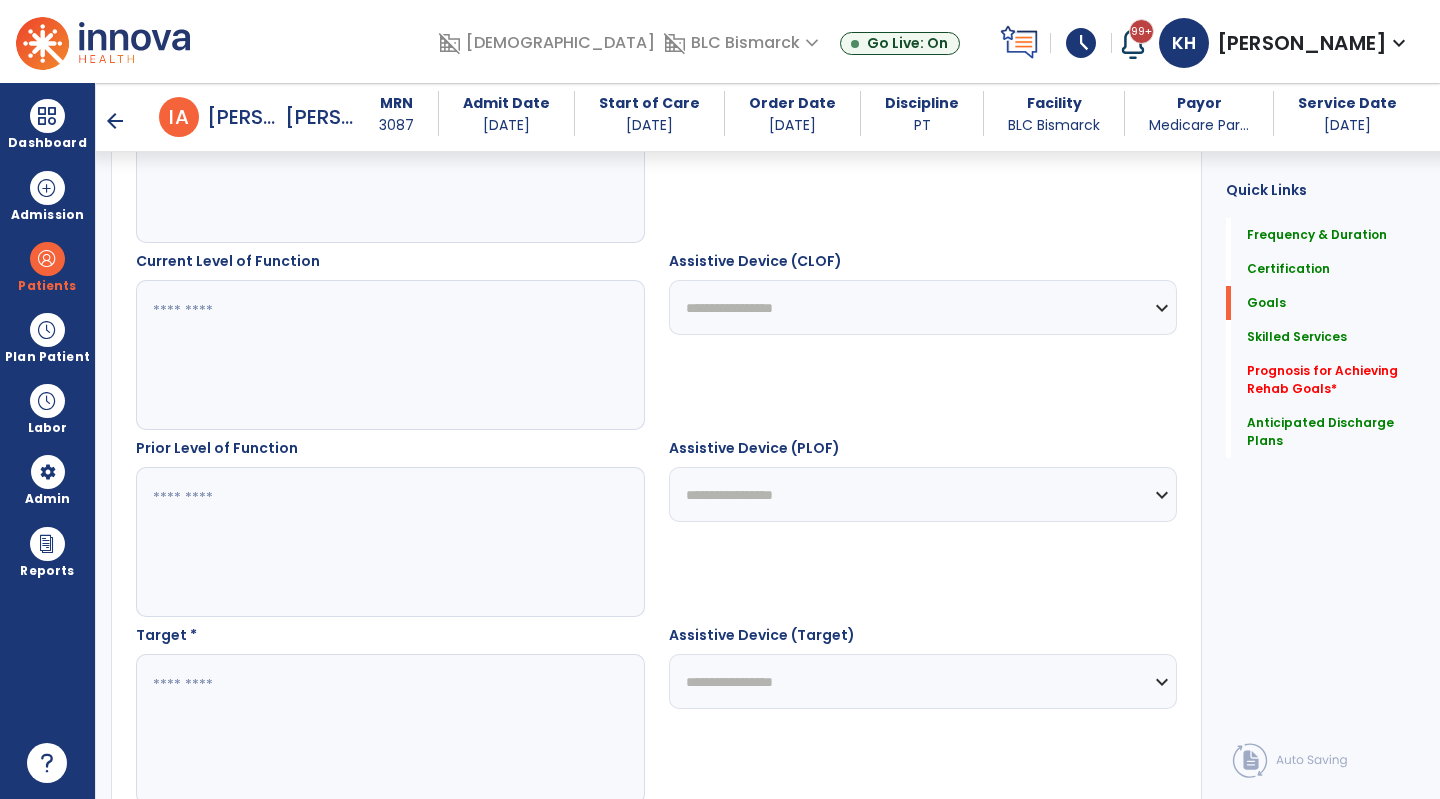 scroll, scrollTop: 877, scrollLeft: 0, axis: vertical 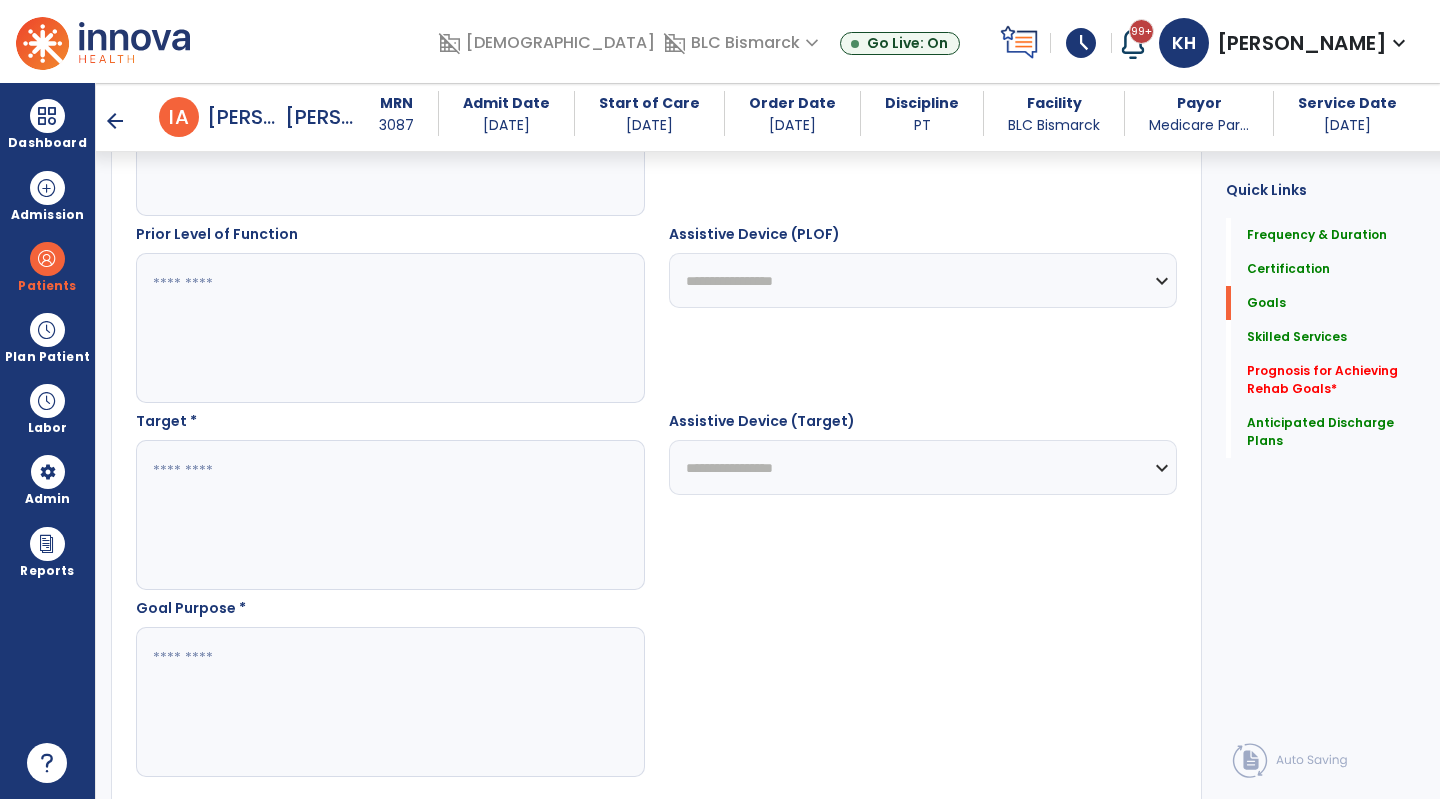 click at bounding box center (389, 515) 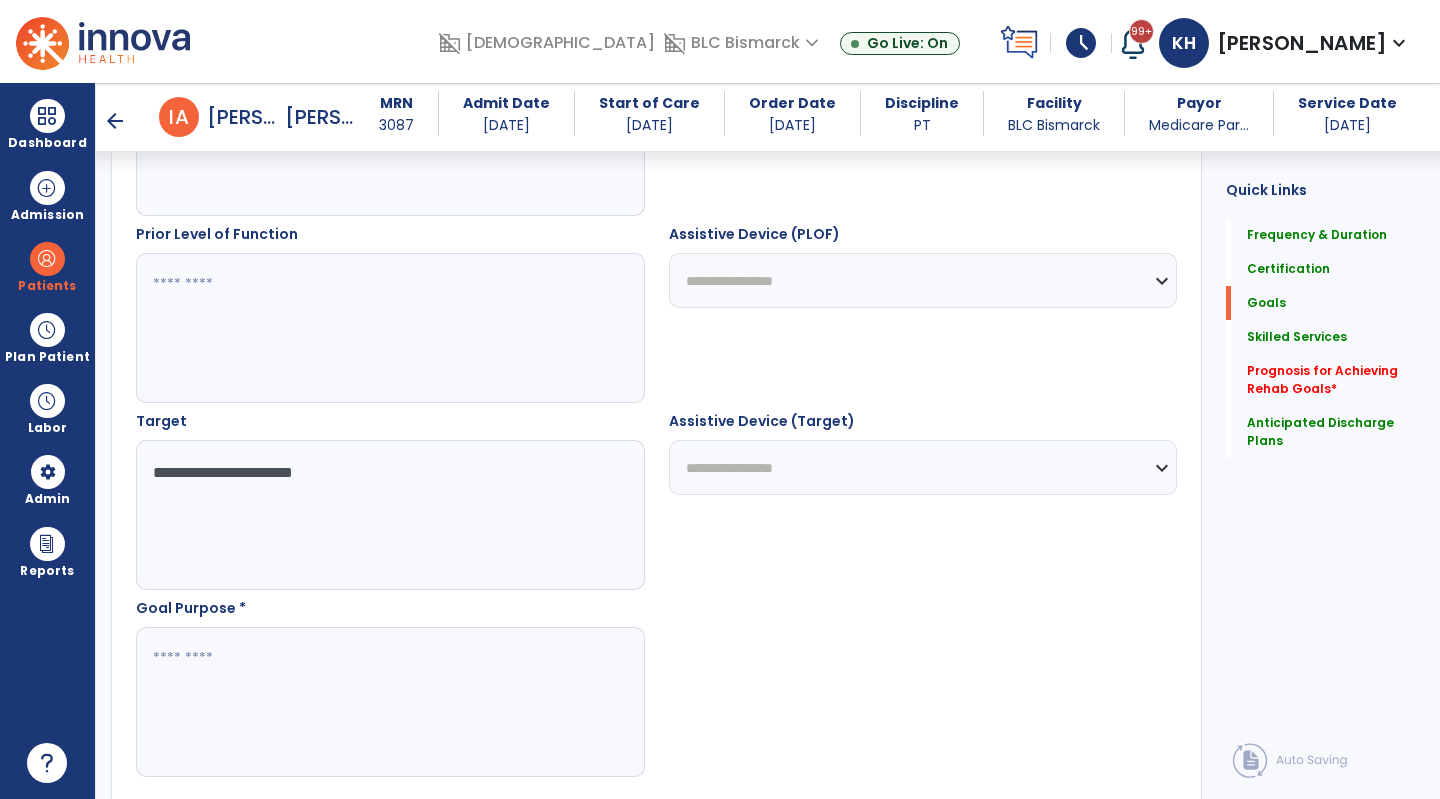 type on "**********" 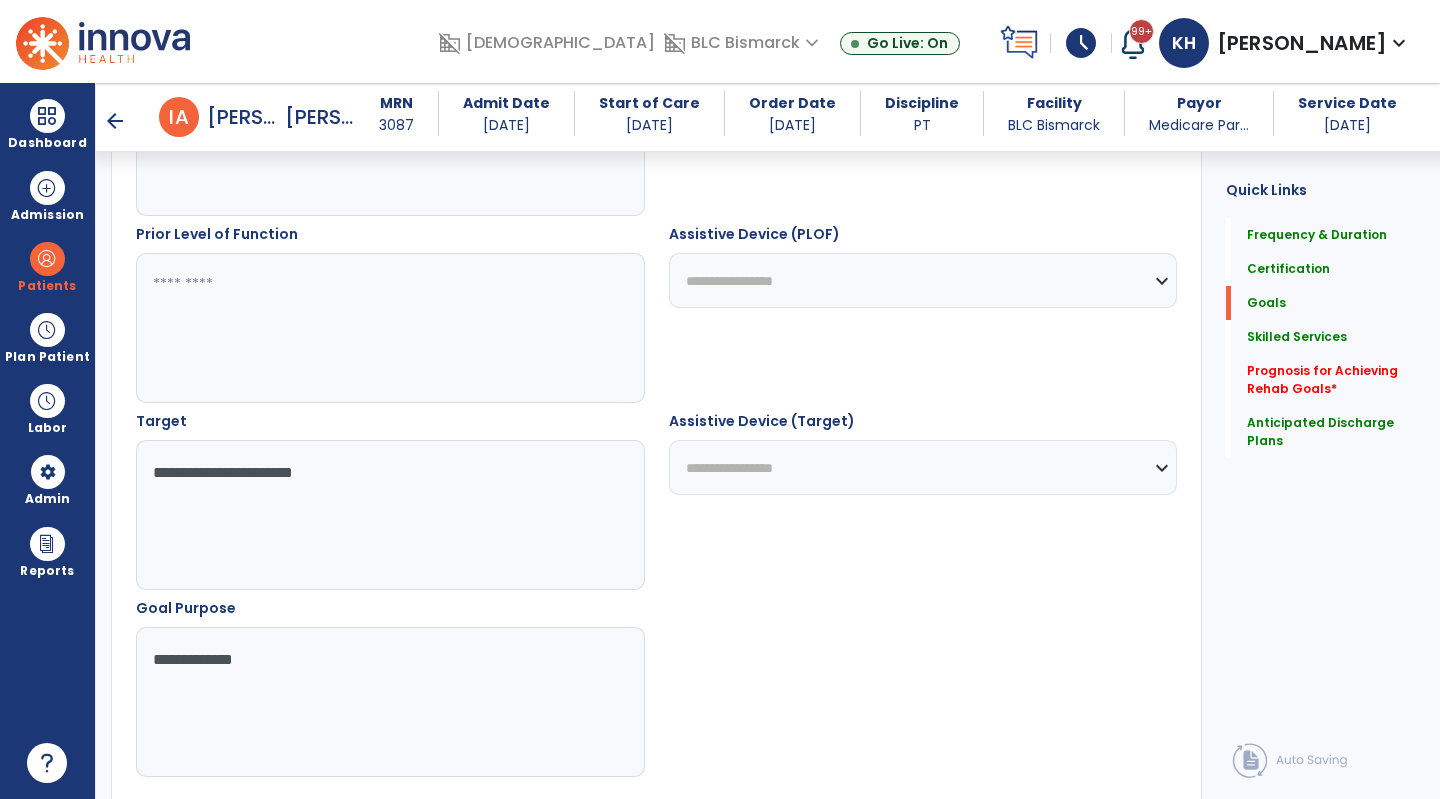 type on "**********" 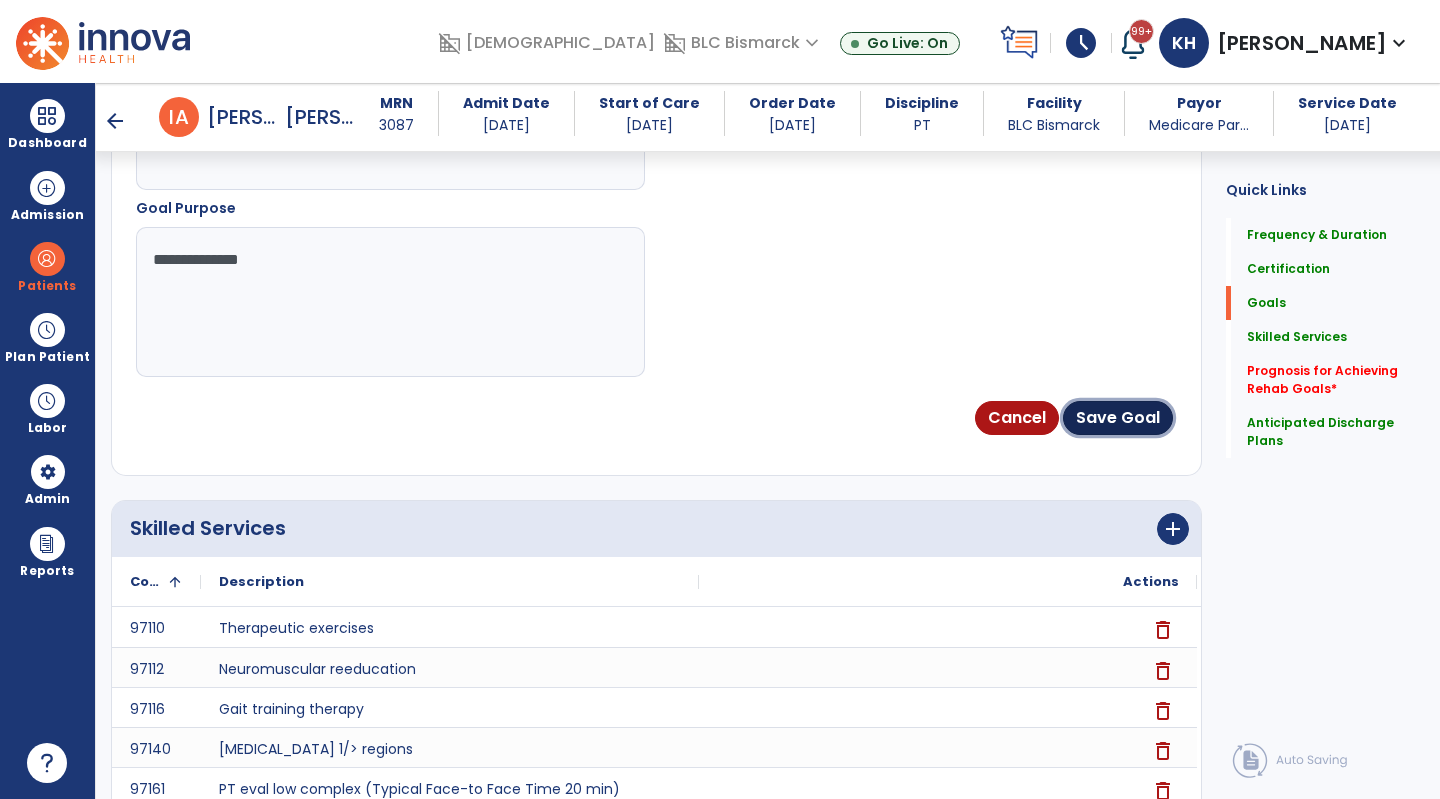 click on "Save Goal" at bounding box center [1118, 418] 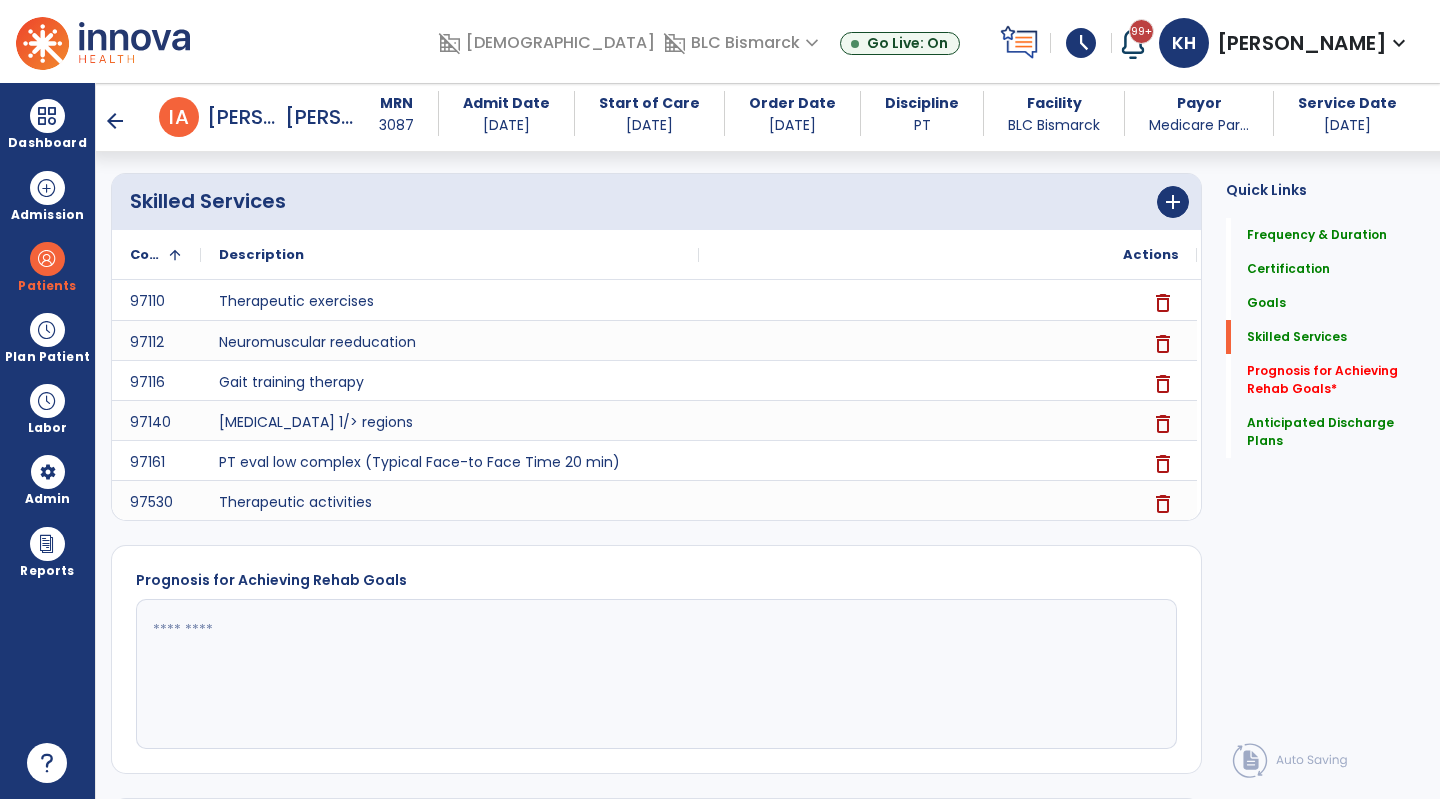 scroll, scrollTop: 1785, scrollLeft: 0, axis: vertical 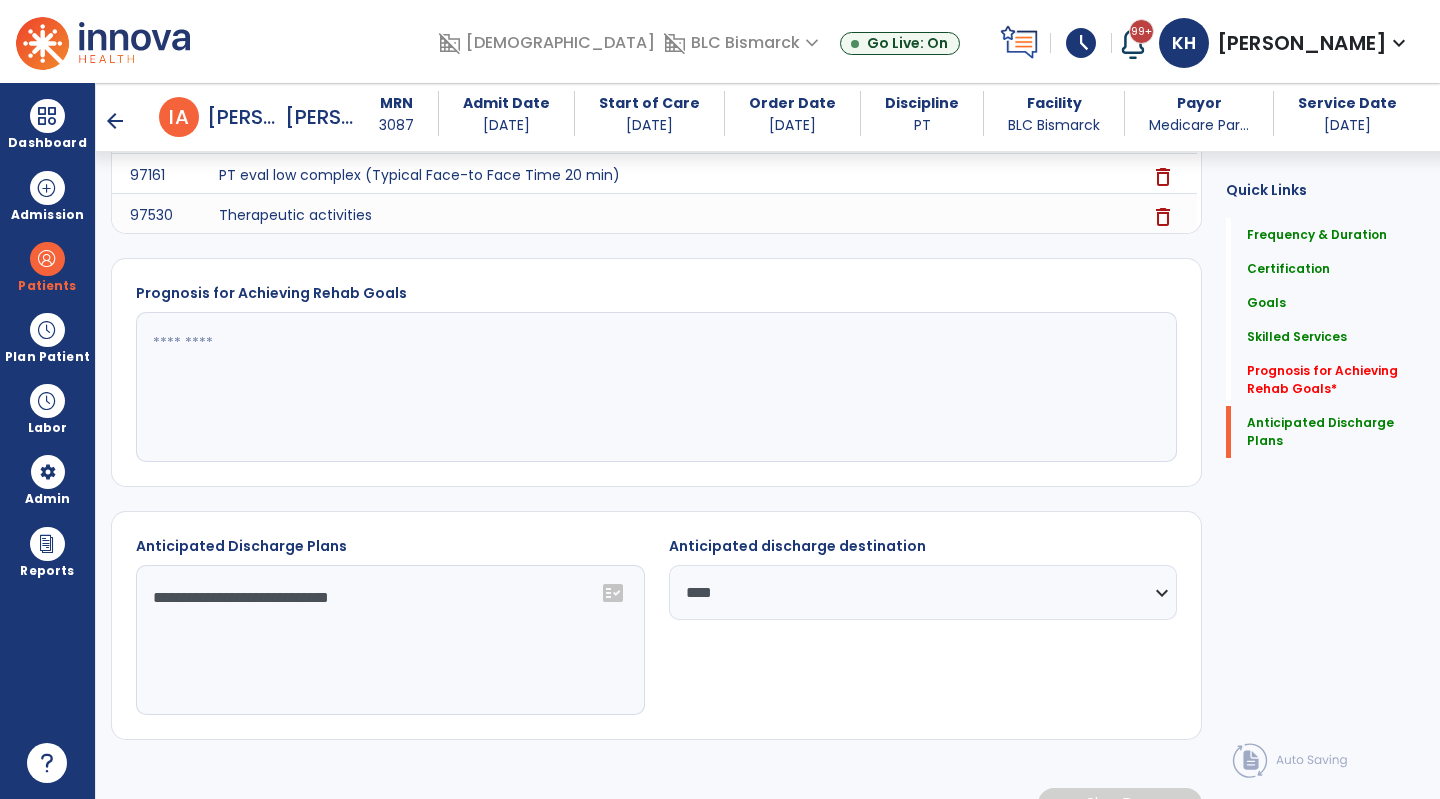 click 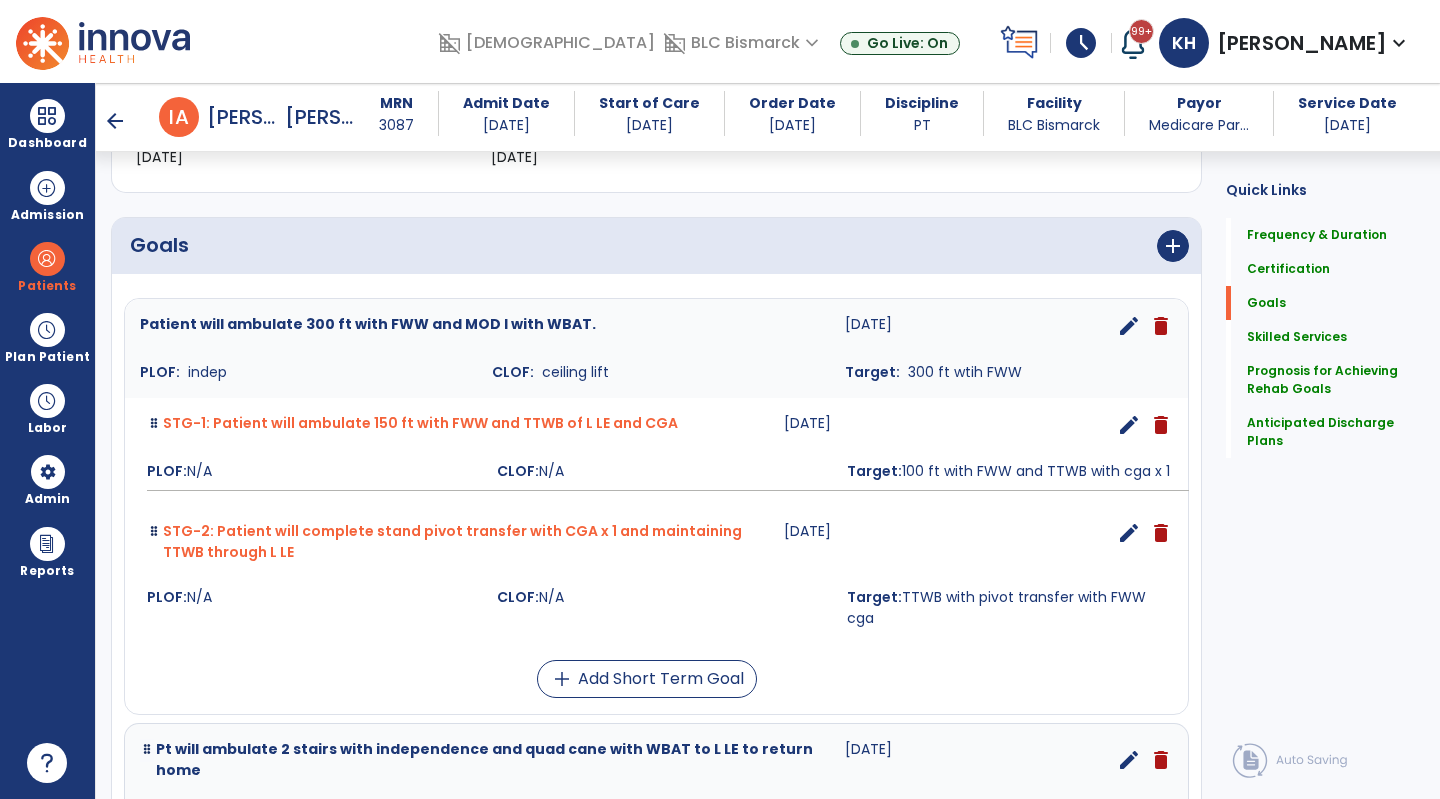 scroll, scrollTop: 0, scrollLeft: 0, axis: both 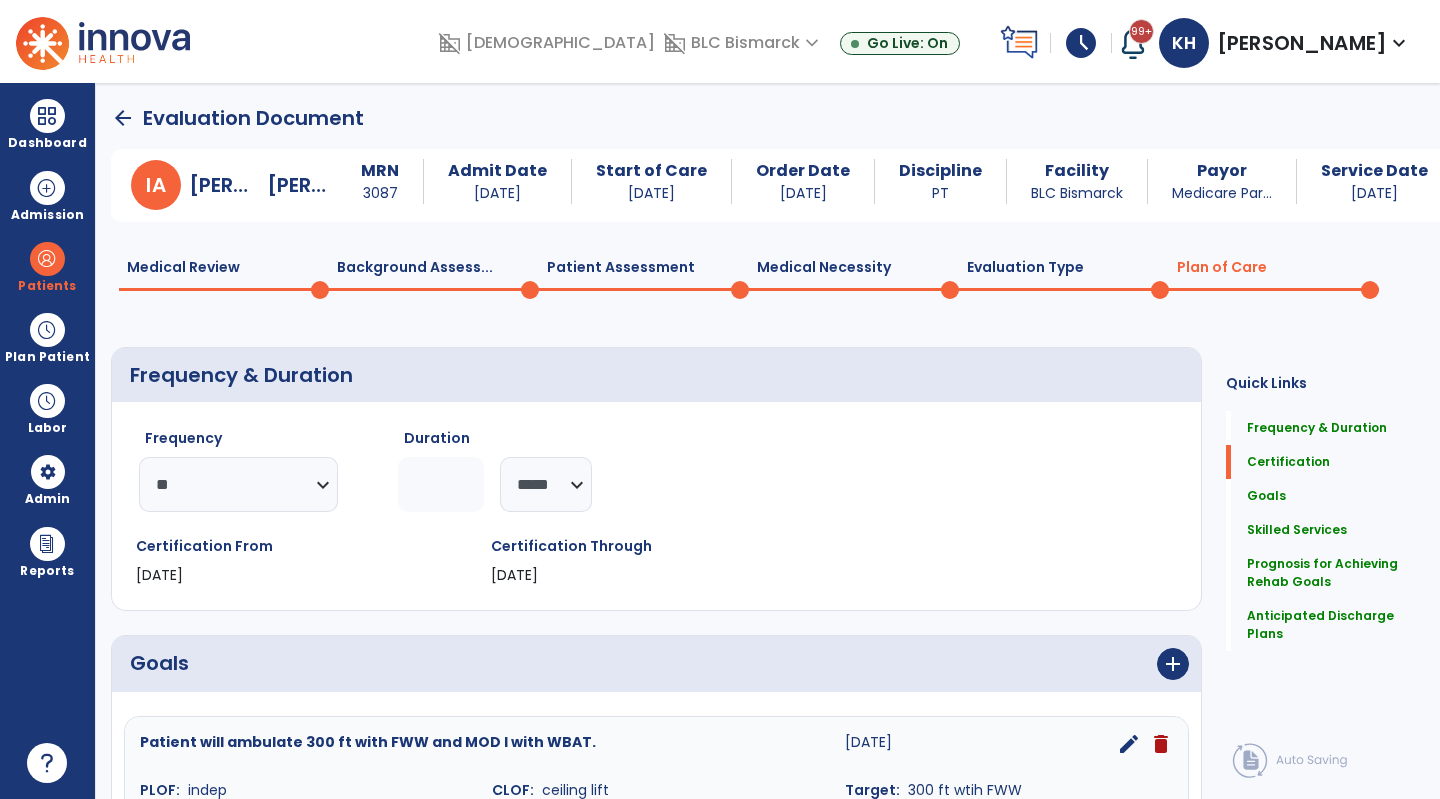type on "**********" 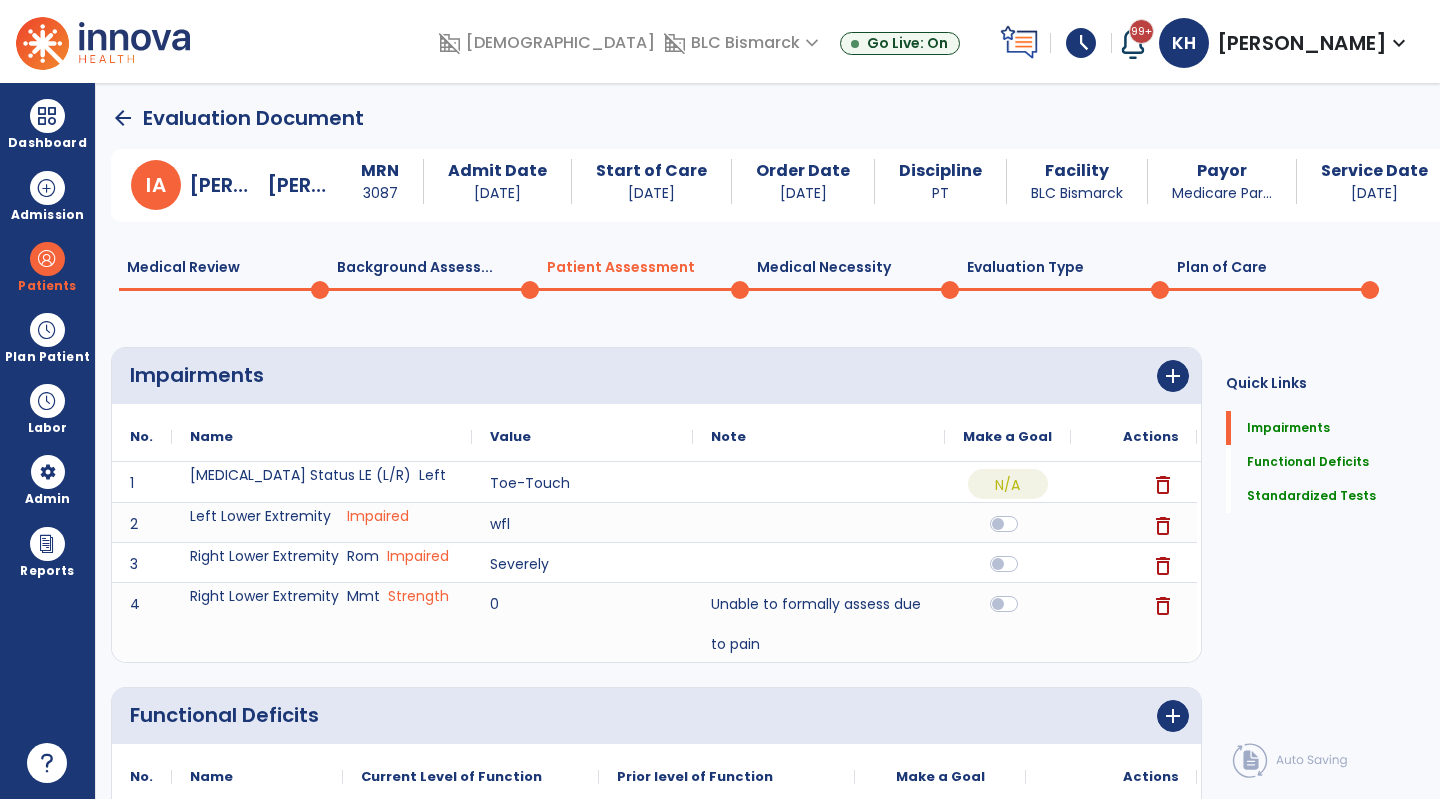 click on "Functional Deficits" 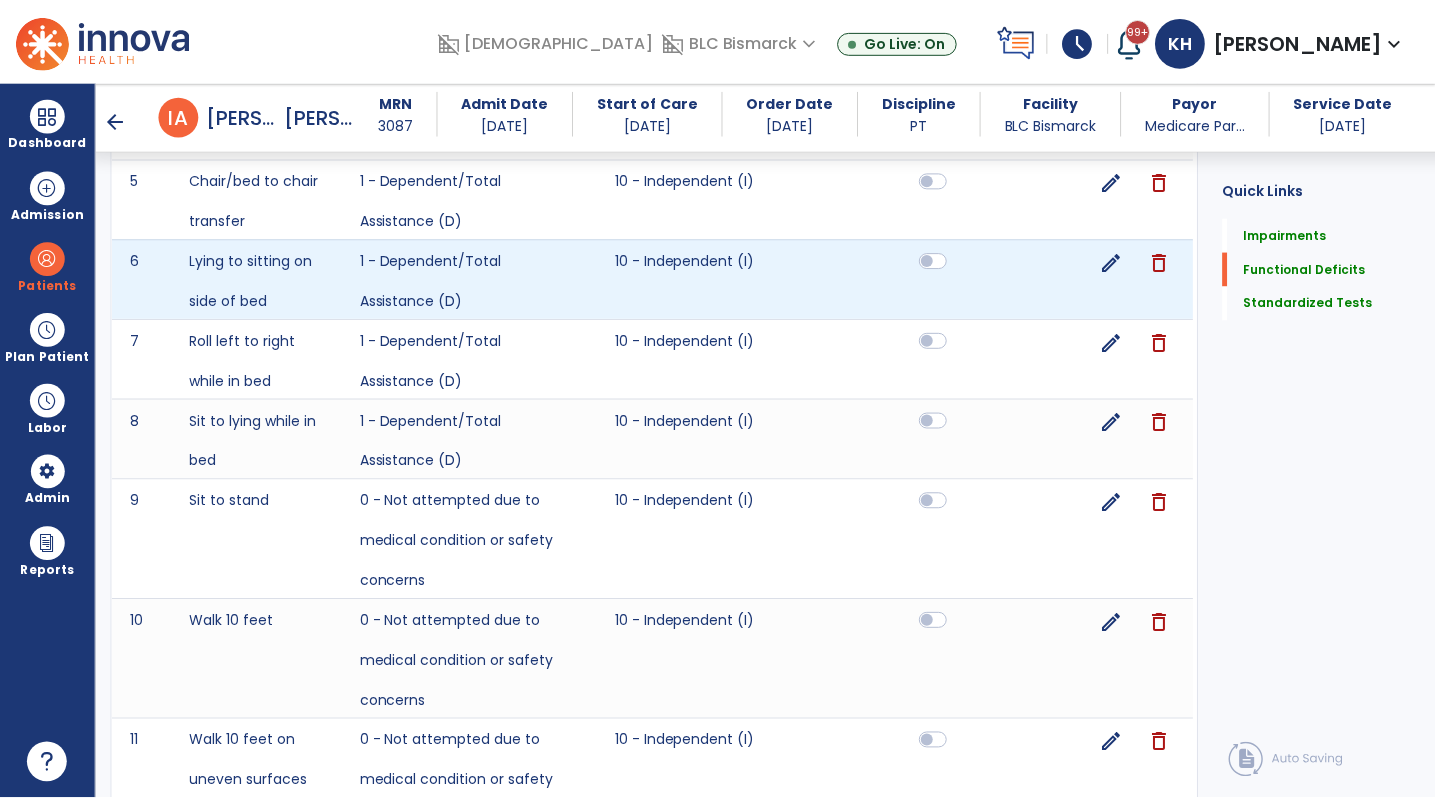 scroll, scrollTop: 1124, scrollLeft: 0, axis: vertical 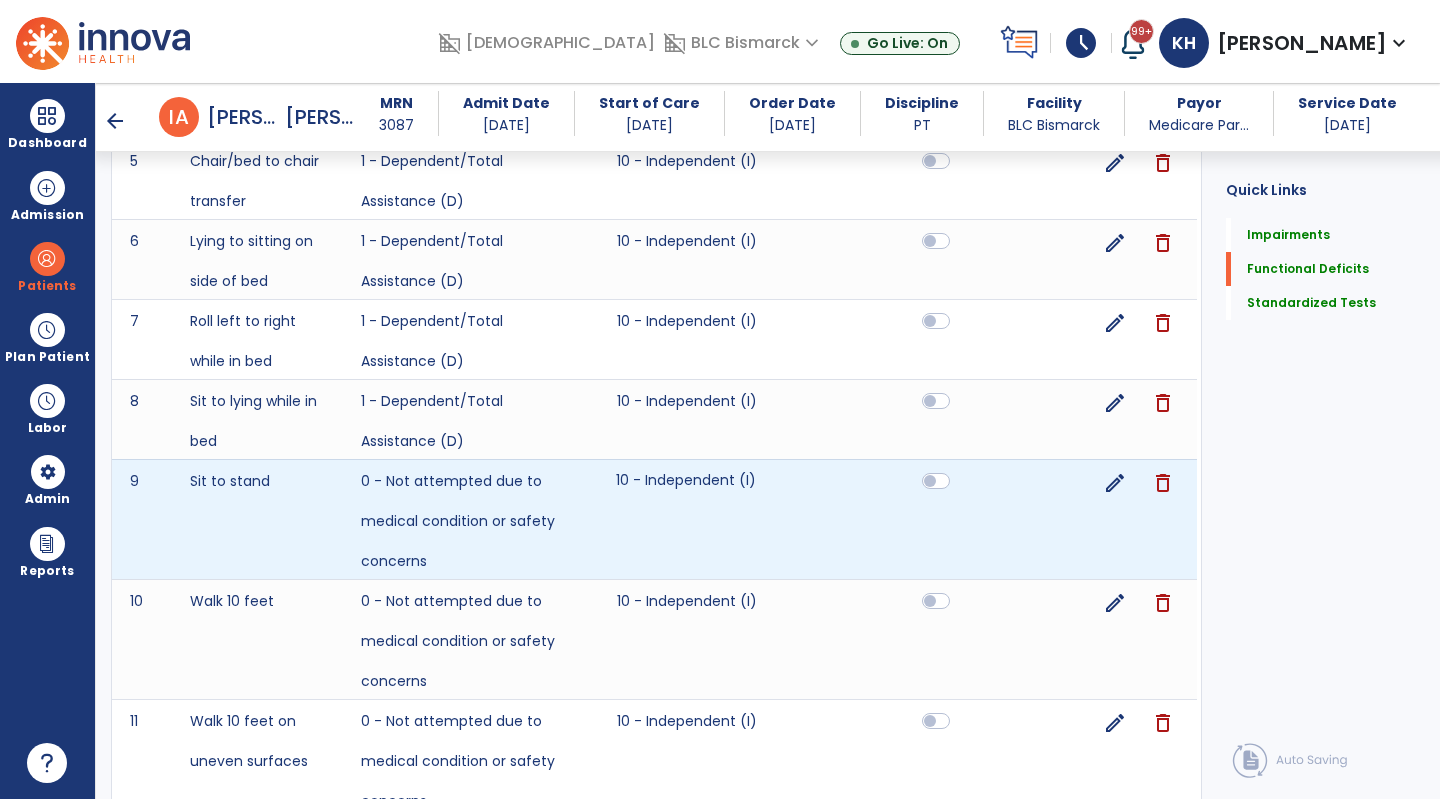 click on "10 - Independent (I)" 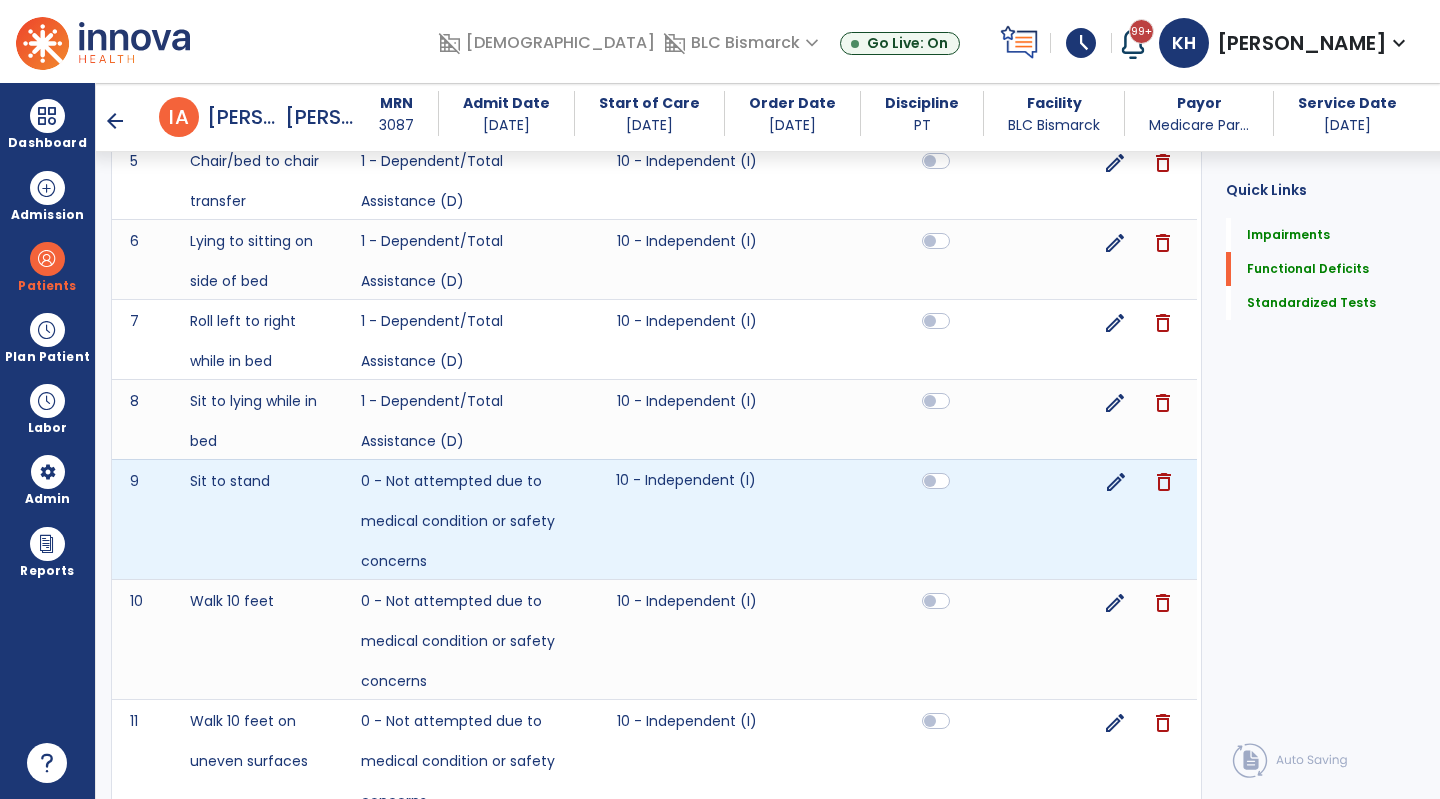 click on "edit" 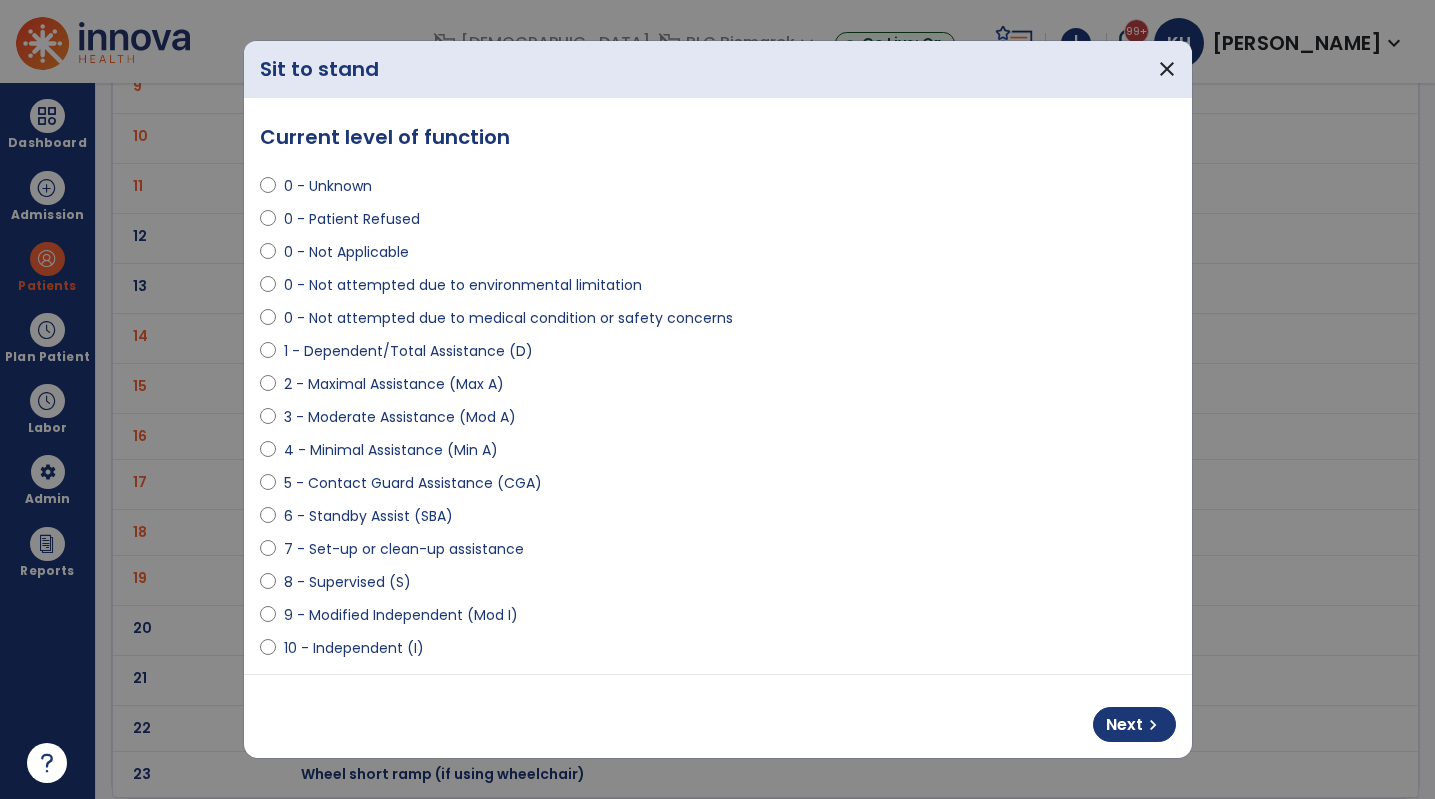 scroll, scrollTop: 0, scrollLeft: 0, axis: both 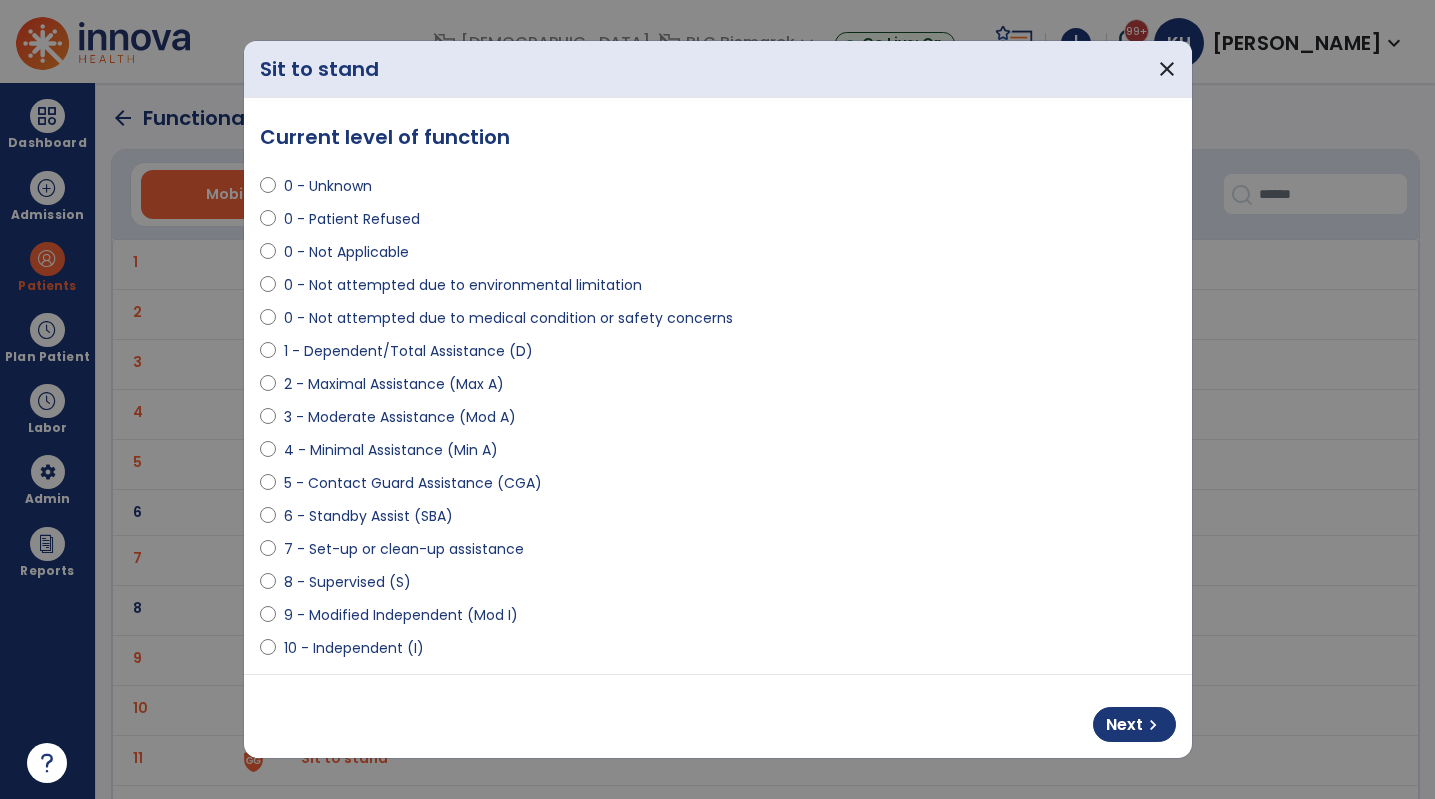 click on "1 - Dependent/Total Assistance (D)" at bounding box center (408, 351) 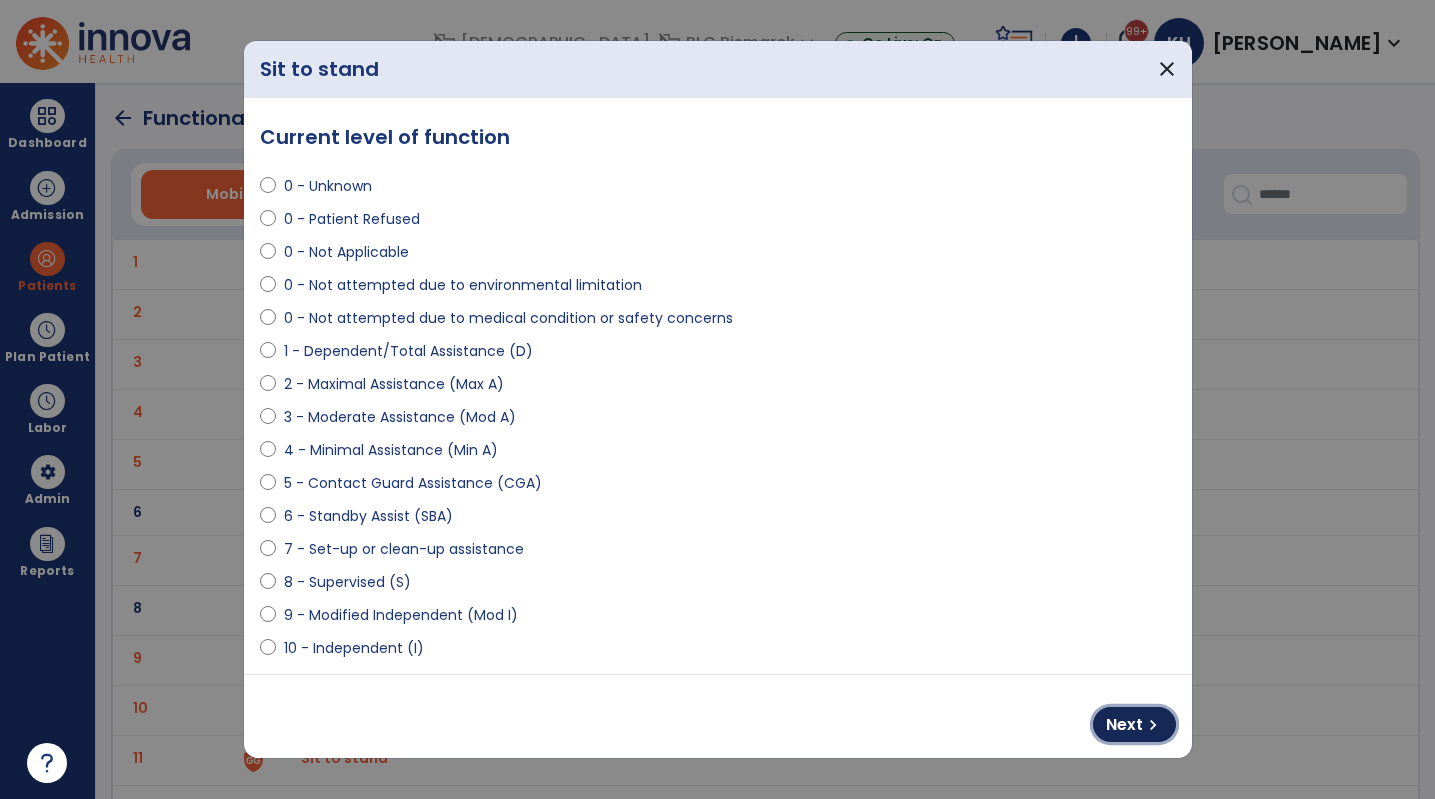 click on "chevron_right" at bounding box center (1153, 725) 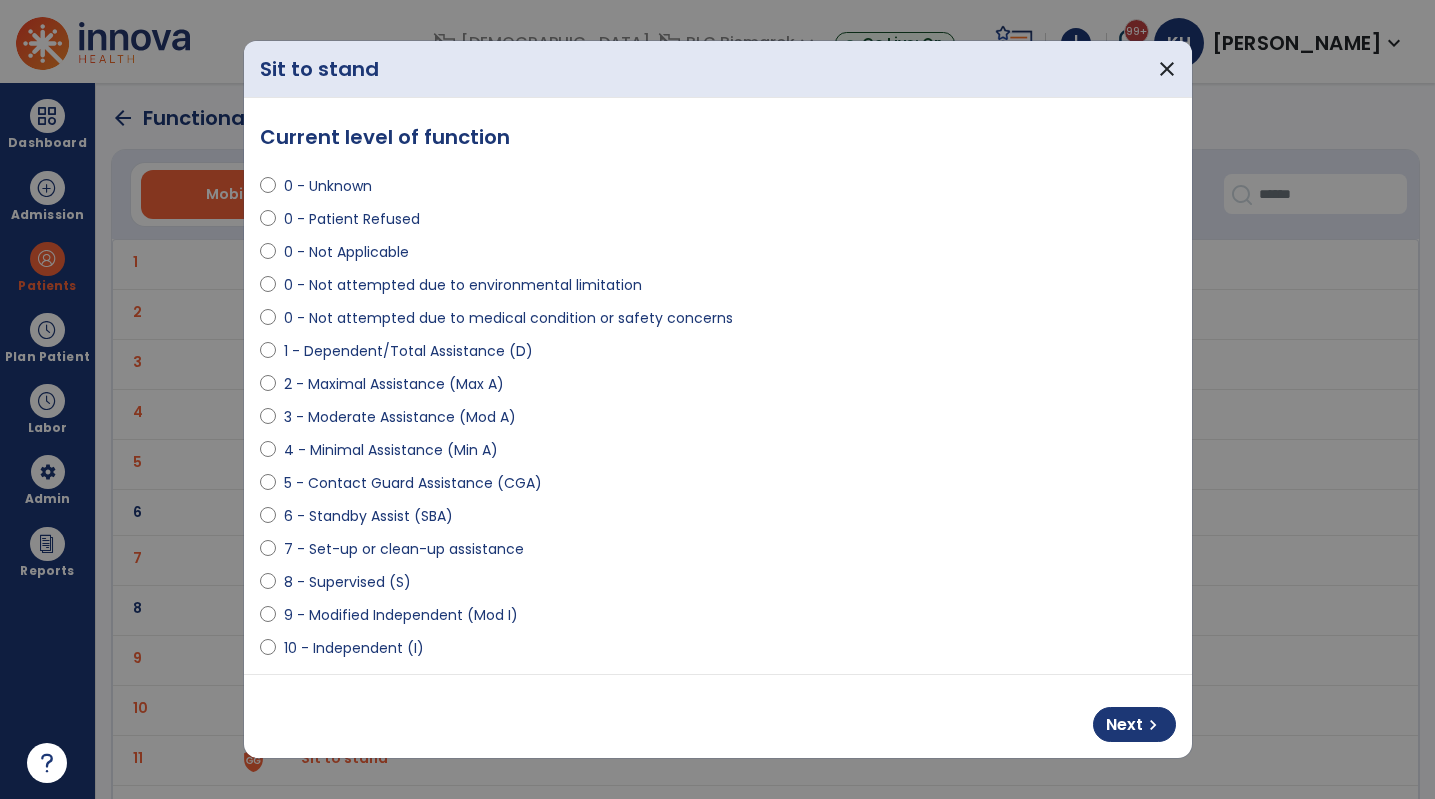 select on "**********" 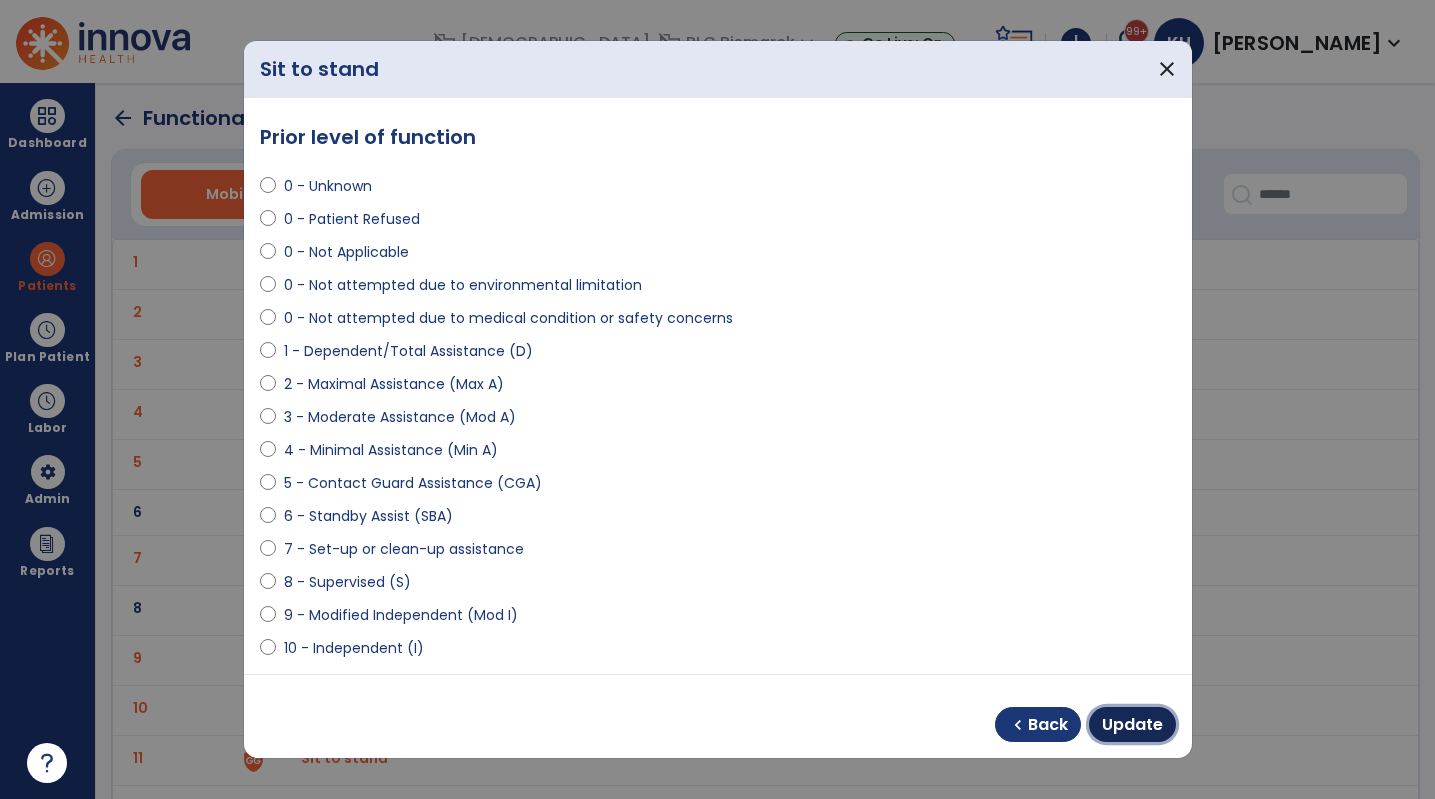 click on "Update" at bounding box center (1132, 725) 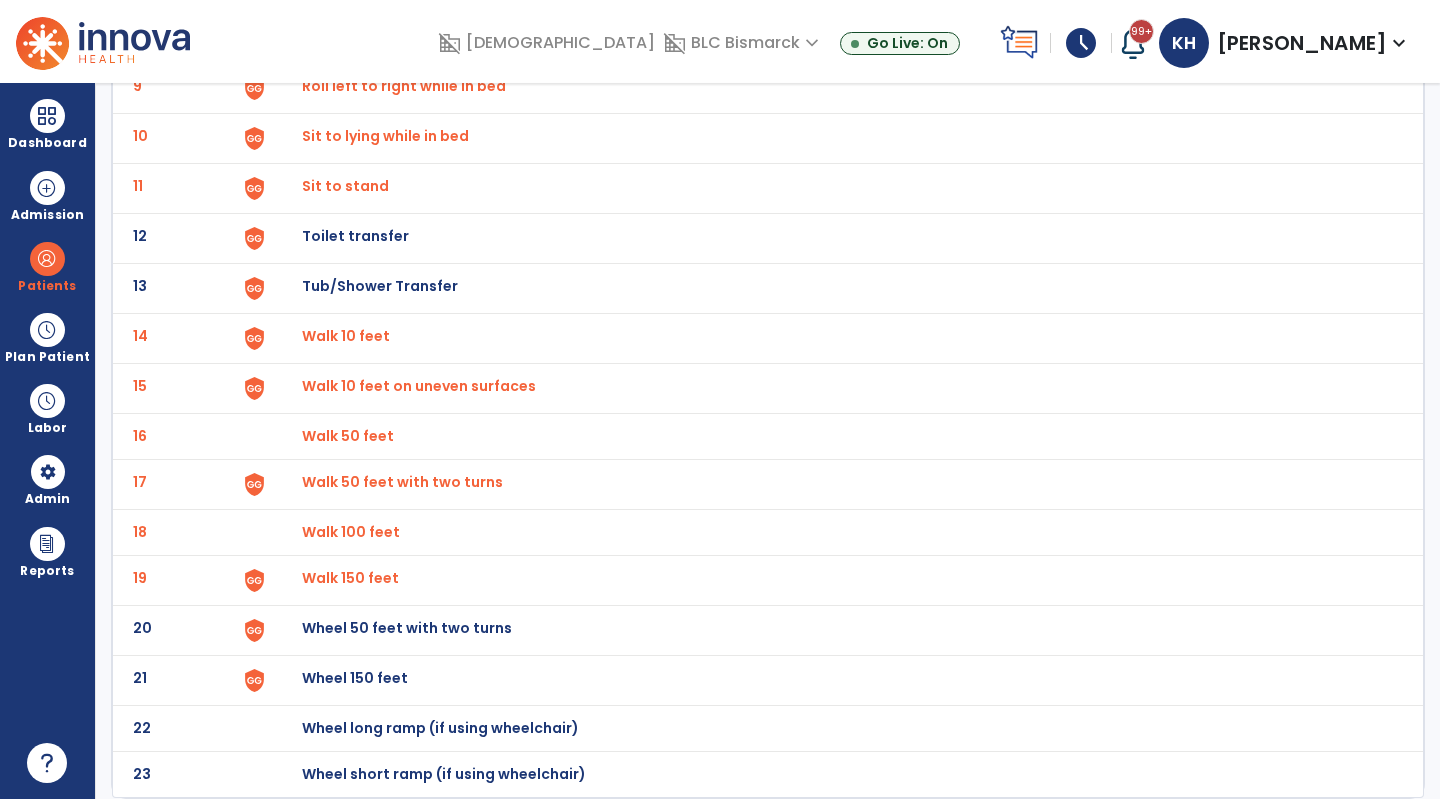 scroll, scrollTop: 0, scrollLeft: 0, axis: both 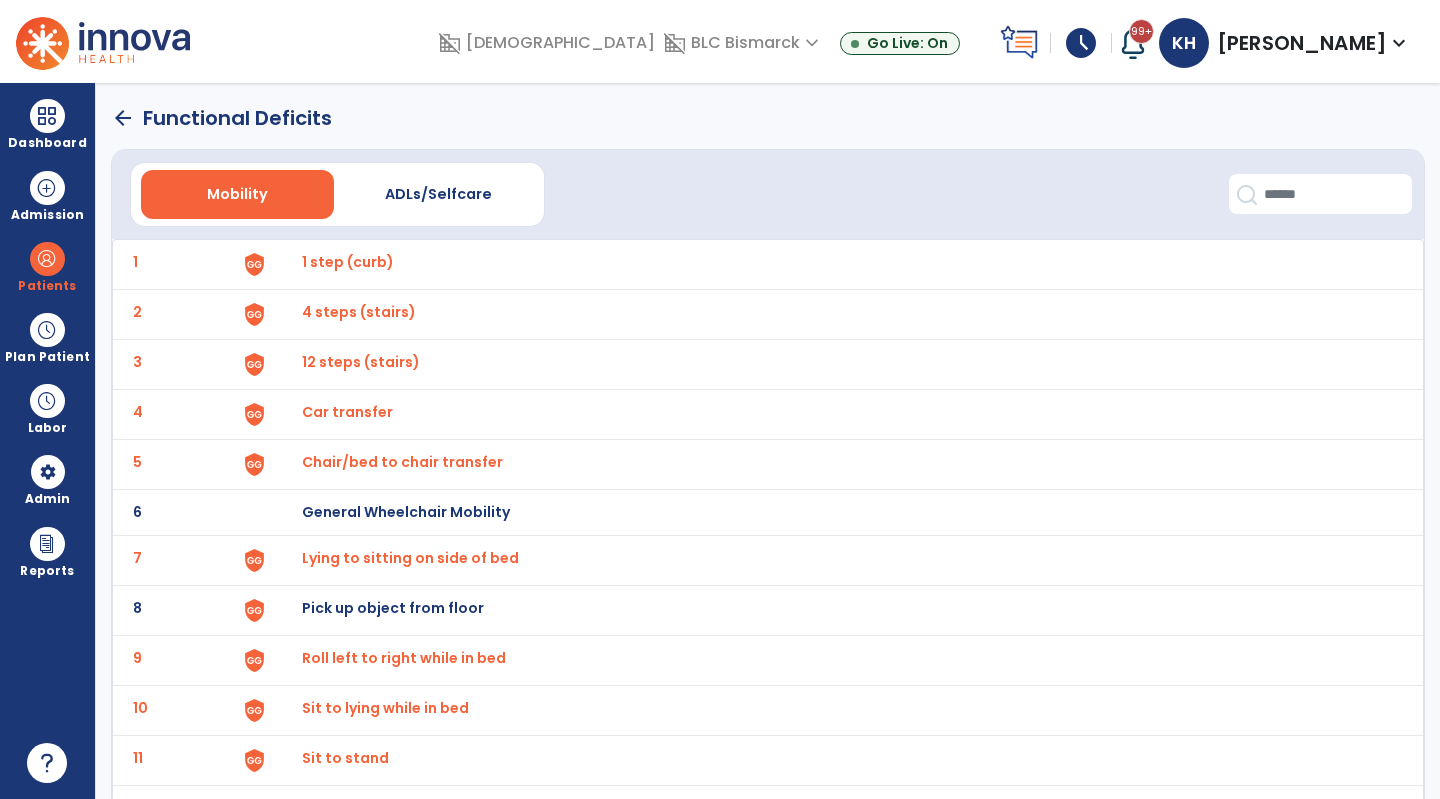 click on "arrow_back" 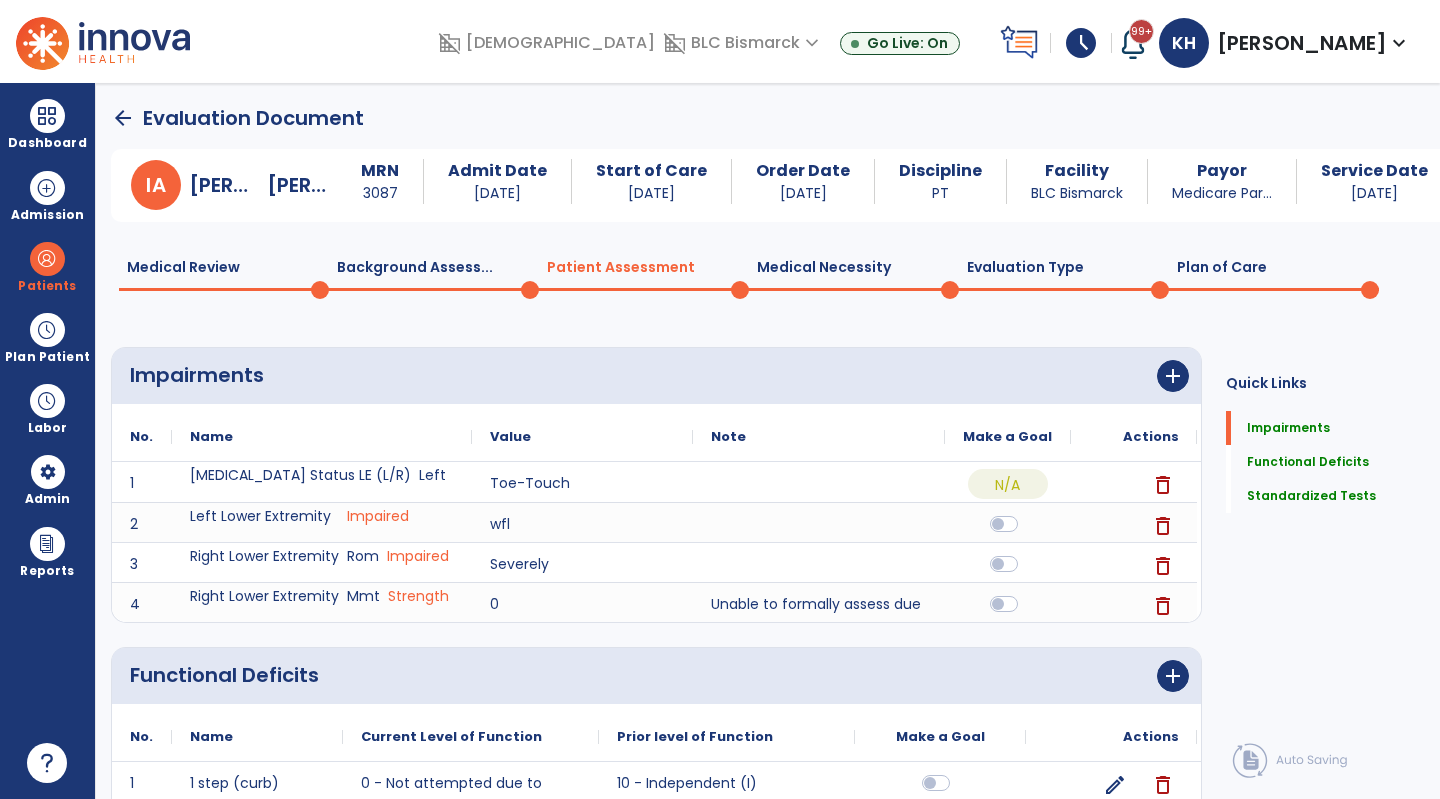 scroll, scrollTop: 1, scrollLeft: 0, axis: vertical 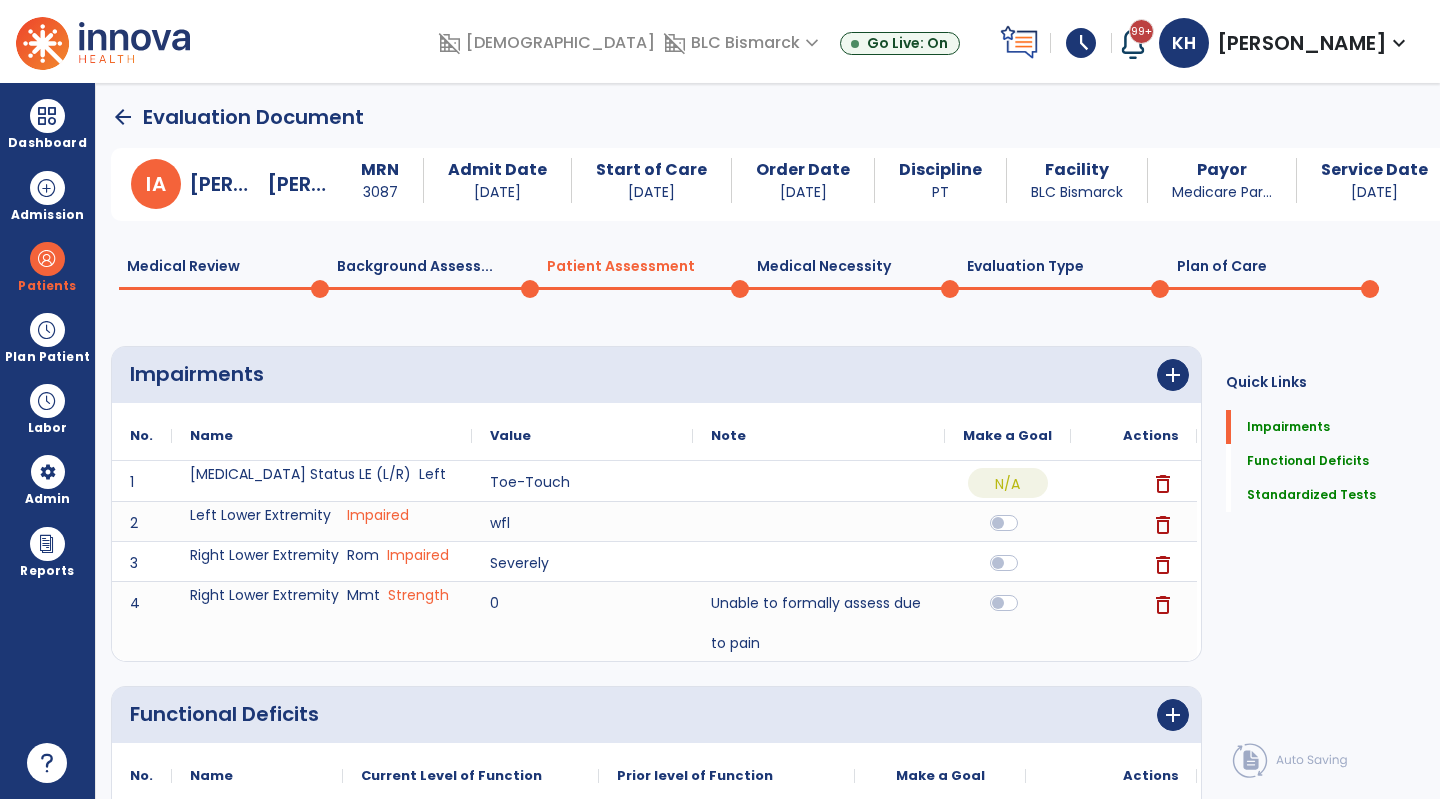 click on "Medical Review  0  Background Assess...  0  Patient Assessment  0  Medical Necessity  0  Evaluation Type  0  Plan of Care  0" 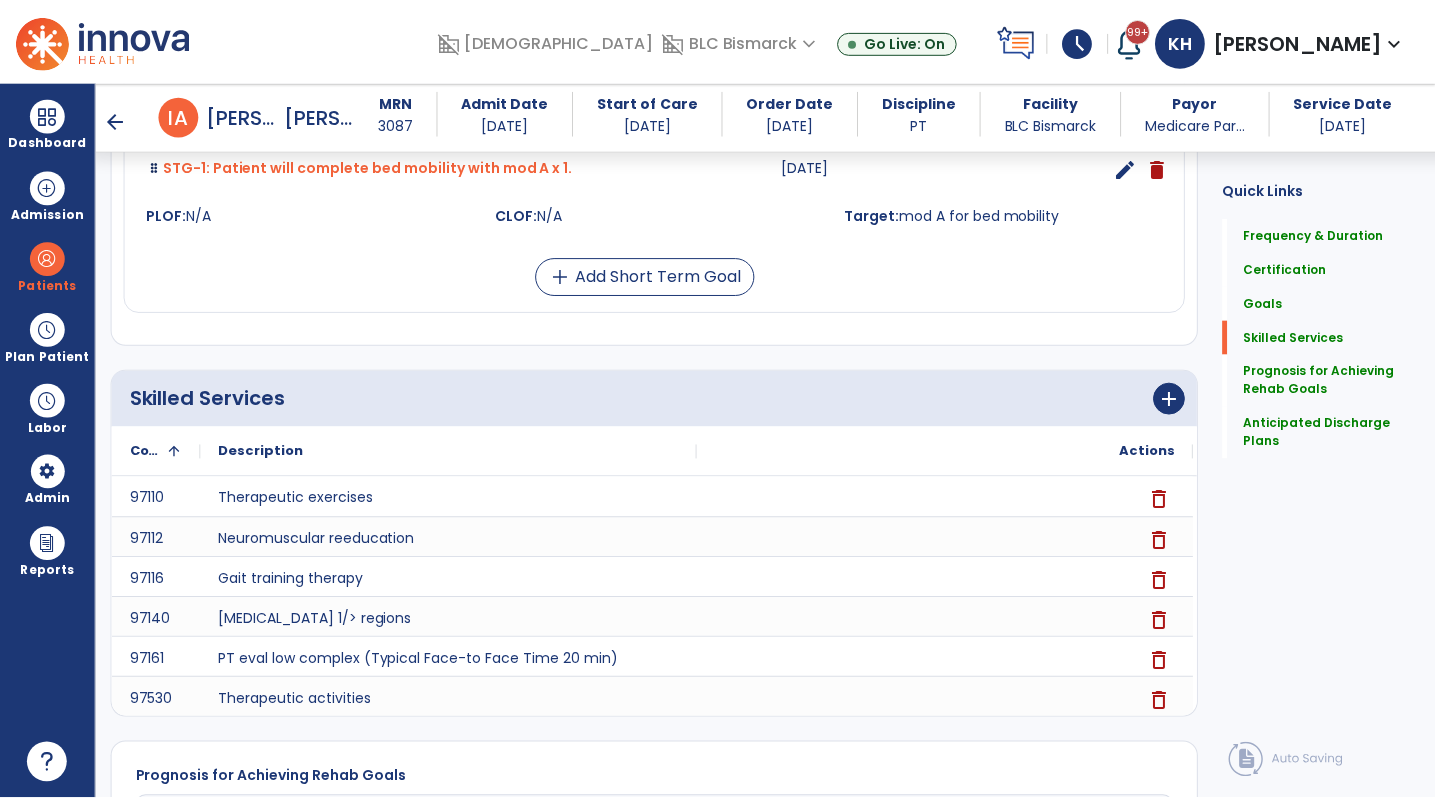 scroll, scrollTop: 1787, scrollLeft: 0, axis: vertical 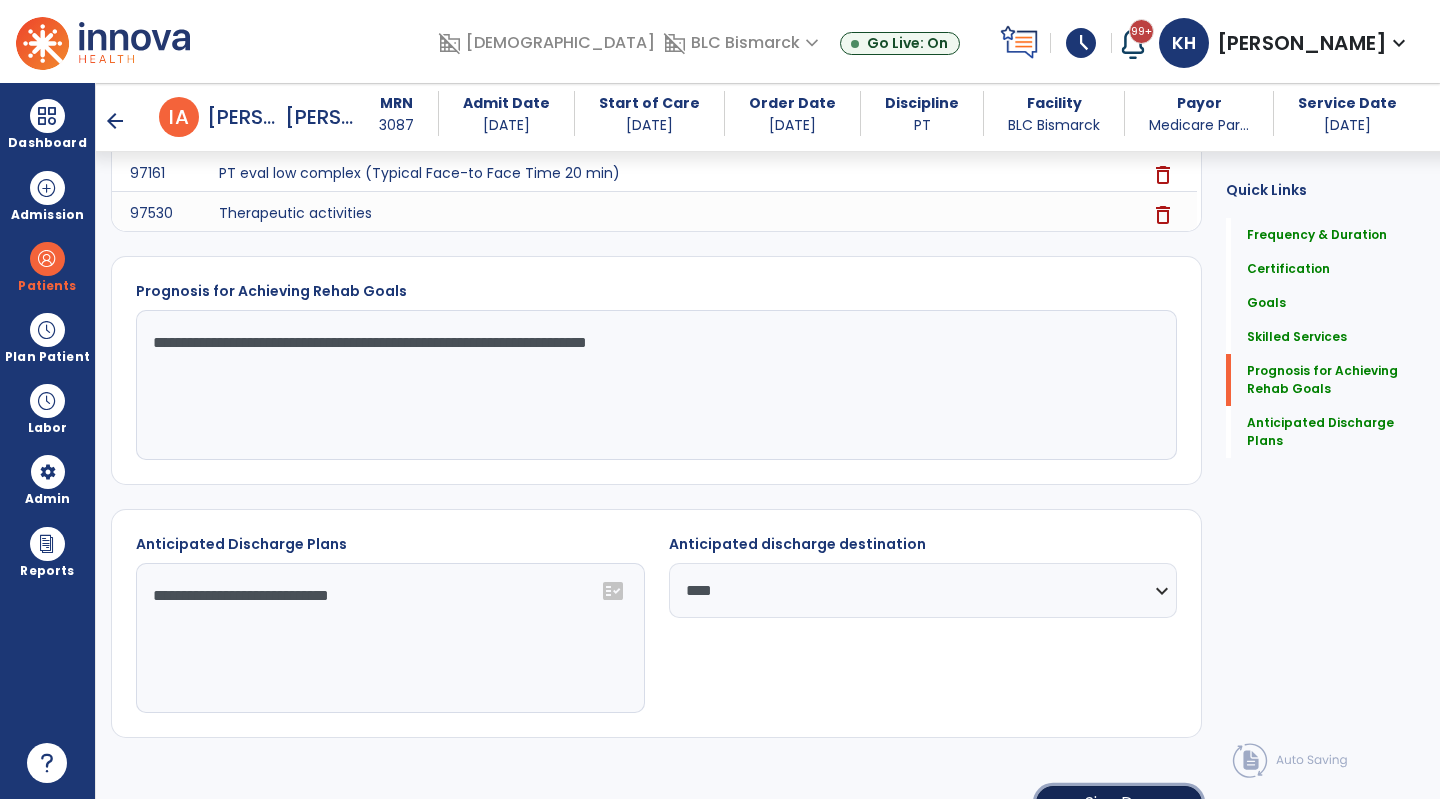 click on "Sign Doc" 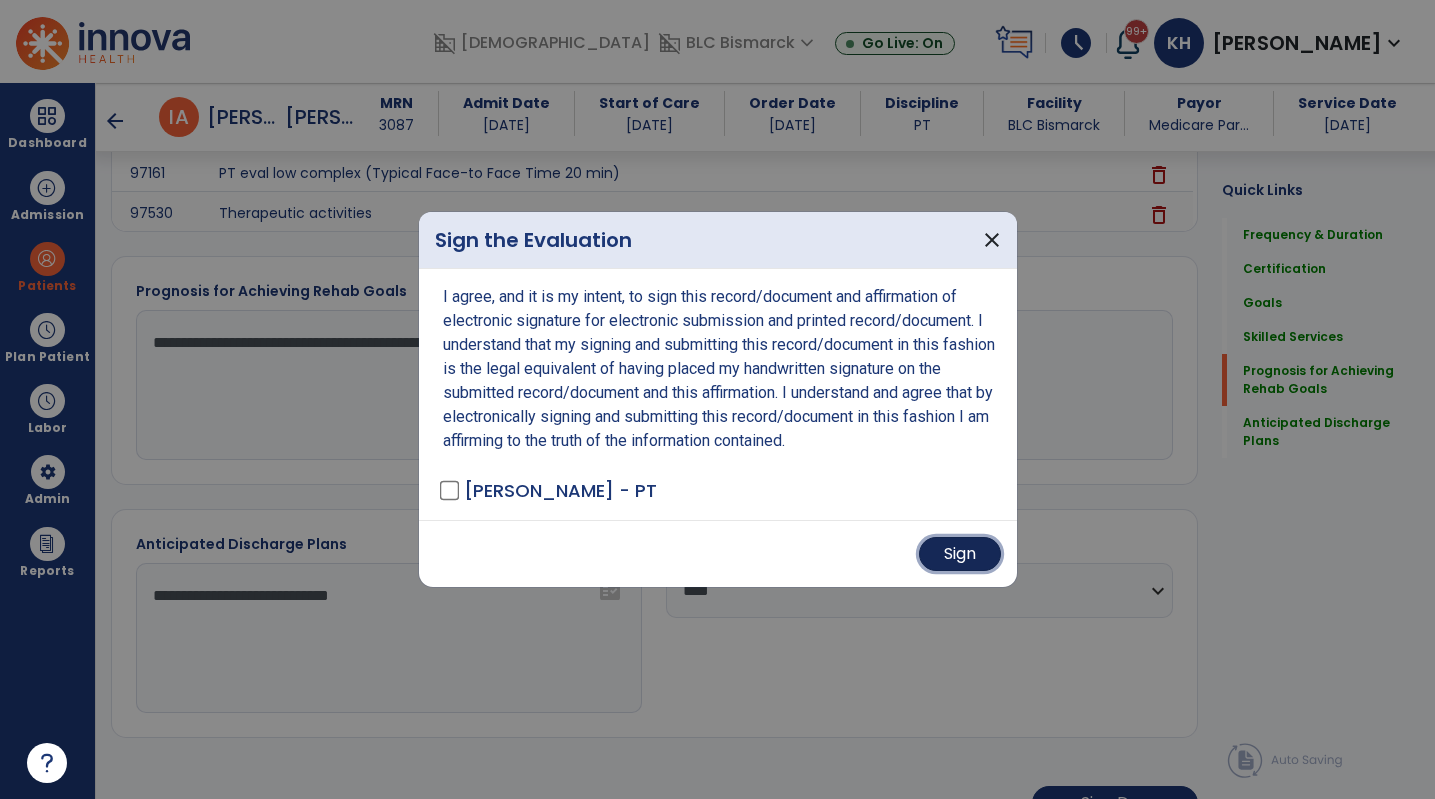 click on "Sign" at bounding box center (960, 554) 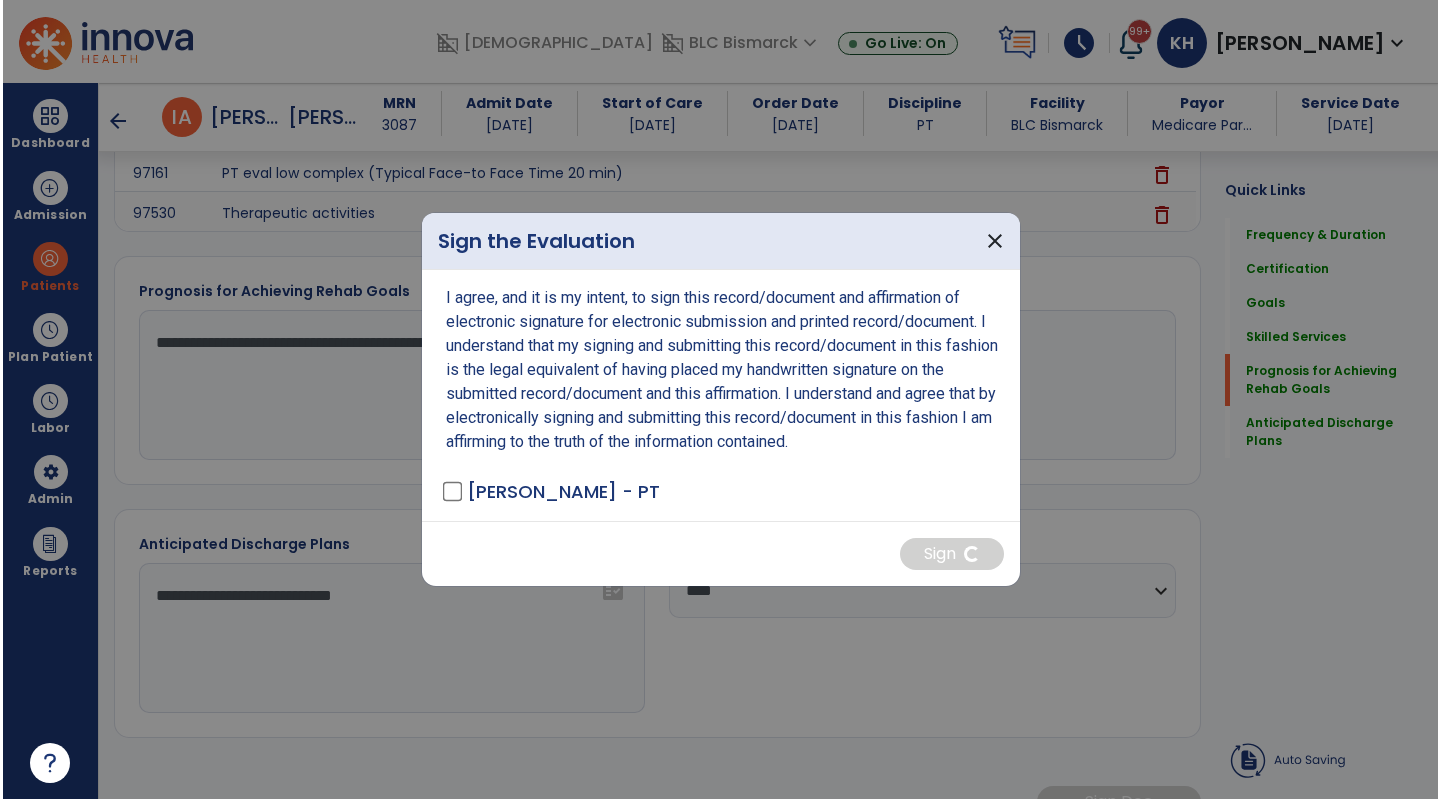 scroll, scrollTop: 1785, scrollLeft: 0, axis: vertical 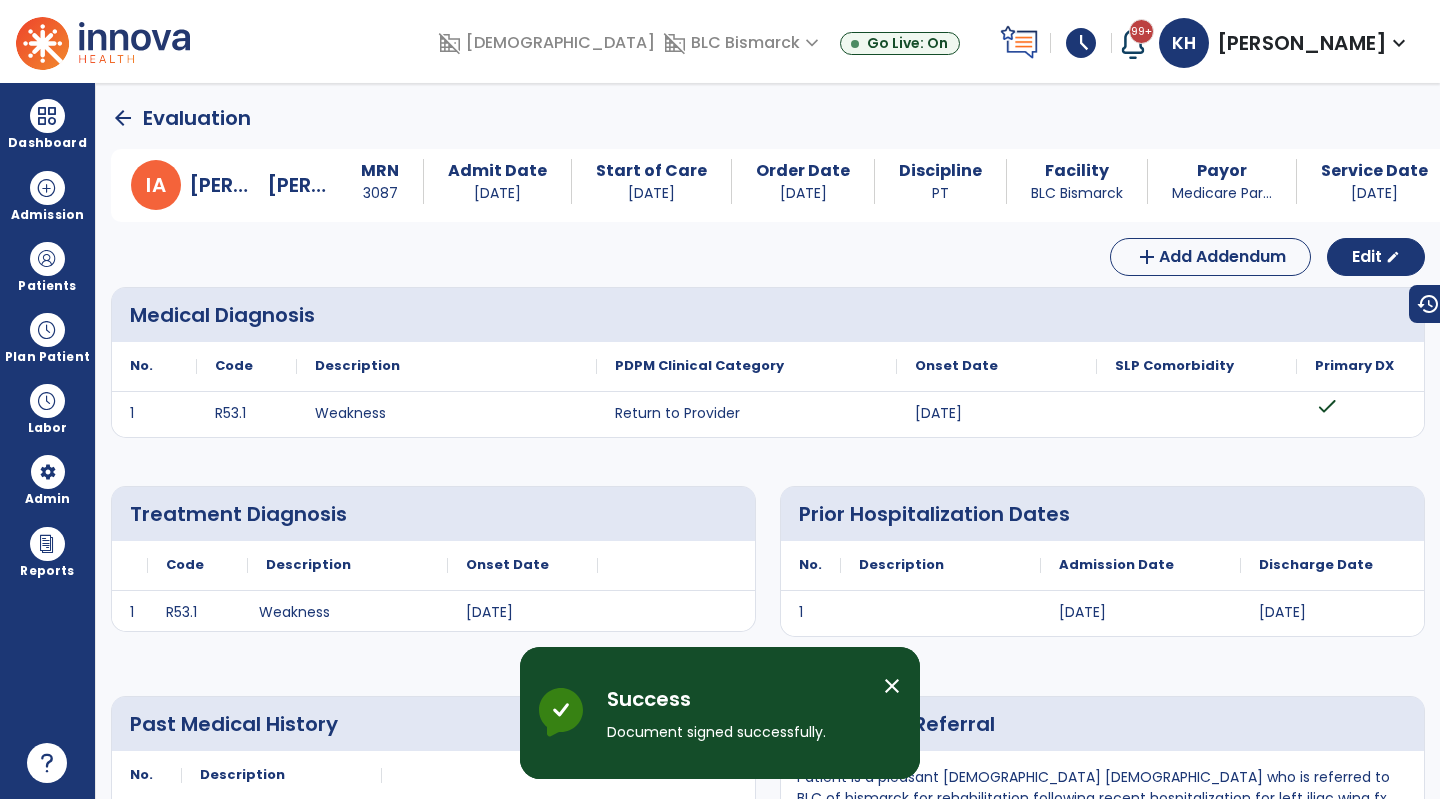 click at bounding box center (47, 116) 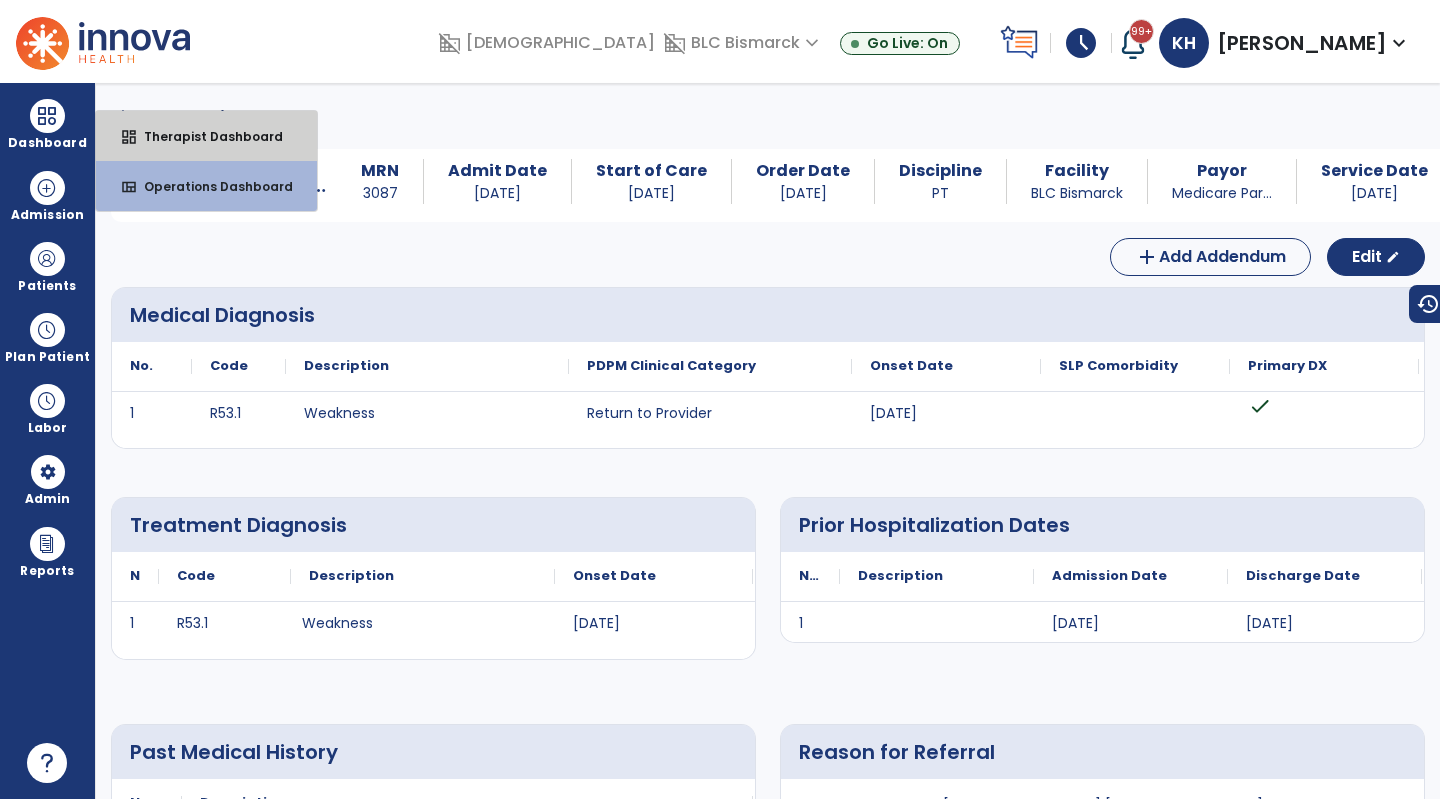 click on "Therapist Dashboard" at bounding box center [205, 136] 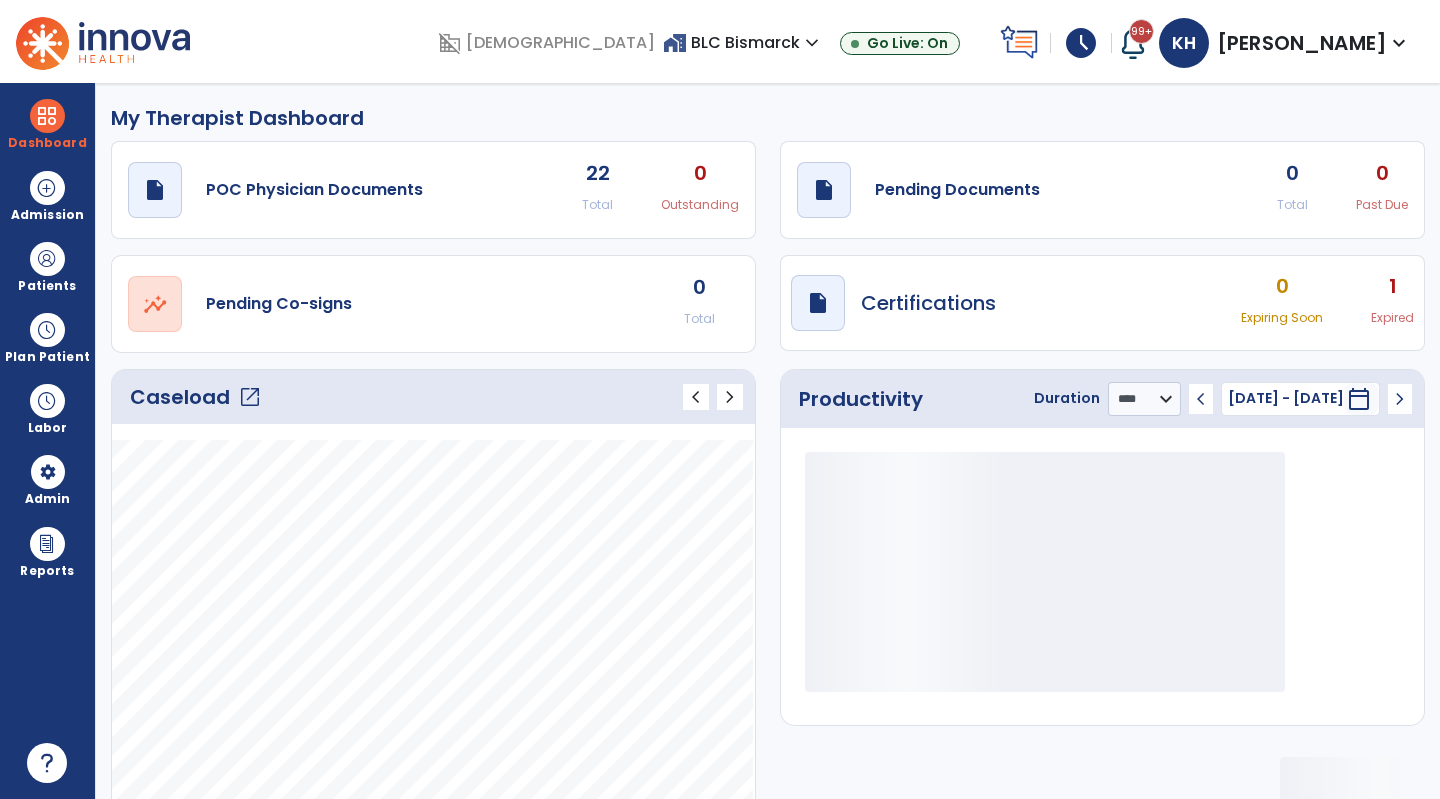 click on "draft   open_in_new  Pending Documents" 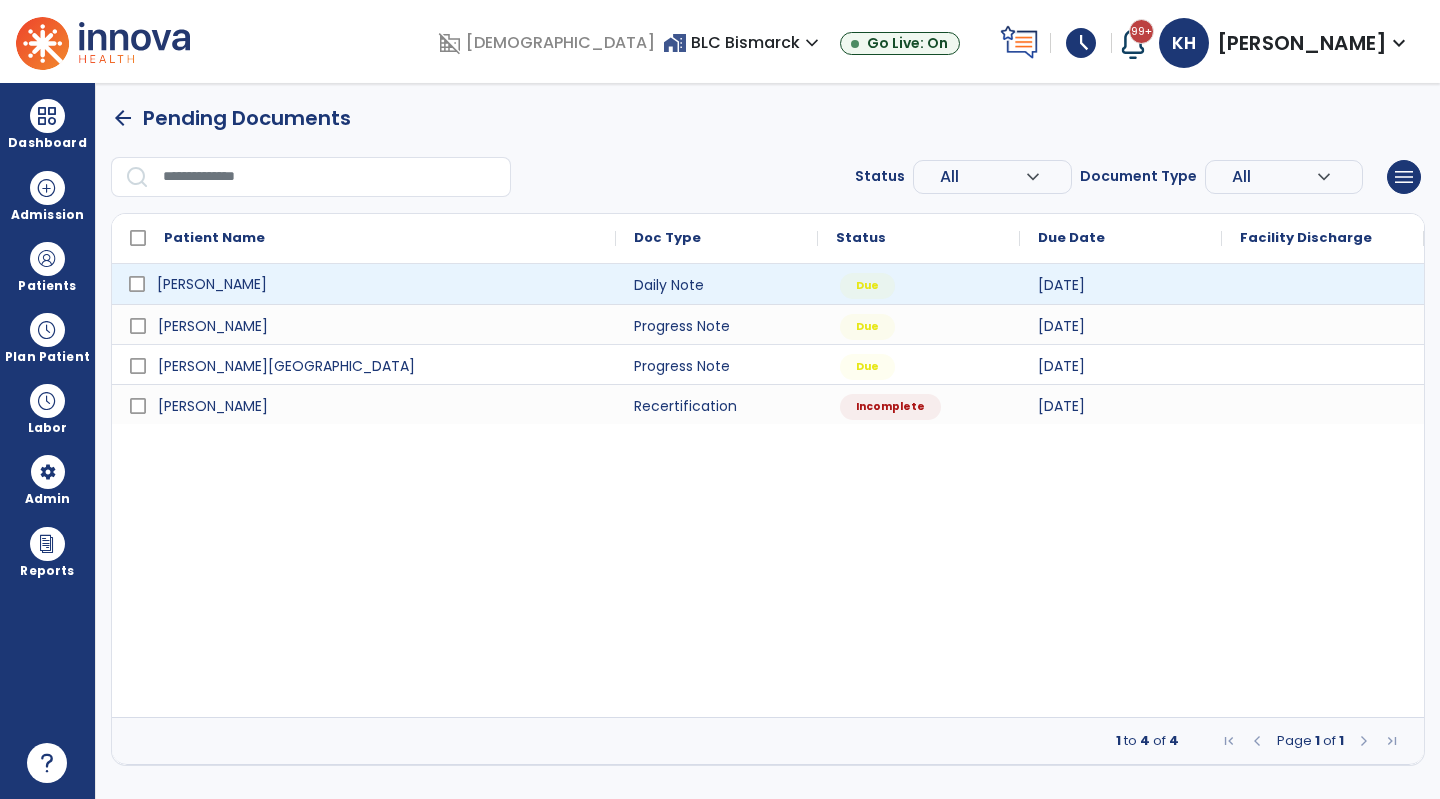 click on "[PERSON_NAME]" at bounding box center (378, 284) 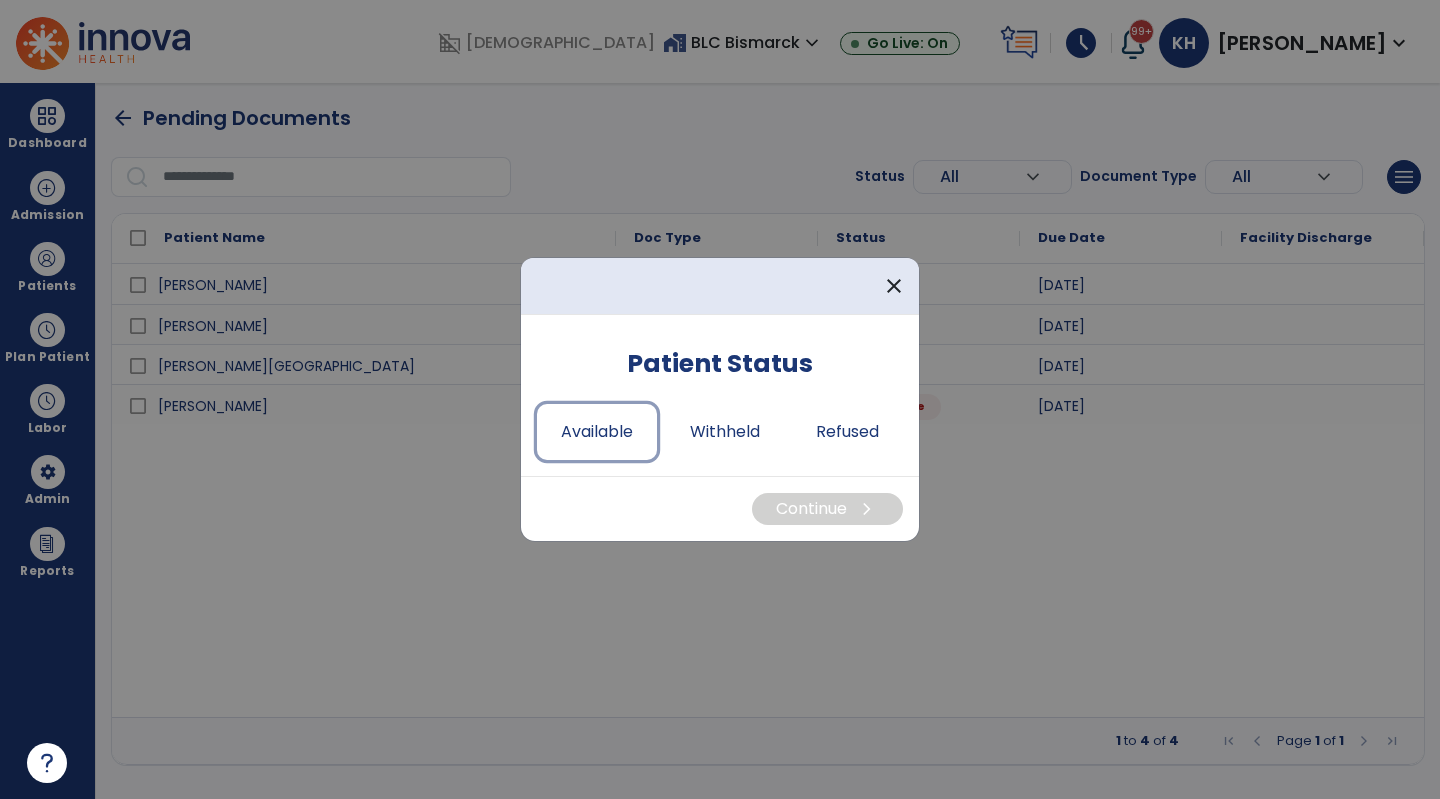 click on "Available" at bounding box center (597, 432) 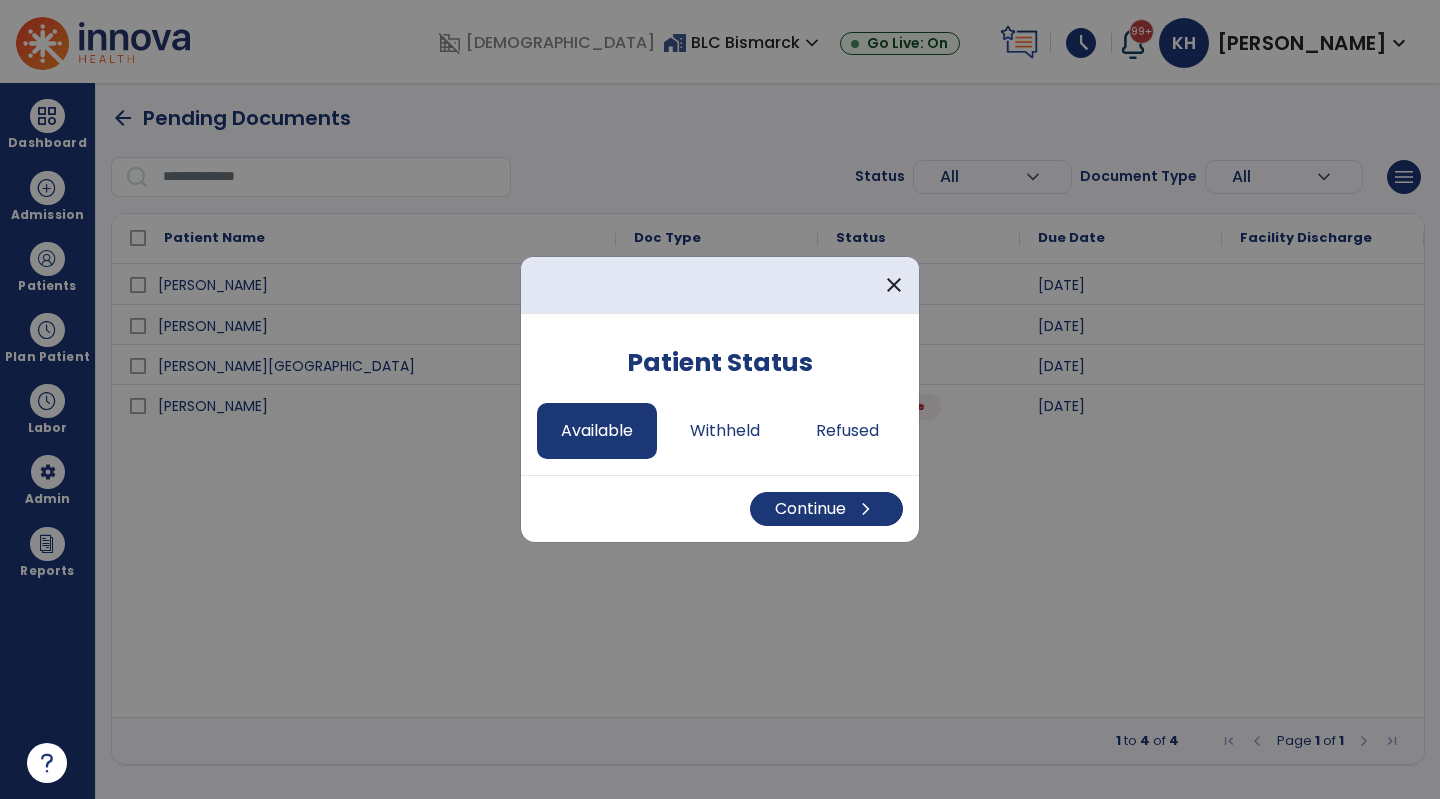 click on "Available   Withheld   Refused" at bounding box center (720, 431) 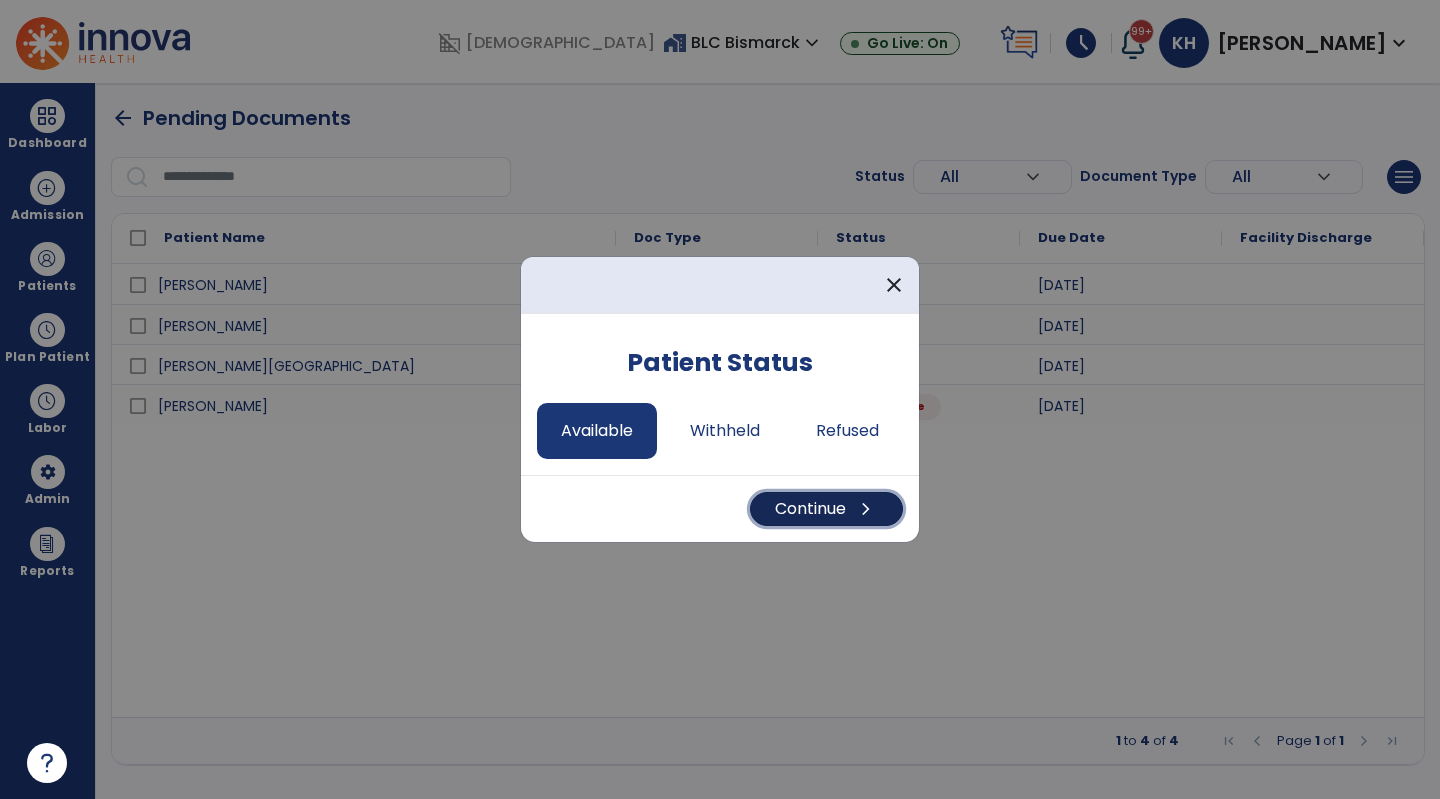 click on "Continue   chevron_right" at bounding box center [826, 509] 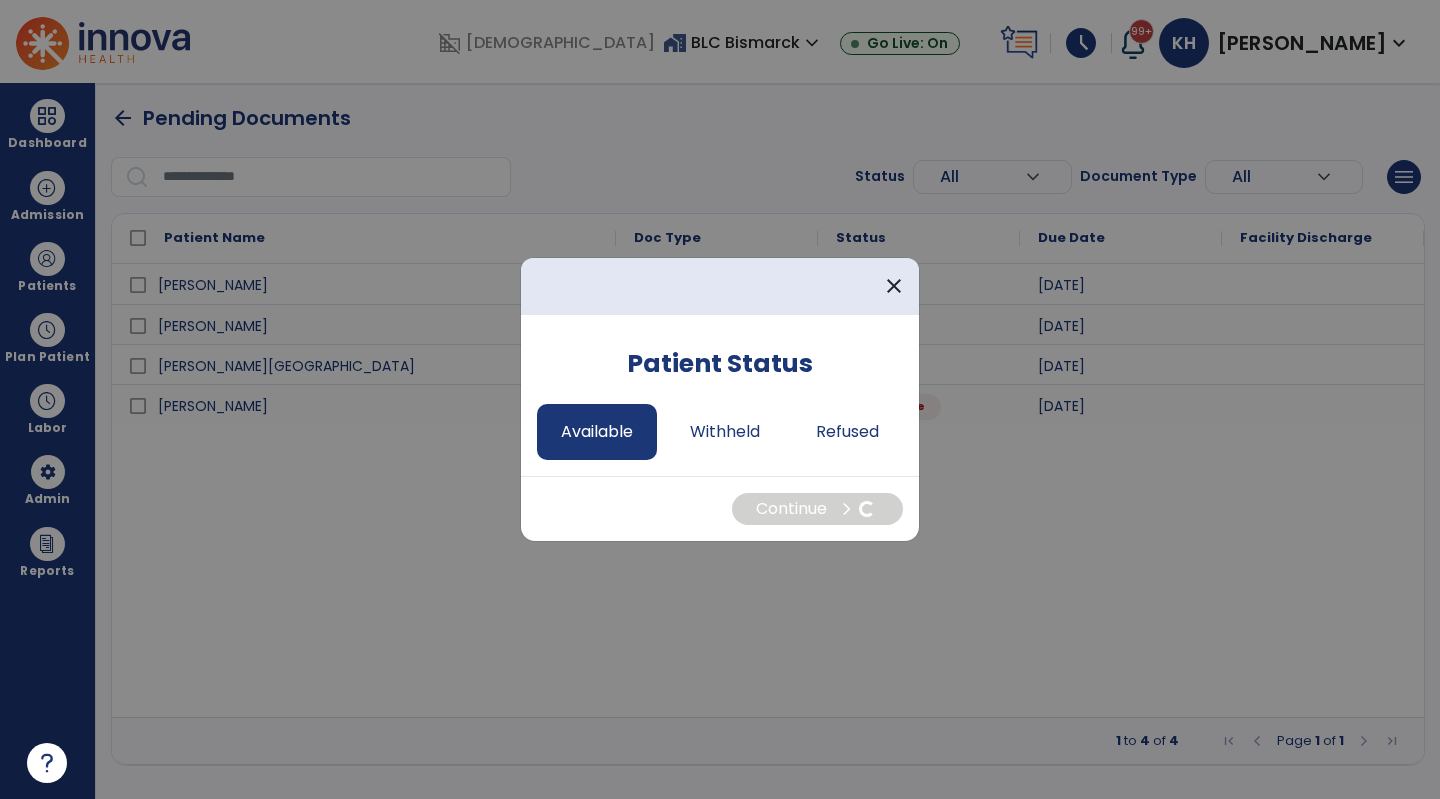 select on "*" 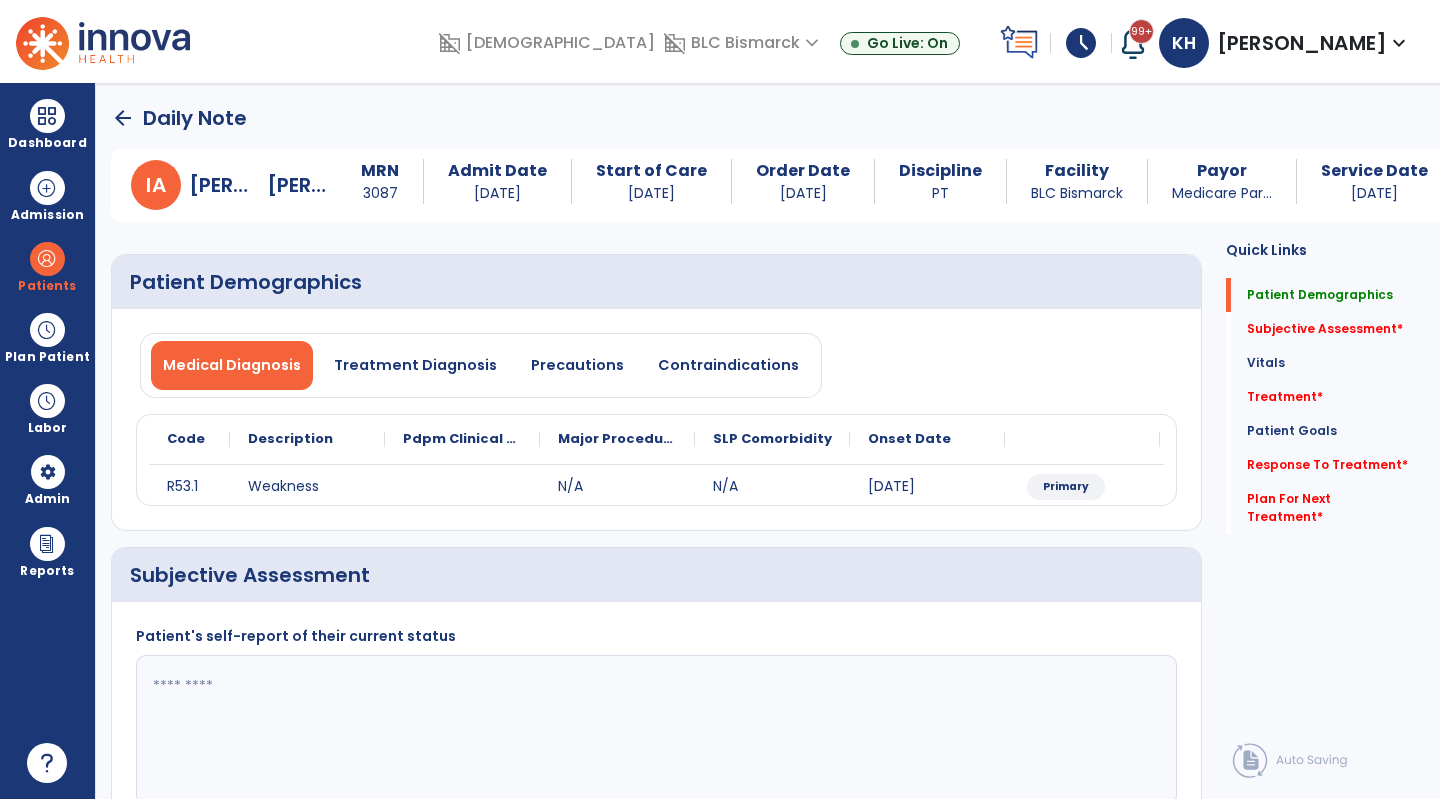 click on "Patient's self-report of their current status" 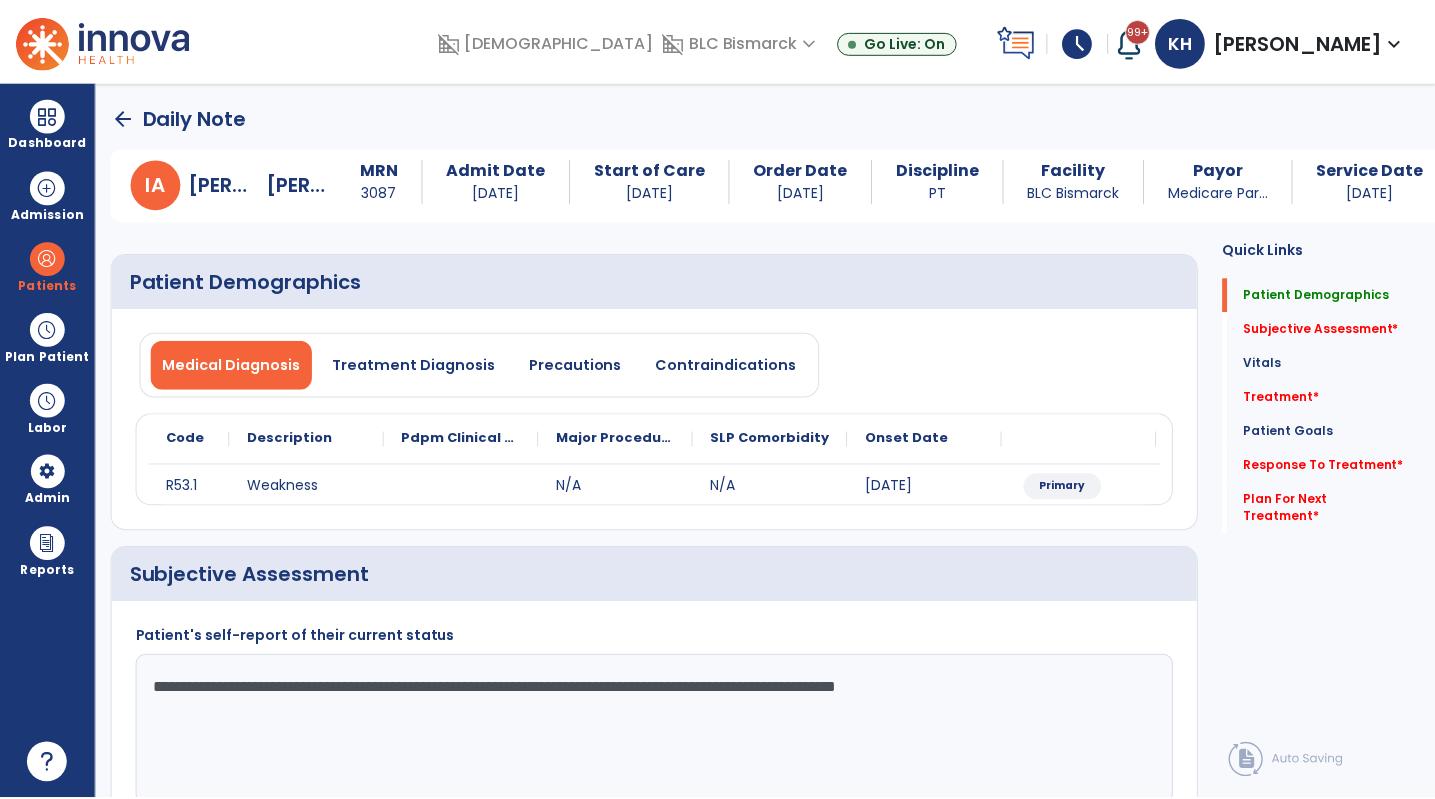 scroll, scrollTop: 700, scrollLeft: 0, axis: vertical 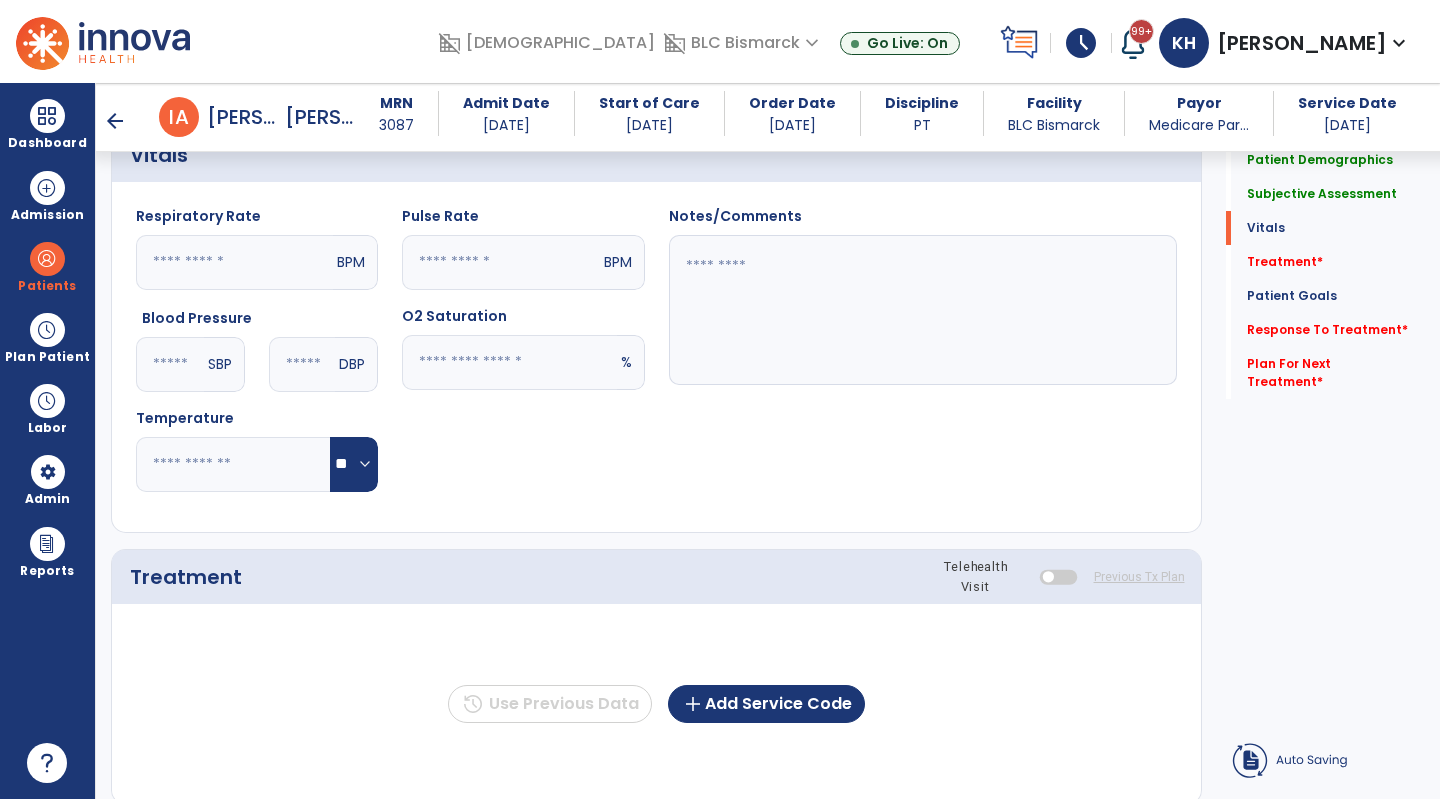 type on "**********" 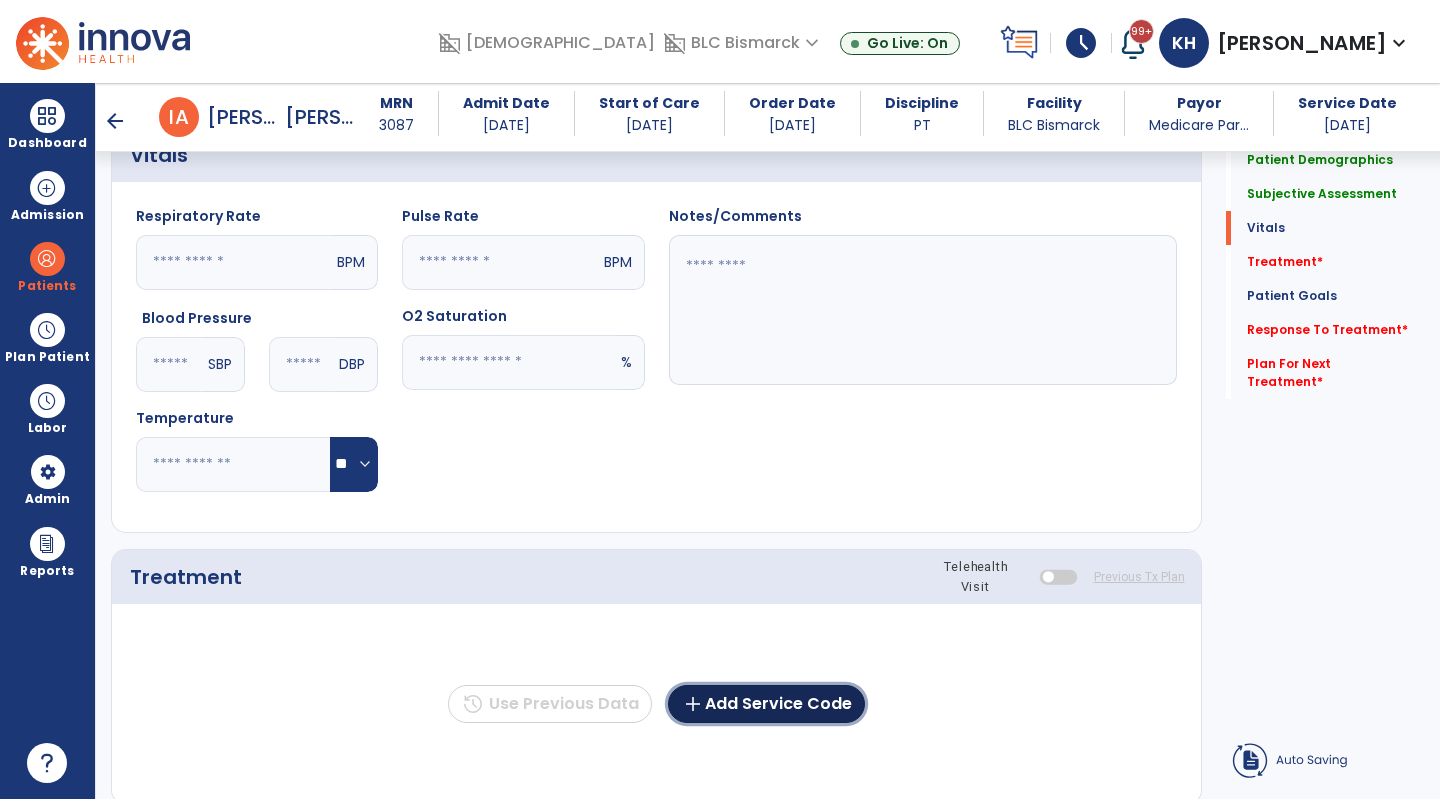 click on "add  Add Service Code" 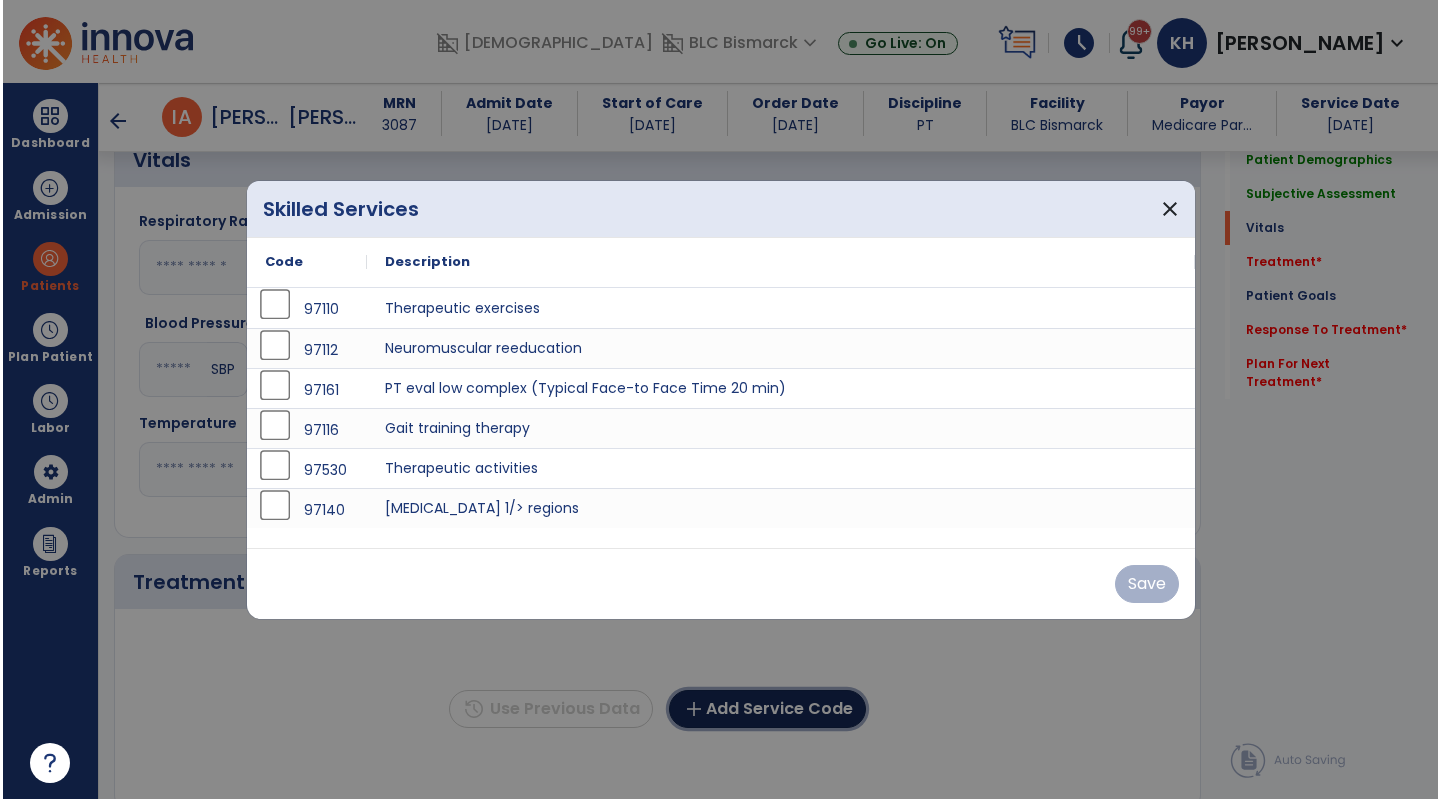 scroll, scrollTop: 700, scrollLeft: 0, axis: vertical 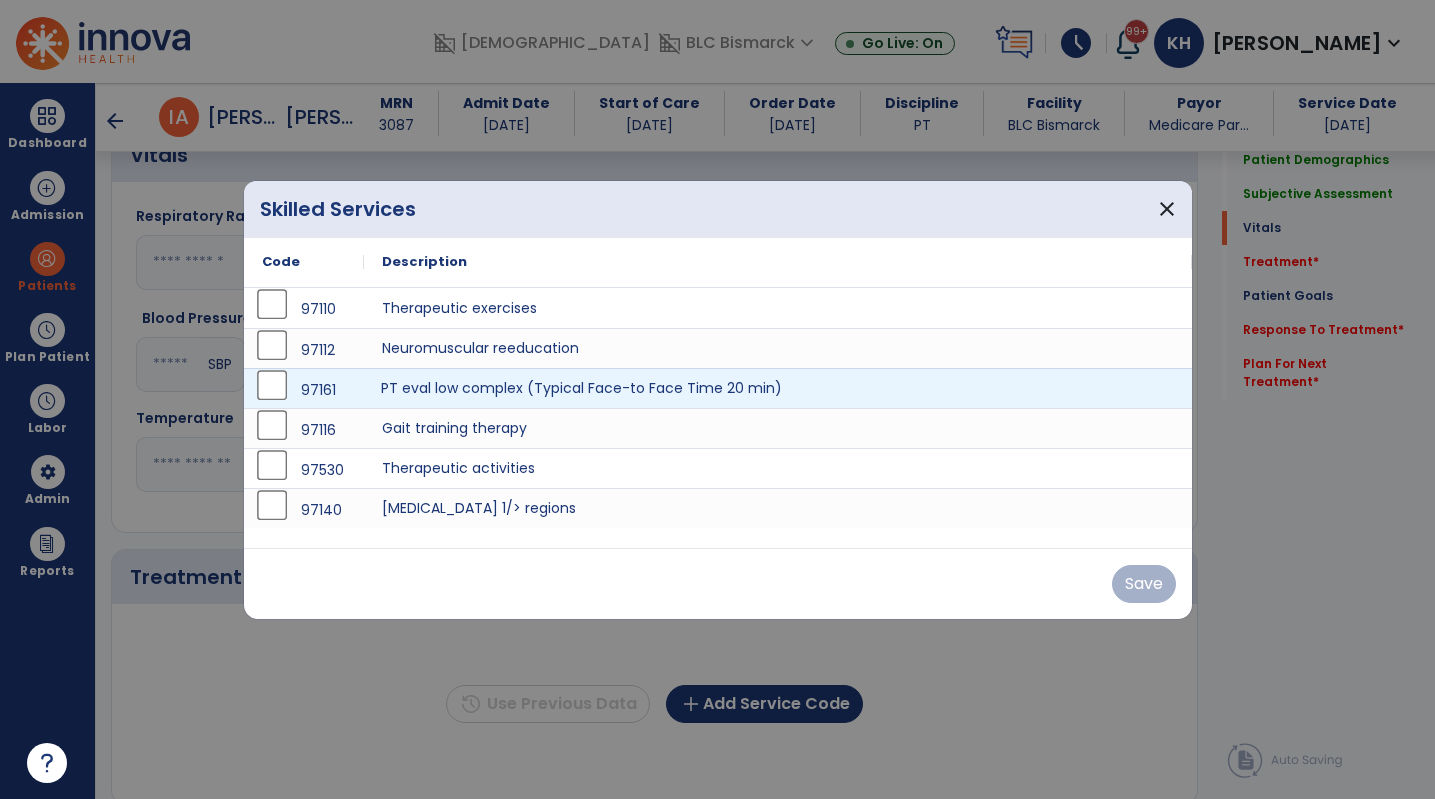 click on "PT eval low complex (Typical Face-to Face Time 20 min)" at bounding box center [778, 388] 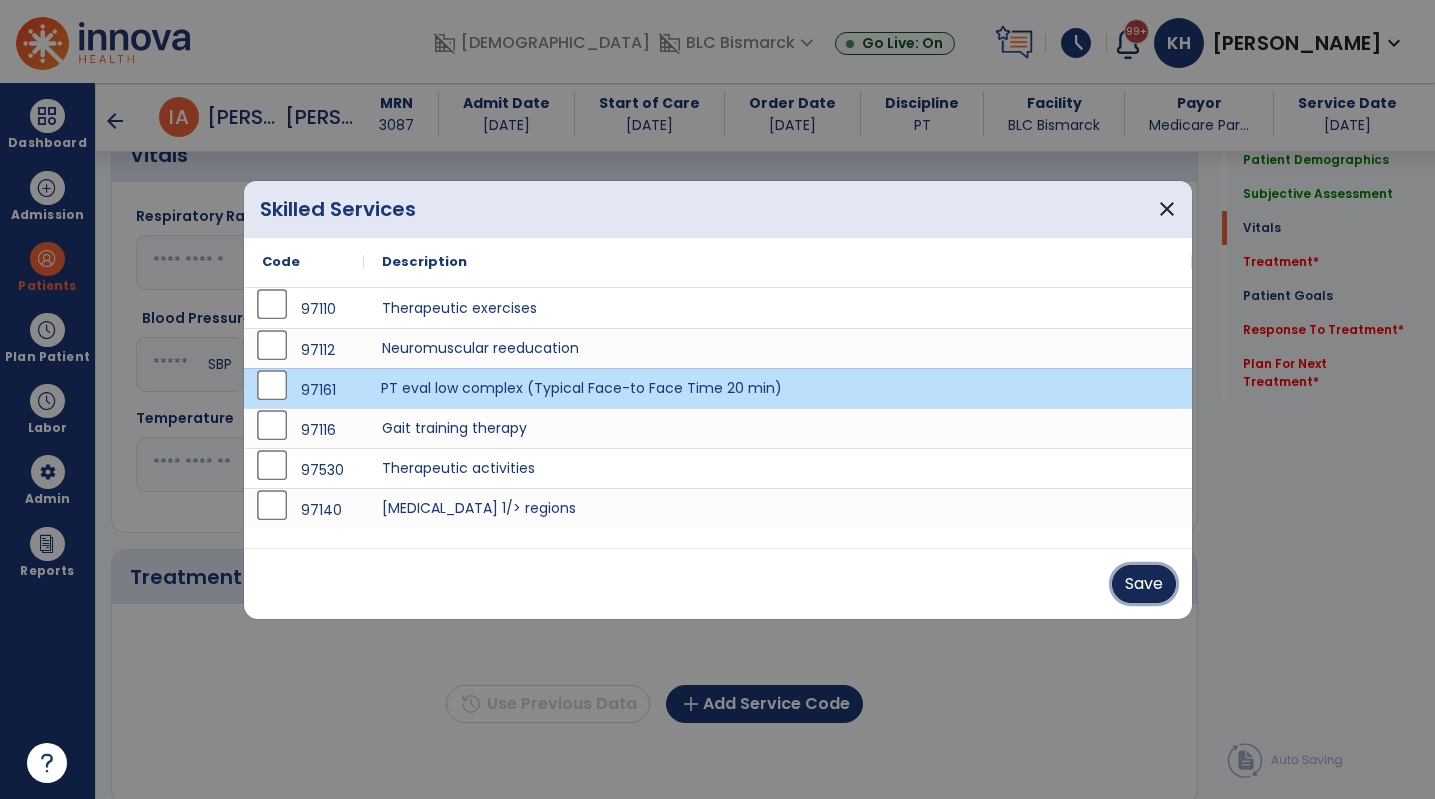 click on "Save" at bounding box center (1144, 584) 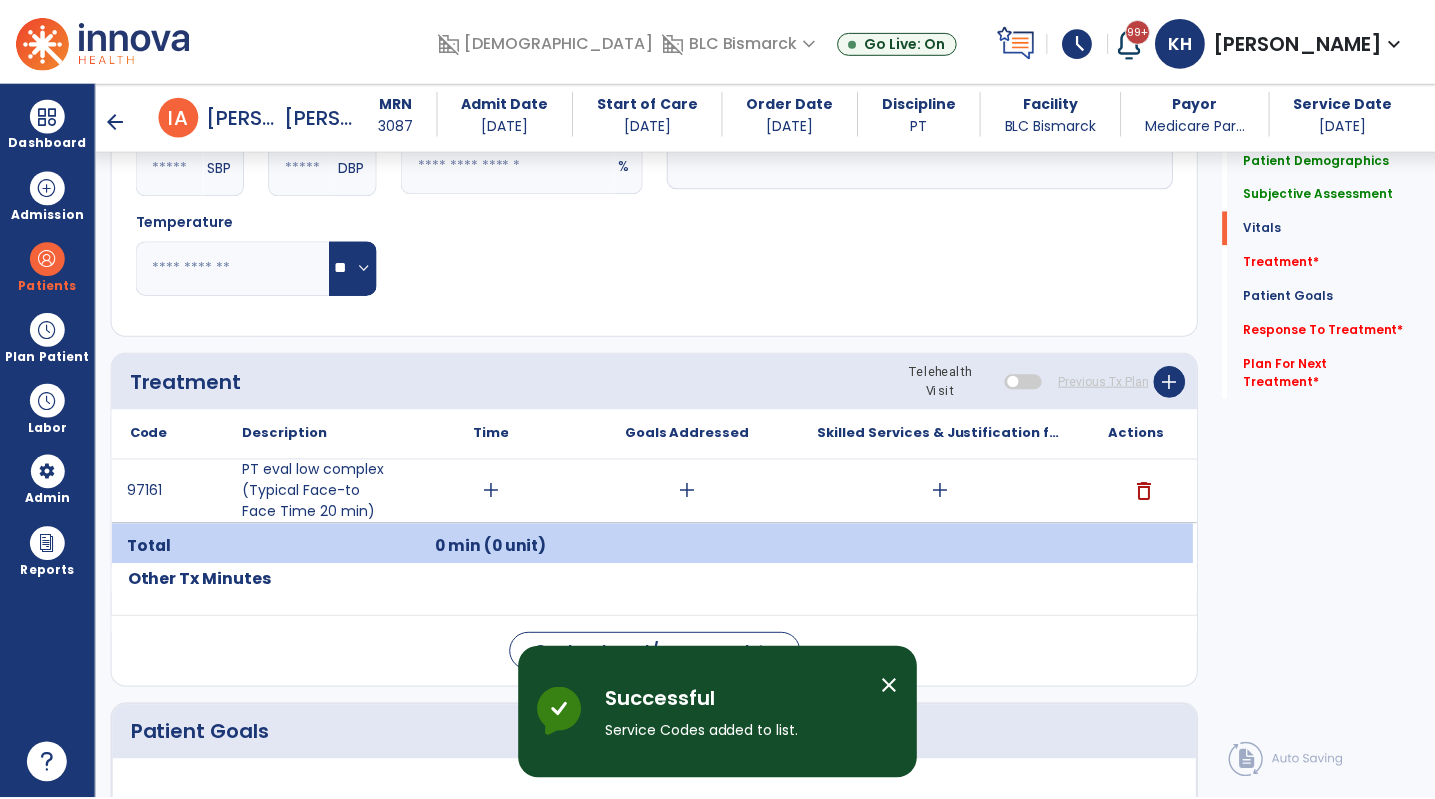 scroll, scrollTop: 900, scrollLeft: 0, axis: vertical 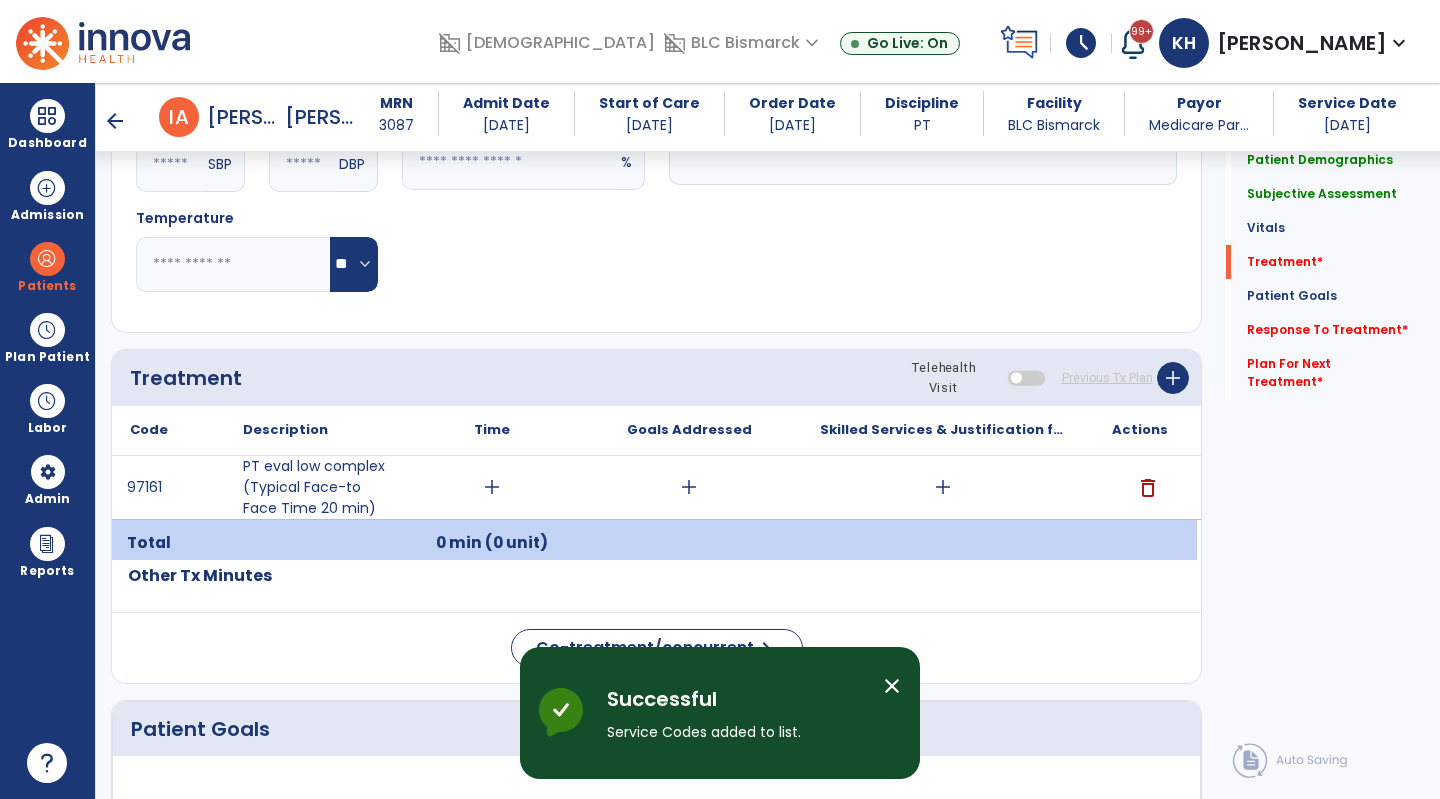 click on "add" at bounding box center (492, 487) 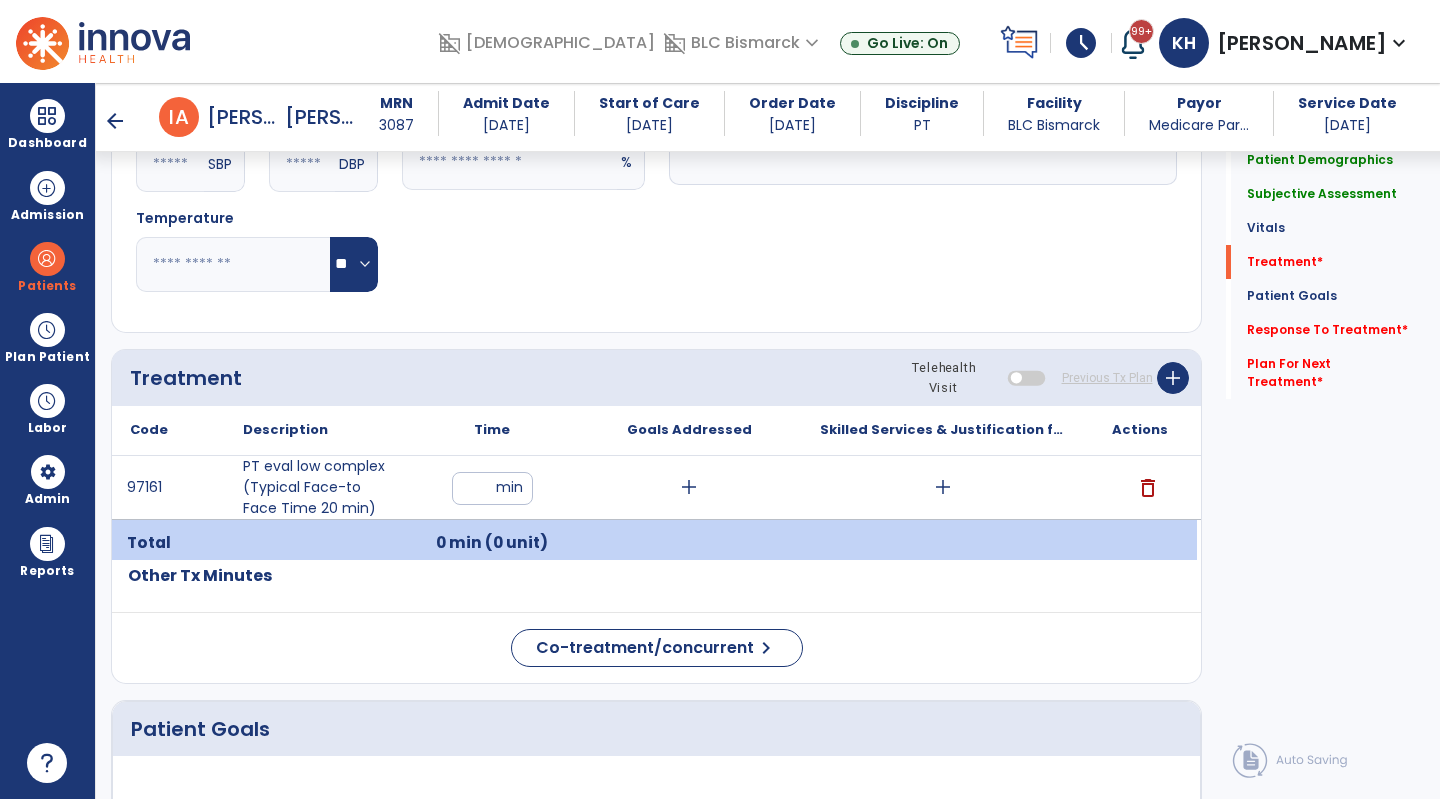 type on "**" 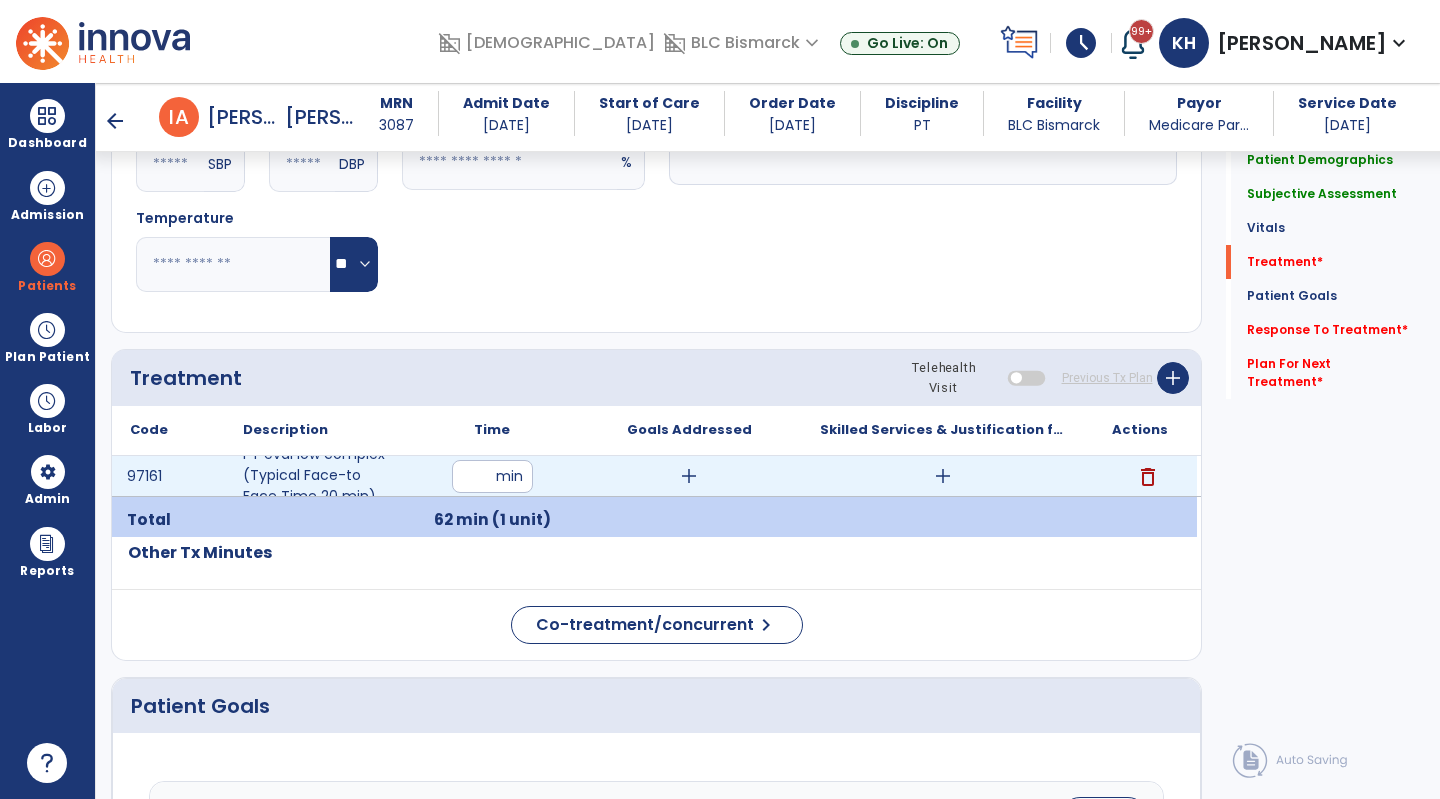 click on "add" at bounding box center (943, 476) 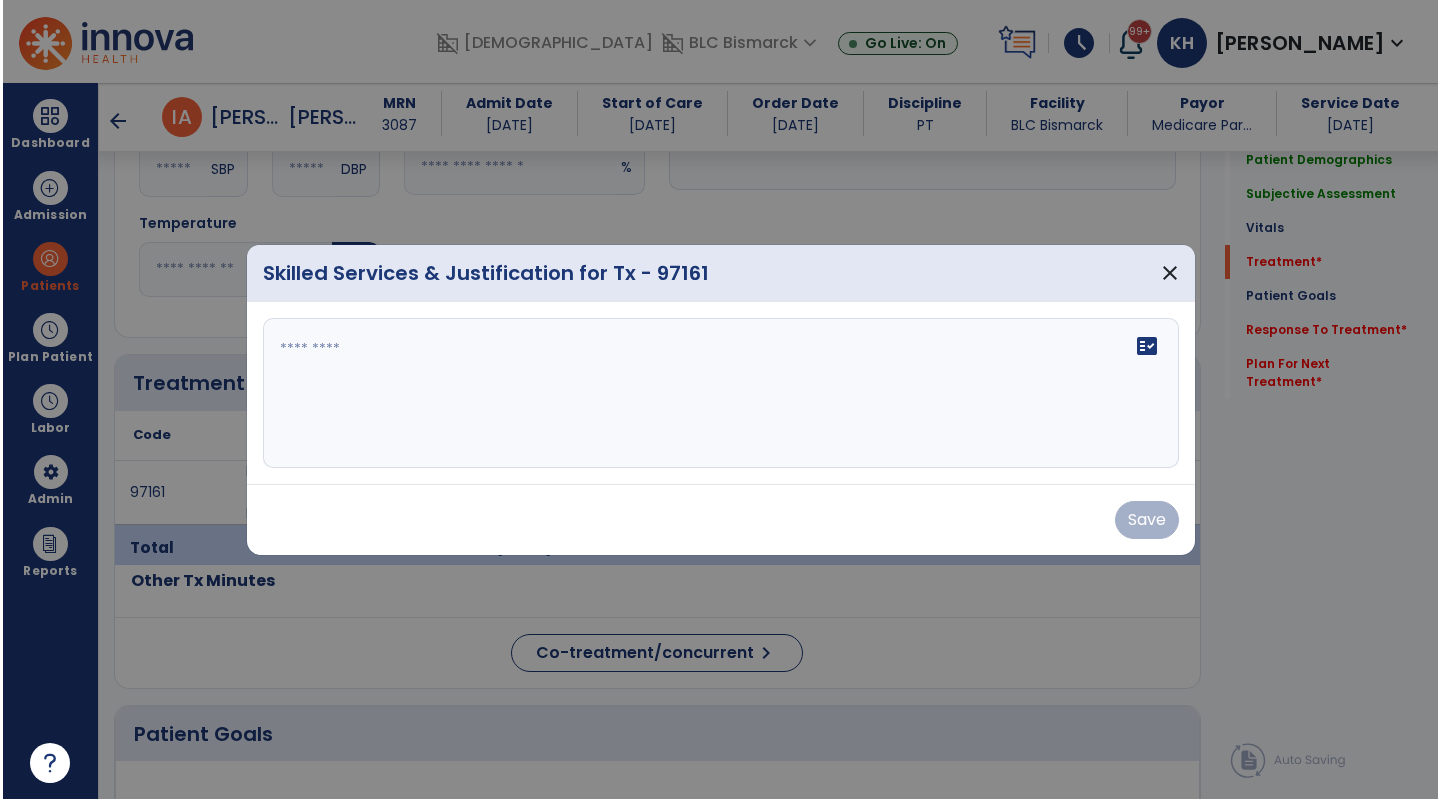 scroll, scrollTop: 900, scrollLeft: 0, axis: vertical 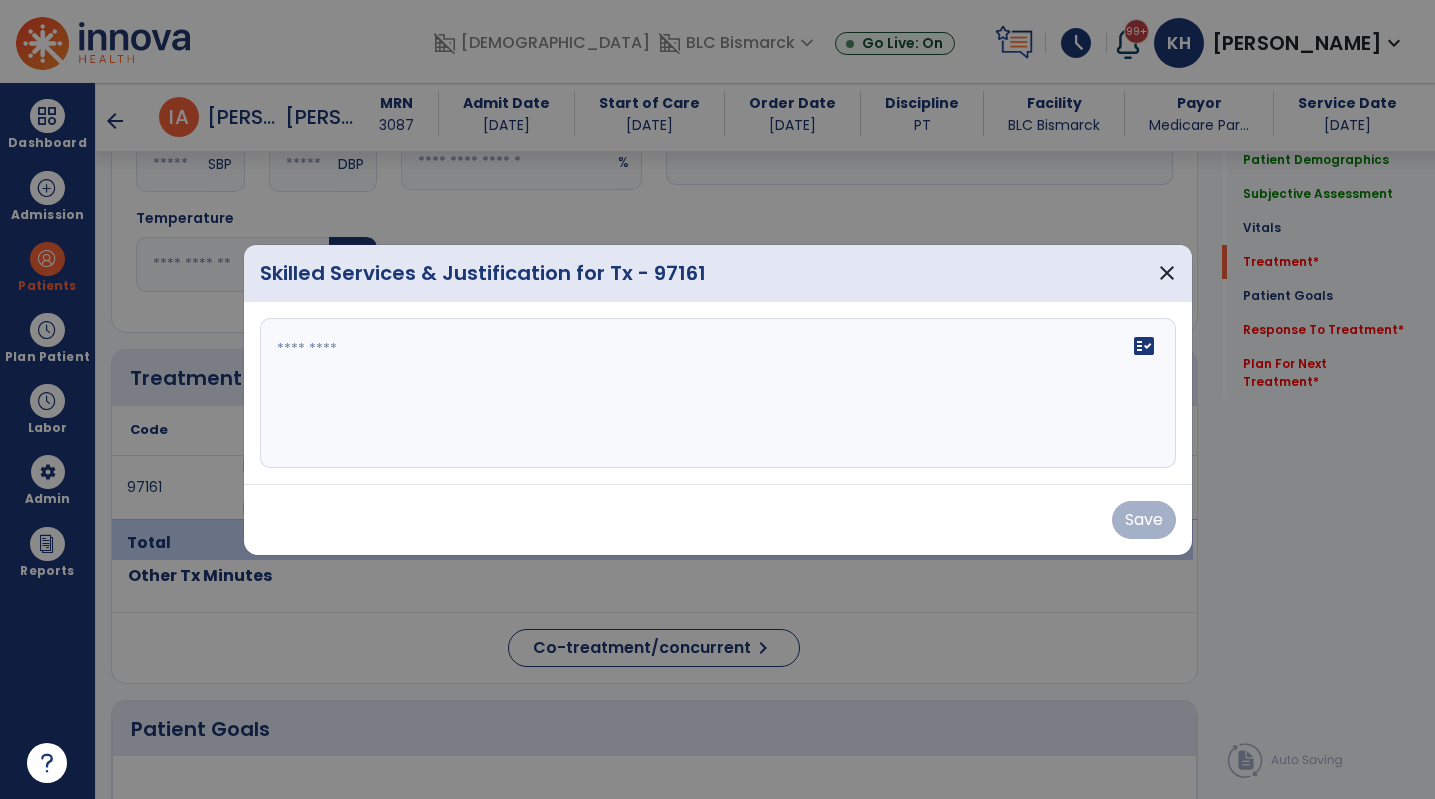 click on "fact_check" at bounding box center (718, 393) 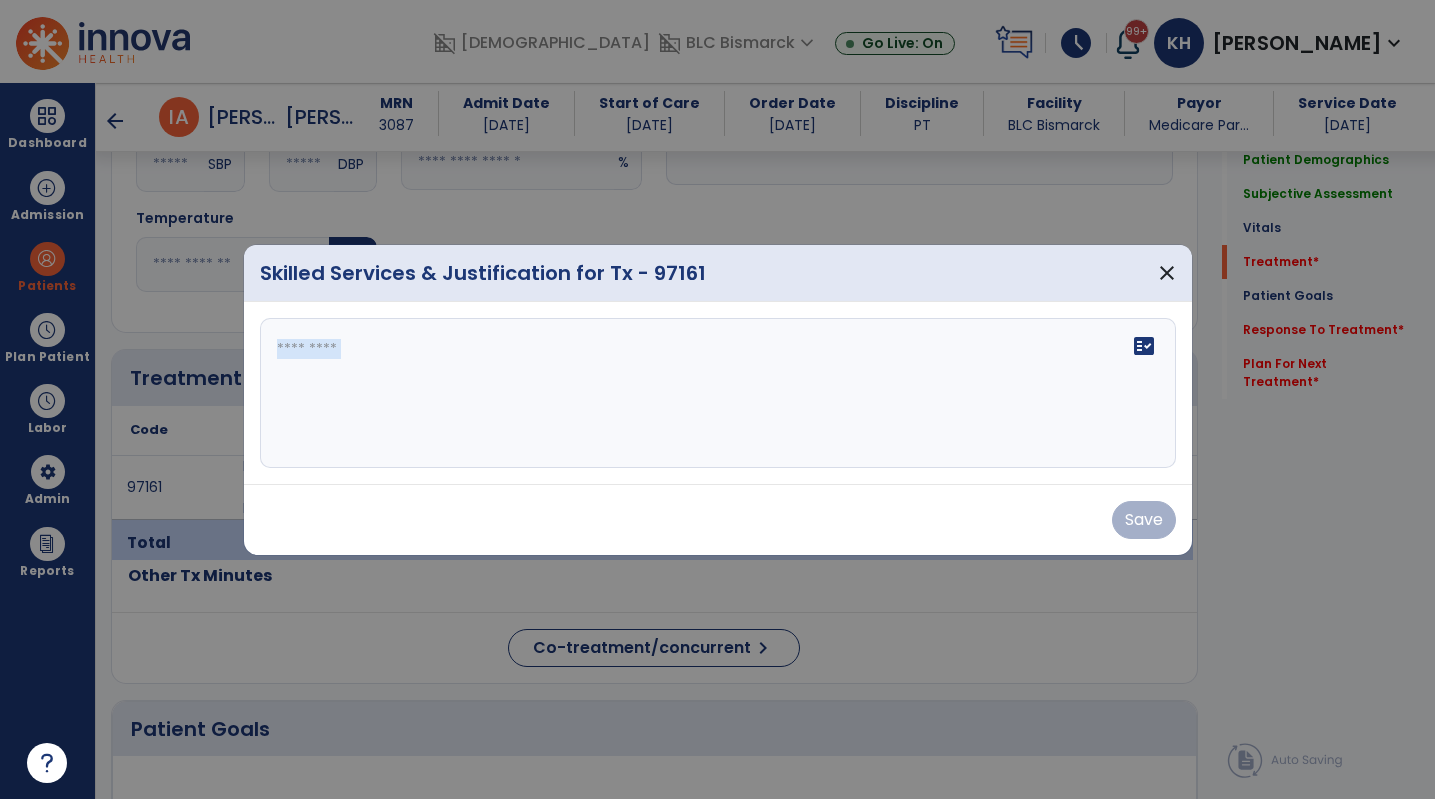 click on "fact_check" at bounding box center (718, 393) 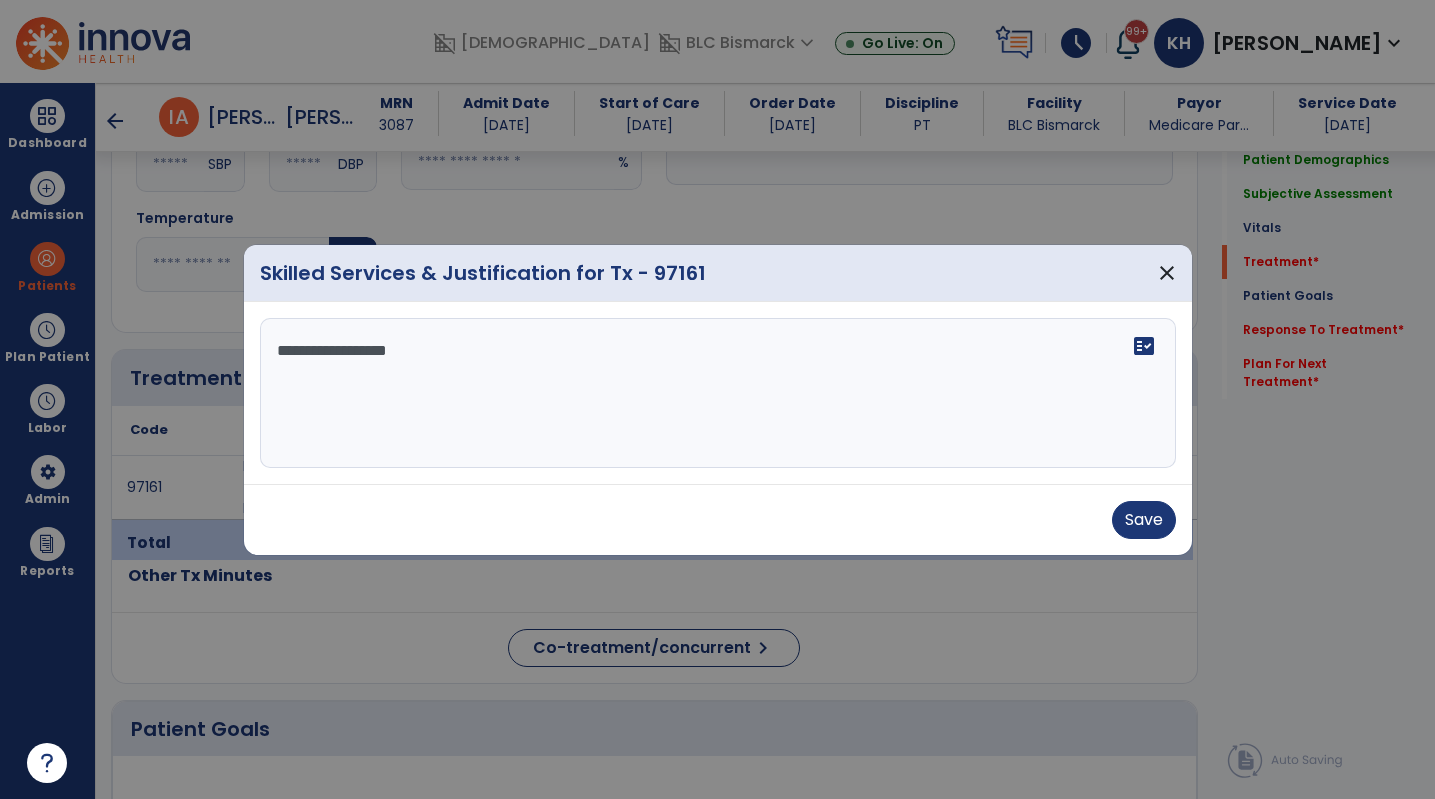 type on "**********" 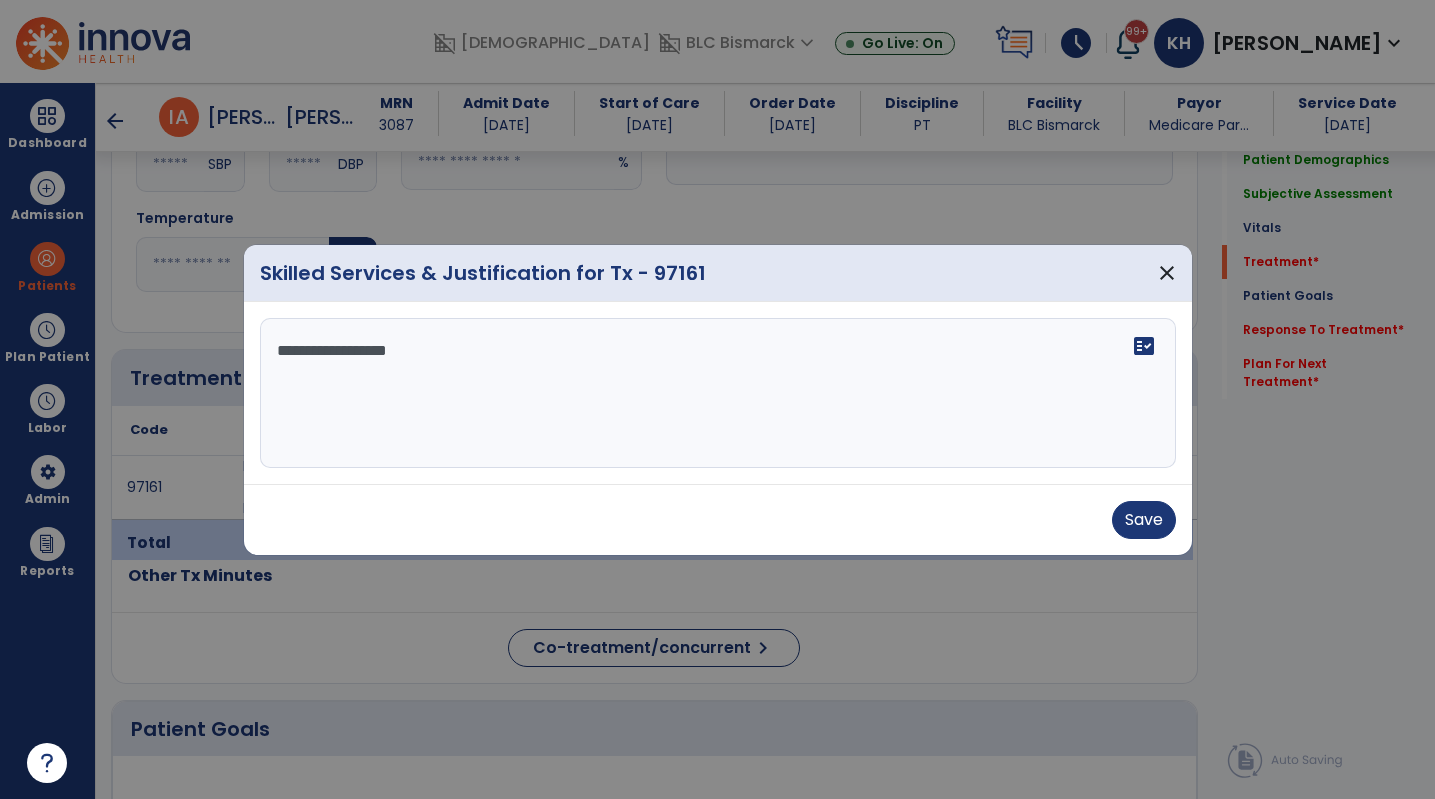 click on "Save" at bounding box center (718, 519) 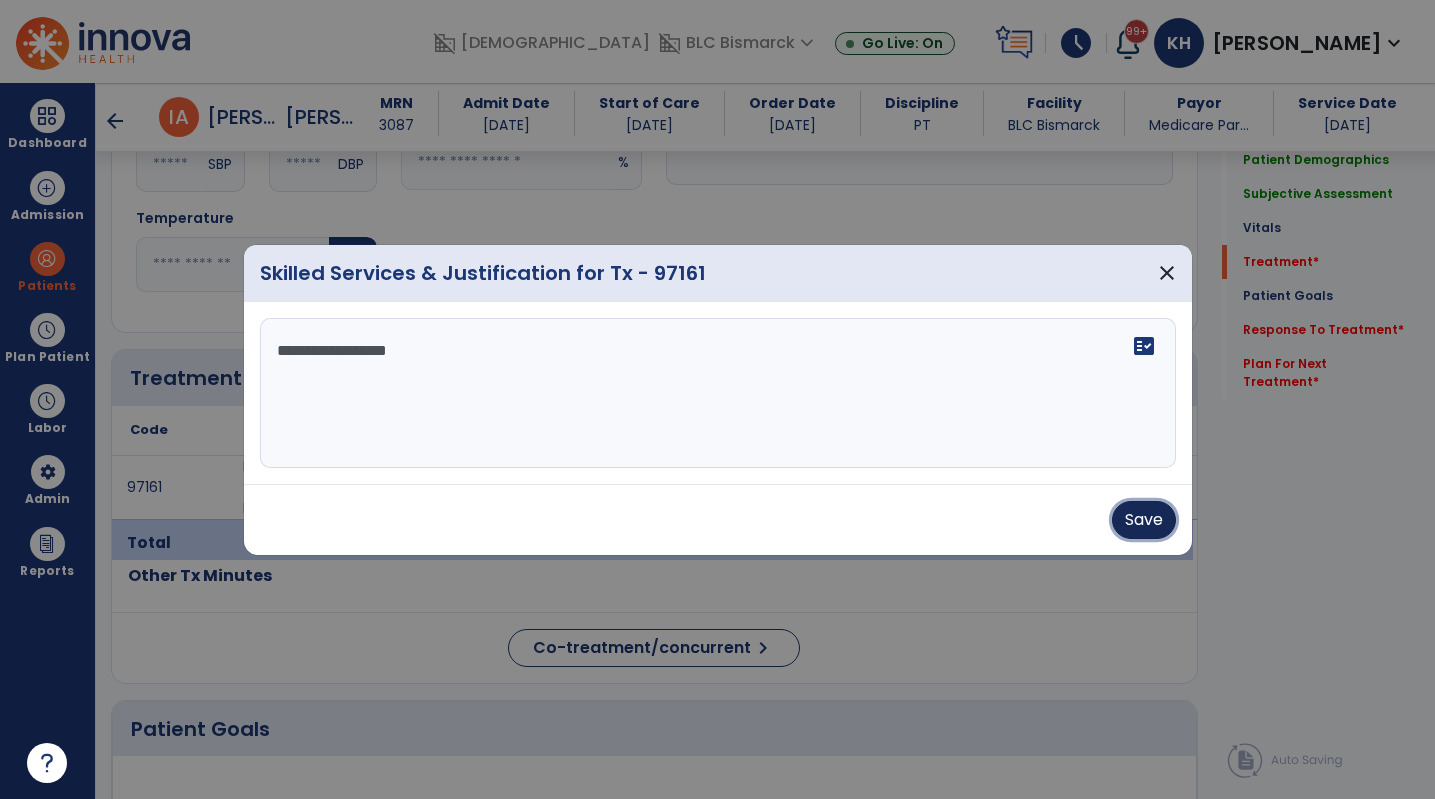 click on "Save" at bounding box center (1144, 520) 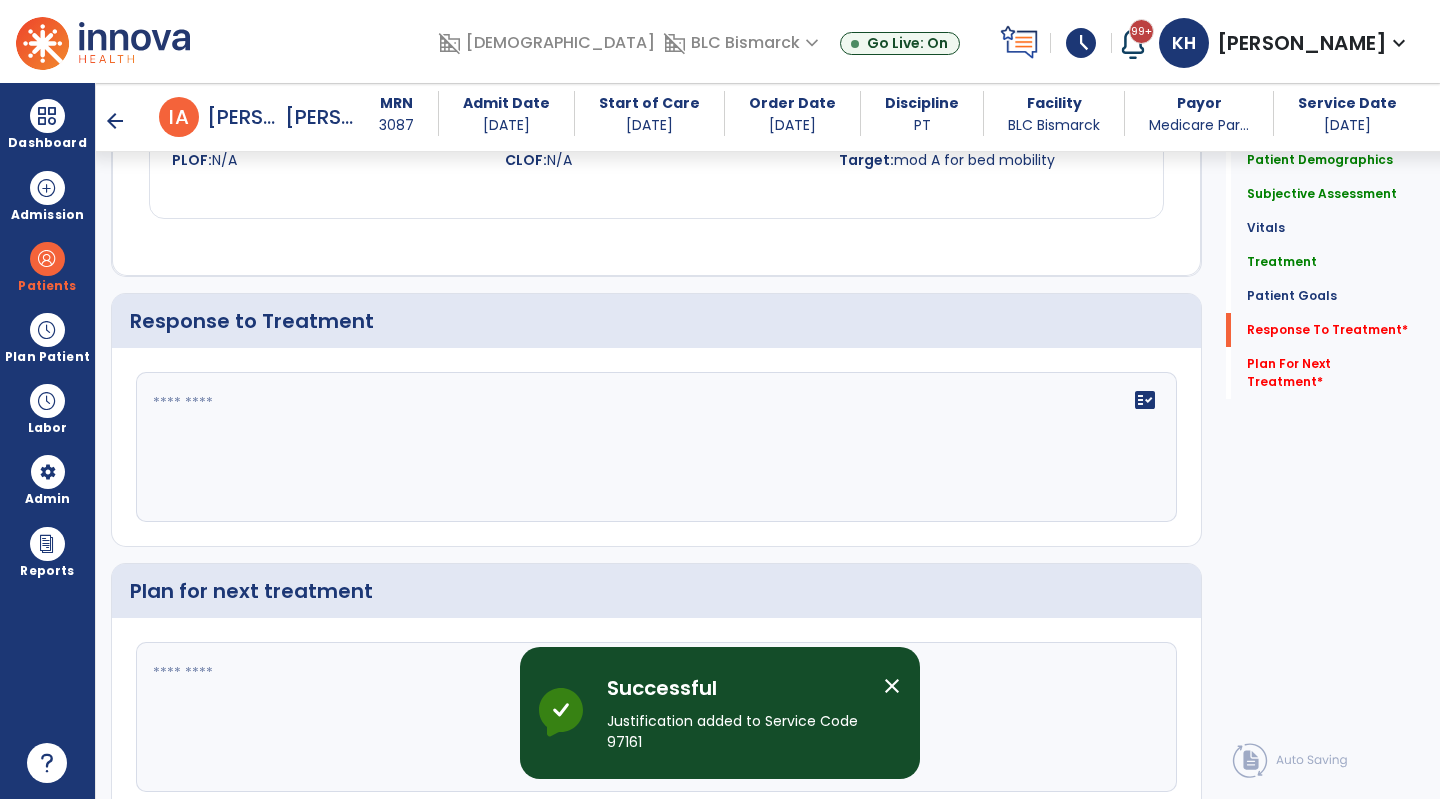 scroll, scrollTop: 2458, scrollLeft: 0, axis: vertical 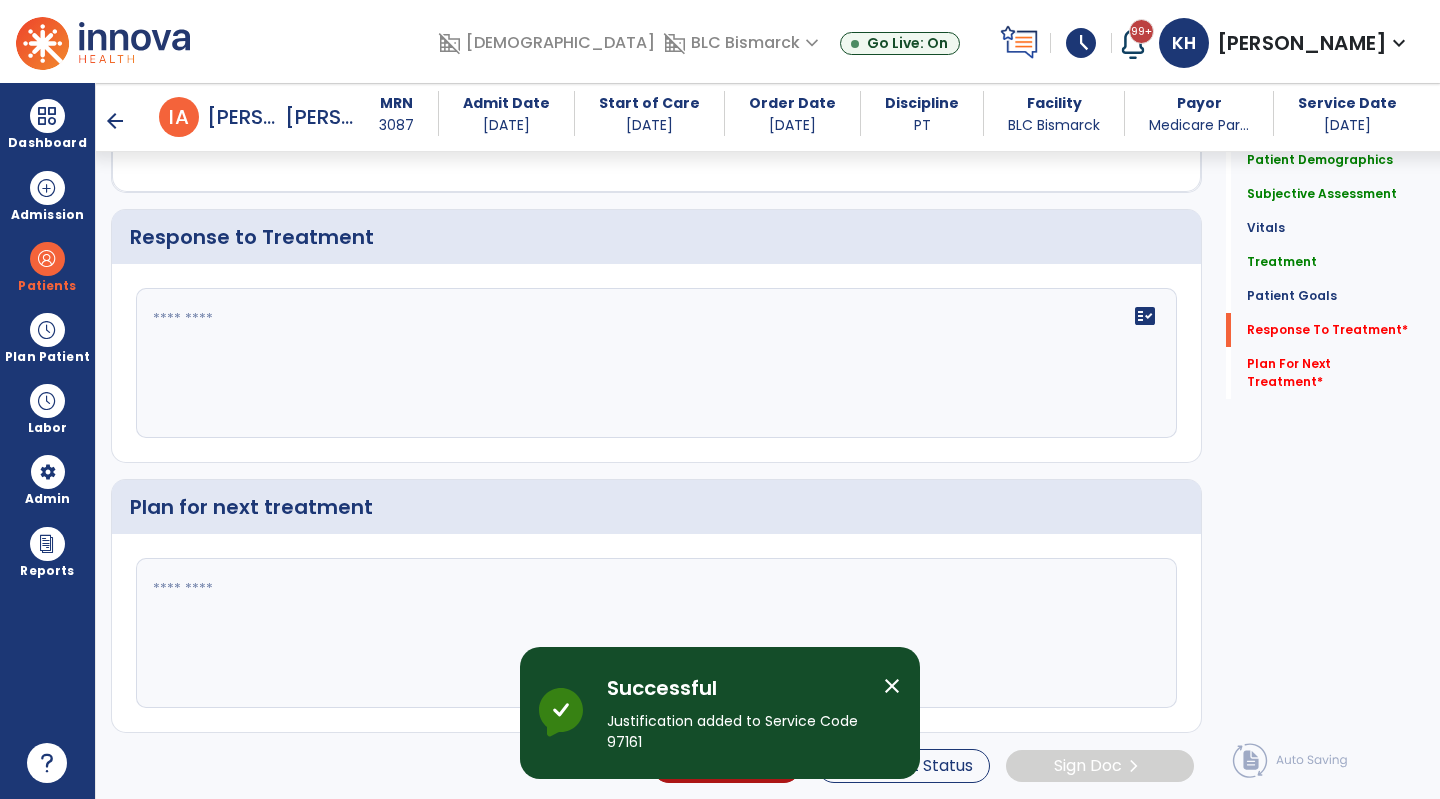 click on "fact_check" 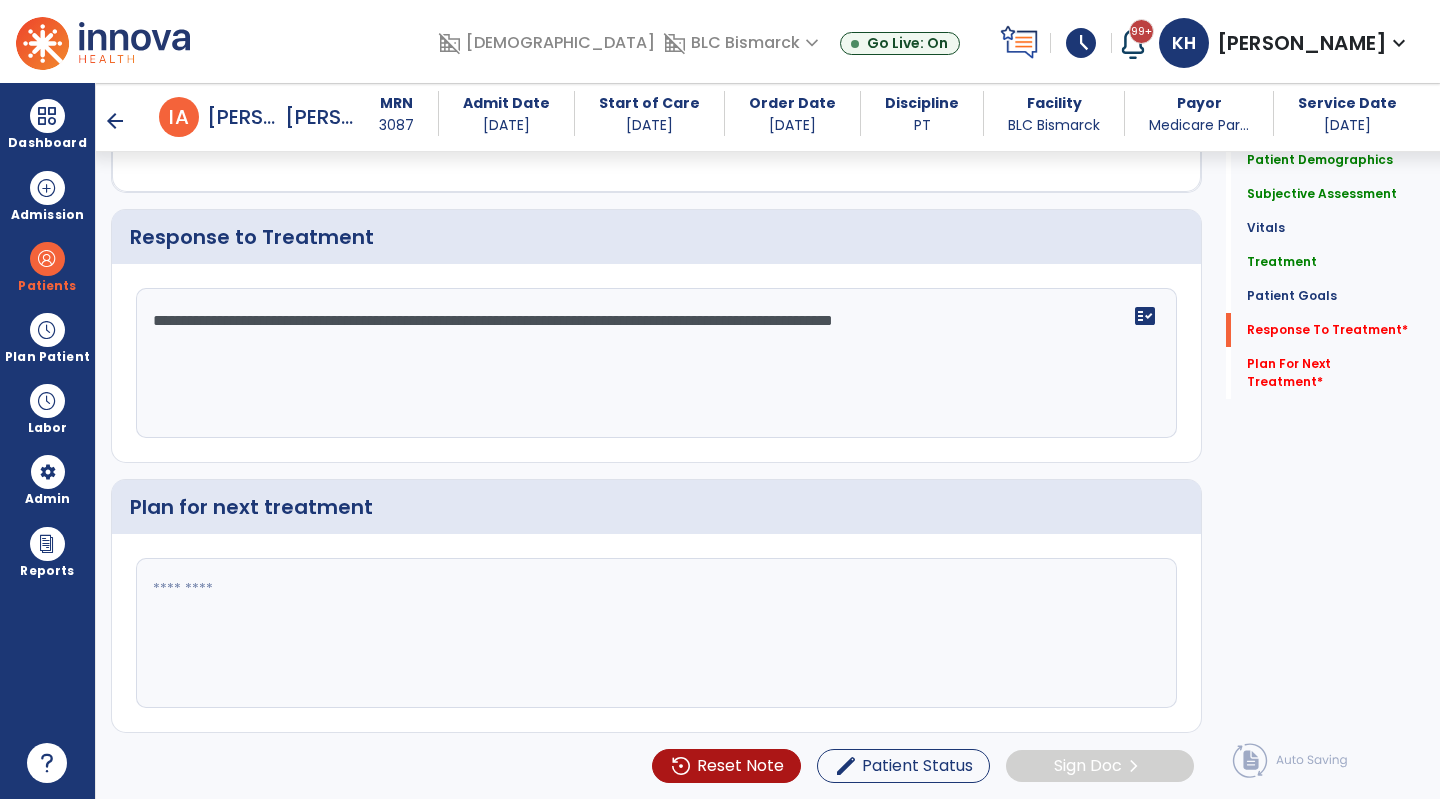 type on "**********" 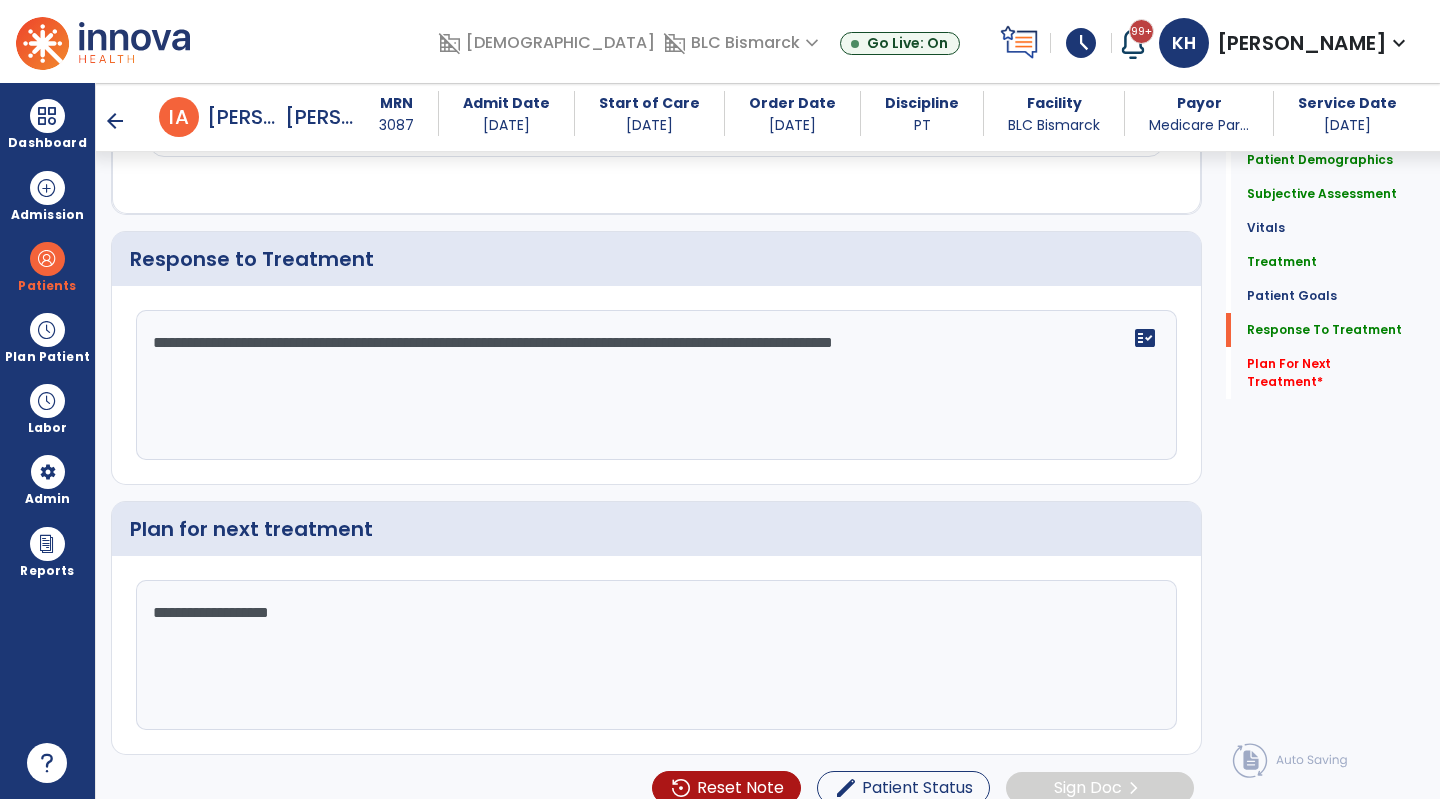 scroll, scrollTop: 2458, scrollLeft: 0, axis: vertical 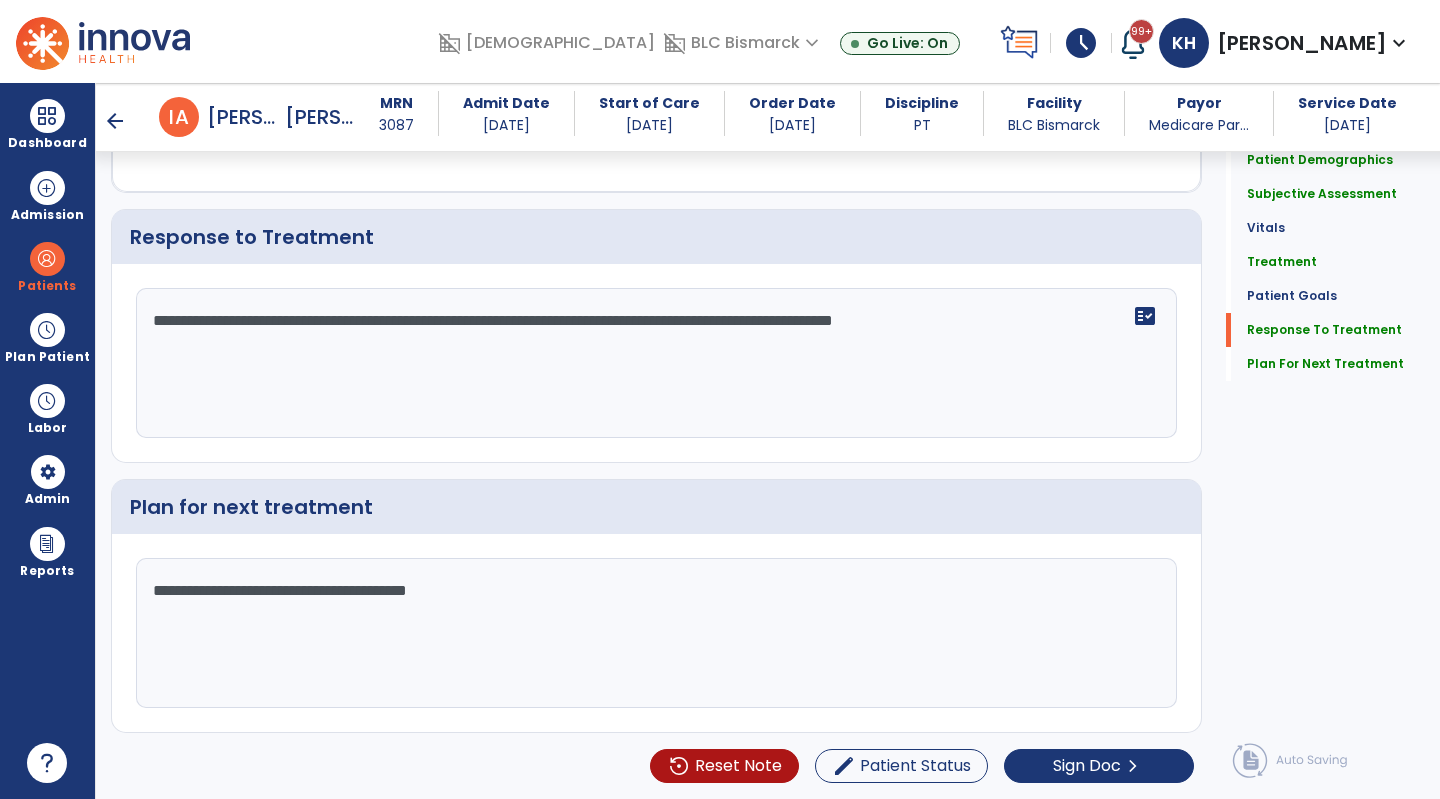 type on "**********" 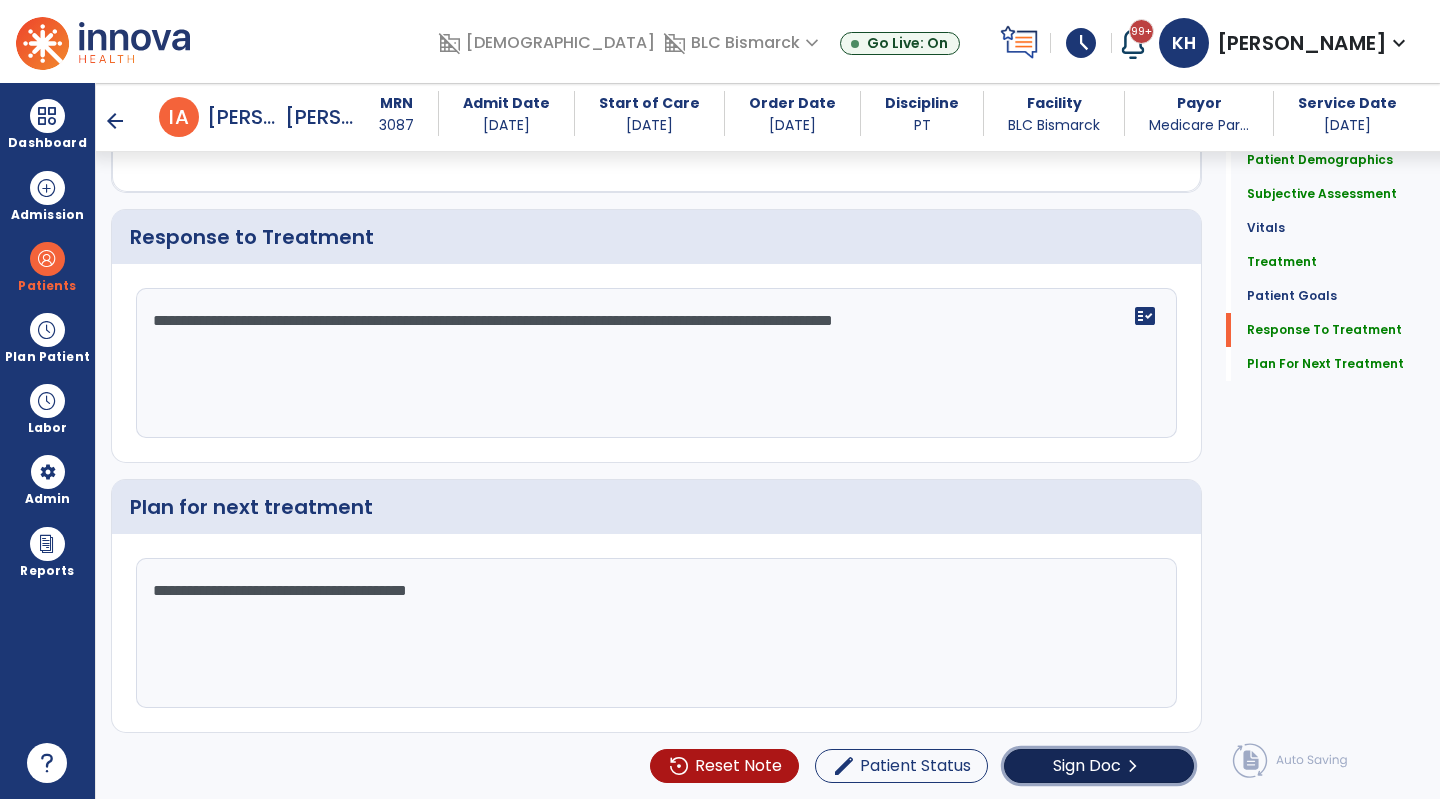 click on "Sign Doc" 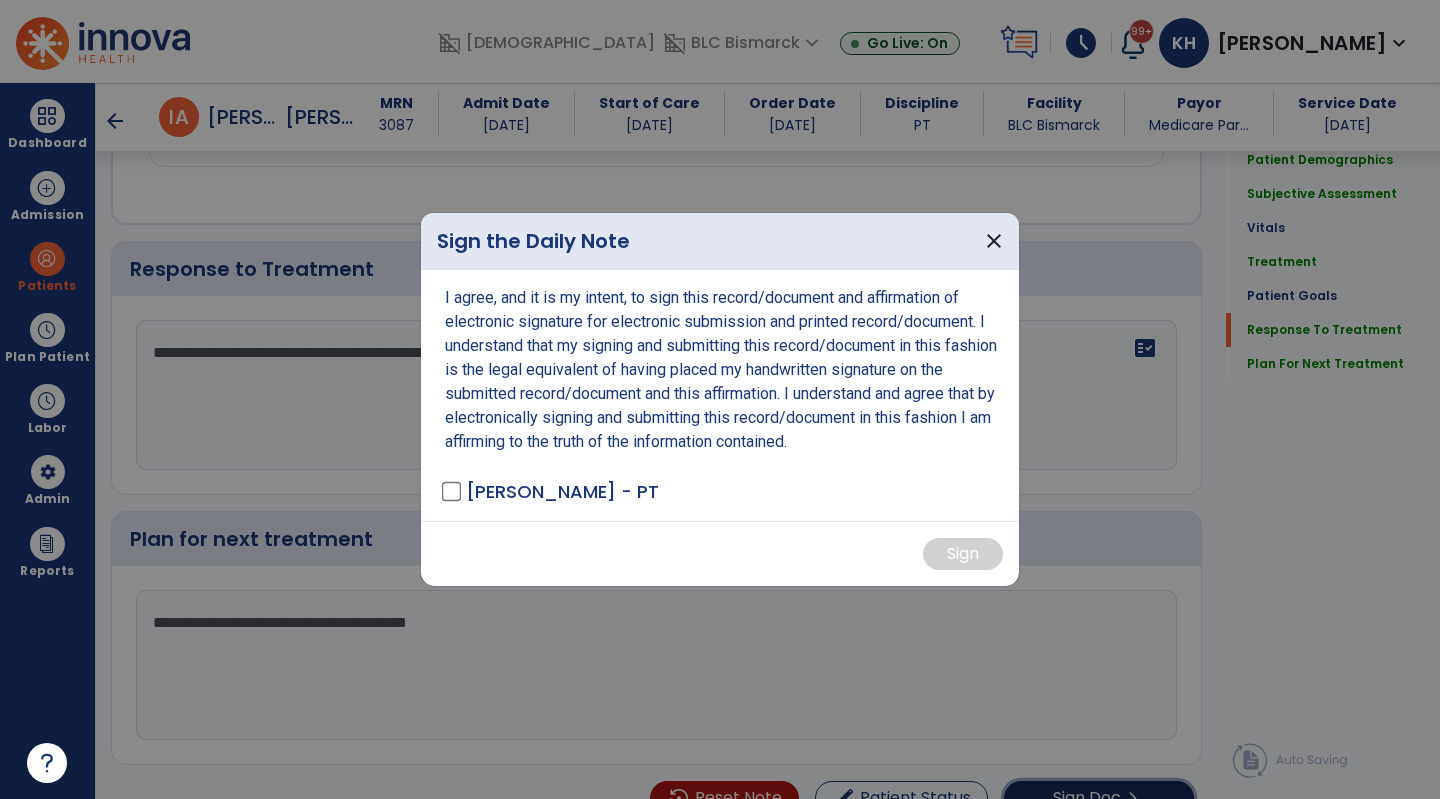 scroll, scrollTop: 2458, scrollLeft: 0, axis: vertical 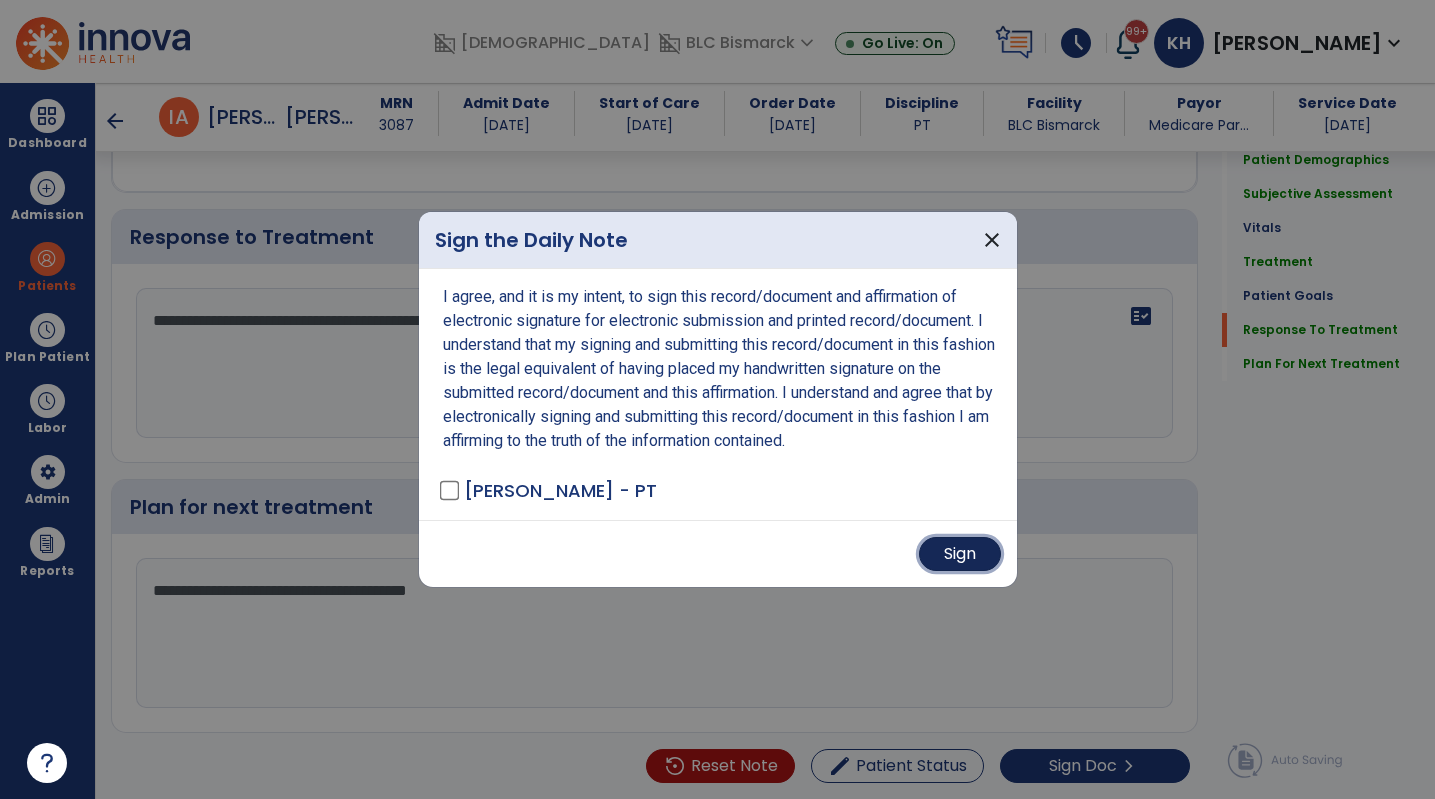 click on "Sign" at bounding box center [960, 554] 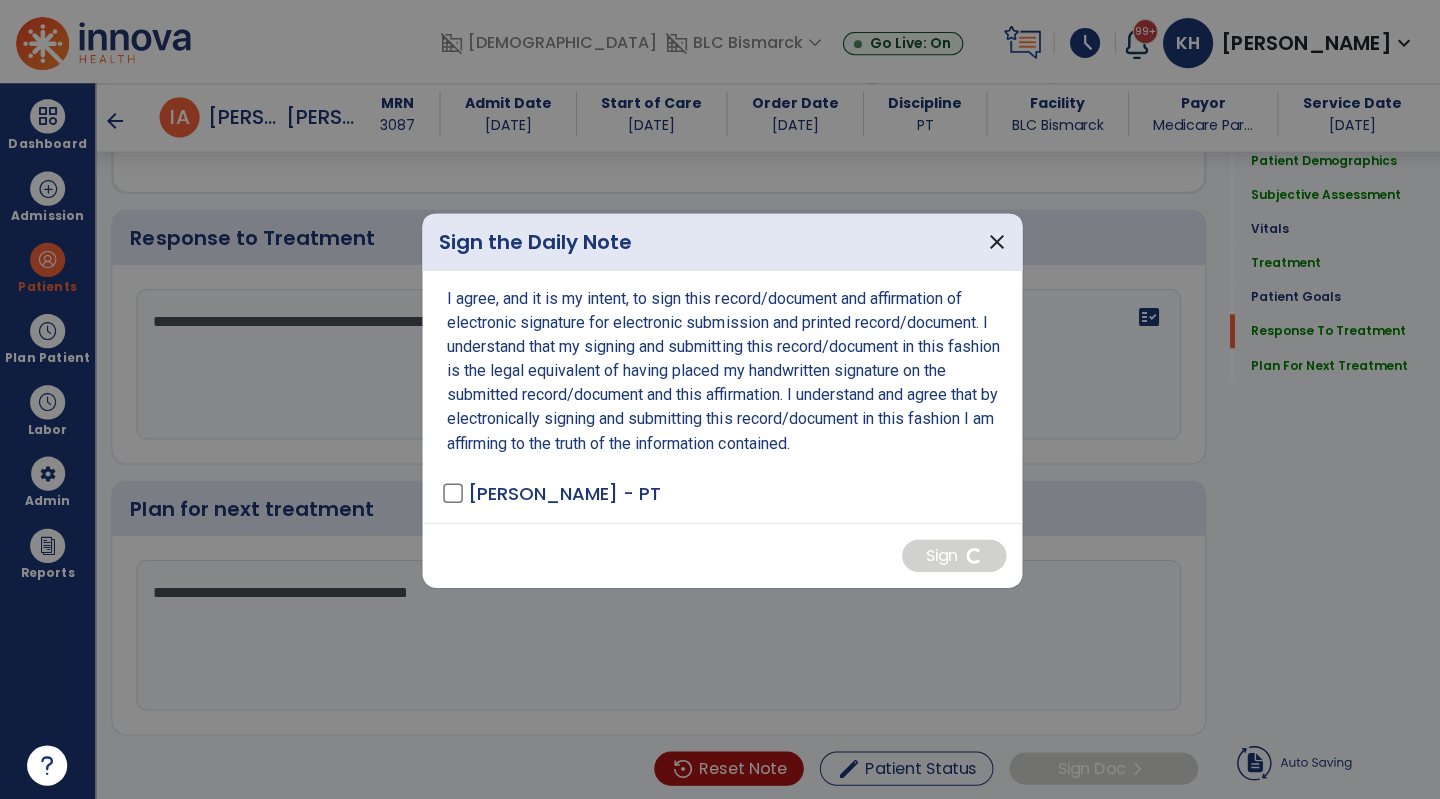 scroll, scrollTop: 0, scrollLeft: 0, axis: both 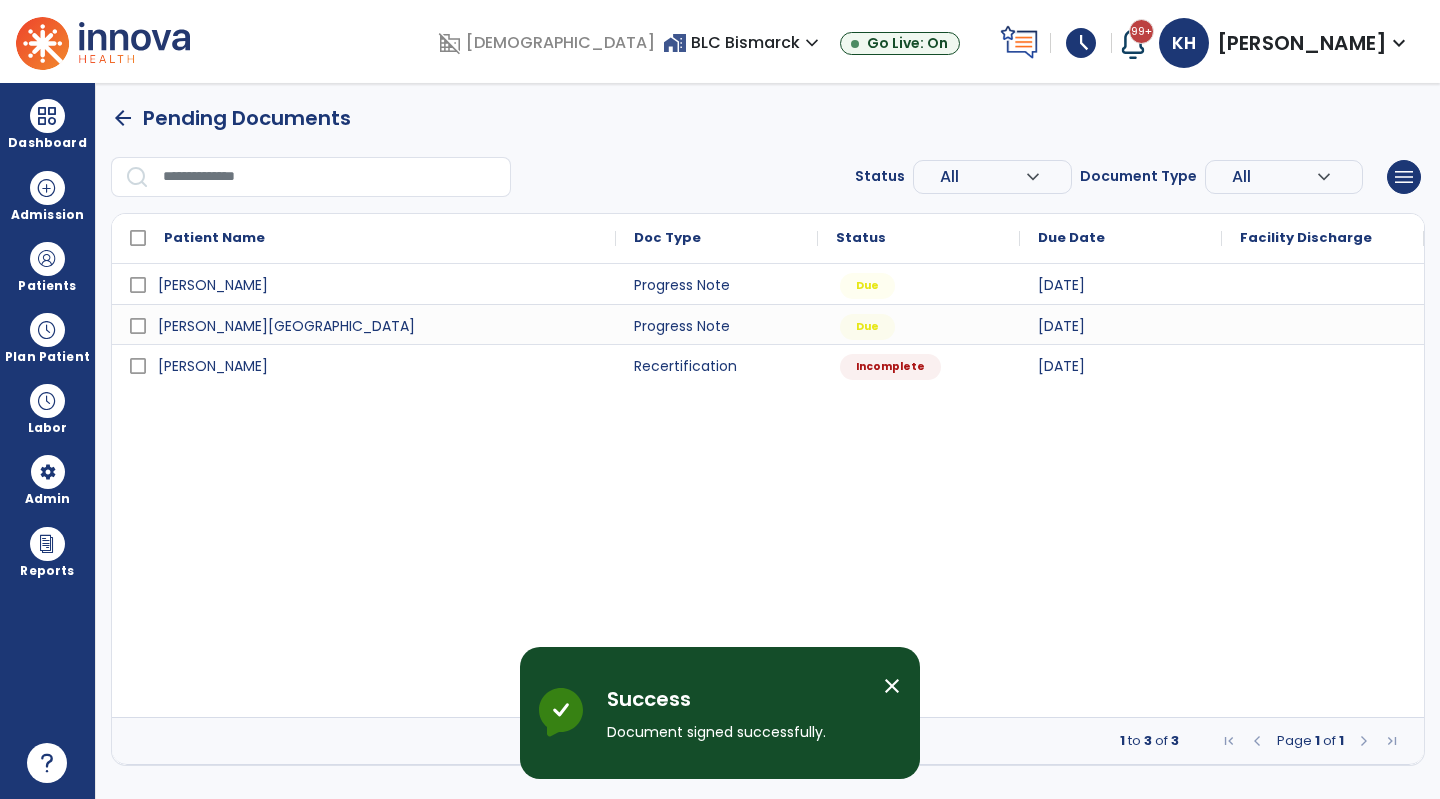 click on "Plan Patient" at bounding box center (47, 266) 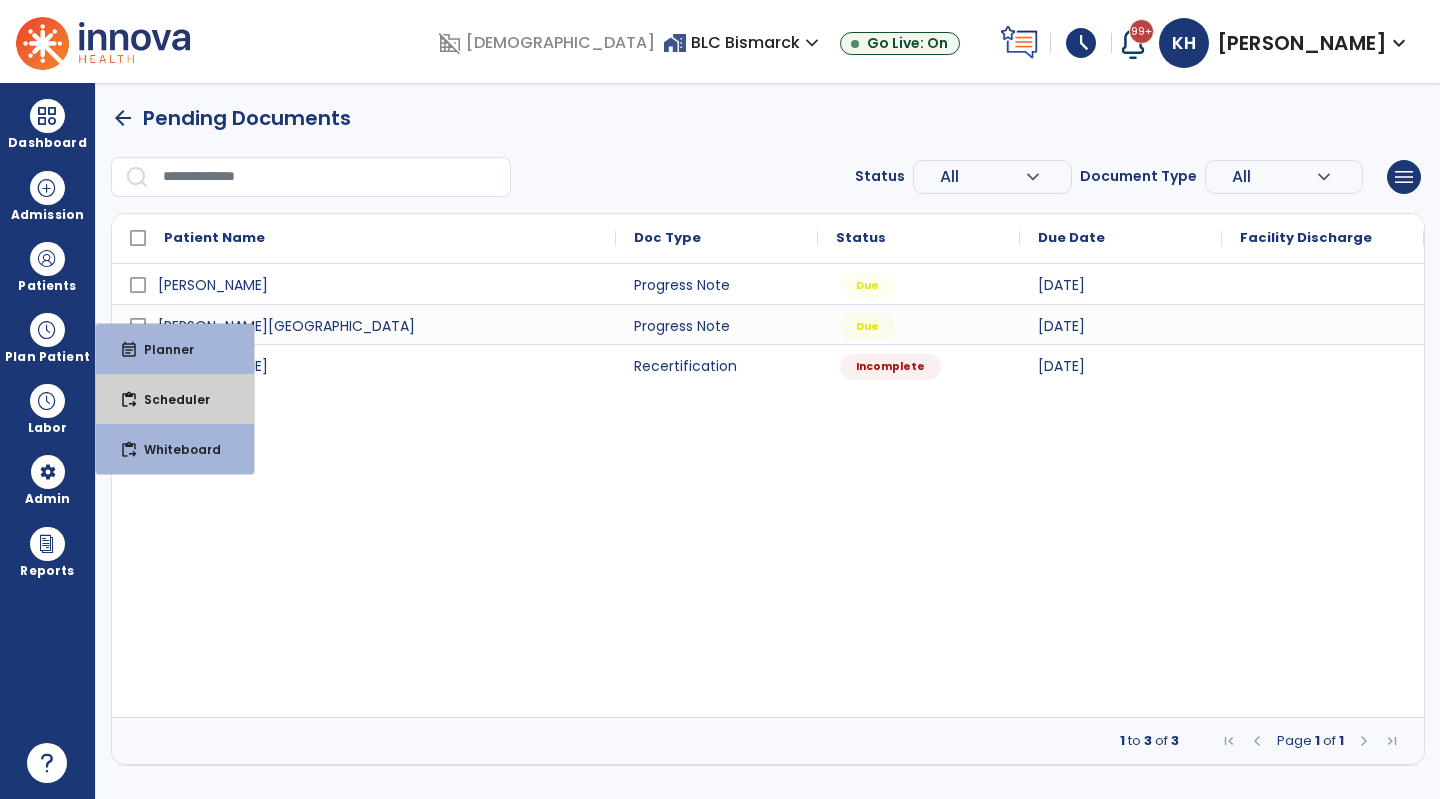 click on "Scheduler" at bounding box center (169, 399) 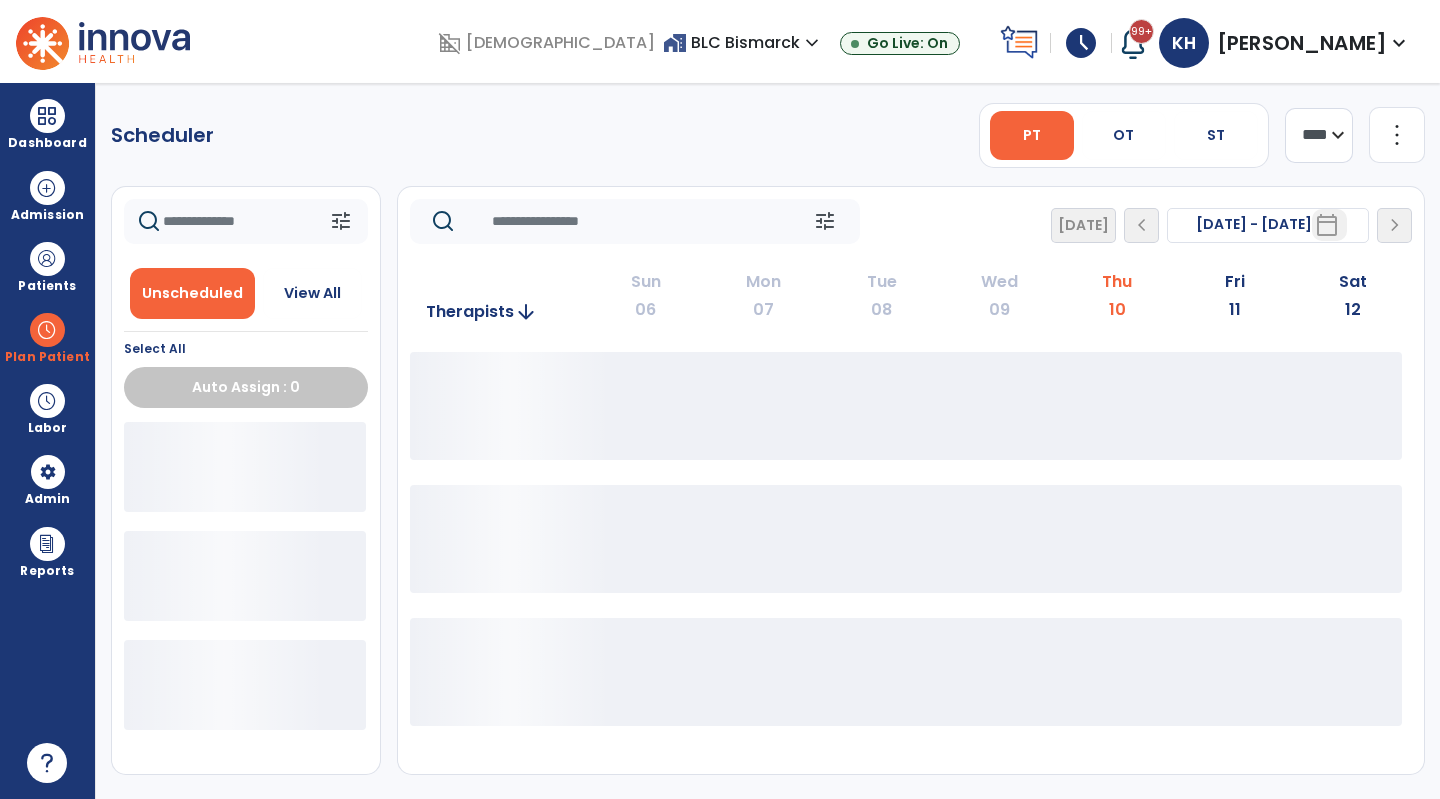 click at bounding box center [47, 330] 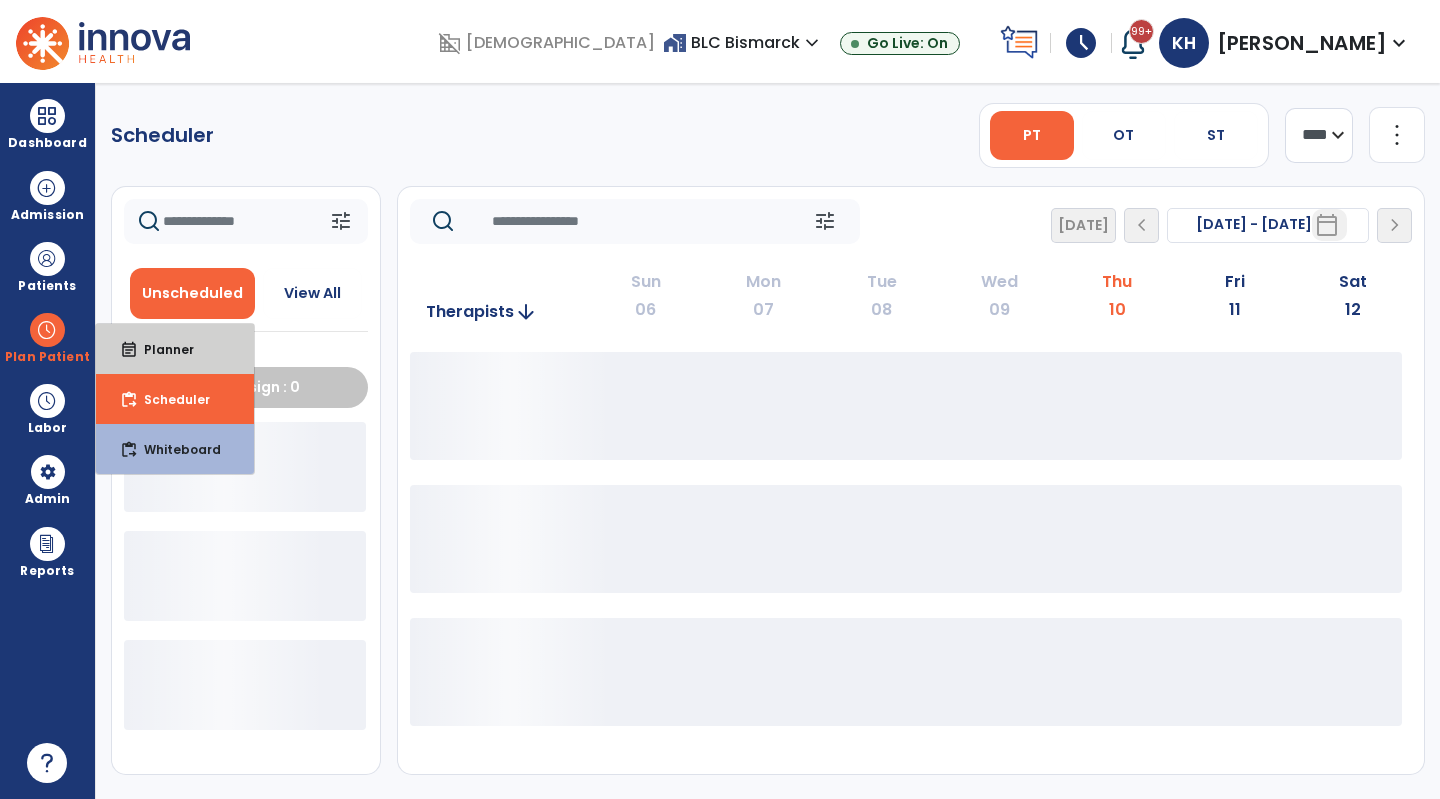 click on "event_note  Planner" at bounding box center (175, 349) 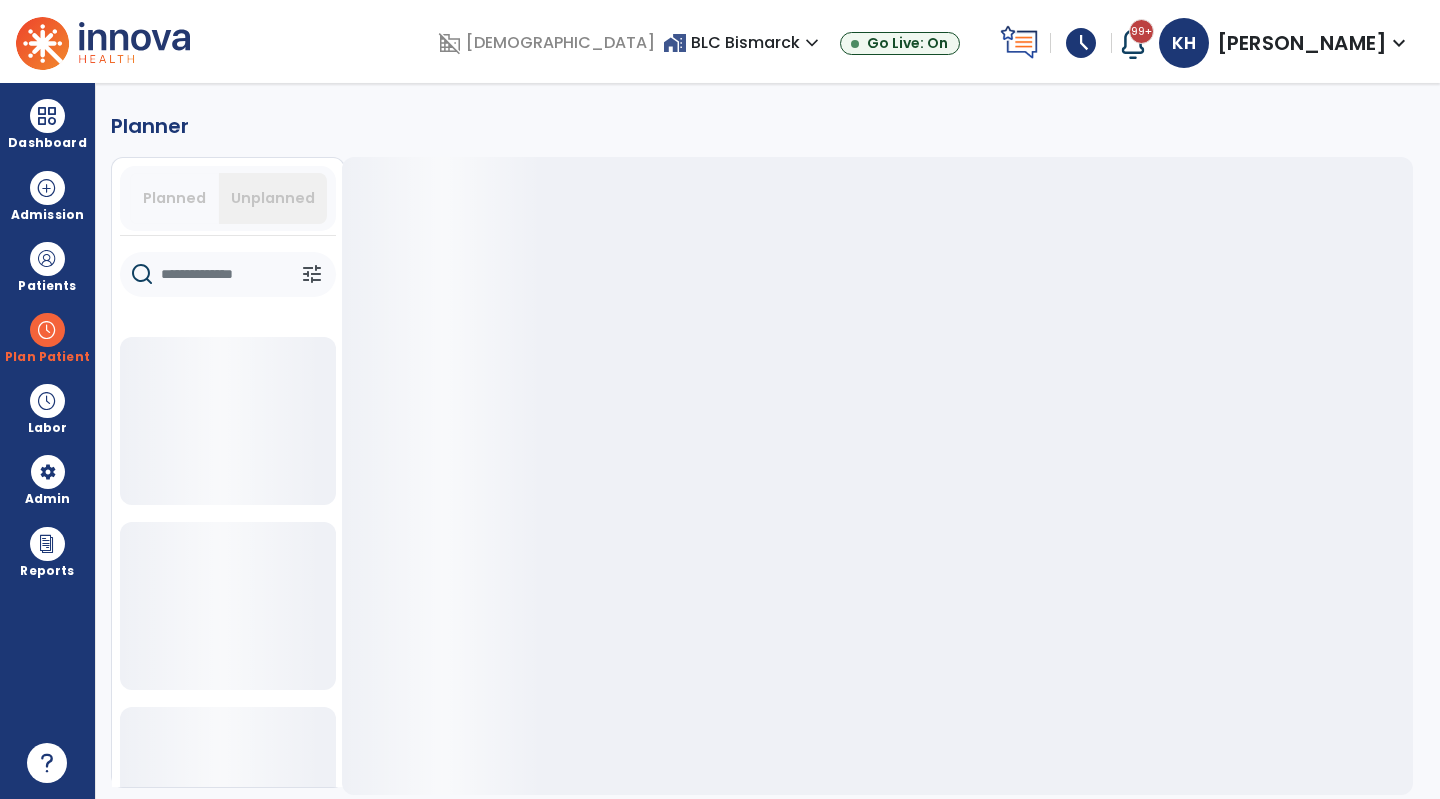 click on "Planned" at bounding box center (174, 198) 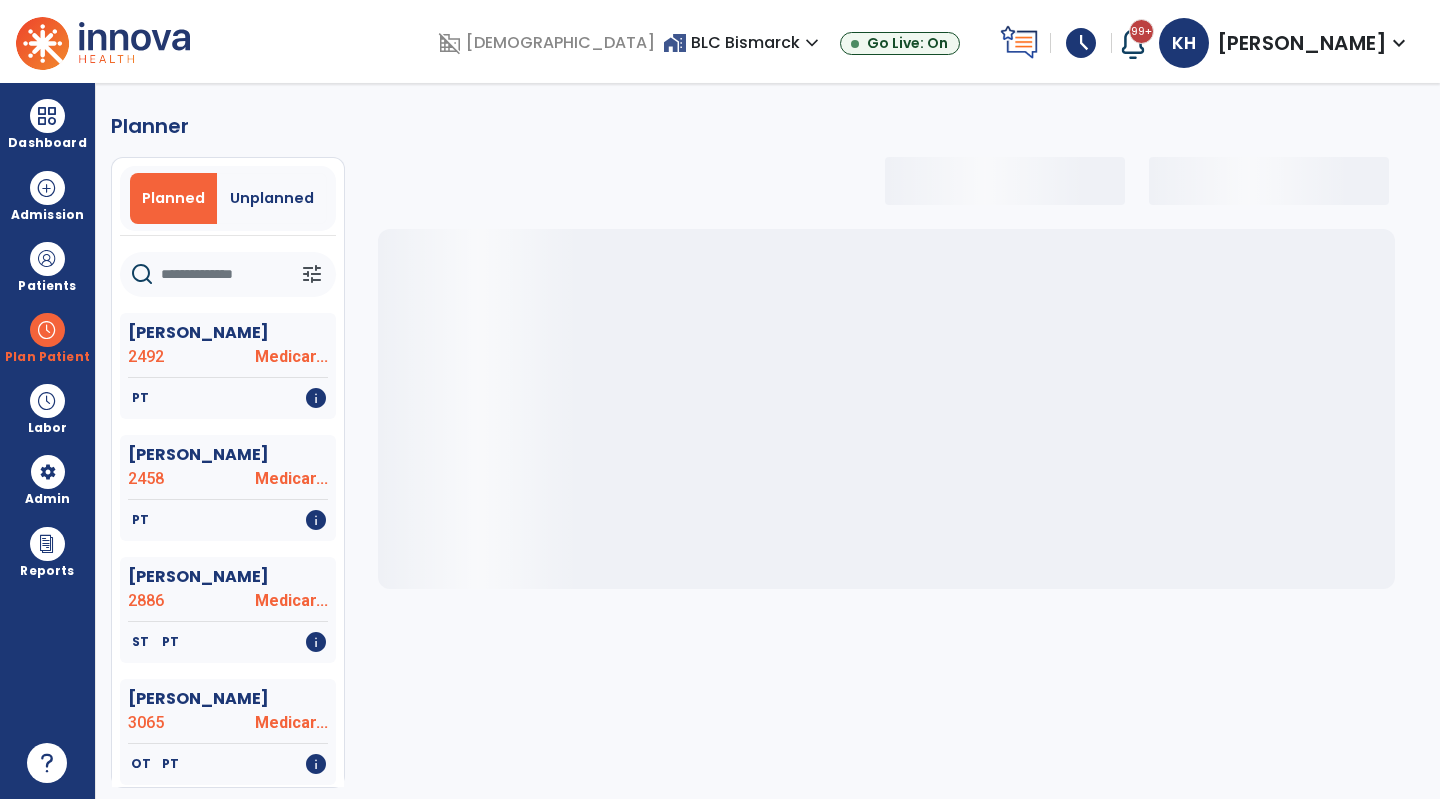 click on "Unplanned" at bounding box center [272, 198] 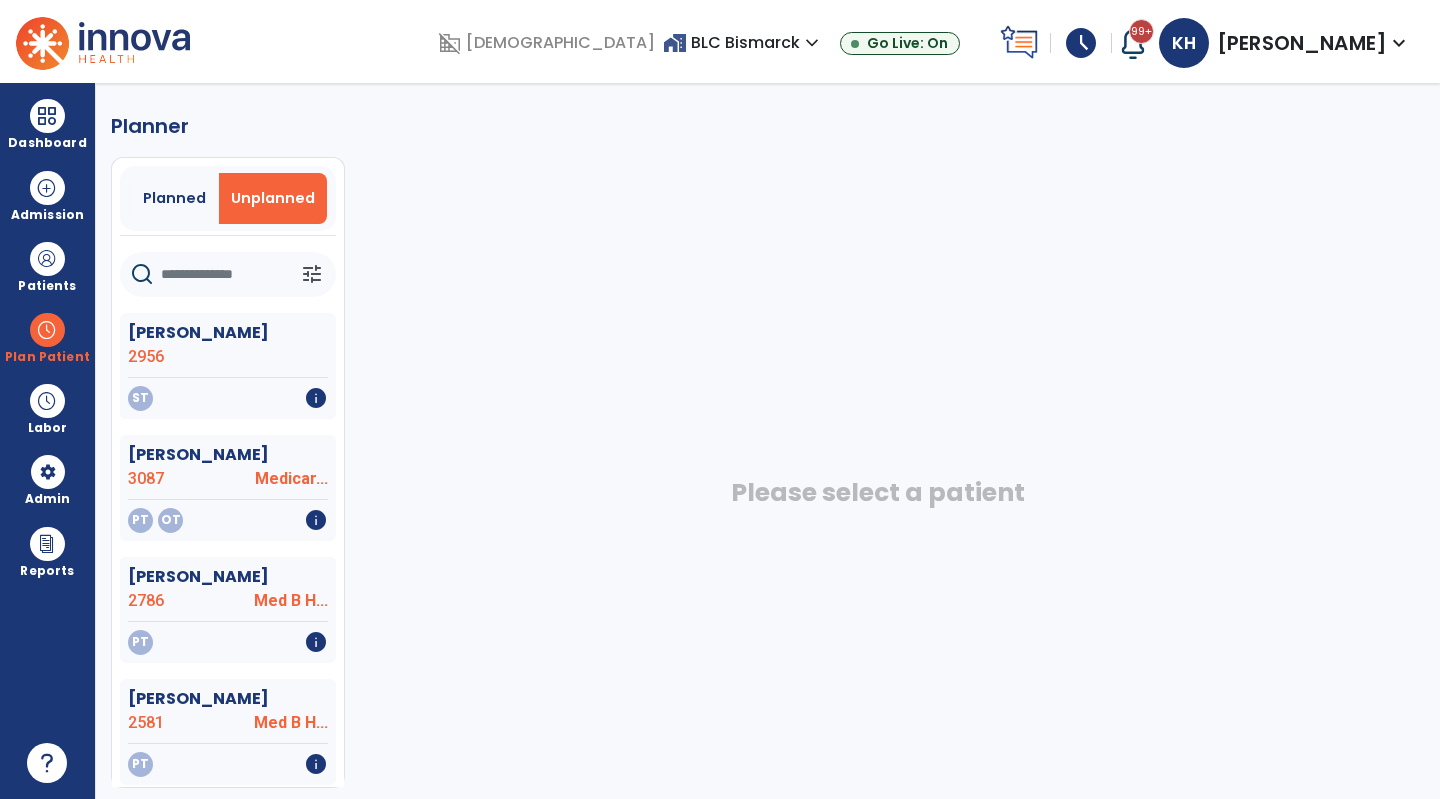 click 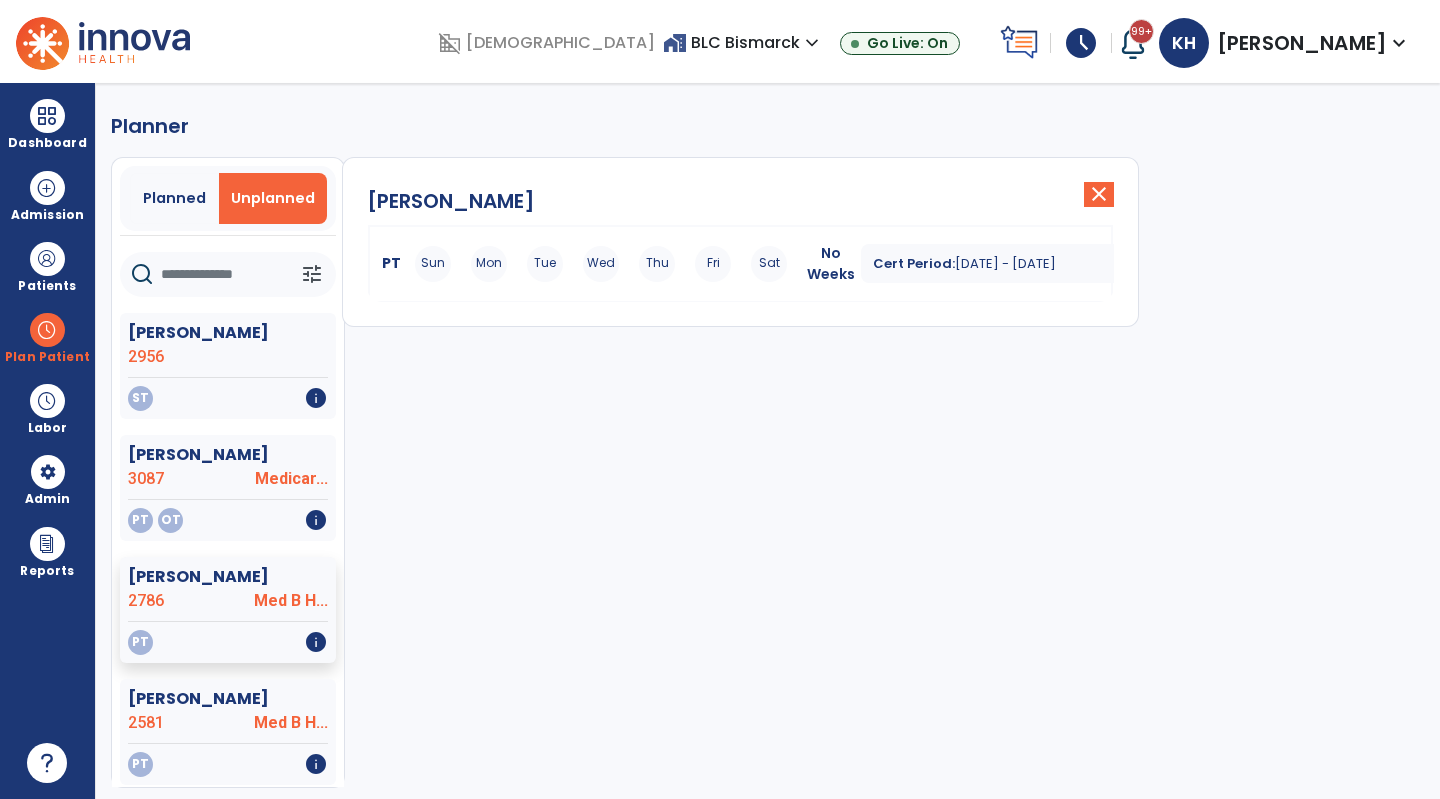 click on "PT Sun Mon Tue Wed Thu Fri Sat No Weeks Cert Period:  [DATE] - [DATE]  expand_more" at bounding box center [740, 264] 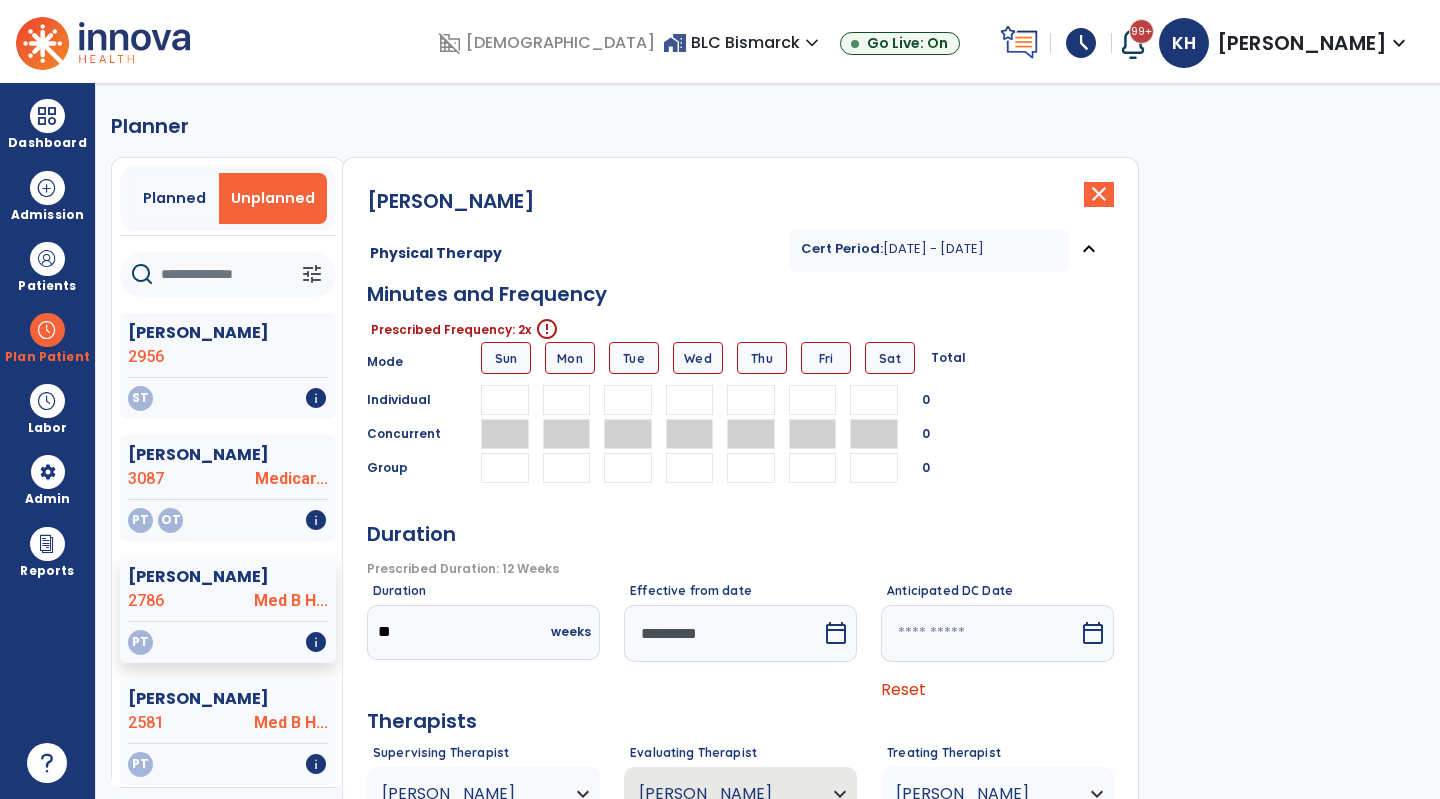 click at bounding box center (628, 400) 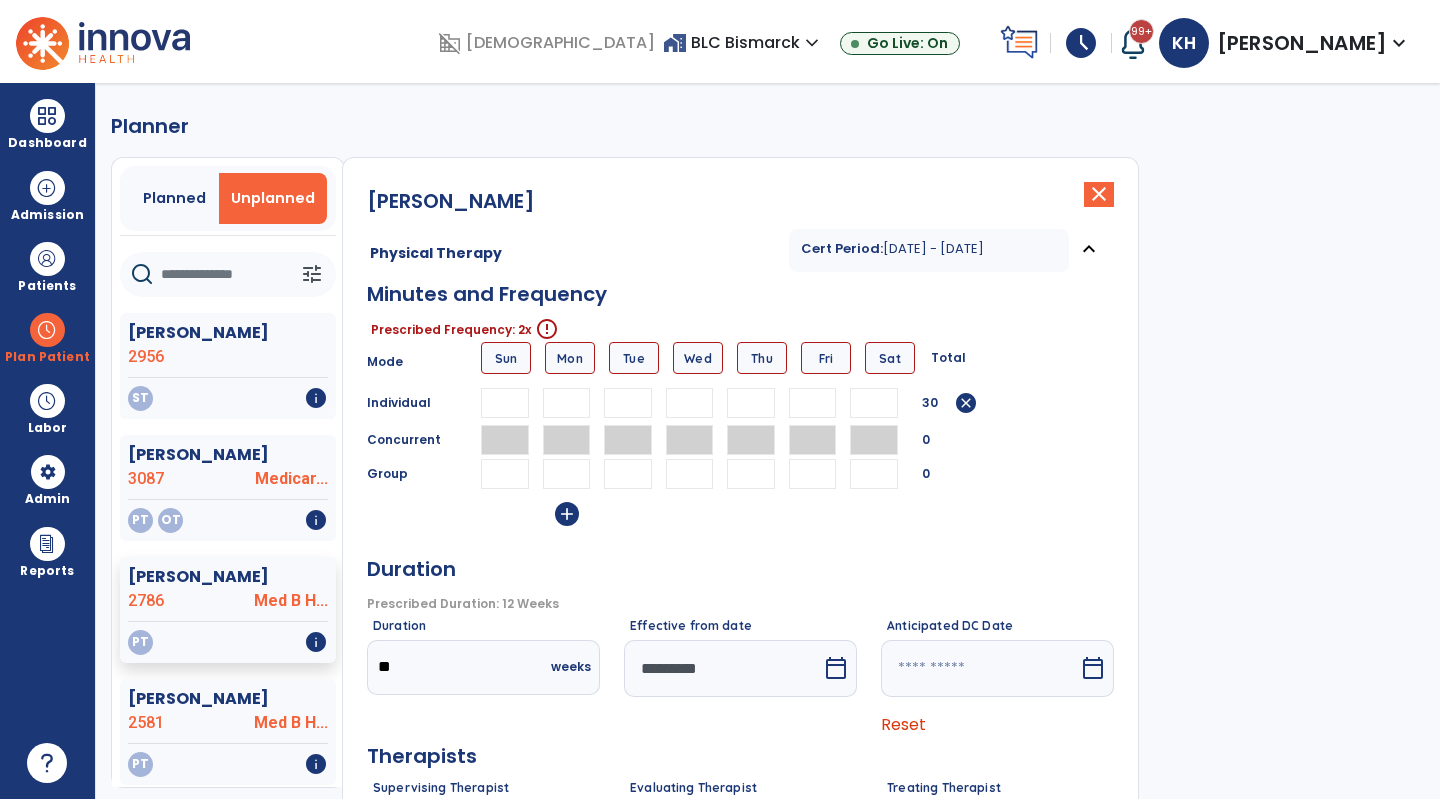 type on "**" 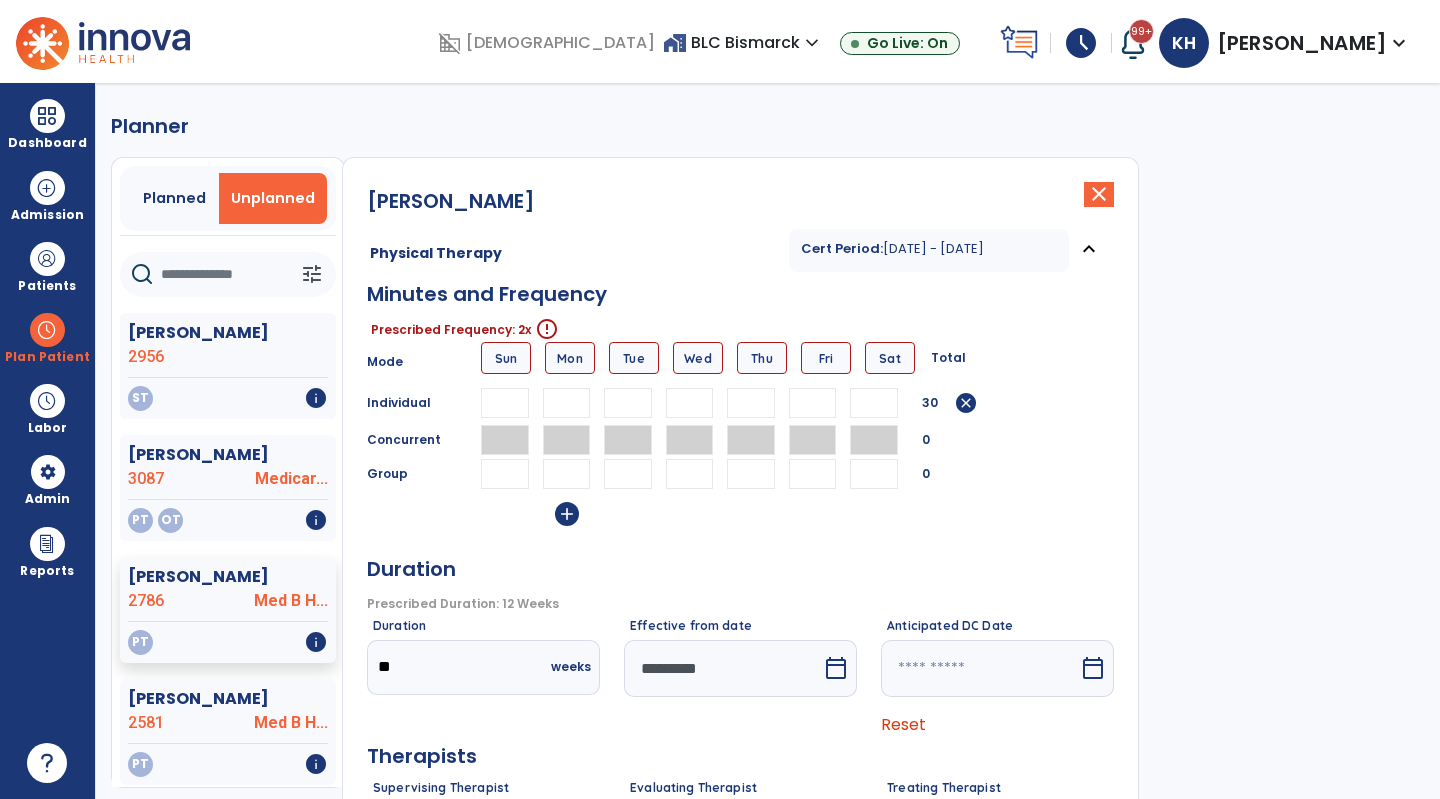 click at bounding box center (751, 403) 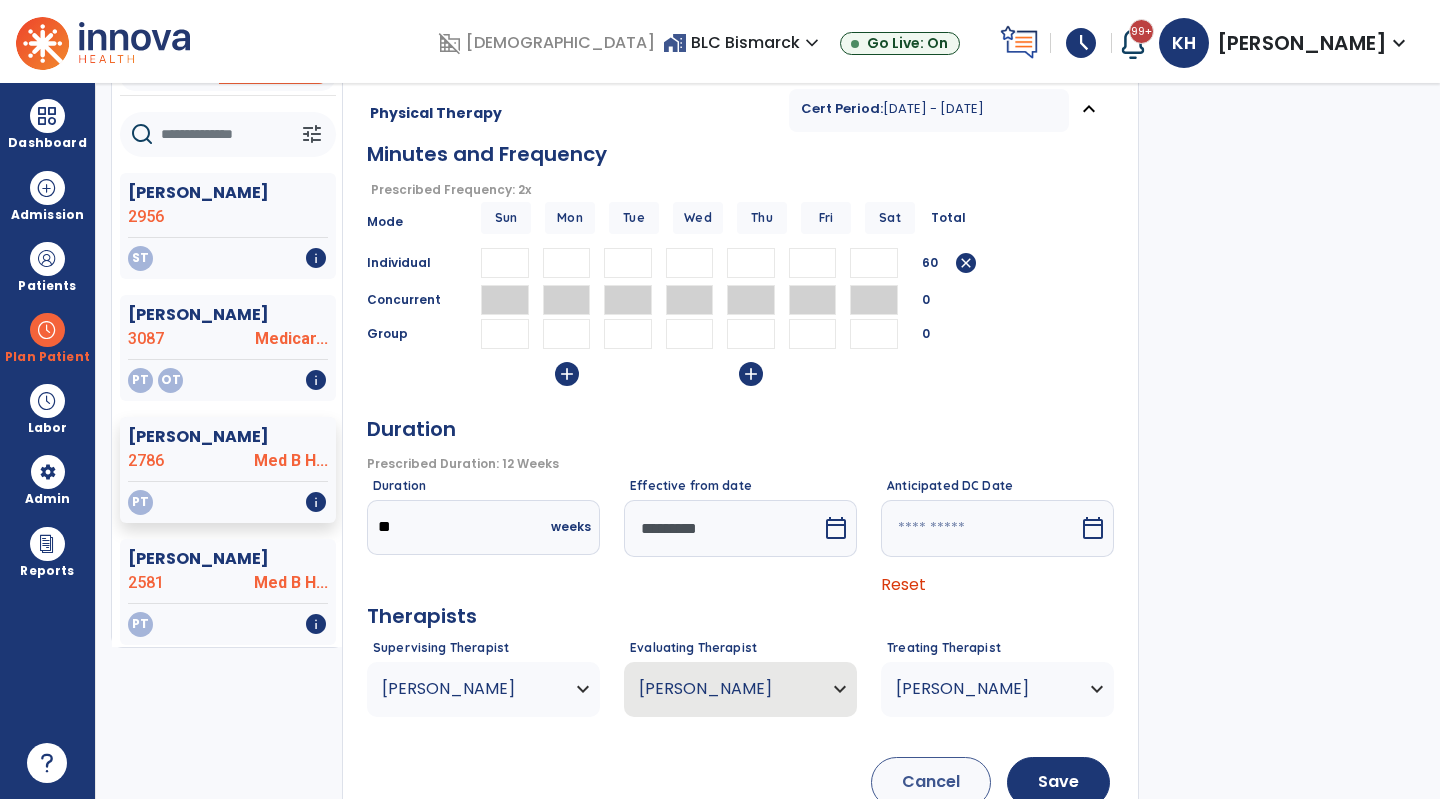 scroll, scrollTop: 197, scrollLeft: 0, axis: vertical 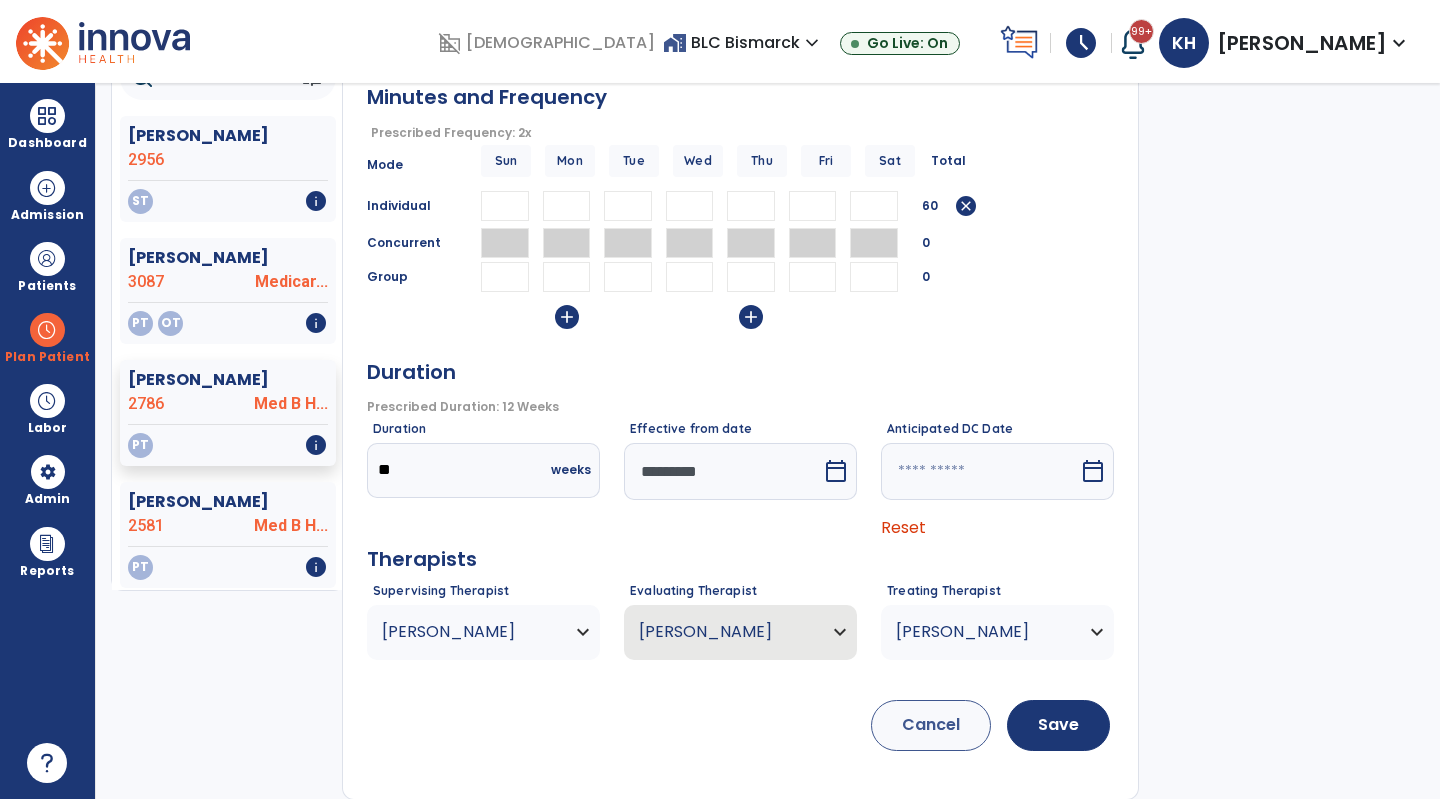 type on "**" 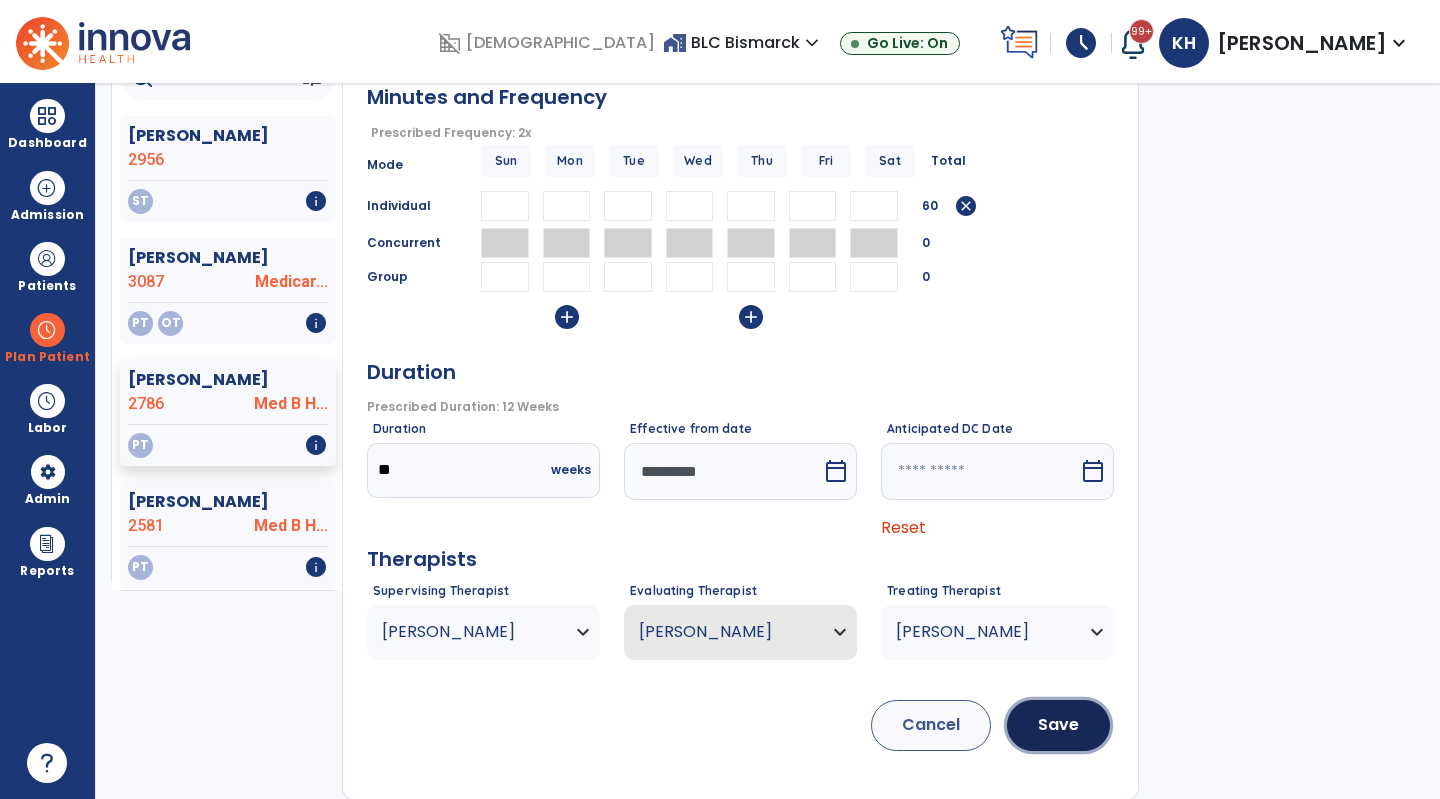 click on "Save" at bounding box center (1058, 725) 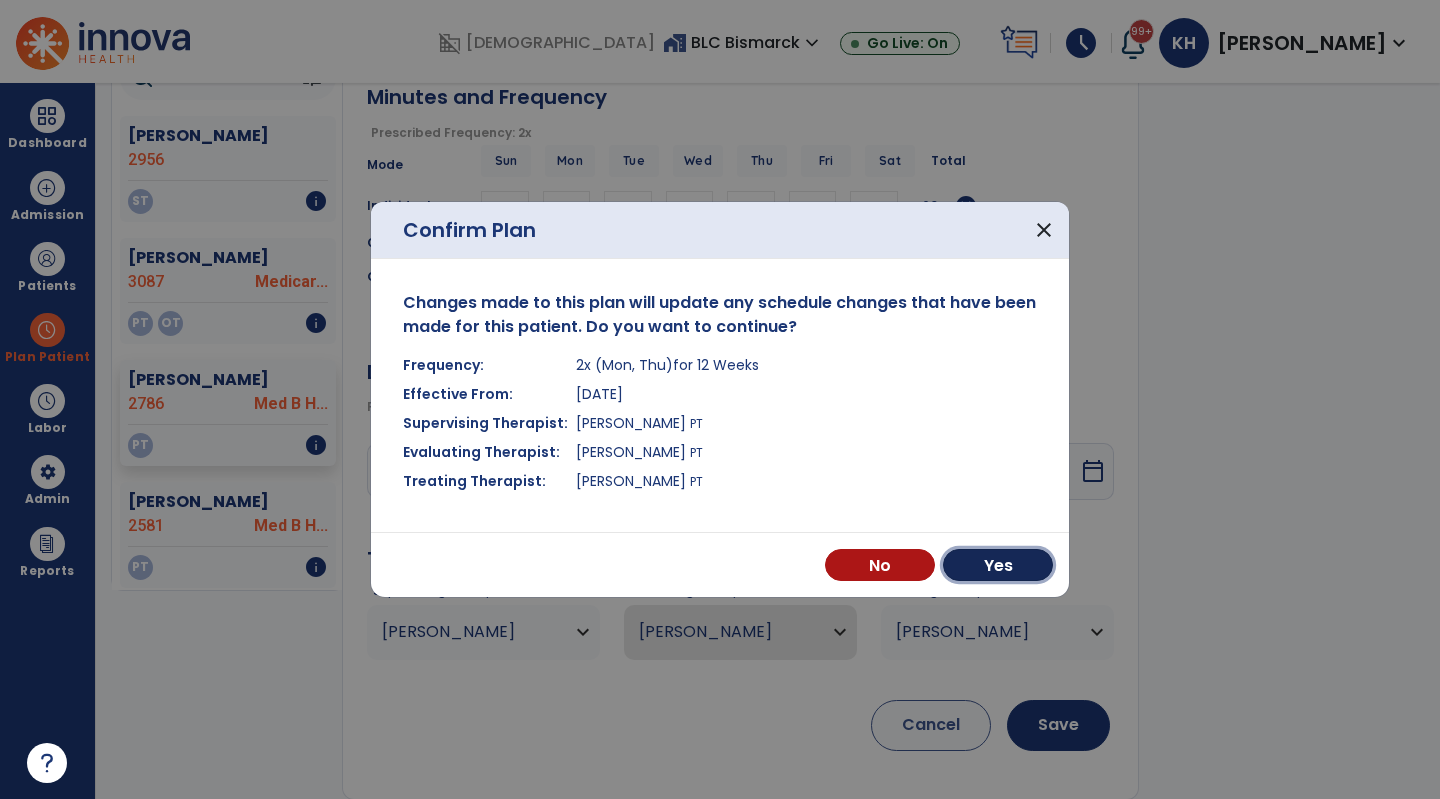click on "Yes" at bounding box center [998, 565] 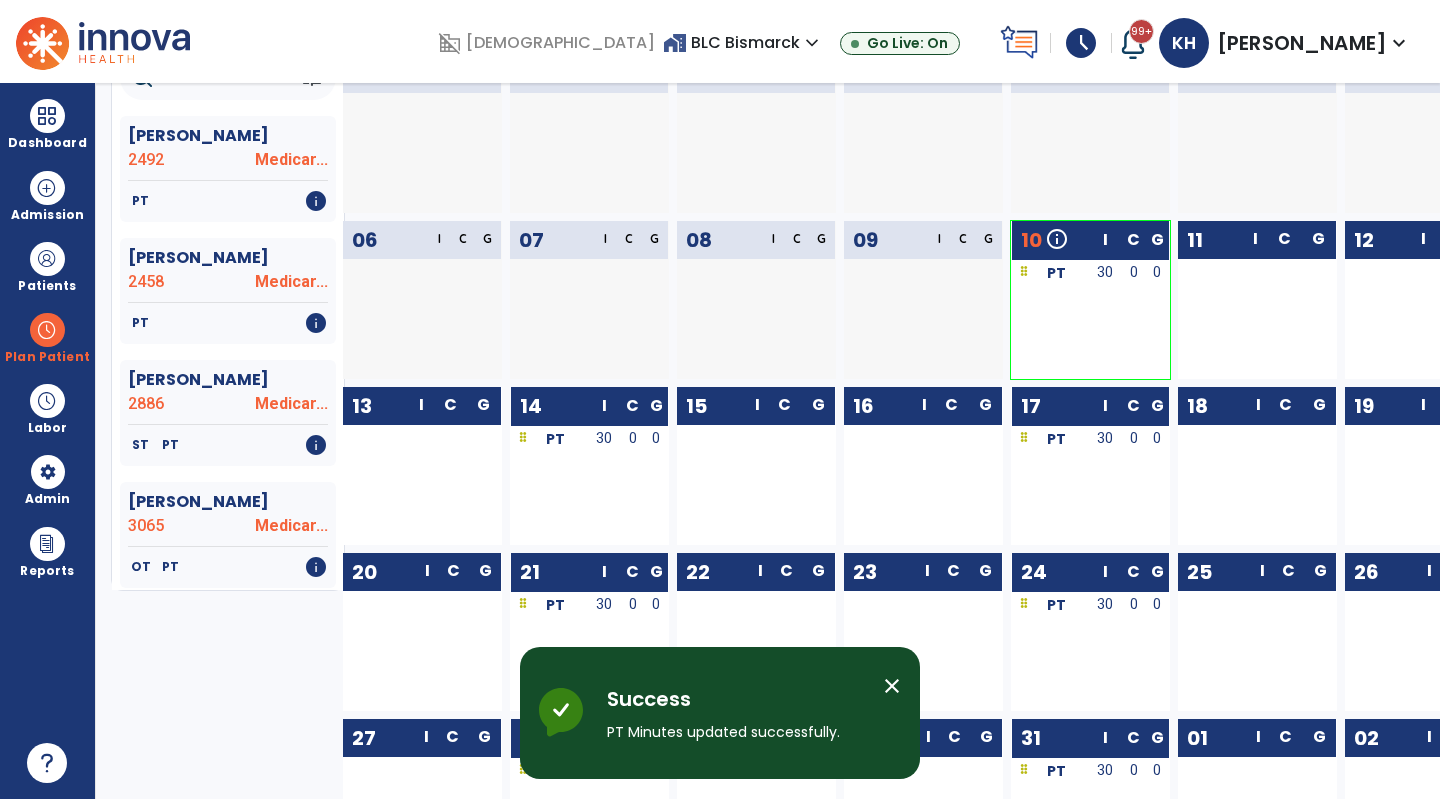click on "[PERSON_NAME]  3065 Medicar..." 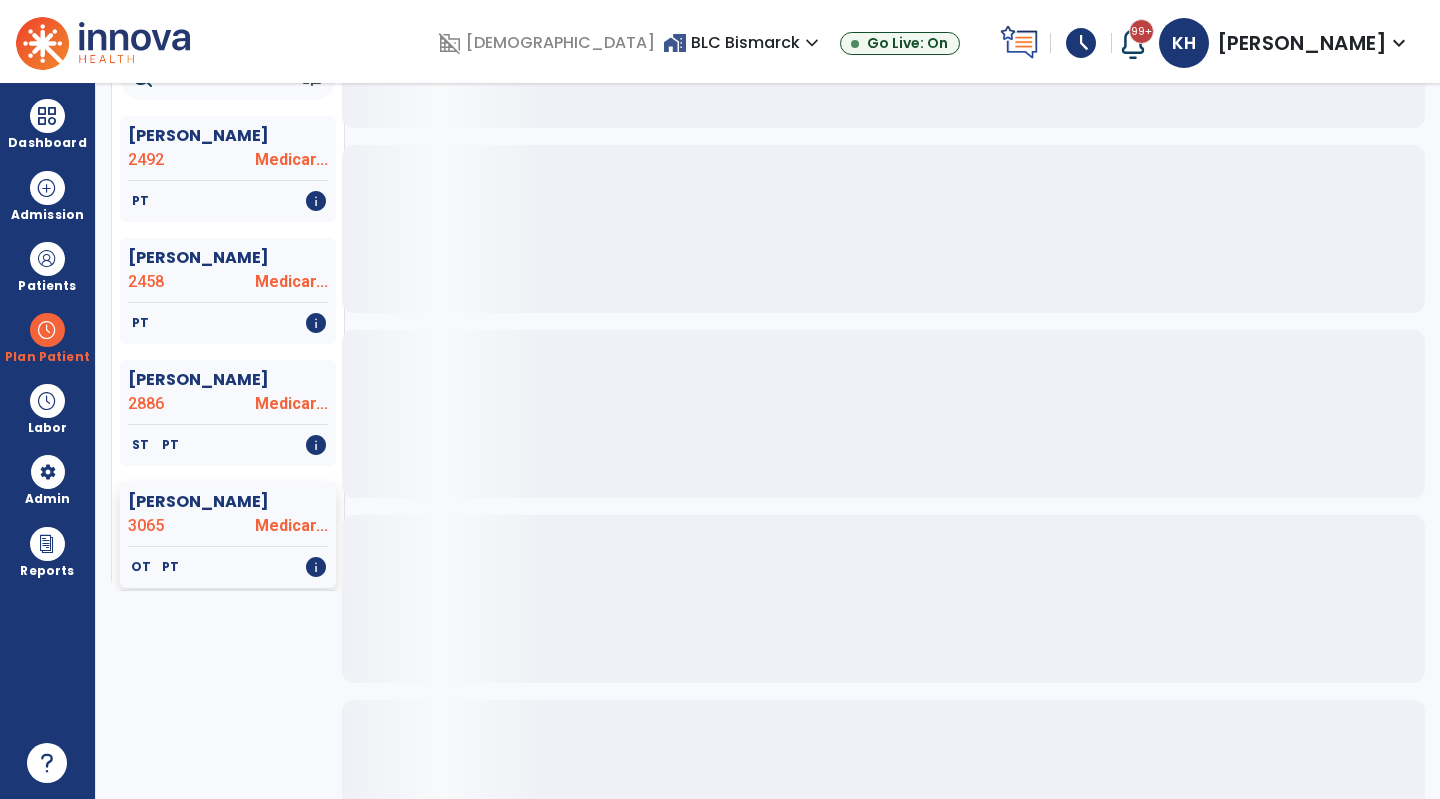 click on "OT   PT   info" 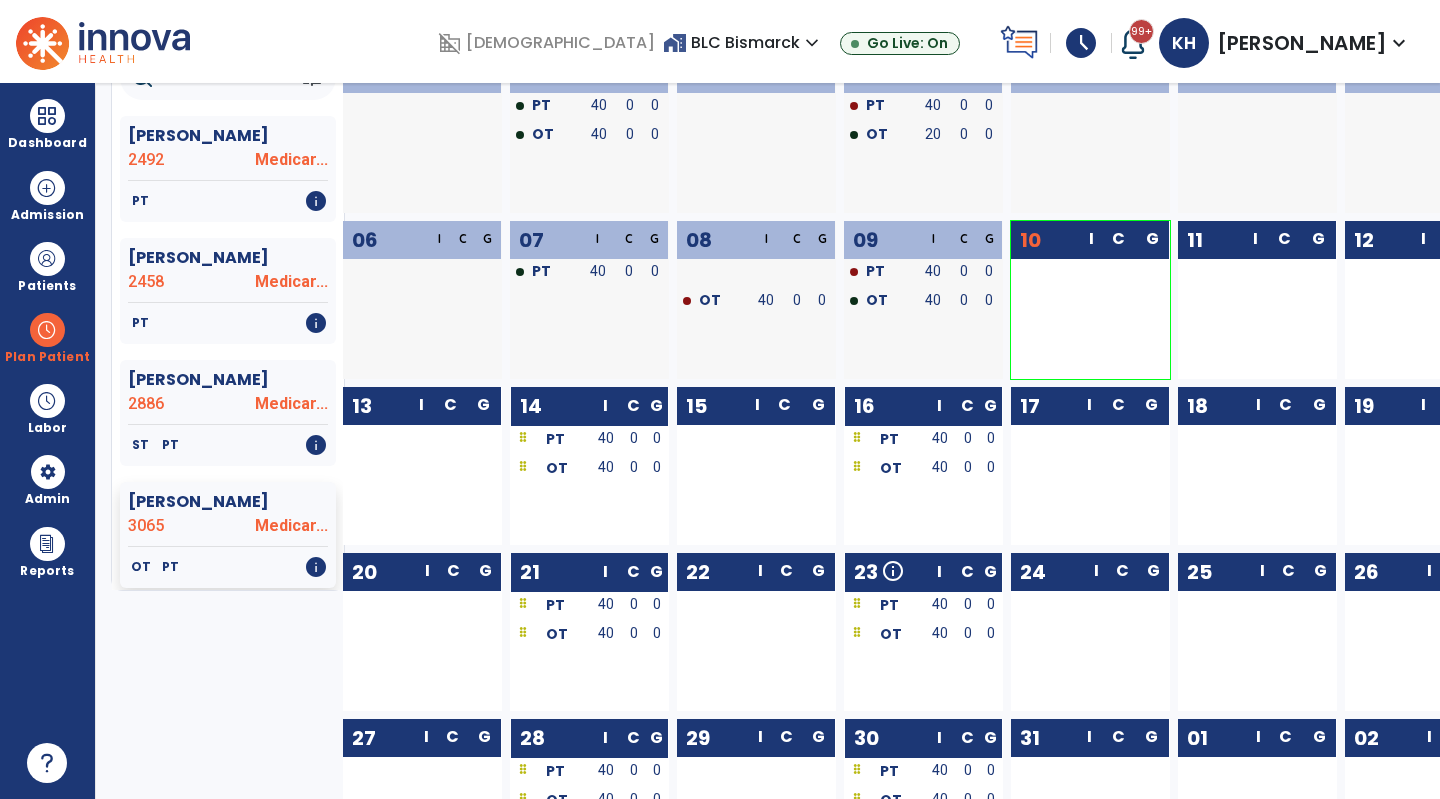 scroll, scrollTop: 0, scrollLeft: 0, axis: both 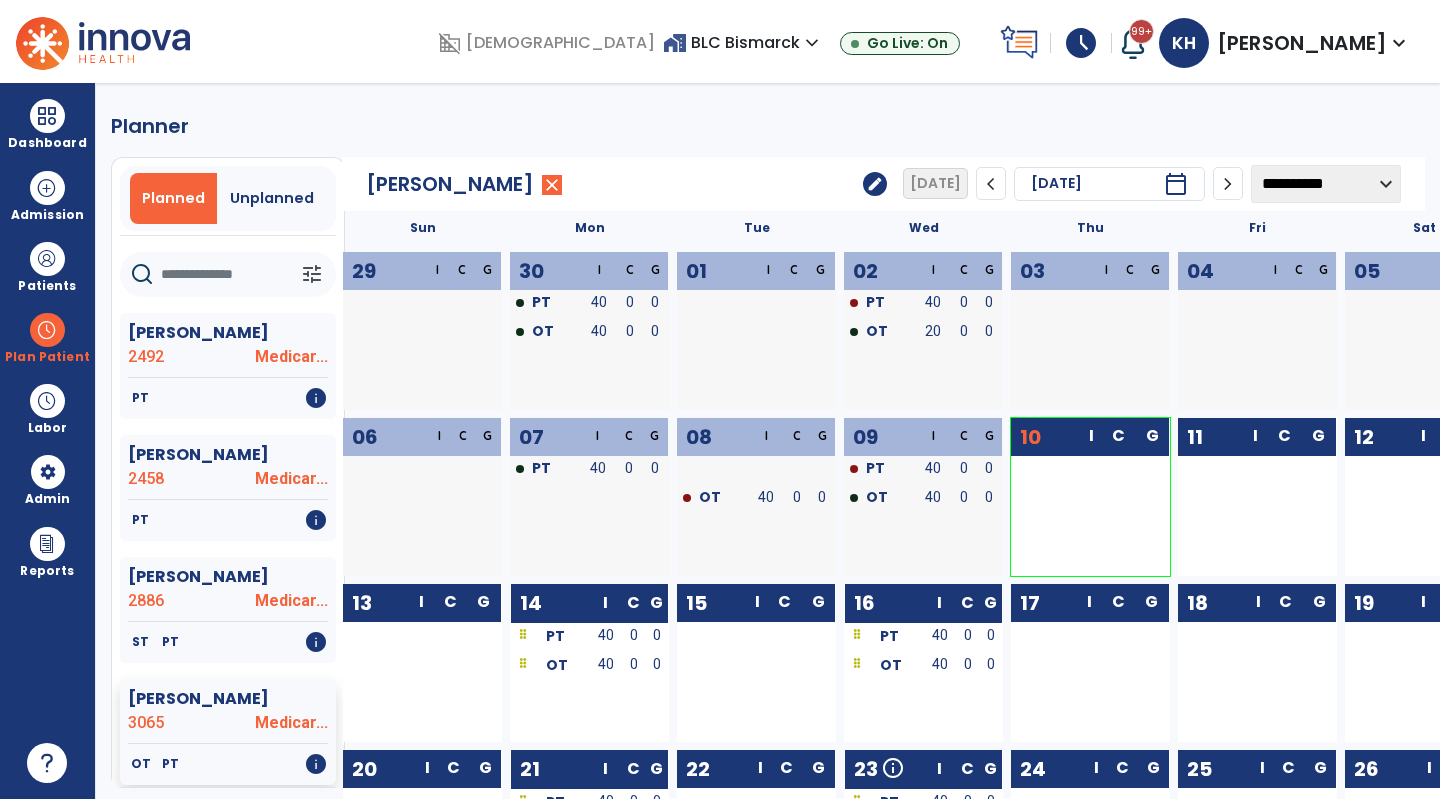 click on "Unplanned" at bounding box center (272, 198) 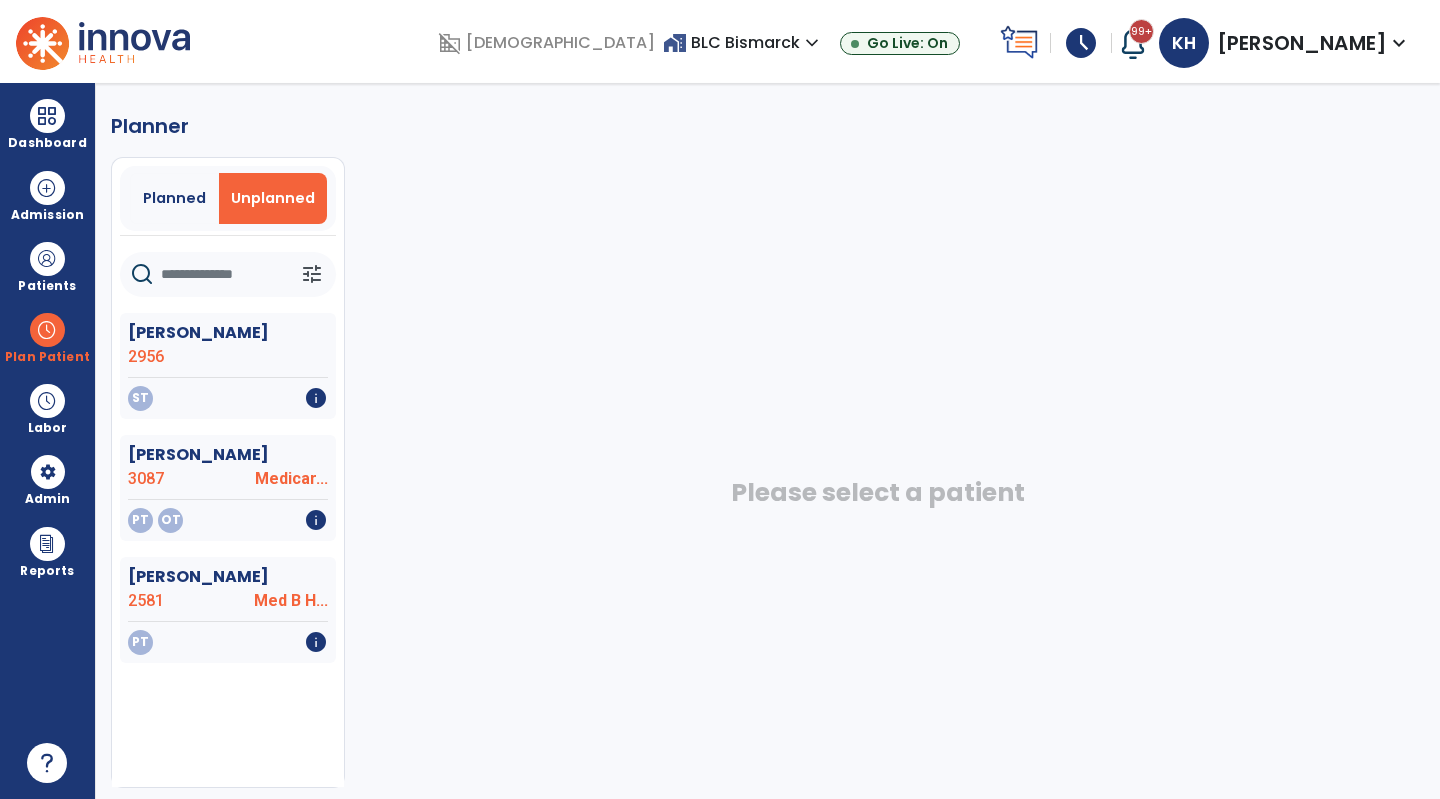 click on "Medicar..." 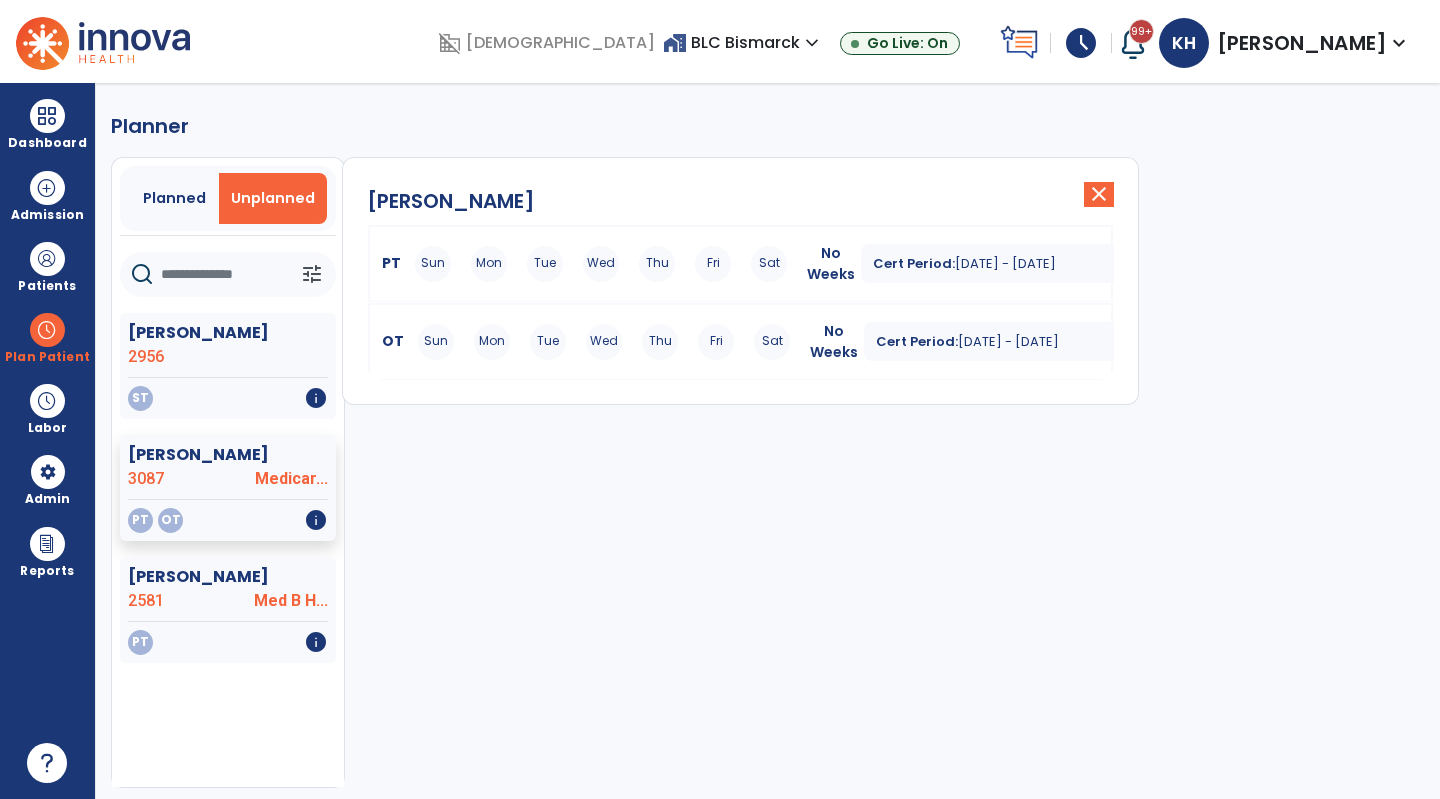 click on "Sun Mon Tue Wed Thu Fri Sat" at bounding box center (601, 264) 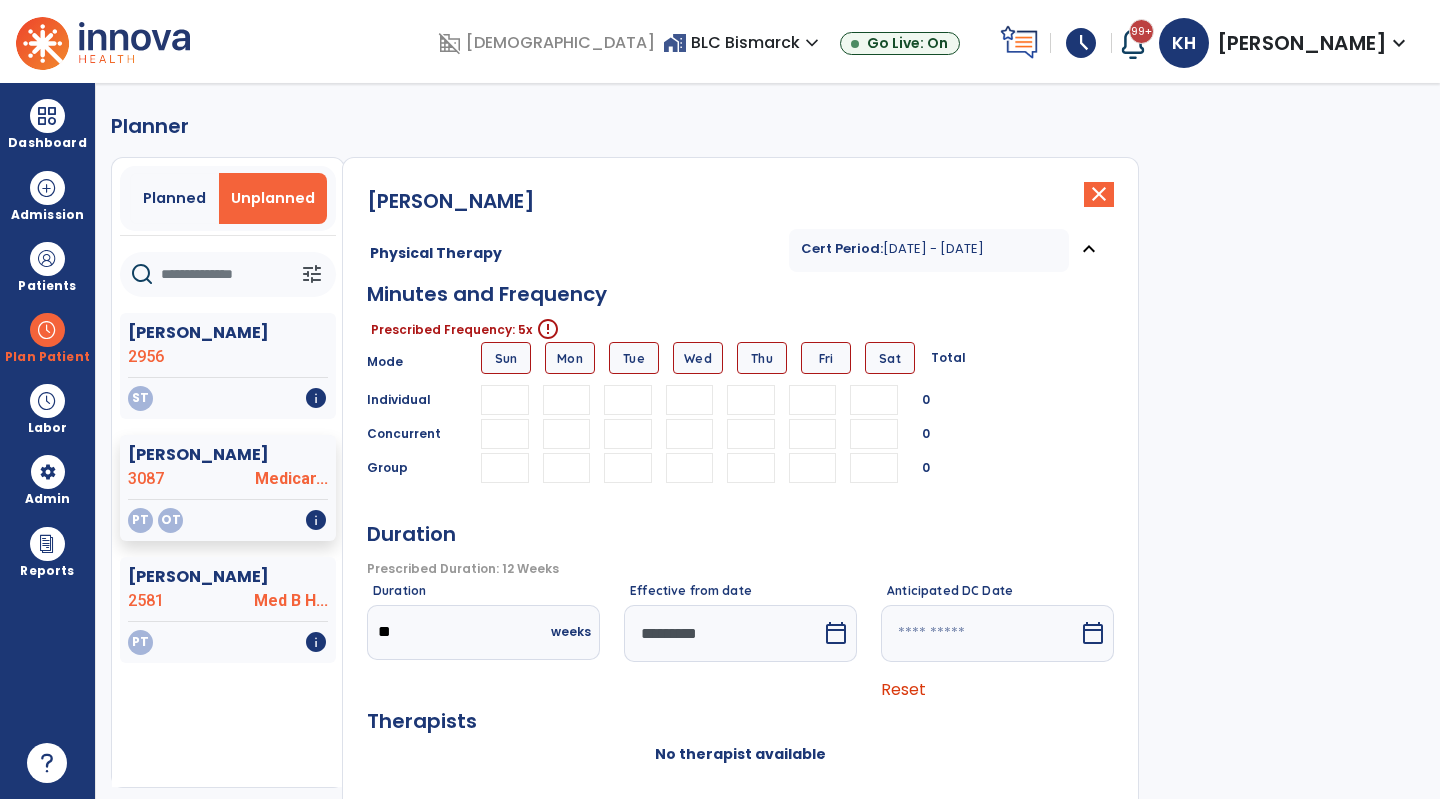 click at bounding box center [567, 400] 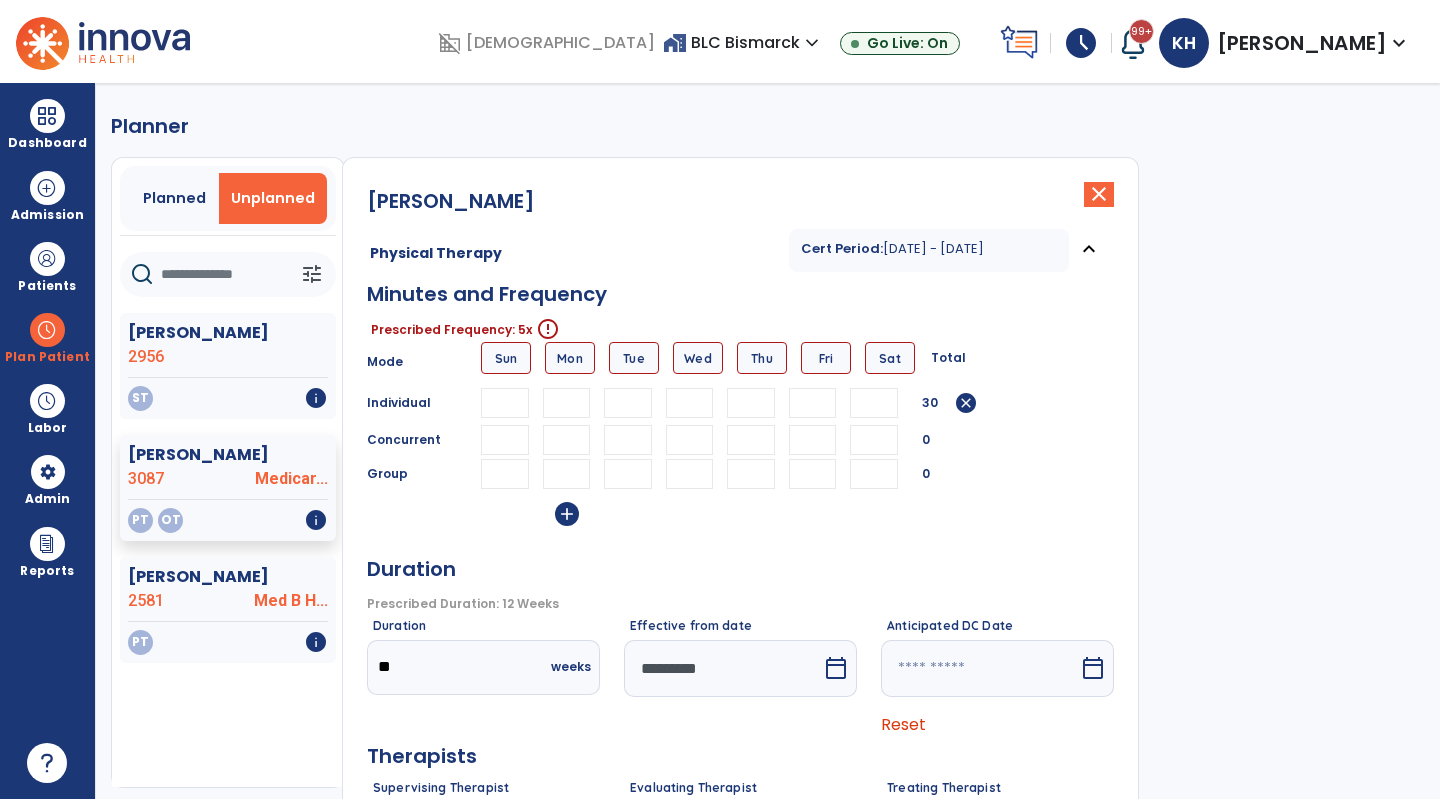 type on "**" 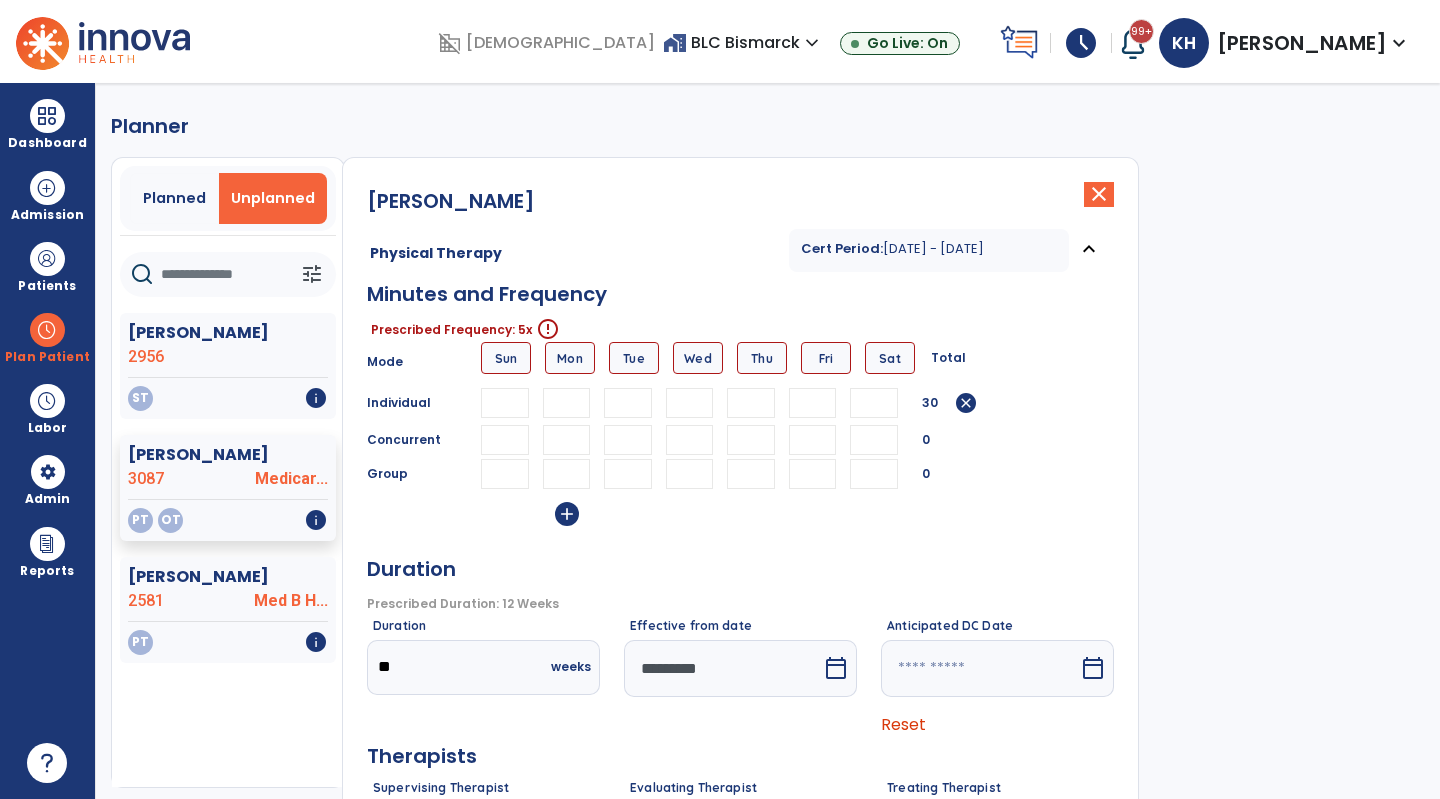 click at bounding box center (628, 403) 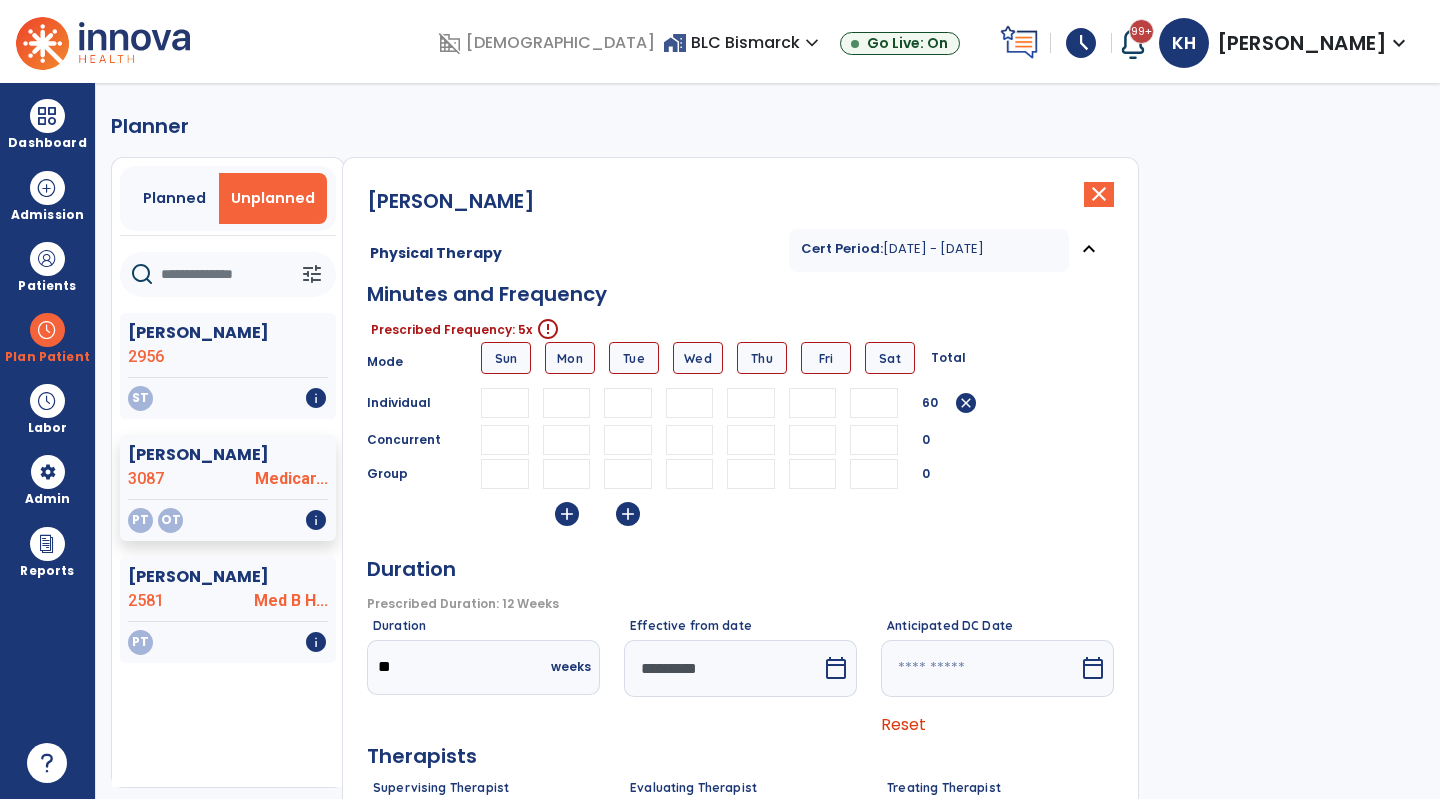 type on "**" 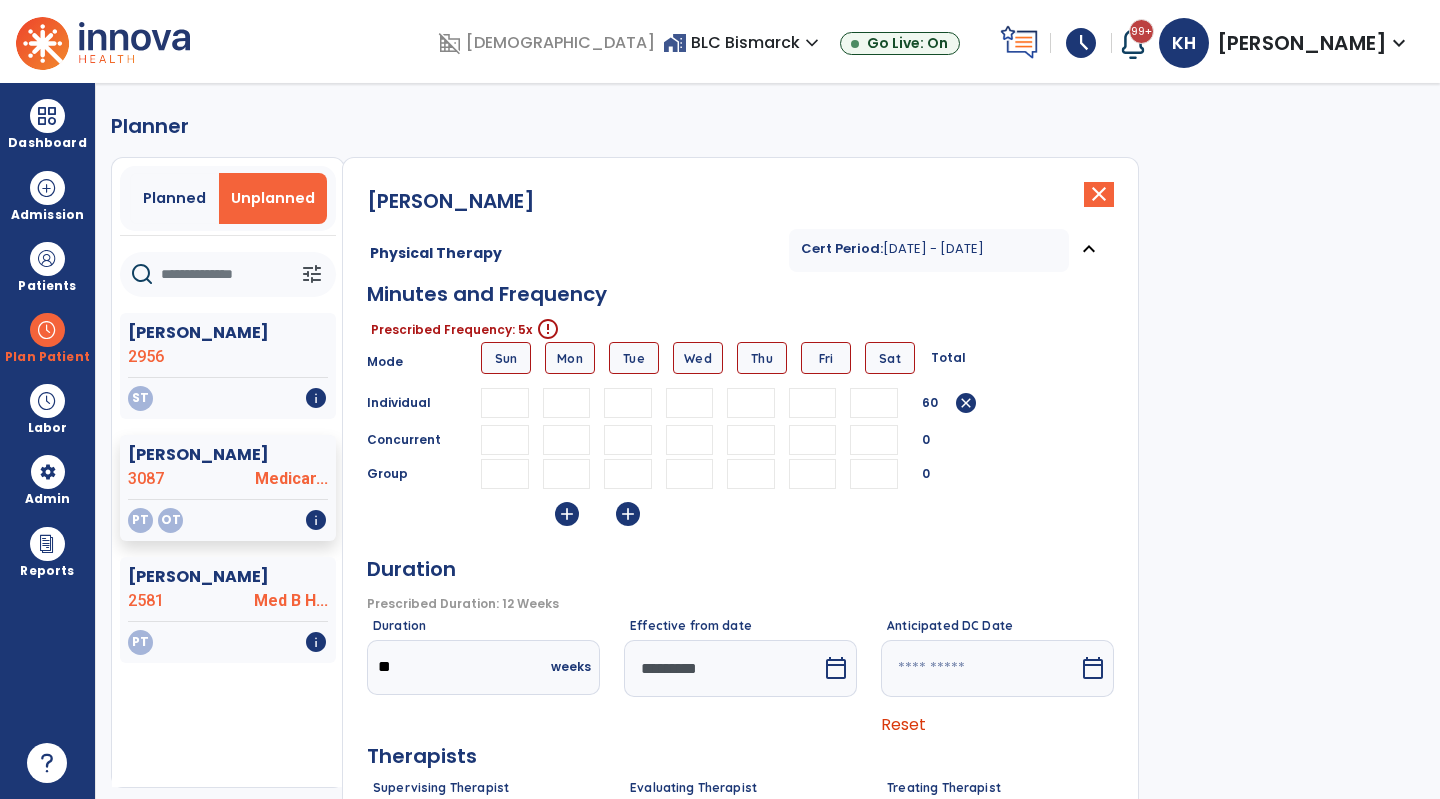click at bounding box center (690, 403) 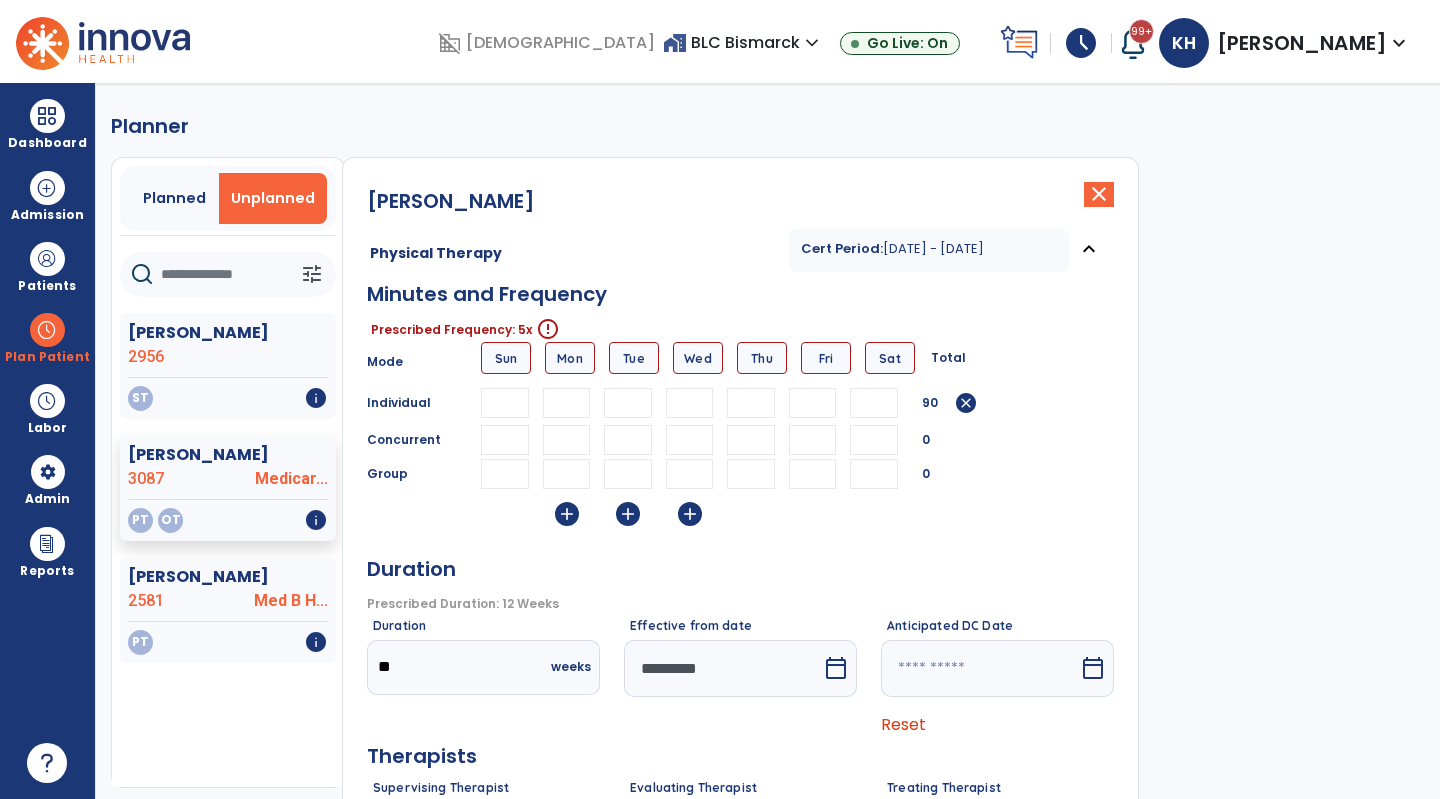 type on "**" 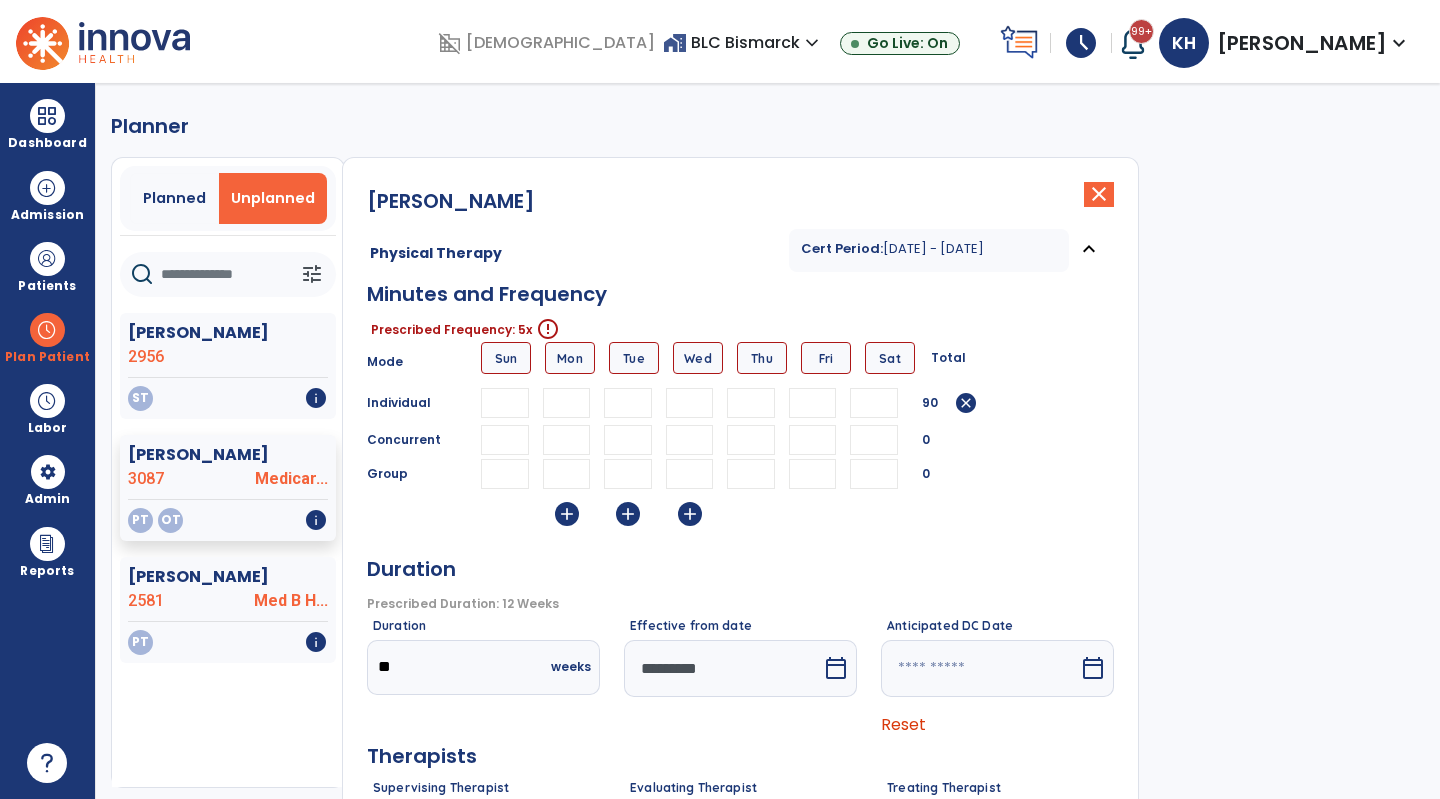click at bounding box center [751, 403] 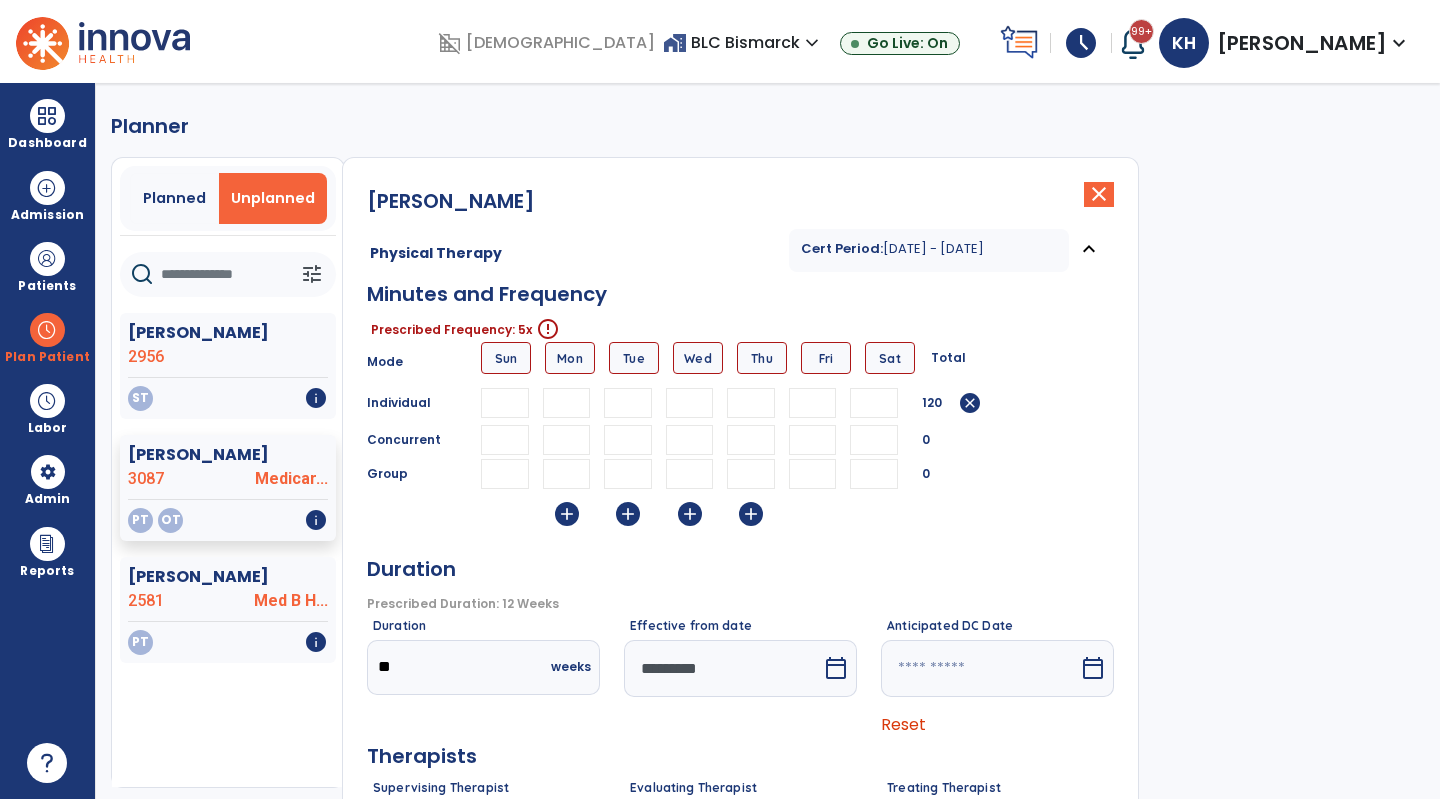 type on "**" 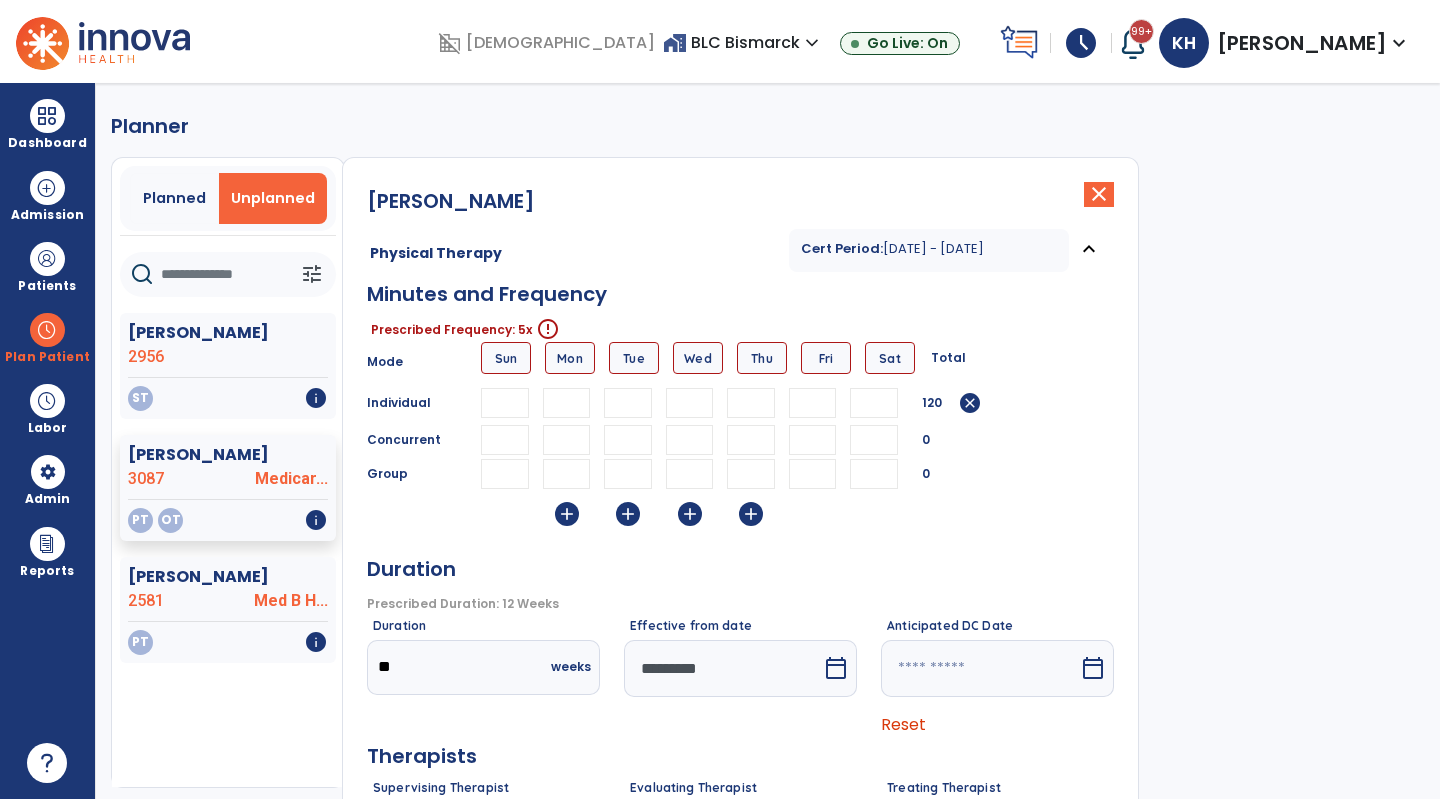 click at bounding box center (813, 403) 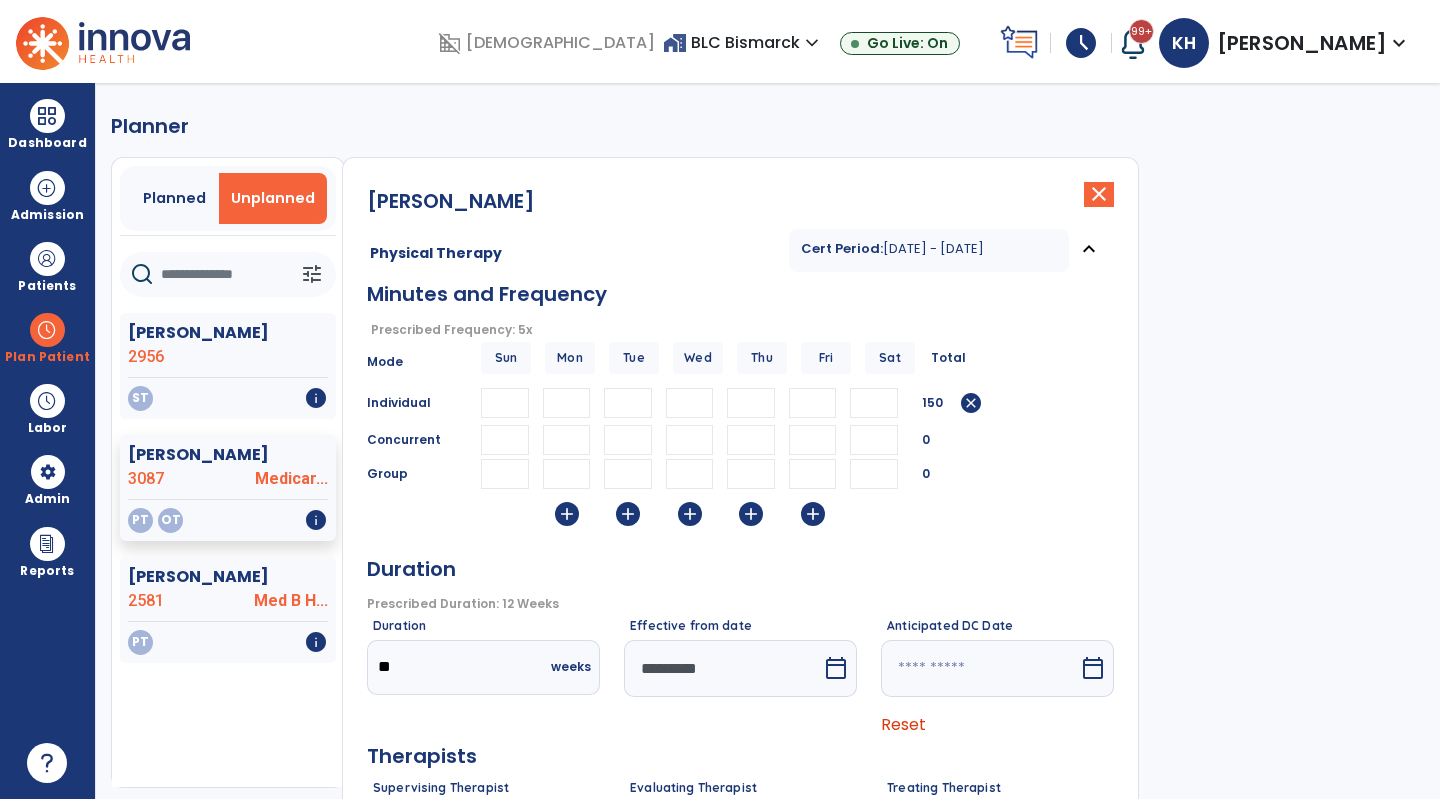 scroll, scrollTop: 200, scrollLeft: 0, axis: vertical 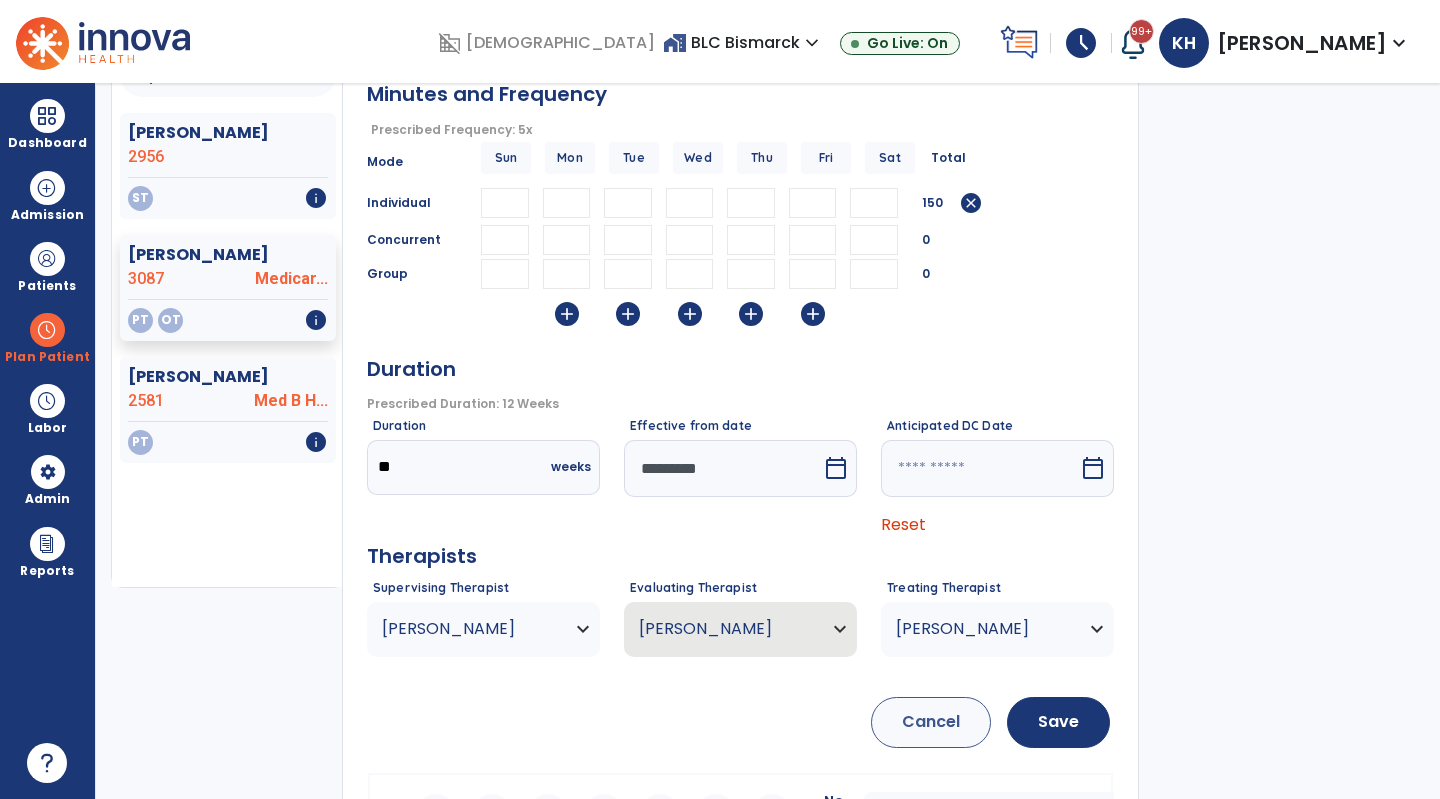 type on "**" 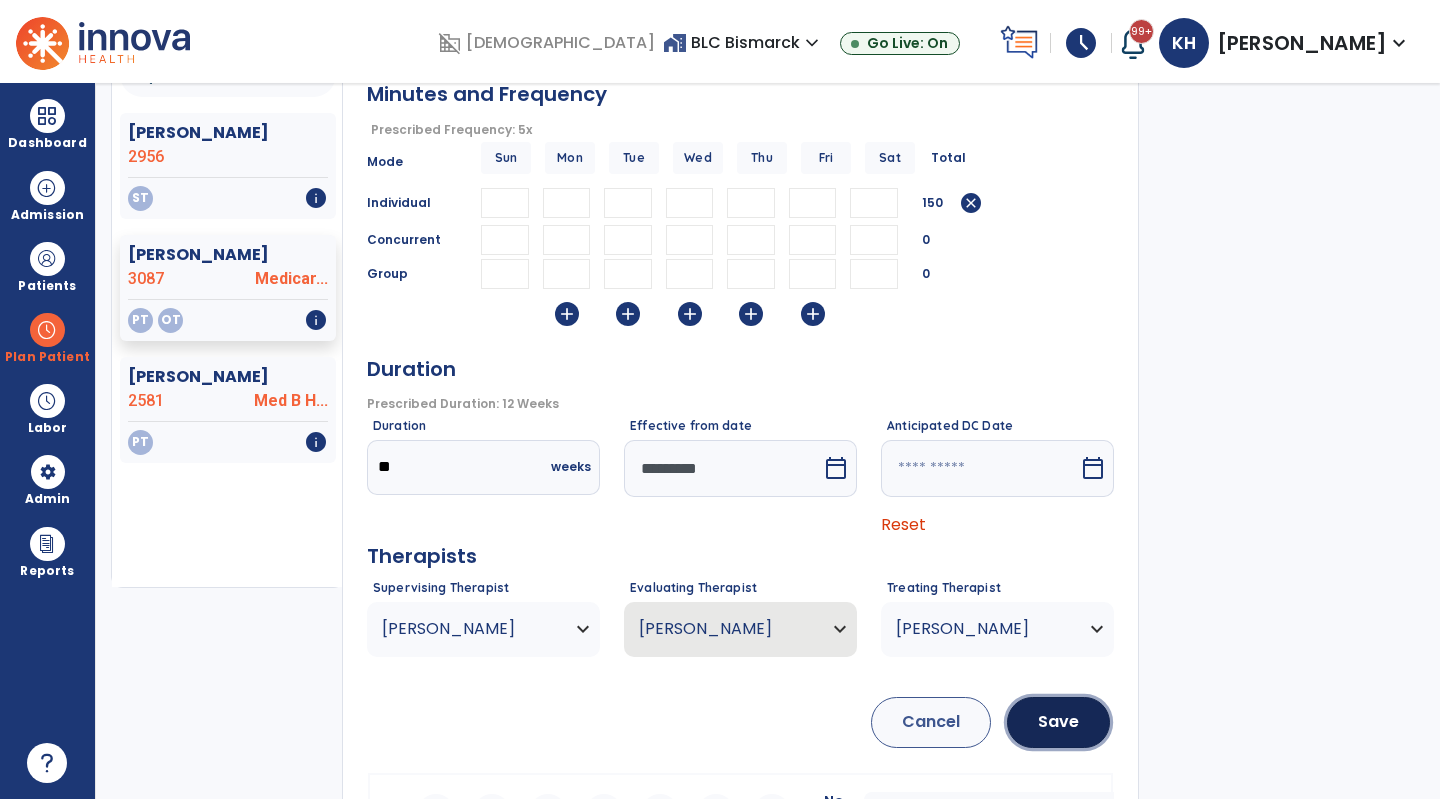 click on "Save" at bounding box center (1058, 722) 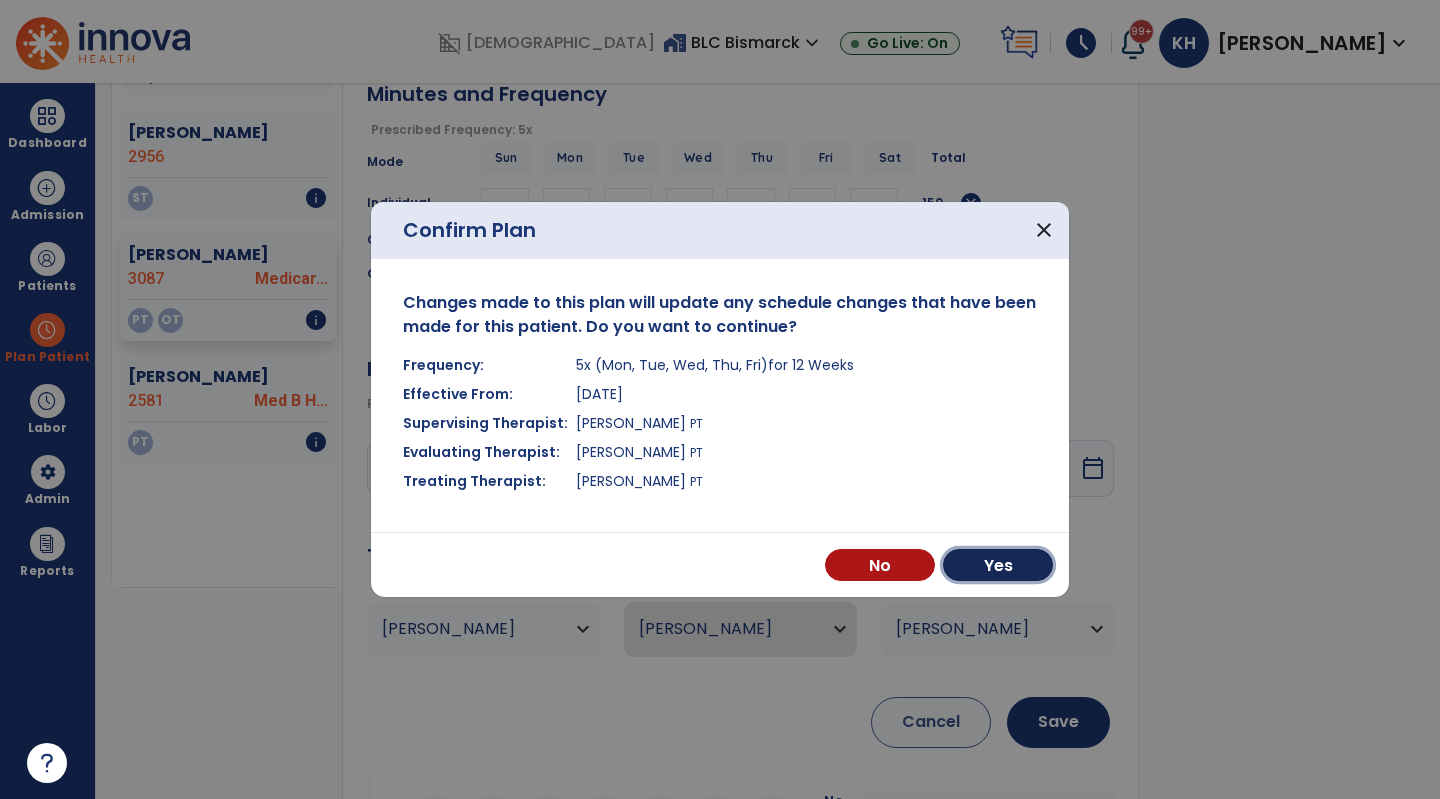 click on "Yes" at bounding box center [998, 565] 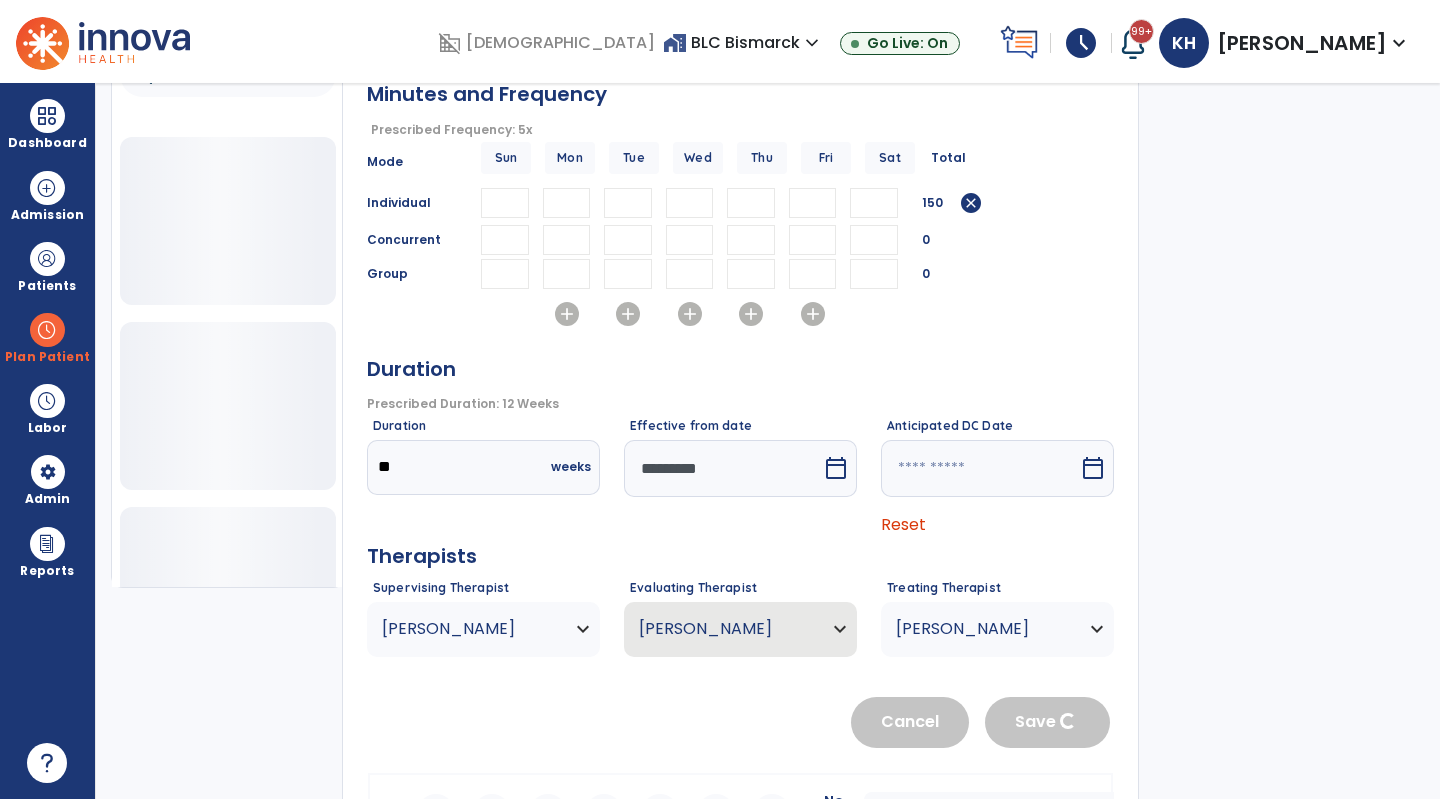 scroll, scrollTop: 0, scrollLeft: 0, axis: both 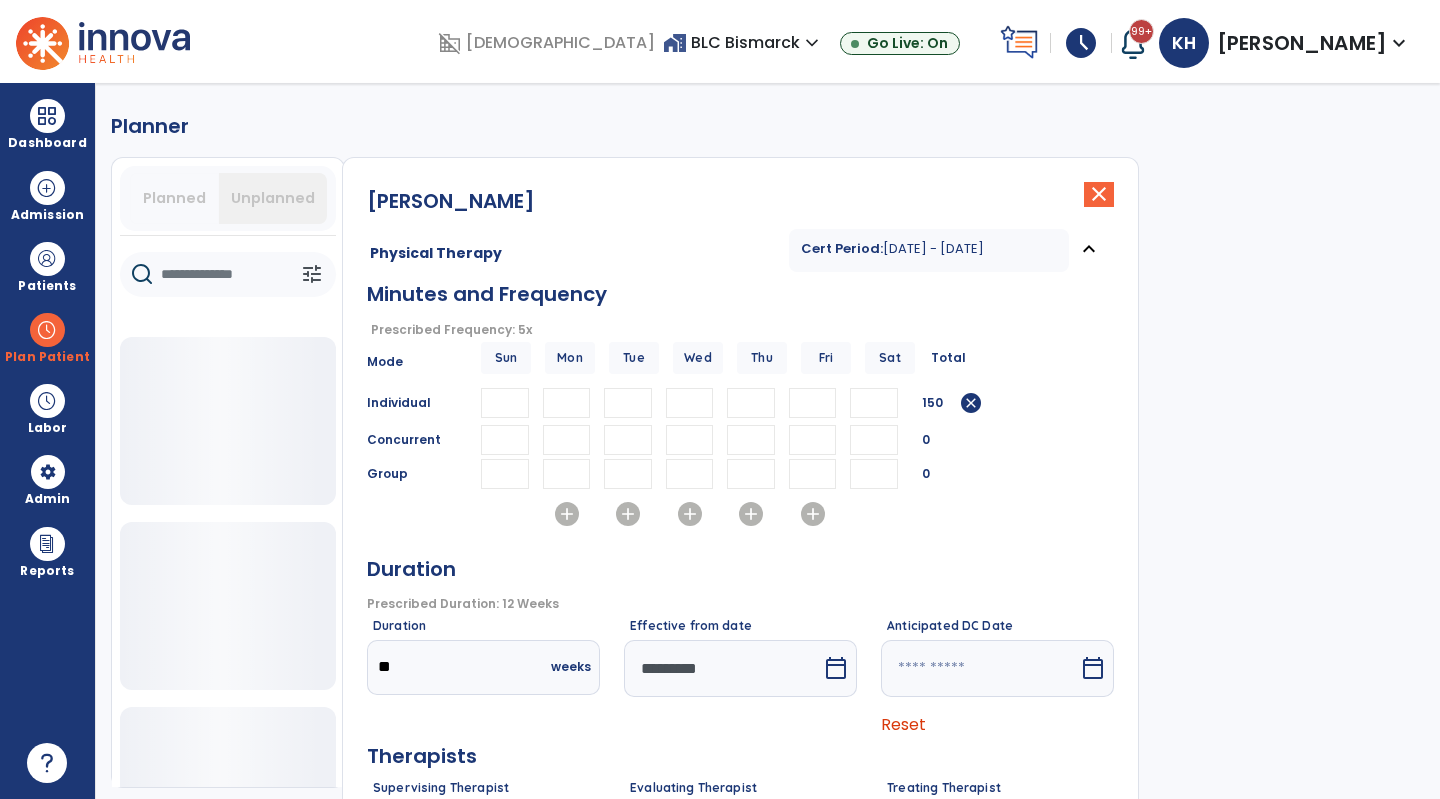 type 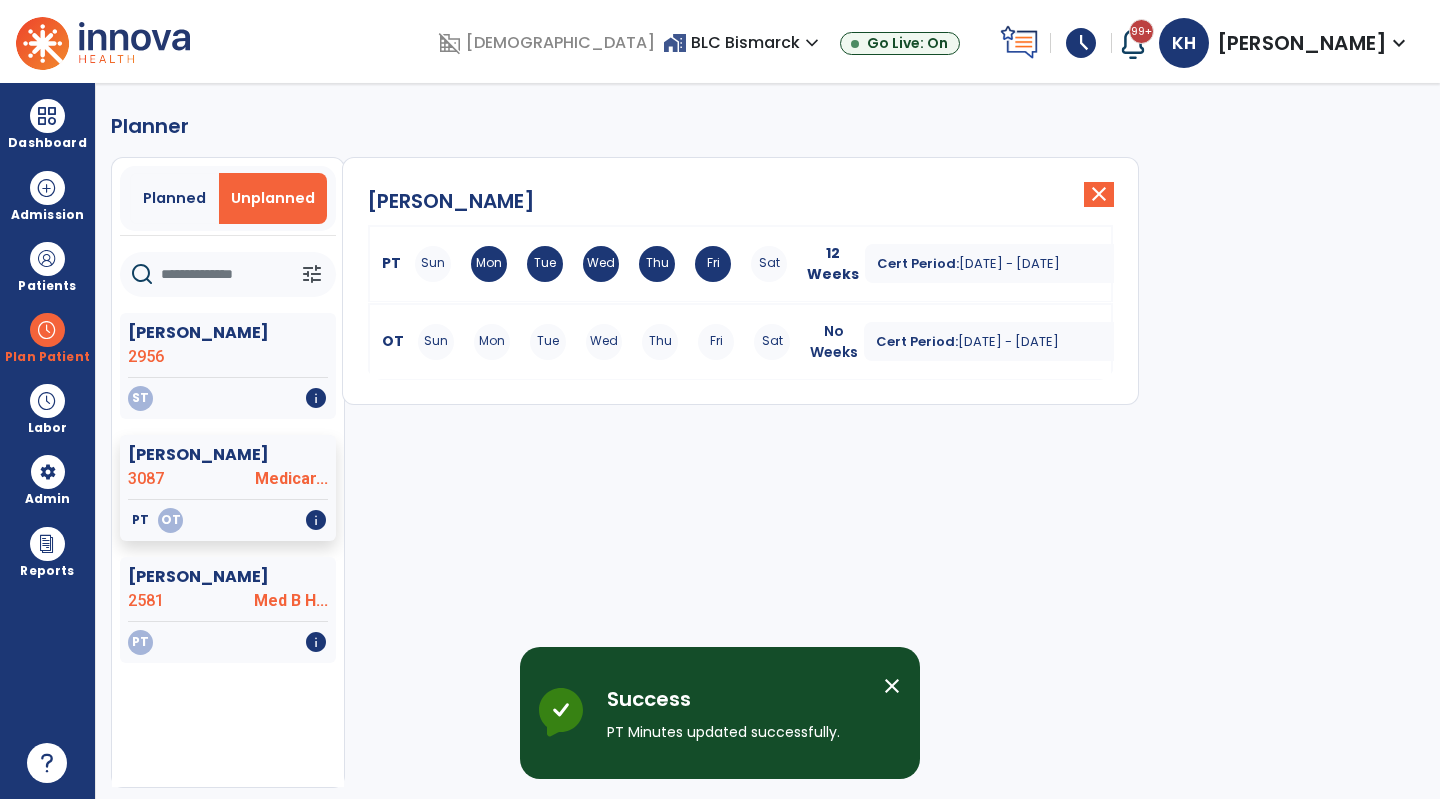 click on "schedule" at bounding box center [1081, 43] 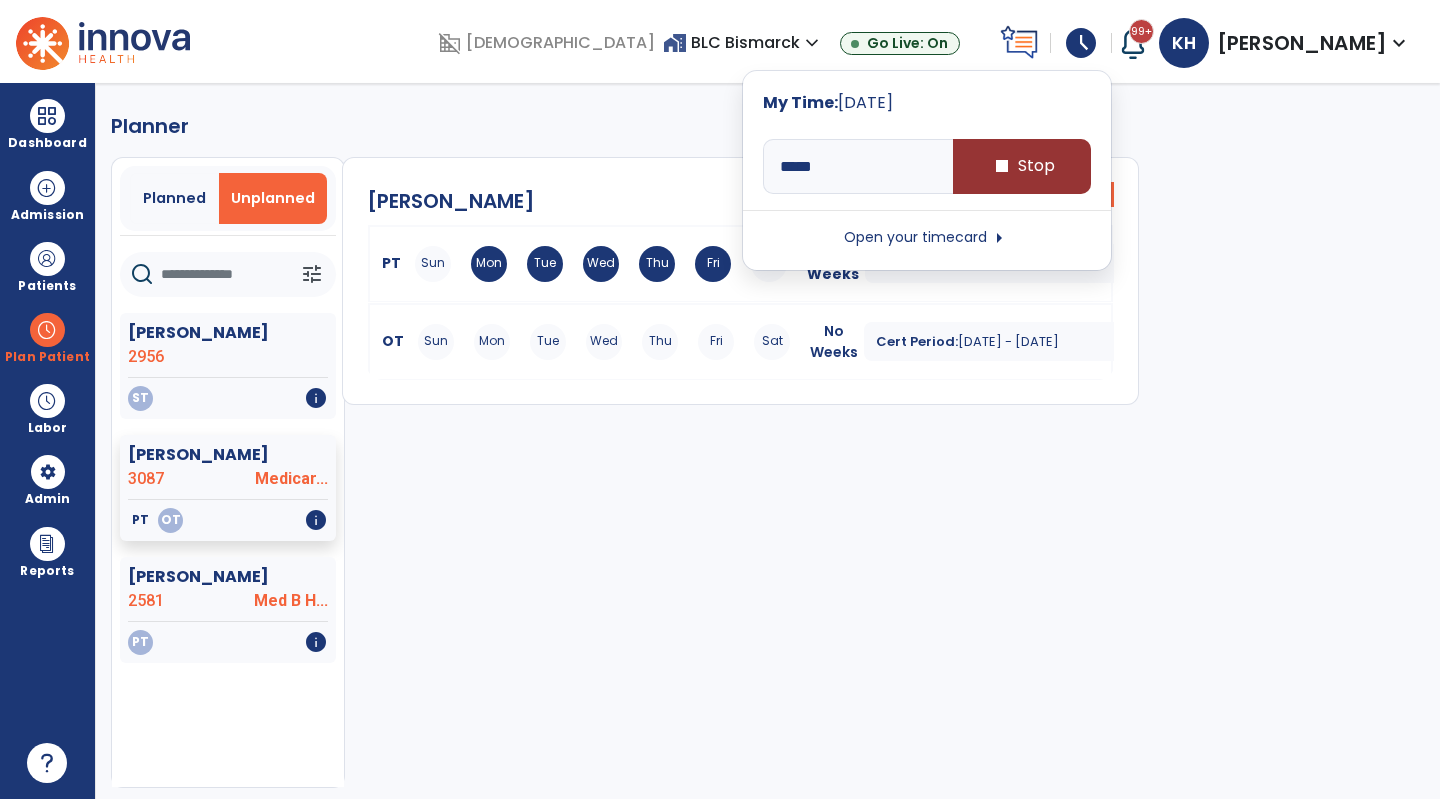 click on "stop  Stop" at bounding box center (1022, 166) 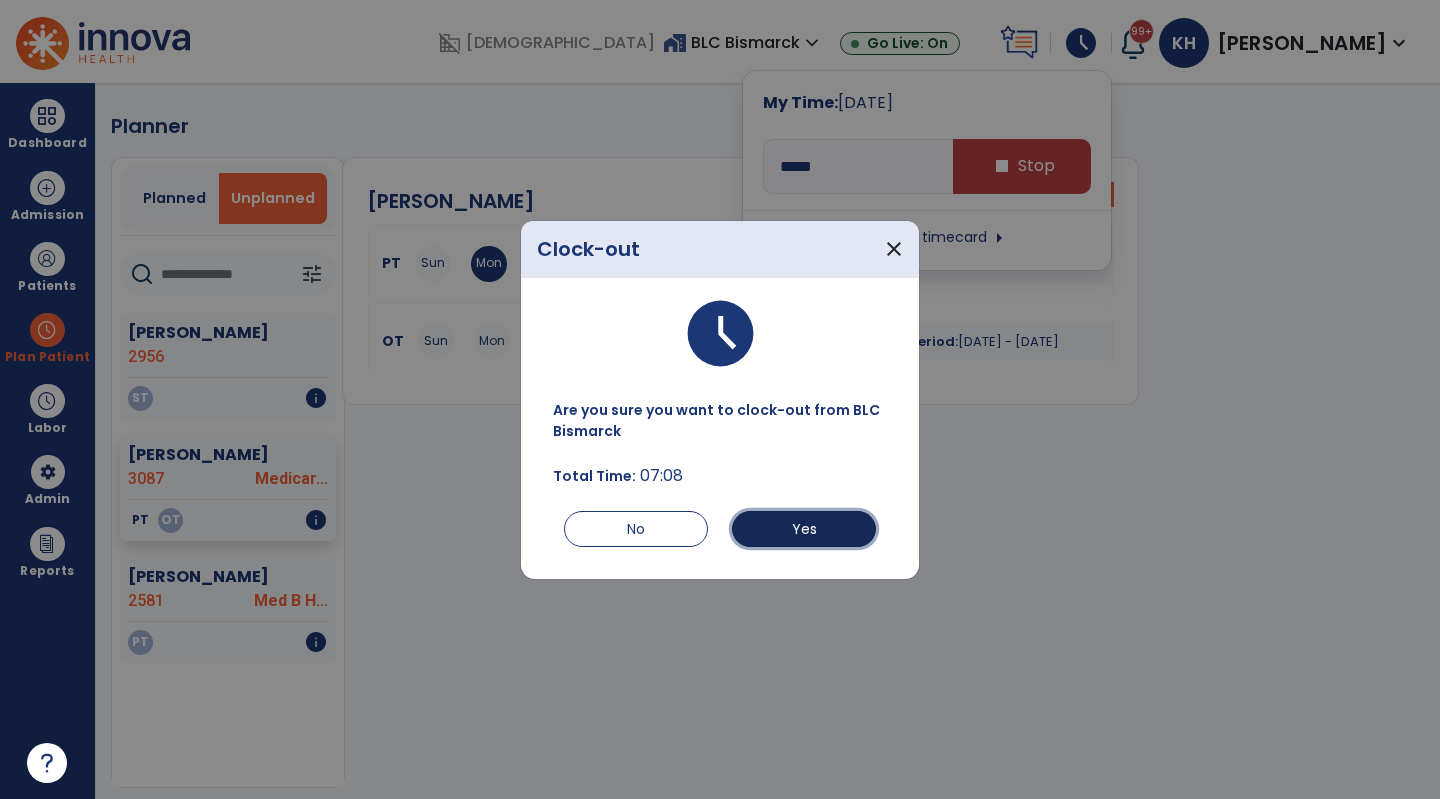 click on "Yes" at bounding box center [804, 529] 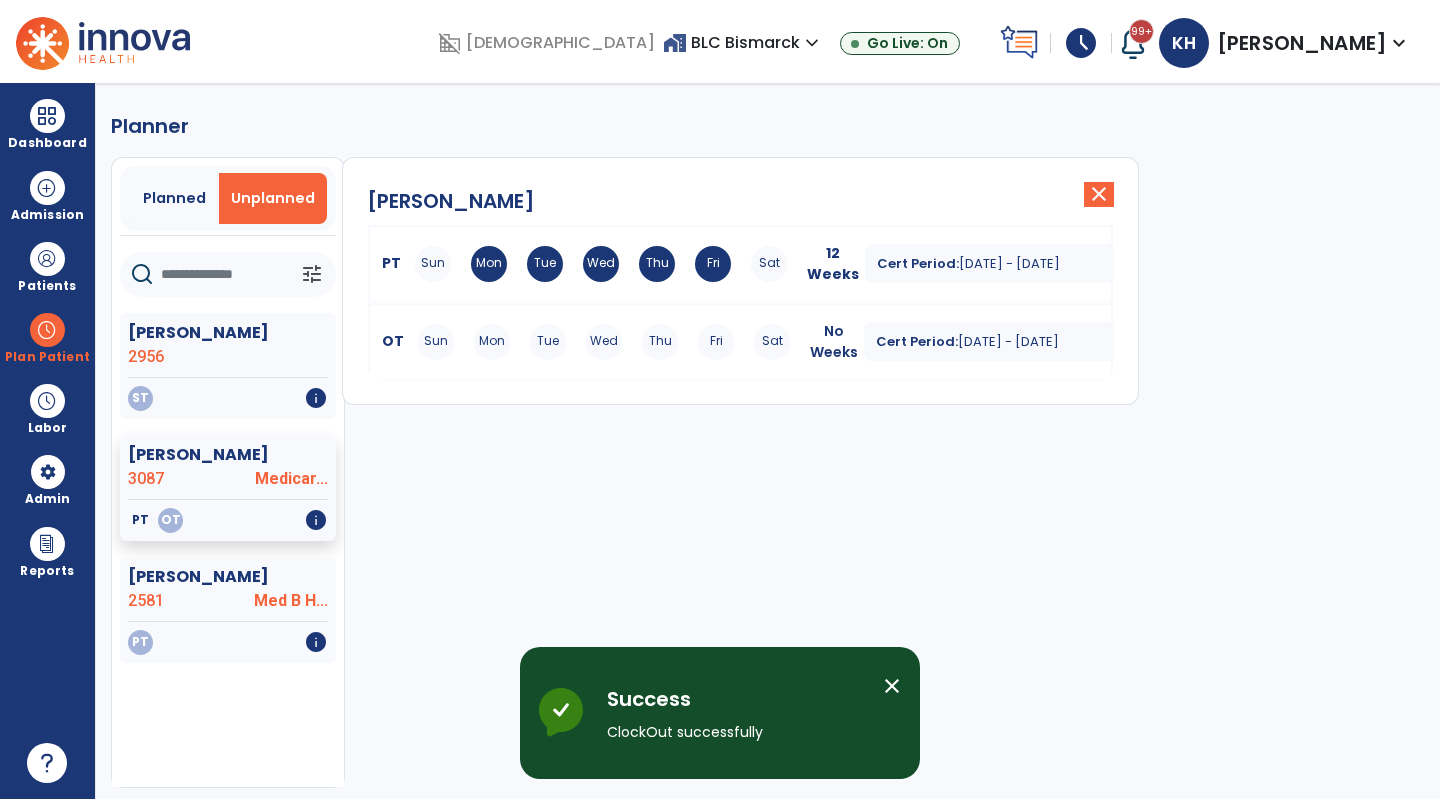 click on "schedule" at bounding box center (1081, 43) 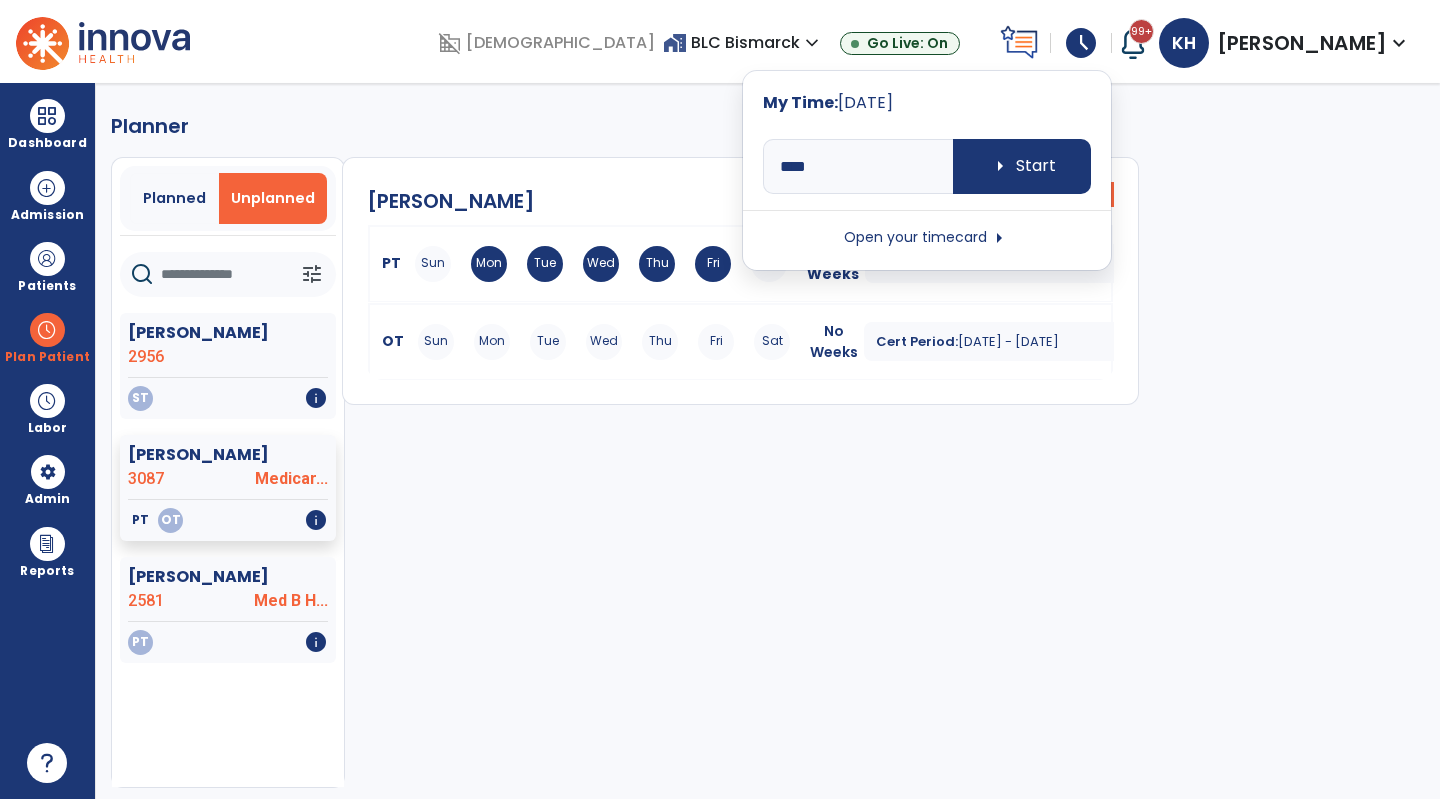 click on "Open your timecard  arrow_right" at bounding box center [927, 238] 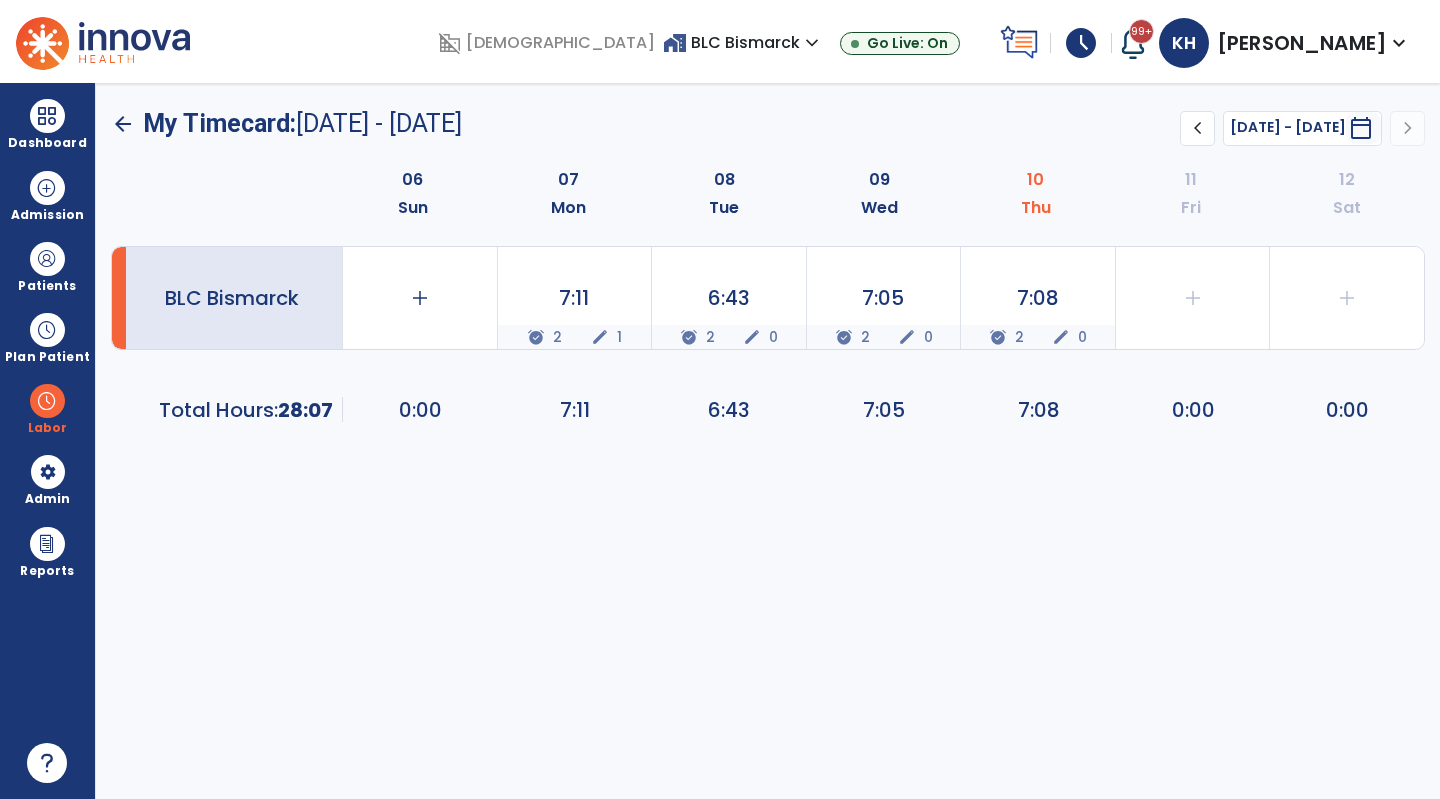 click on "7:08" 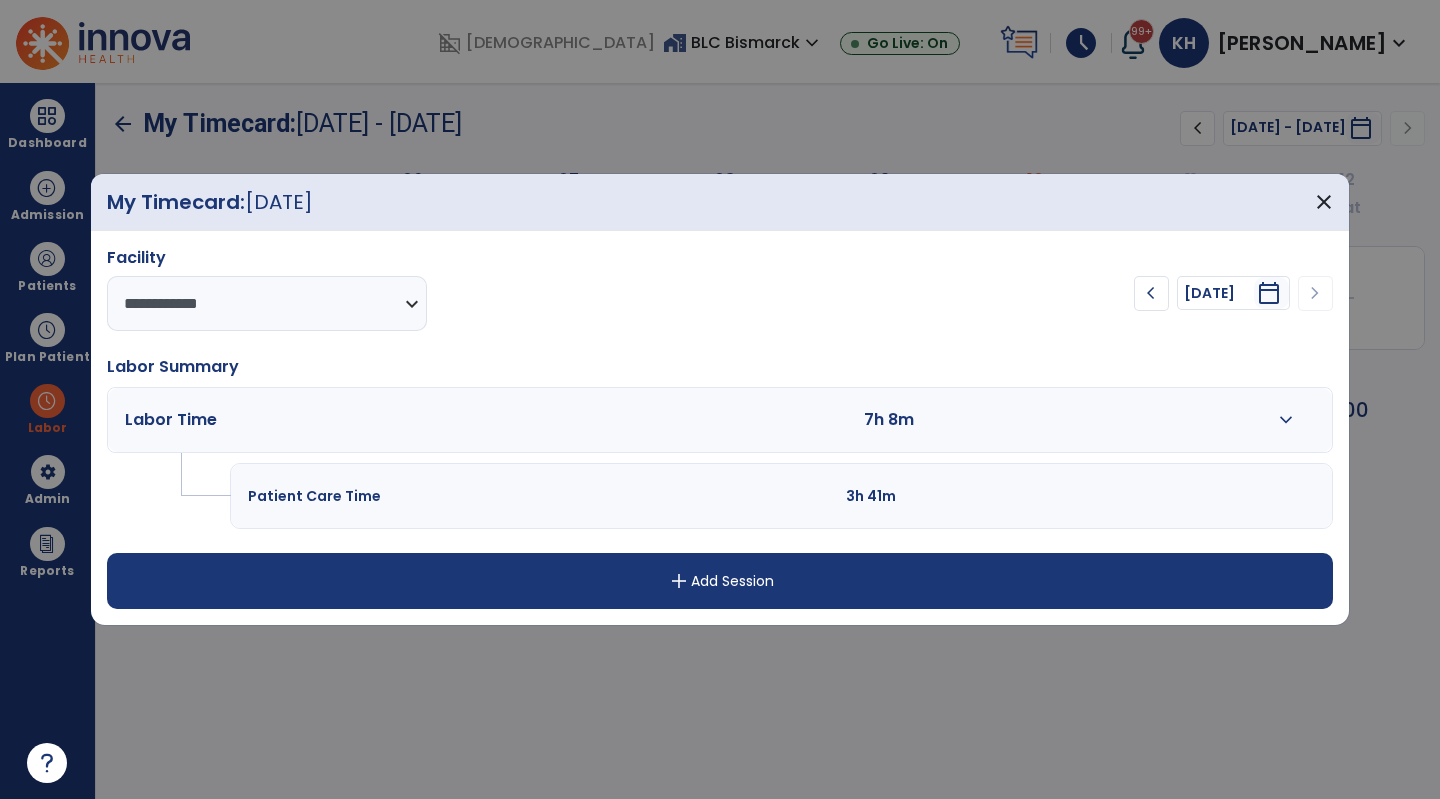 click on "Labor Time  7h 8m   expand_more" at bounding box center (720, 420) 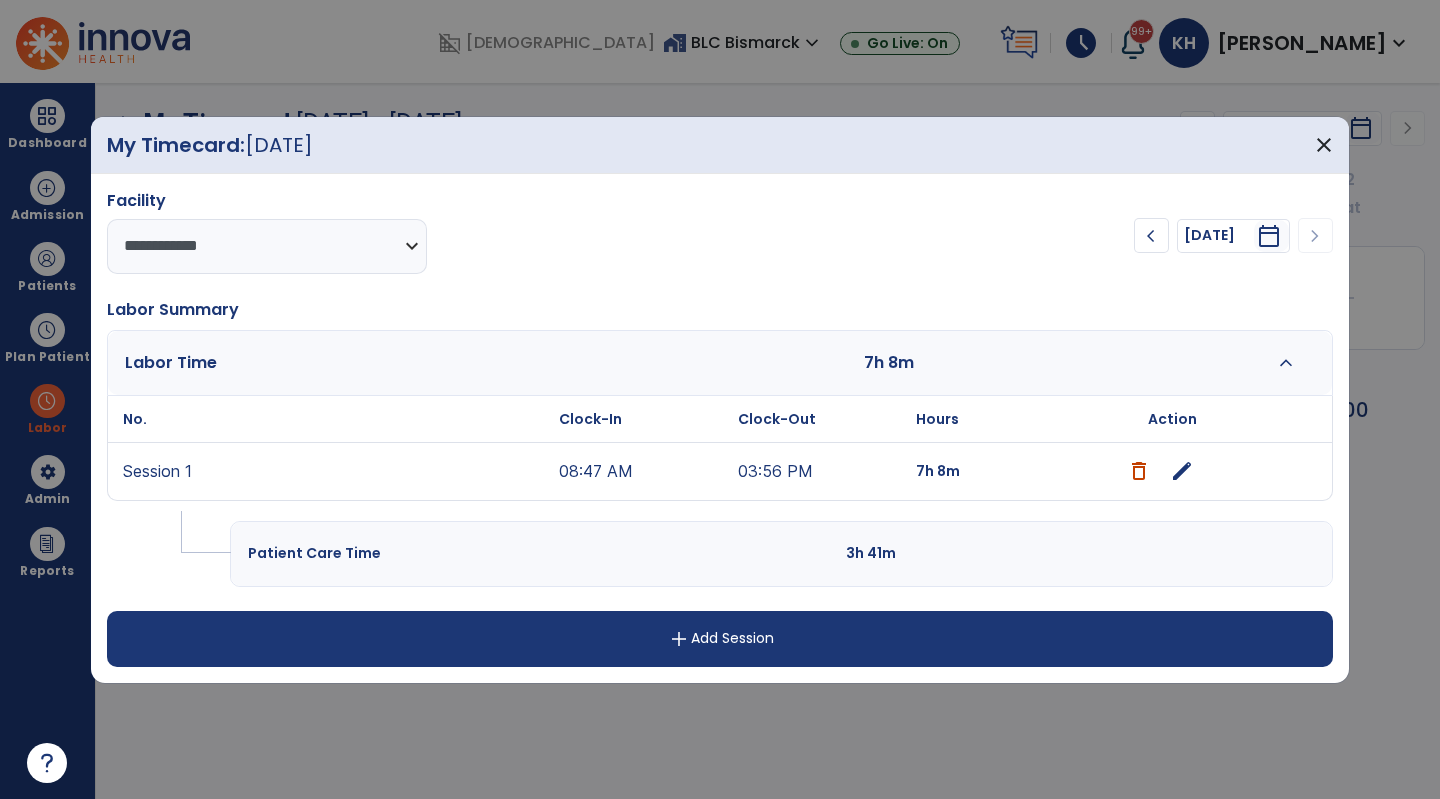 click on "edit" at bounding box center (1182, 471) 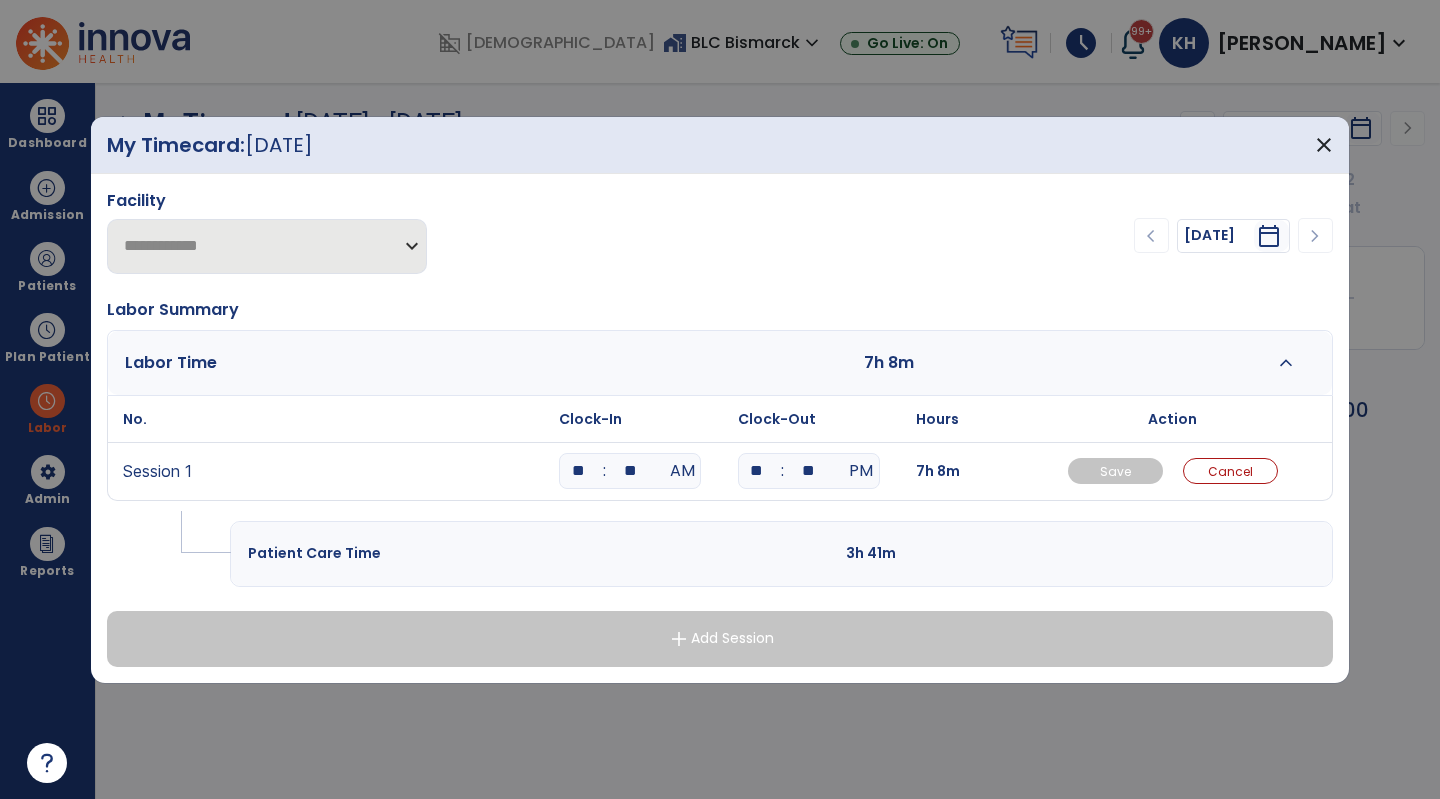 drag, startPoint x: 617, startPoint y: 462, endPoint x: 687, endPoint y: 478, distance: 71.80529 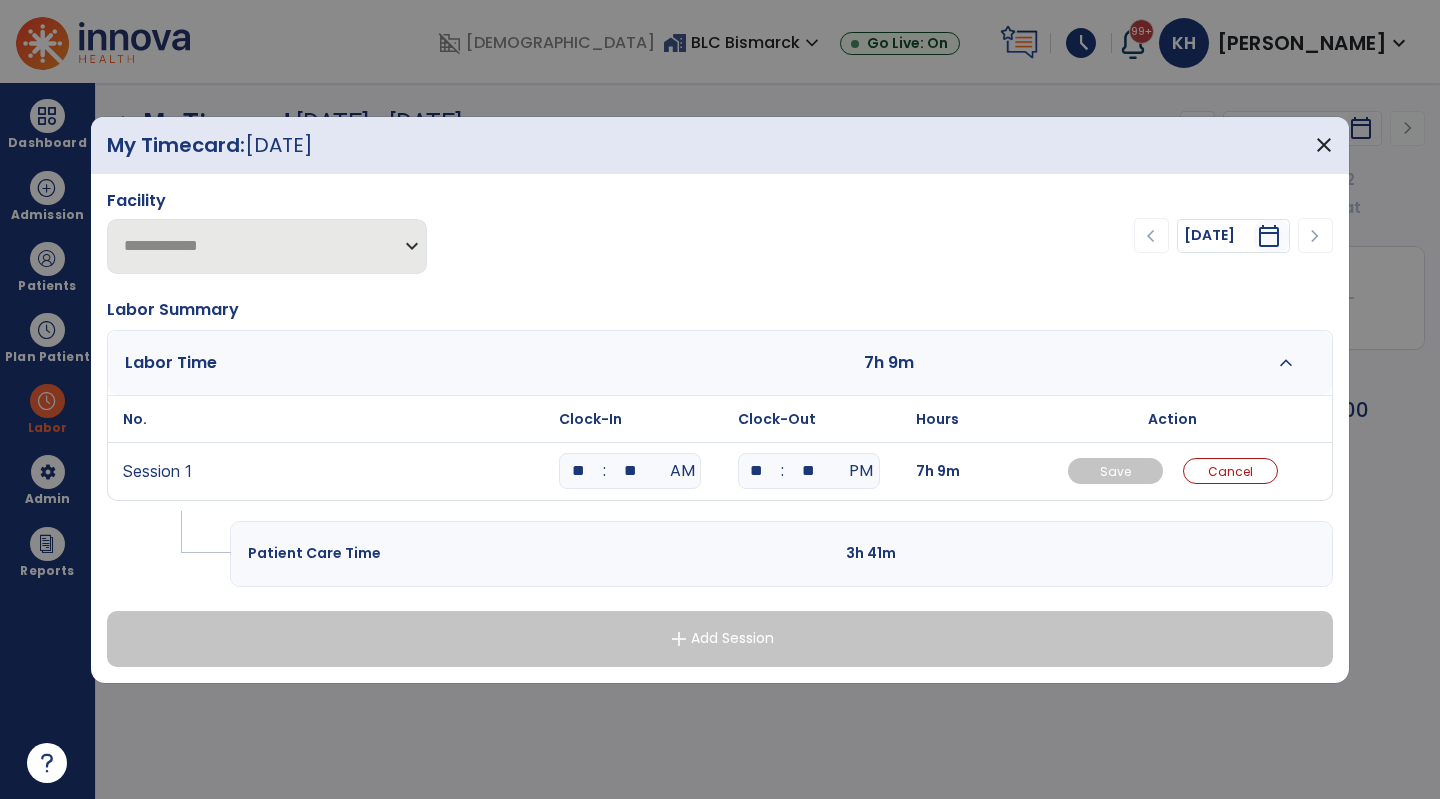 click on "**********" at bounding box center [720, 428] 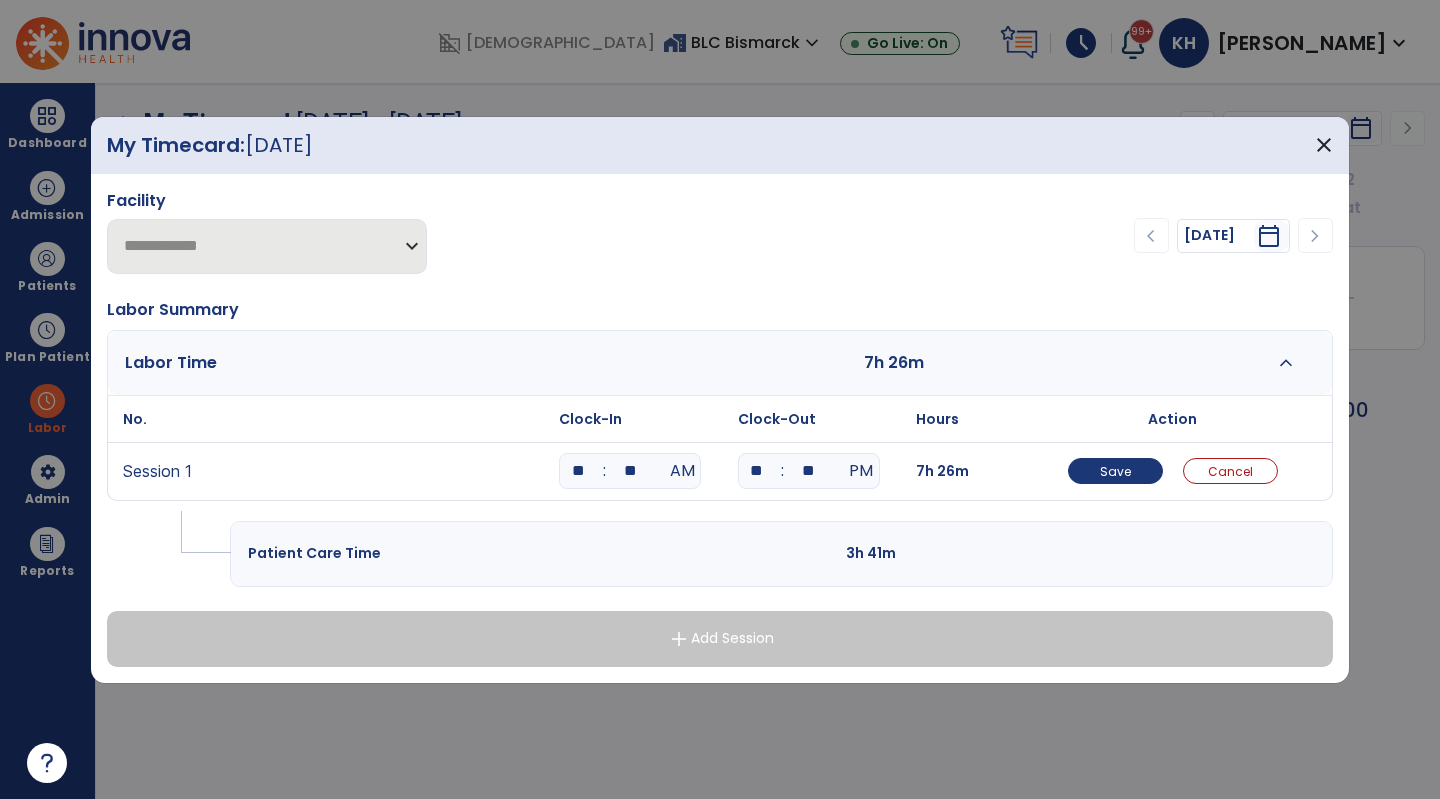 click on "**" at bounding box center [630, 471] 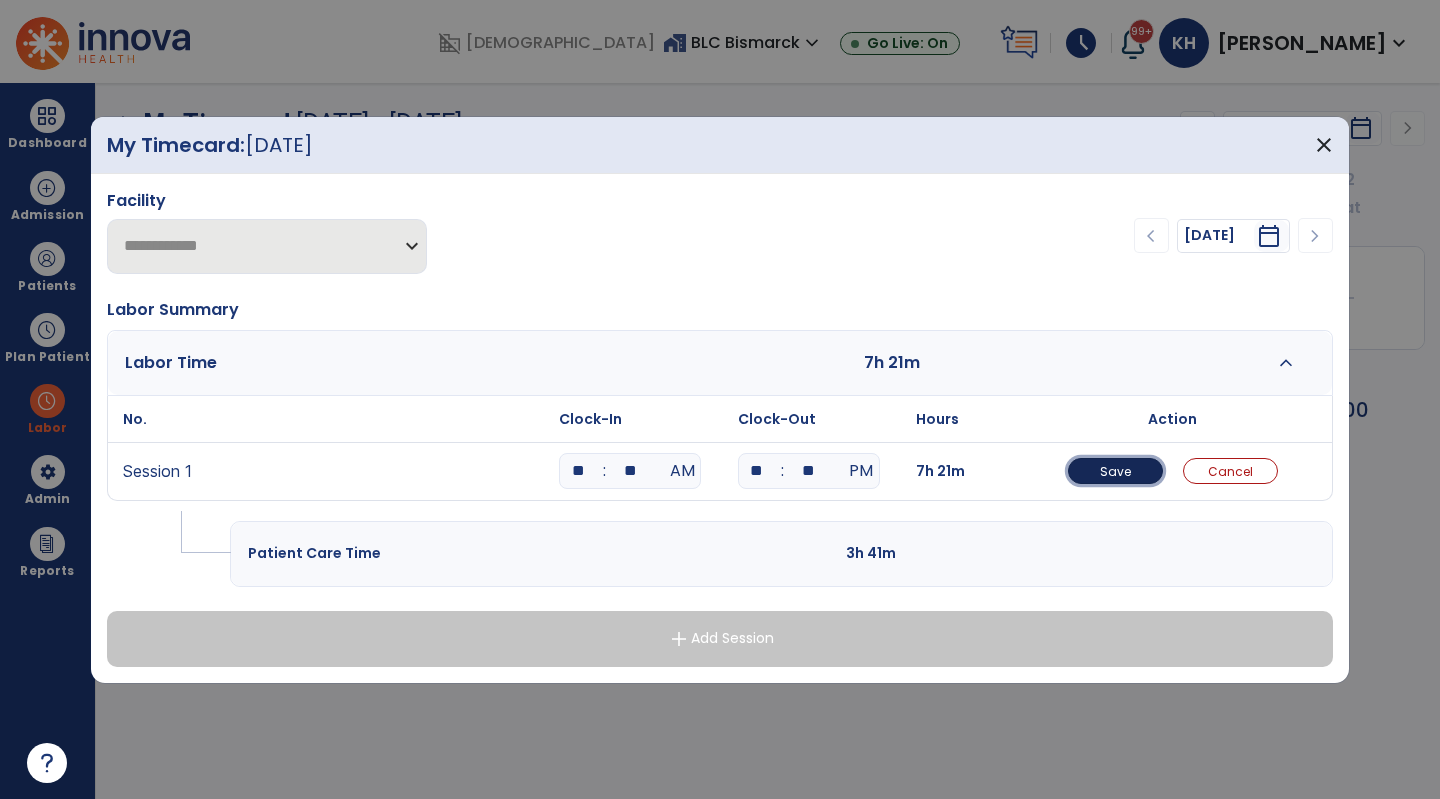 click on "Save" at bounding box center (1115, 471) 